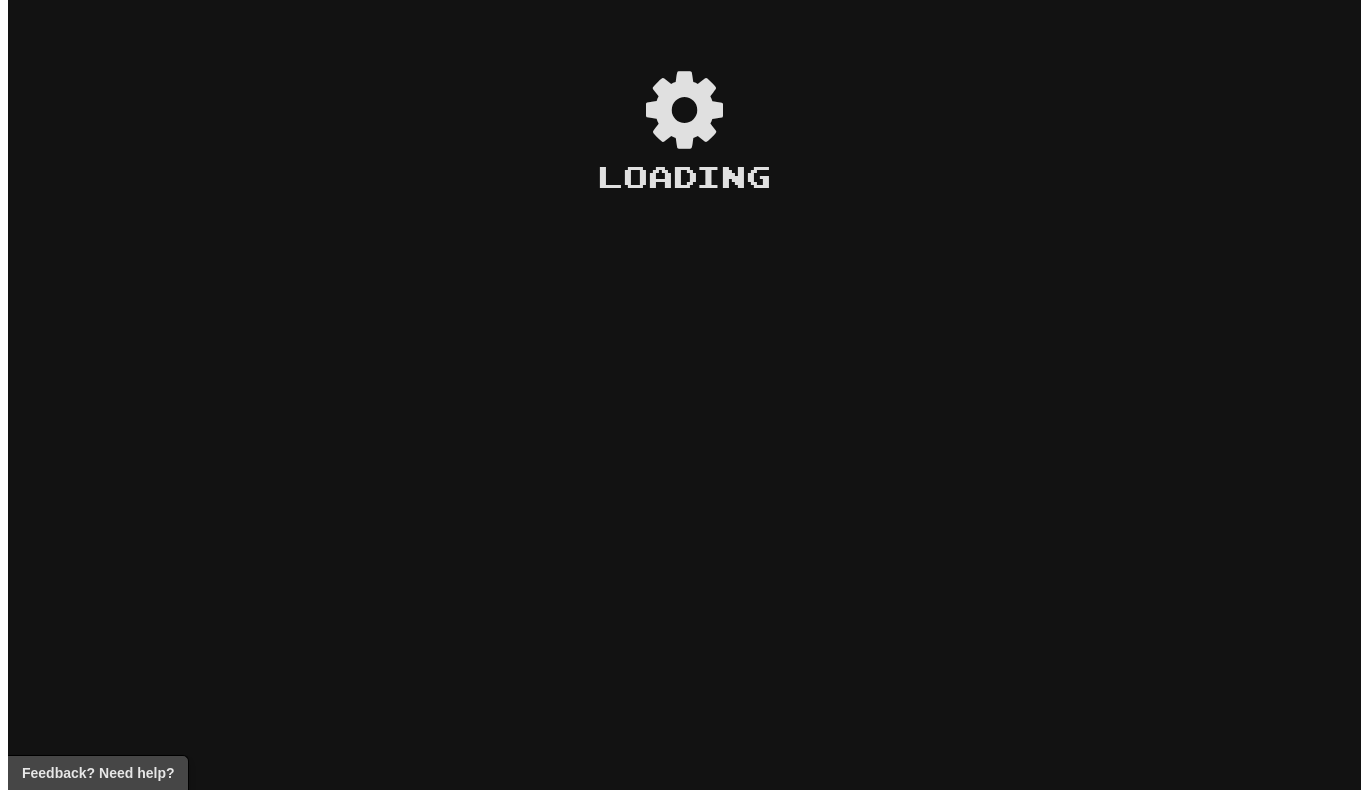 scroll, scrollTop: 0, scrollLeft: 0, axis: both 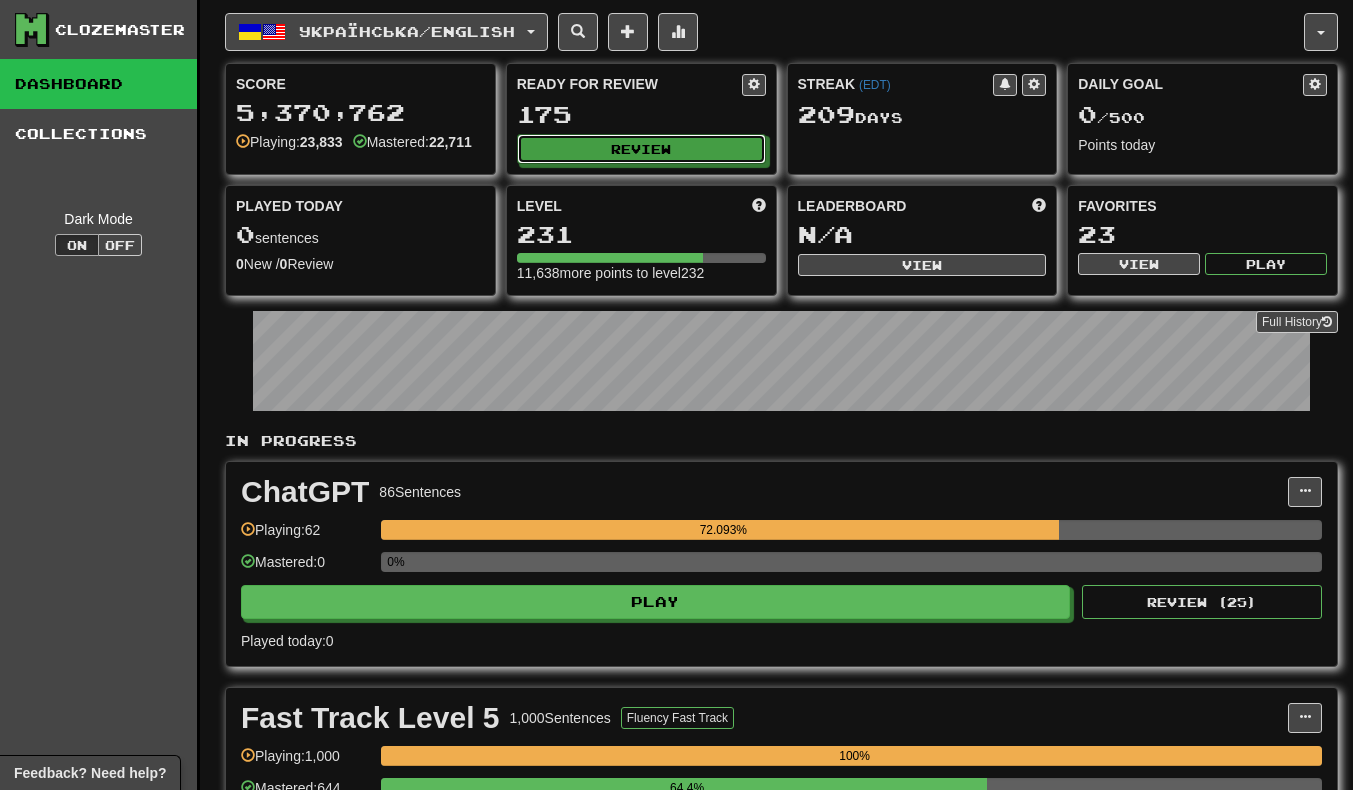 click on "Review" at bounding box center [641, 149] 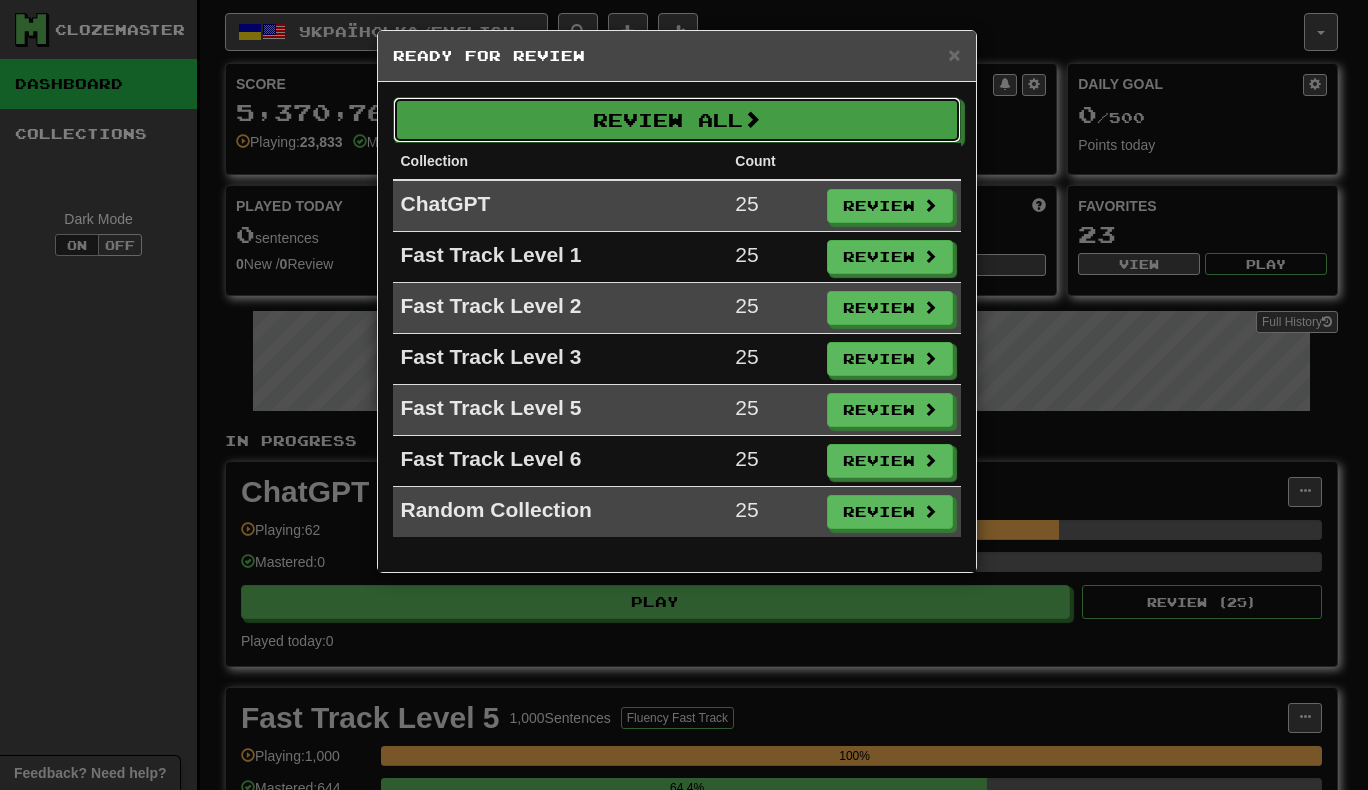 click on "Review All" at bounding box center [677, 120] 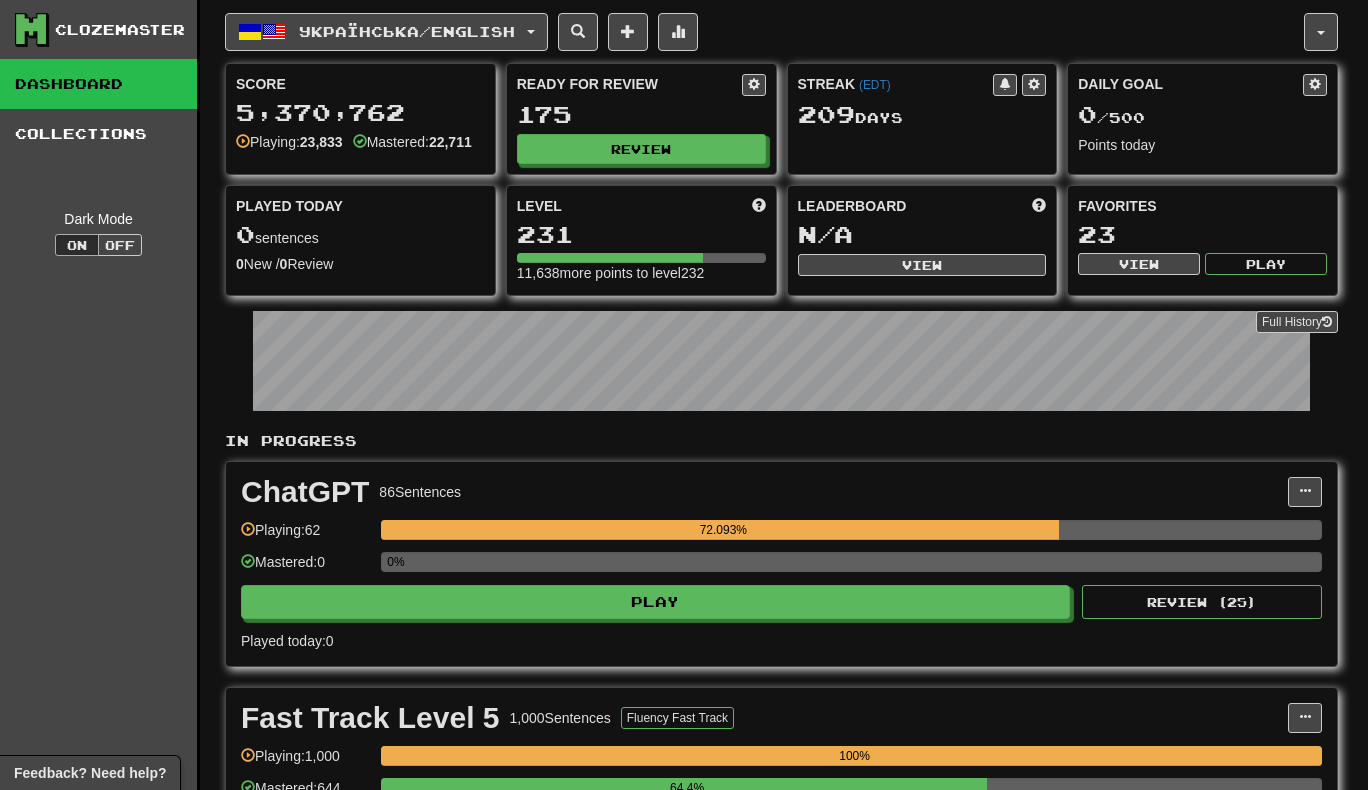 select on "***" 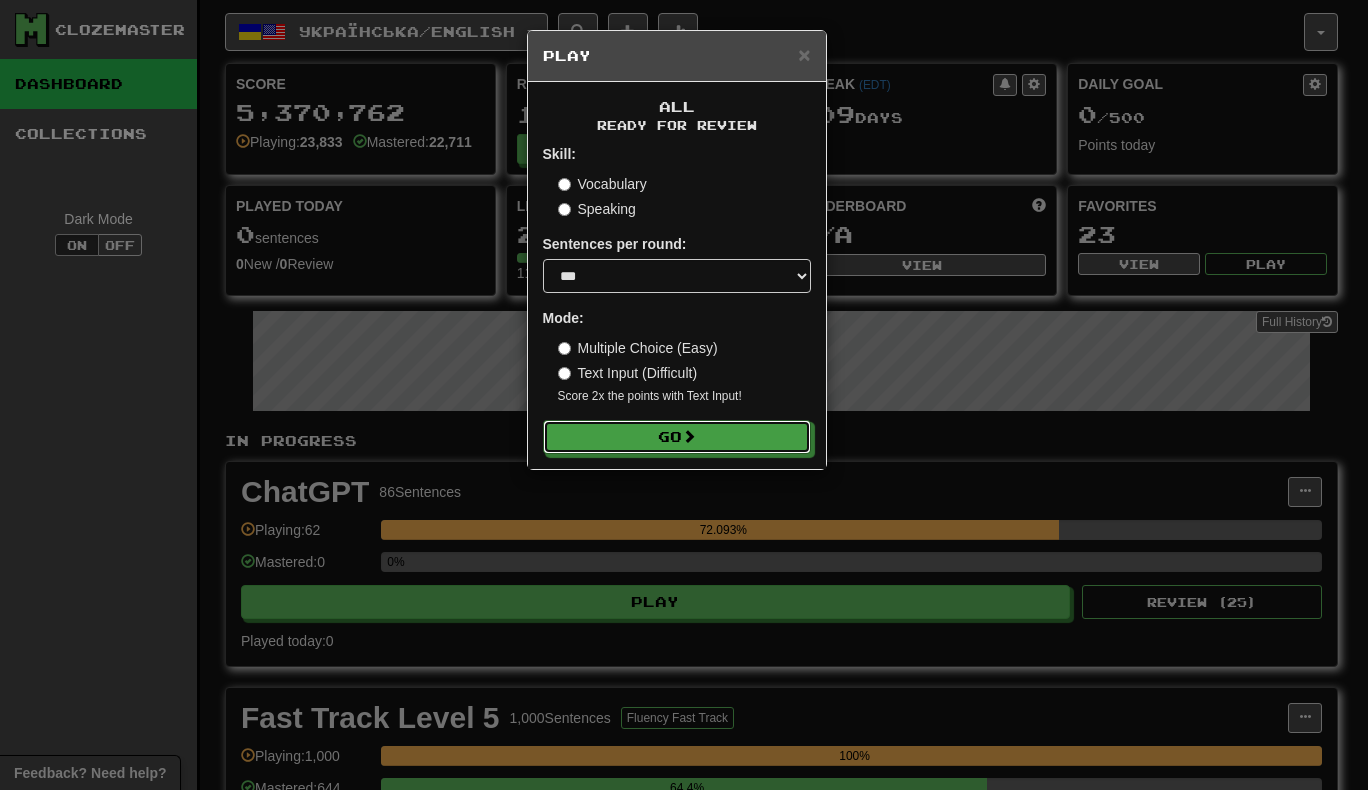 click on "Go" at bounding box center (677, 437) 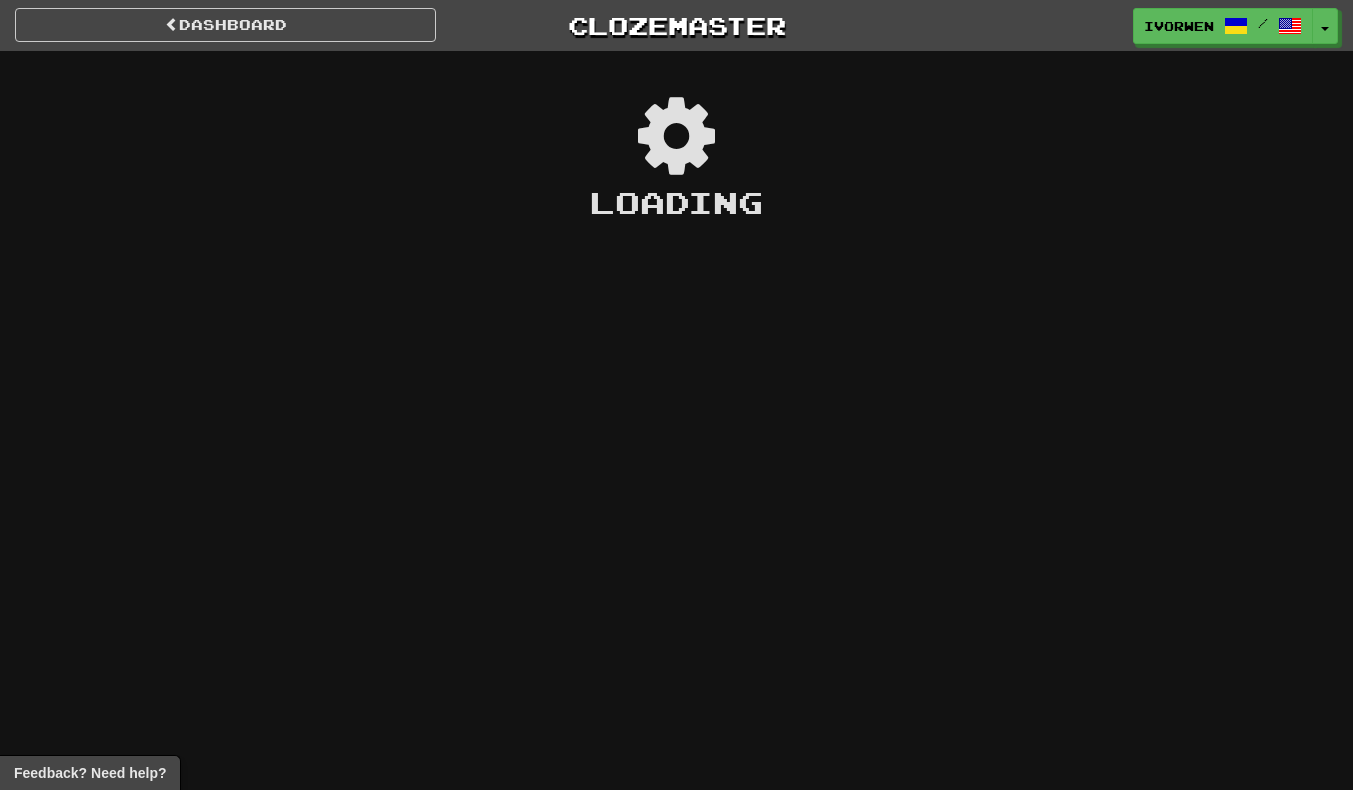 scroll, scrollTop: 0, scrollLeft: 0, axis: both 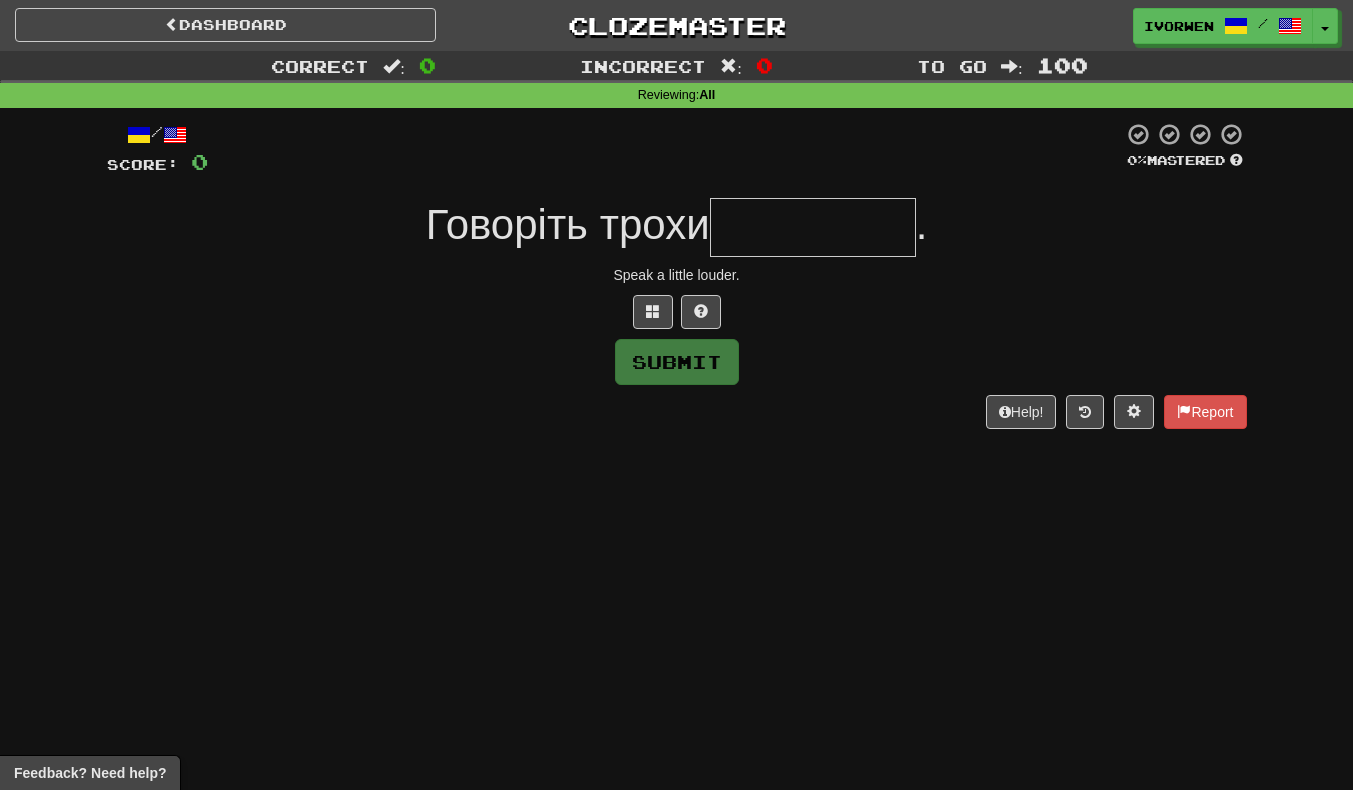 click at bounding box center [813, 227] 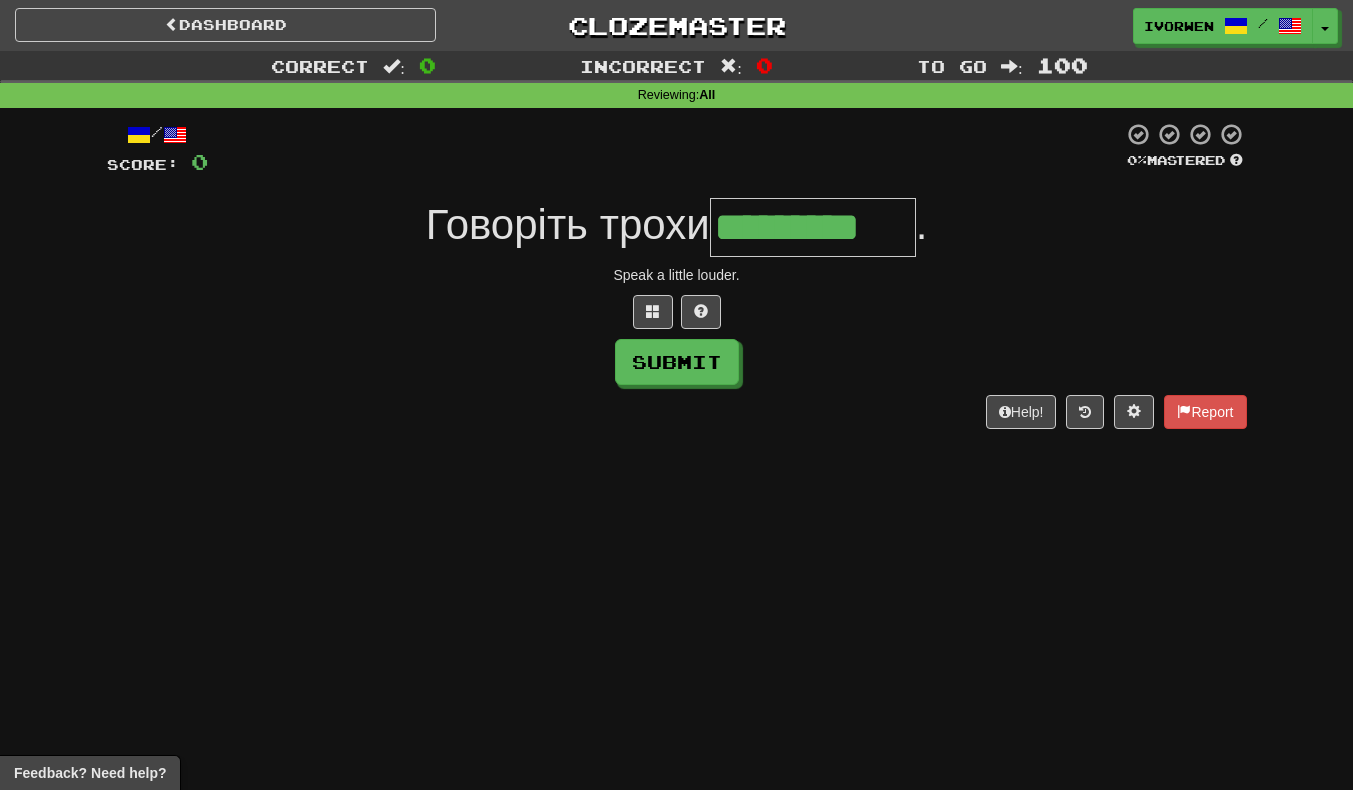 scroll, scrollTop: 0, scrollLeft: 3, axis: horizontal 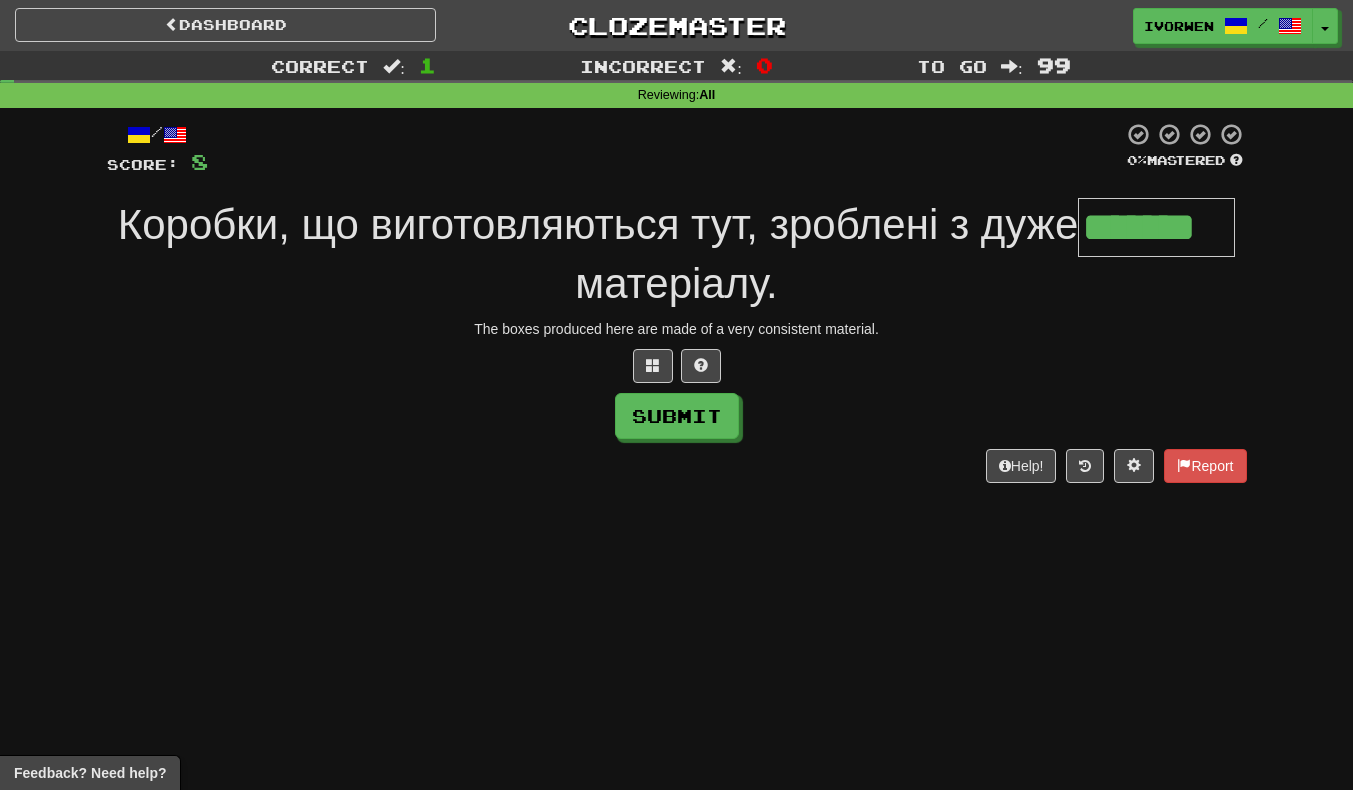 type on "*******" 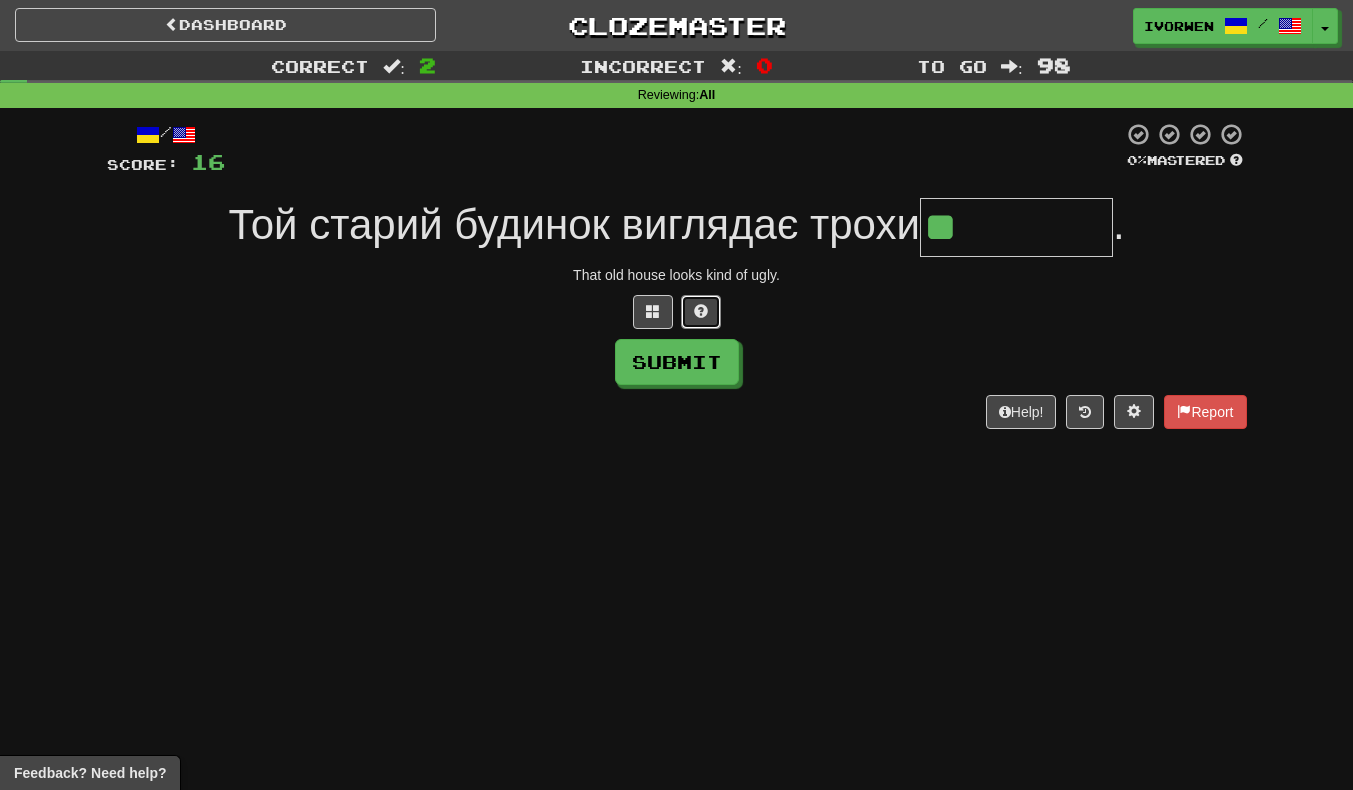 click at bounding box center [701, 311] 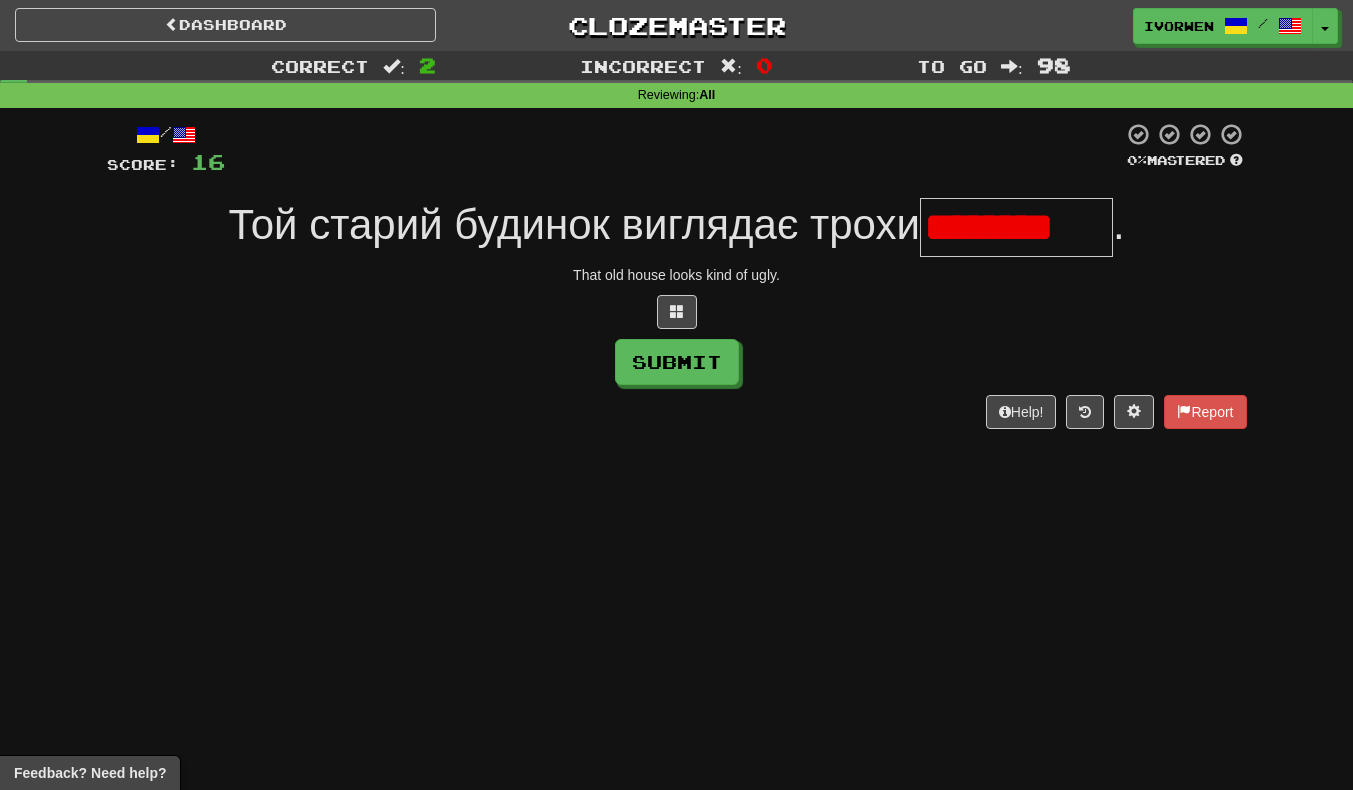 scroll, scrollTop: 0, scrollLeft: 0, axis: both 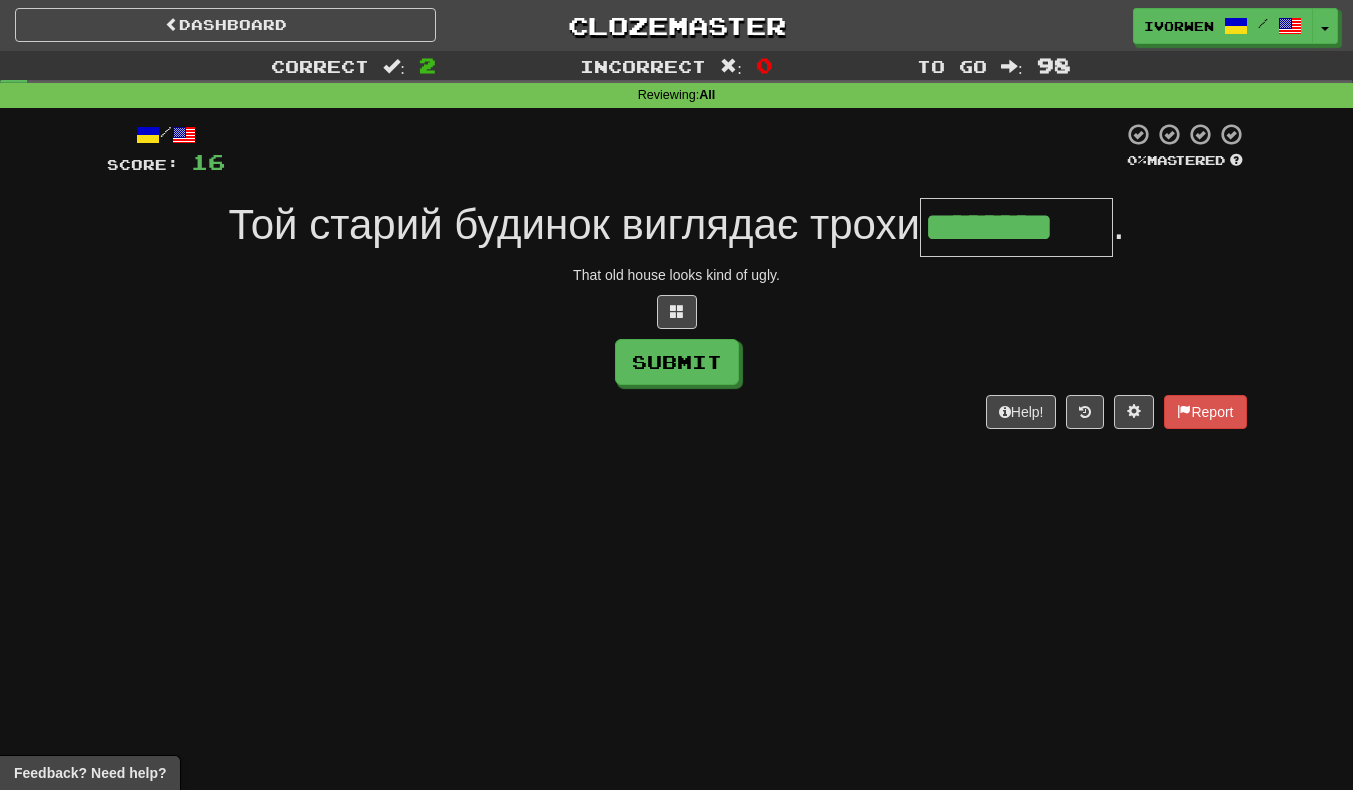 type on "********" 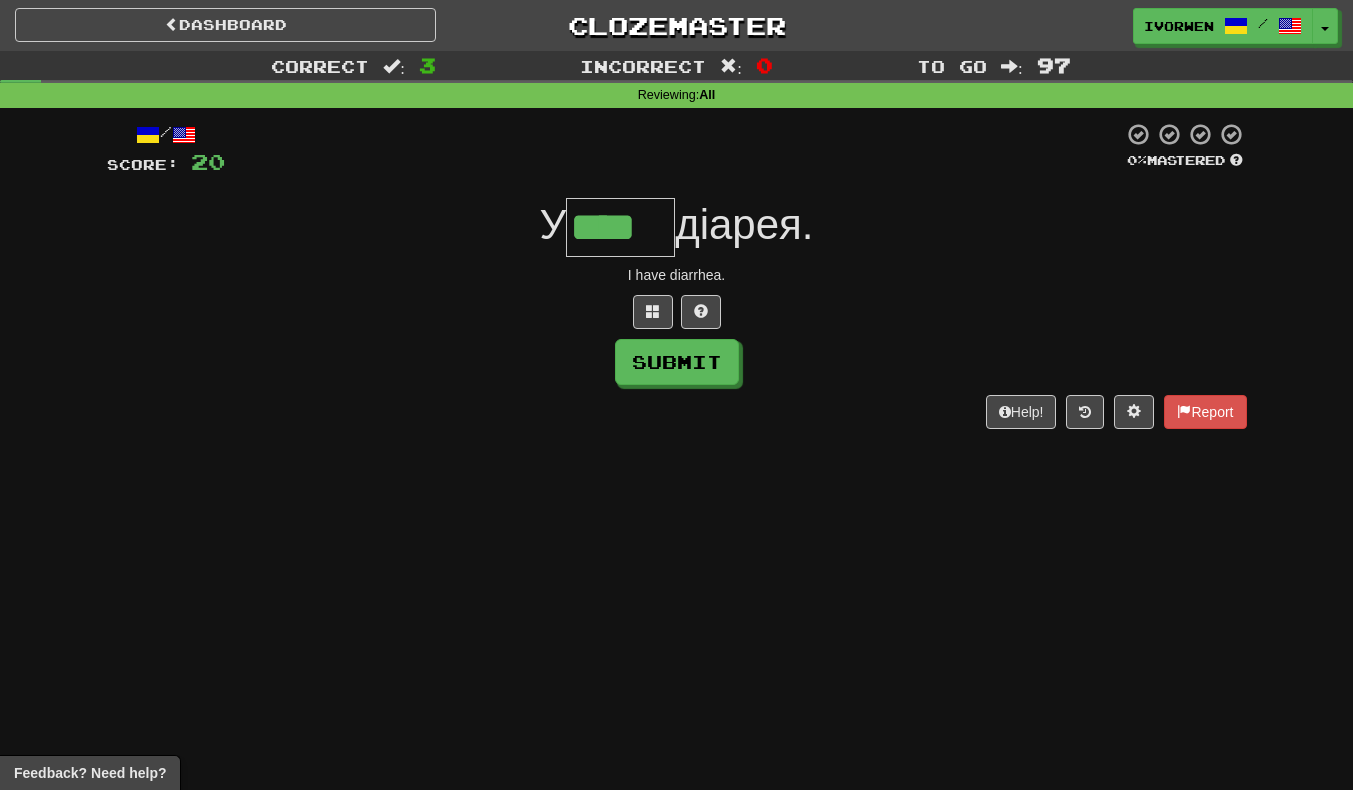 scroll, scrollTop: 0, scrollLeft: 4, axis: horizontal 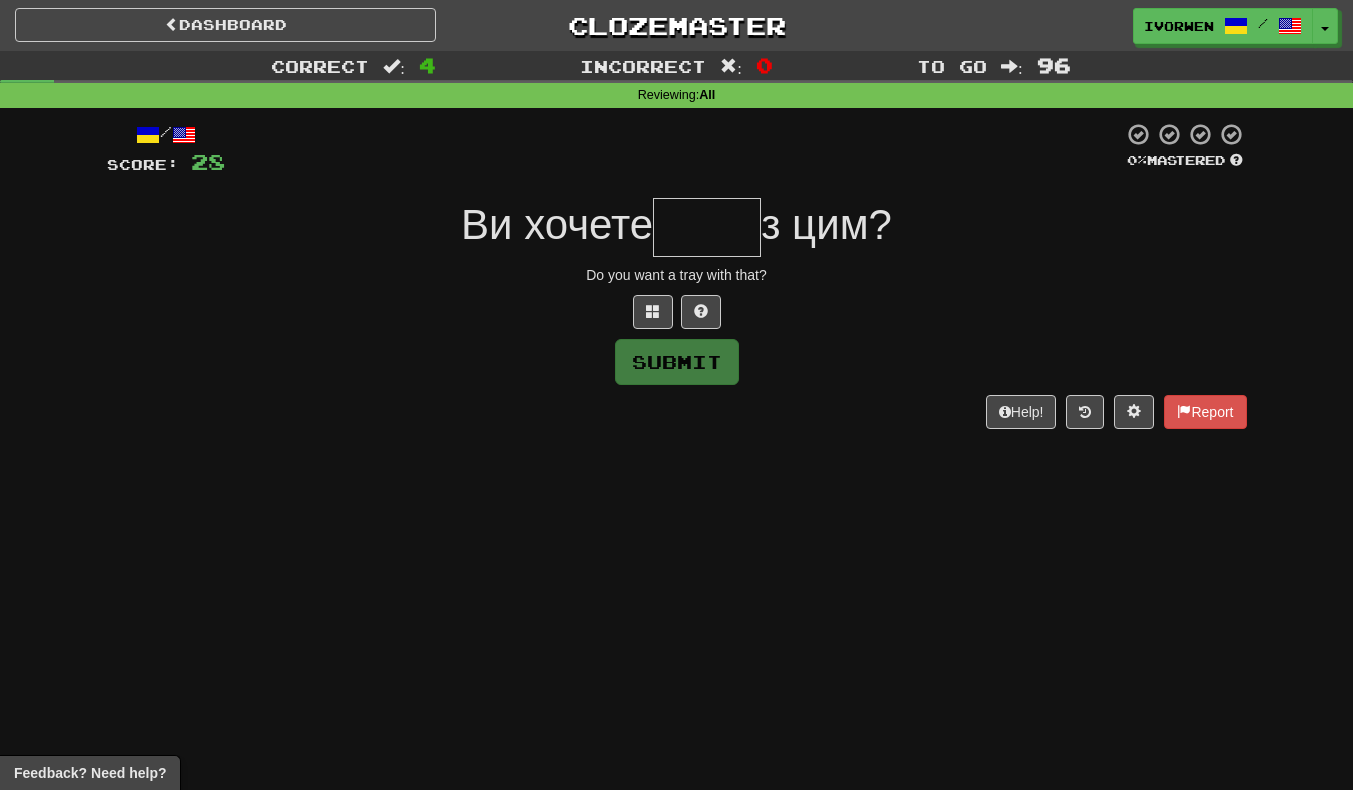 type on "*" 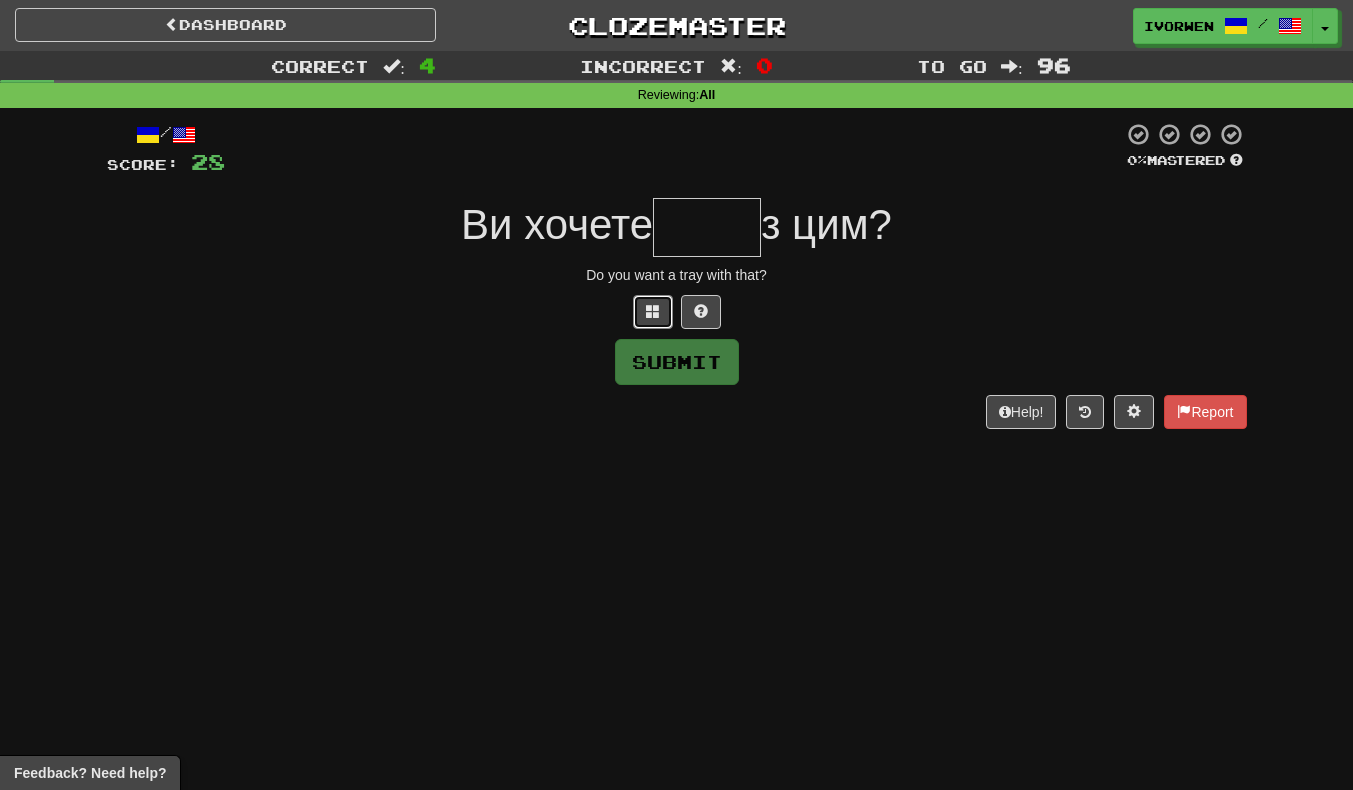 click at bounding box center (653, 312) 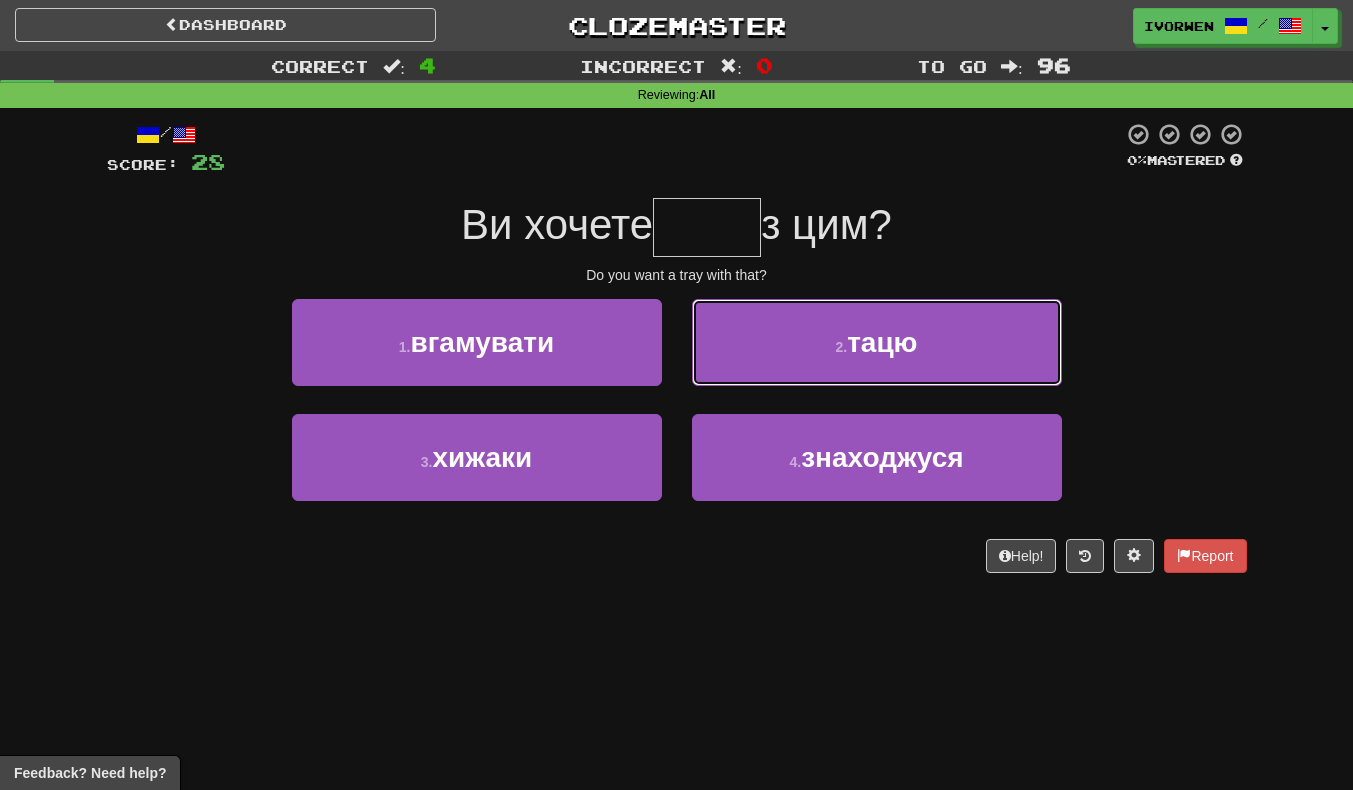 click on "2 .  тацю" at bounding box center [877, 342] 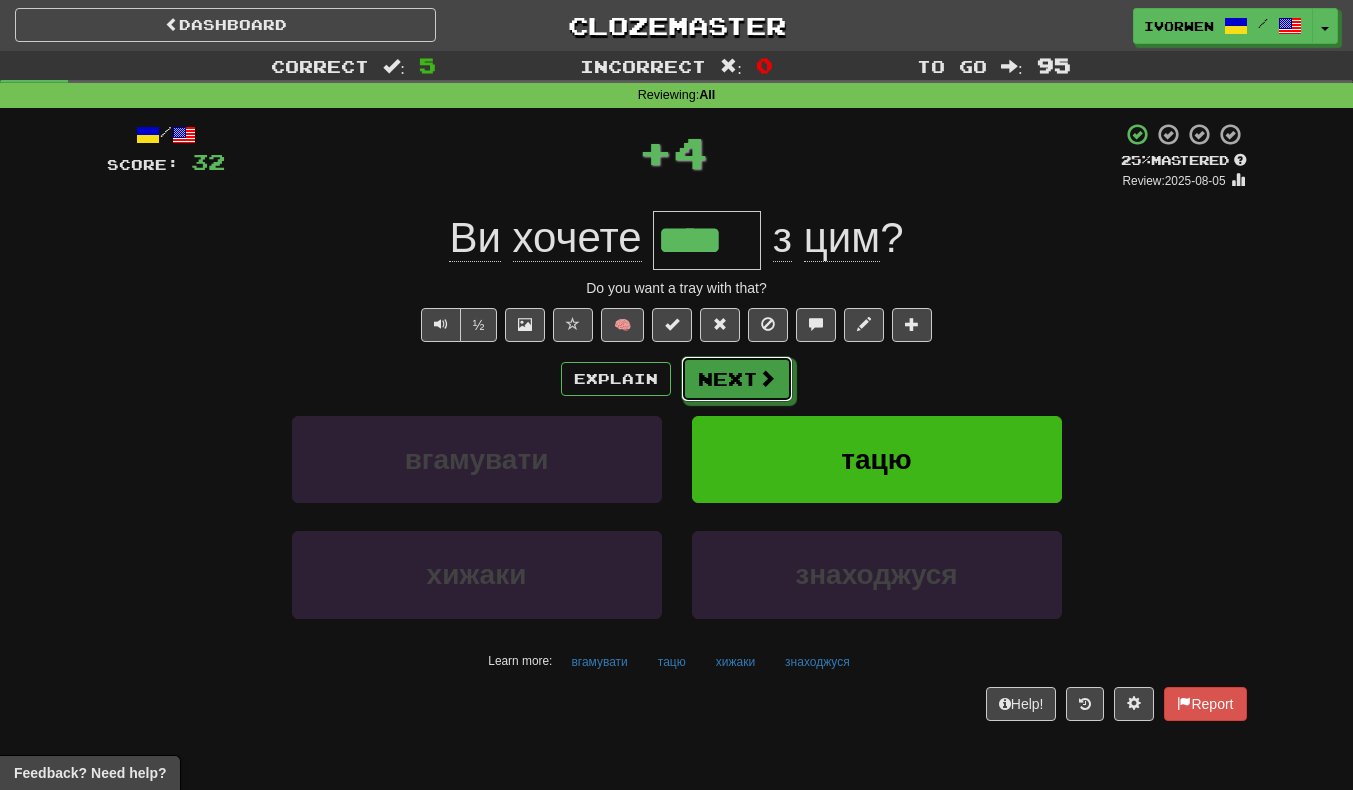 click on "Next" at bounding box center [737, 379] 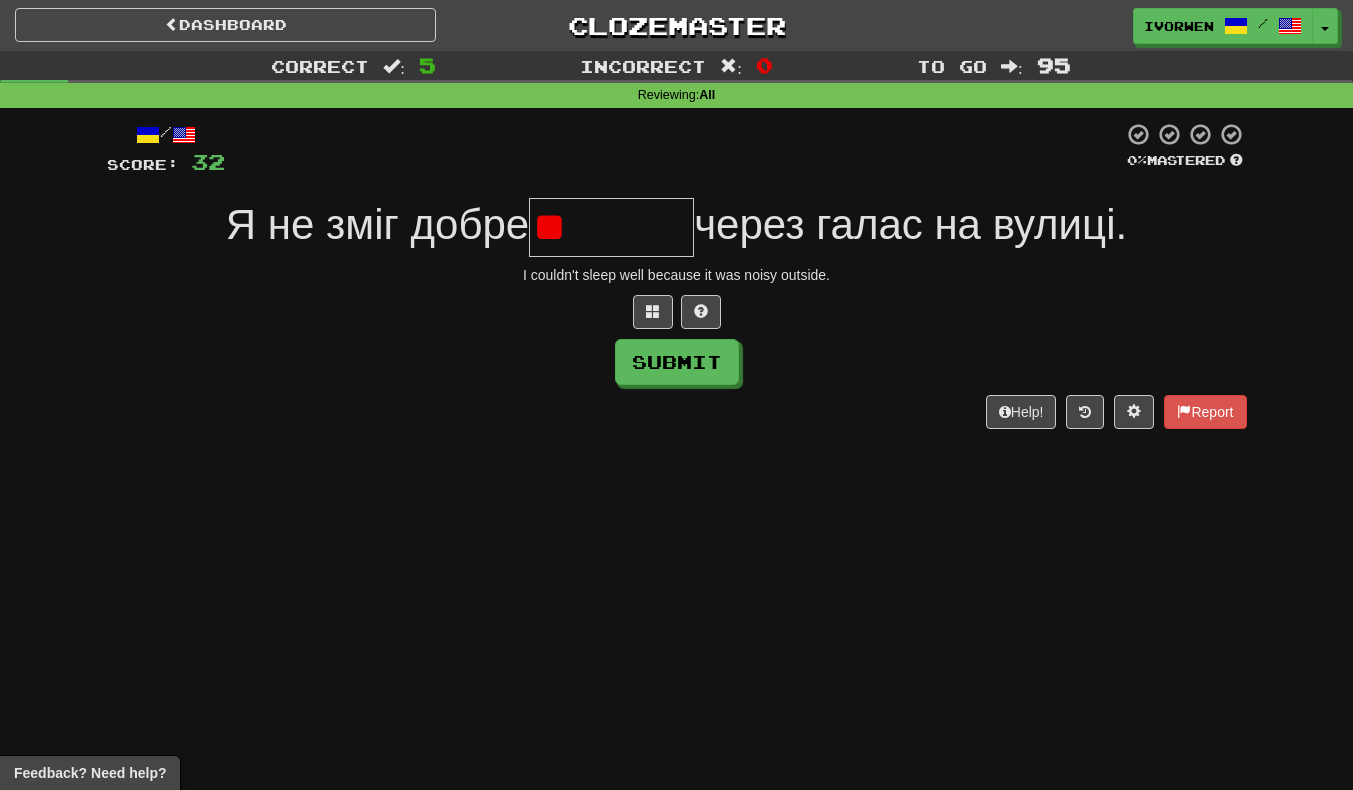 type on "*" 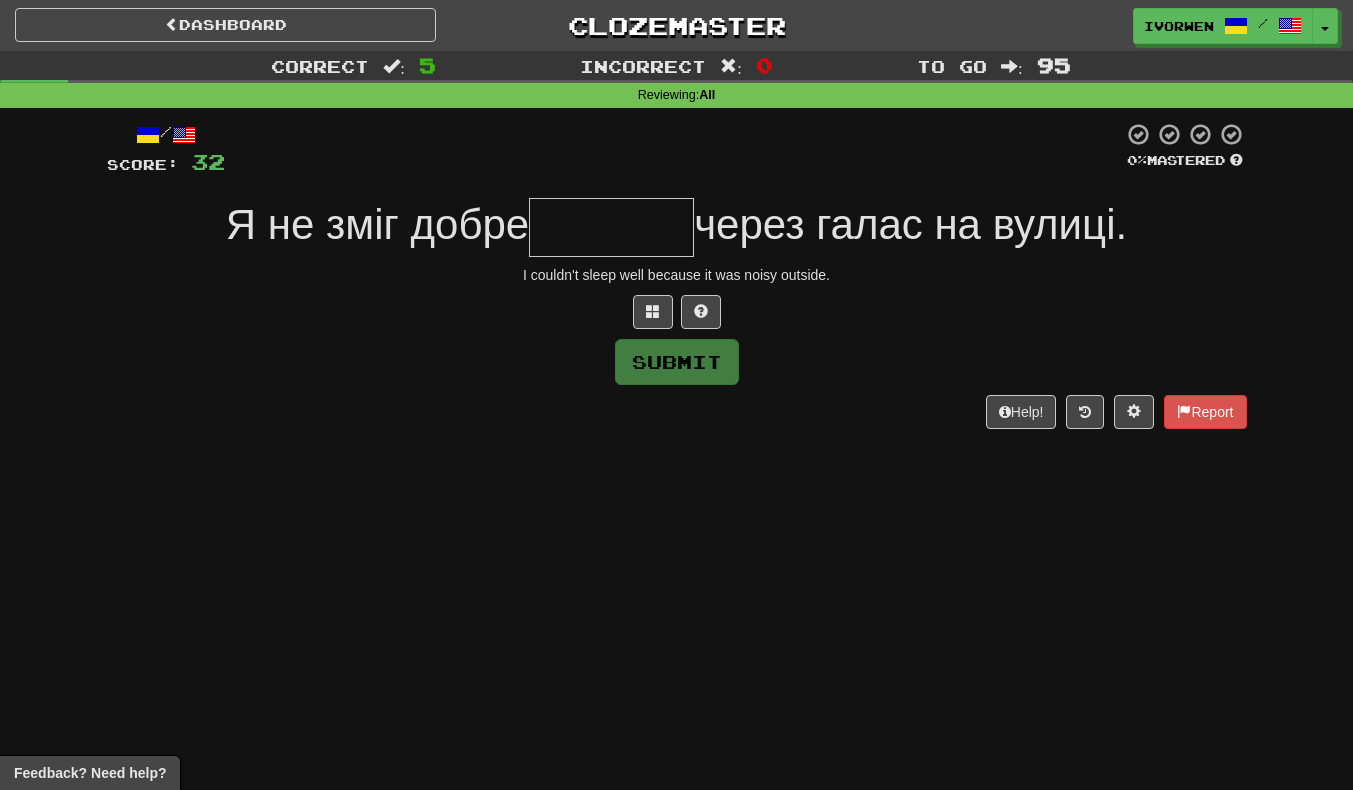 type on "*" 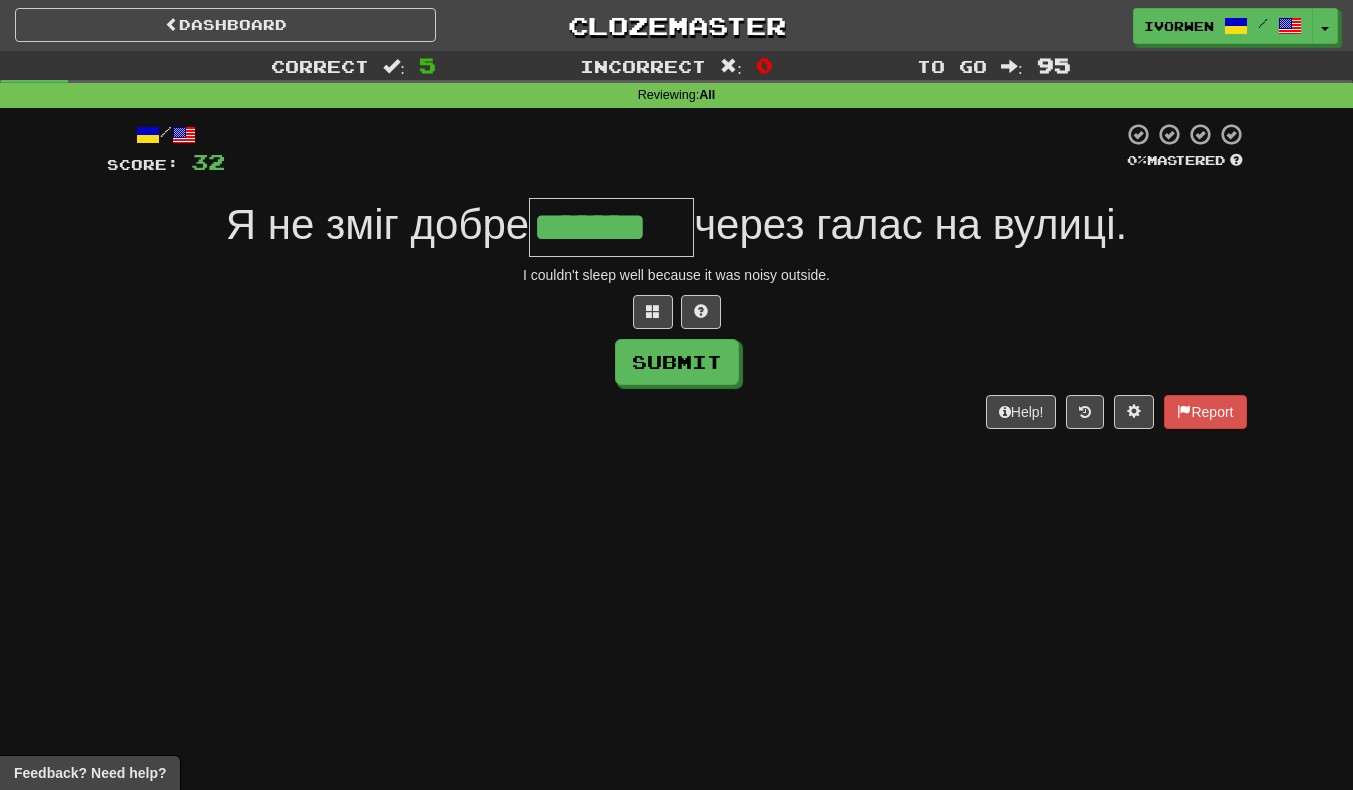 scroll, scrollTop: 0, scrollLeft: 5, axis: horizontal 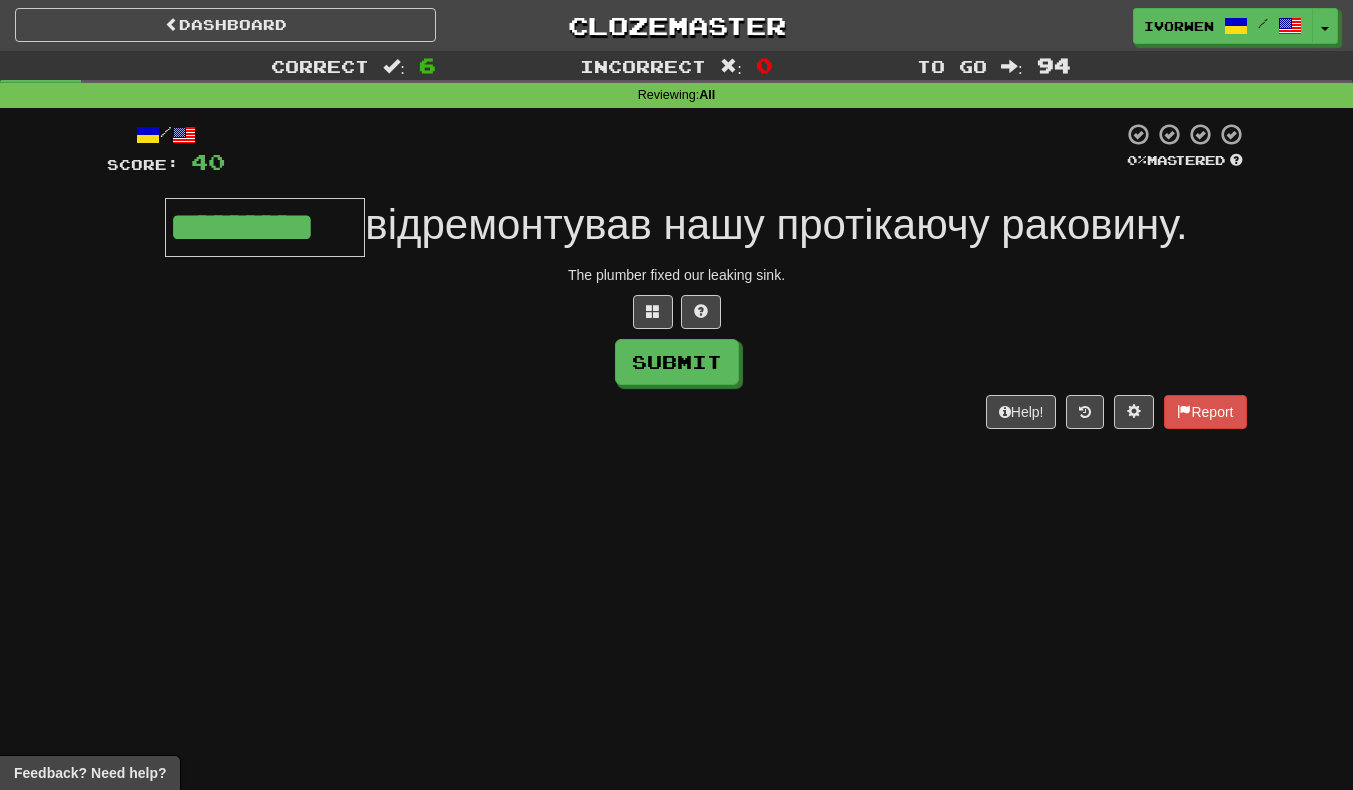 type on "*********" 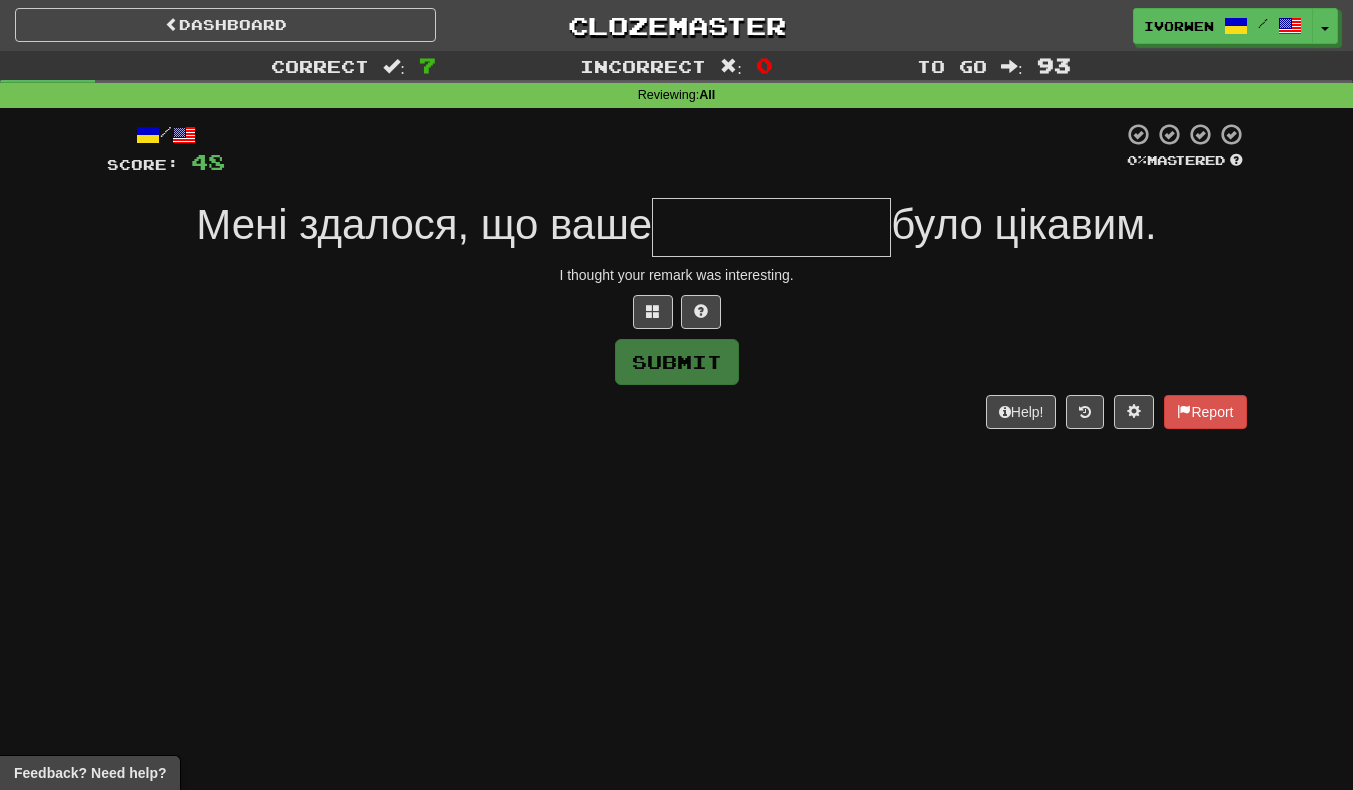 type on "*" 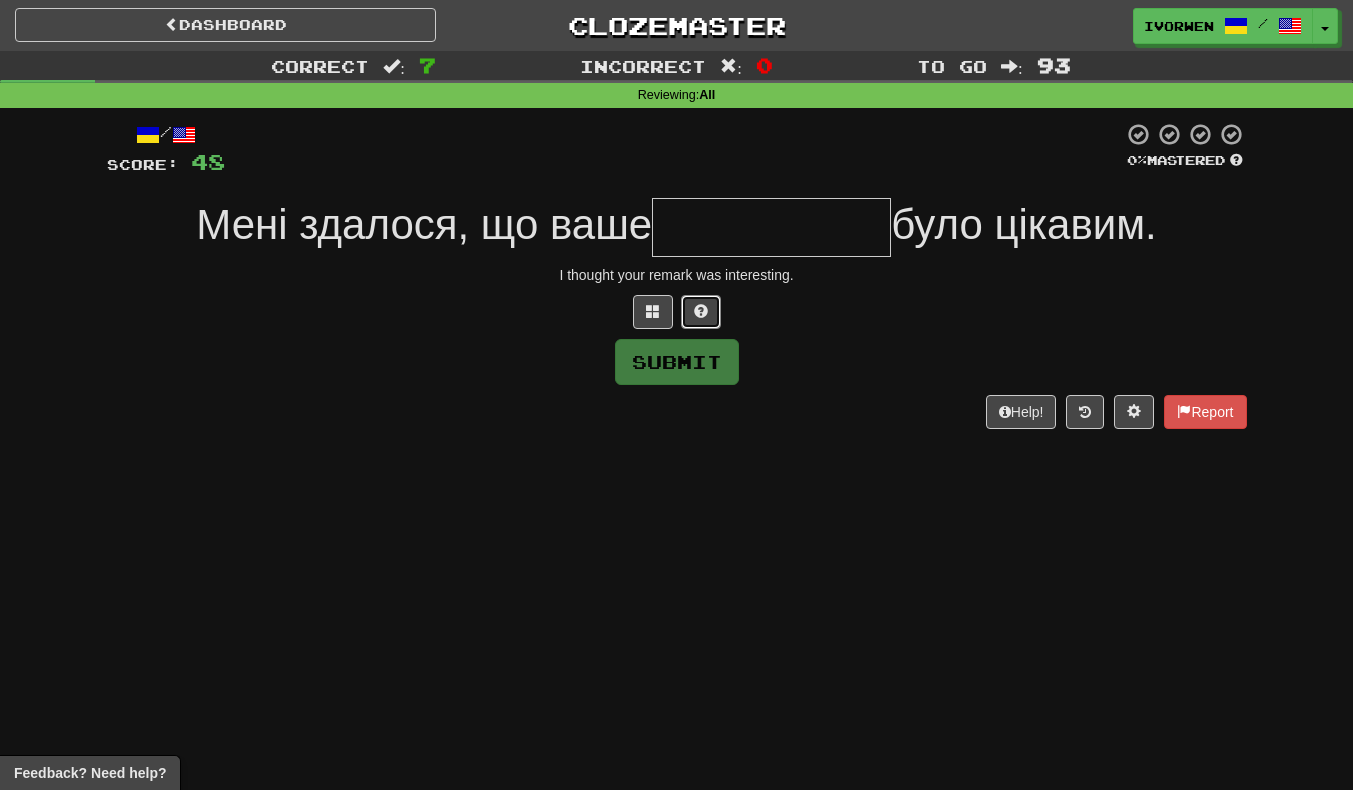 click at bounding box center (701, 312) 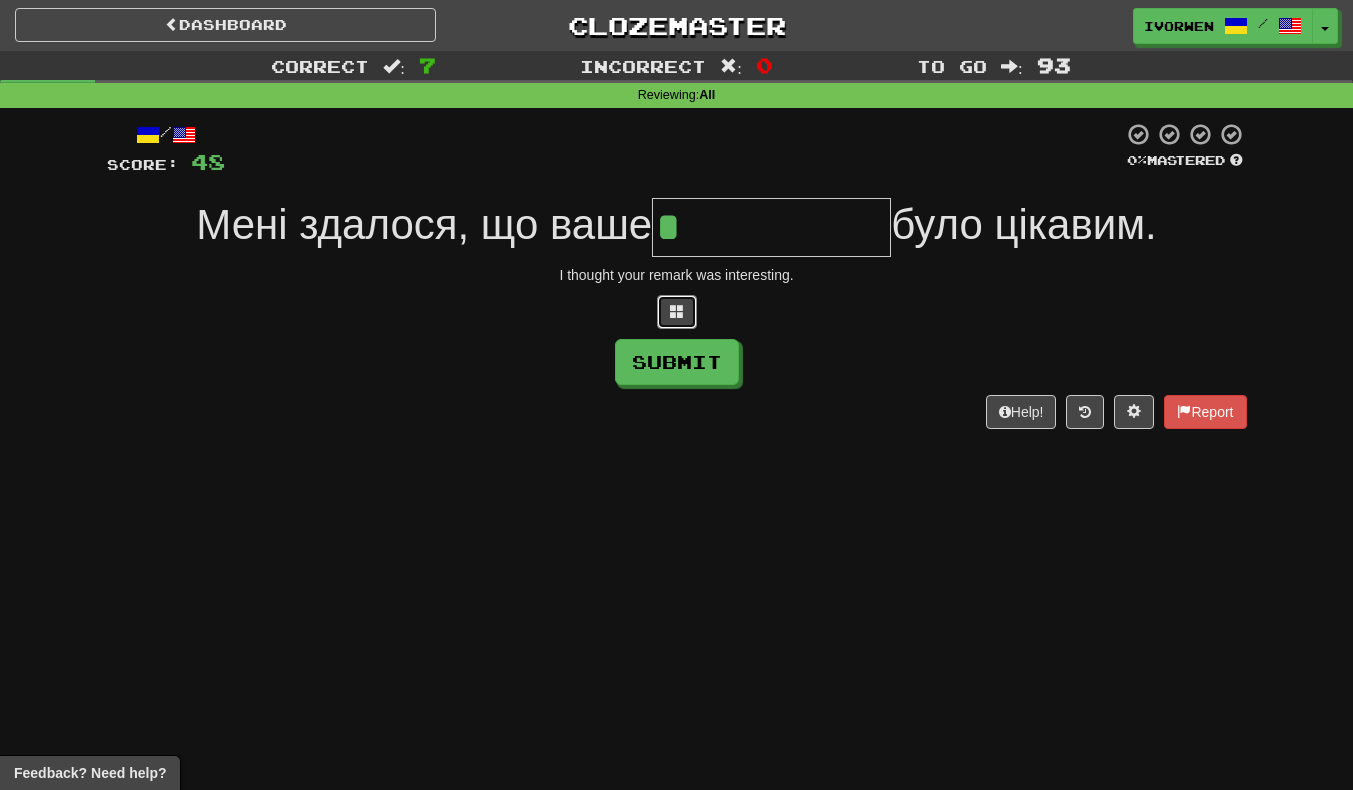 click at bounding box center [677, 312] 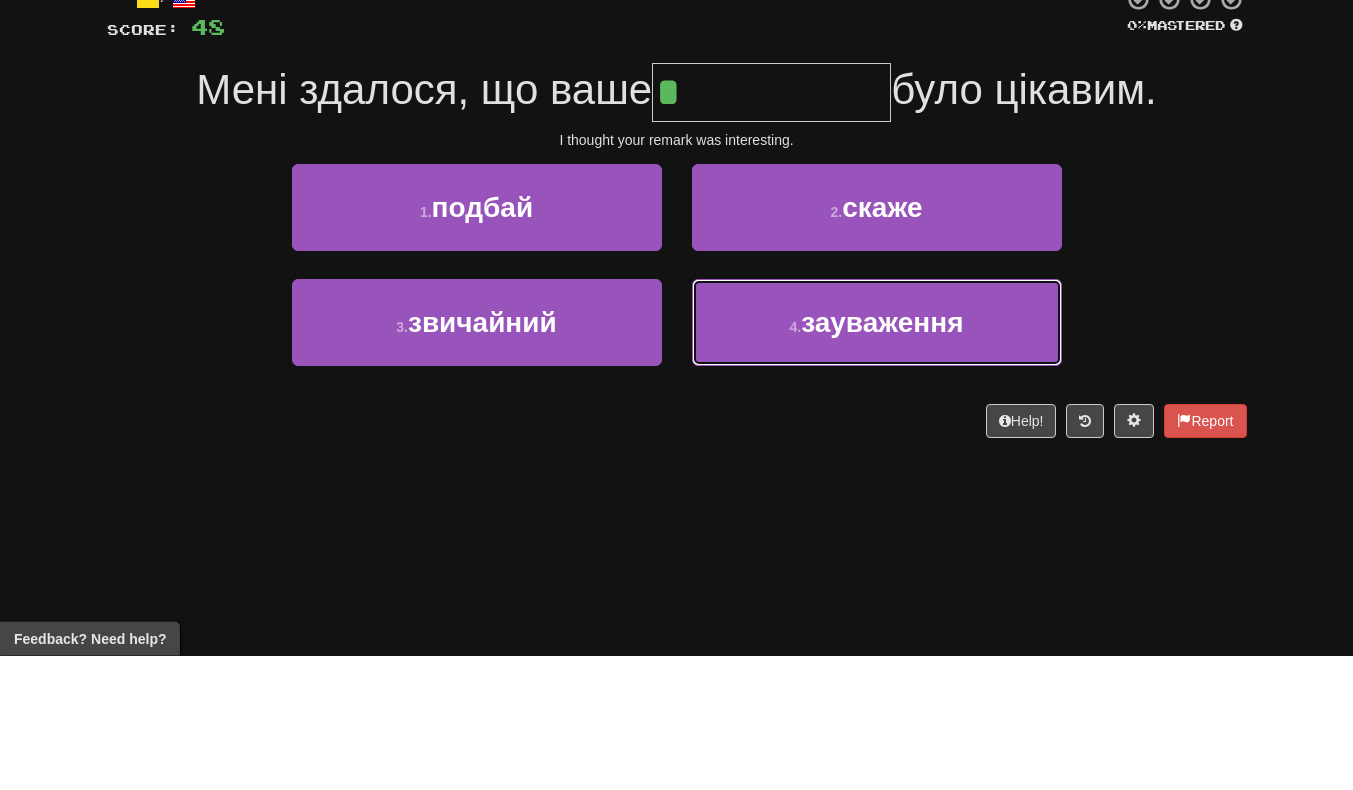 click on "4 .  зауваження" at bounding box center [877, 457] 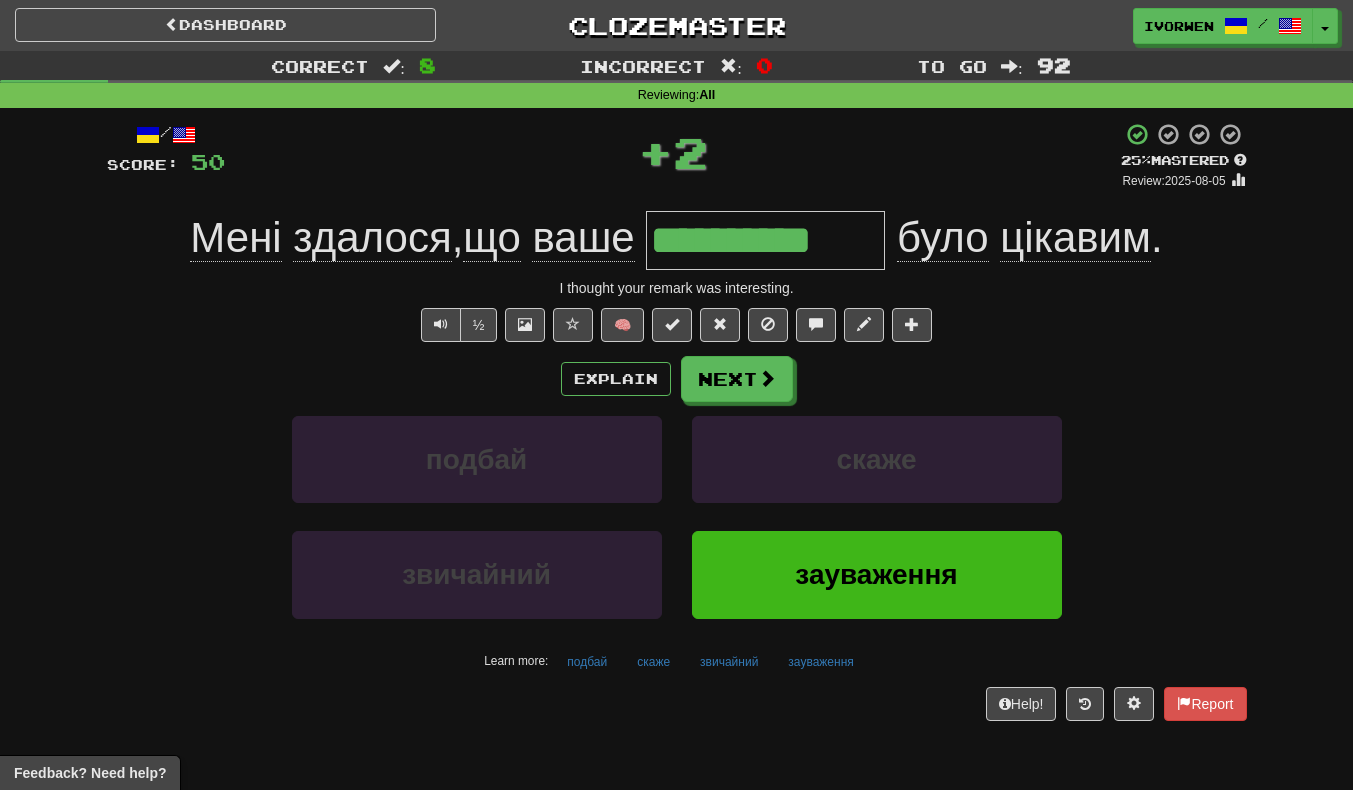 click on "**********" at bounding box center (765, 240) 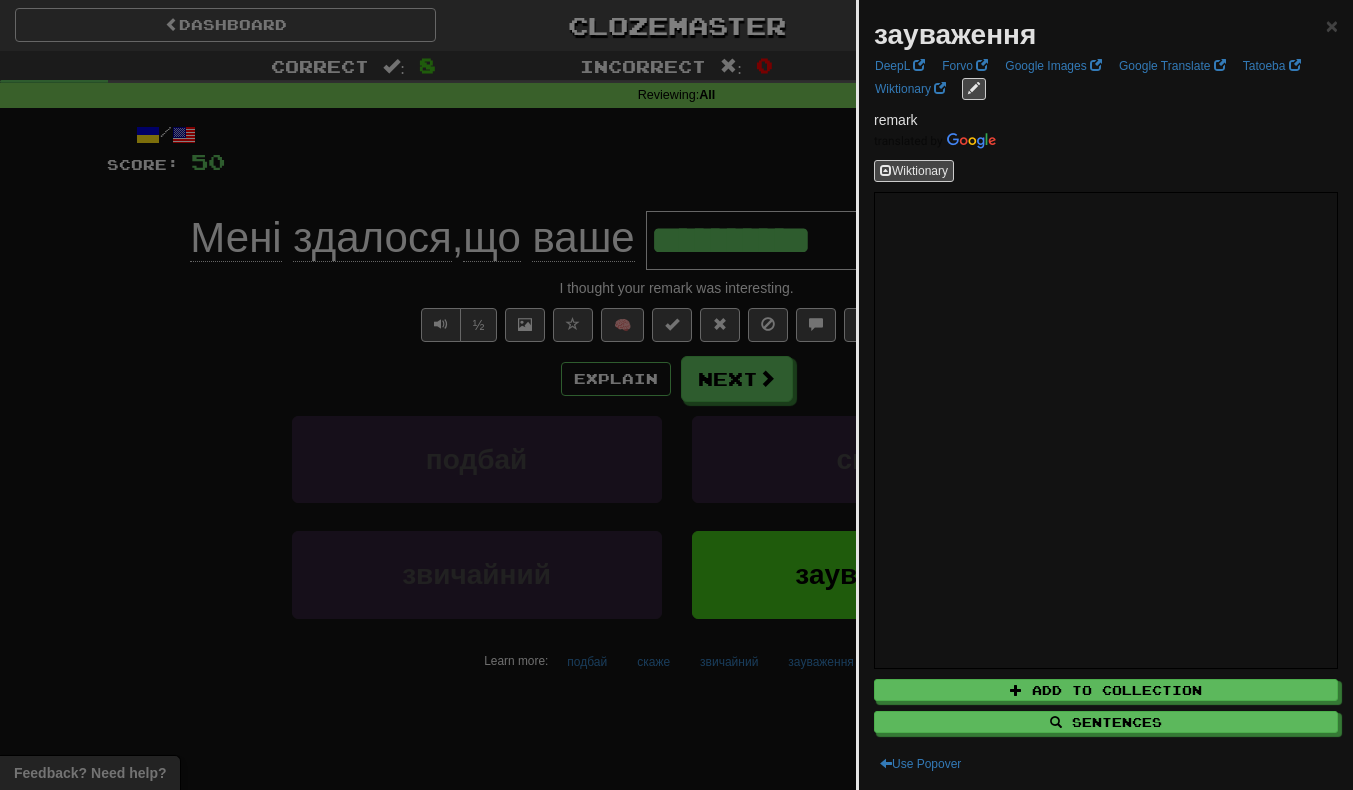 click at bounding box center (676, 395) 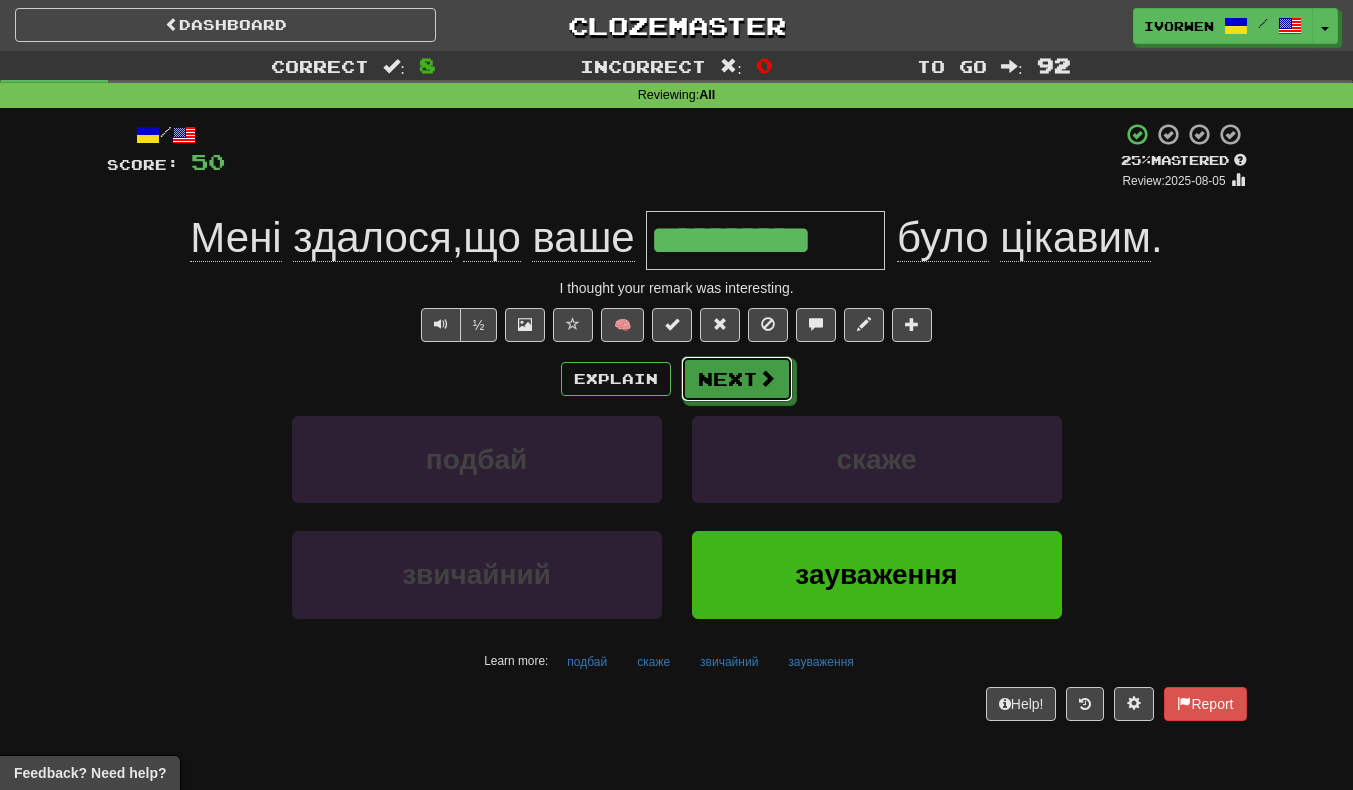 click on "Next" at bounding box center (737, 379) 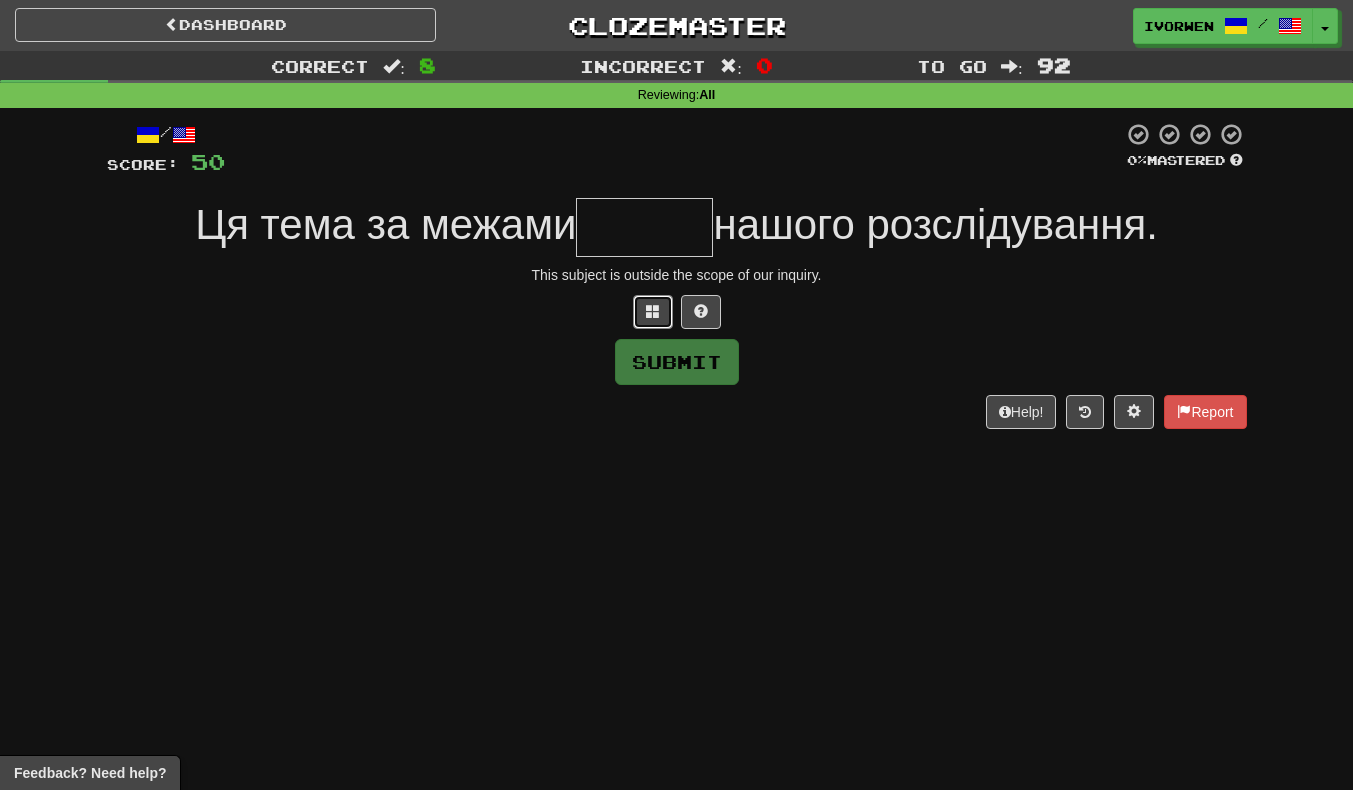click at bounding box center (653, 311) 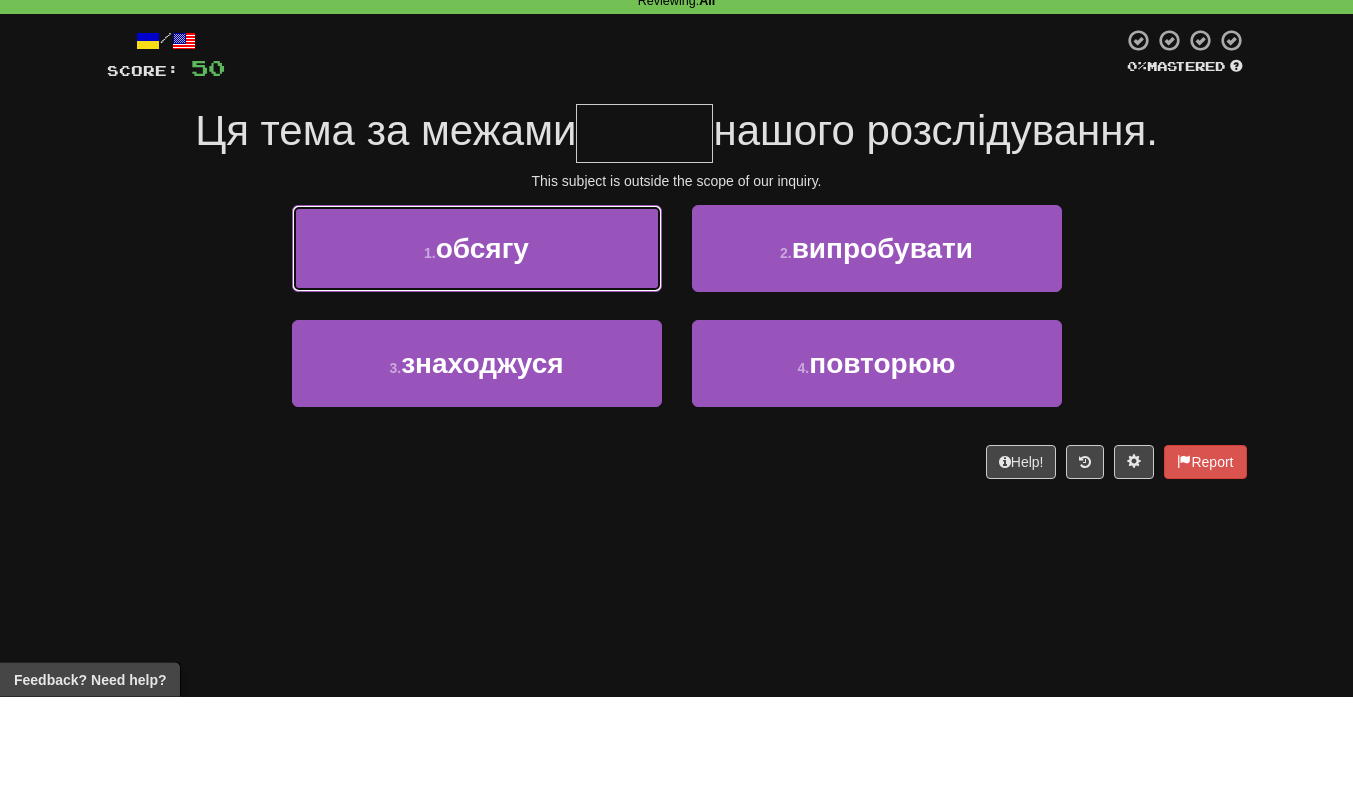 click on "1 .  обсягу" at bounding box center [477, 342] 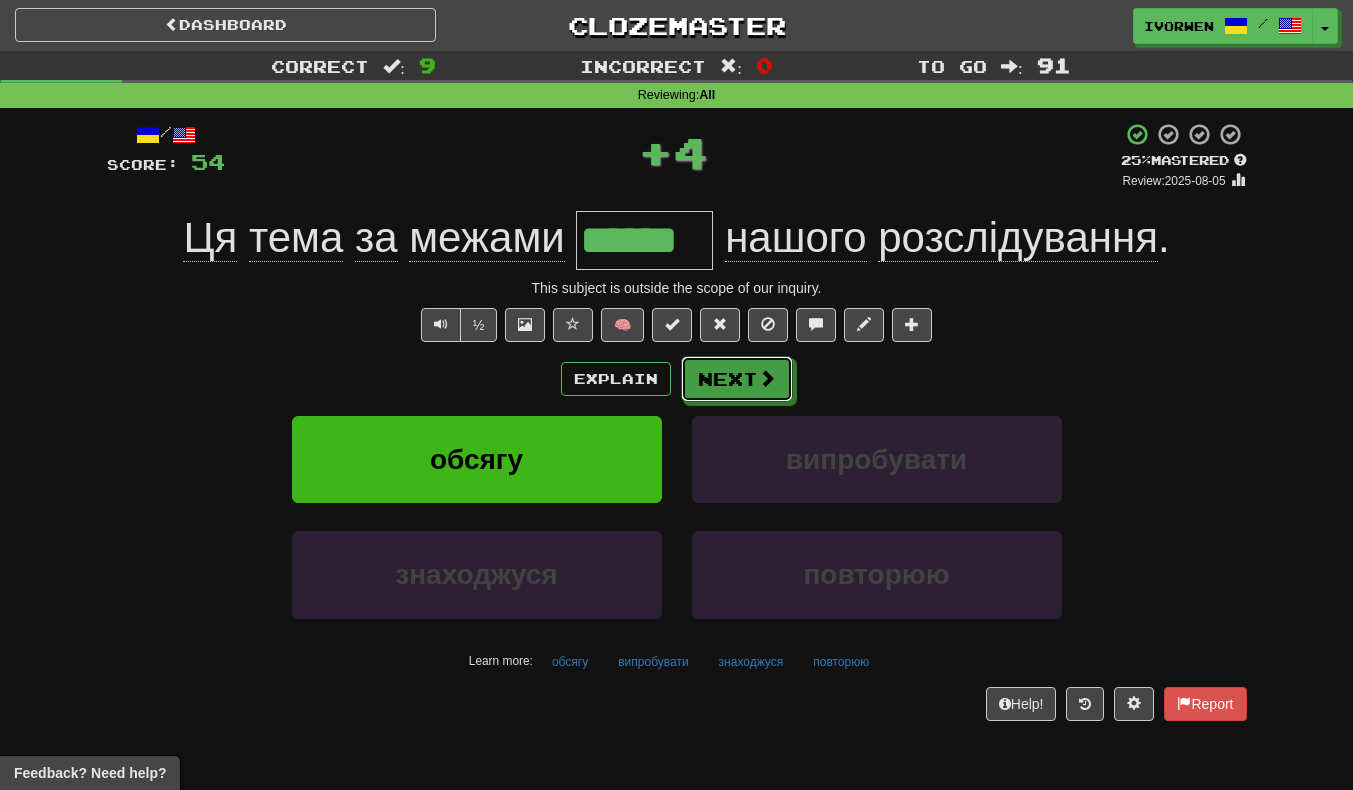 click on "Next" at bounding box center (737, 379) 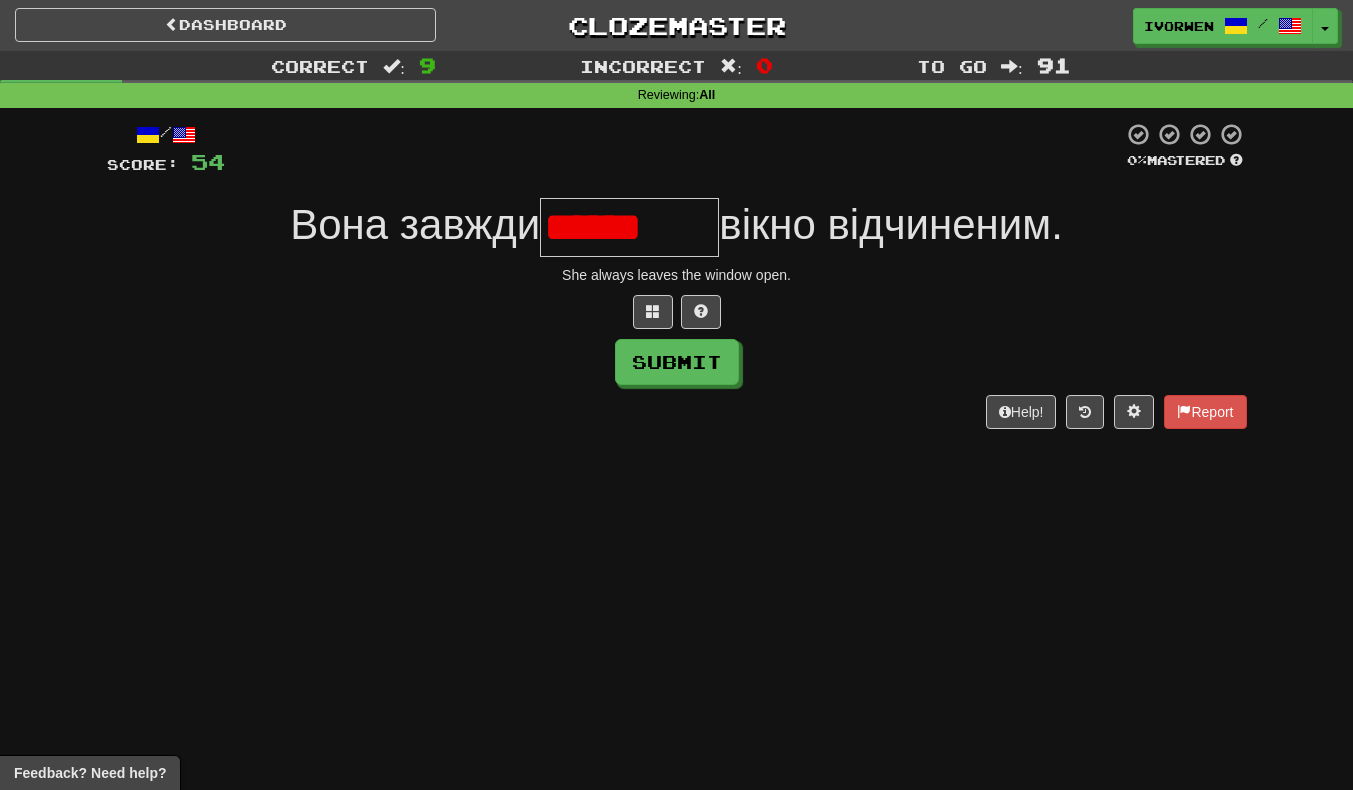 scroll, scrollTop: 0, scrollLeft: 0, axis: both 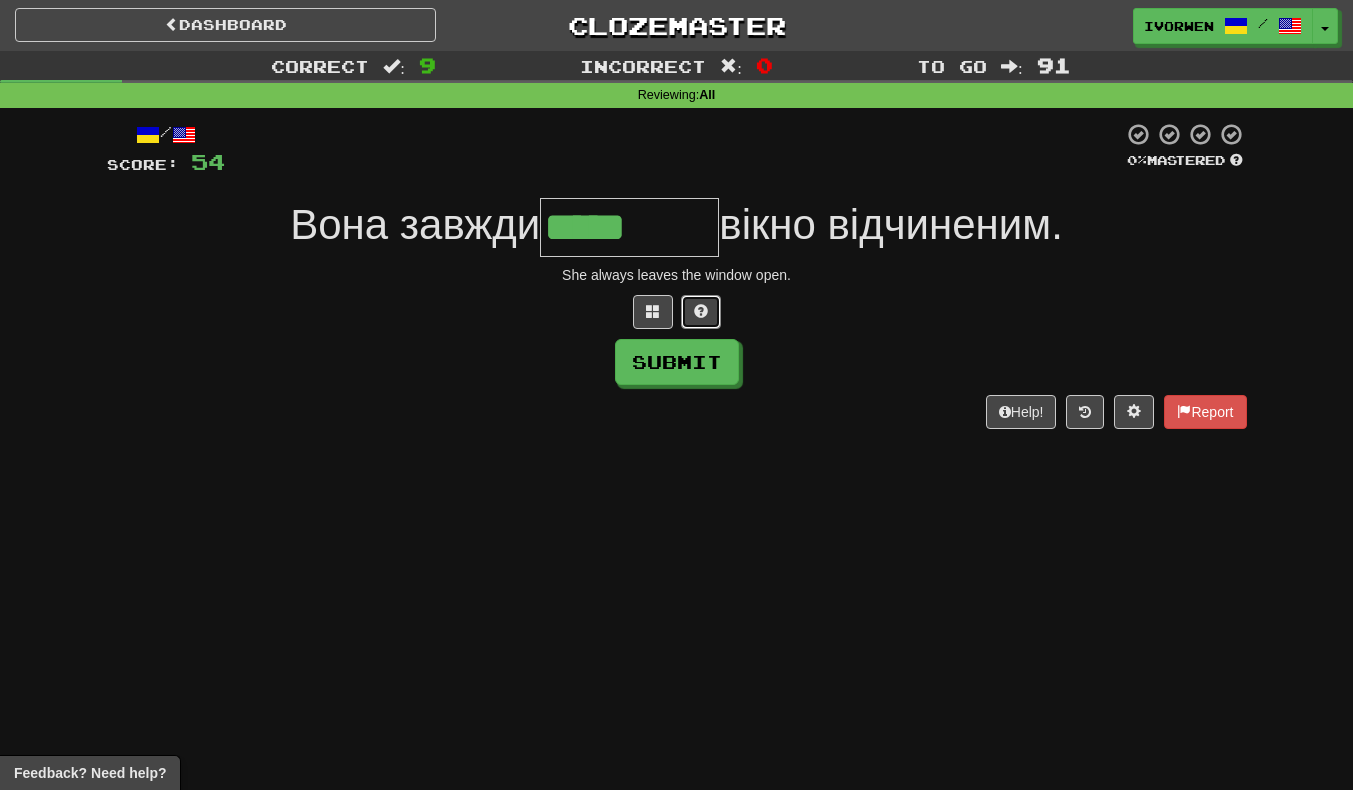 click at bounding box center (701, 312) 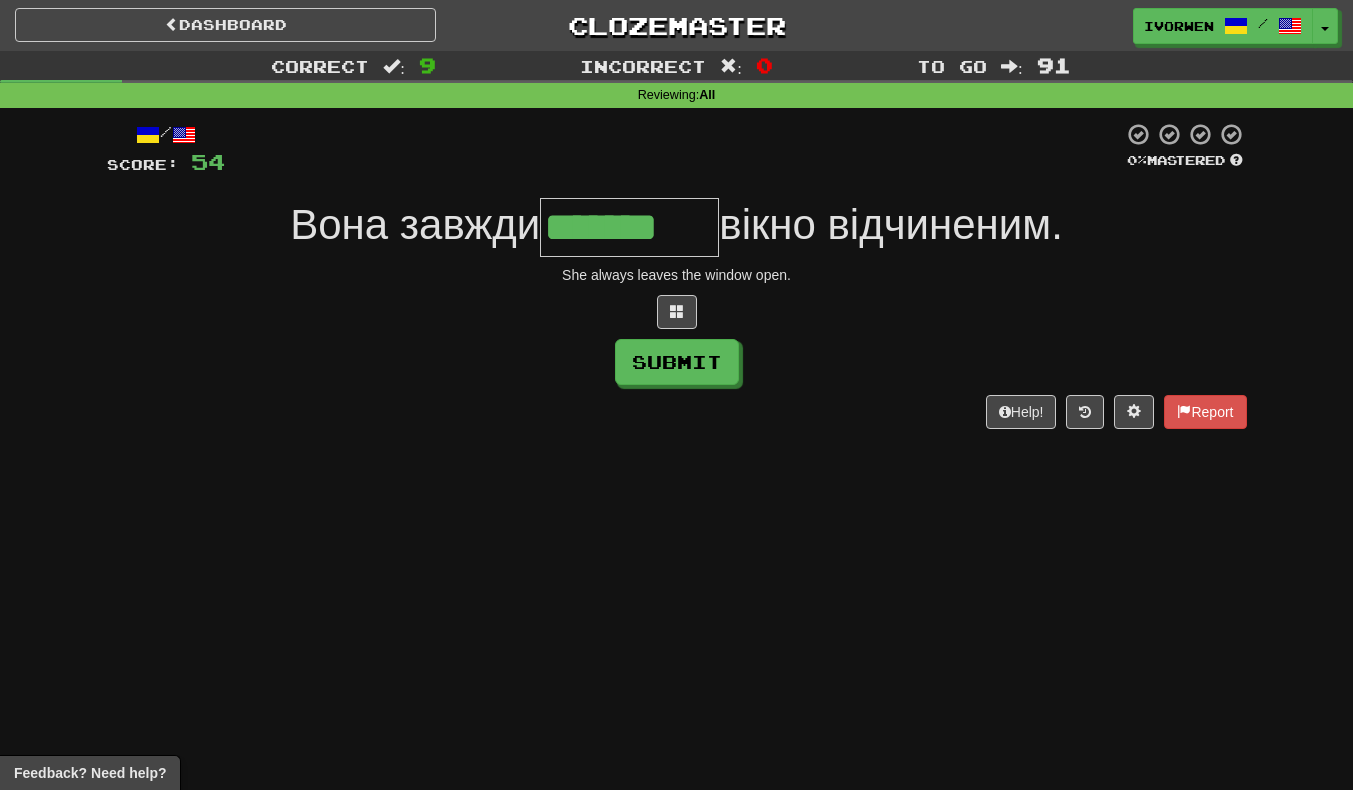 type on "*******" 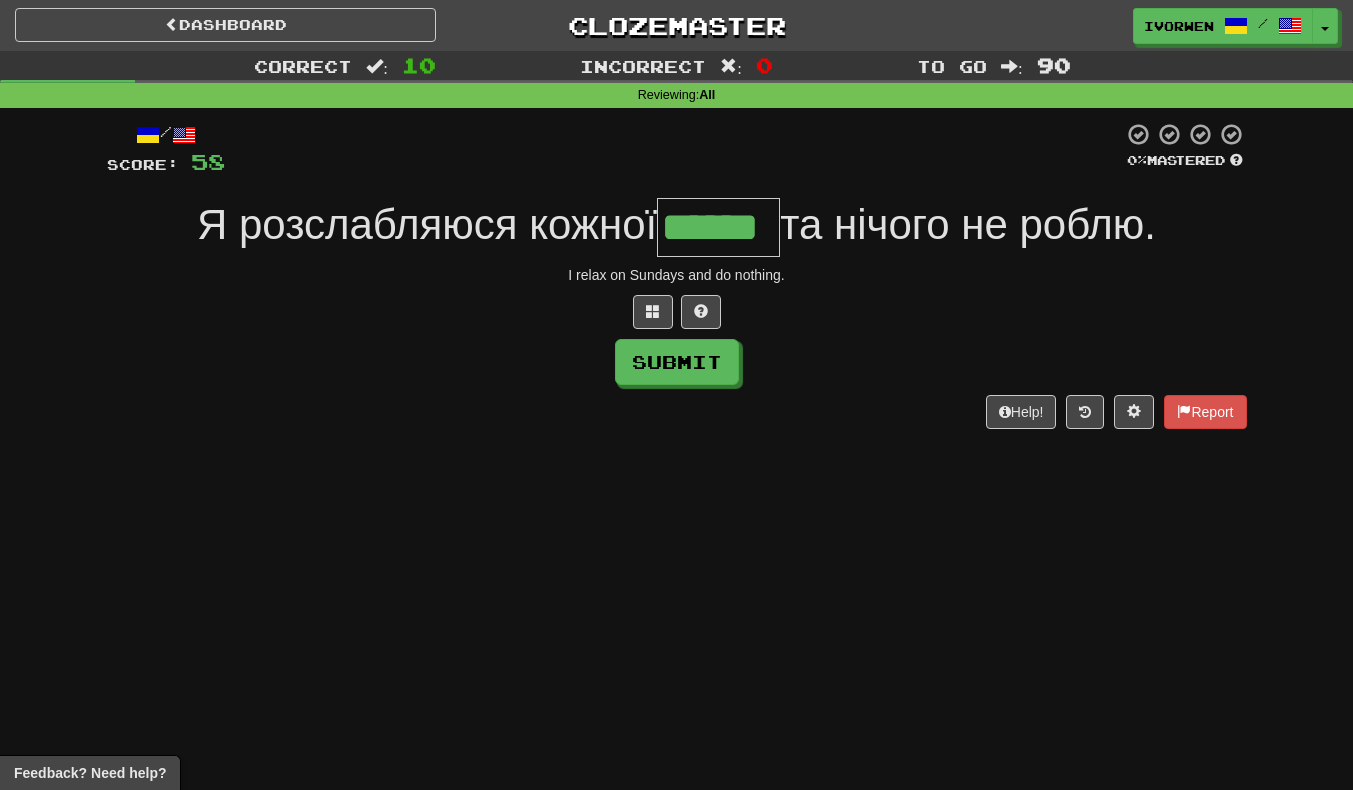 scroll, scrollTop: 0, scrollLeft: 5, axis: horizontal 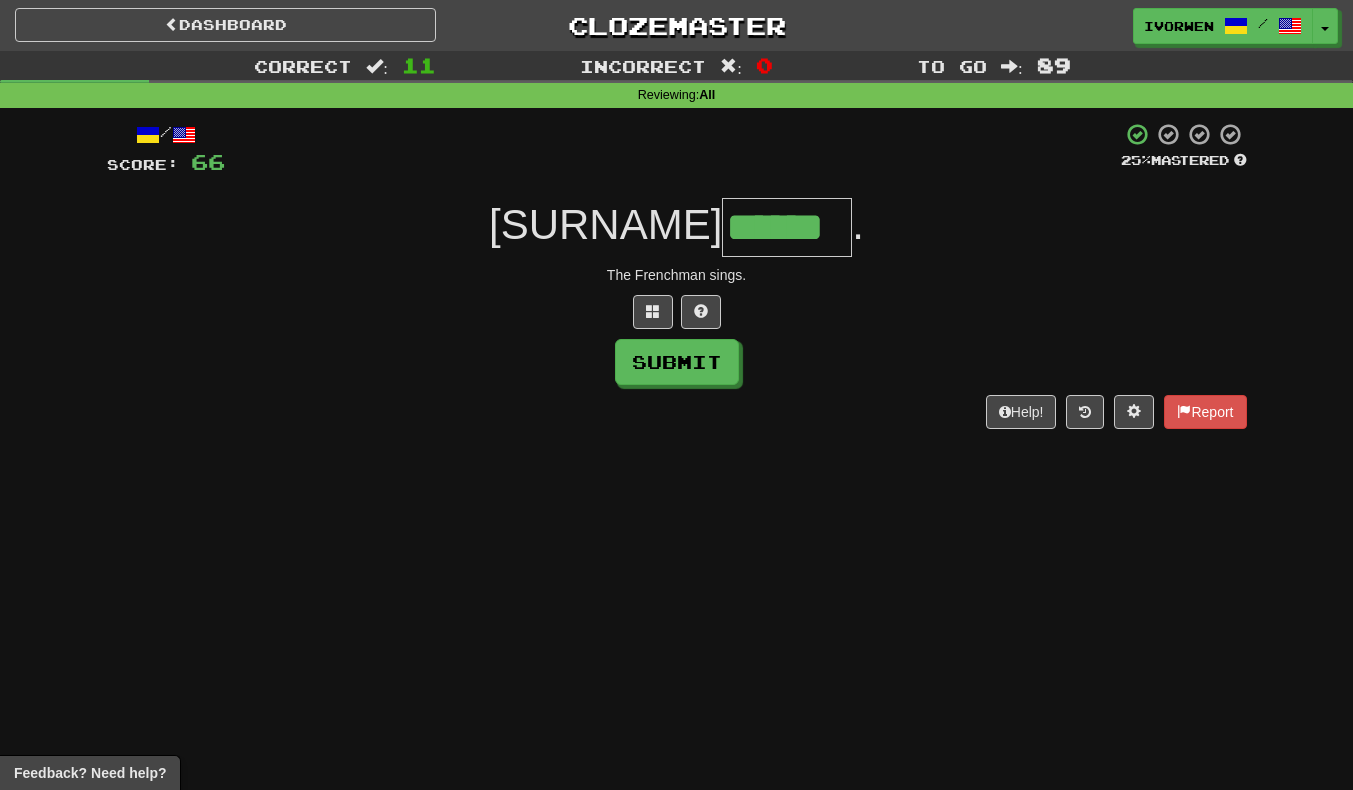 type on "******" 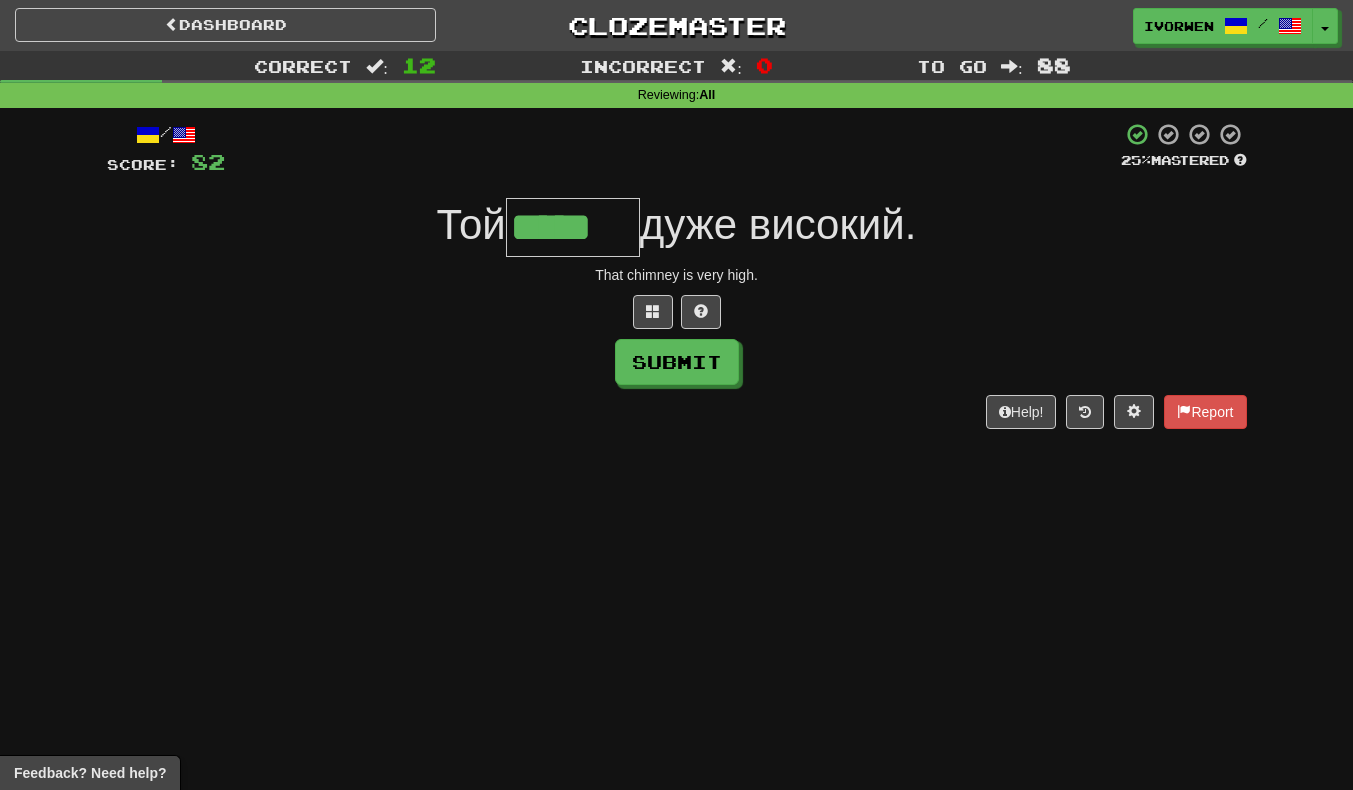 scroll, scrollTop: 0, scrollLeft: 1, axis: horizontal 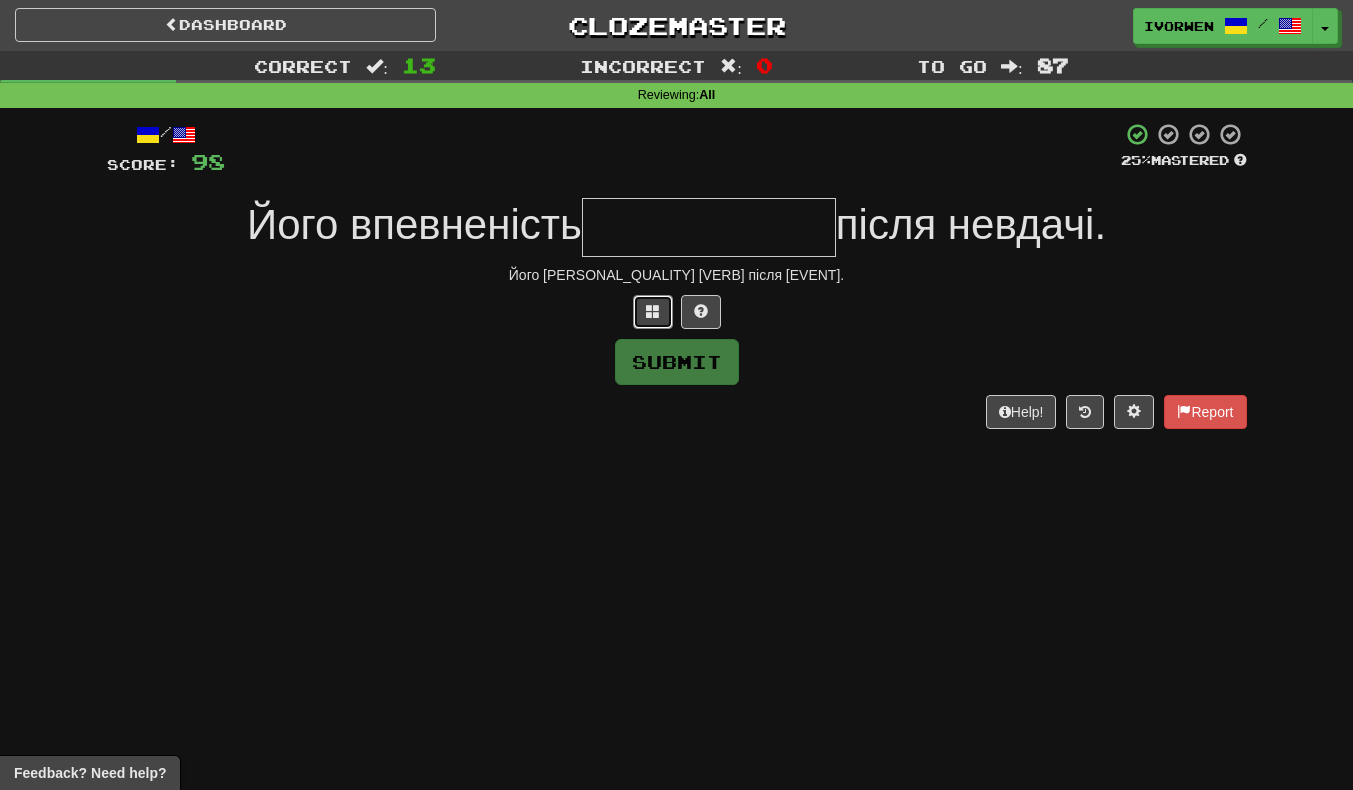 click at bounding box center [653, 312] 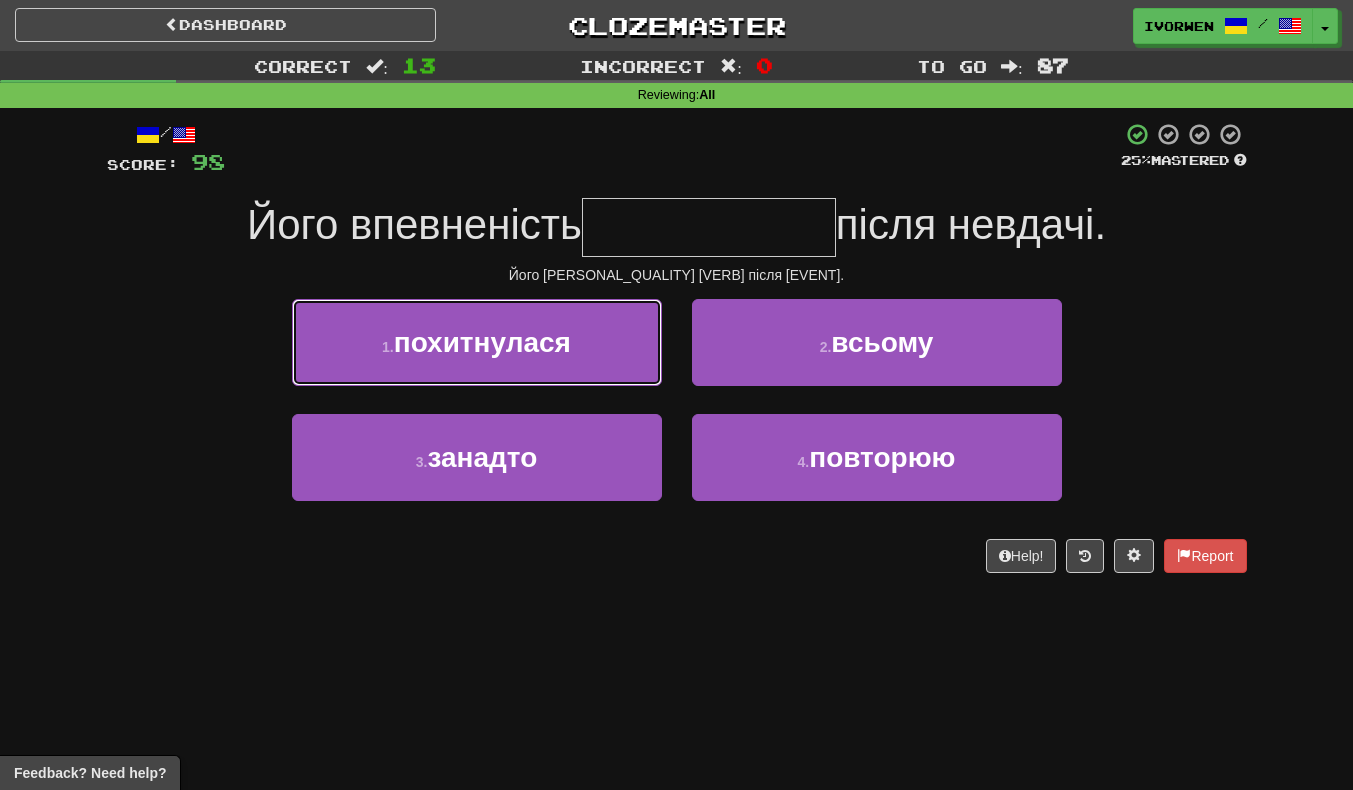 click on "1 .  похитнулася" at bounding box center (477, 342) 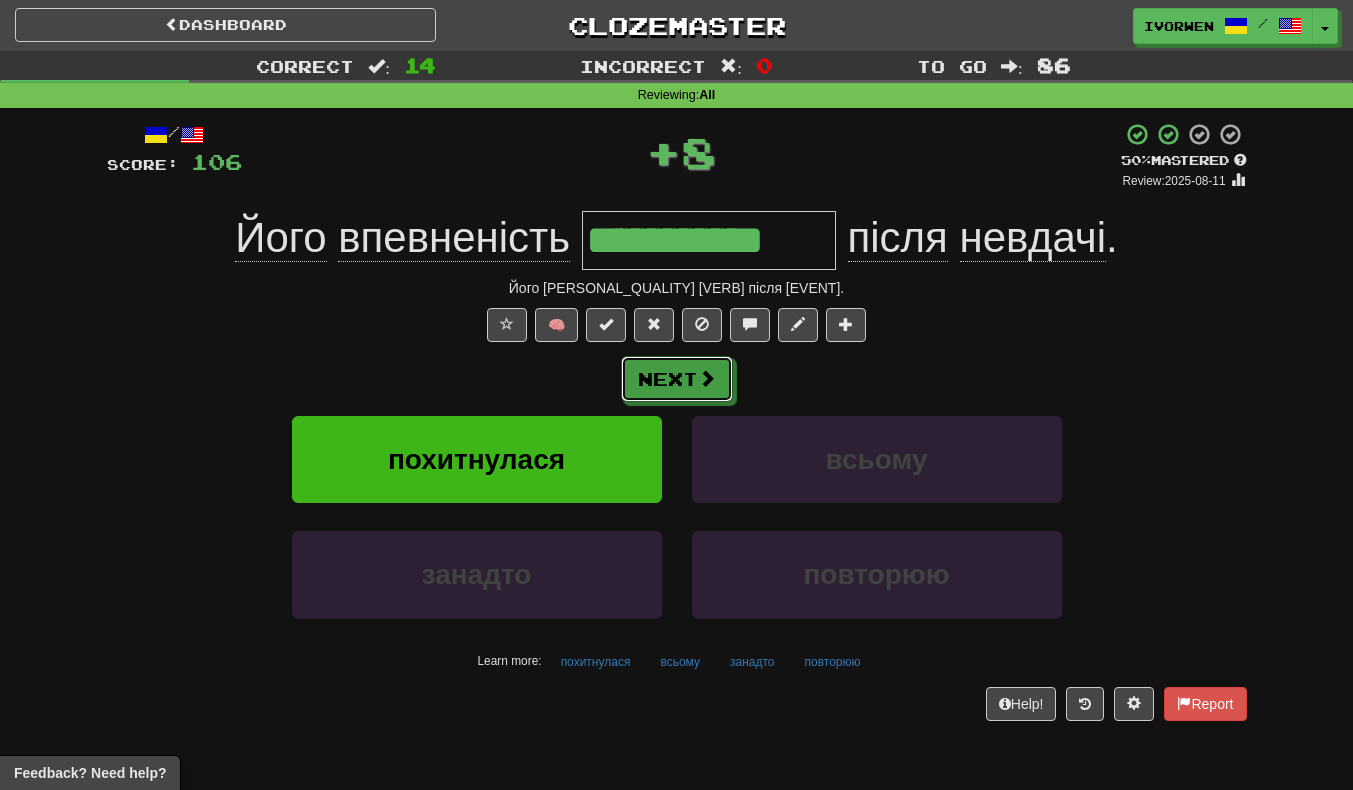 click on "Next" at bounding box center (677, 379) 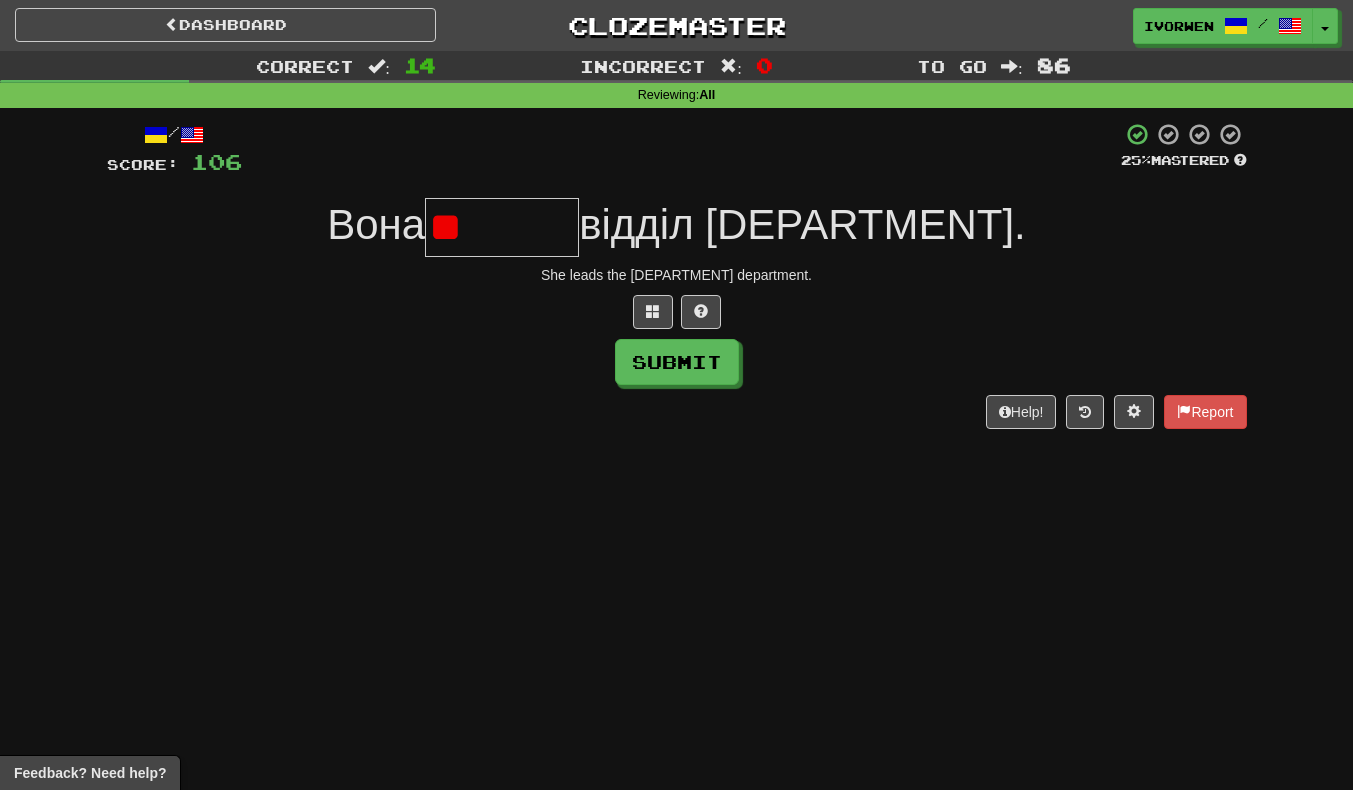 type on "*" 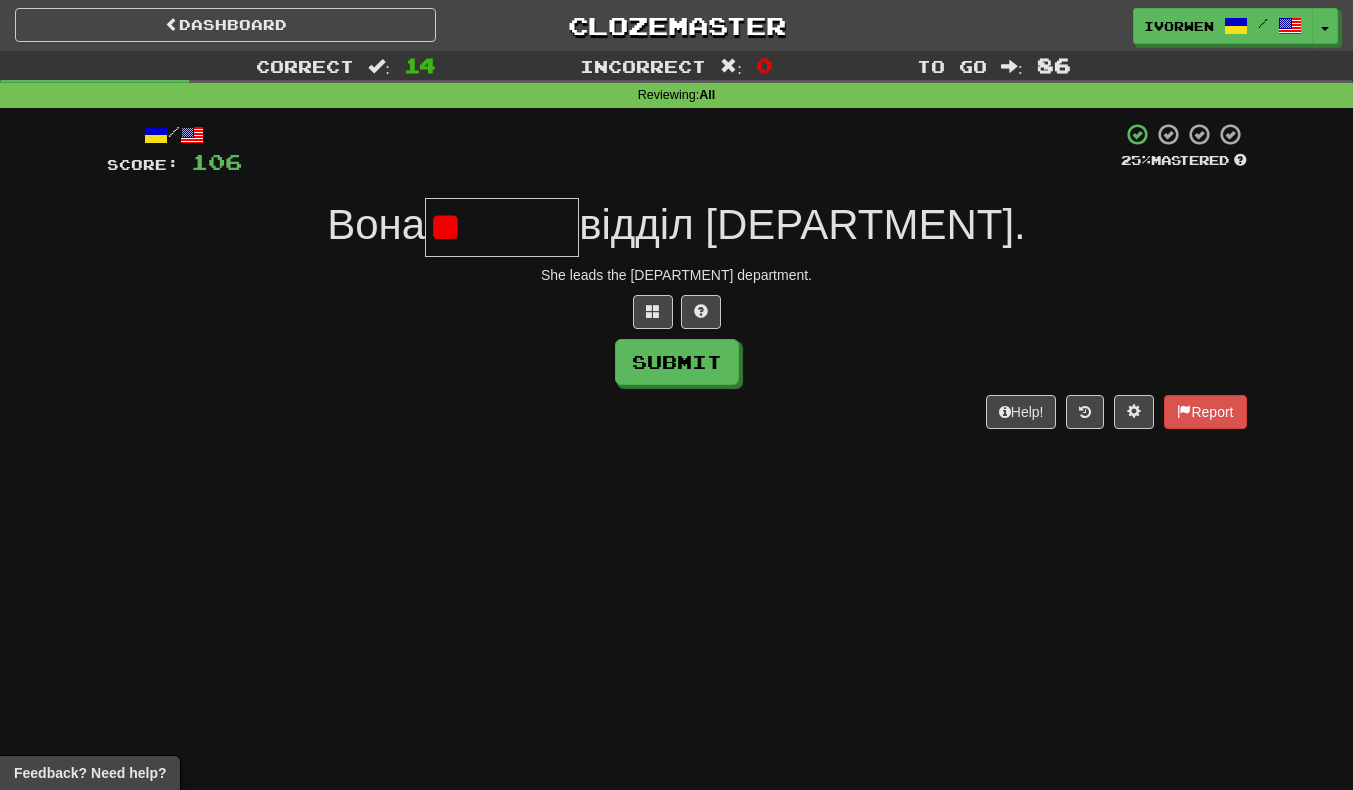 type on "*" 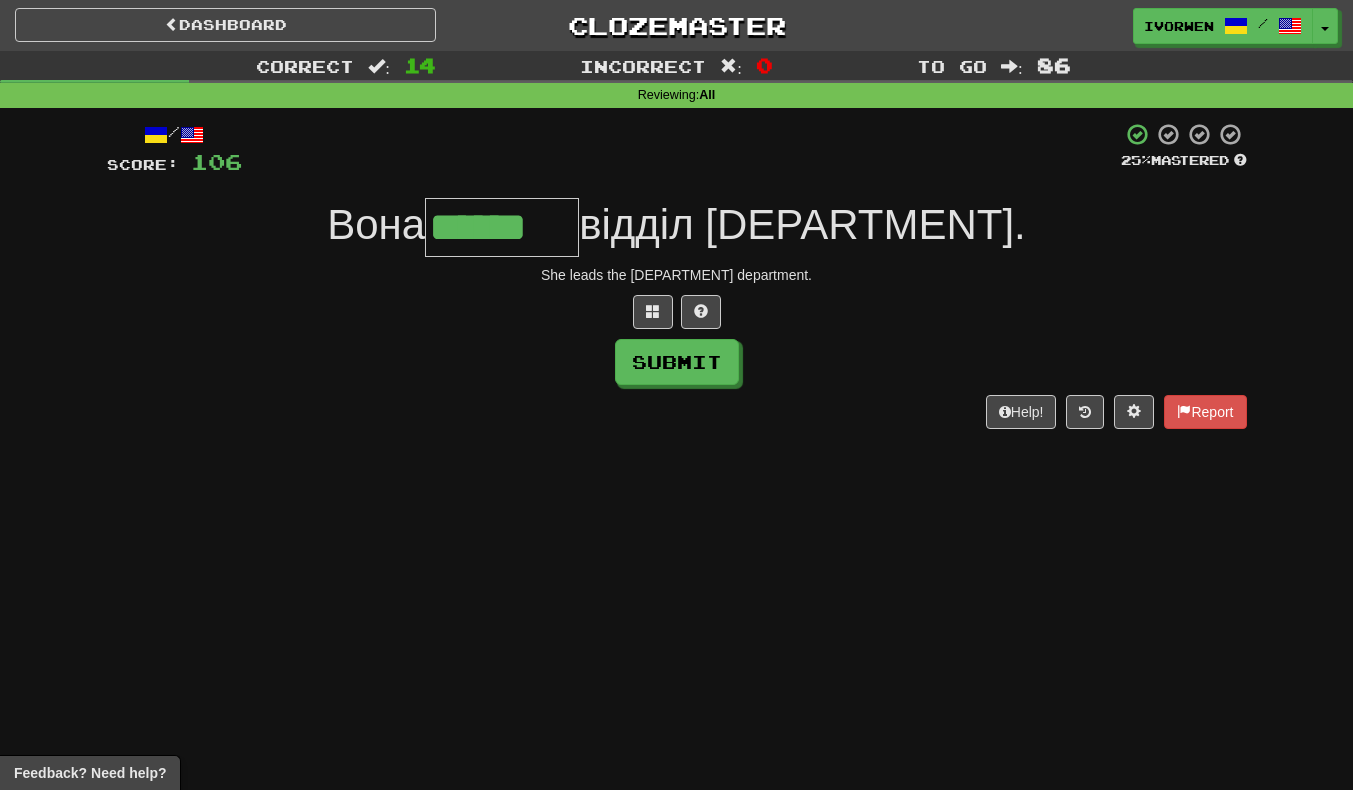 scroll, scrollTop: 0, scrollLeft: 8, axis: horizontal 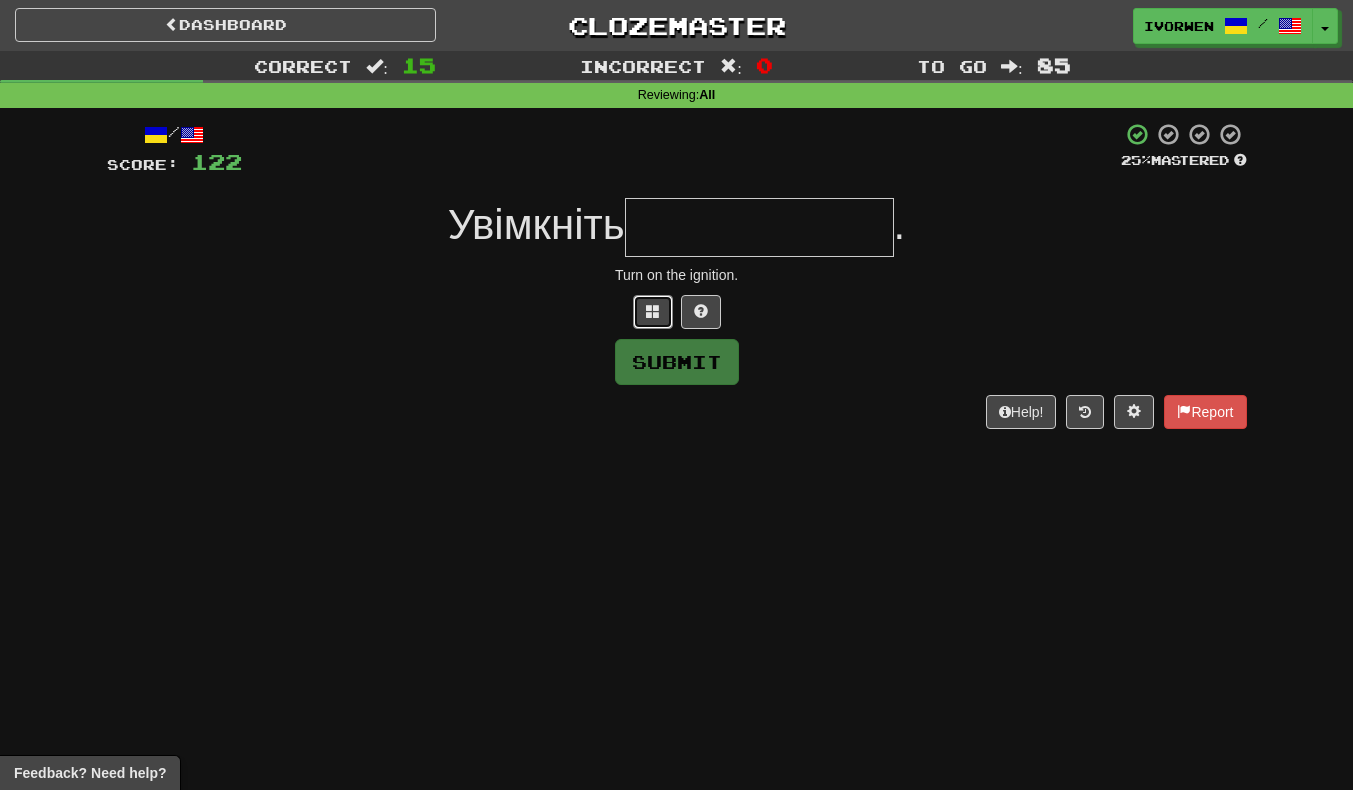 click at bounding box center (653, 311) 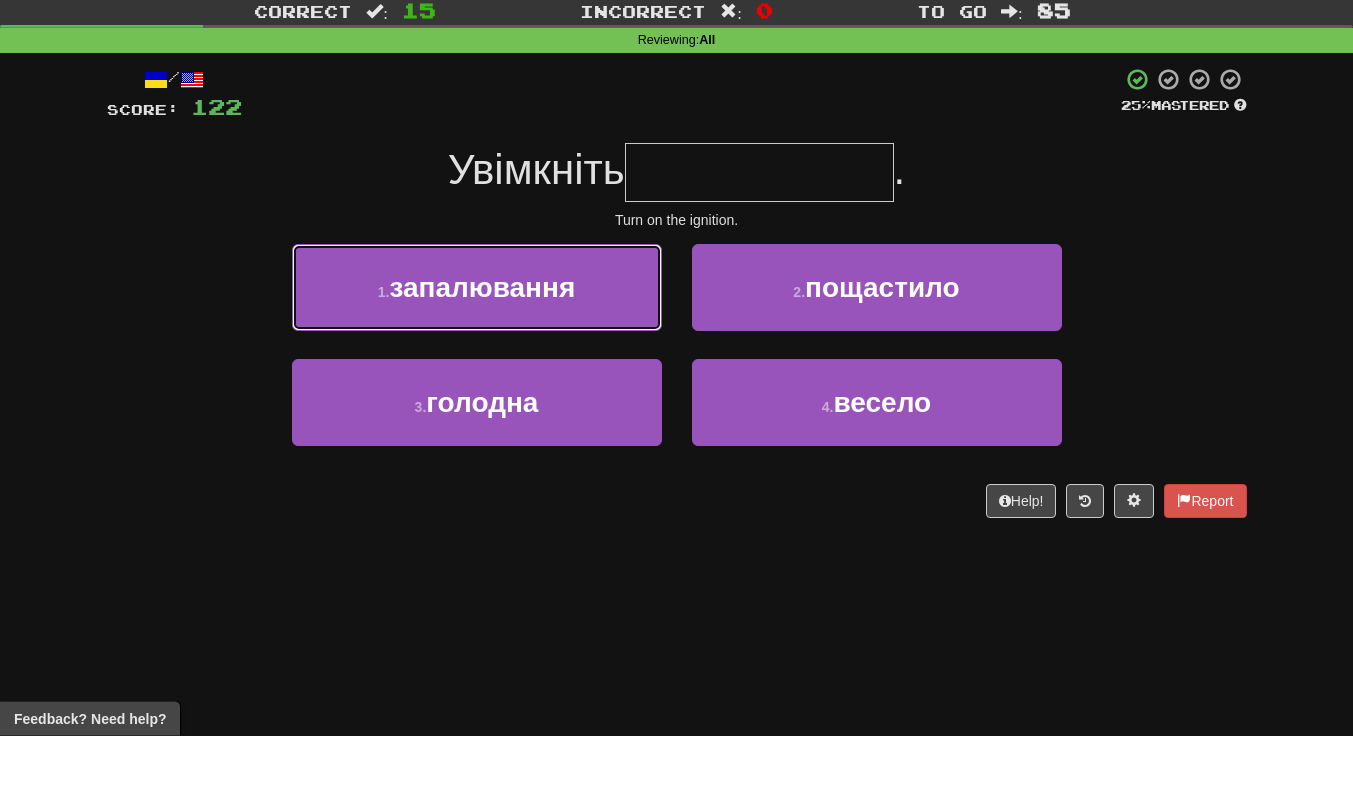 click on "1 .  запалювання" at bounding box center [477, 342] 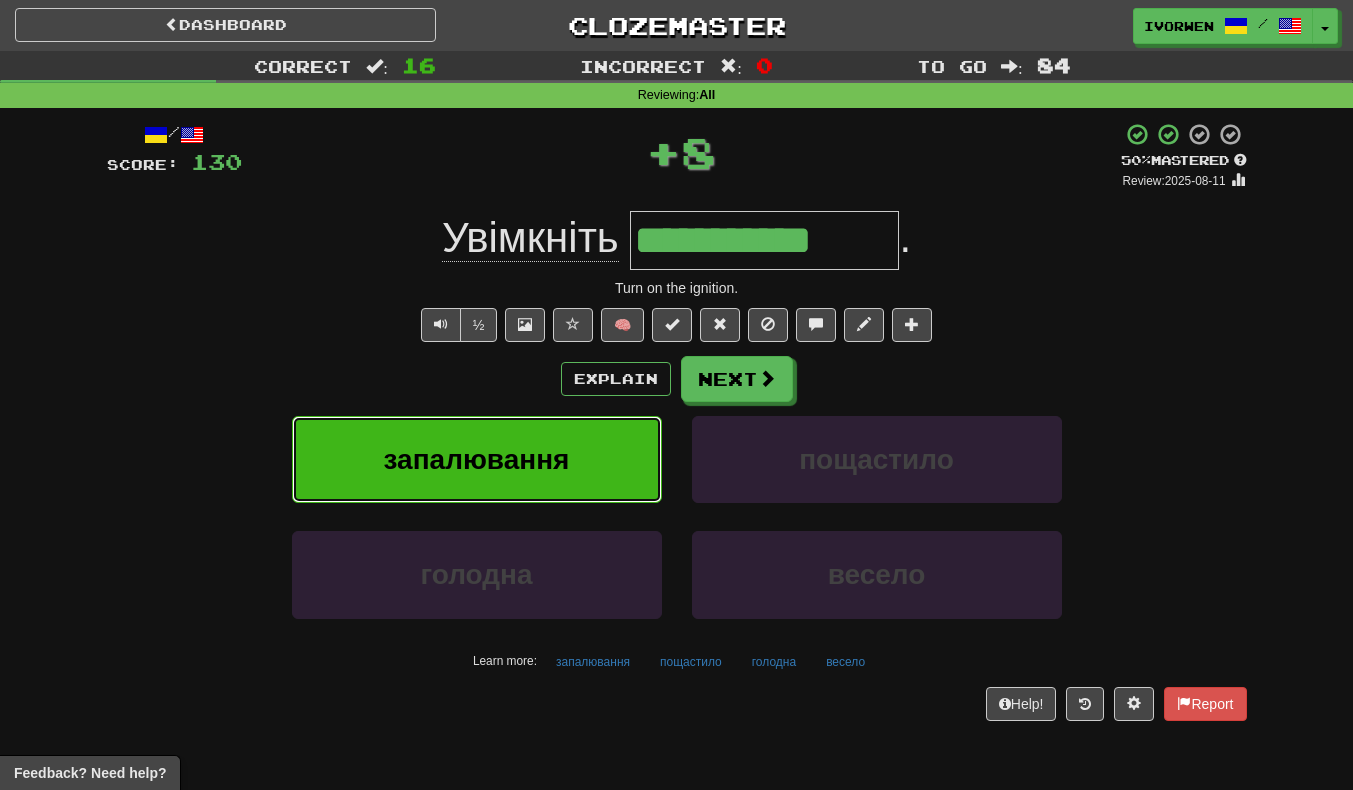 scroll, scrollTop: 2, scrollLeft: 0, axis: vertical 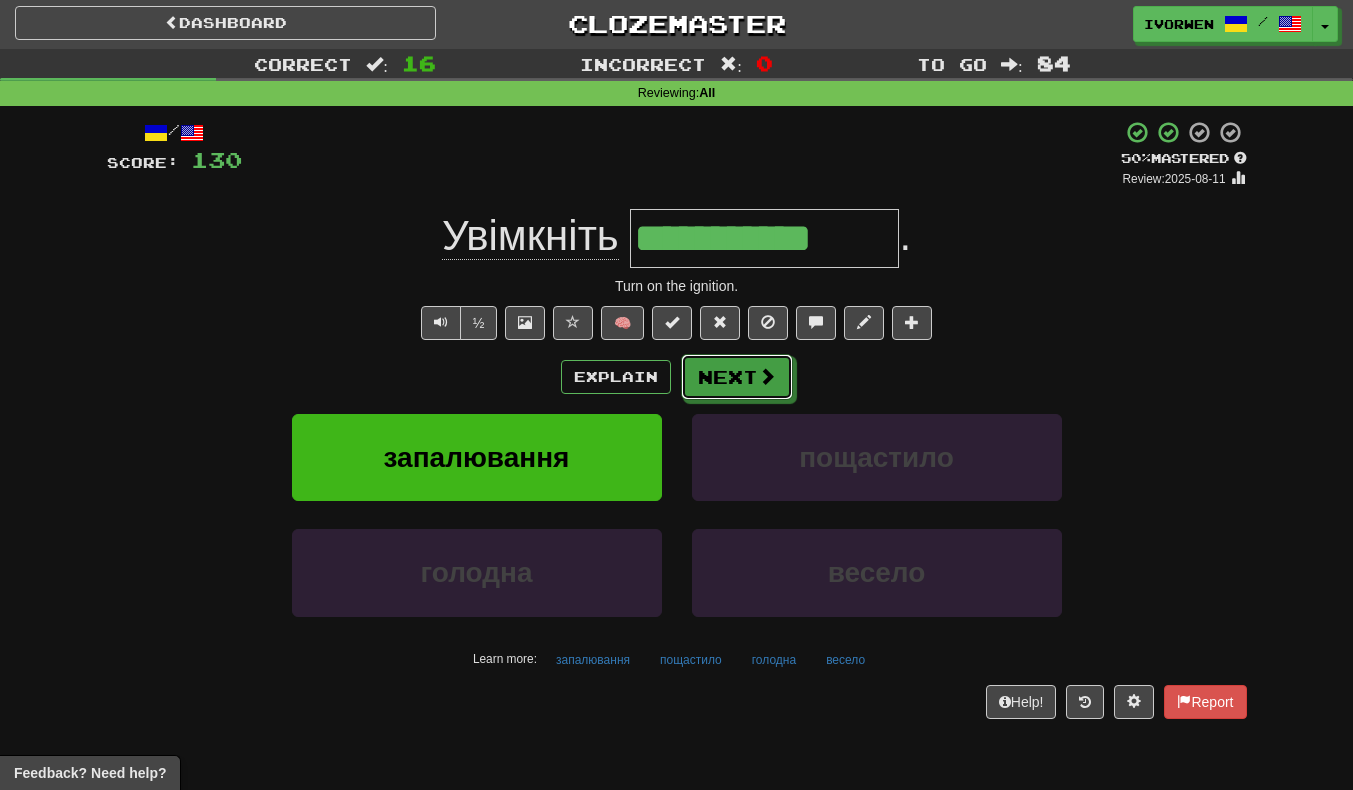 click on "Next" at bounding box center [737, 377] 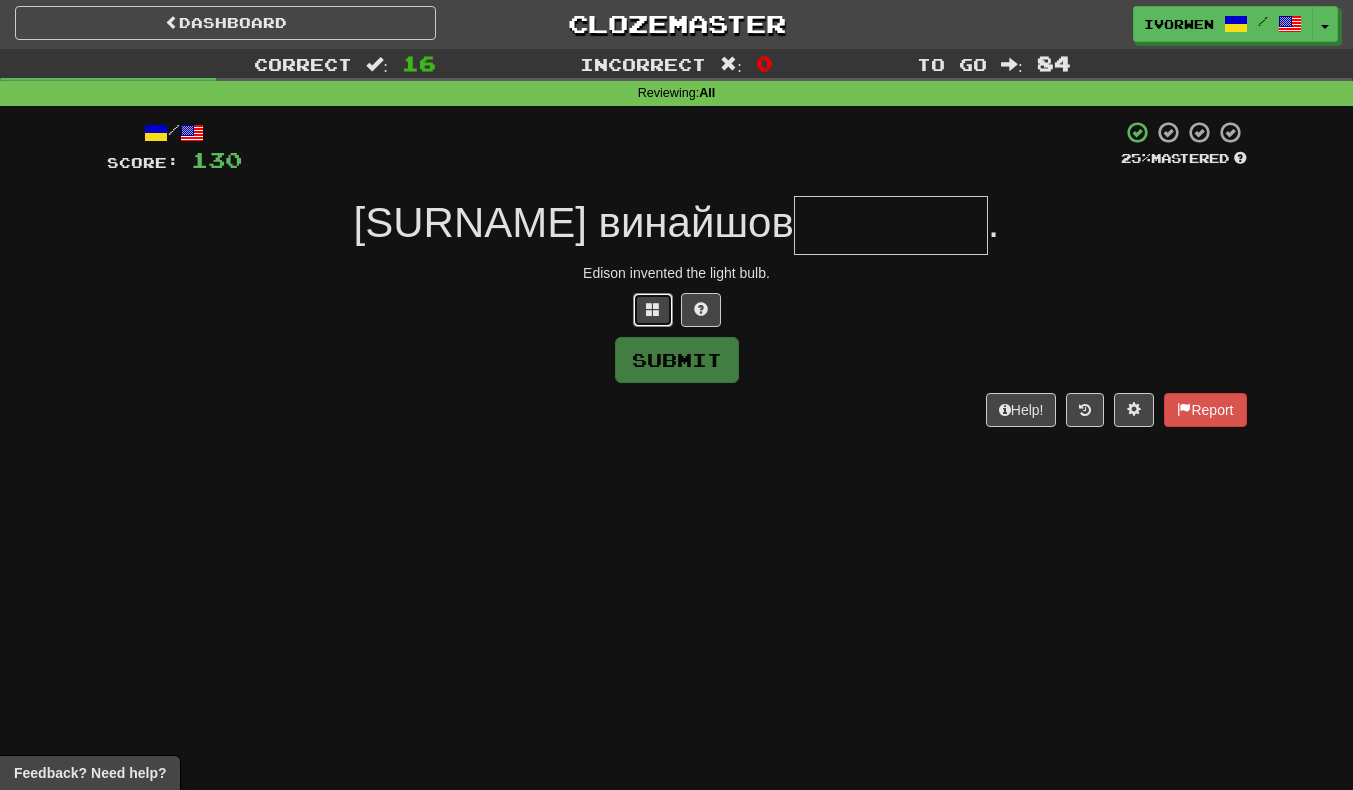 click at bounding box center (653, 310) 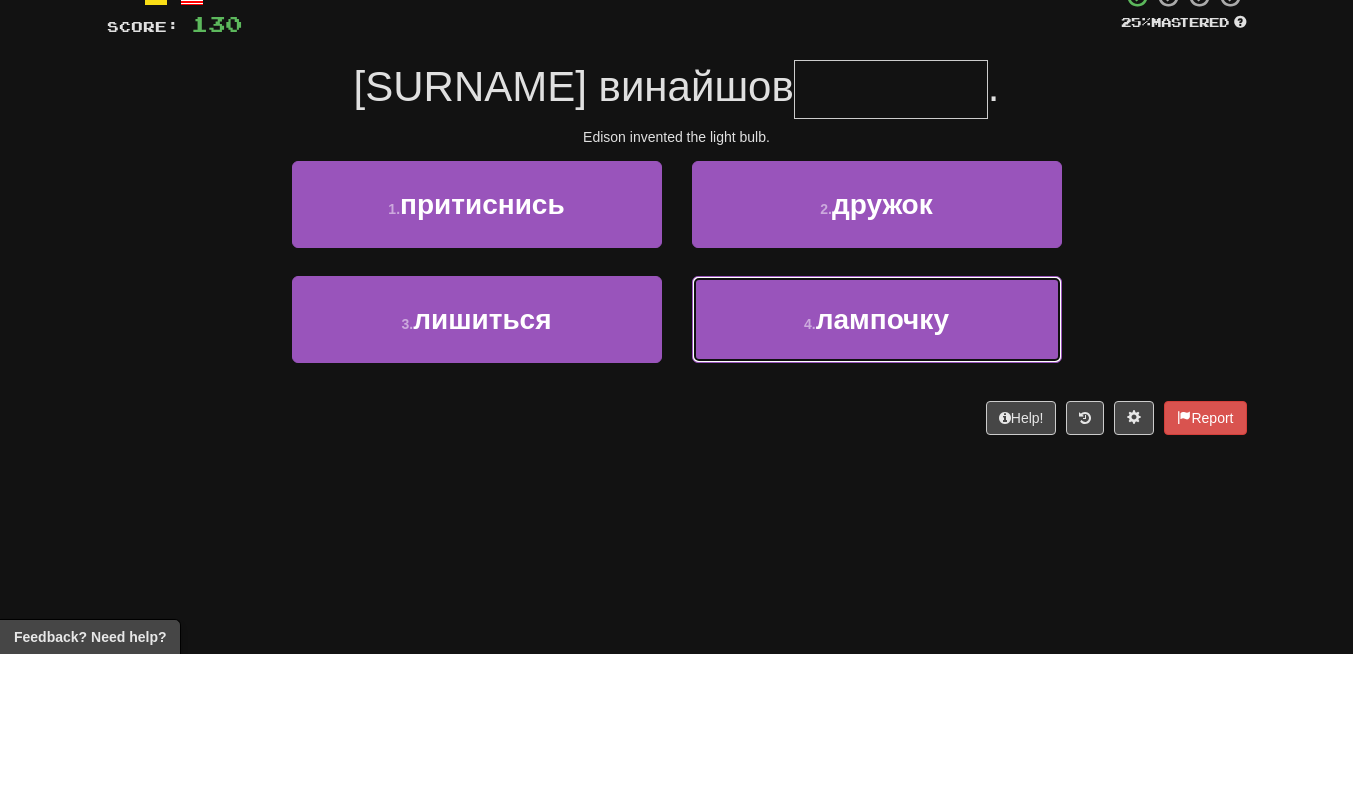 click on "4 .  лампочку" at bounding box center (877, 455) 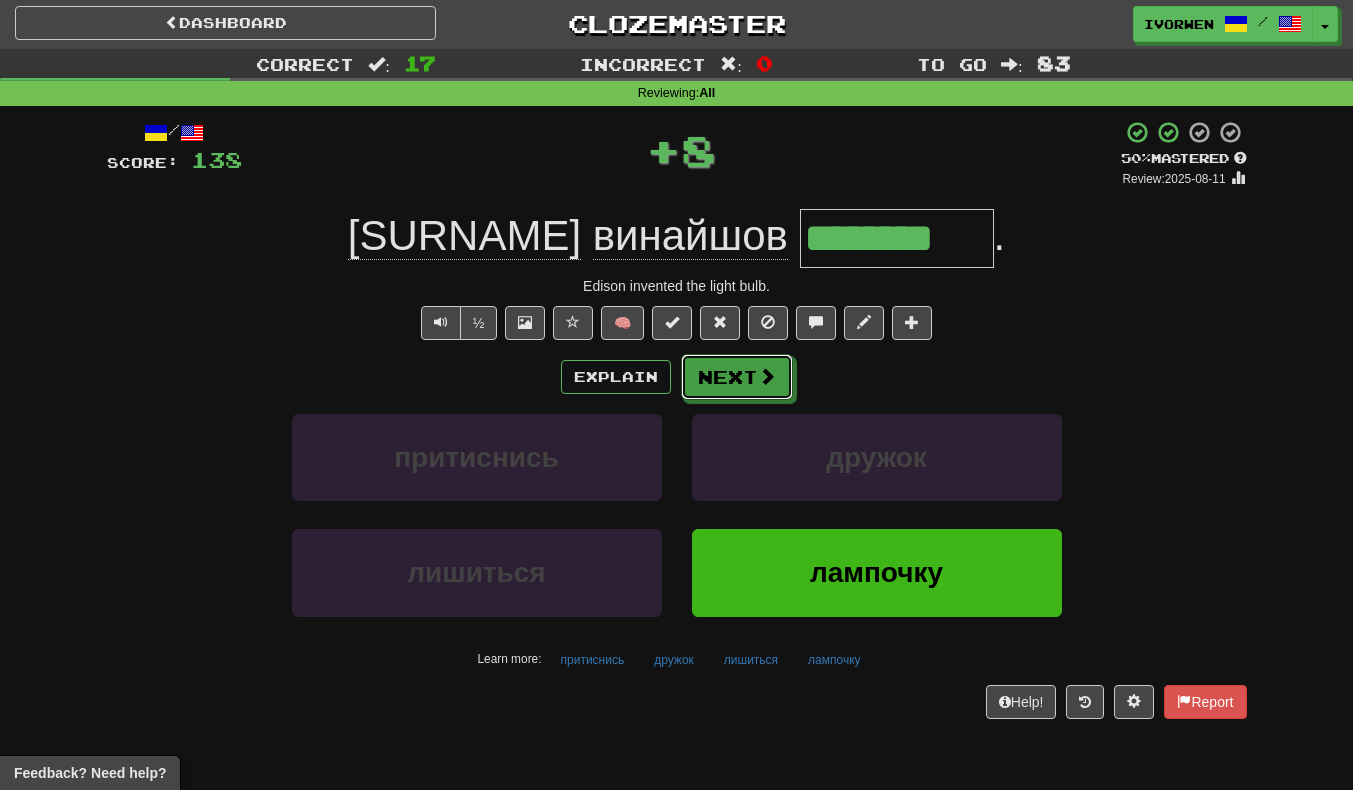 click on "Next" at bounding box center (737, 377) 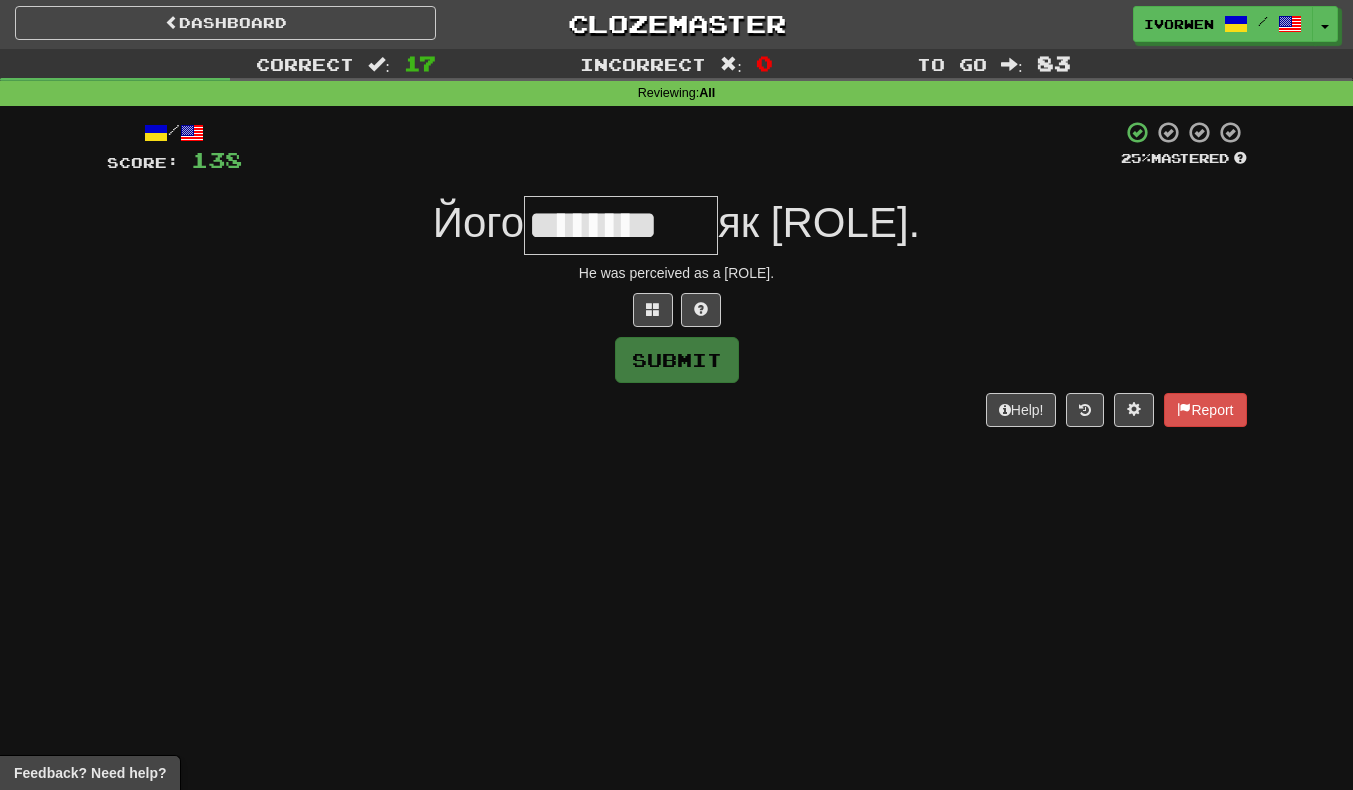 type 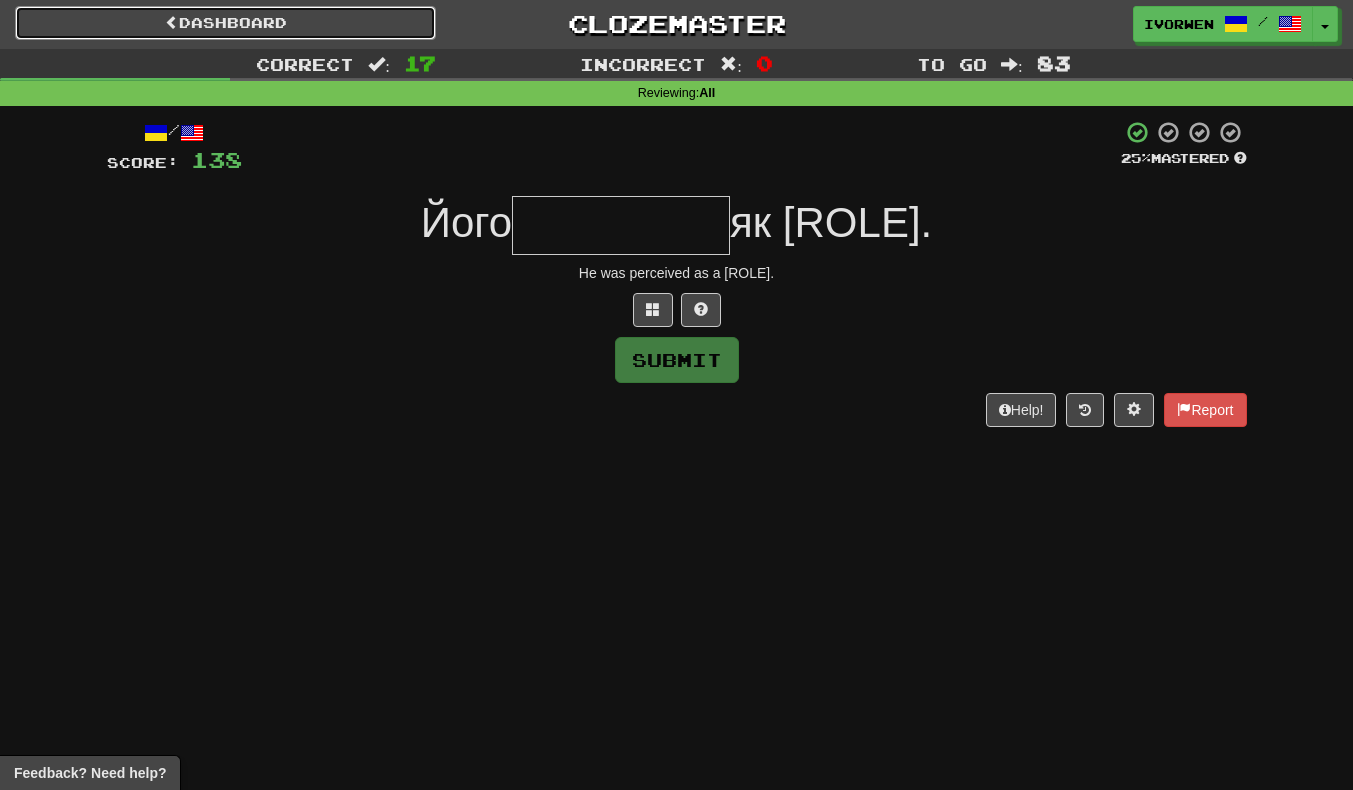 click on "Dashboard" at bounding box center (225, 23) 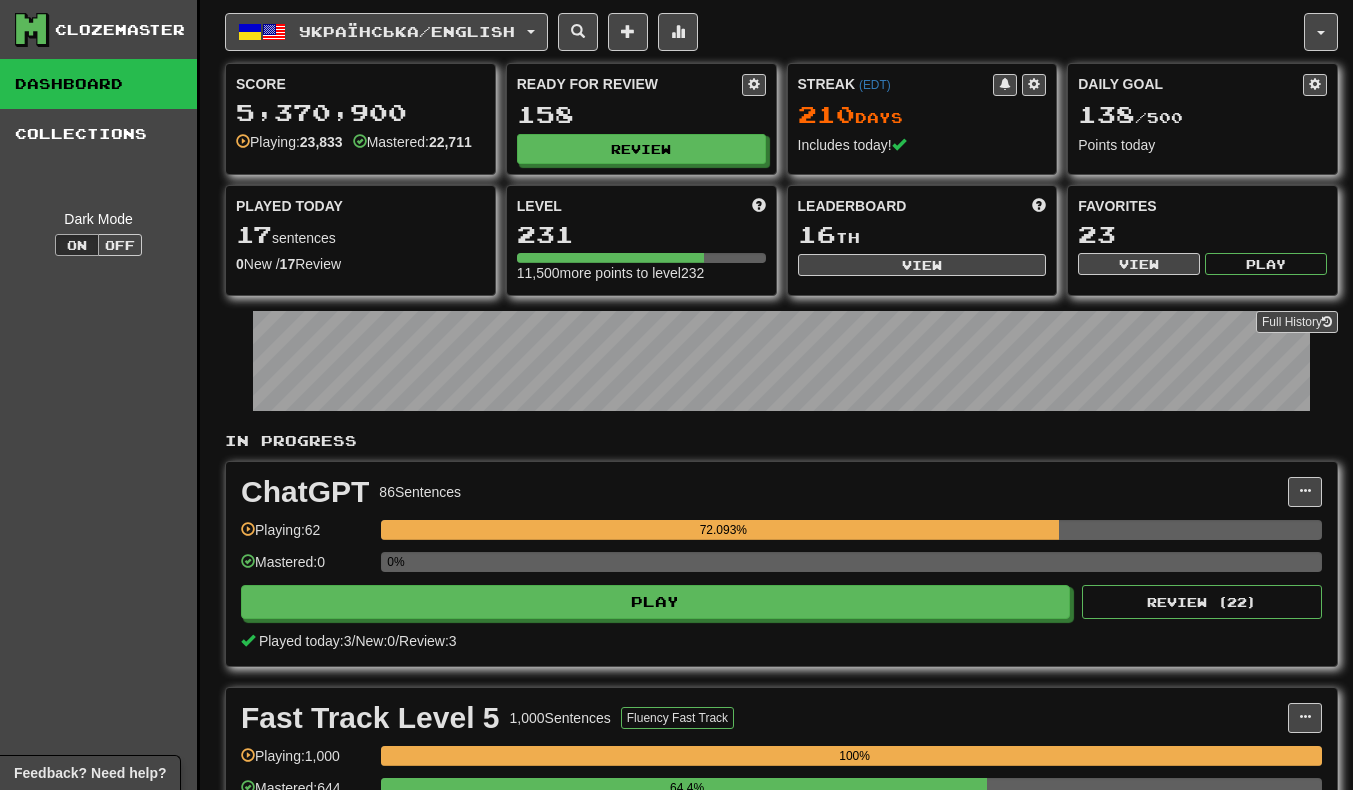 scroll, scrollTop: 0, scrollLeft: 0, axis: both 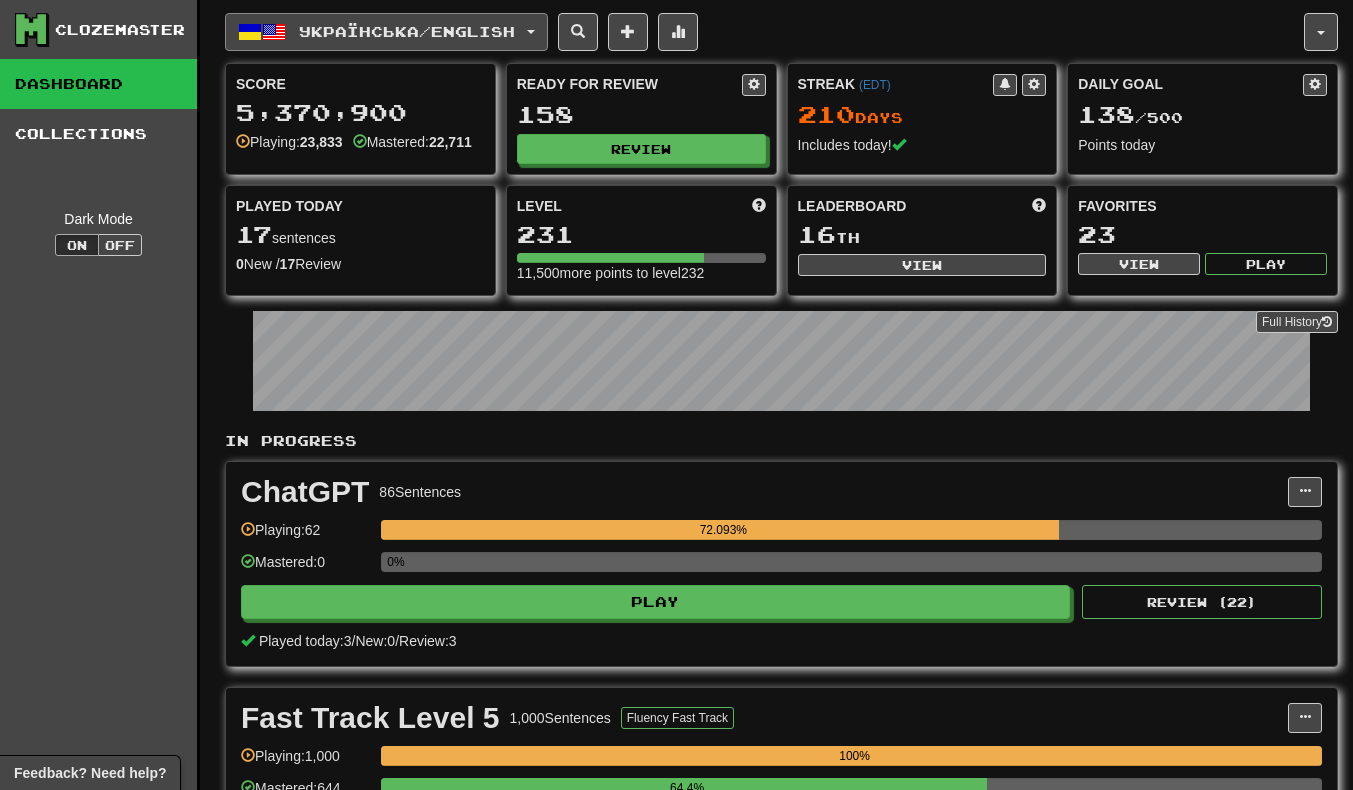 click on "Українська  /  English" 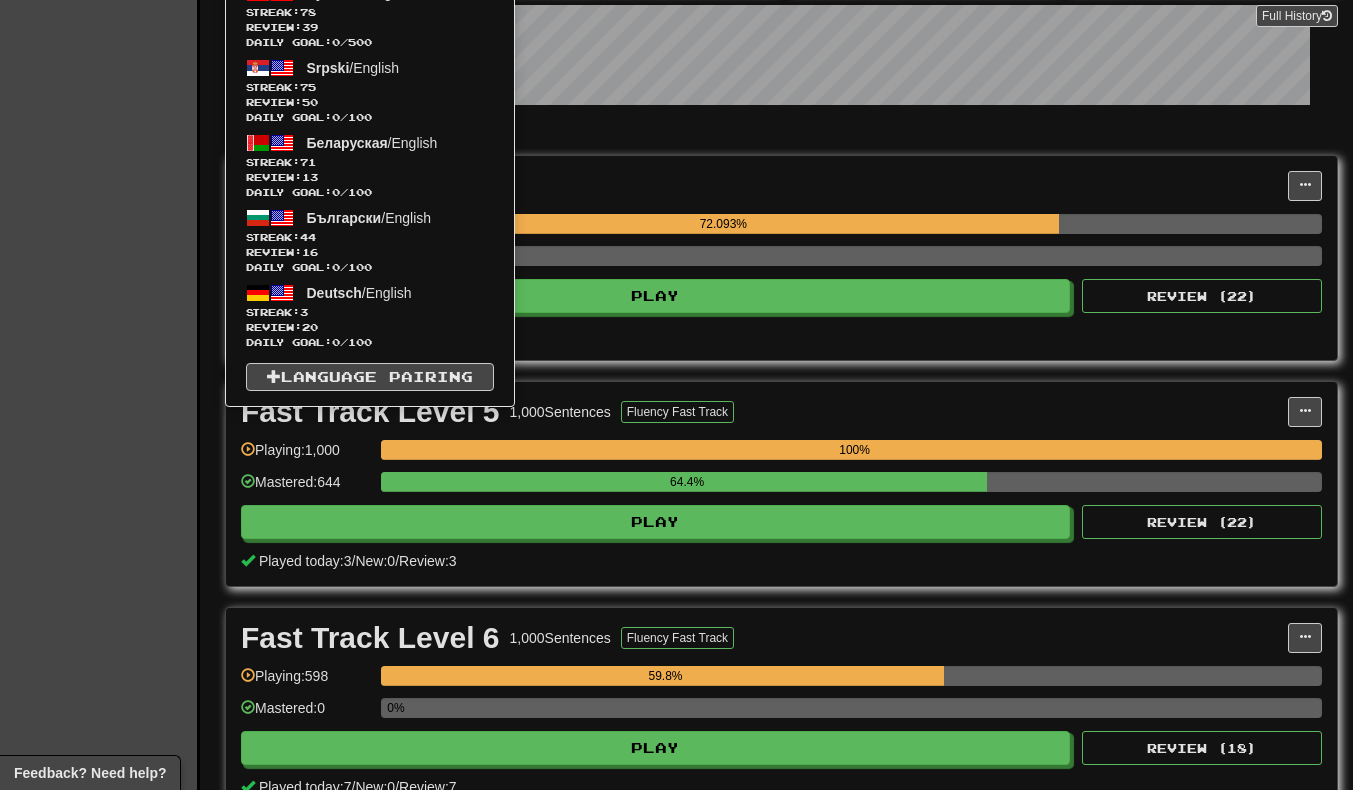 scroll, scrollTop: 313, scrollLeft: 0, axis: vertical 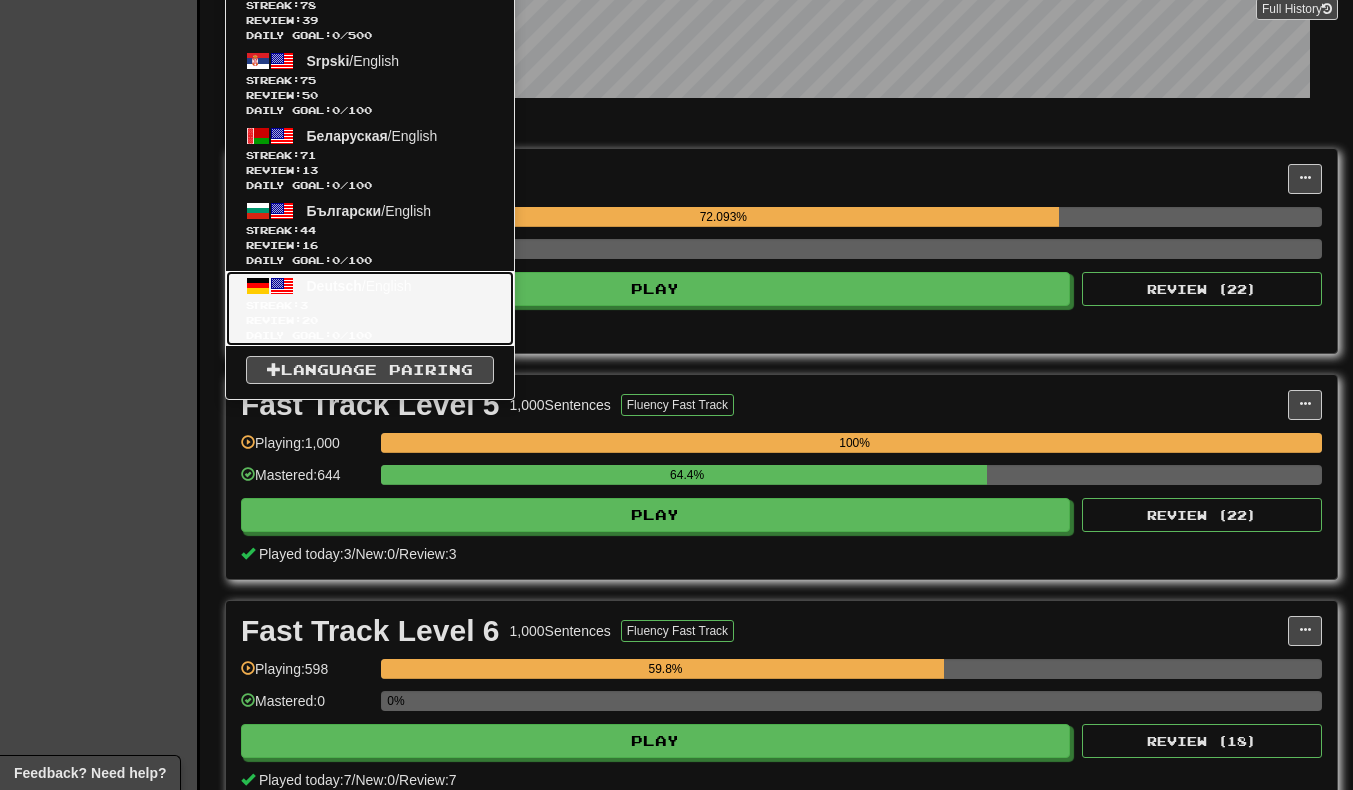 click on "Streak:  3" 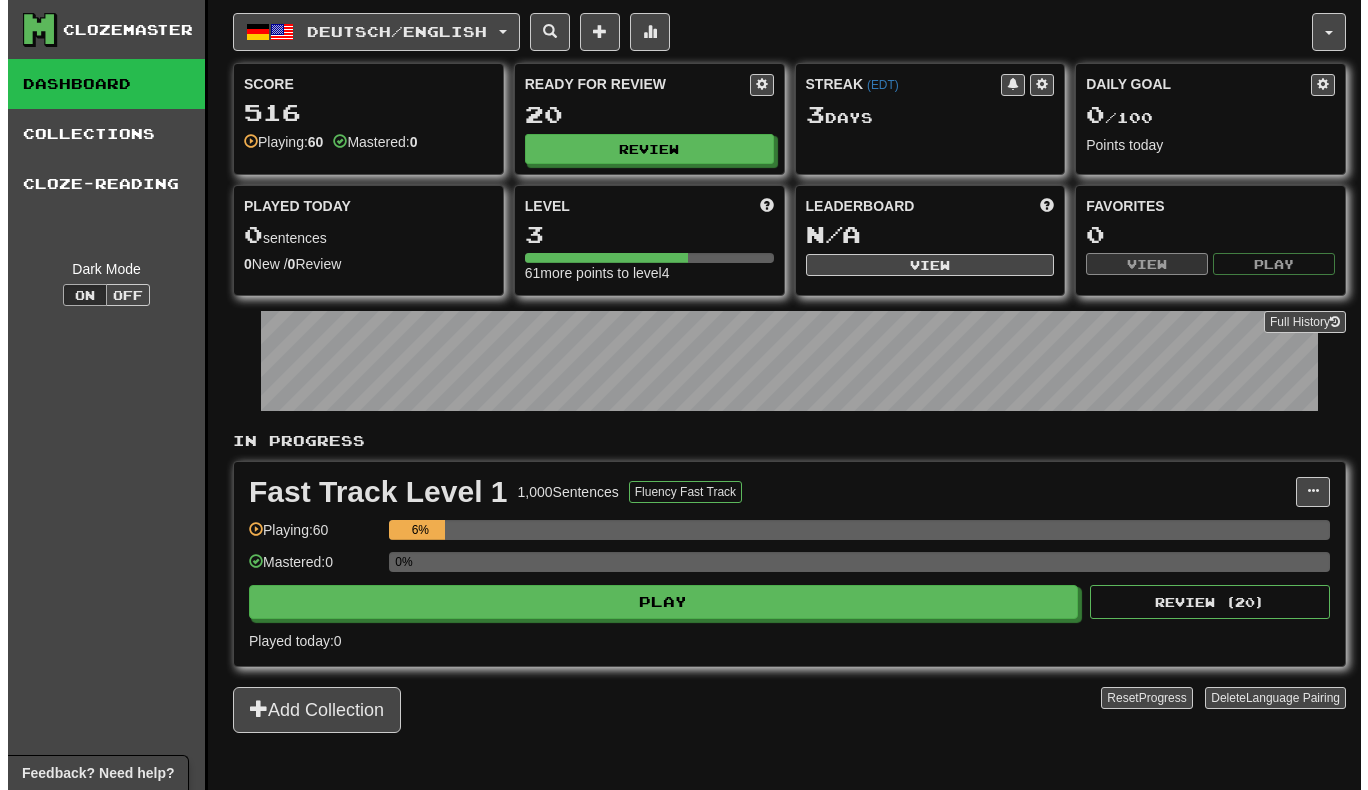 scroll, scrollTop: 0, scrollLeft: 0, axis: both 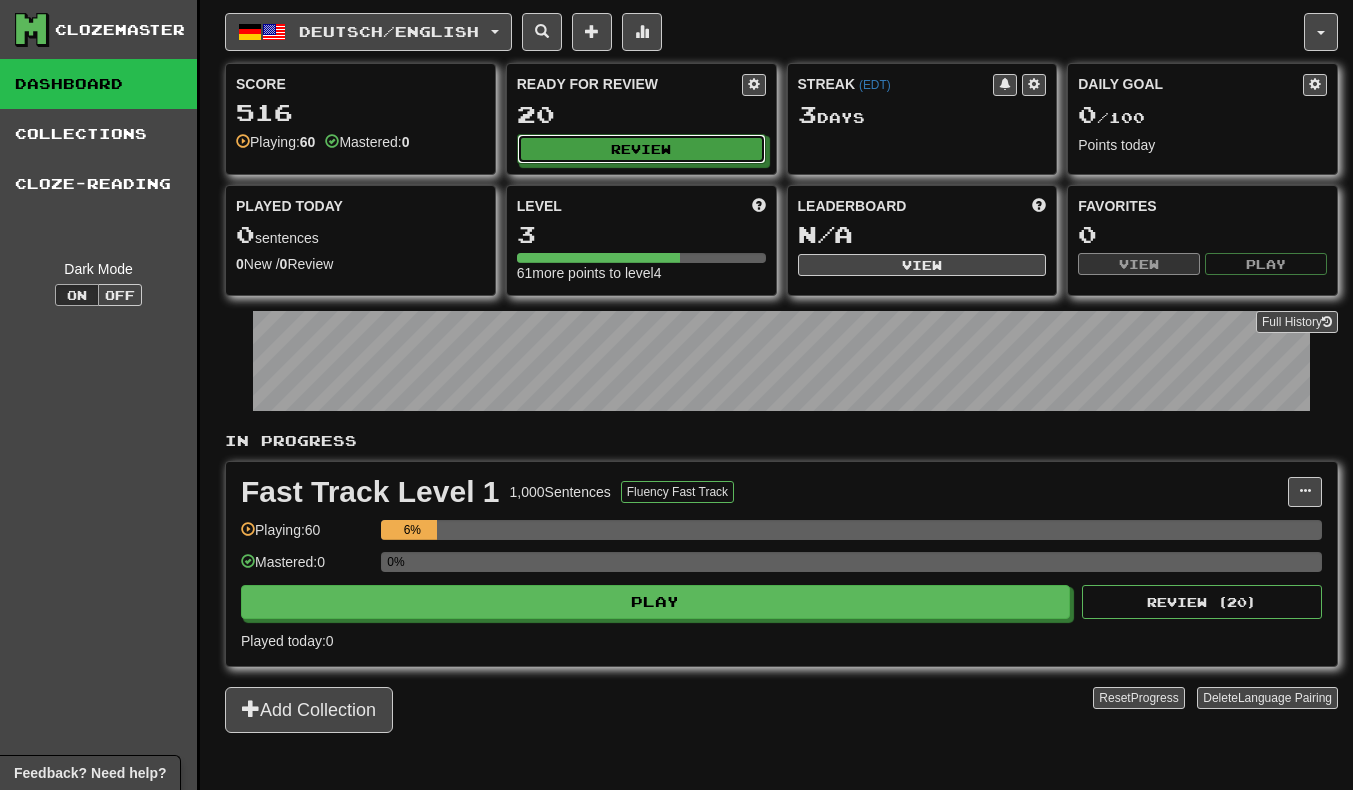 click on "Review" at bounding box center [641, 149] 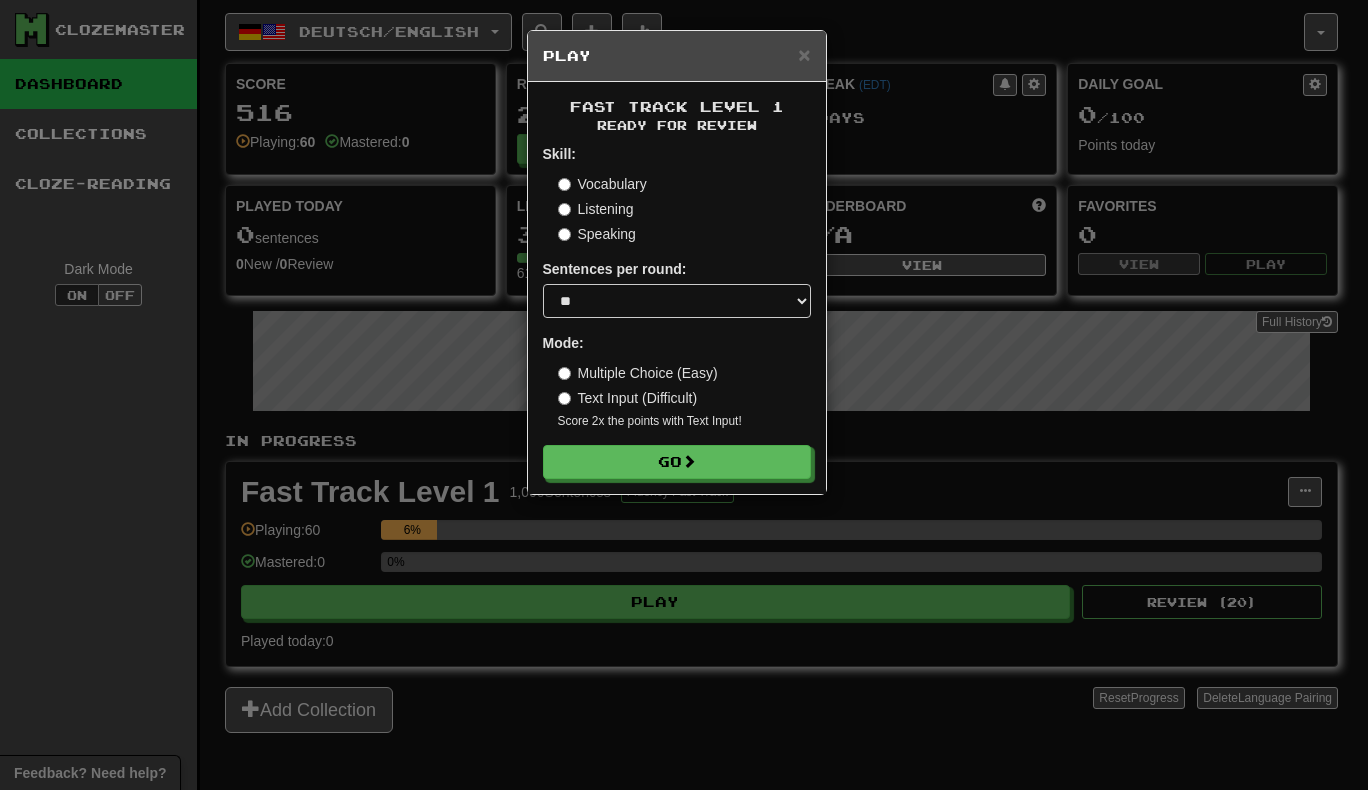 click on "Fast Track Level 1 Ready for Review Skill: Vocabulary Listening Speaking Sentences per round: * ** ** ** ** ** *** ******** Mode: Multiple Choice (Easy) Text Input (Difficult) Score 2x the points with Text Input ! Go" at bounding box center (677, 288) 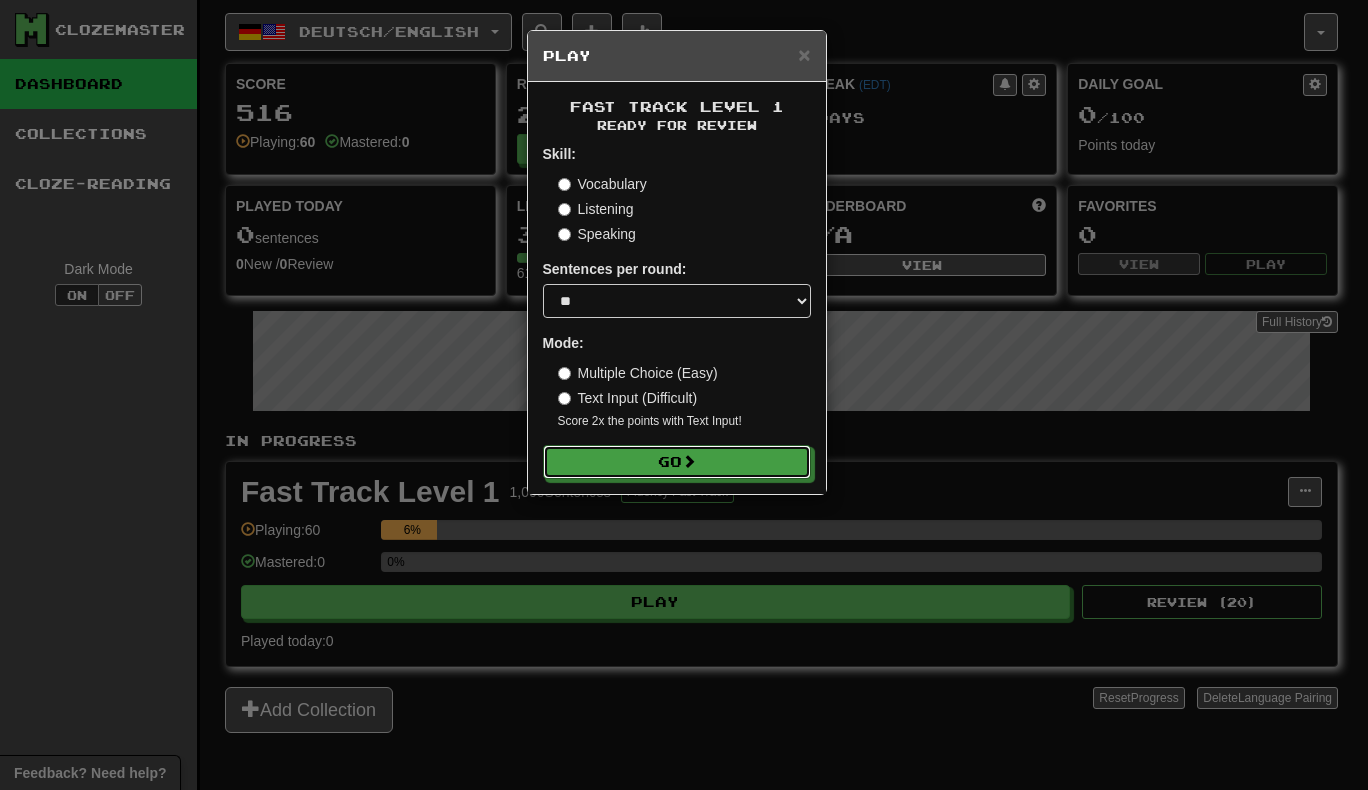 click on "Go" at bounding box center (677, 462) 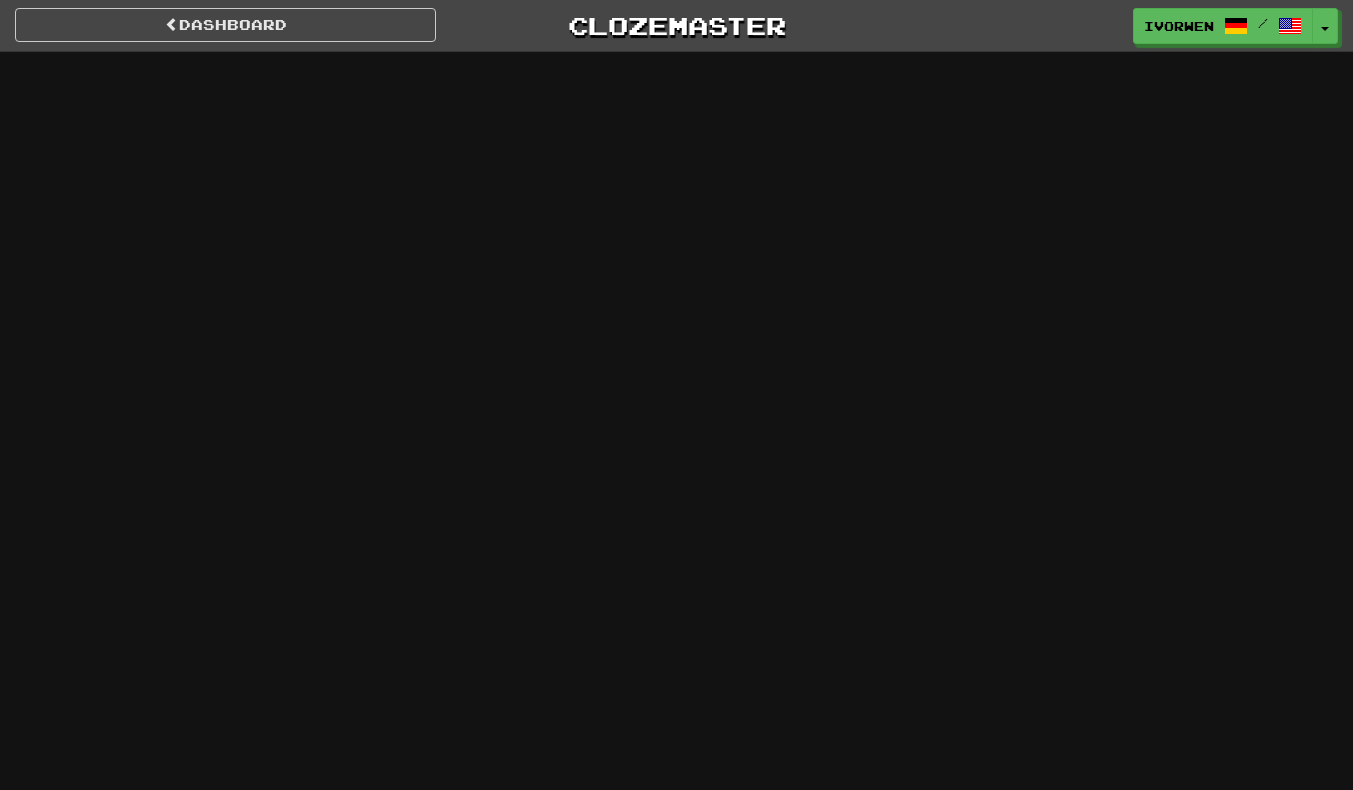 scroll, scrollTop: 0, scrollLeft: 0, axis: both 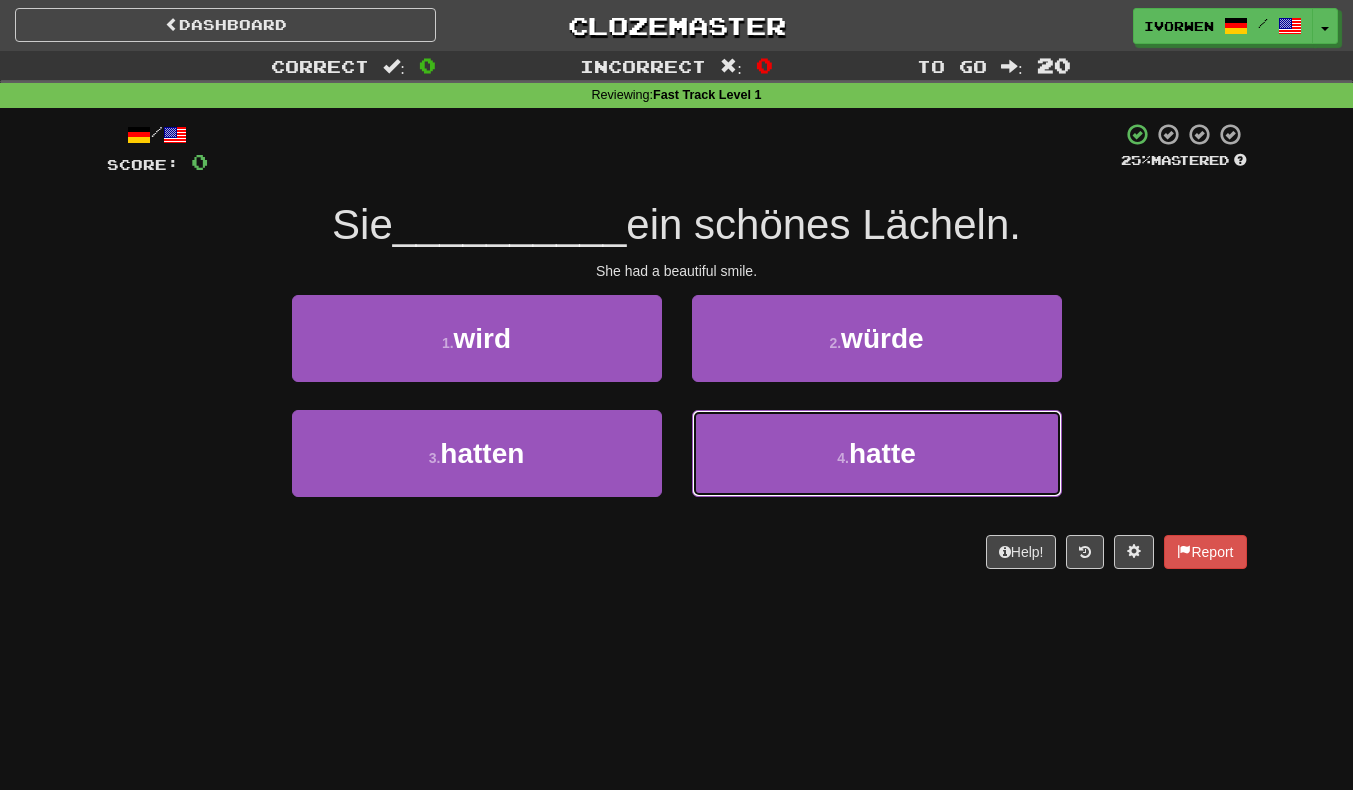 click on "4 .  hatte" at bounding box center (877, 453) 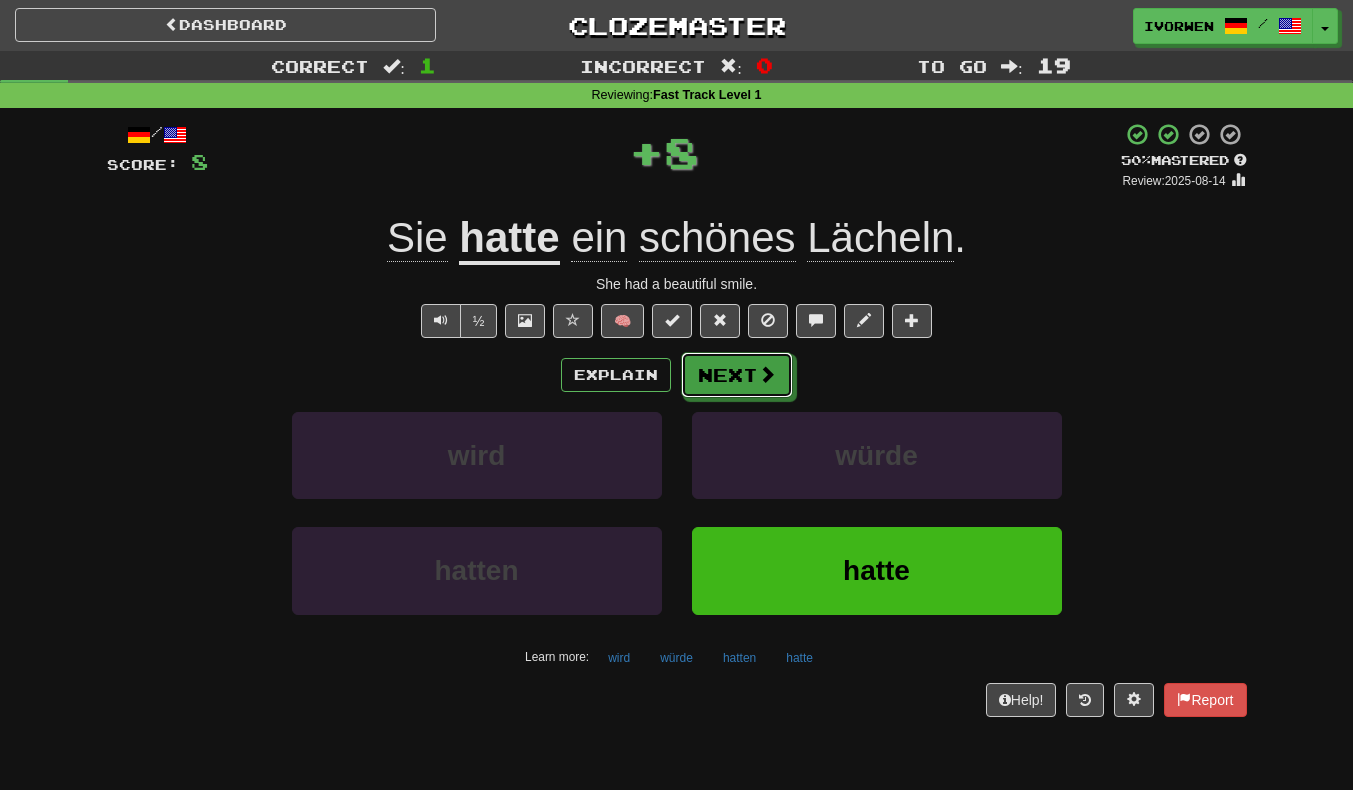 click at bounding box center [767, 374] 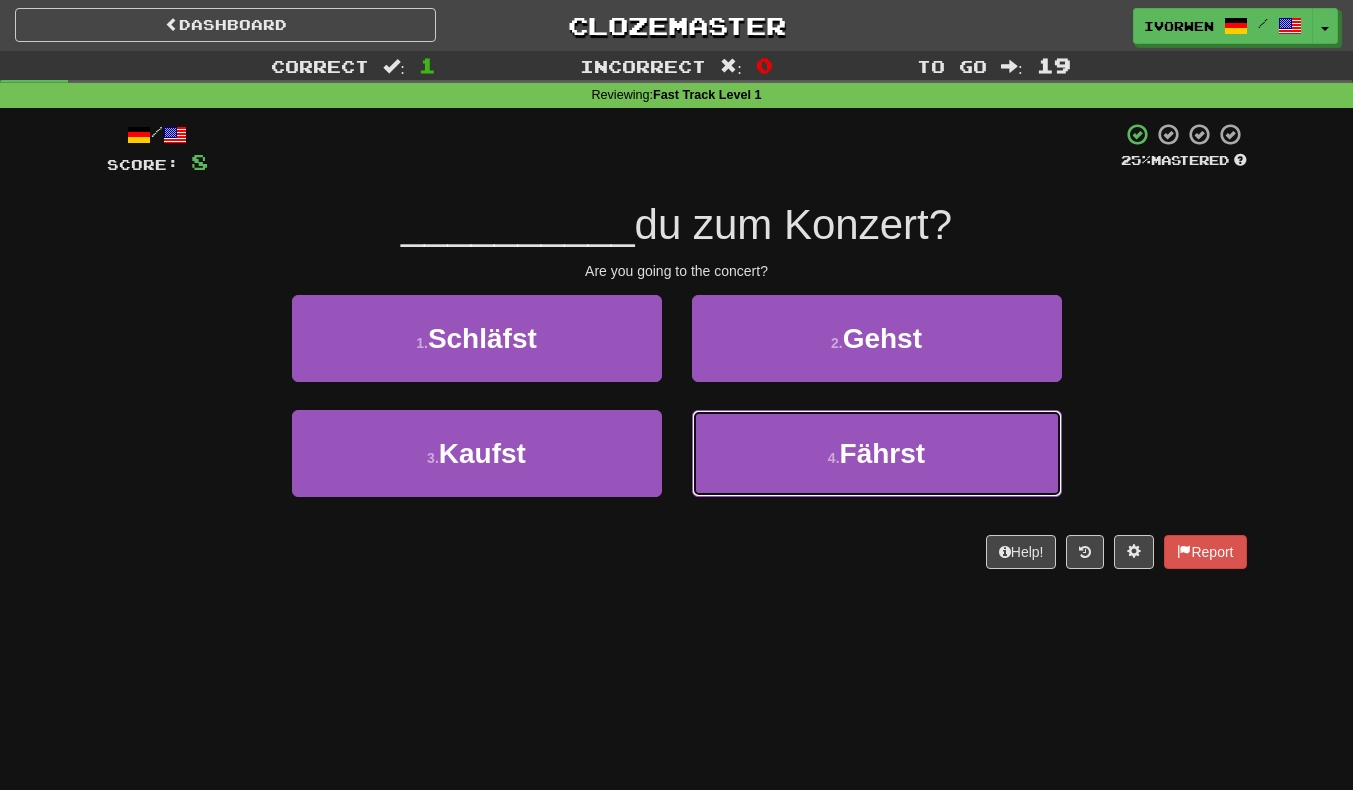 click on "4 .  Fährst" at bounding box center [877, 453] 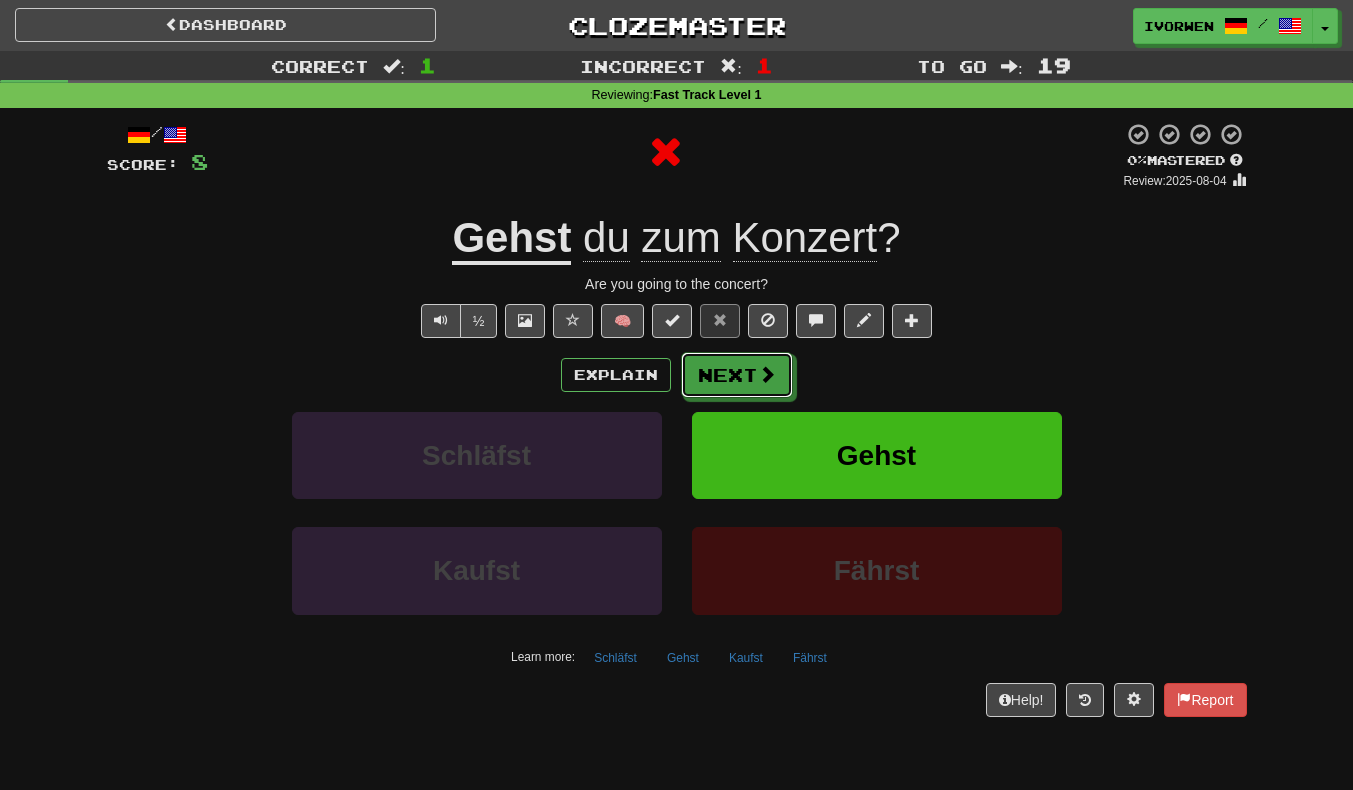 click on "Next" at bounding box center (737, 375) 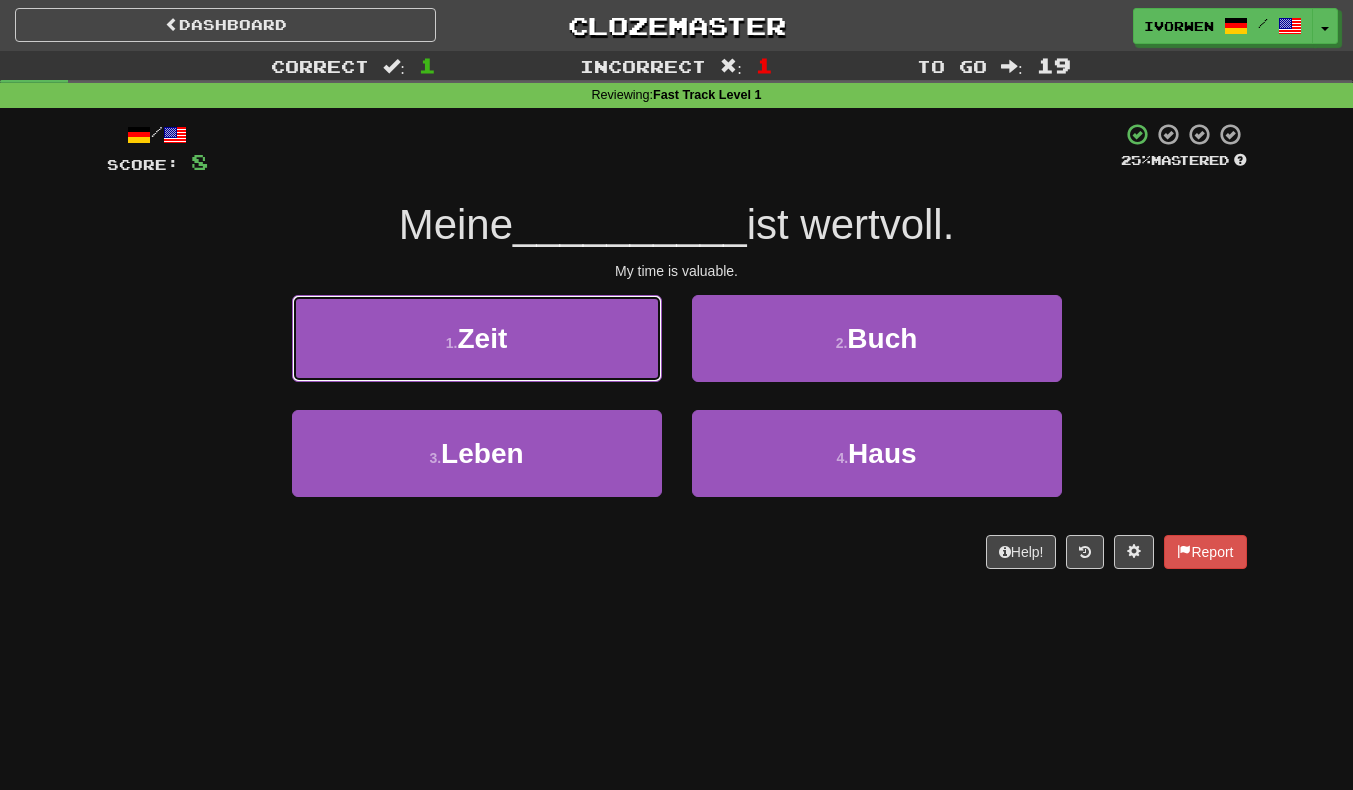click on "1 .  Zeit" at bounding box center [477, 338] 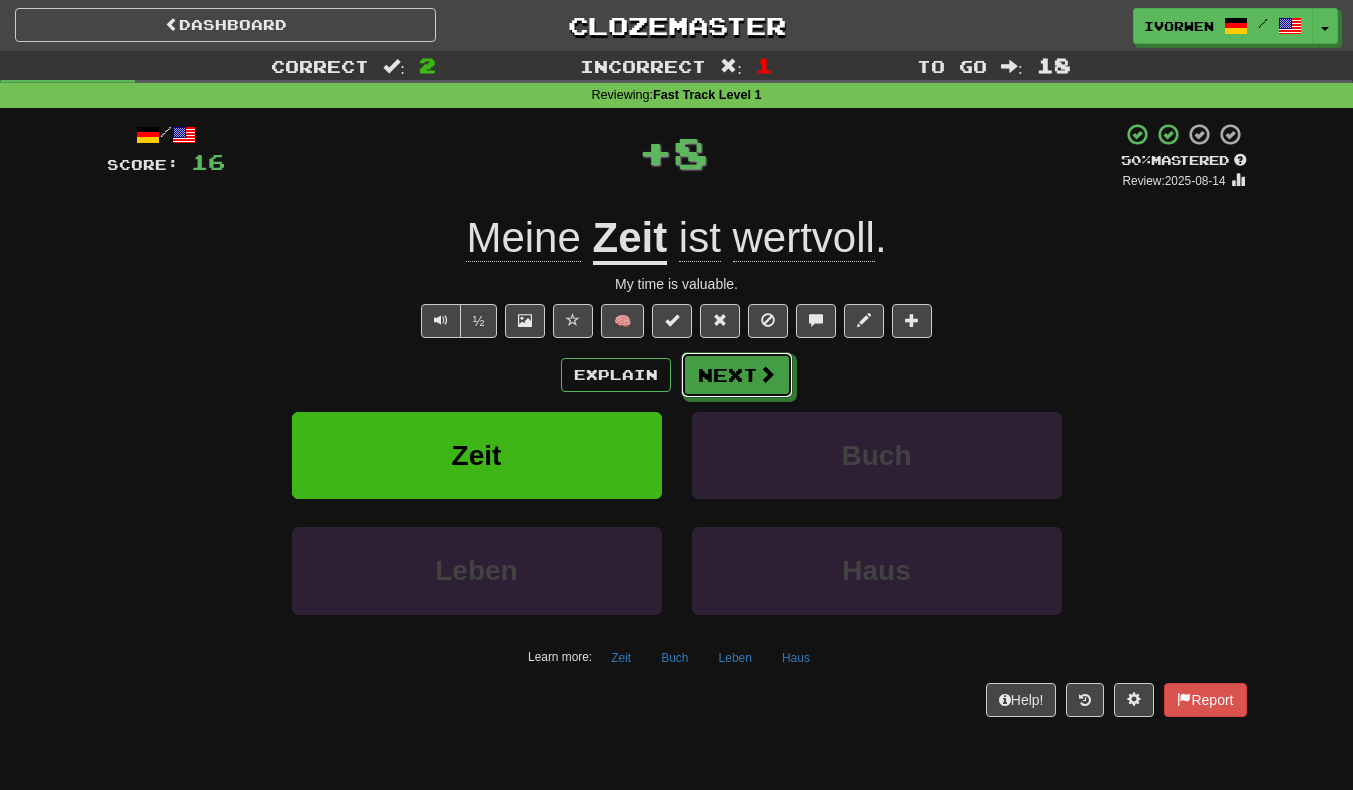 click on "Next" at bounding box center (737, 375) 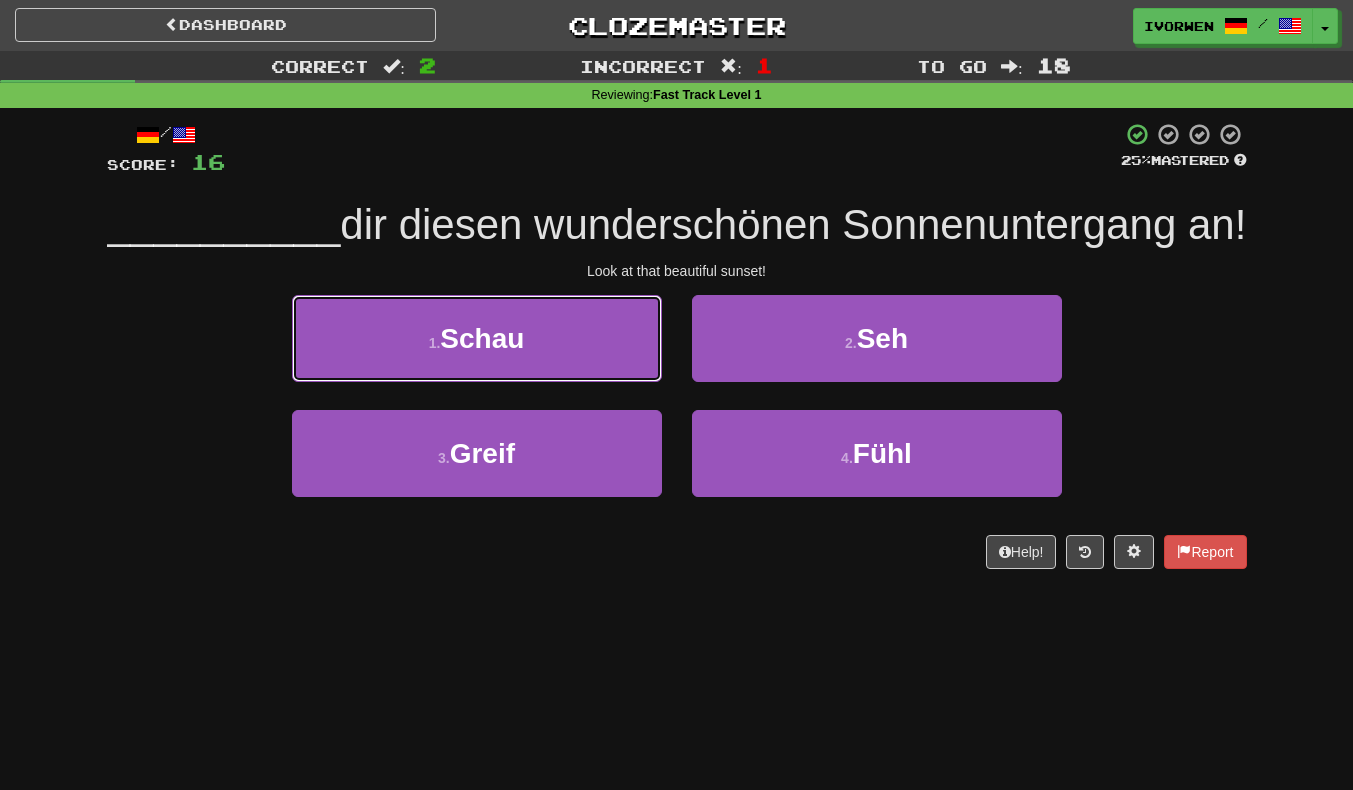 click on "1 .  Schau" at bounding box center (477, 338) 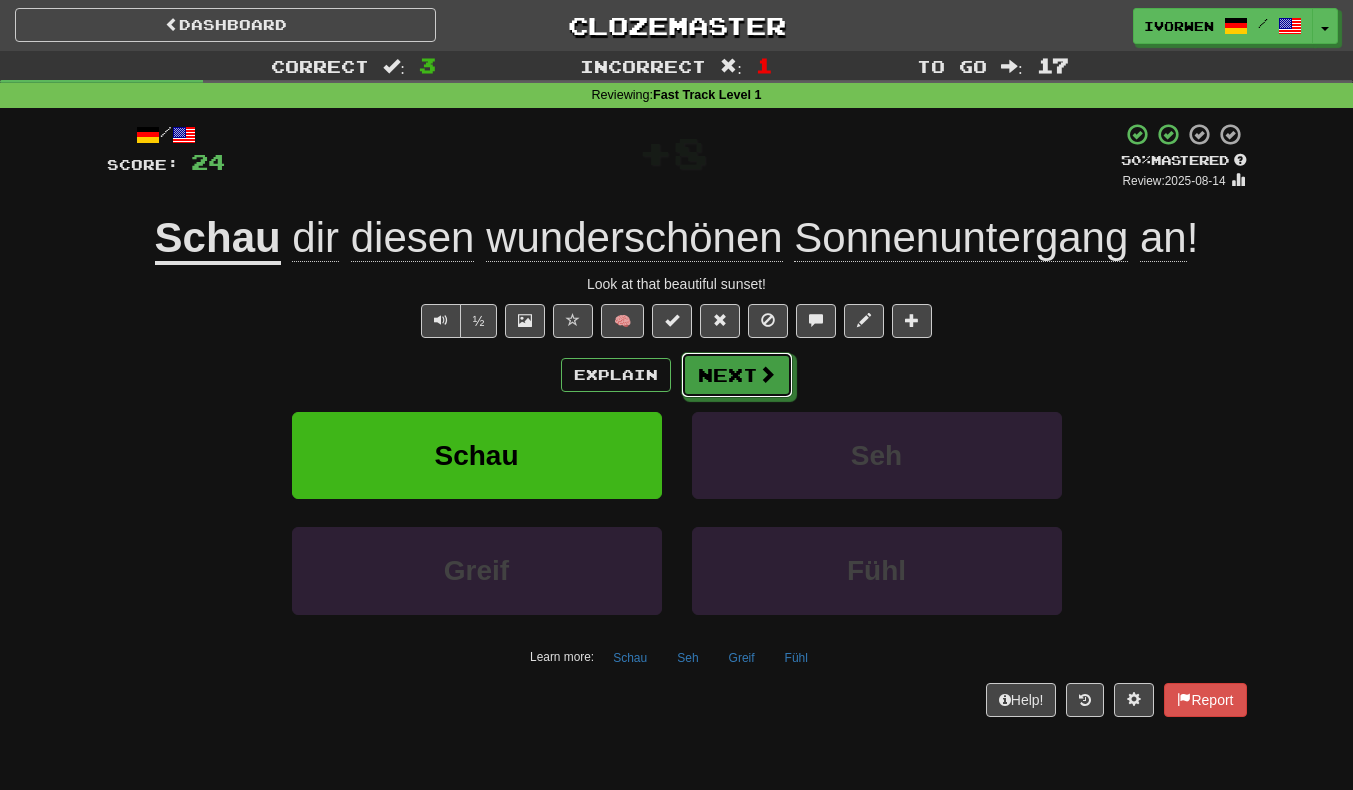 click on "Next" at bounding box center (737, 375) 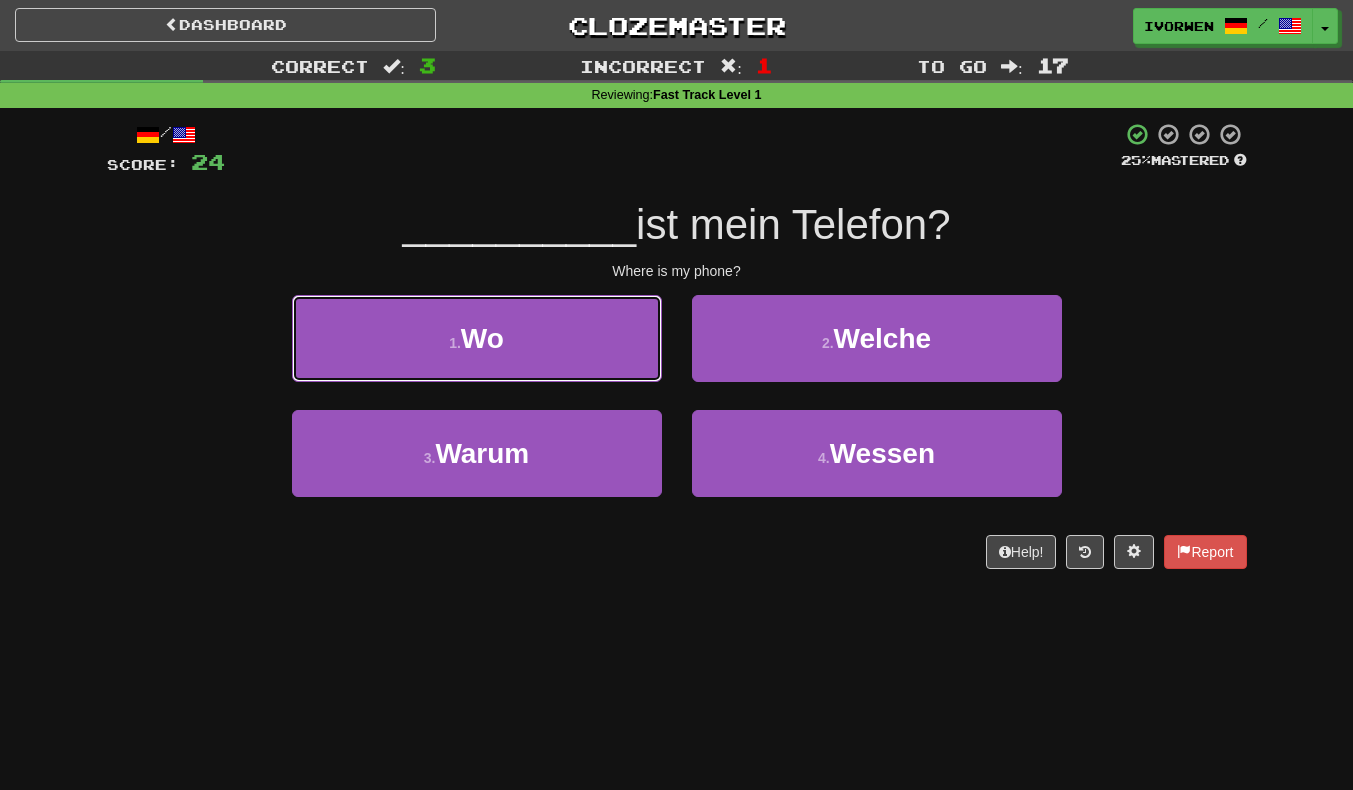 click on "1 .  Wo" at bounding box center (477, 338) 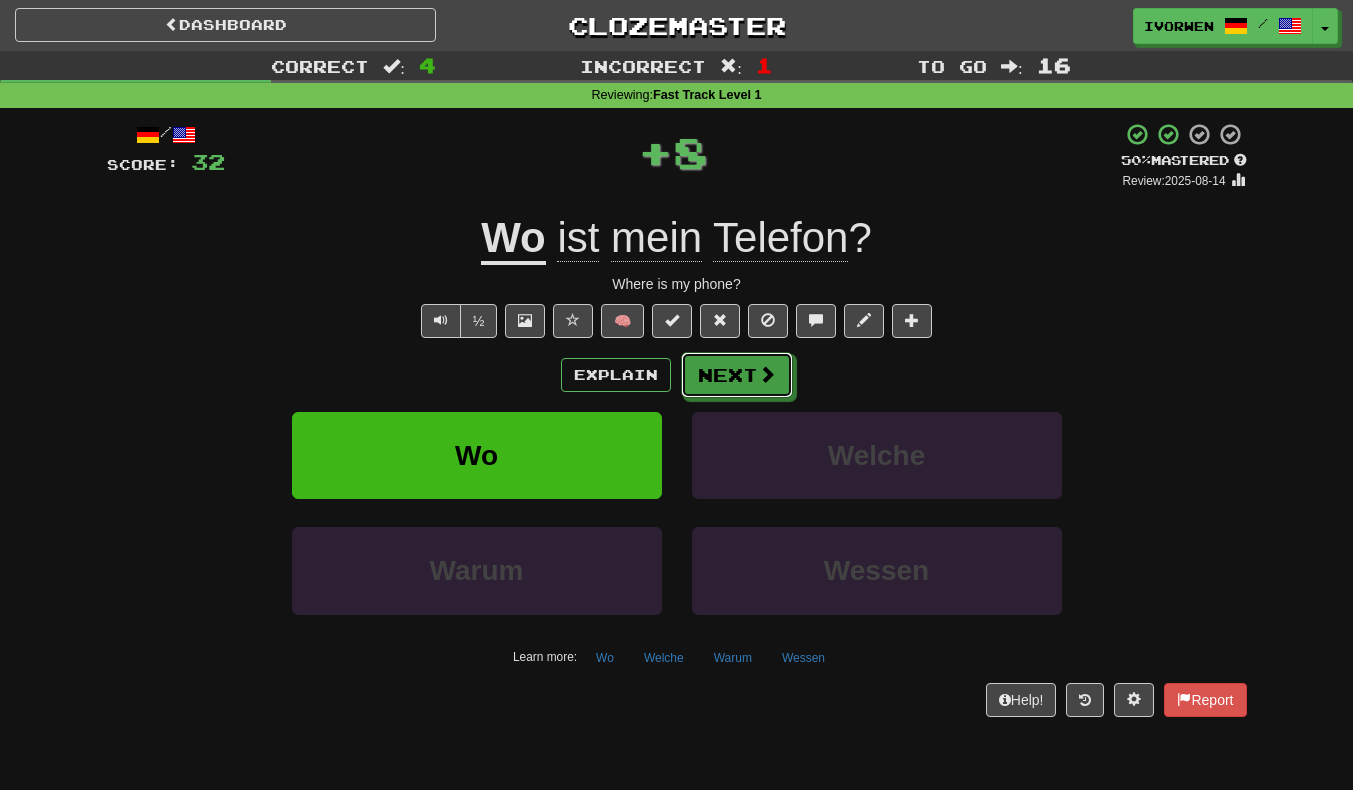 click at bounding box center (767, 374) 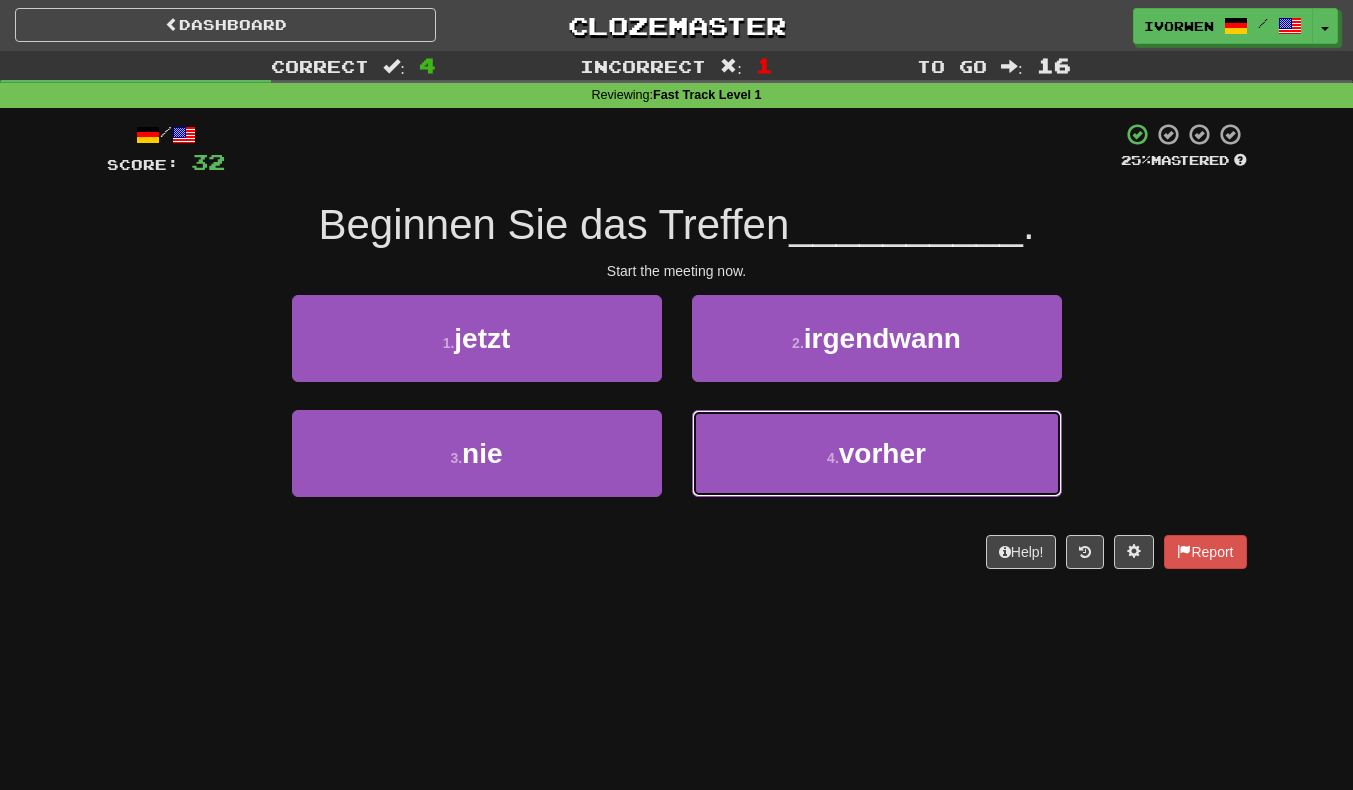 click on "4 .  vorher" at bounding box center (877, 453) 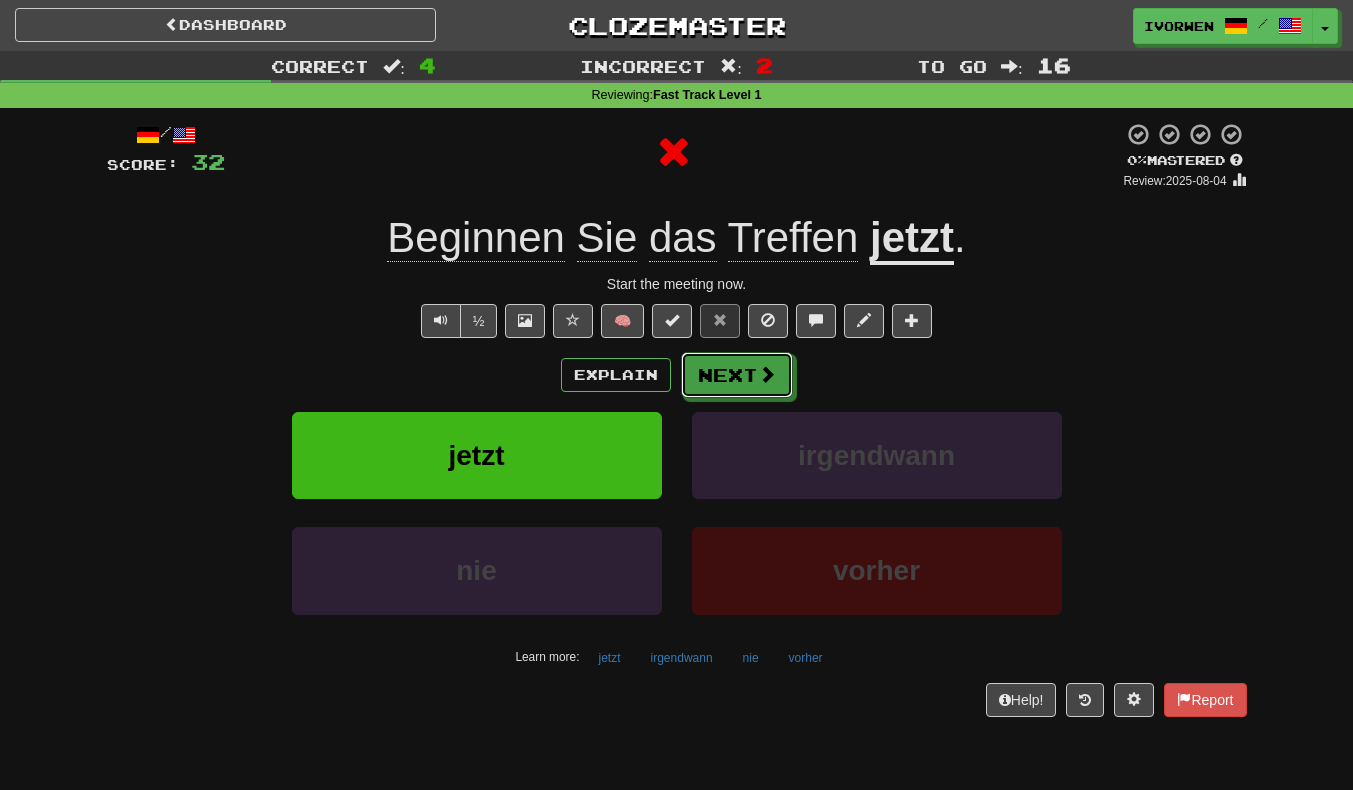click on "Next" at bounding box center [737, 375] 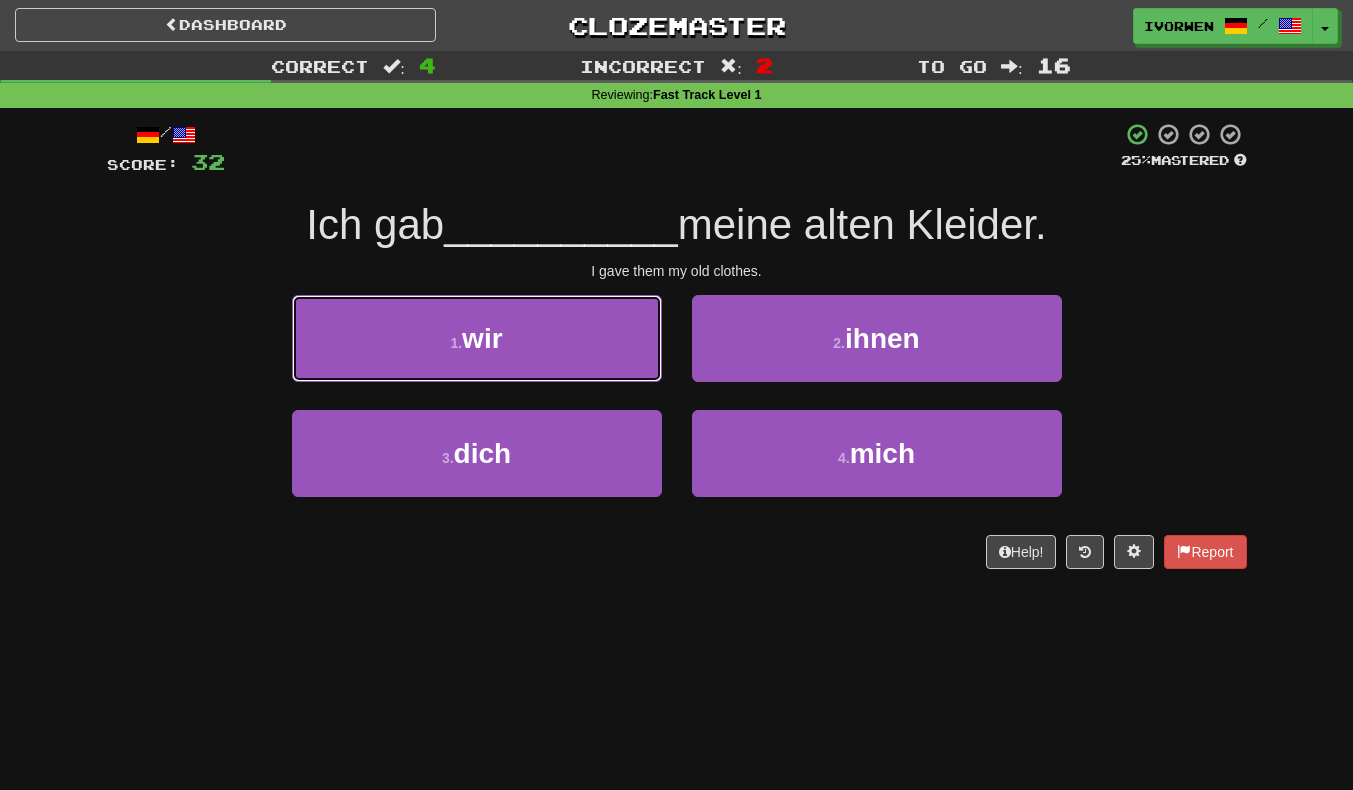 click on "1 .  wir" at bounding box center [477, 338] 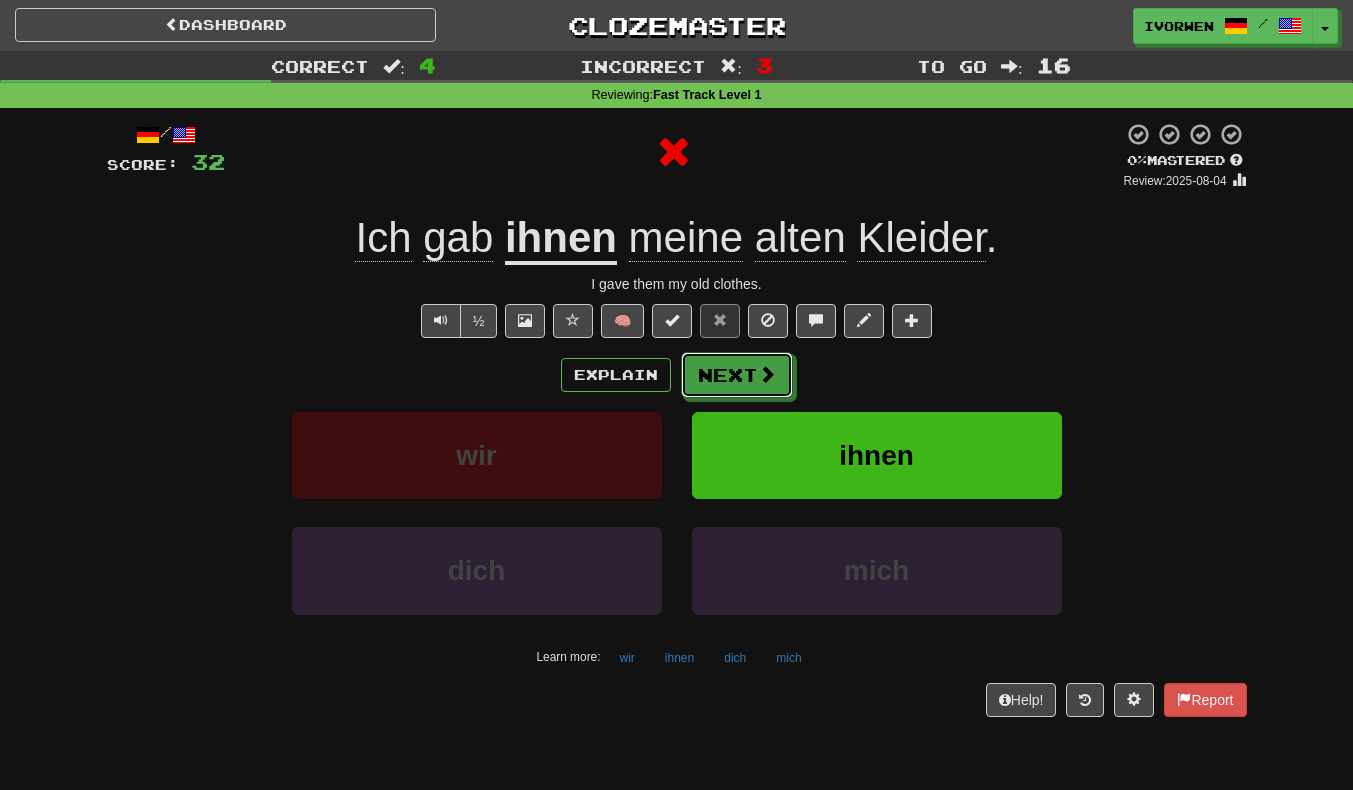 click on "Next" at bounding box center (737, 375) 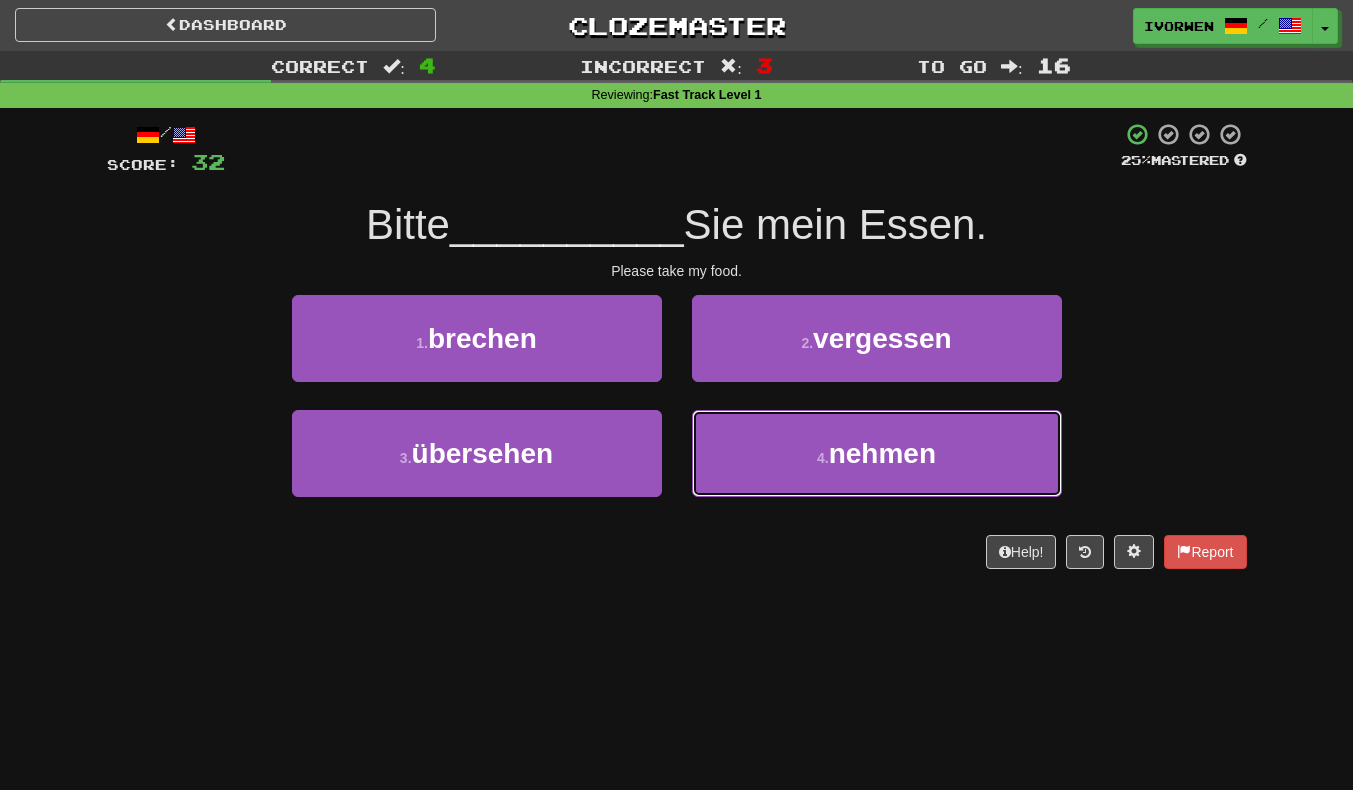 click on "4 .  nehmen" at bounding box center (877, 453) 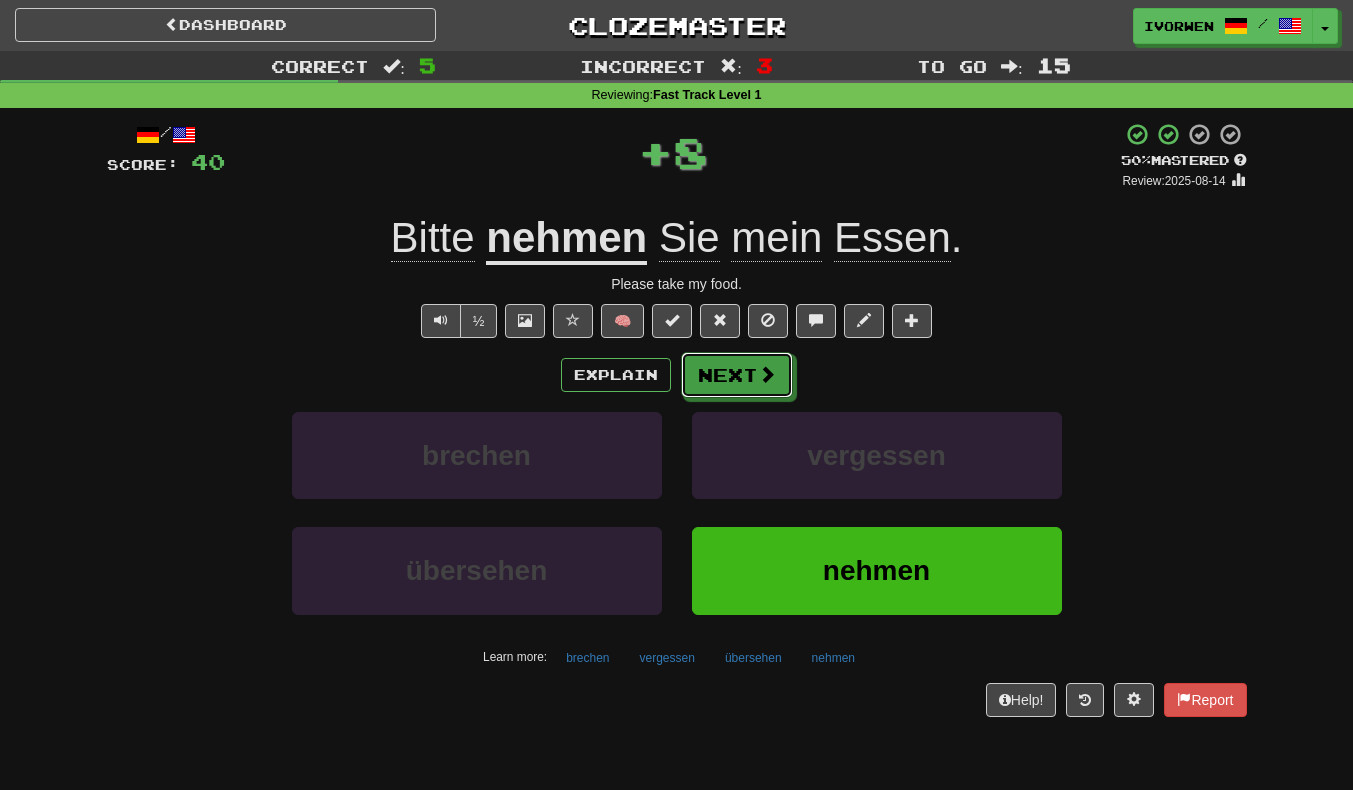 click on "Next" at bounding box center (737, 375) 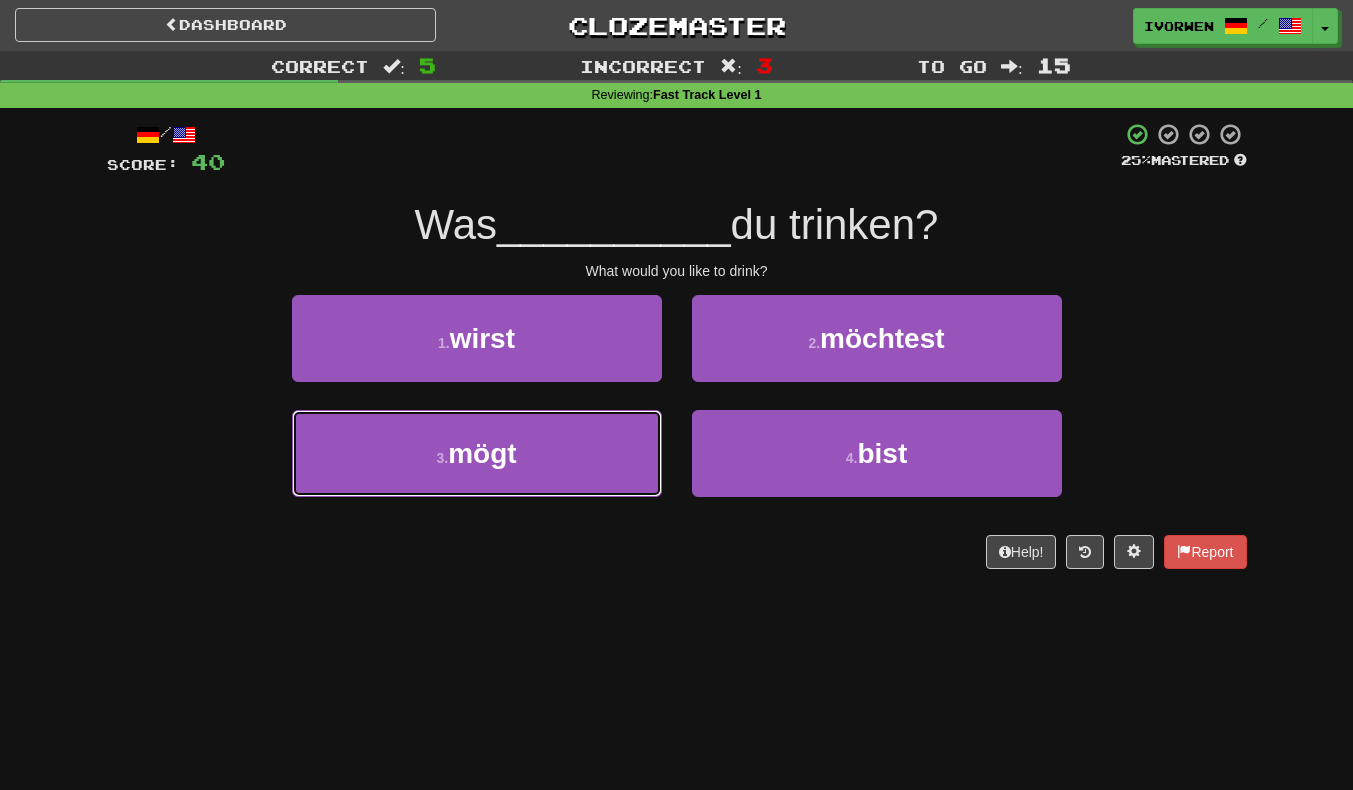click on "3 .  mögt" at bounding box center [477, 453] 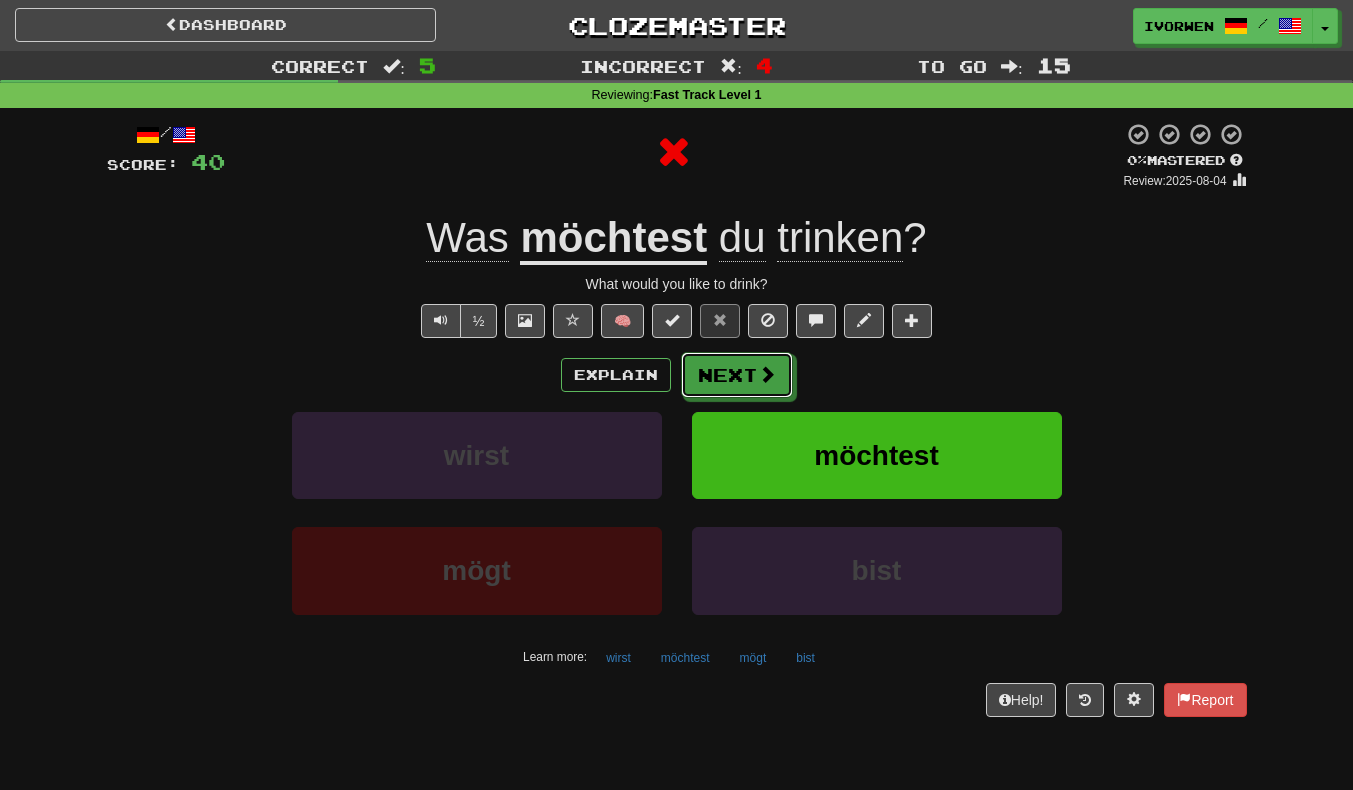 click at bounding box center [767, 374] 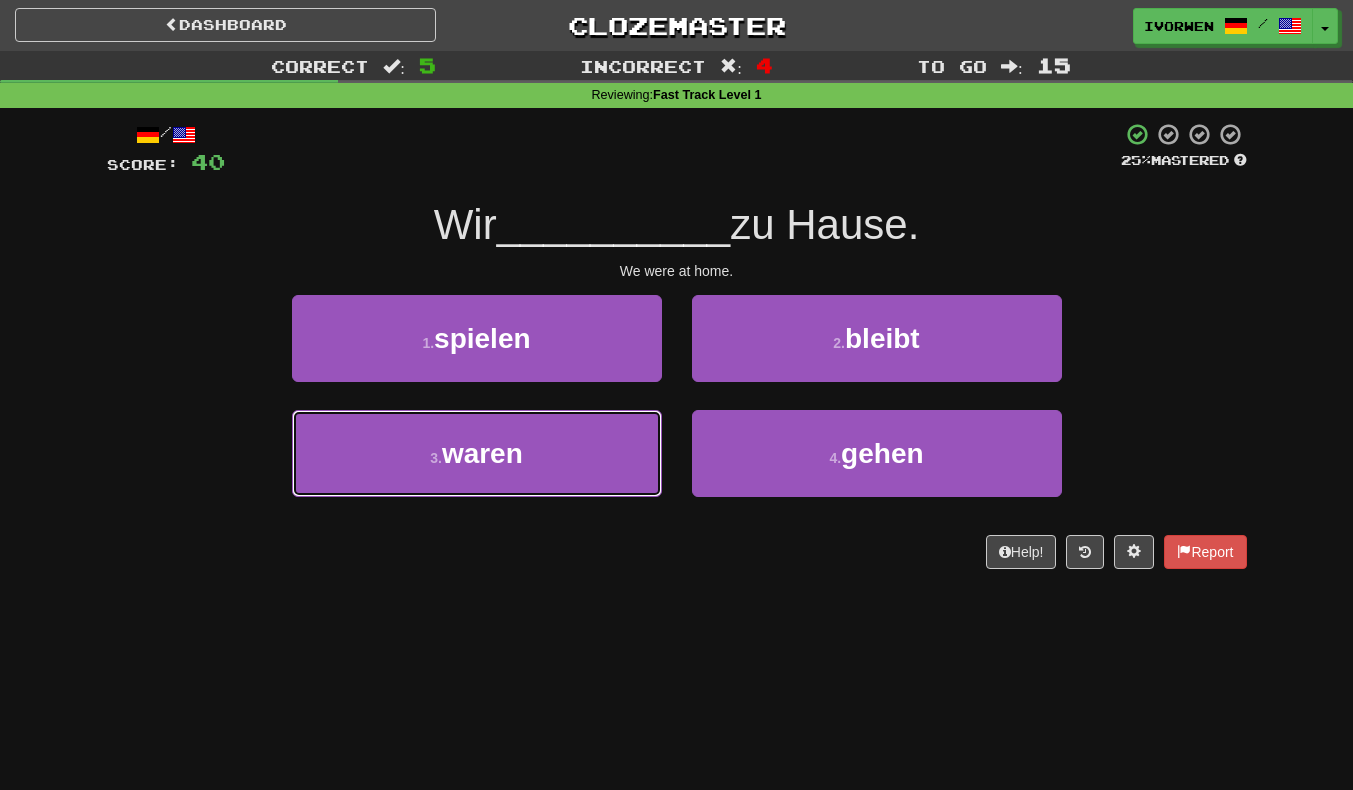 click on "waren" at bounding box center [482, 453] 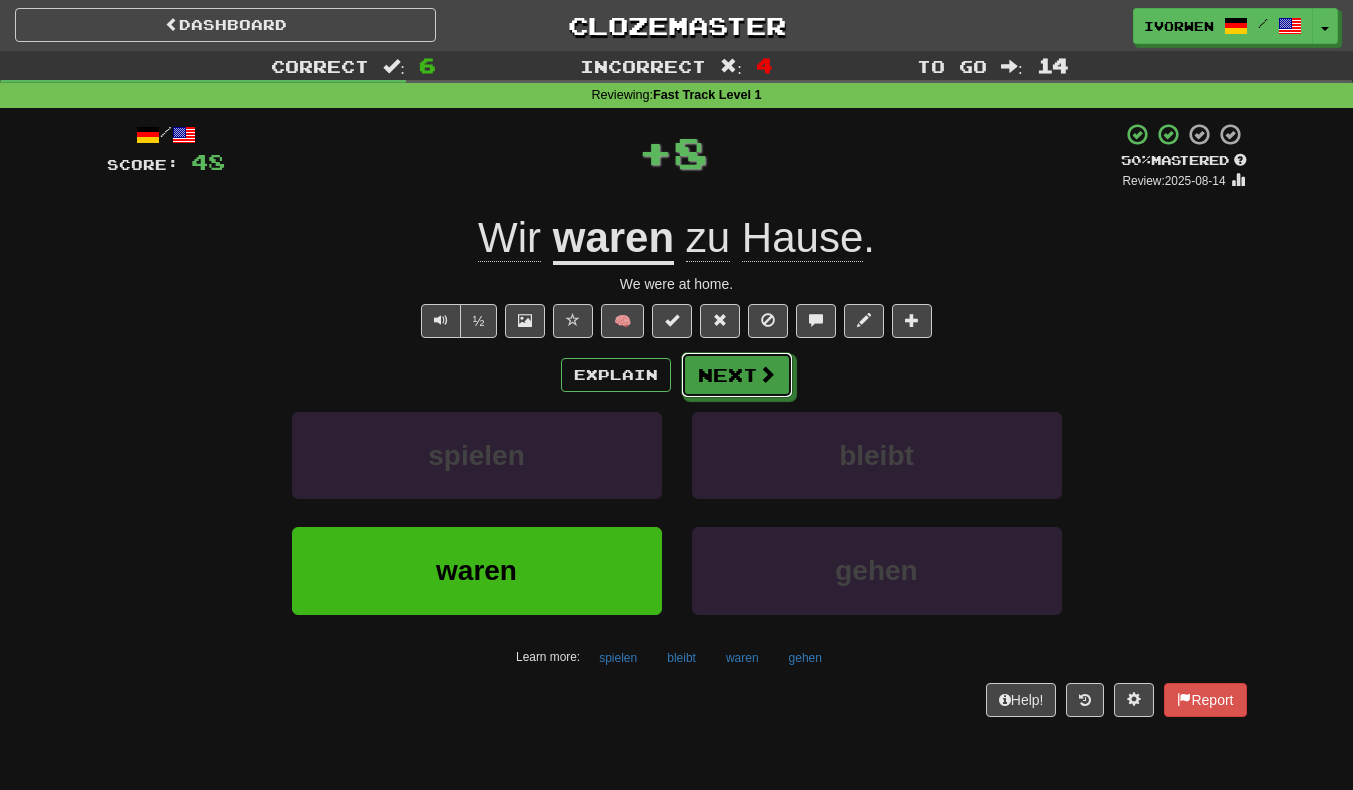 click on "Next" at bounding box center (737, 375) 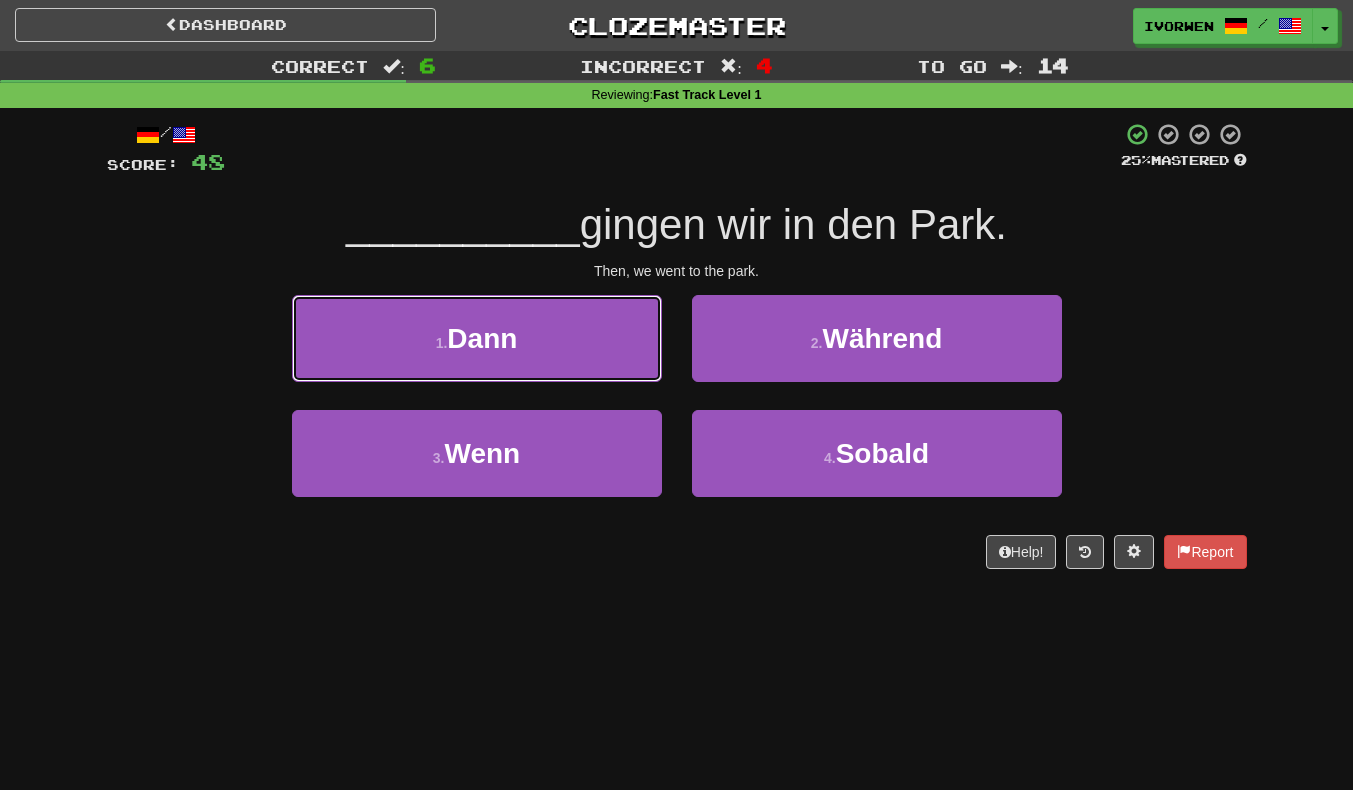 click on "1 .  Dann" at bounding box center [477, 338] 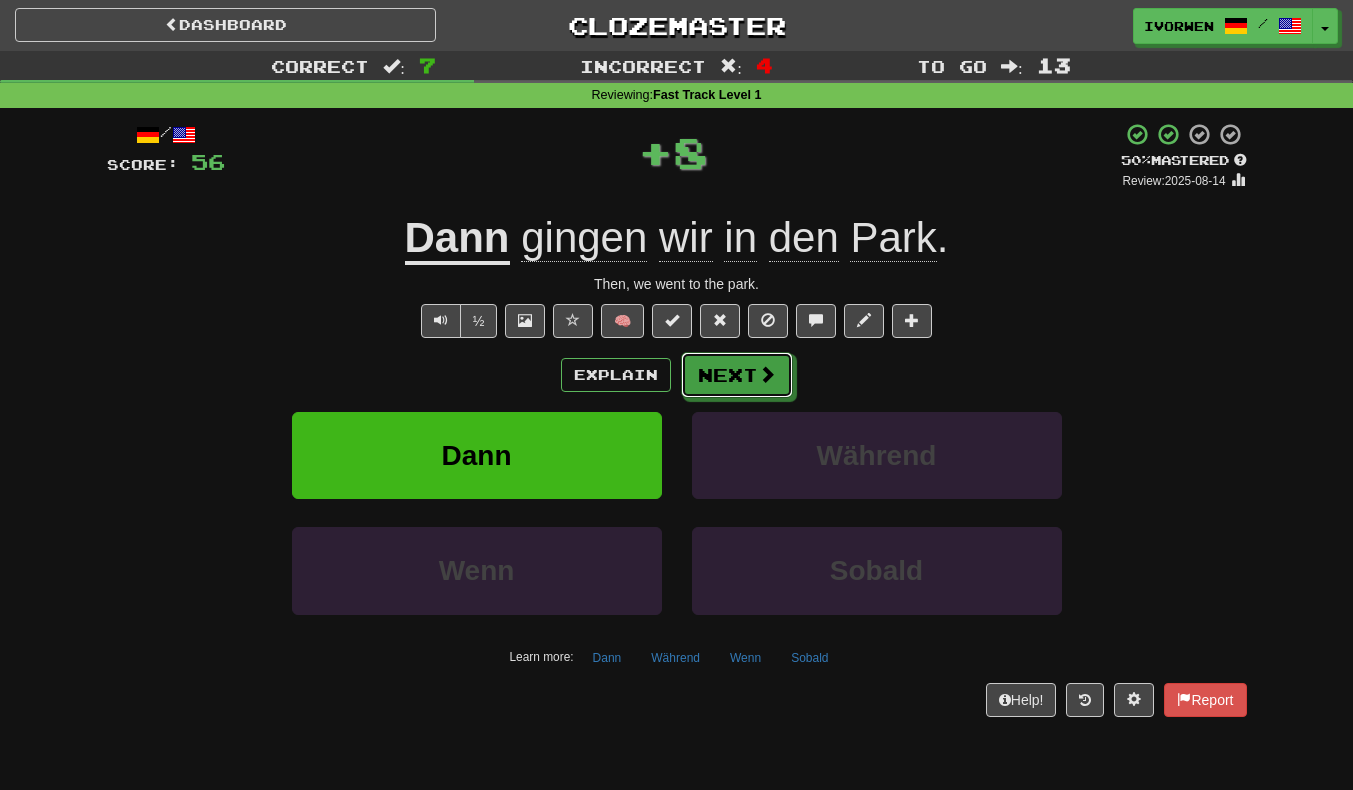 click on "Next" at bounding box center (737, 375) 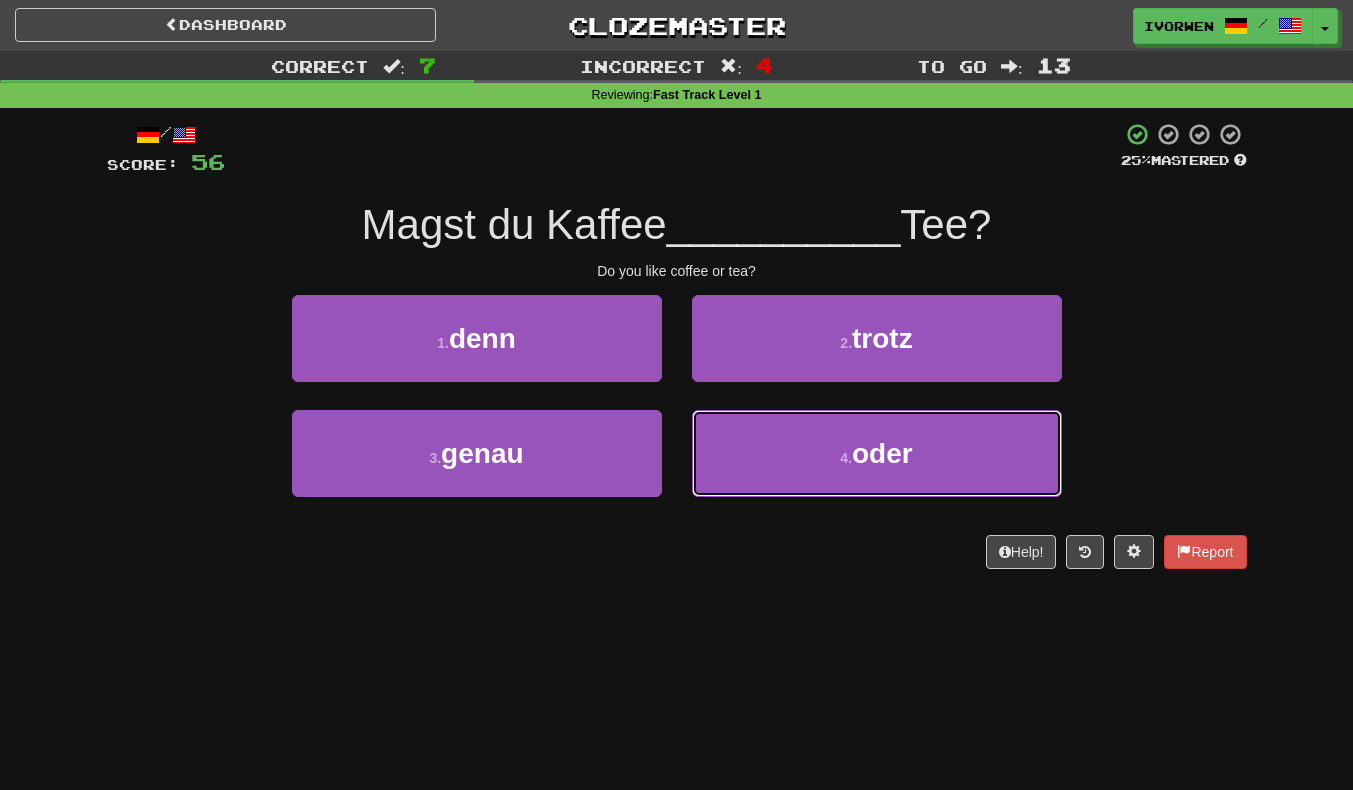 click on "4 .  oder" at bounding box center (877, 453) 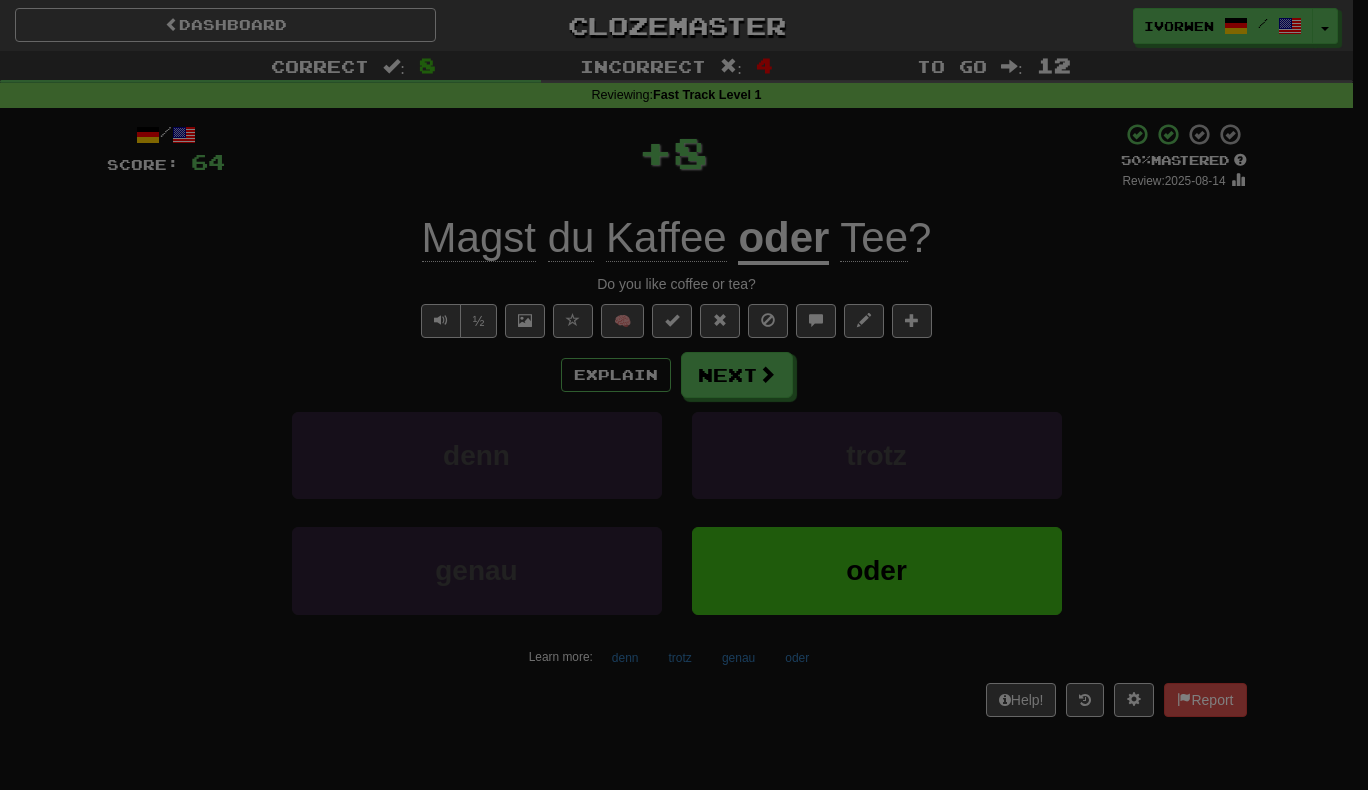 click on "Close" at bounding box center [0, 0] 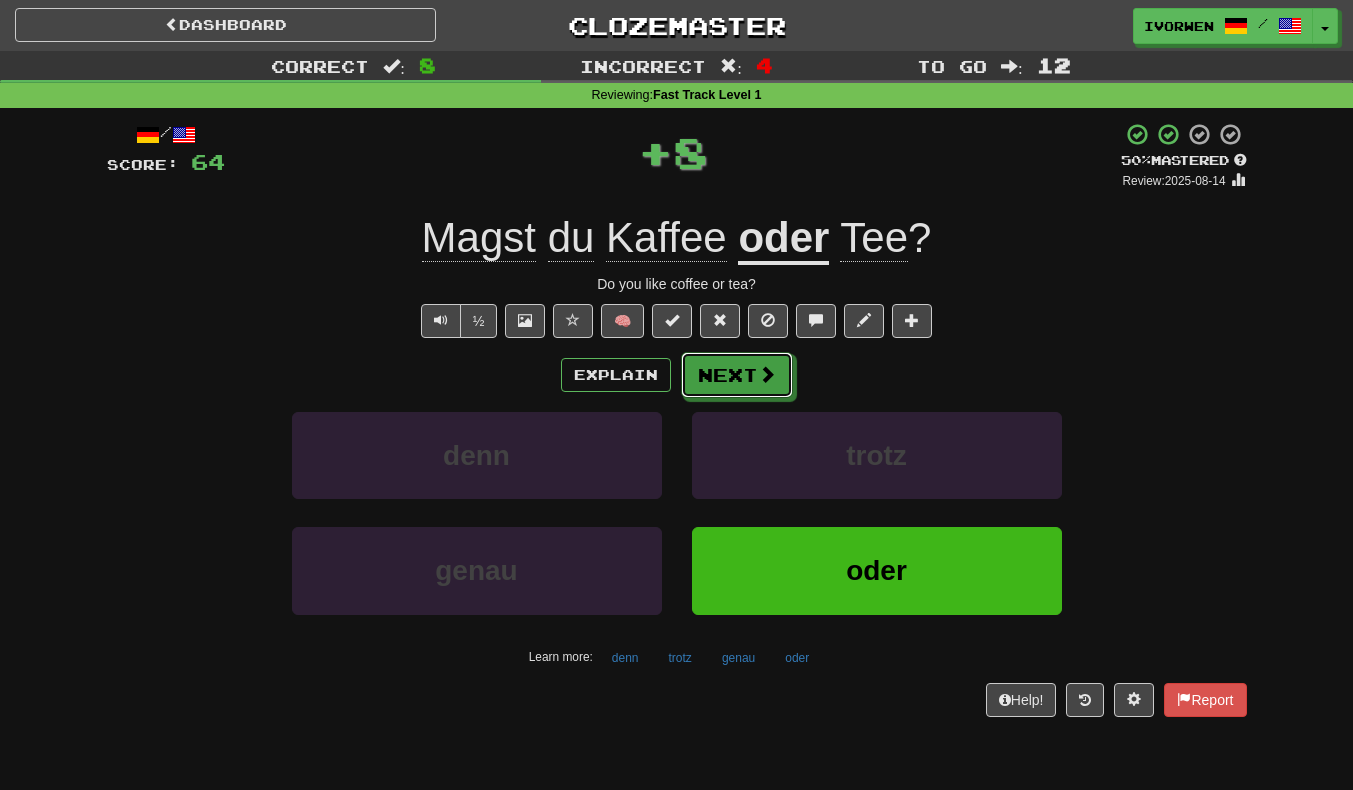 click on "Next" at bounding box center [737, 375] 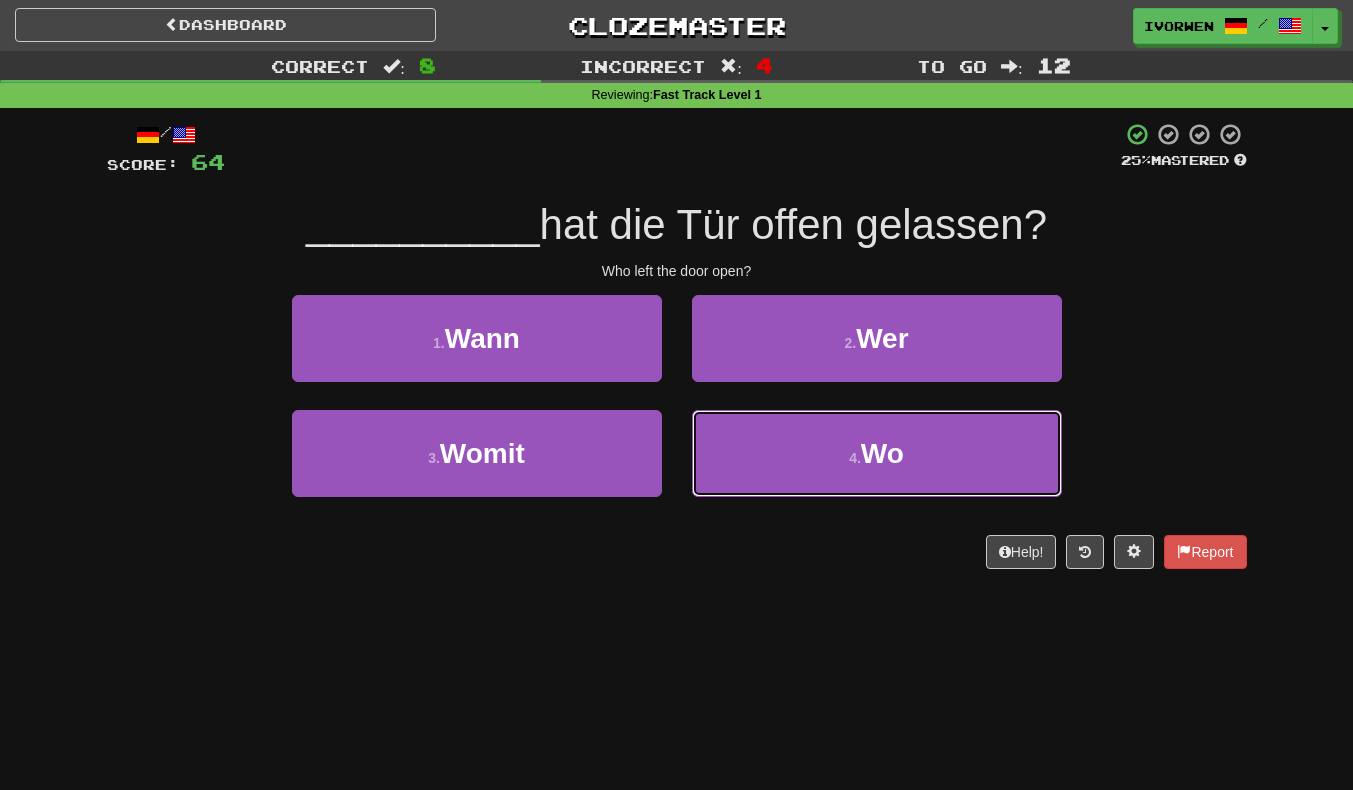 click on "4 .  Wo" at bounding box center [877, 453] 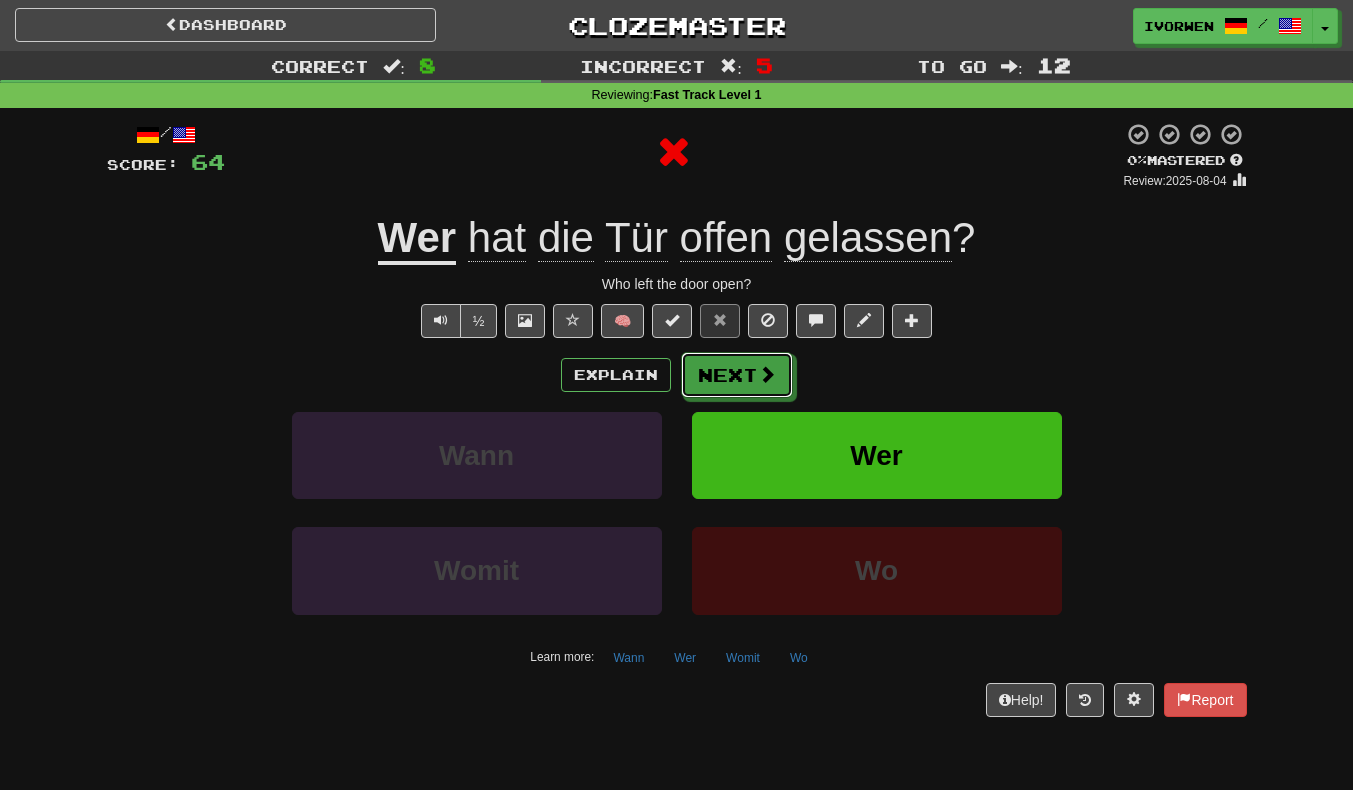 click at bounding box center (767, 374) 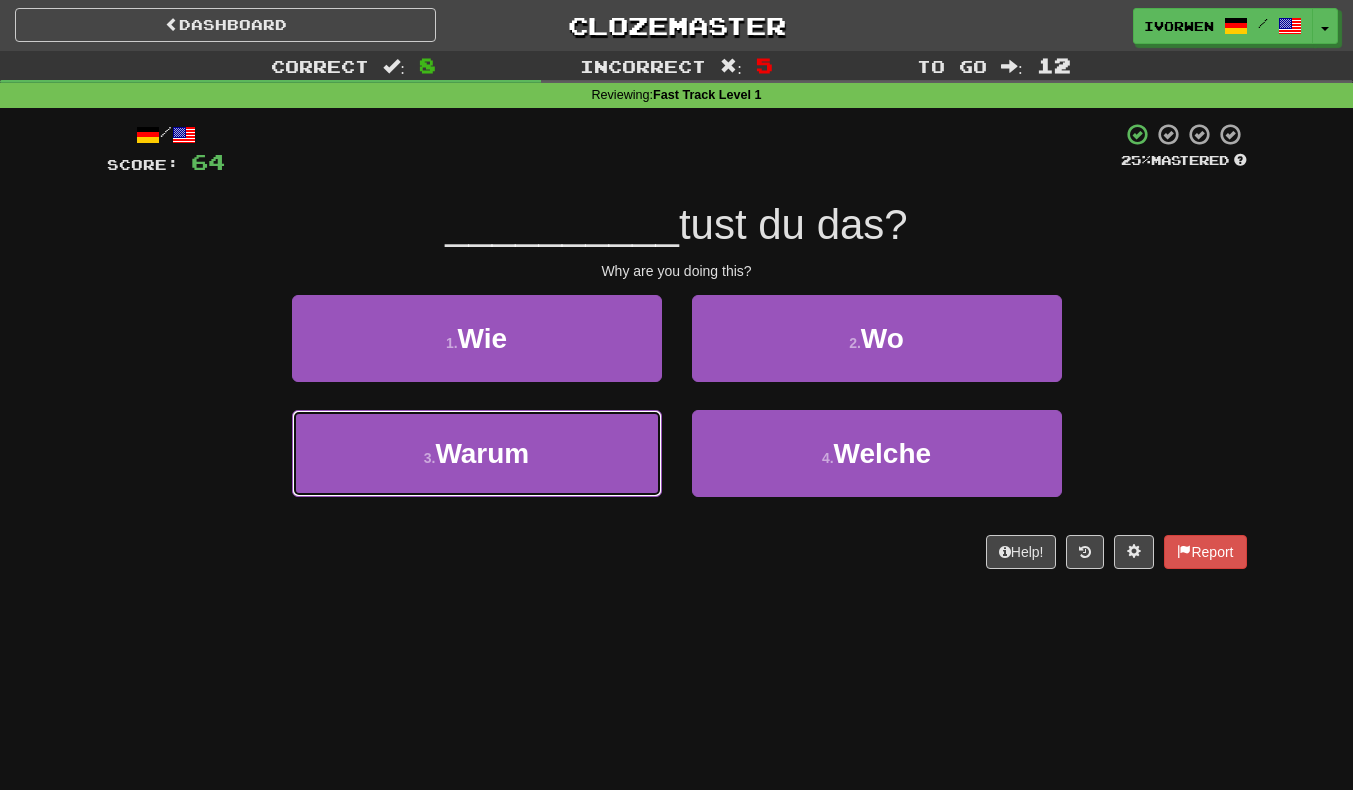 click on "3 .  Warum" at bounding box center (477, 453) 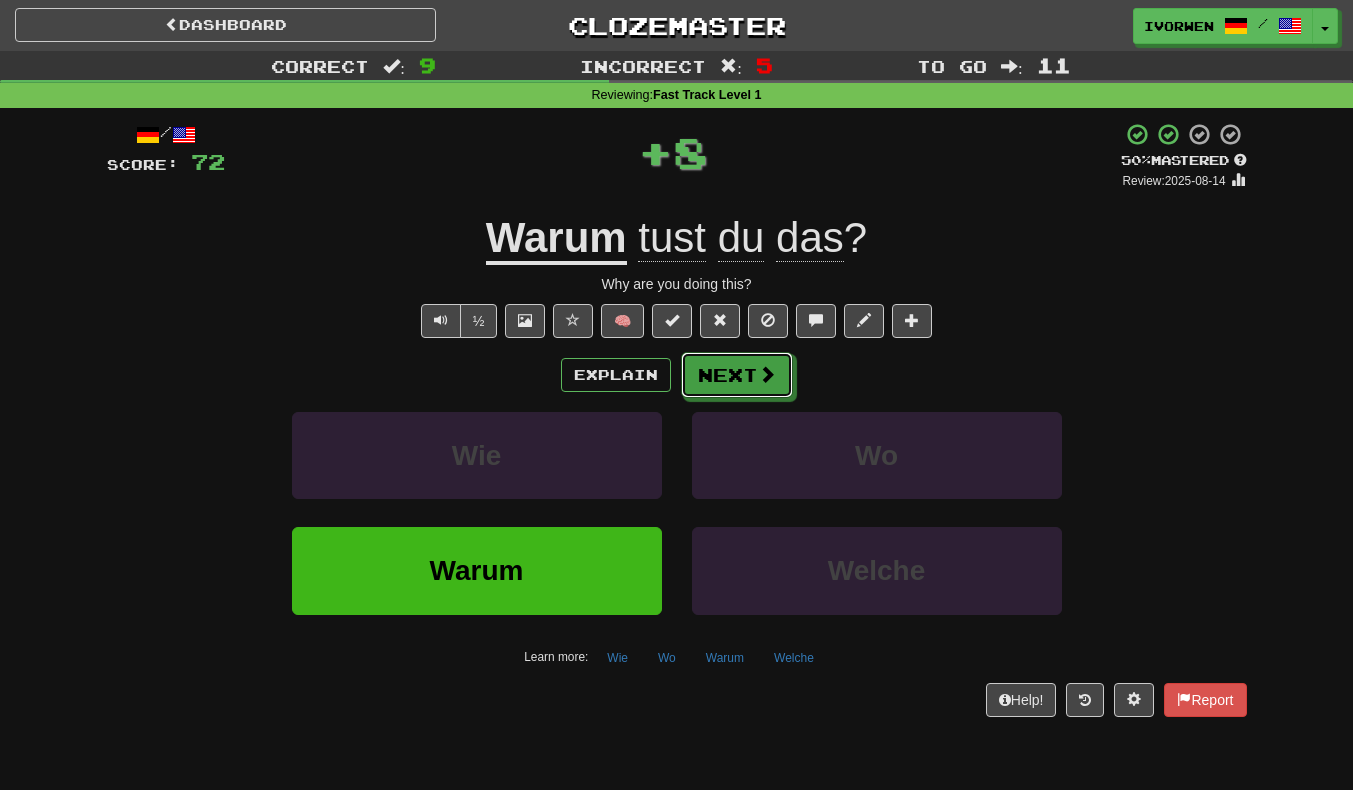 click on "Next" at bounding box center [737, 375] 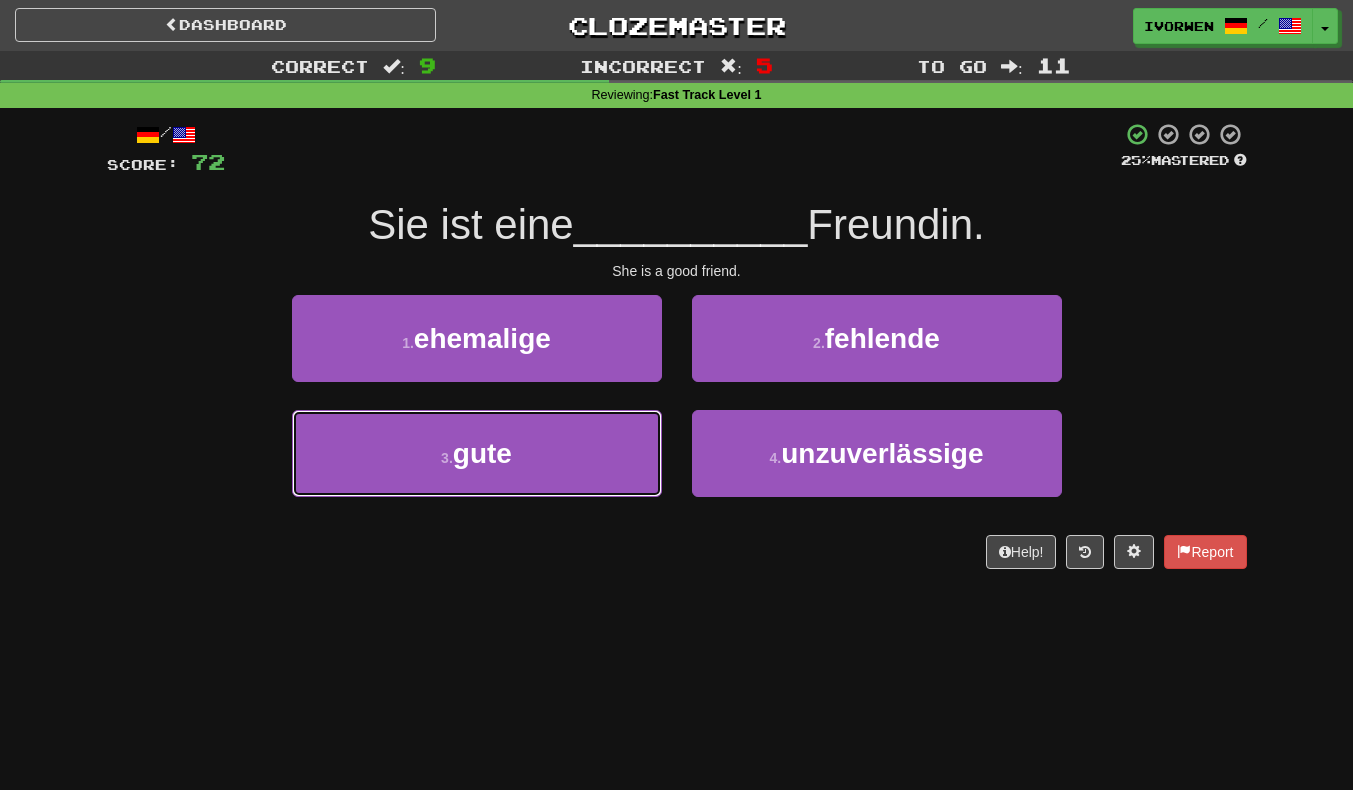 click on "3 .  gute" at bounding box center (477, 453) 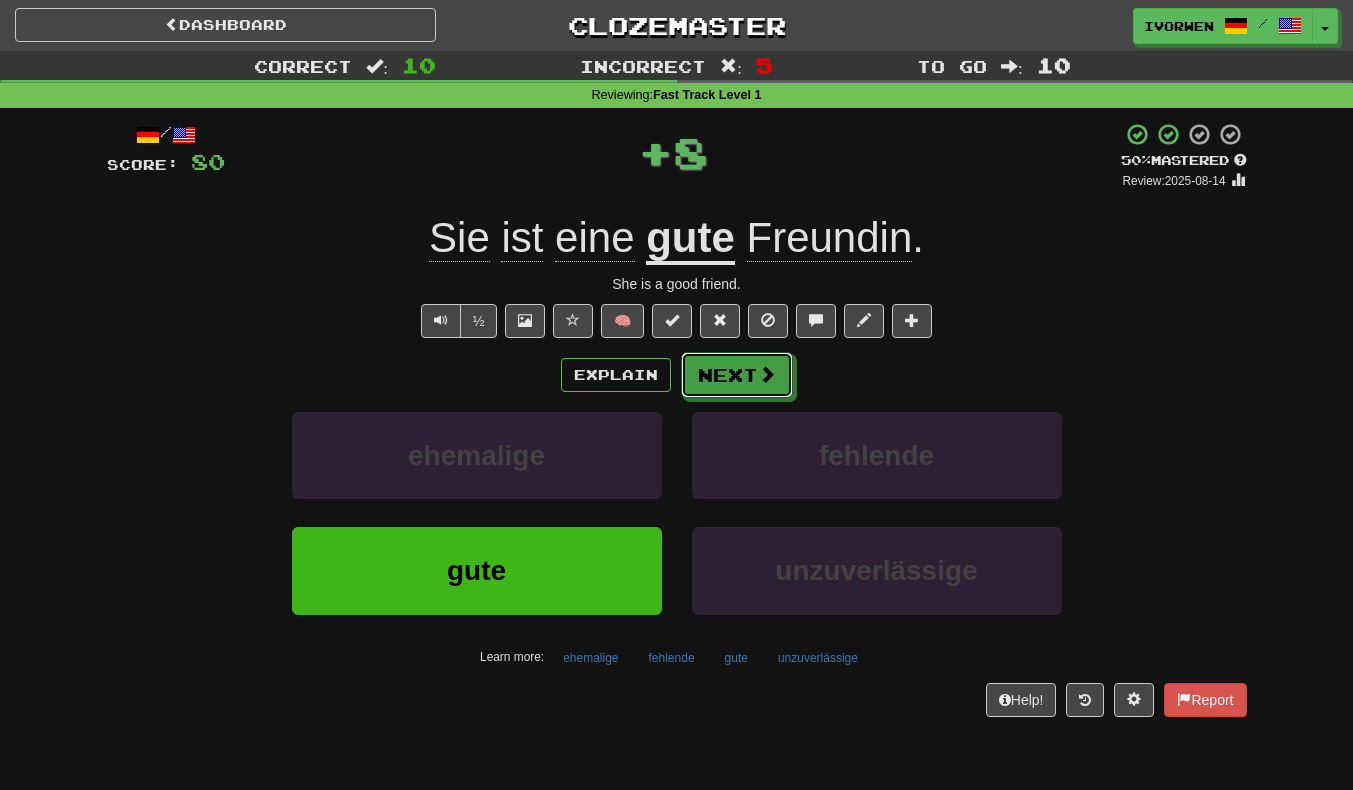 click on "Next" at bounding box center [737, 375] 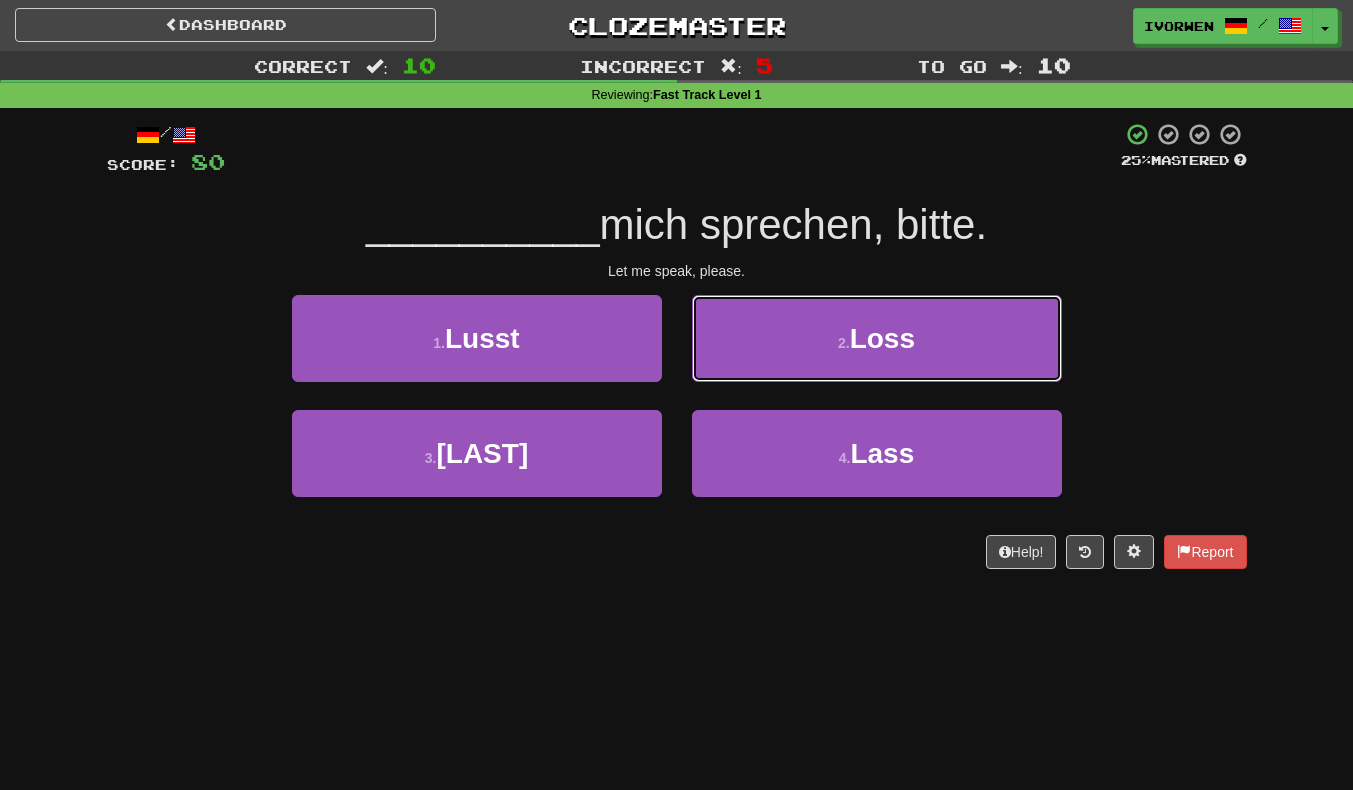 click on "2 .  Loss" at bounding box center [877, 338] 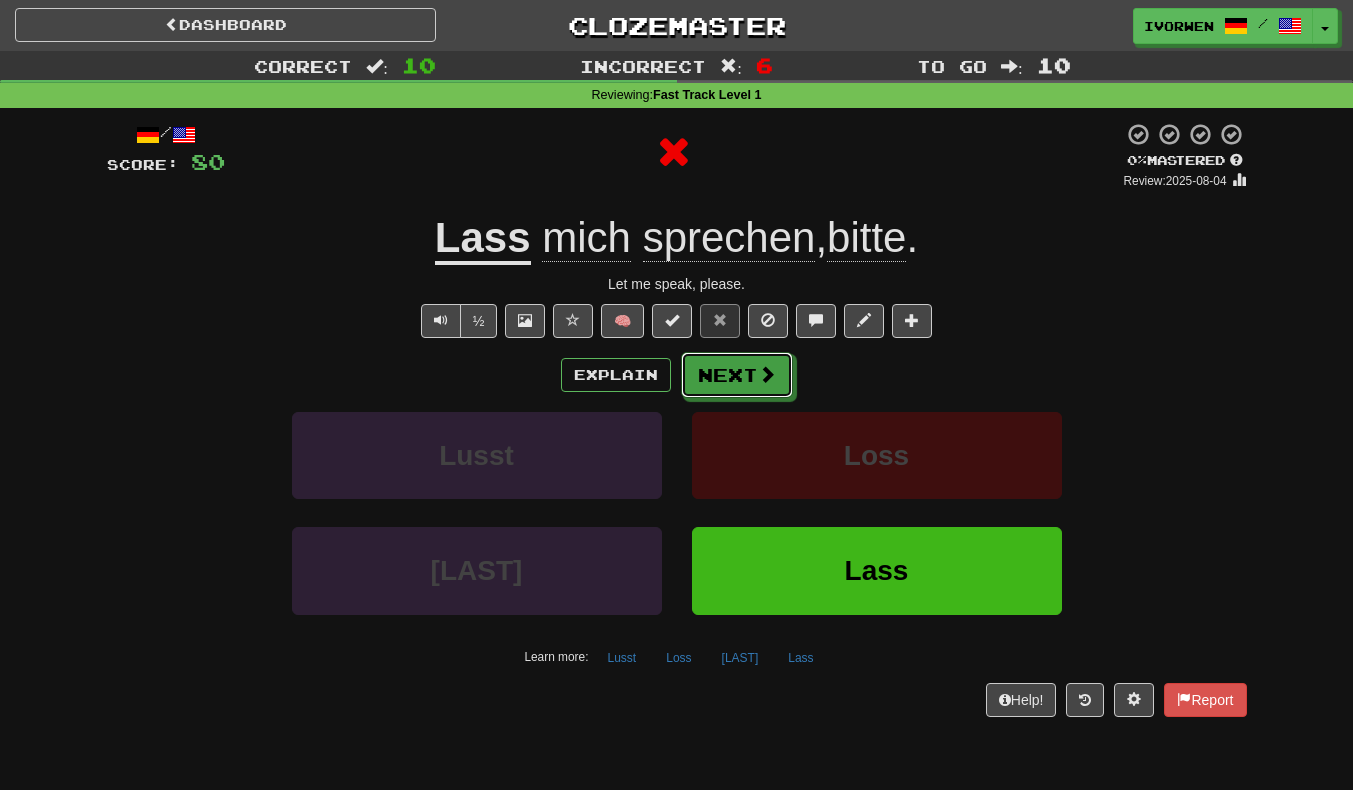 click on "Next" at bounding box center [737, 375] 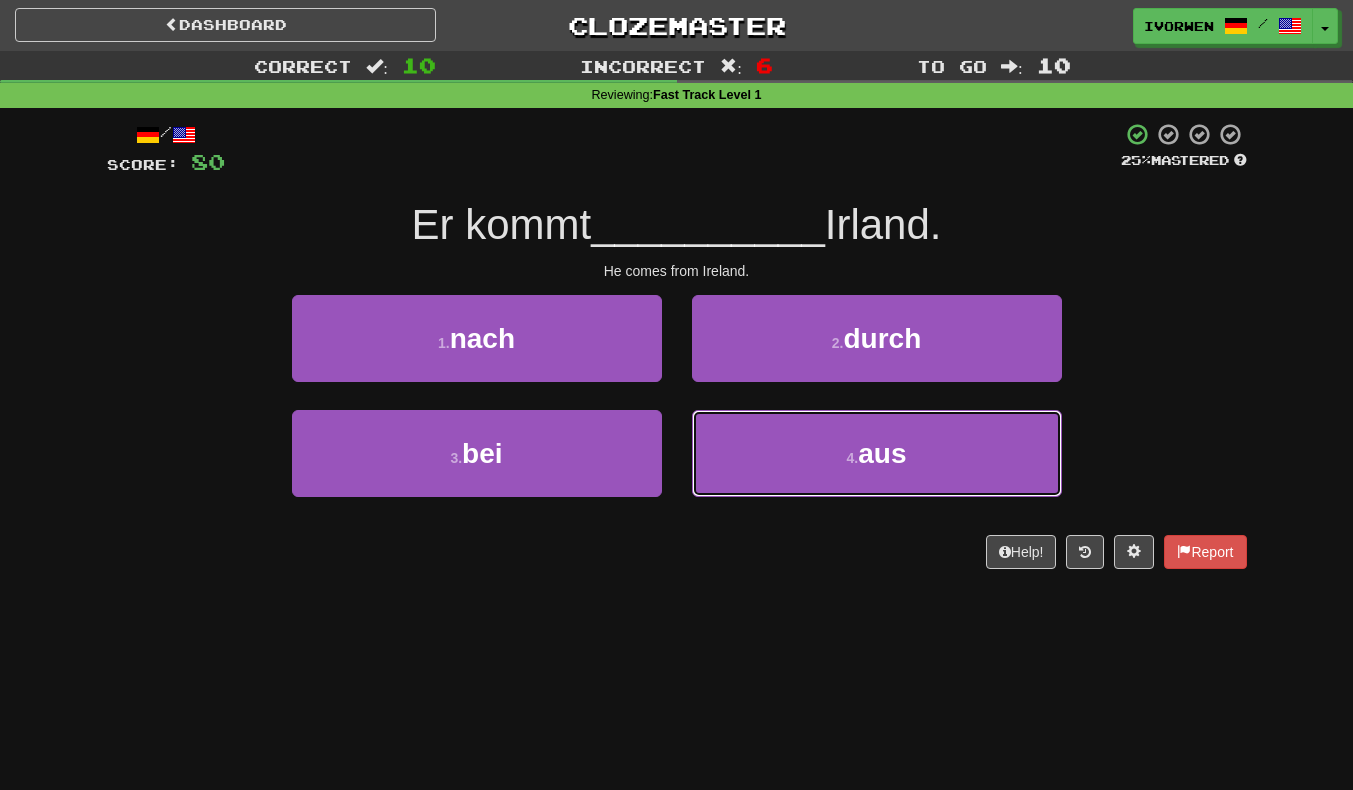 click on "4 .  aus" at bounding box center [877, 453] 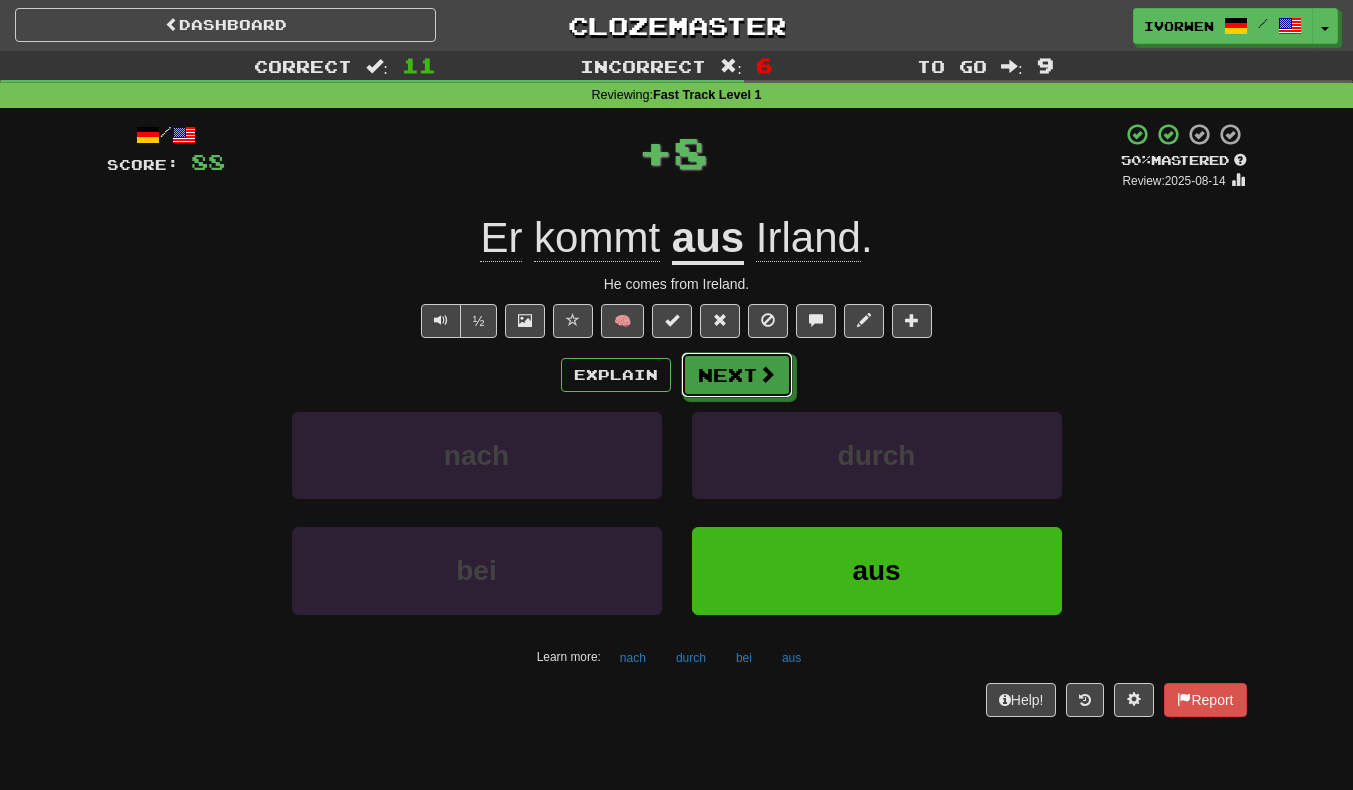 click on "Next" at bounding box center [737, 375] 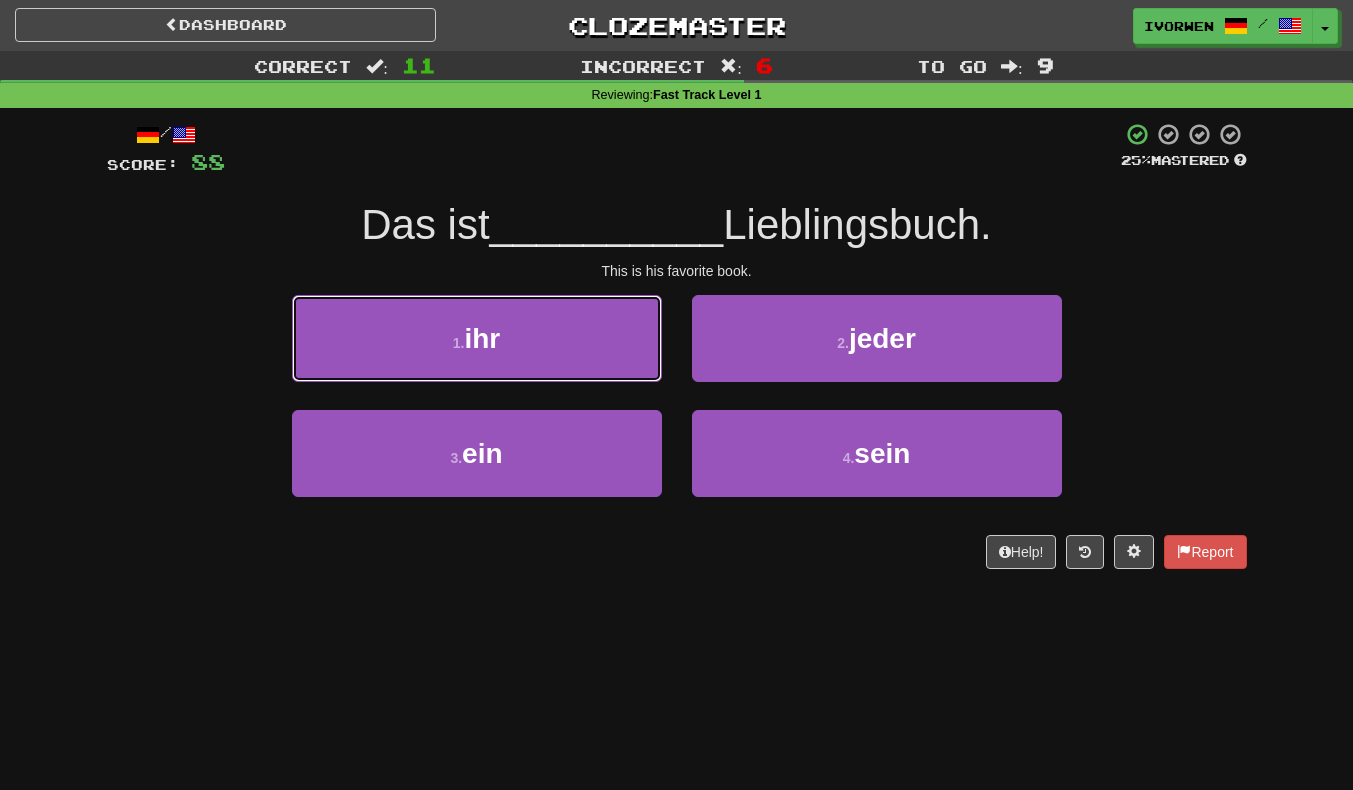click on "1 .  ihr" at bounding box center (477, 338) 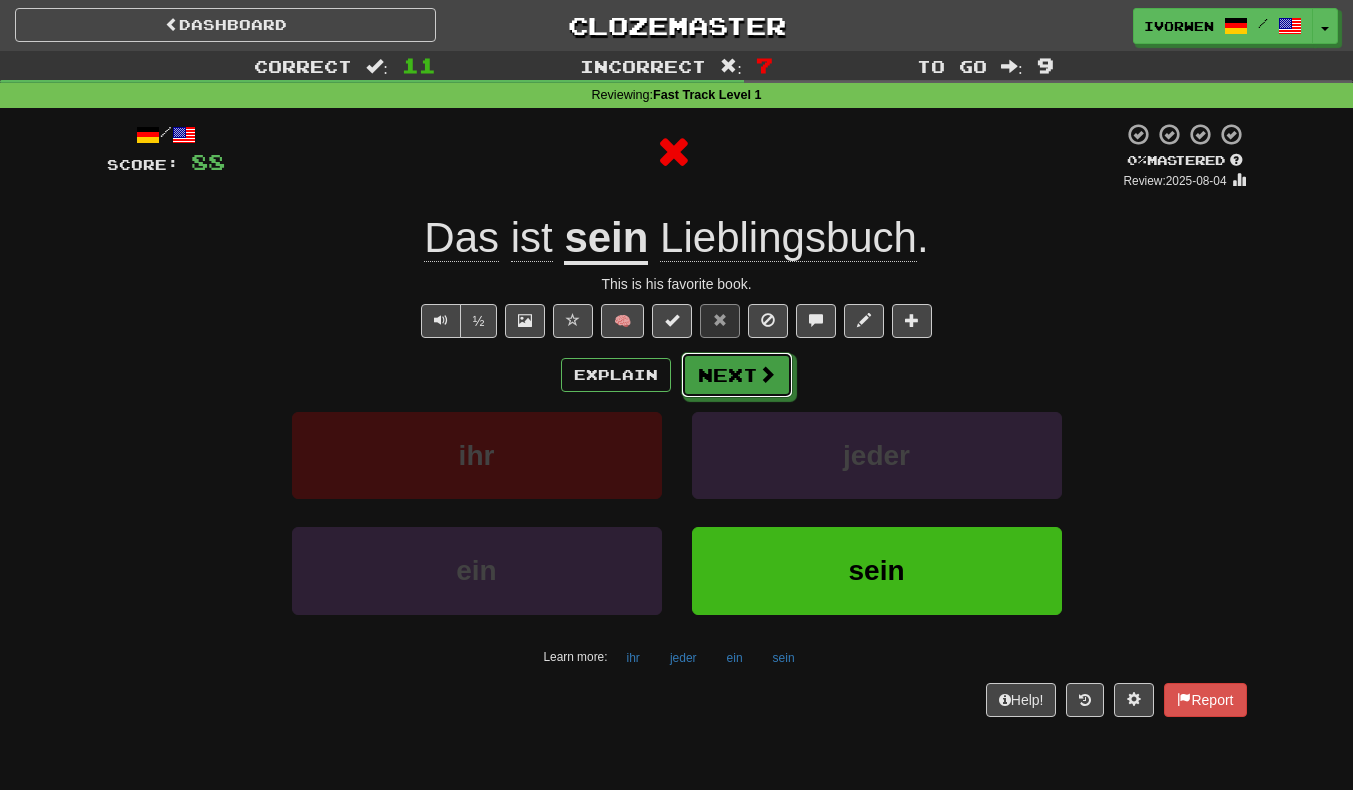click on "Next" at bounding box center [737, 375] 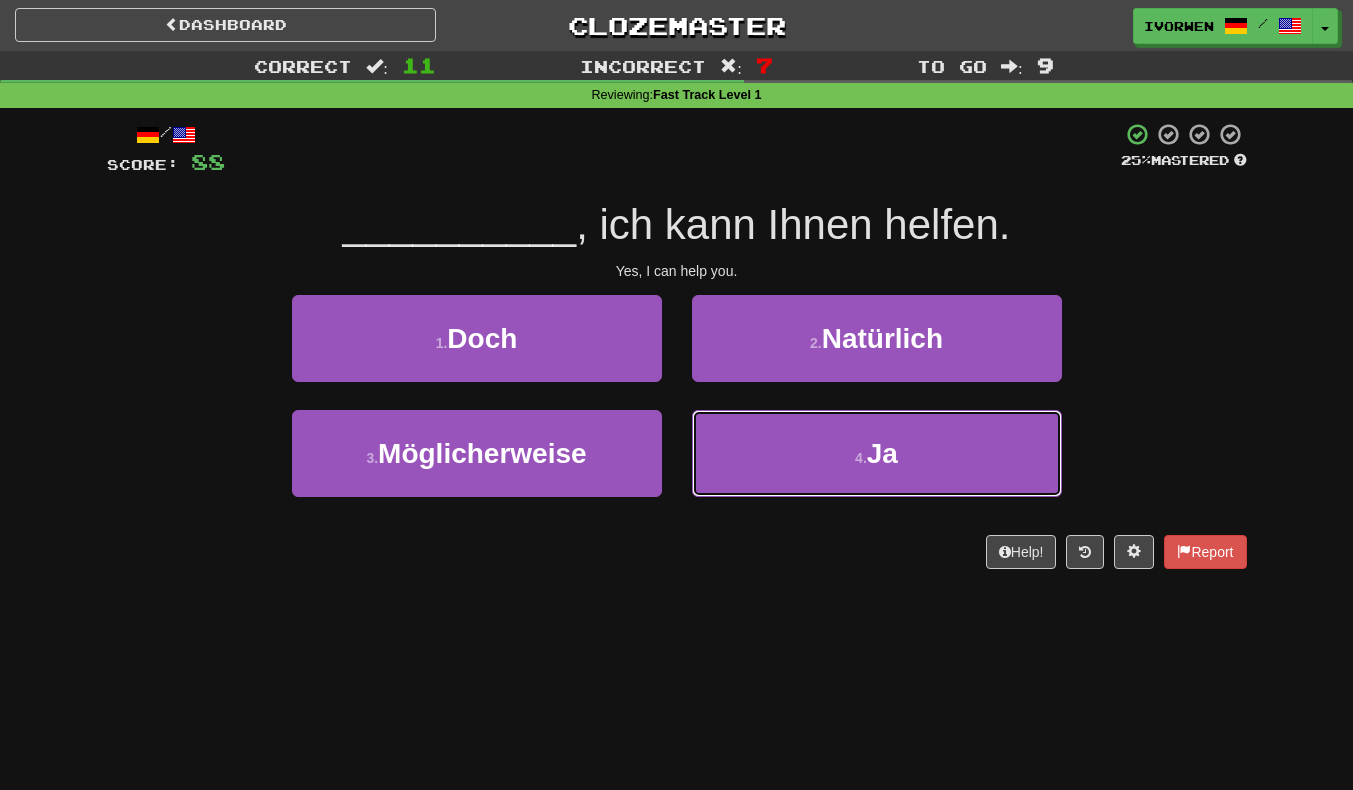 click on "4 .  Ja" at bounding box center [877, 453] 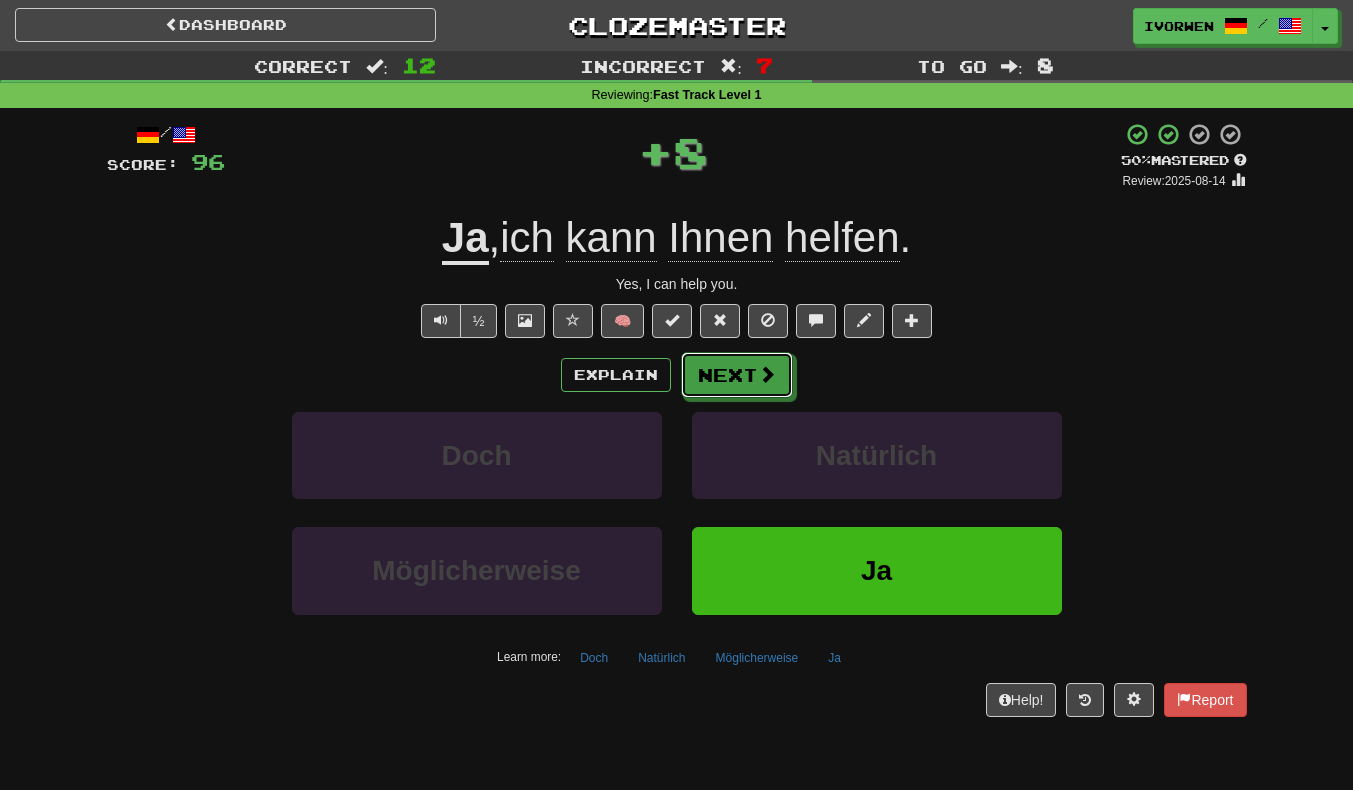 click on "Next" at bounding box center [737, 375] 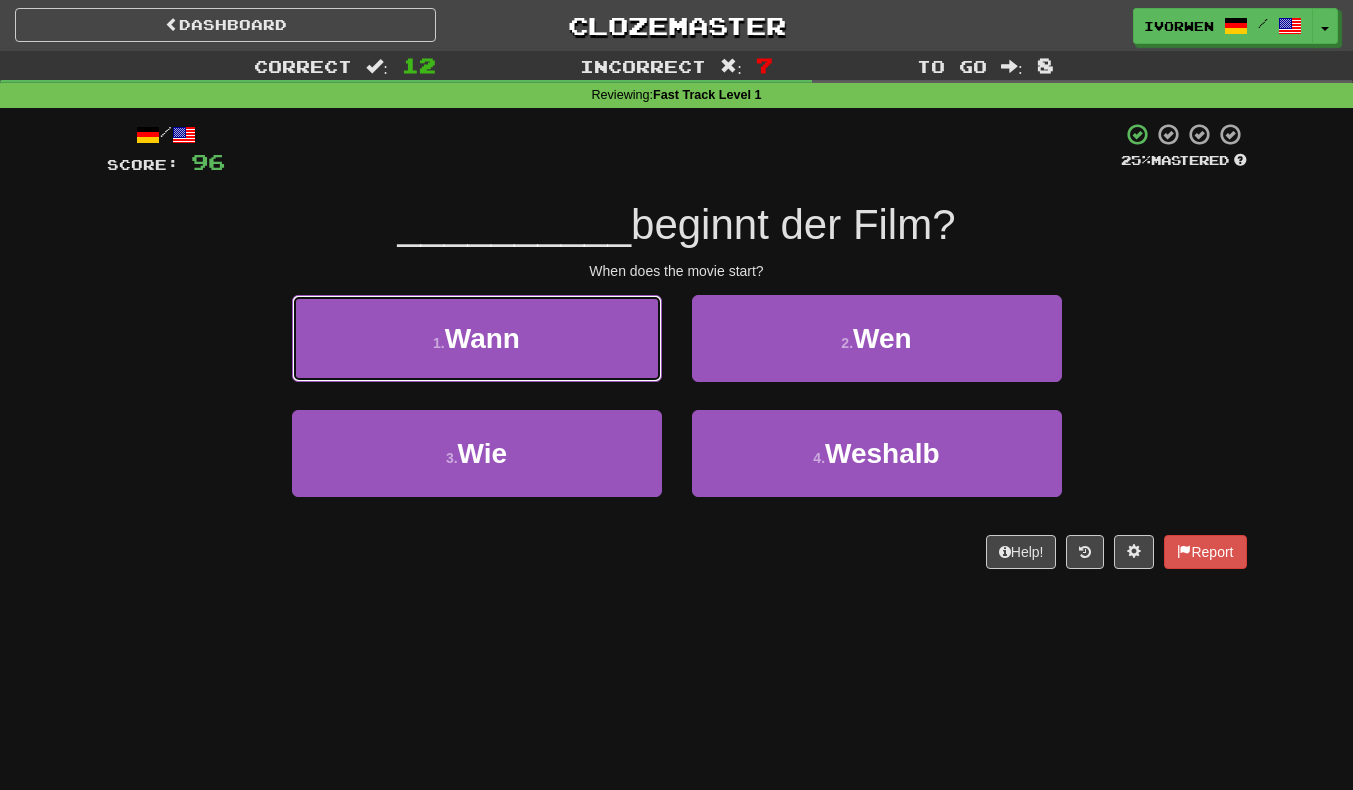 click on "1 .  Wann" at bounding box center [477, 338] 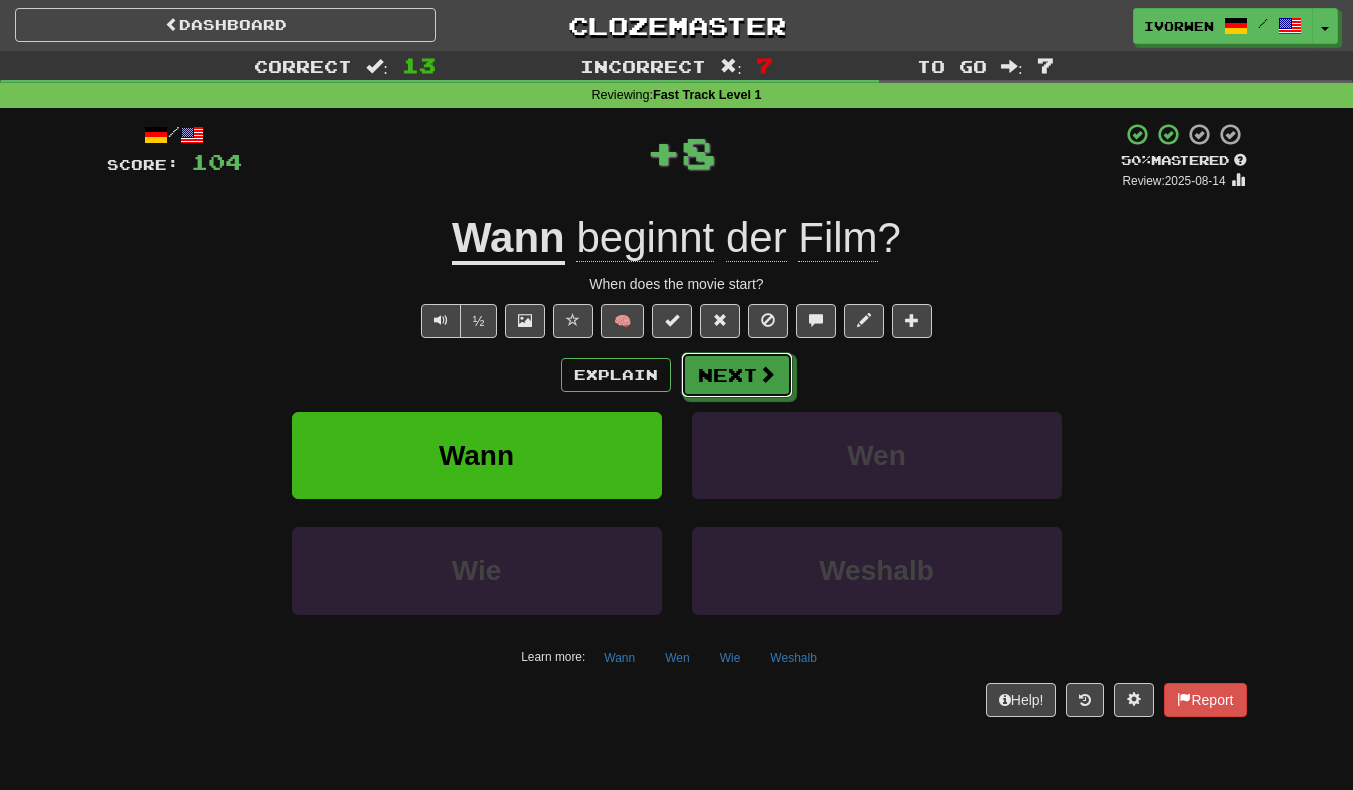 click at bounding box center (767, 374) 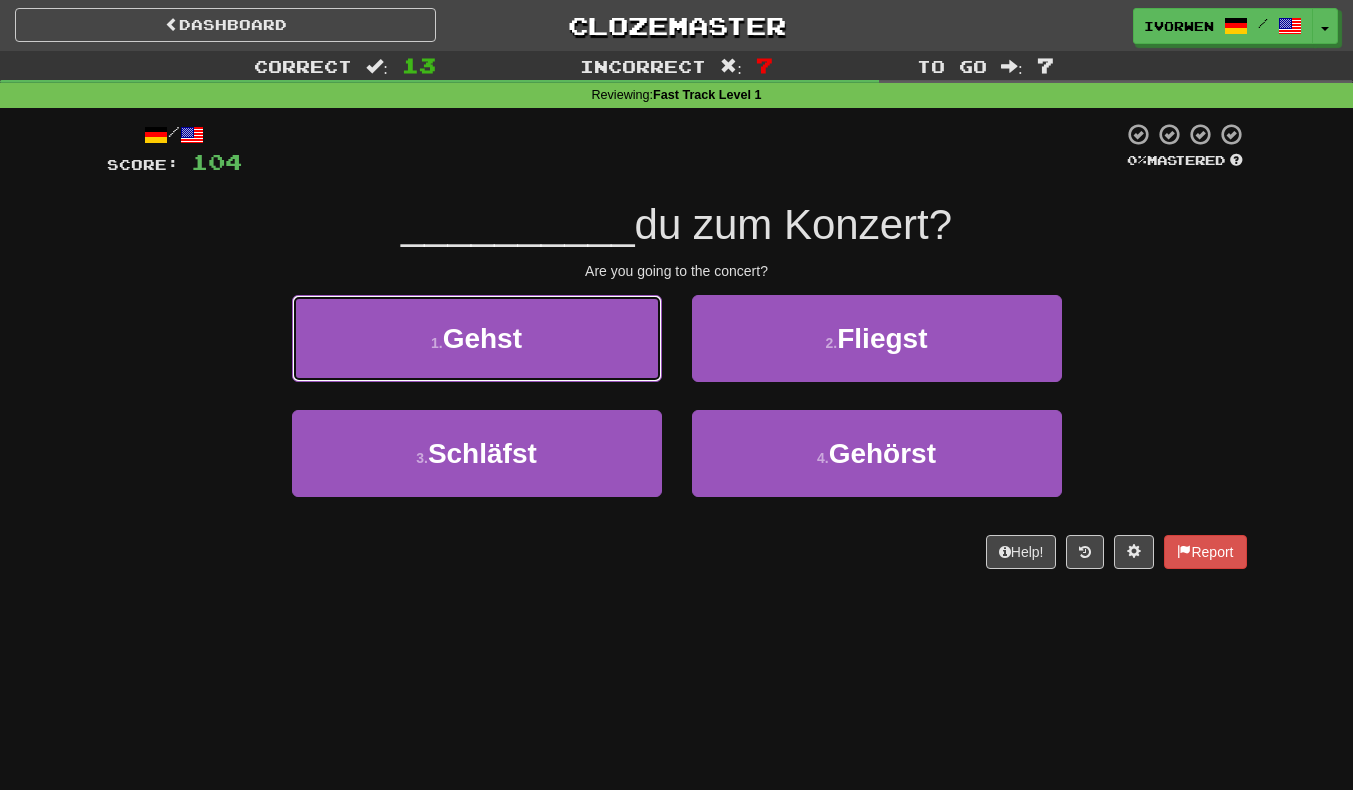 click on "1 .  Gehst" at bounding box center (477, 338) 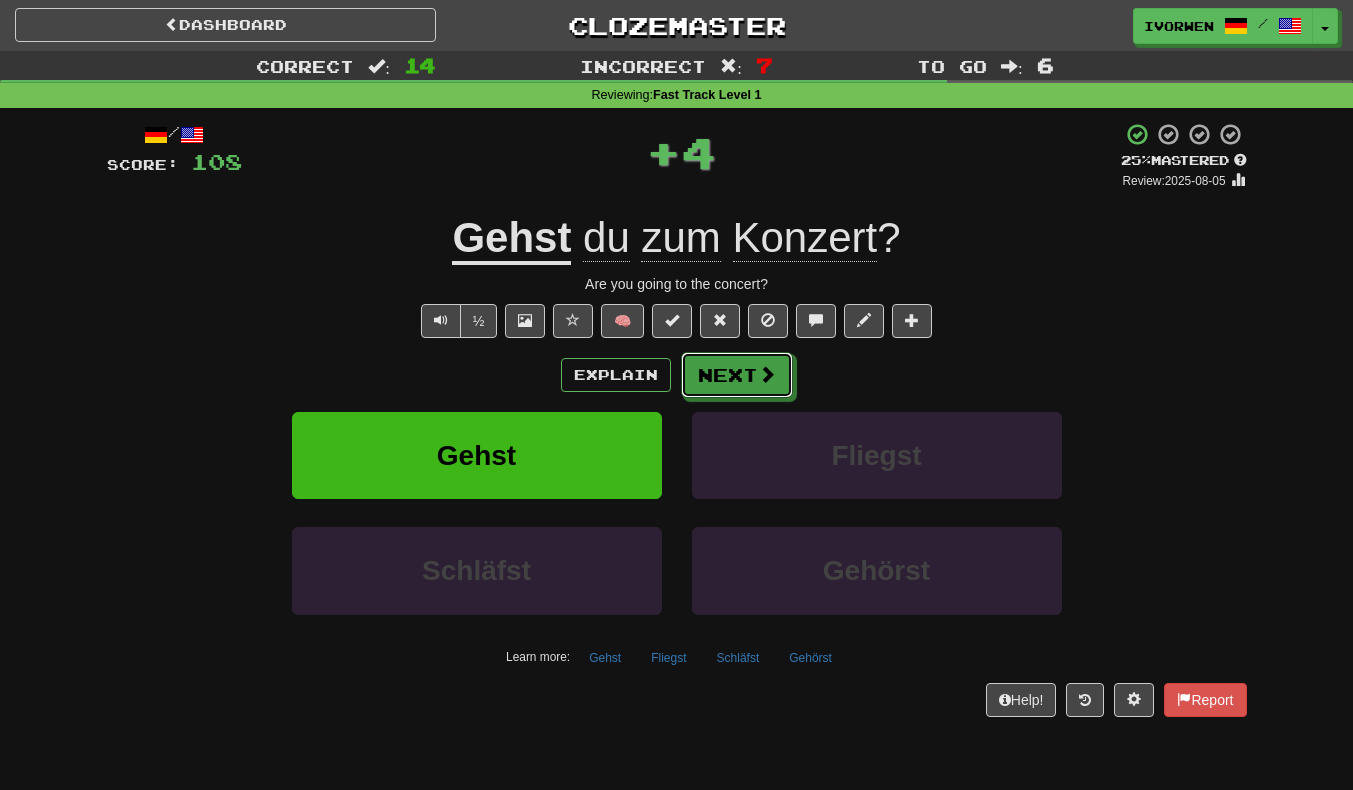 click on "Next" at bounding box center (737, 375) 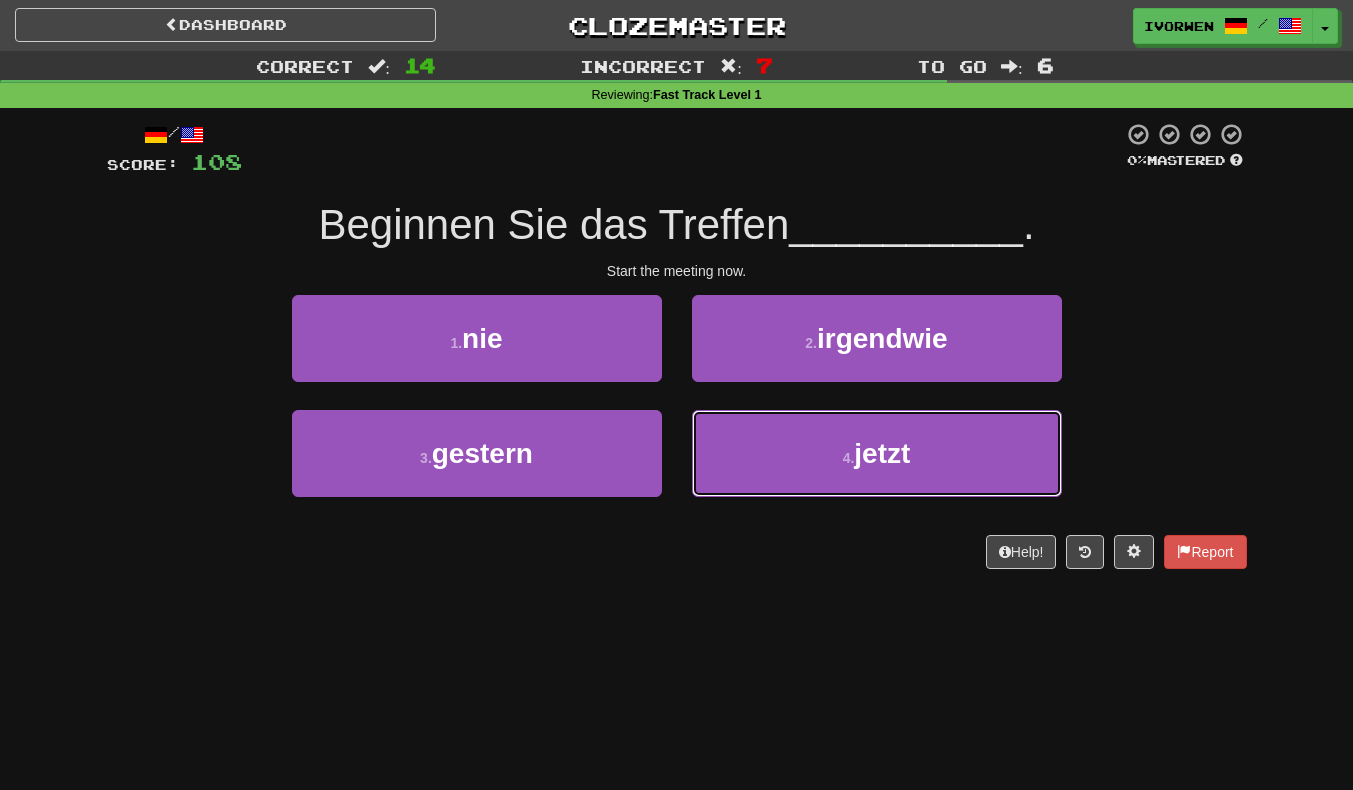 click on "4 .  jetzt" at bounding box center [877, 453] 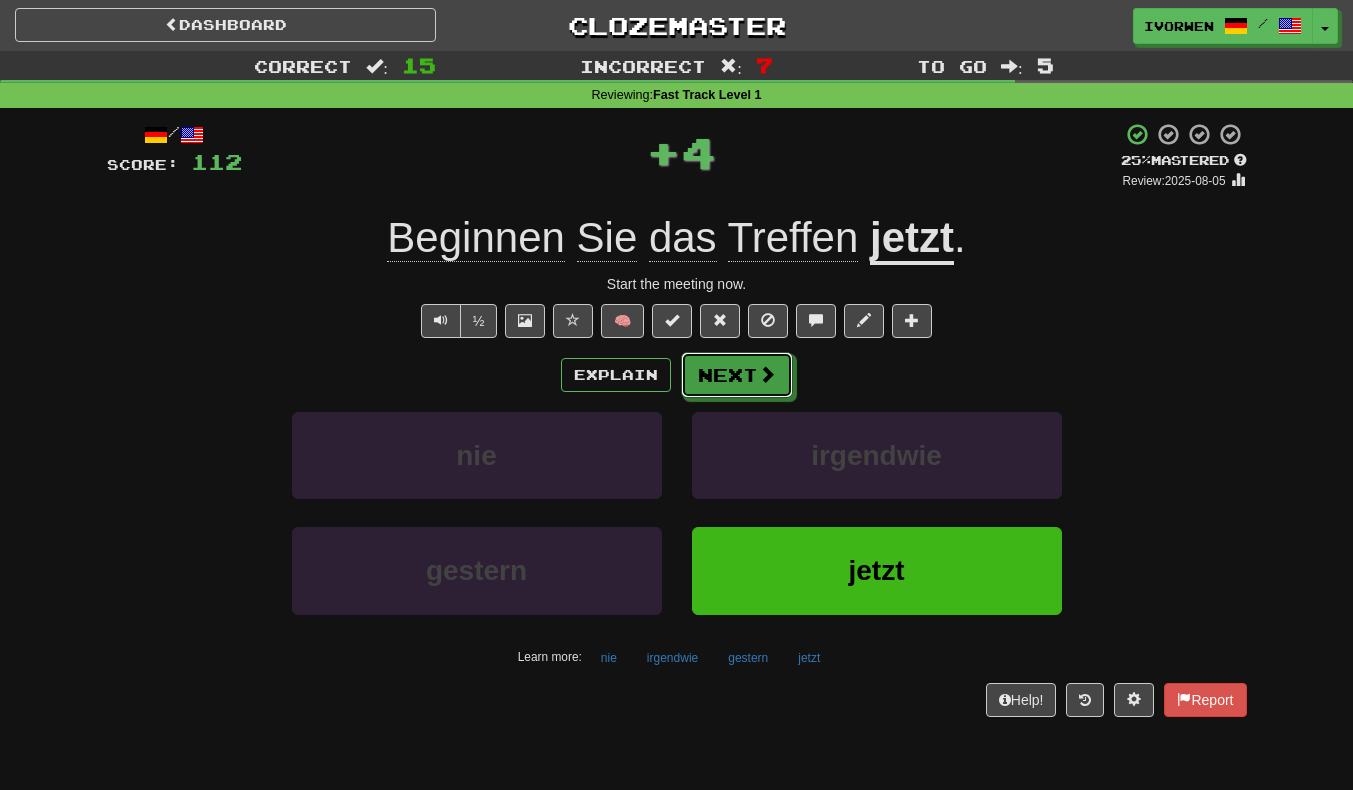 click on "Next" at bounding box center (737, 375) 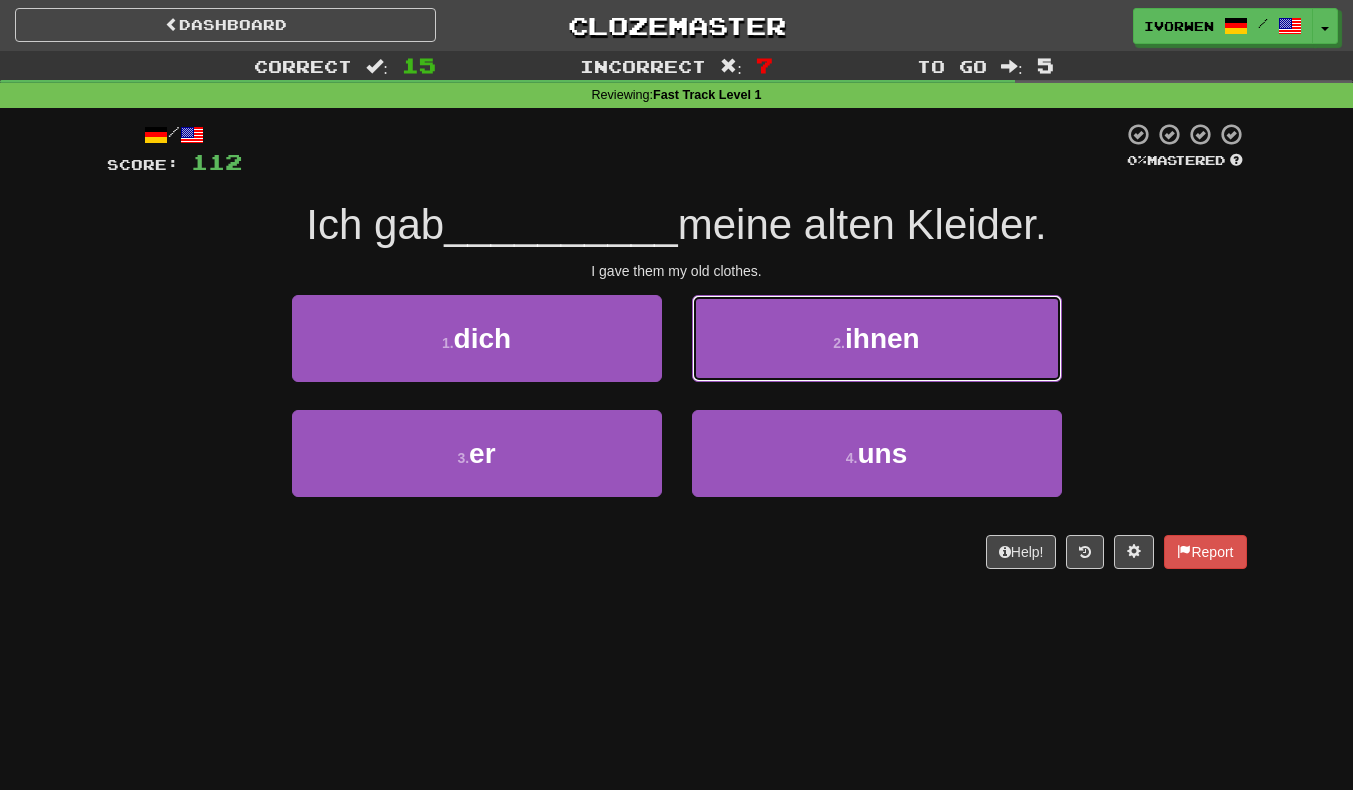 click on "2 .  ihnen" at bounding box center [877, 338] 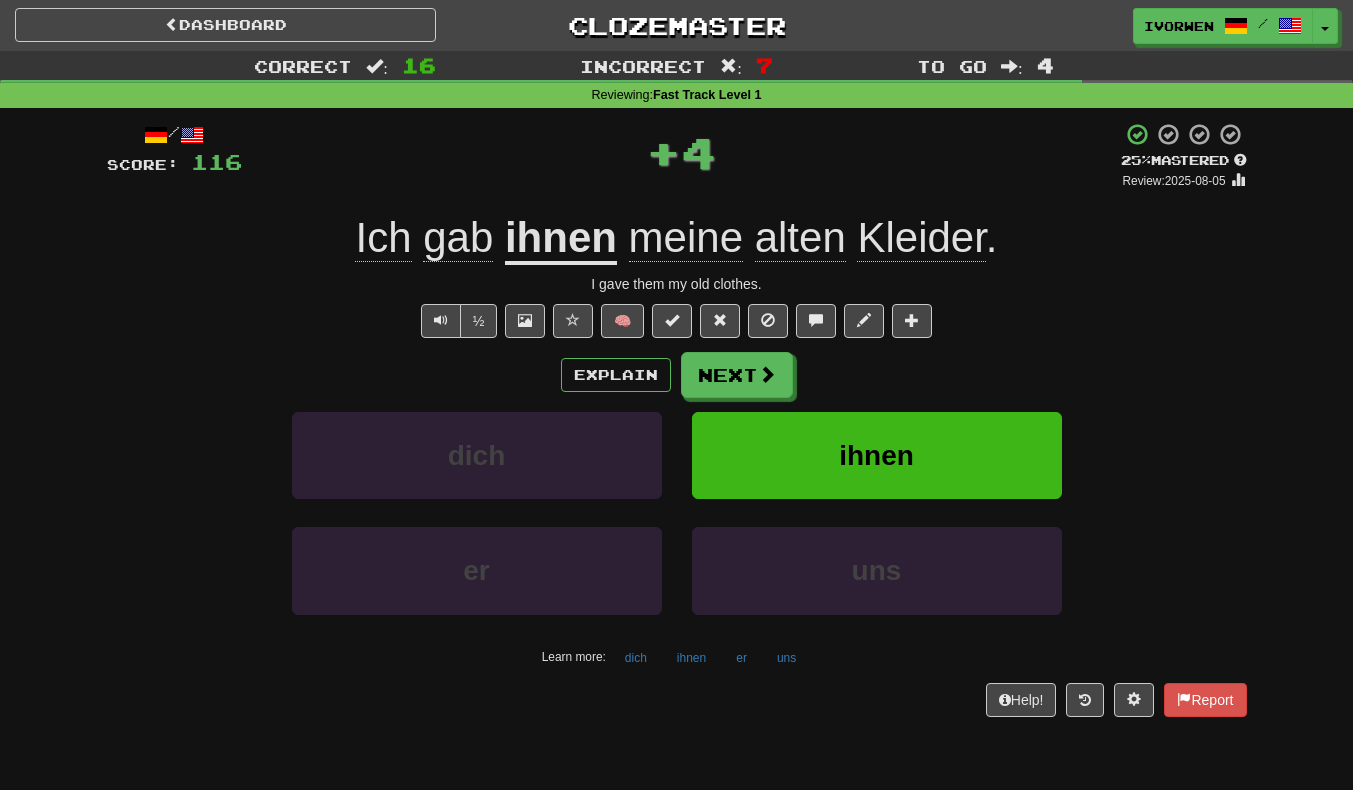 click at bounding box center (767, 374) 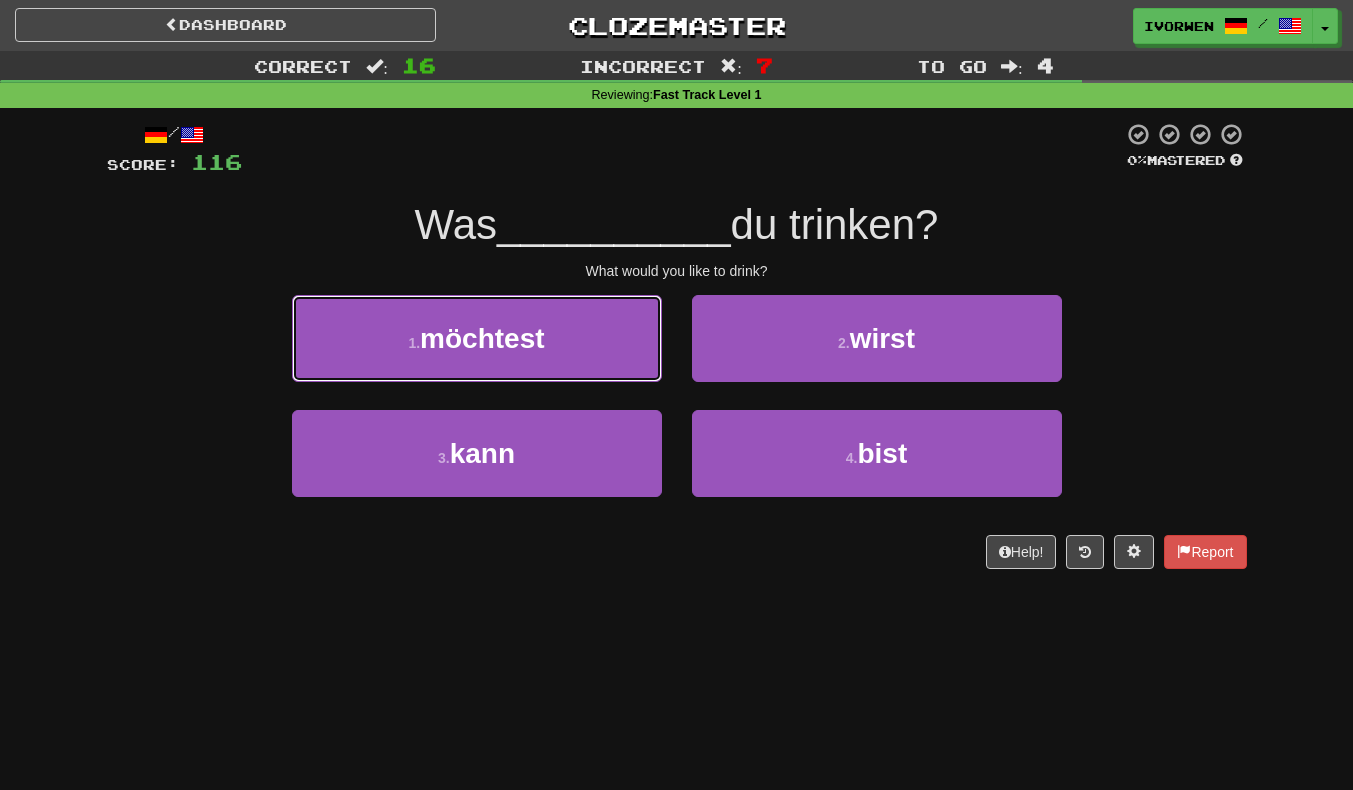 click on "1 .  möchtest" at bounding box center [477, 338] 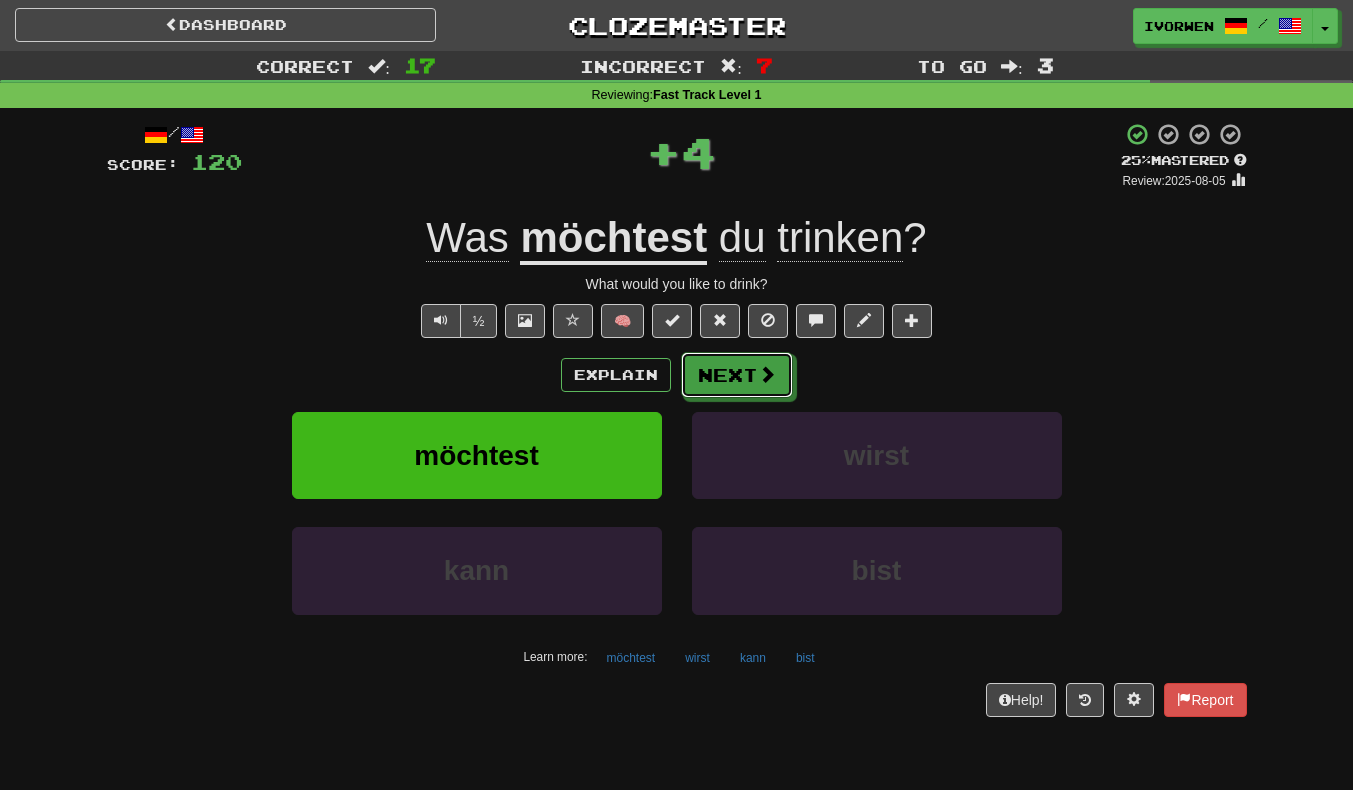 click on "Next" at bounding box center (737, 375) 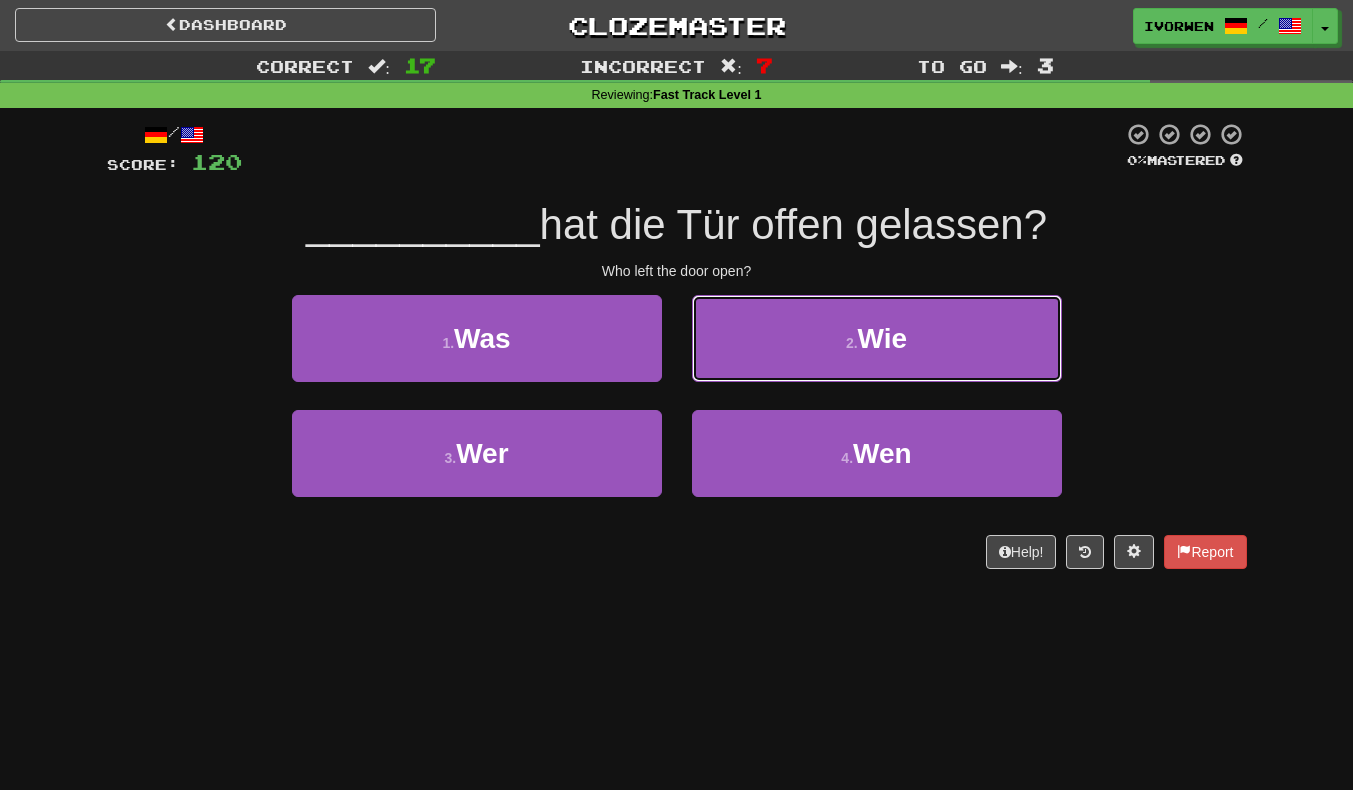 click on "2 .  Wie" at bounding box center (877, 338) 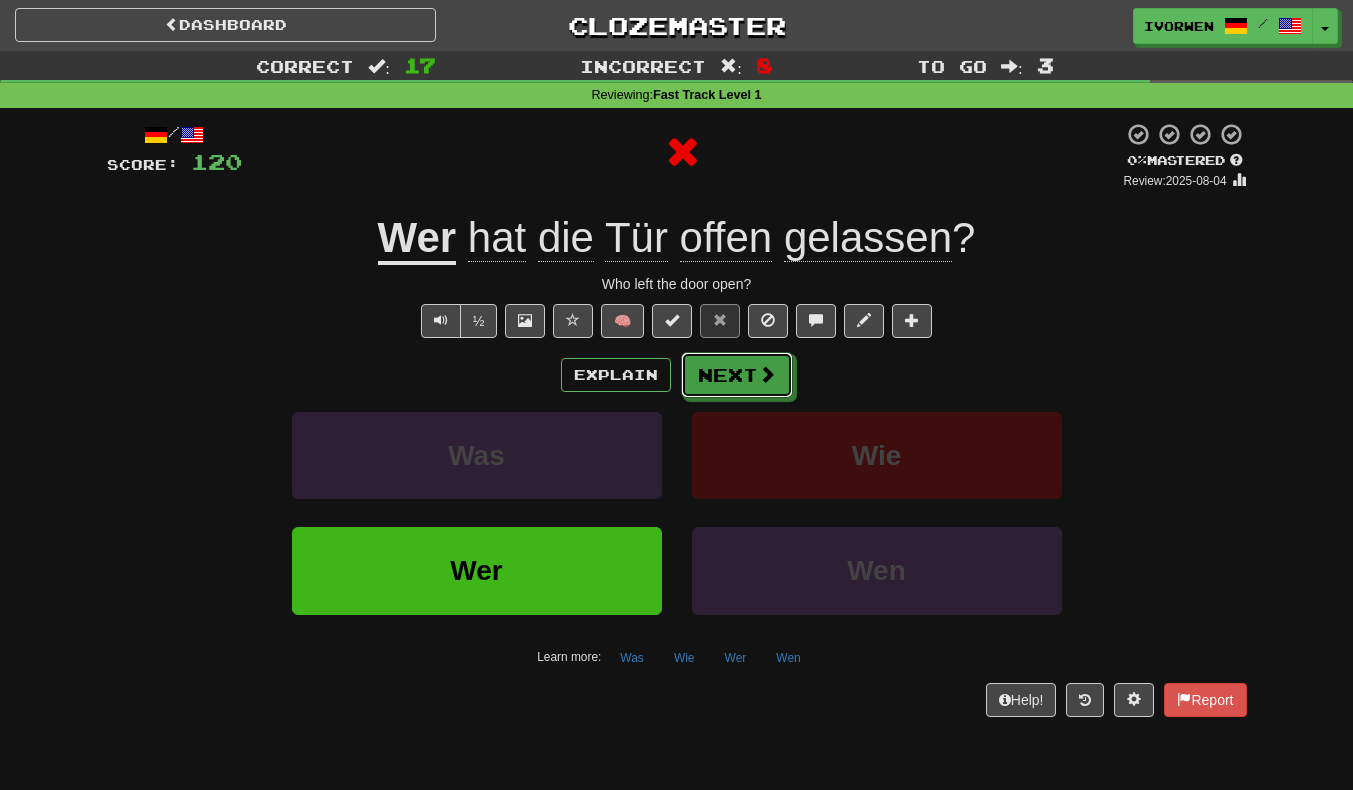click on "Next" at bounding box center (737, 375) 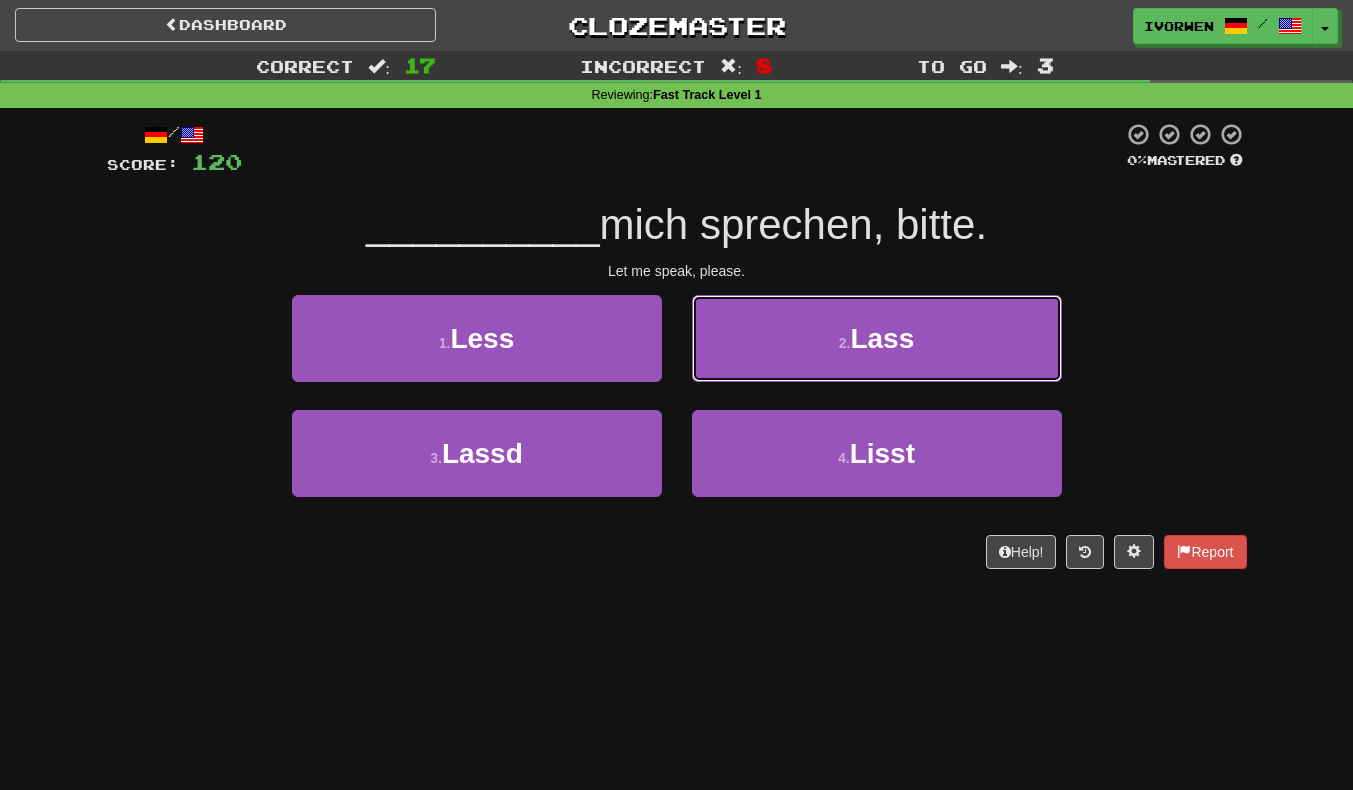 click on "2 .  Lass" at bounding box center (877, 338) 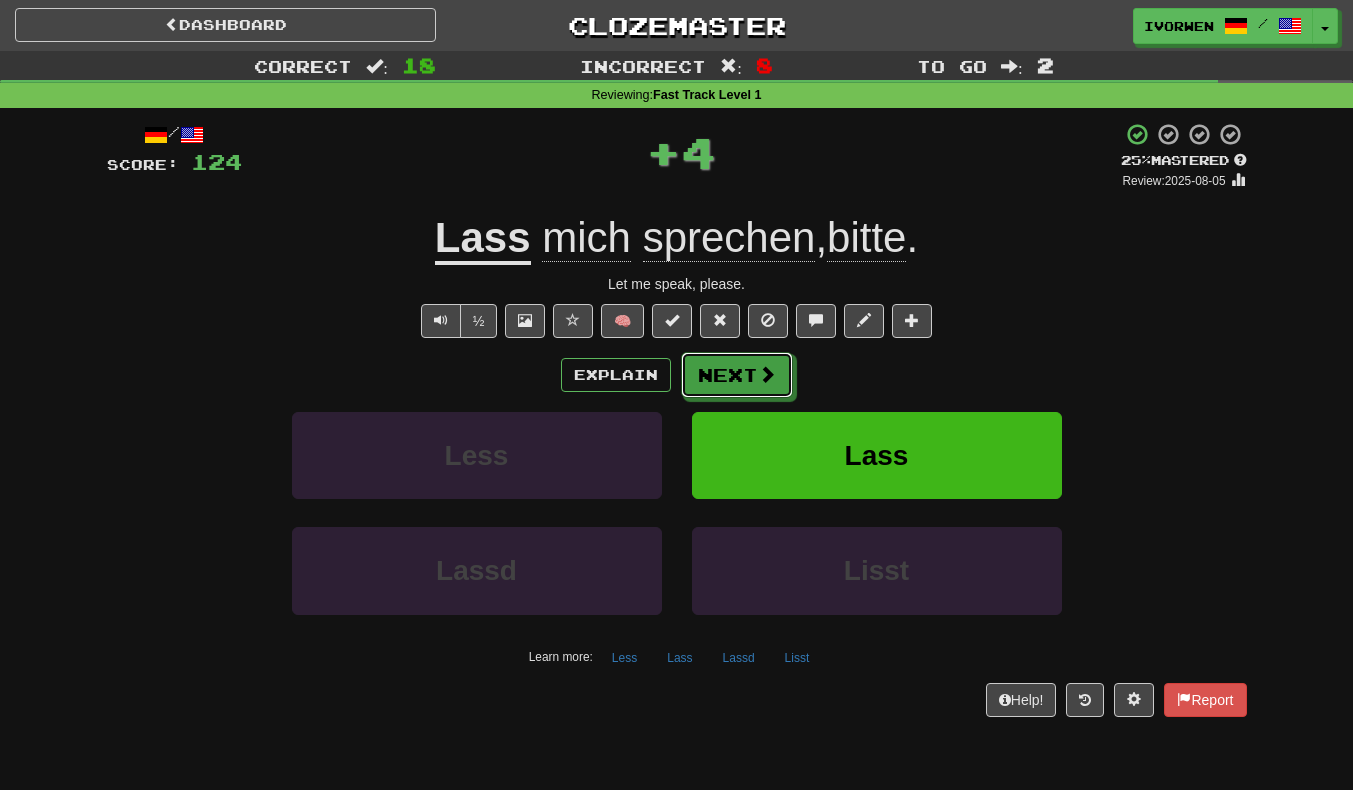 click at bounding box center [767, 374] 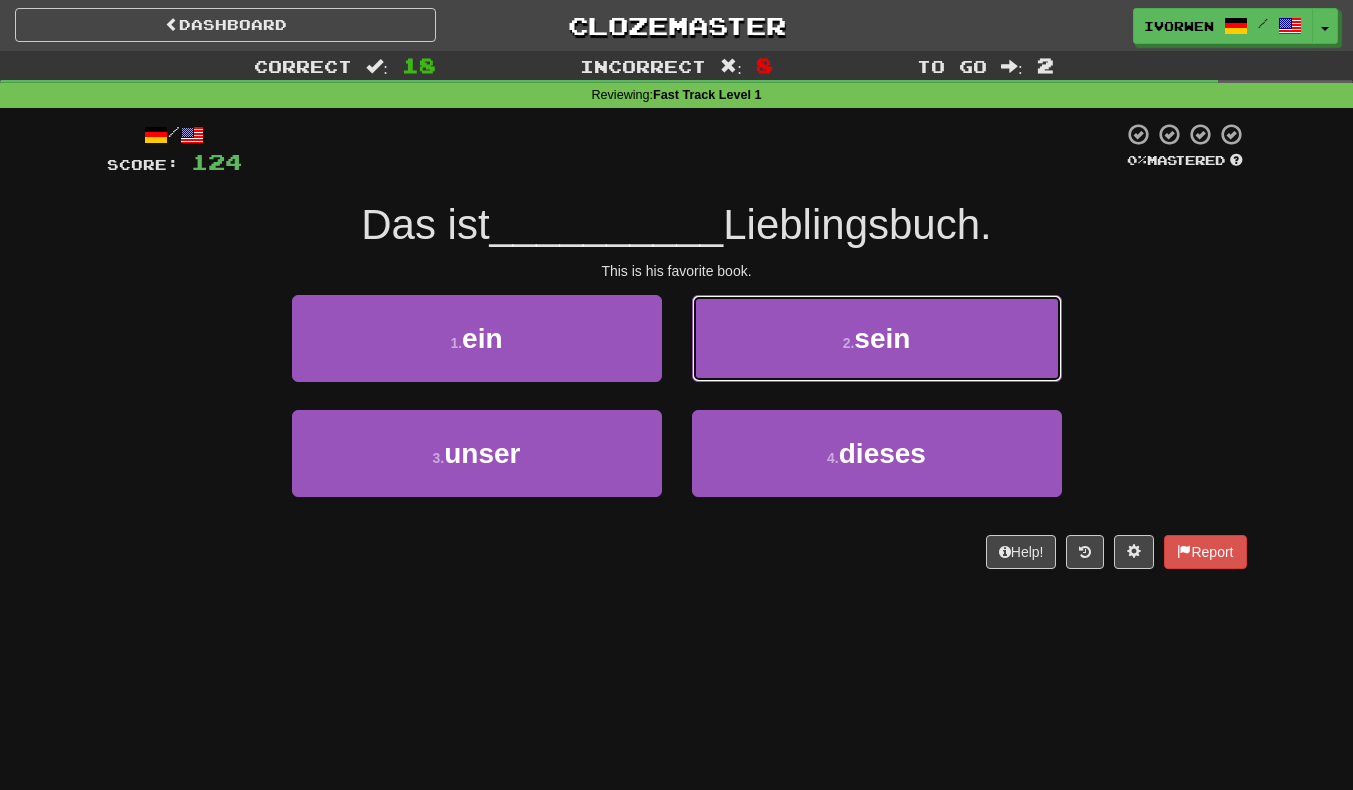 click on "2 .  sein" at bounding box center (877, 338) 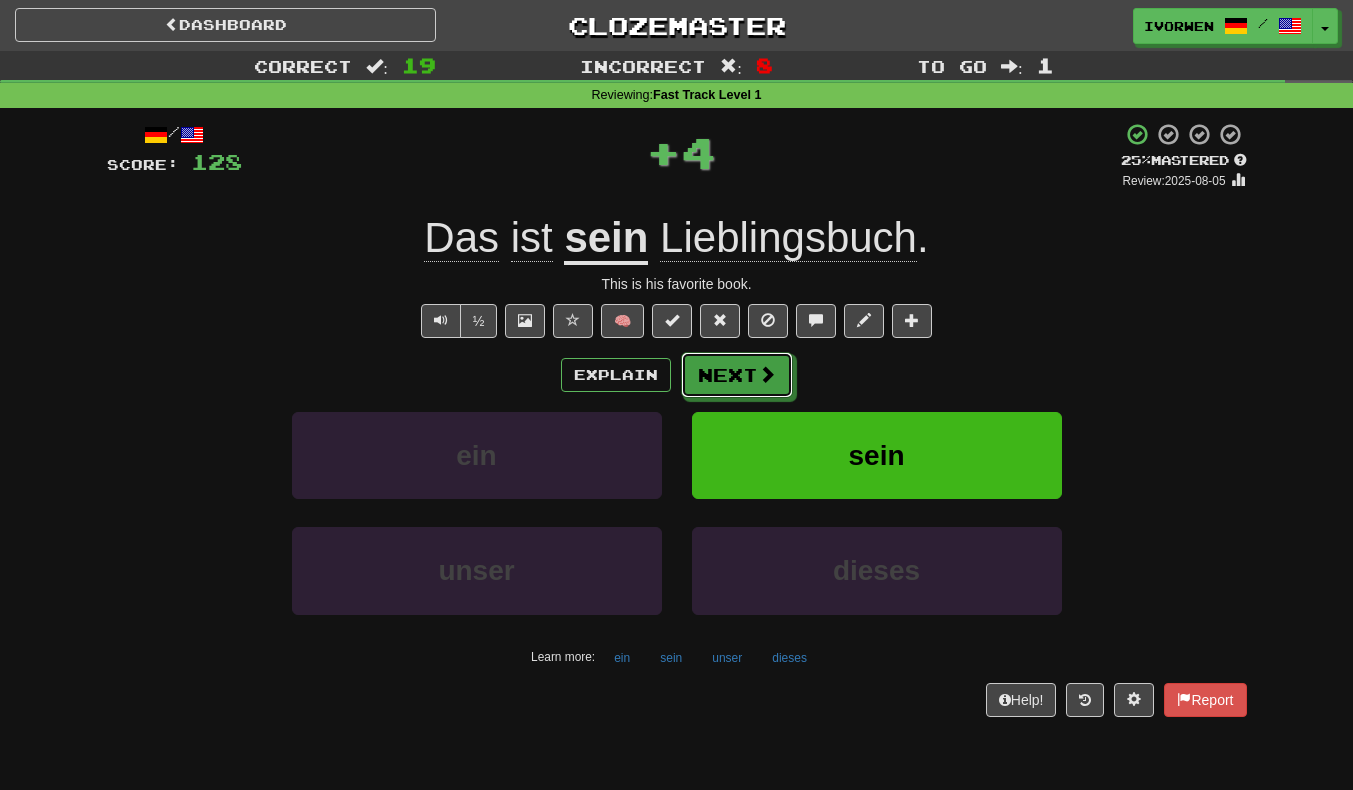click at bounding box center (767, 374) 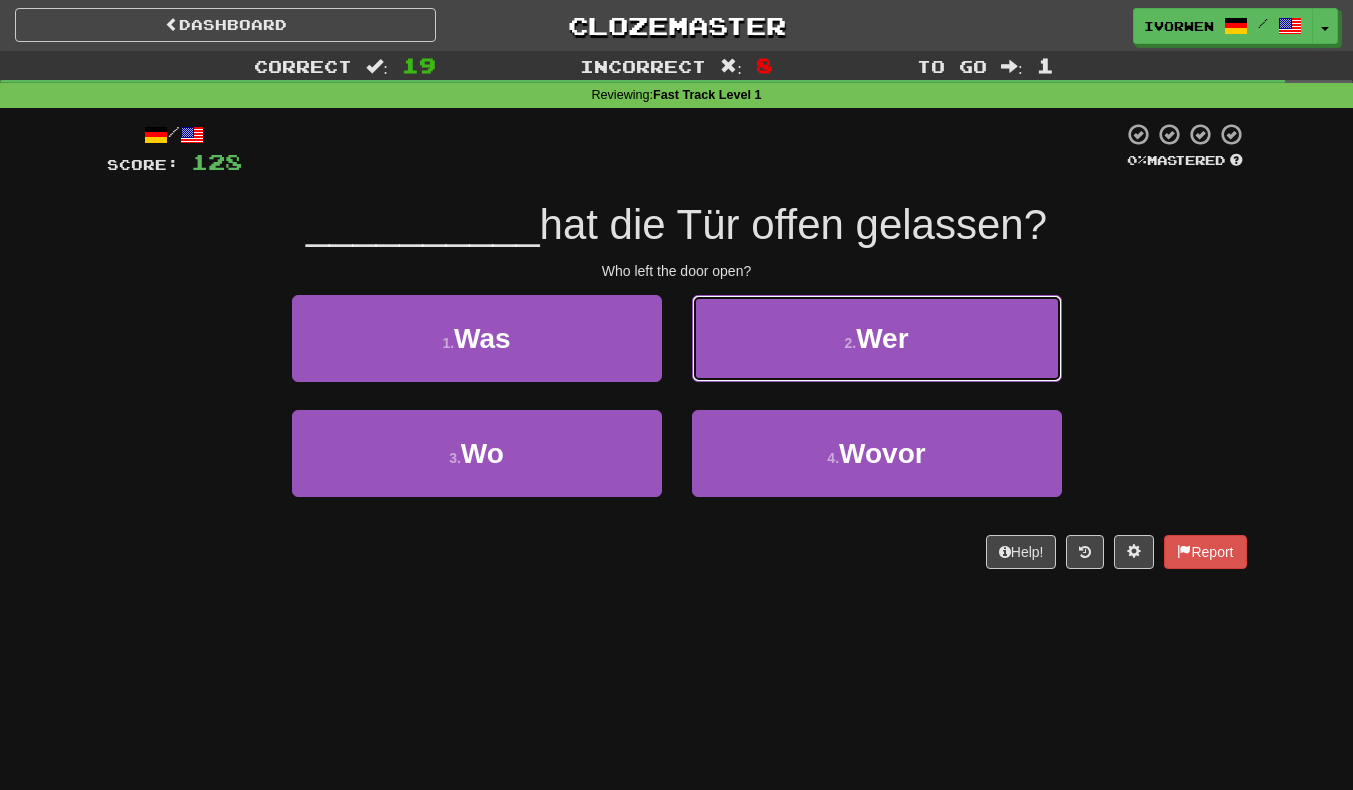 click on "2 .  Wer" at bounding box center [877, 338] 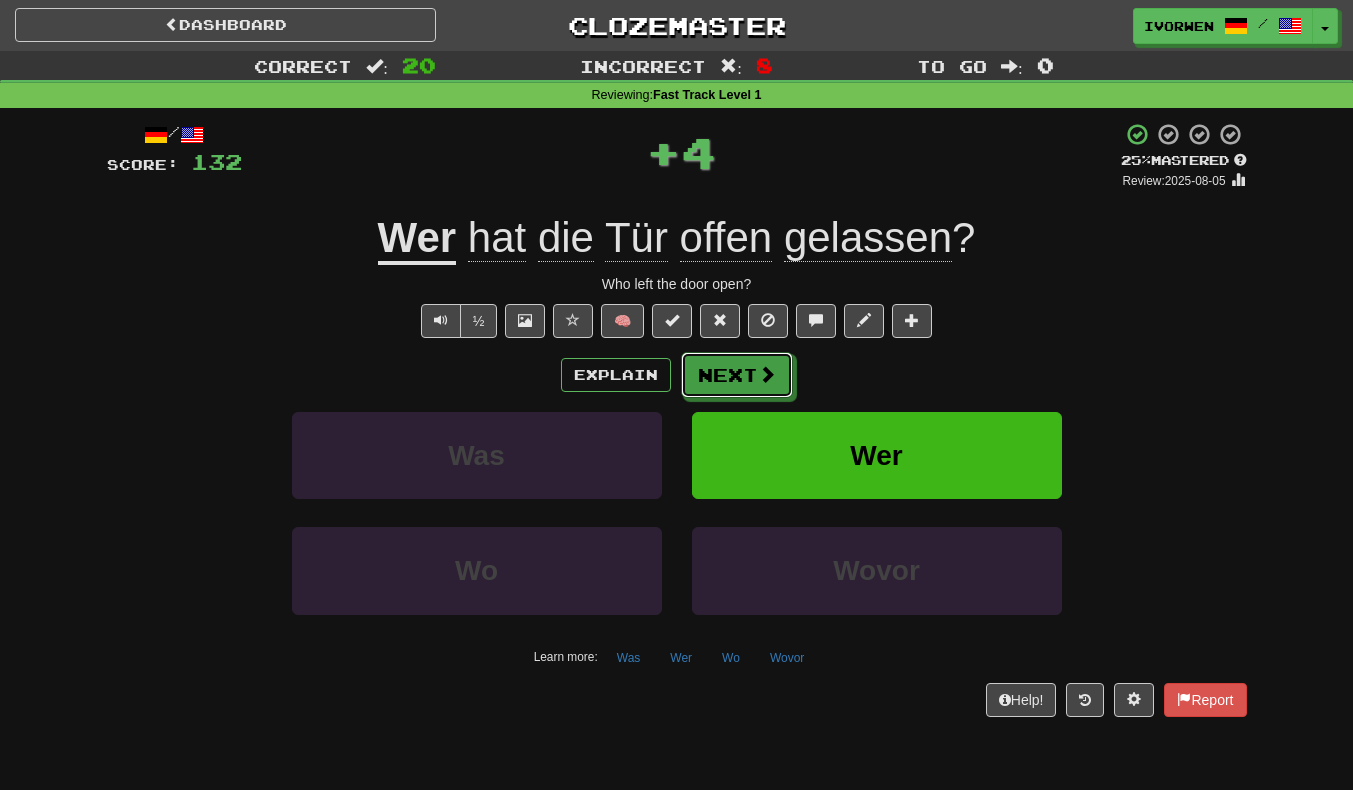 click at bounding box center [767, 374] 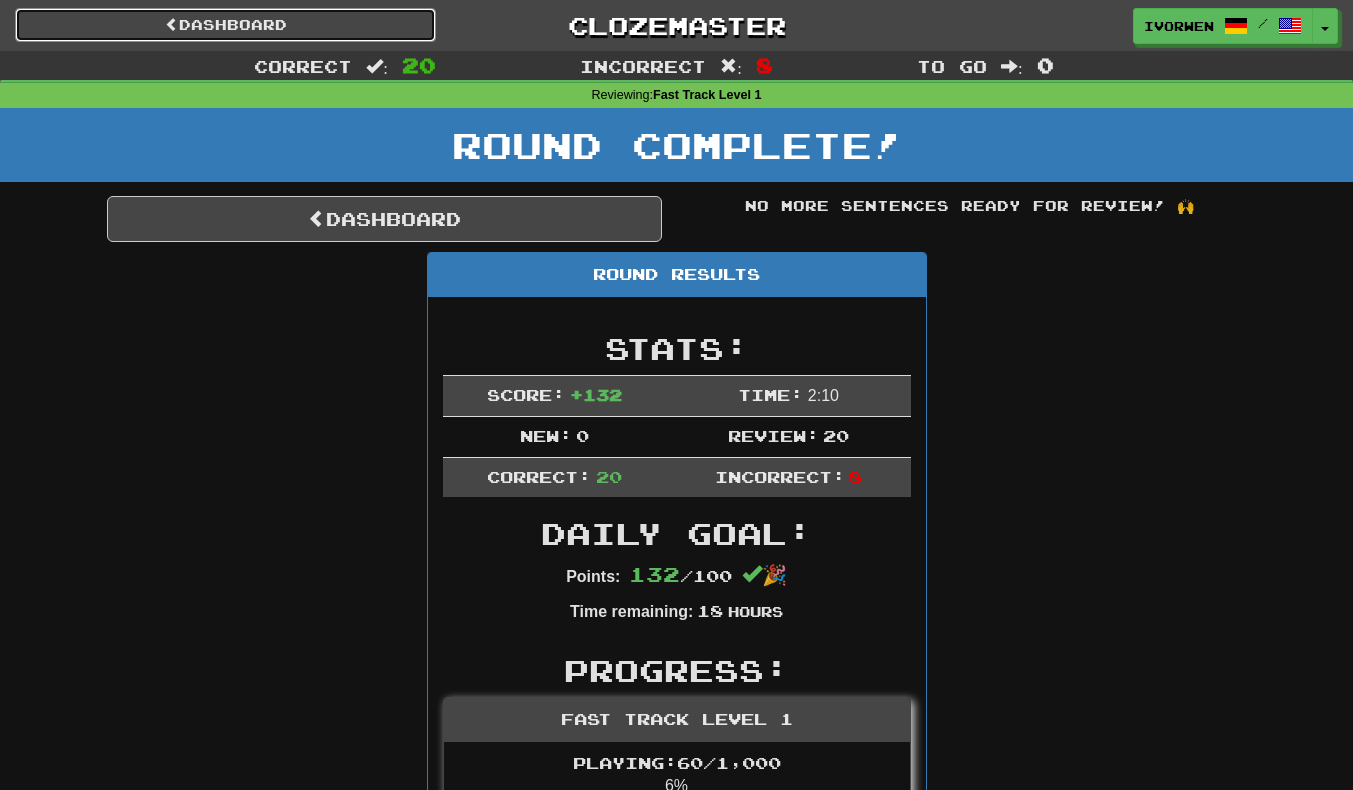 click on "Dashboard" at bounding box center (225, 25) 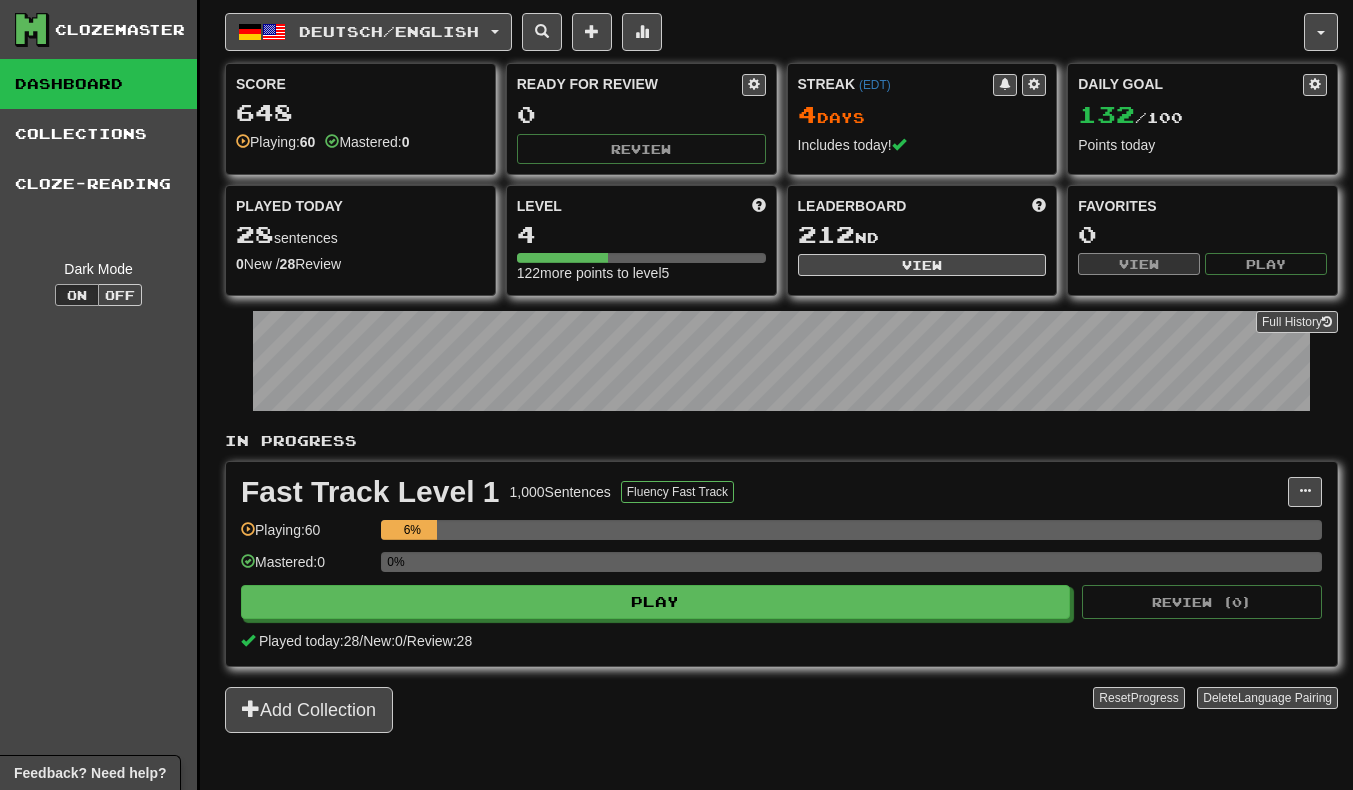 scroll, scrollTop: 0, scrollLeft: 0, axis: both 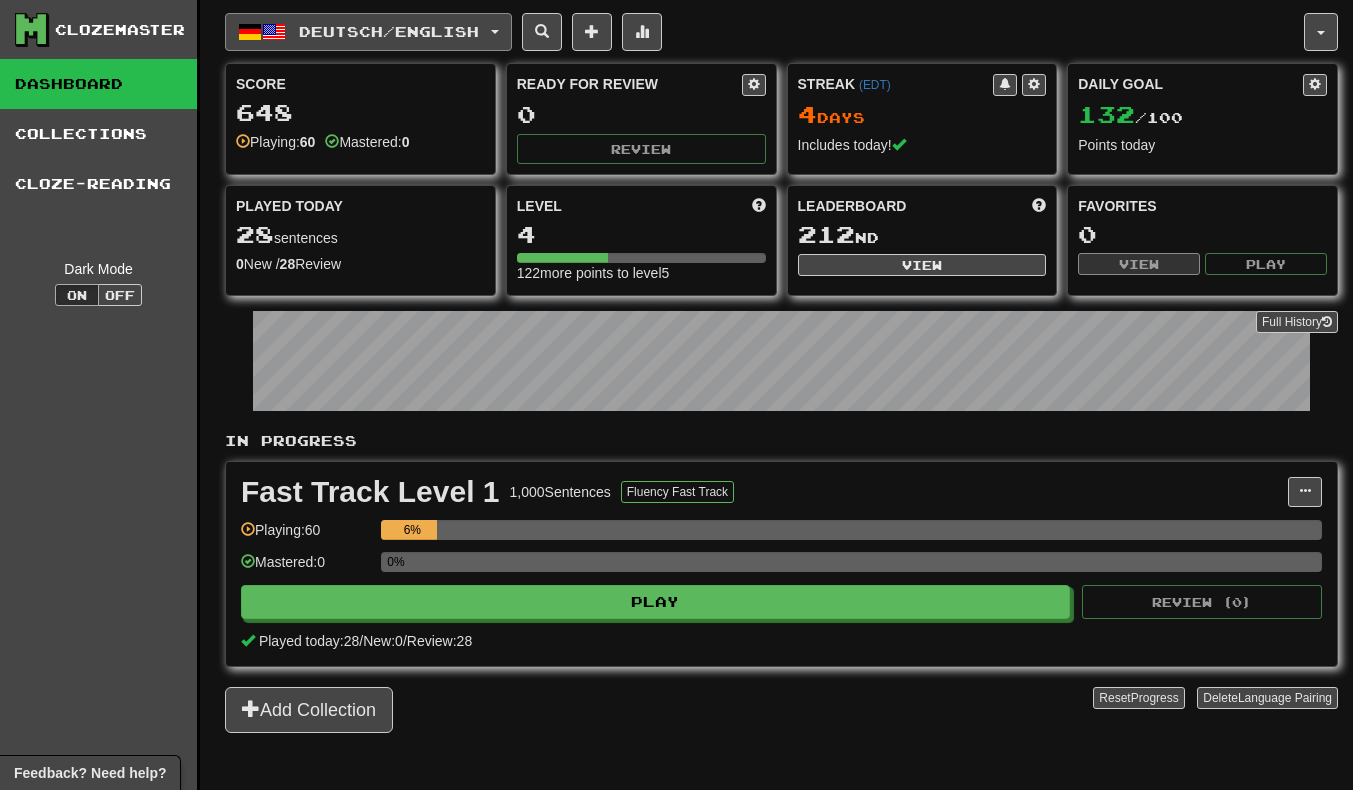 click at bounding box center (274, 32) 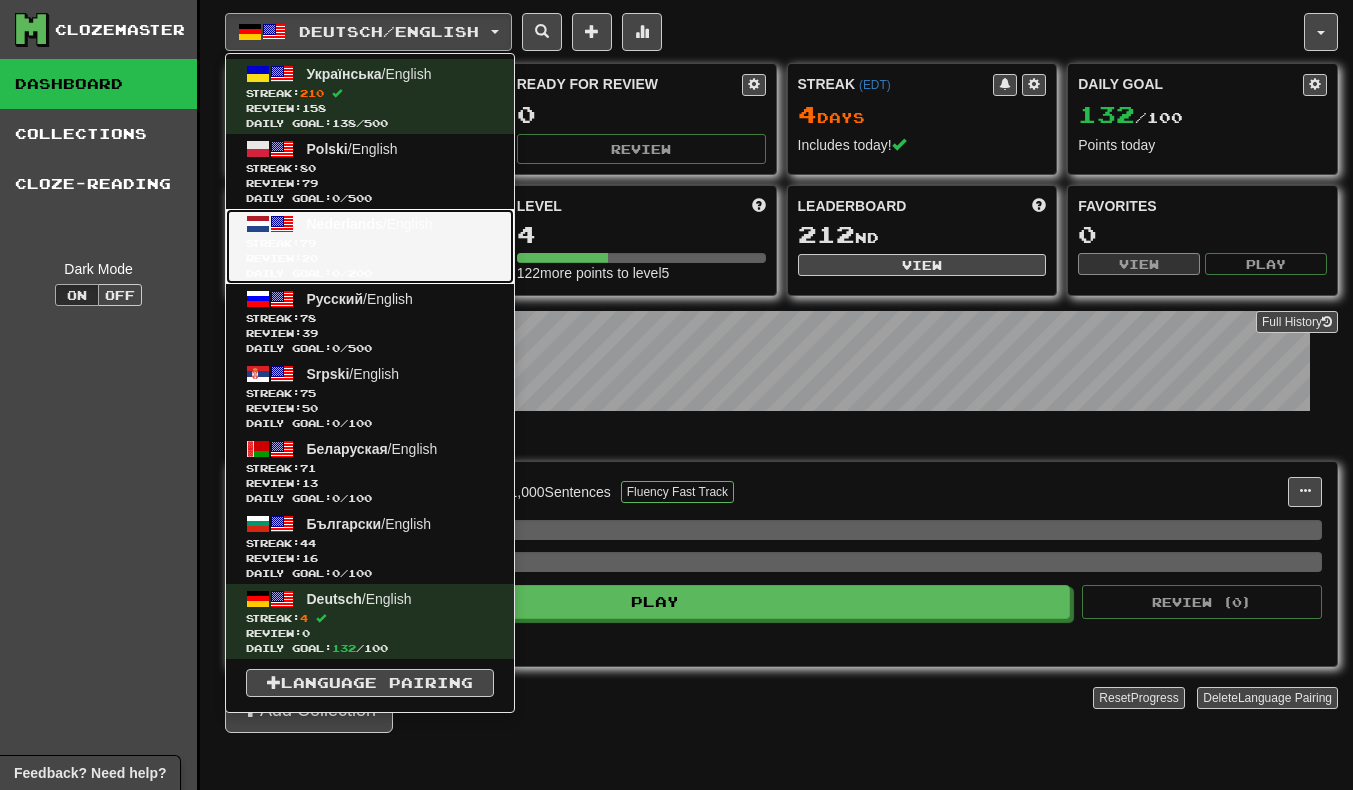 click on "Nederlands  /  English Streak:  79   Review:  20 Daily Goal:  0  /  200" at bounding box center (370, 246) 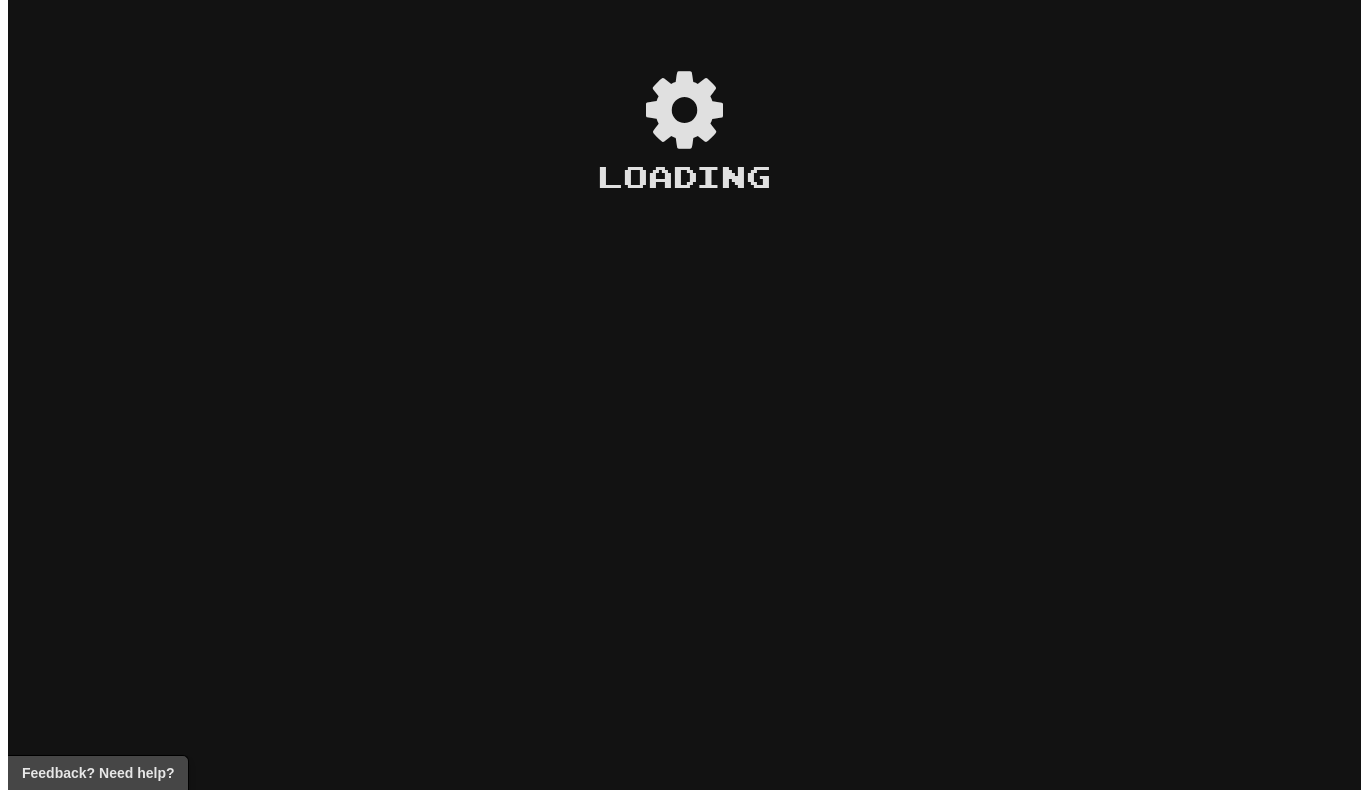 scroll, scrollTop: 0, scrollLeft: 0, axis: both 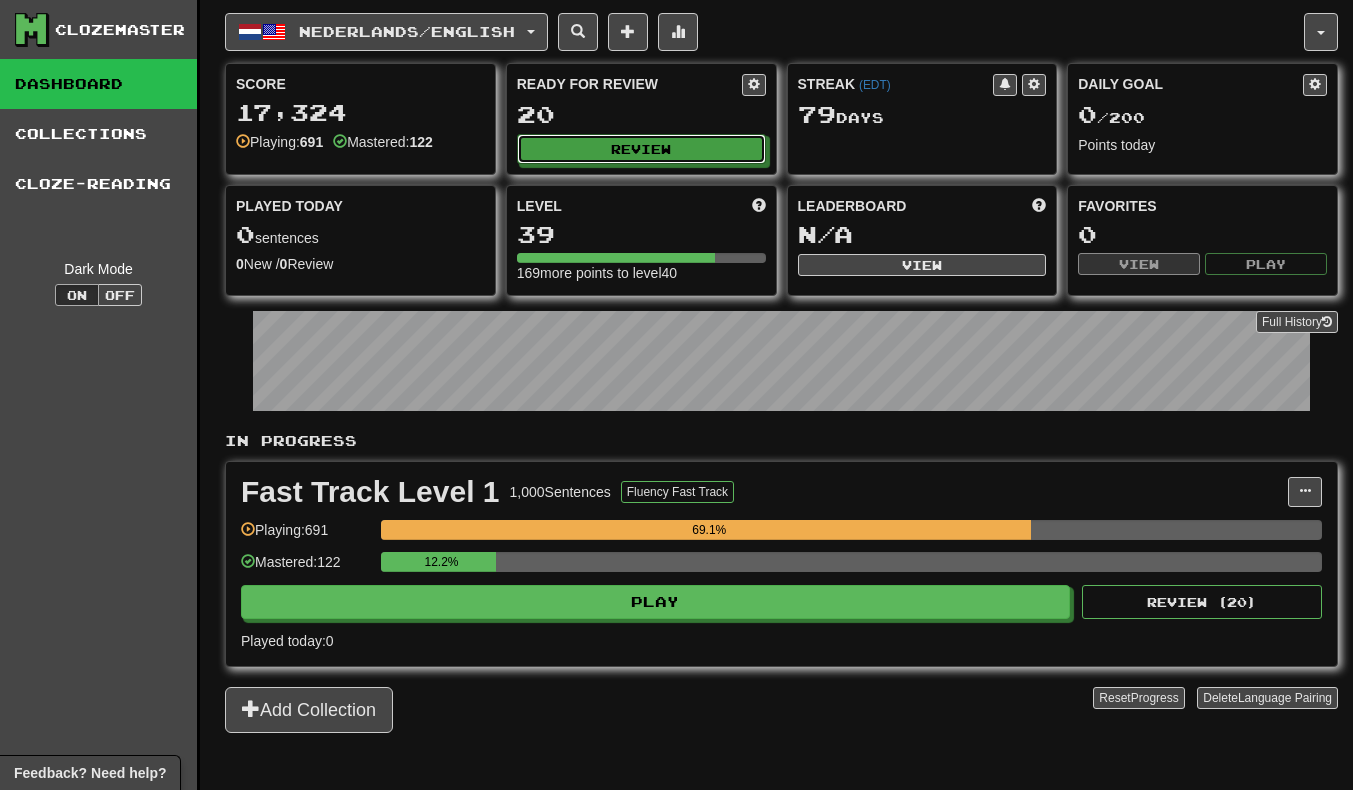 click on "Review" at bounding box center (641, 149) 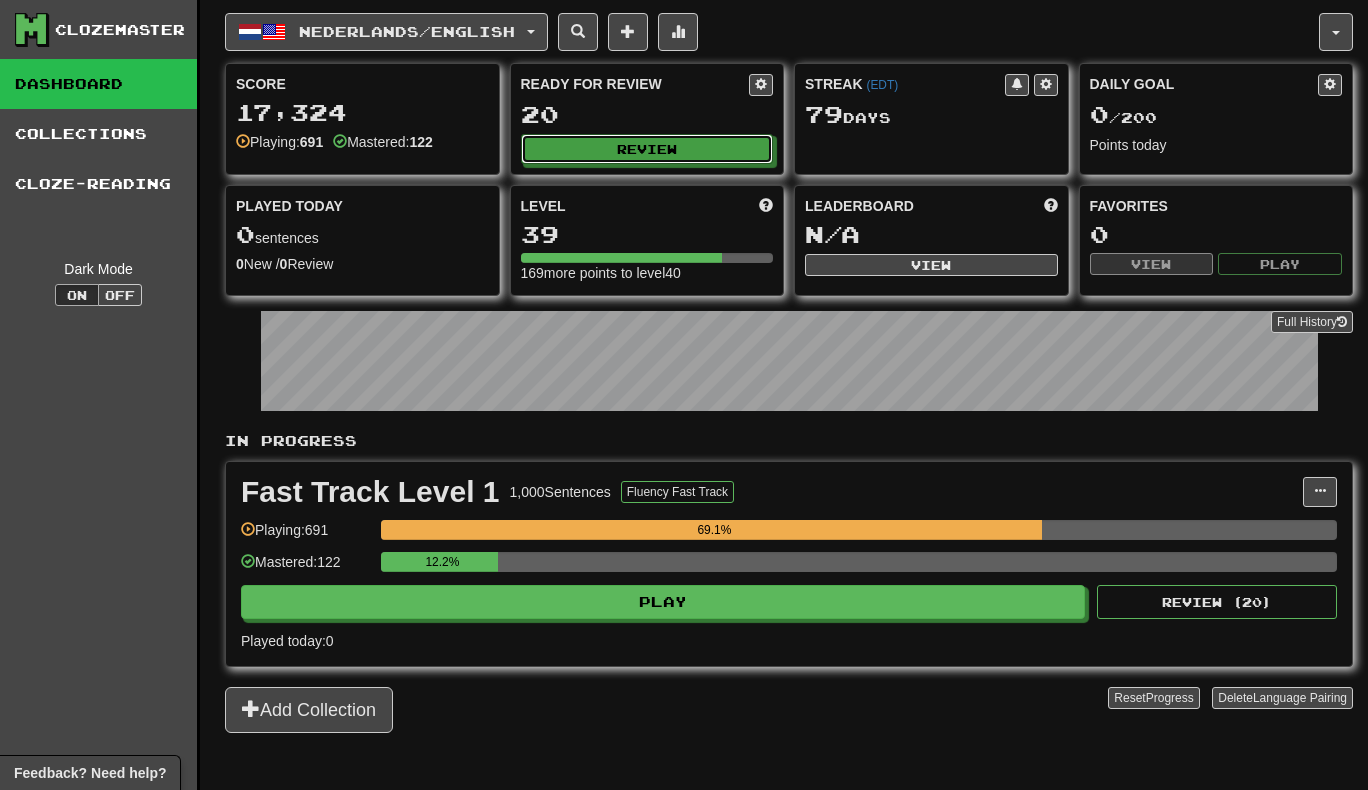 select on "**" 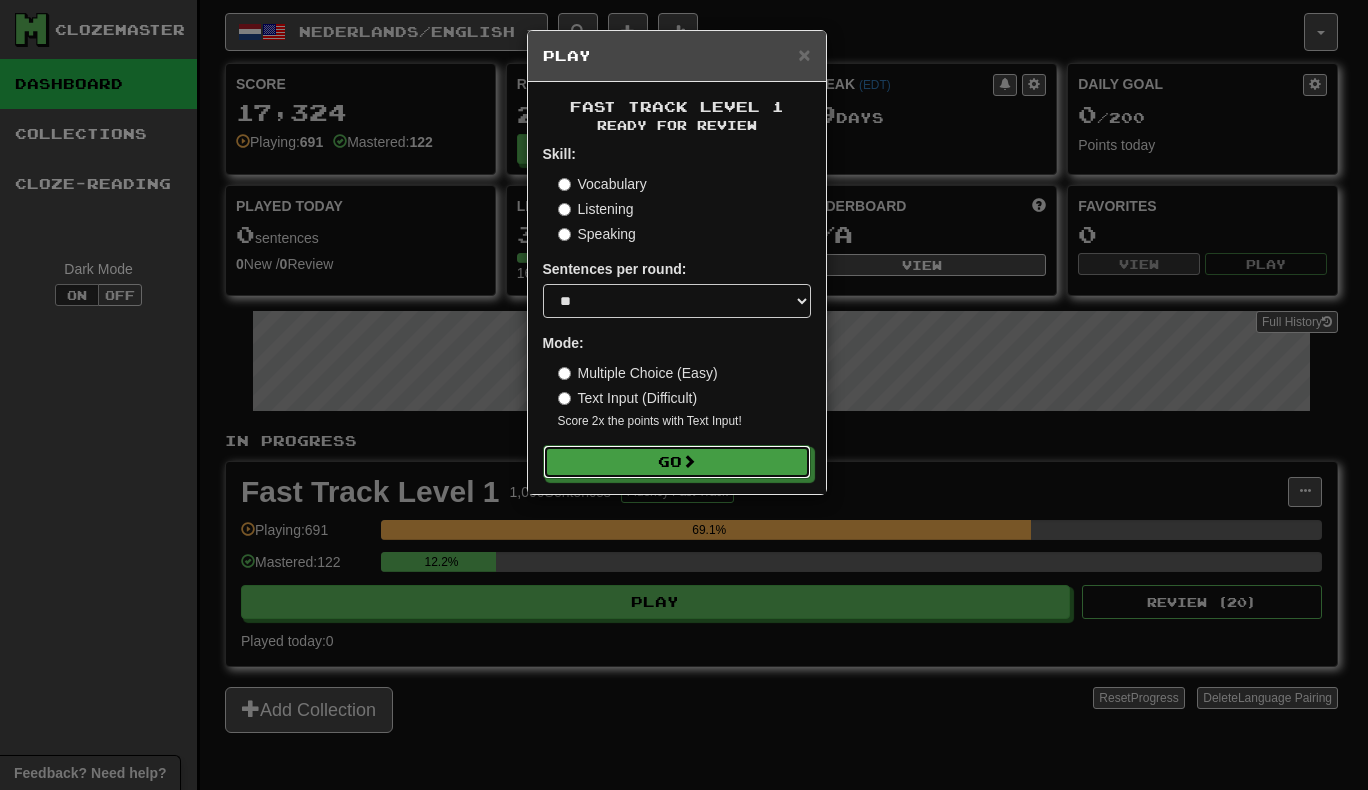 click on "Go" at bounding box center (677, 462) 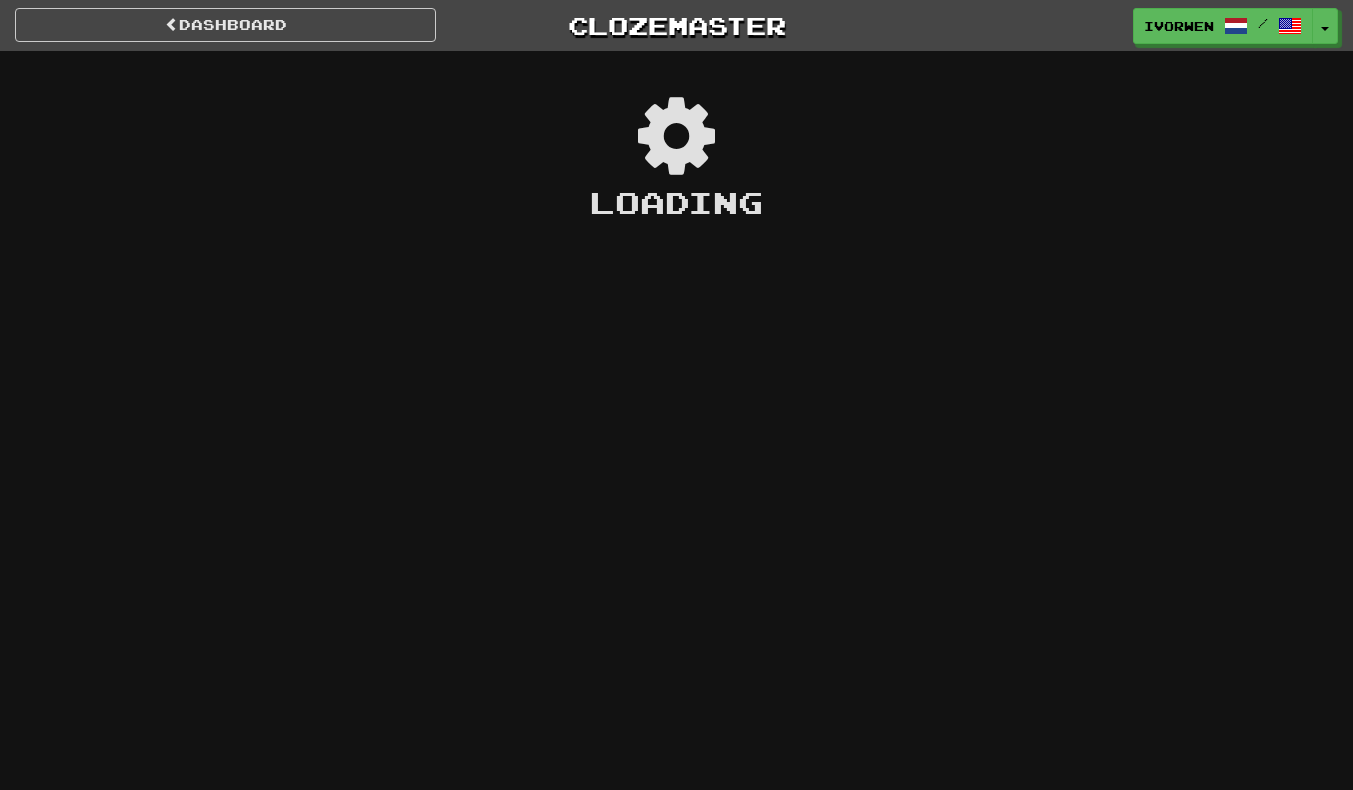 scroll, scrollTop: 0, scrollLeft: 0, axis: both 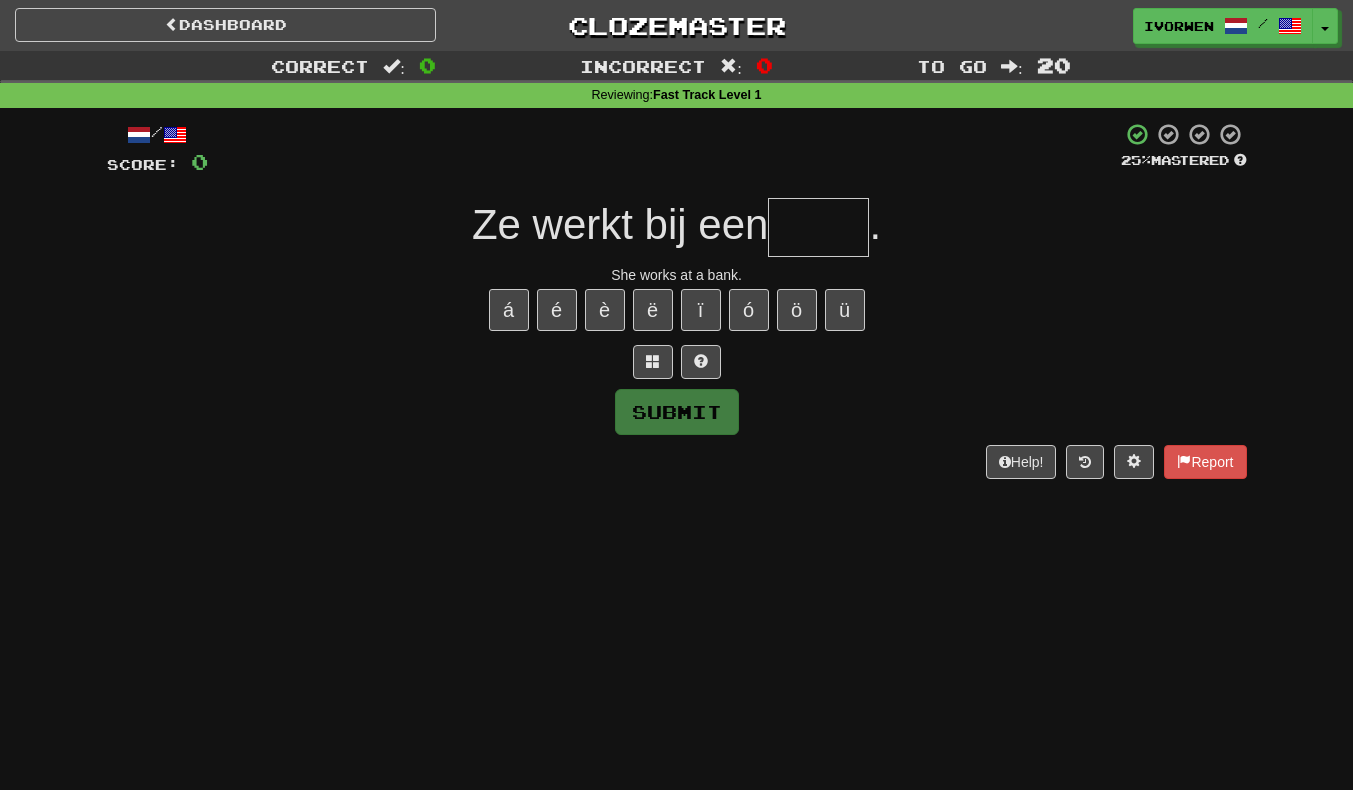 click at bounding box center [818, 227] 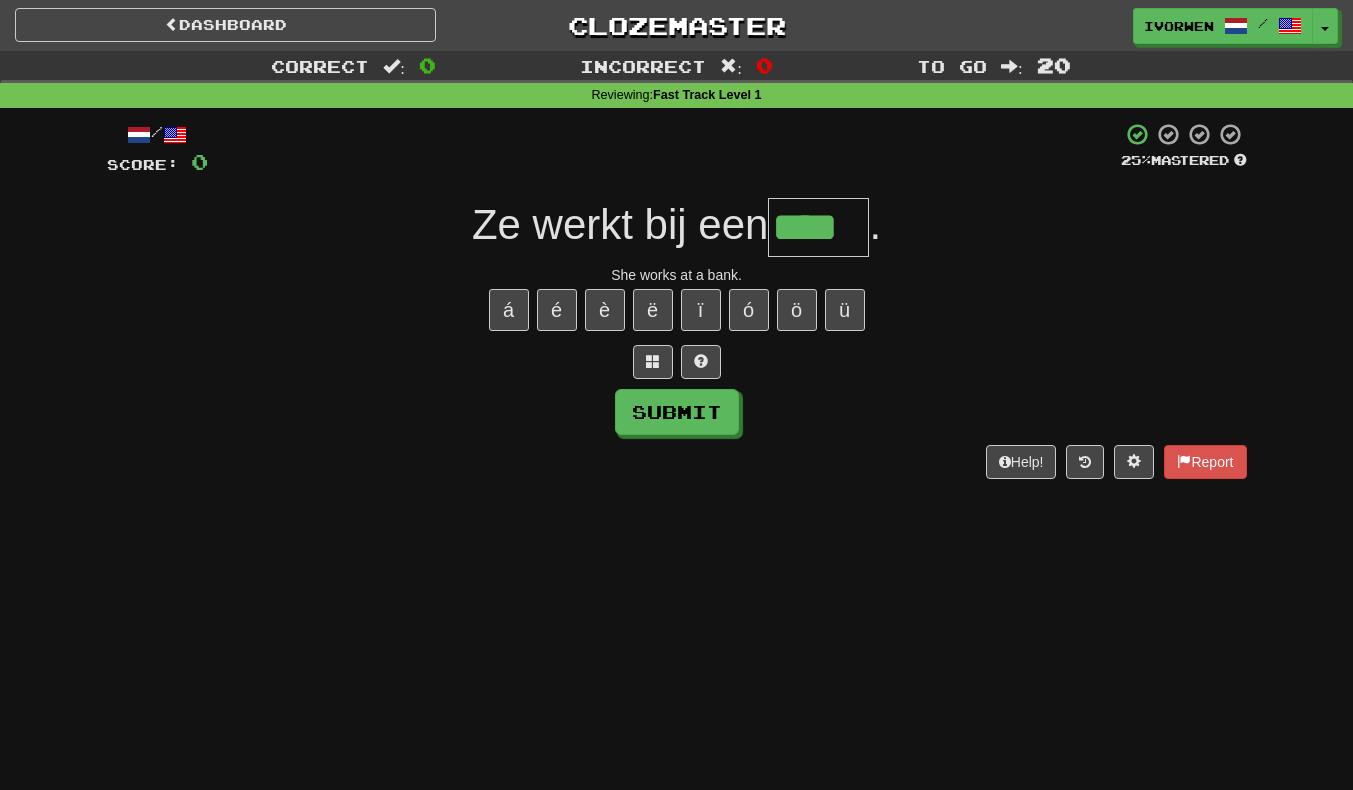 scroll, scrollTop: 0, scrollLeft: 2, axis: horizontal 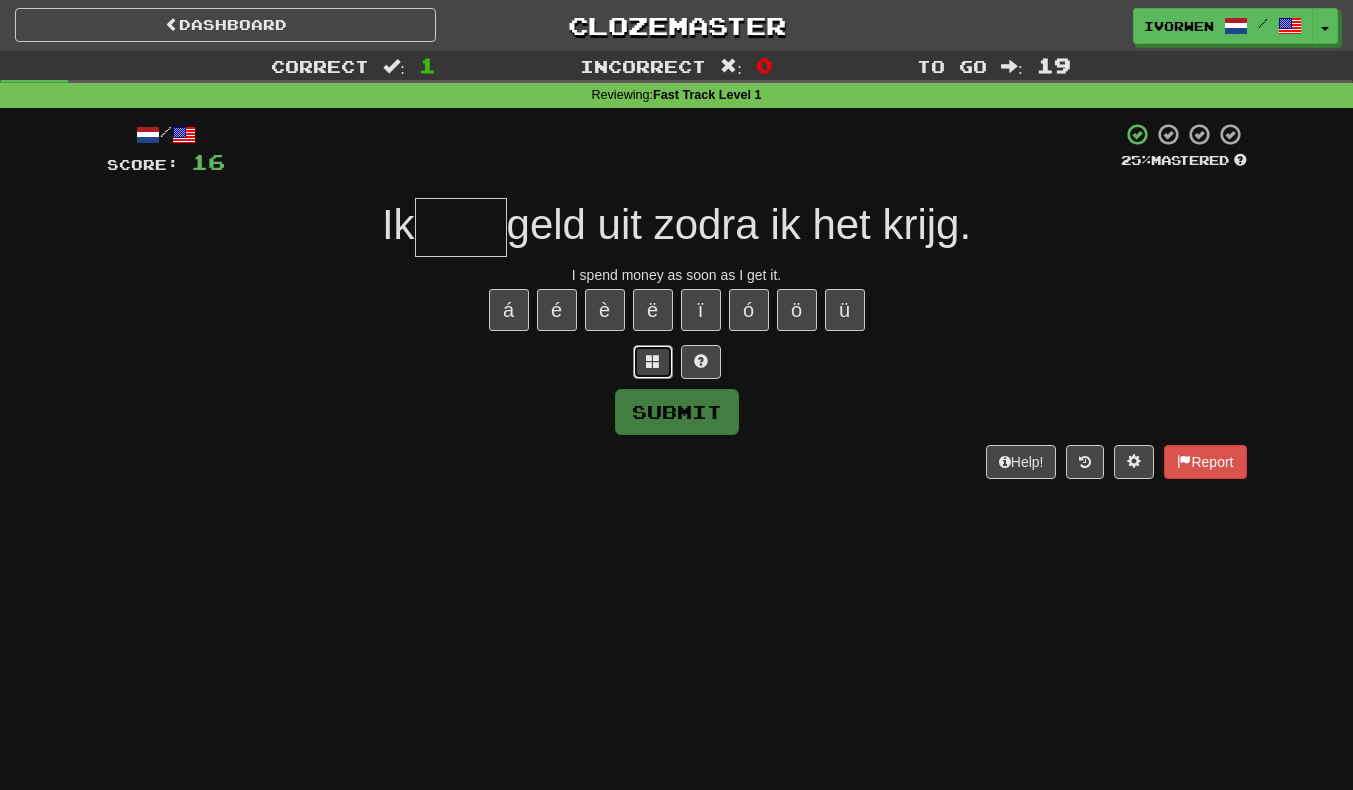 click at bounding box center [653, 361] 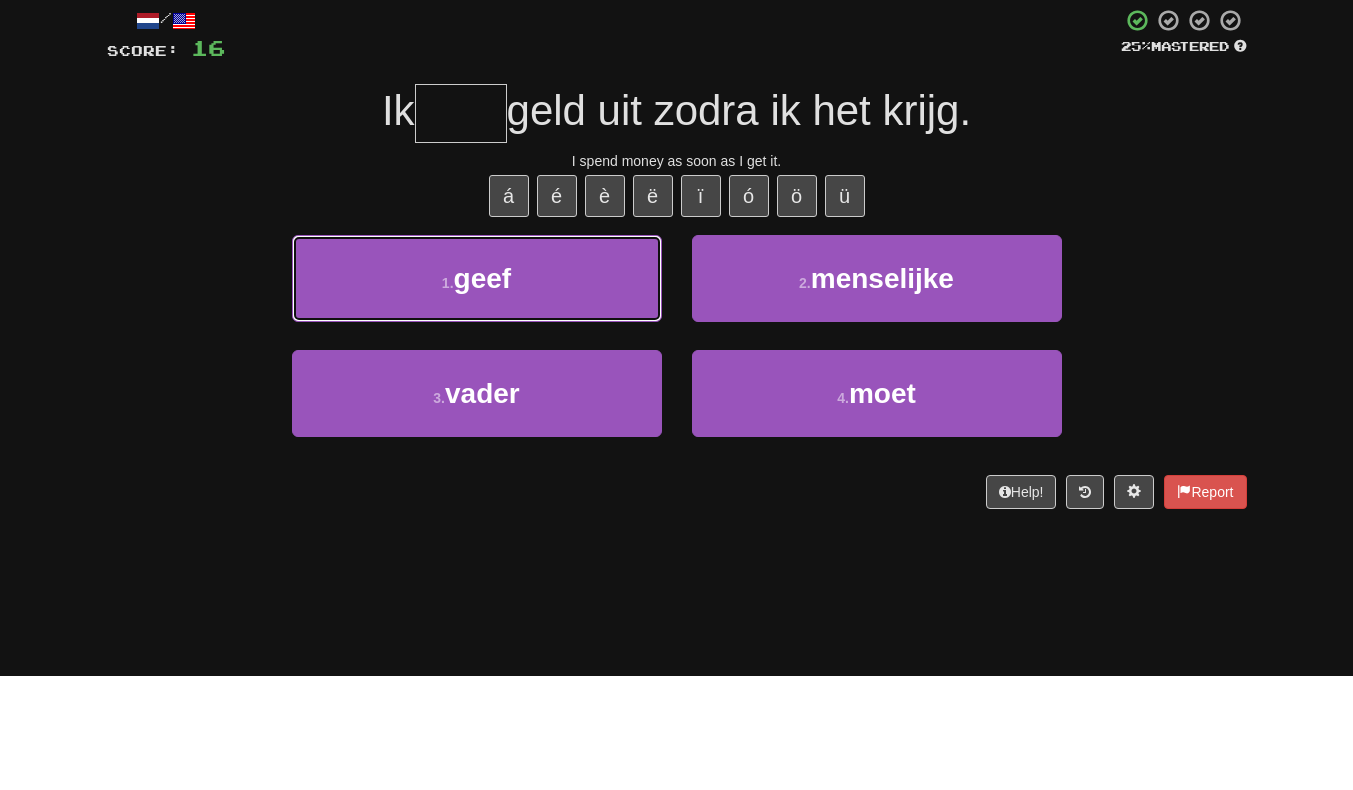 click on "[NUMBER] . geef" at bounding box center [477, 392] 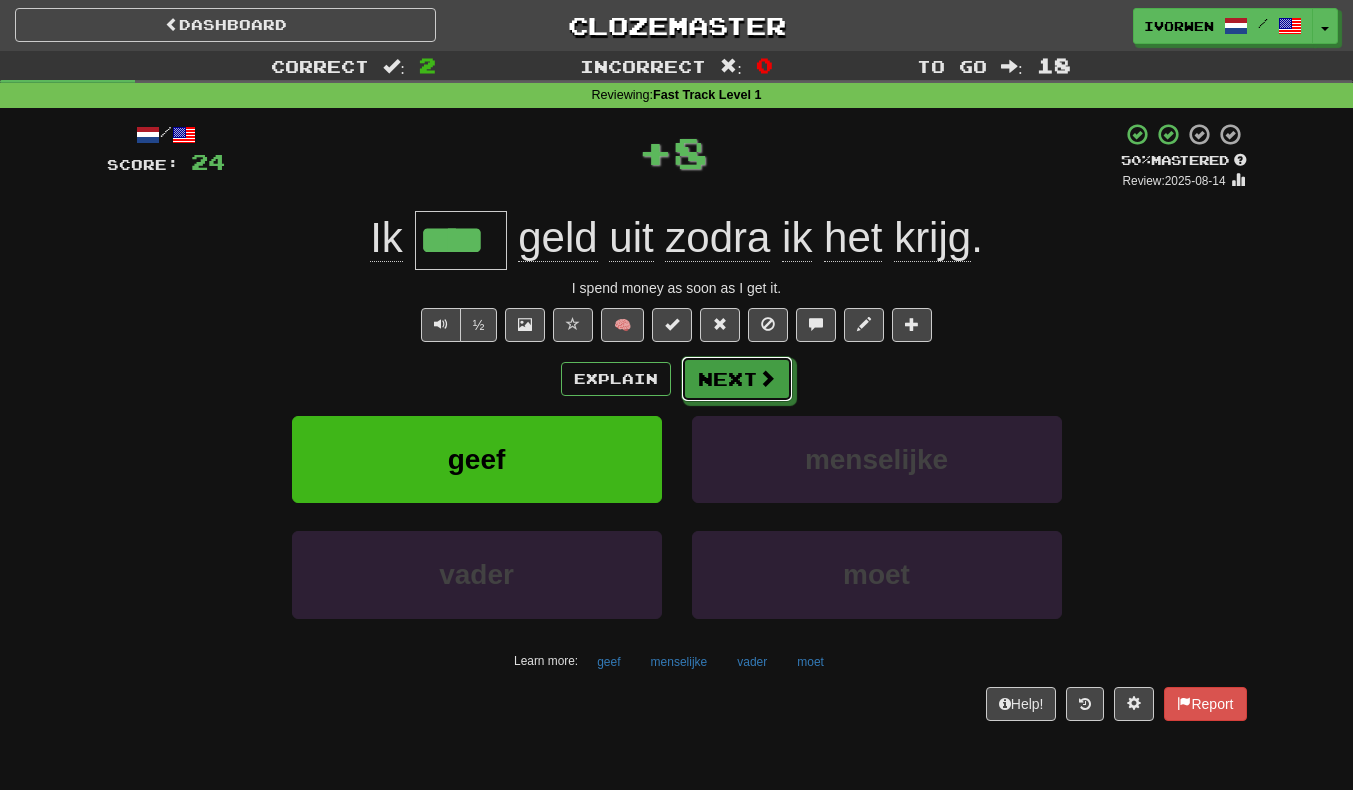 click at bounding box center (767, 378) 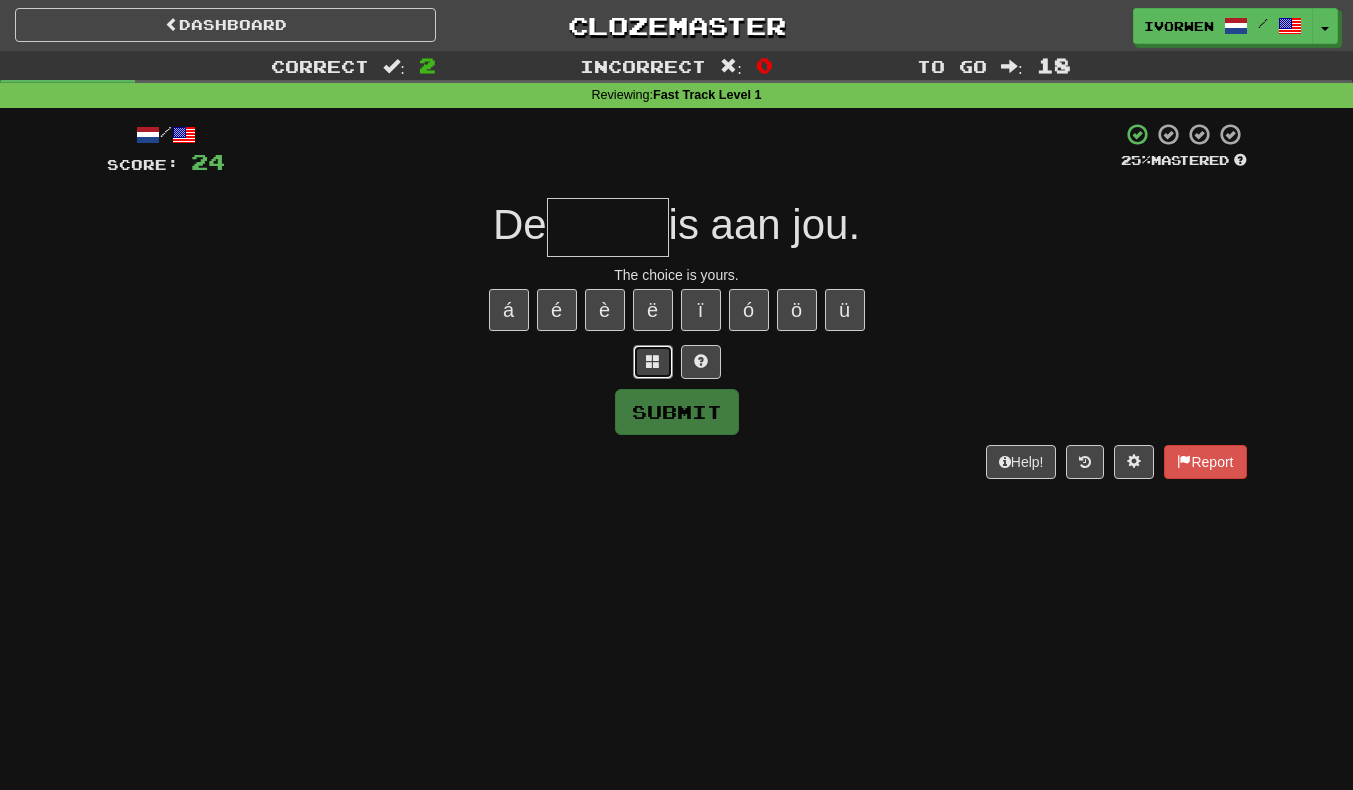 click at bounding box center [653, 362] 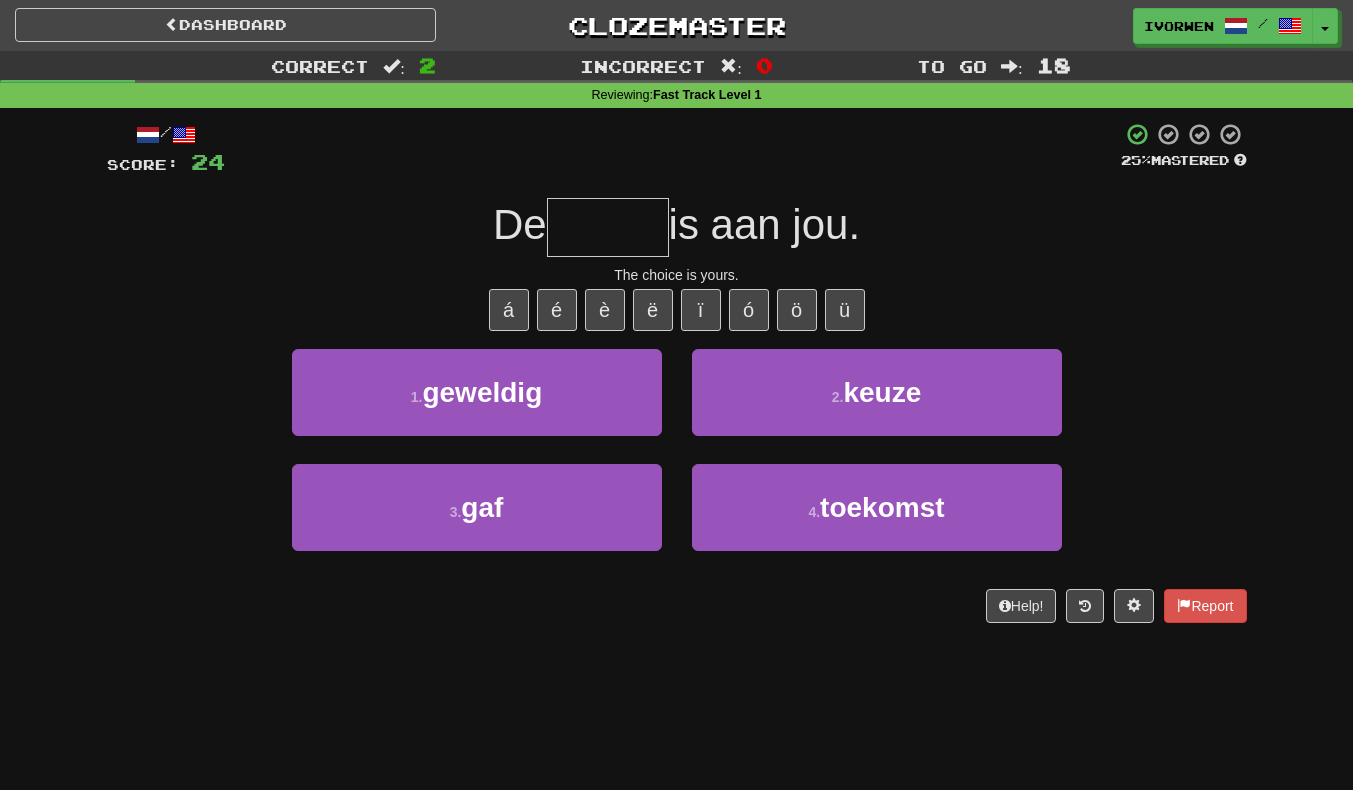 scroll, scrollTop: 26, scrollLeft: 0, axis: vertical 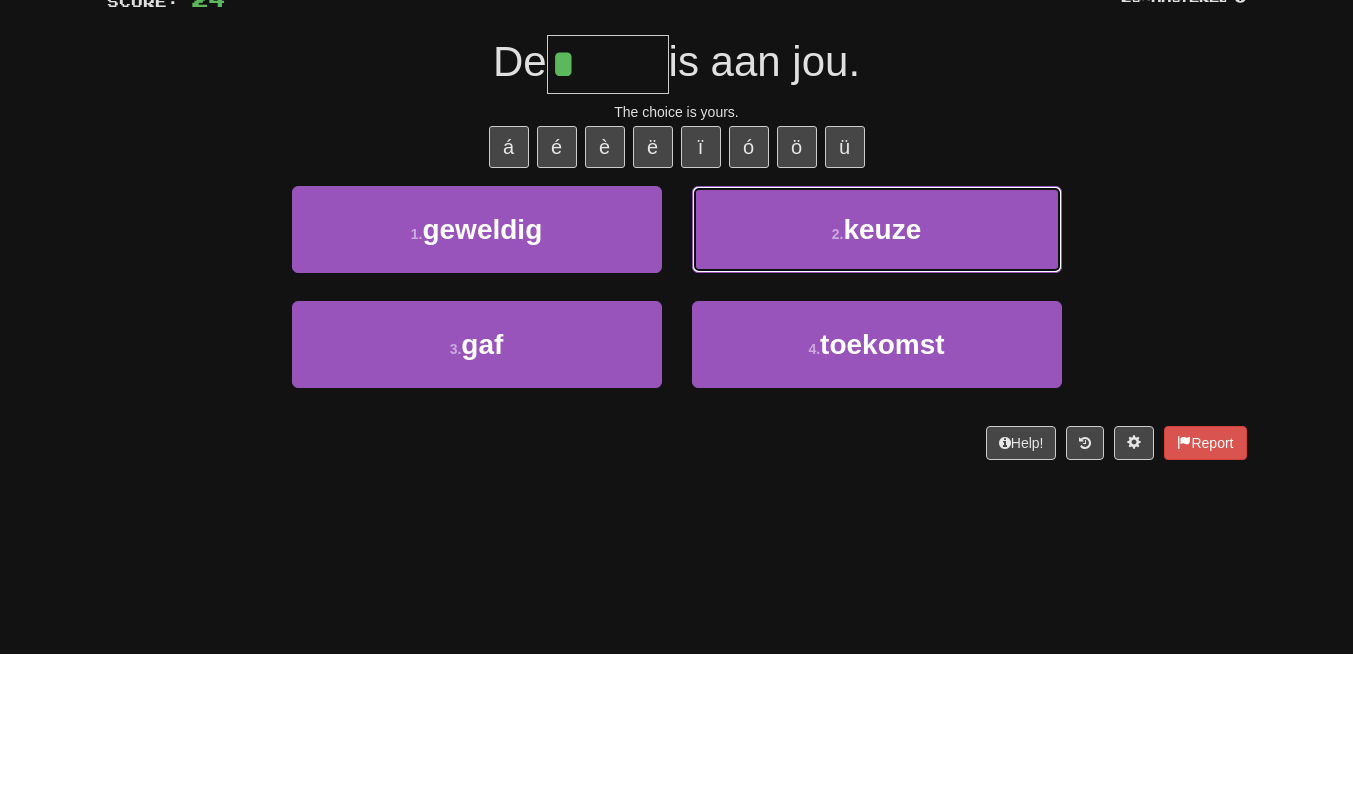 click on "[NUMBER] . keuze" at bounding box center [877, 366] 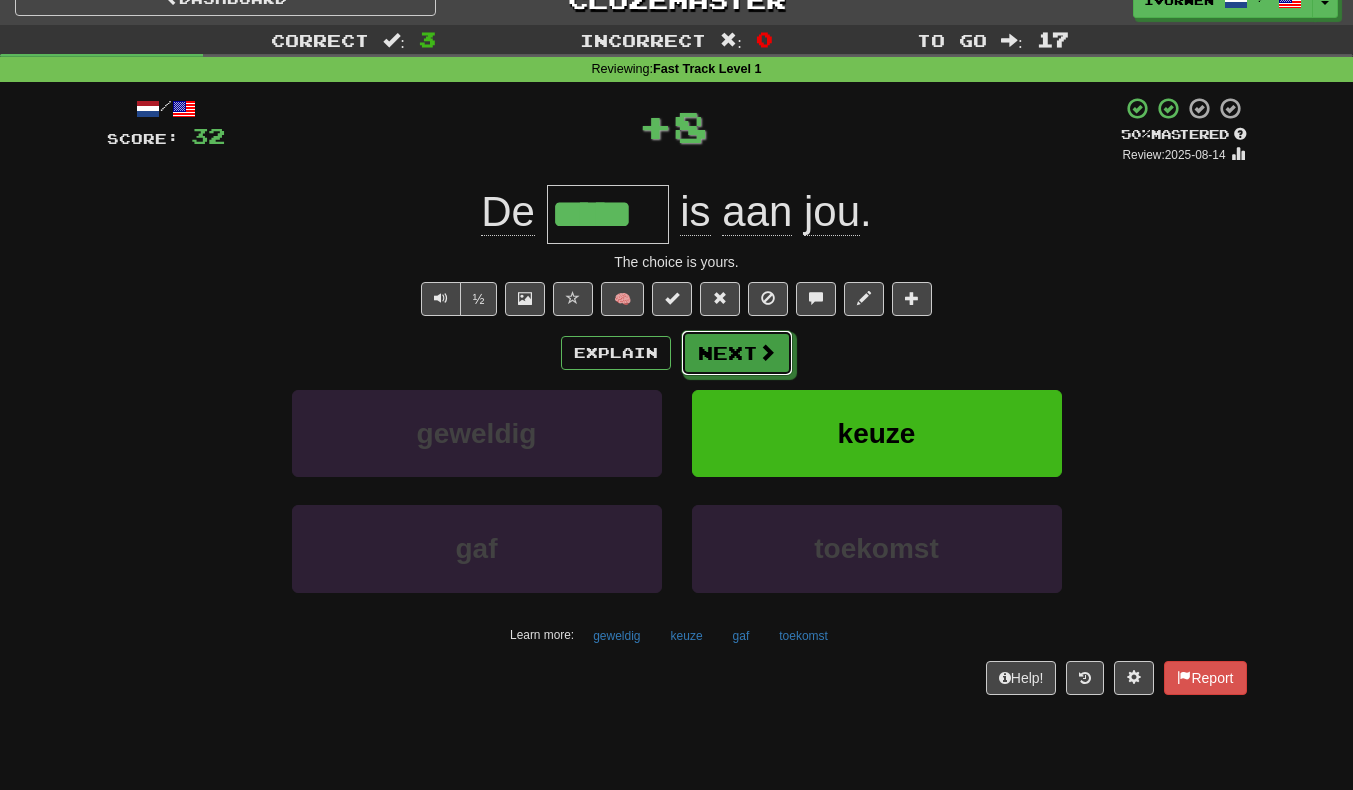 click on "Next" at bounding box center [737, 353] 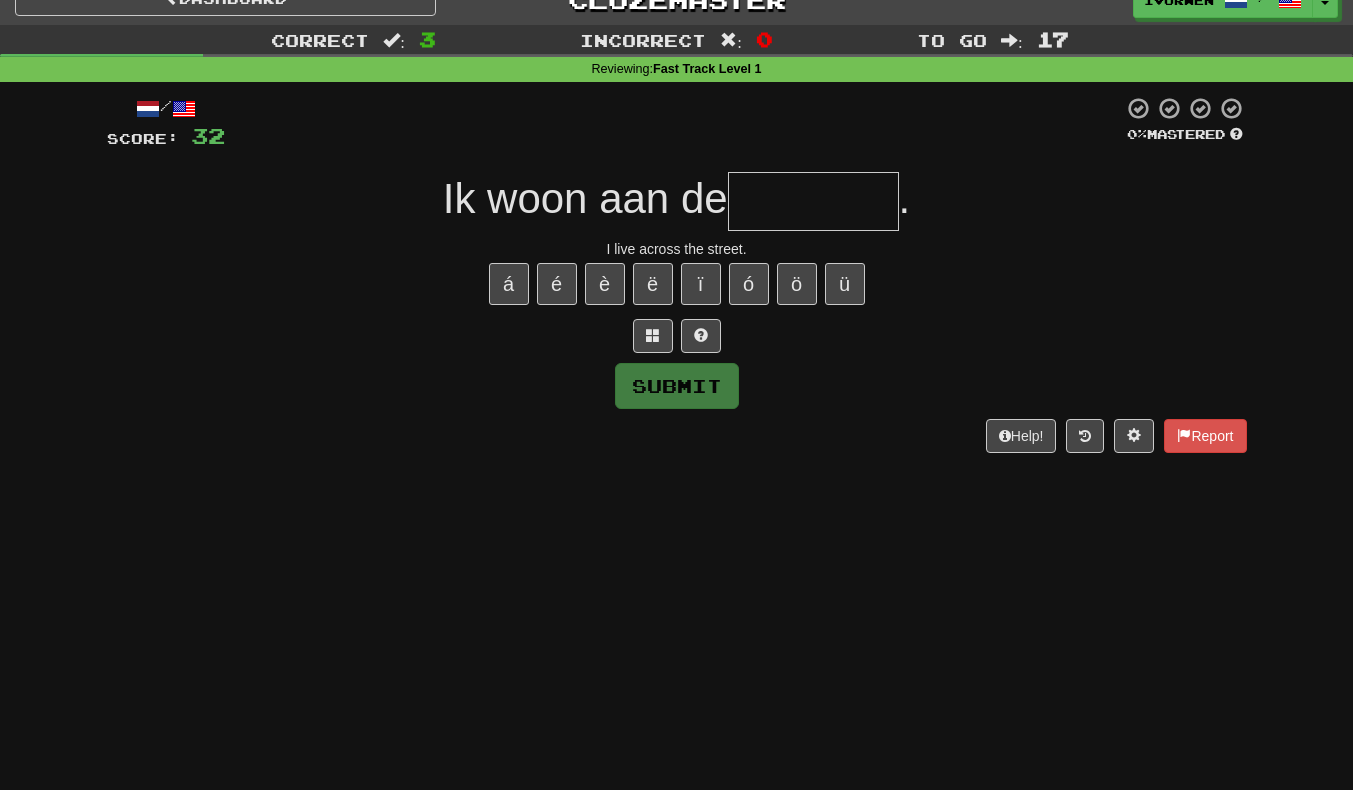 type on "*" 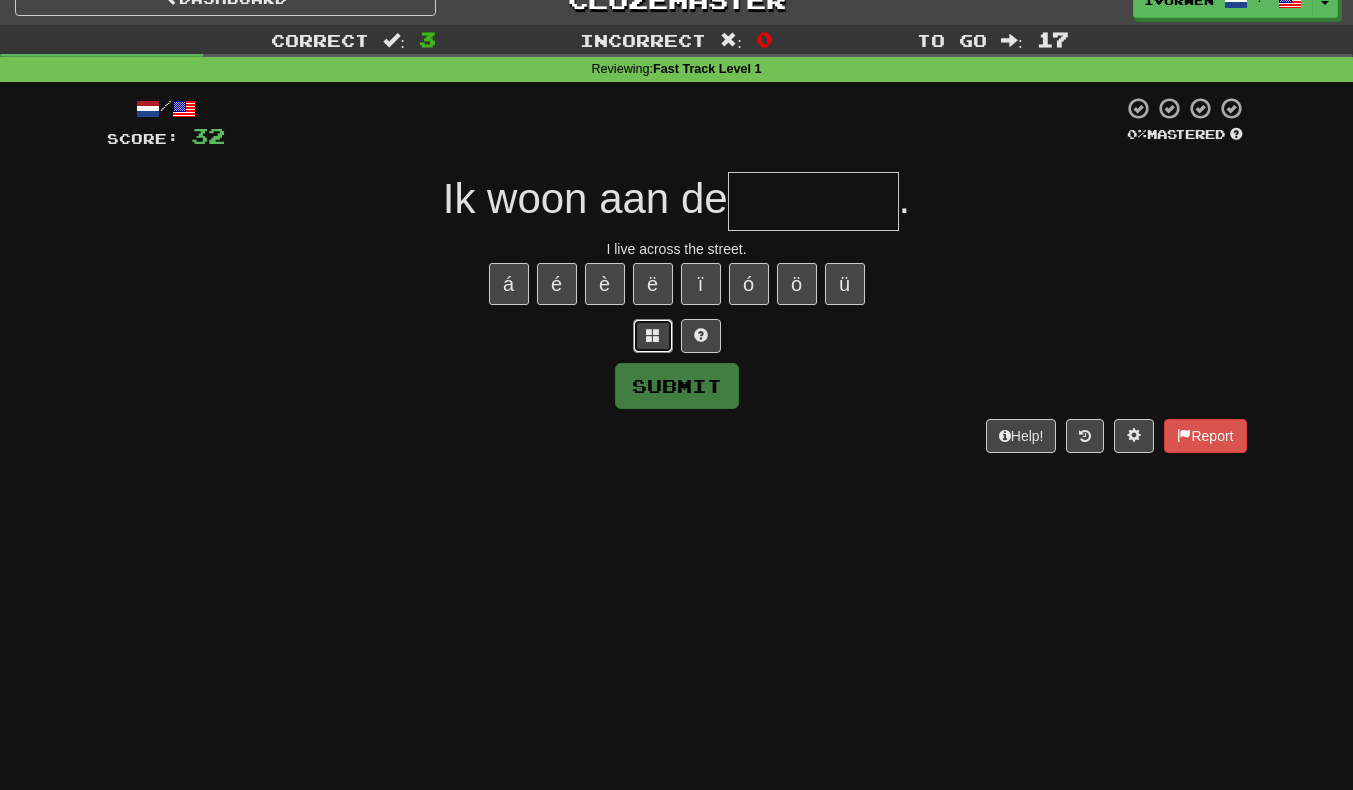 click at bounding box center (653, 335) 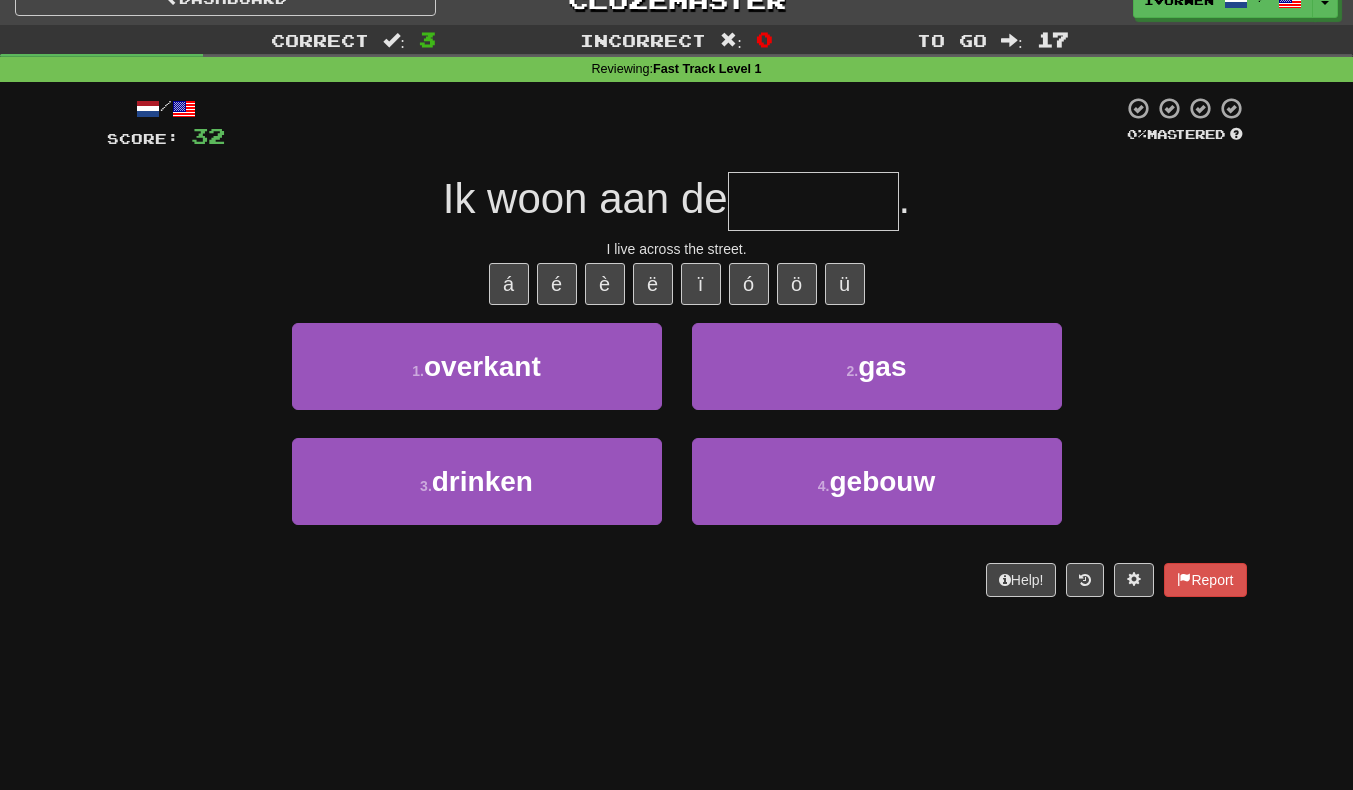 scroll, scrollTop: 51, scrollLeft: 0, axis: vertical 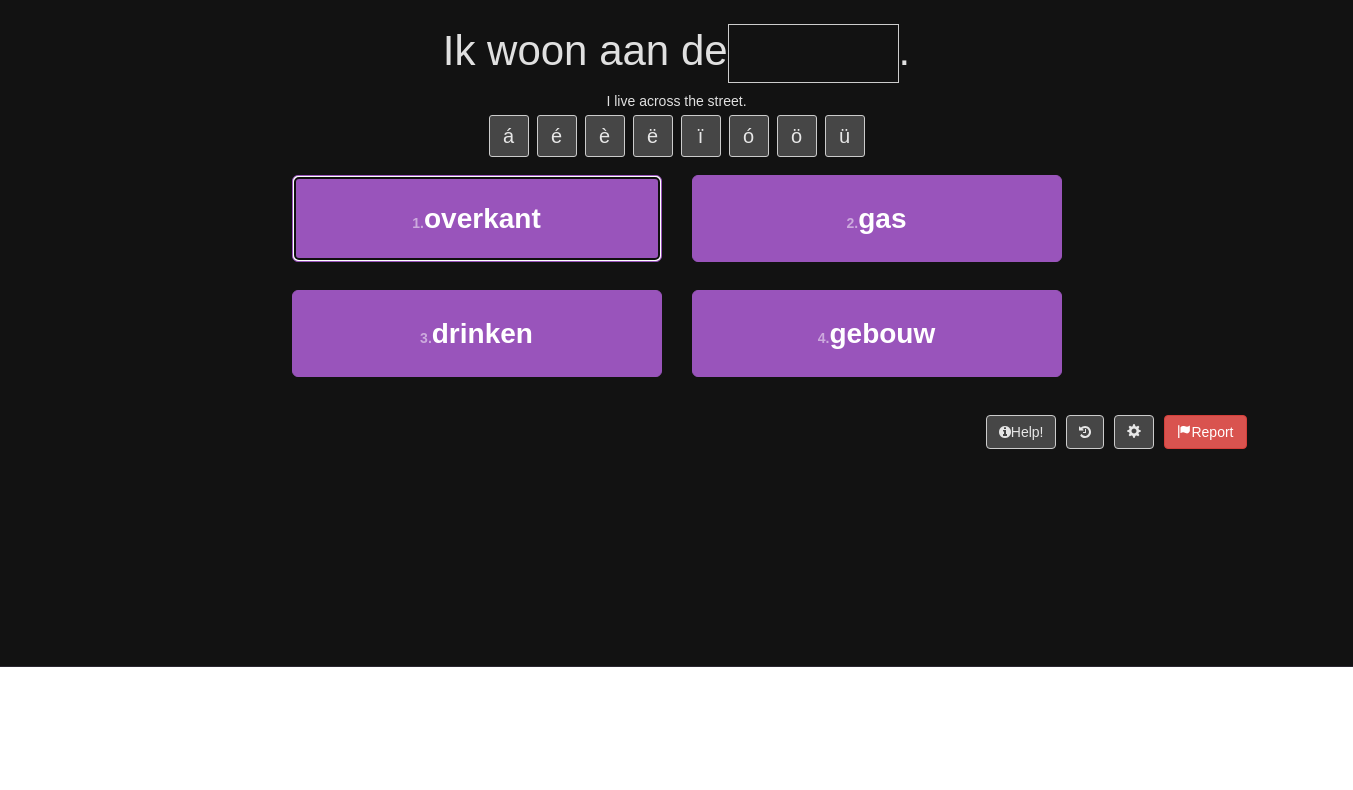 click on "1 .  overkant" at bounding box center [477, 341] 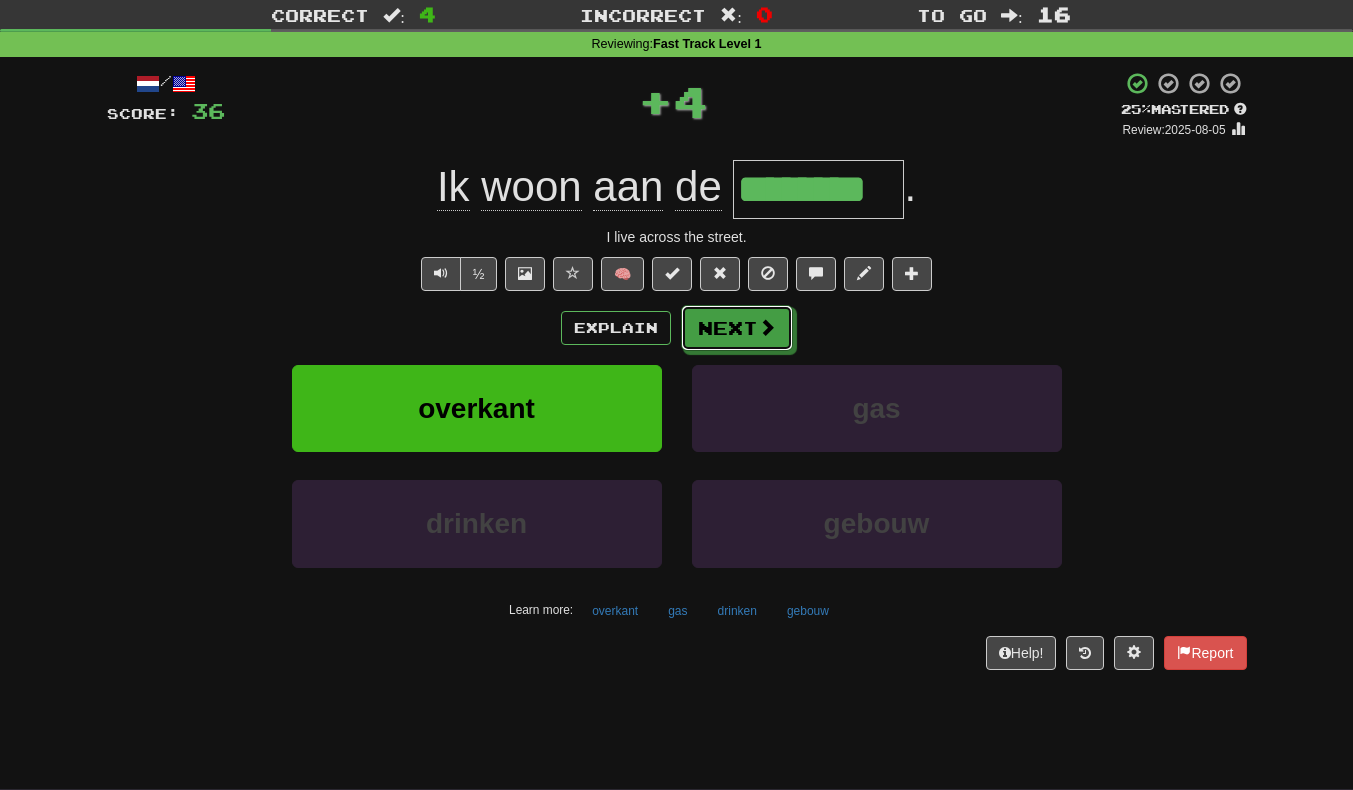click on "Next" at bounding box center (737, 328) 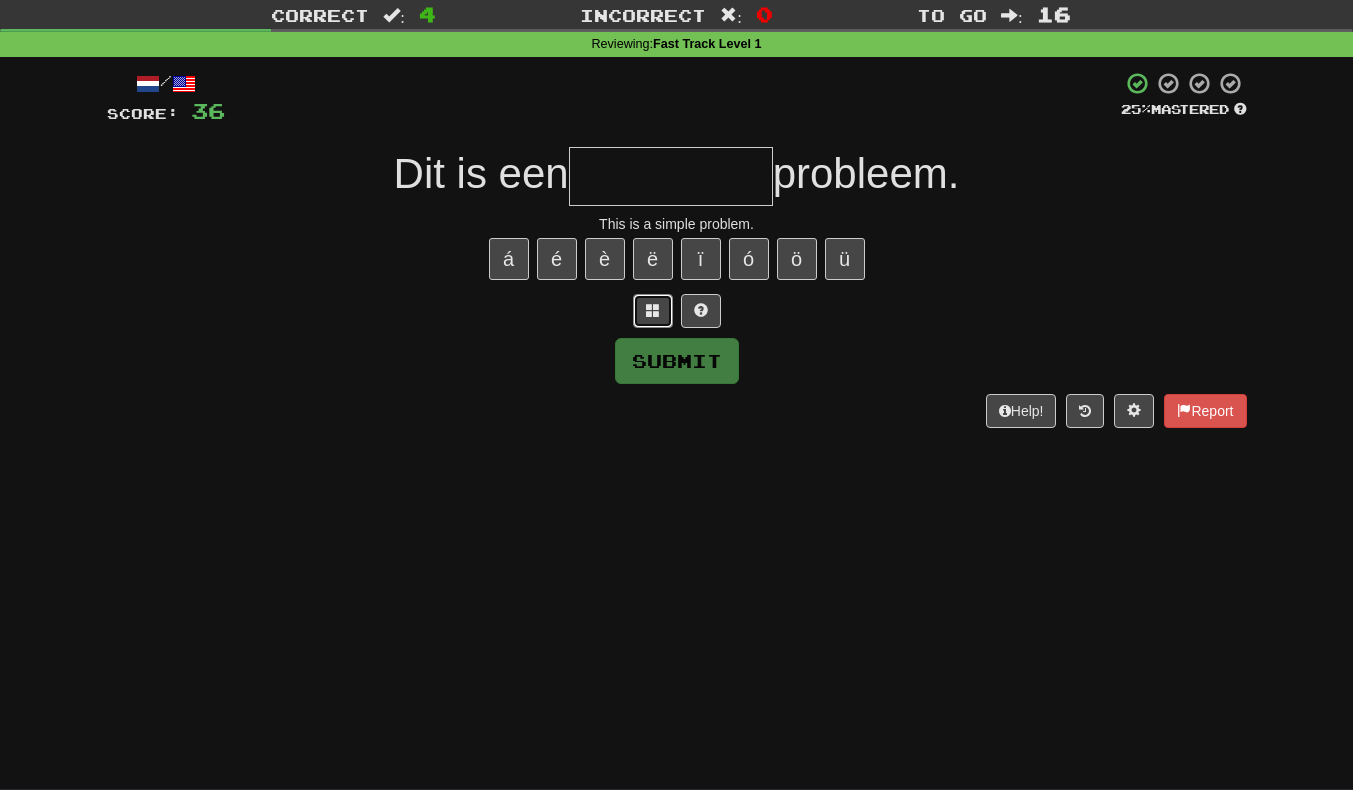 click at bounding box center (653, 310) 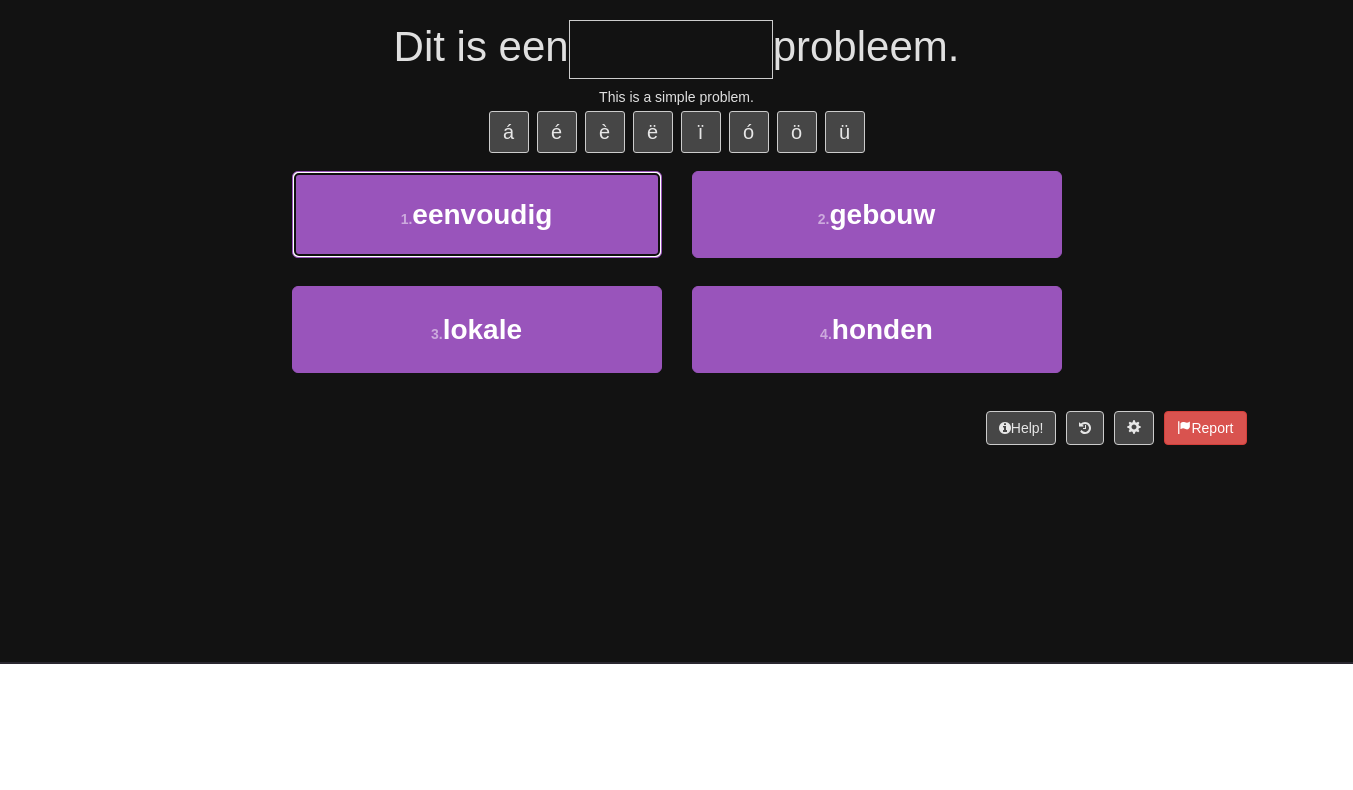 click on "1 .  eenvoudig" at bounding box center (477, 341) 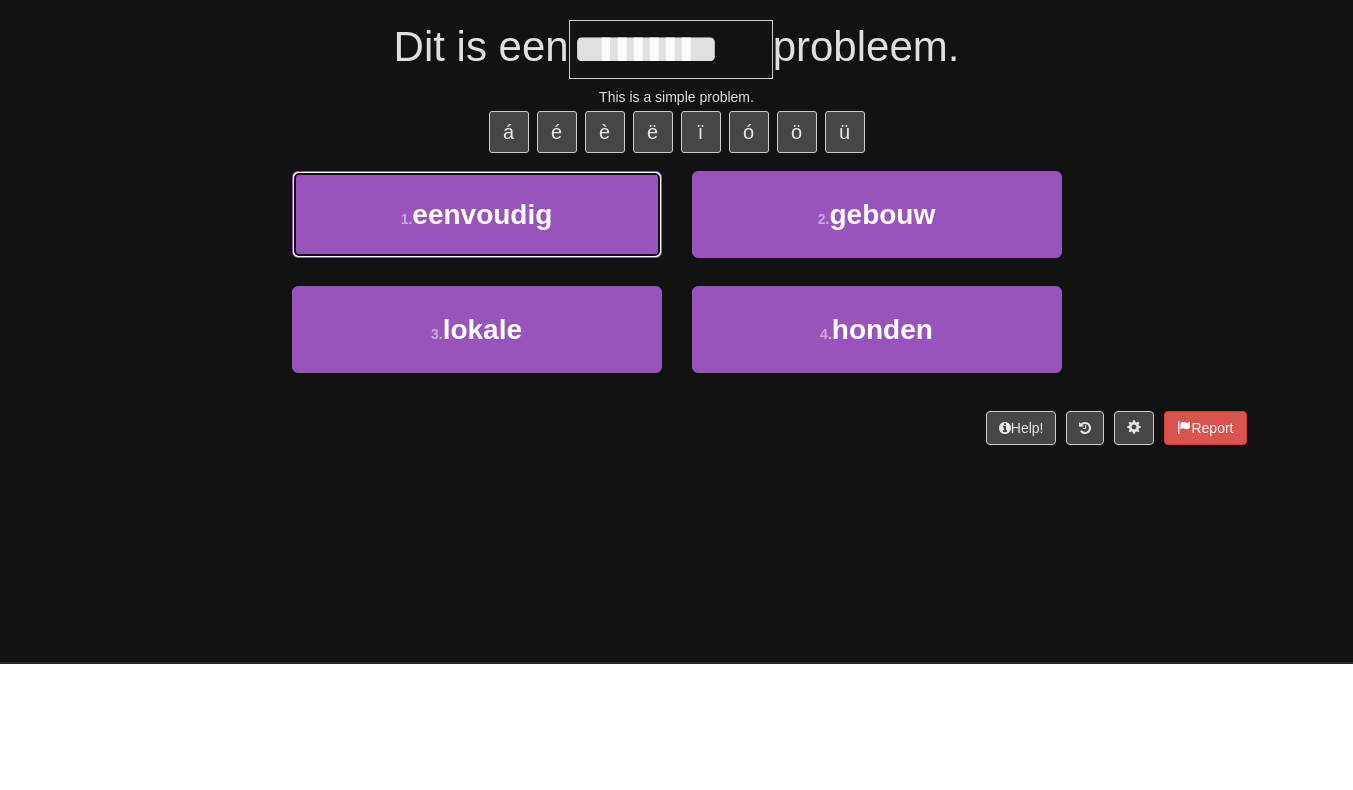 scroll, scrollTop: 64, scrollLeft: 0, axis: vertical 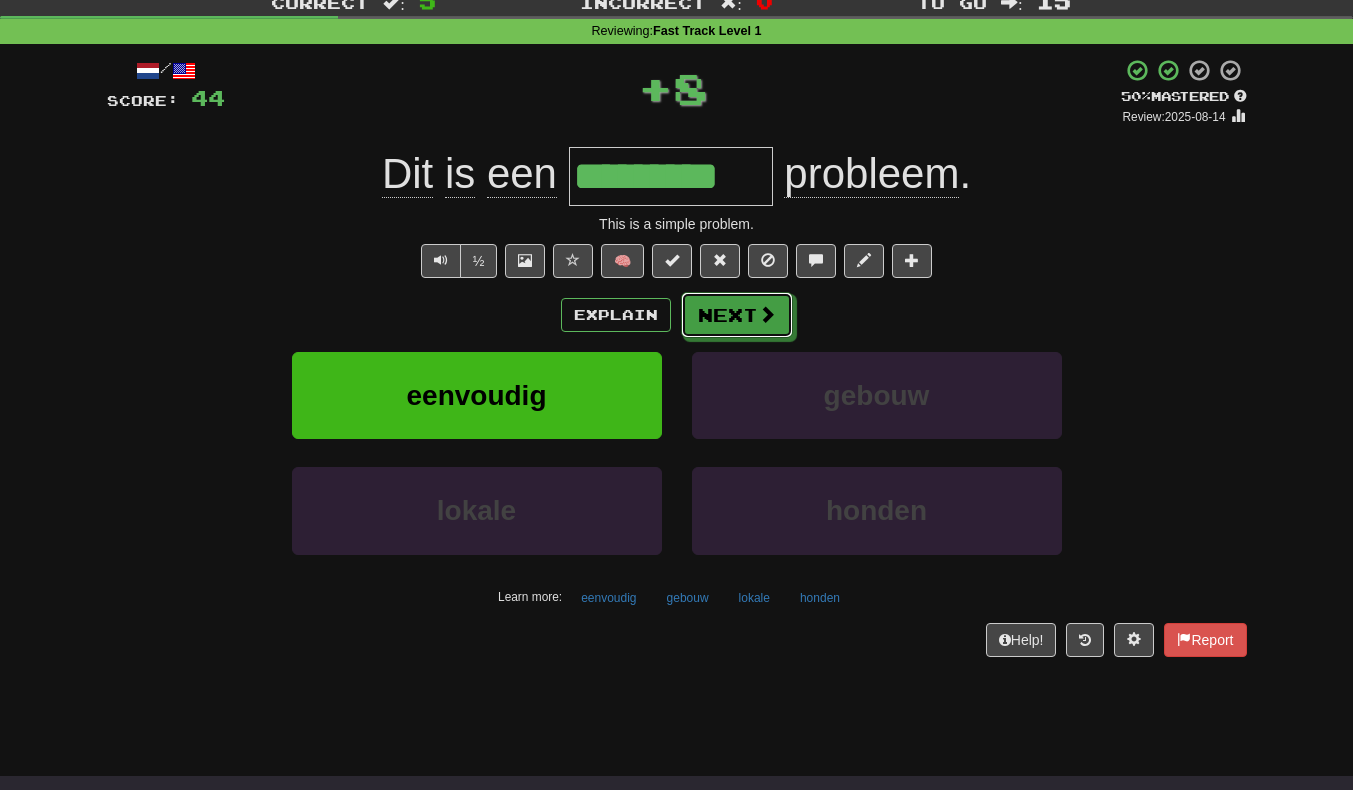 click on "Next" at bounding box center [737, 315] 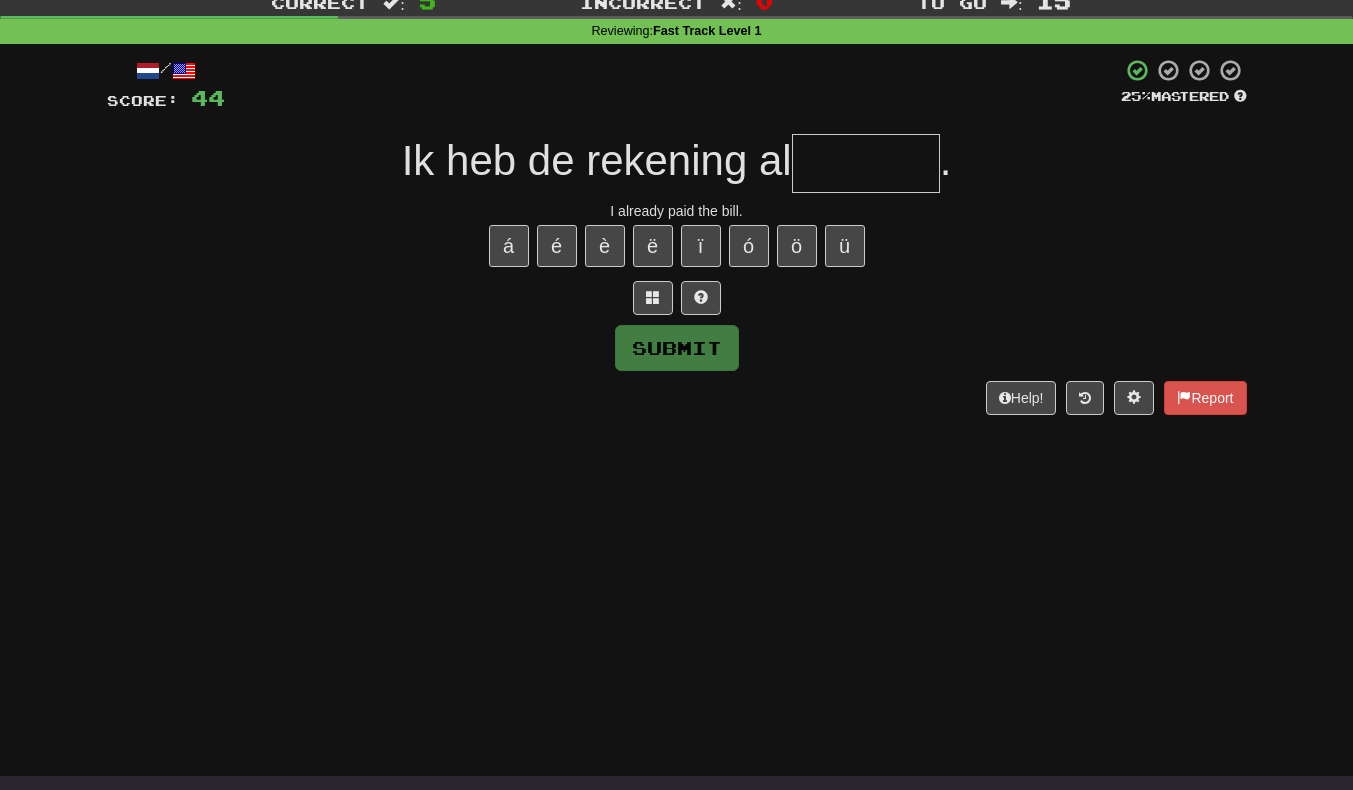 scroll, scrollTop: 62, scrollLeft: 0, axis: vertical 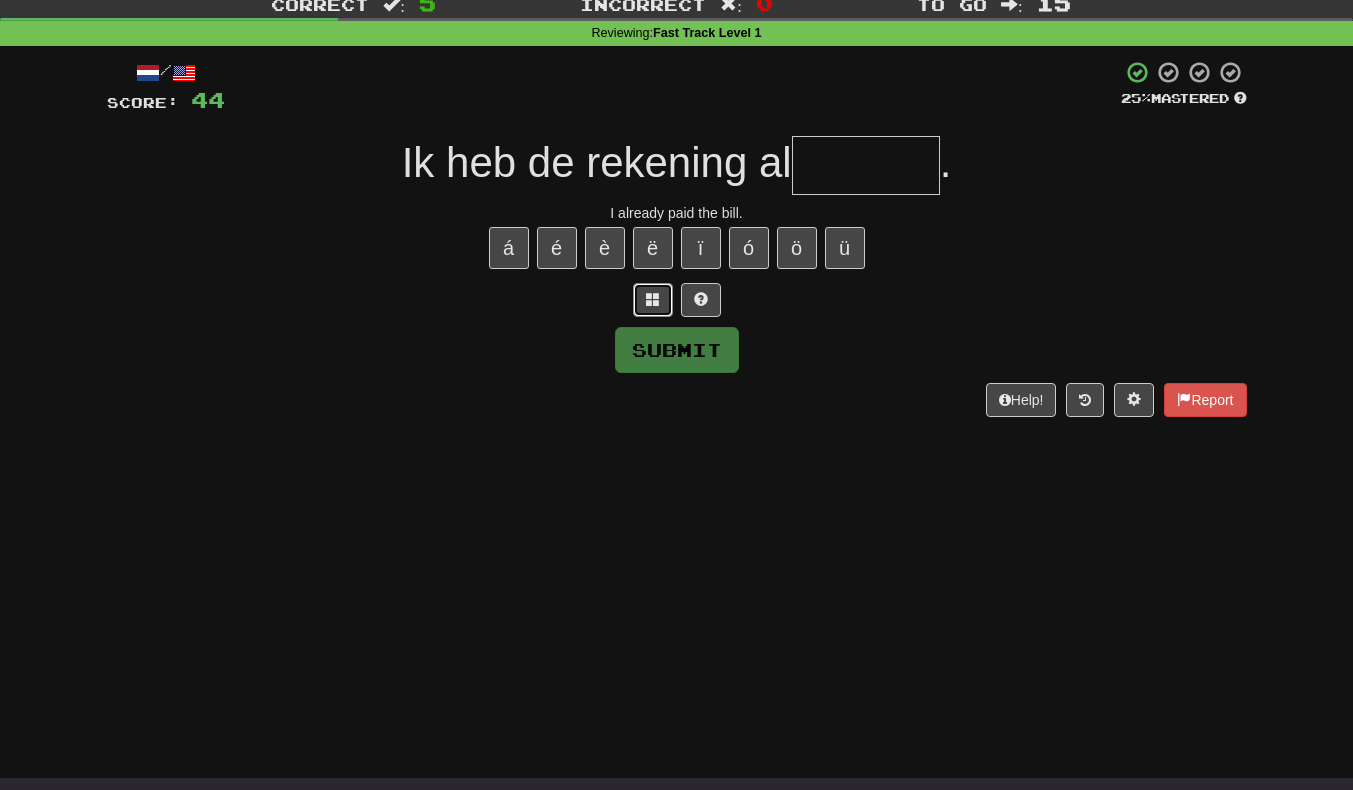click at bounding box center (653, 299) 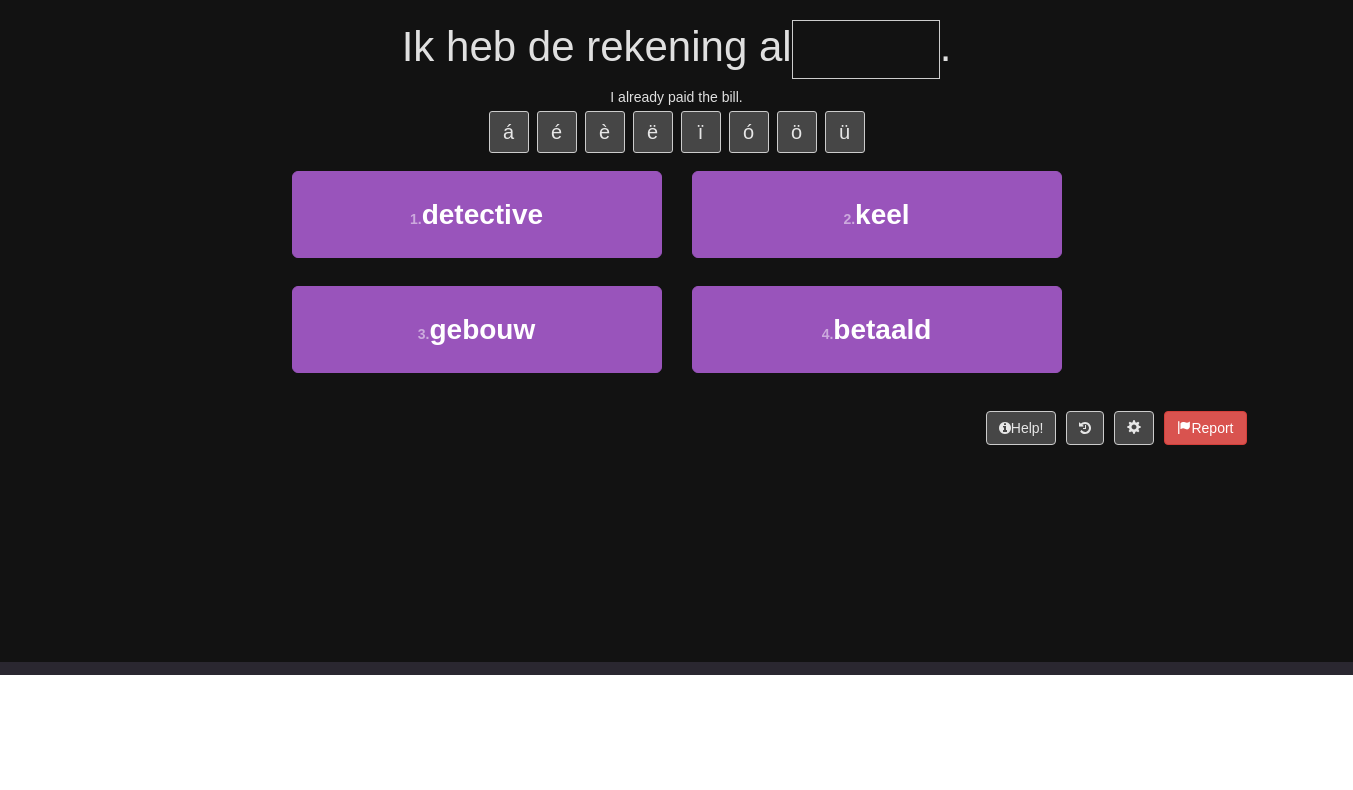 type on "*" 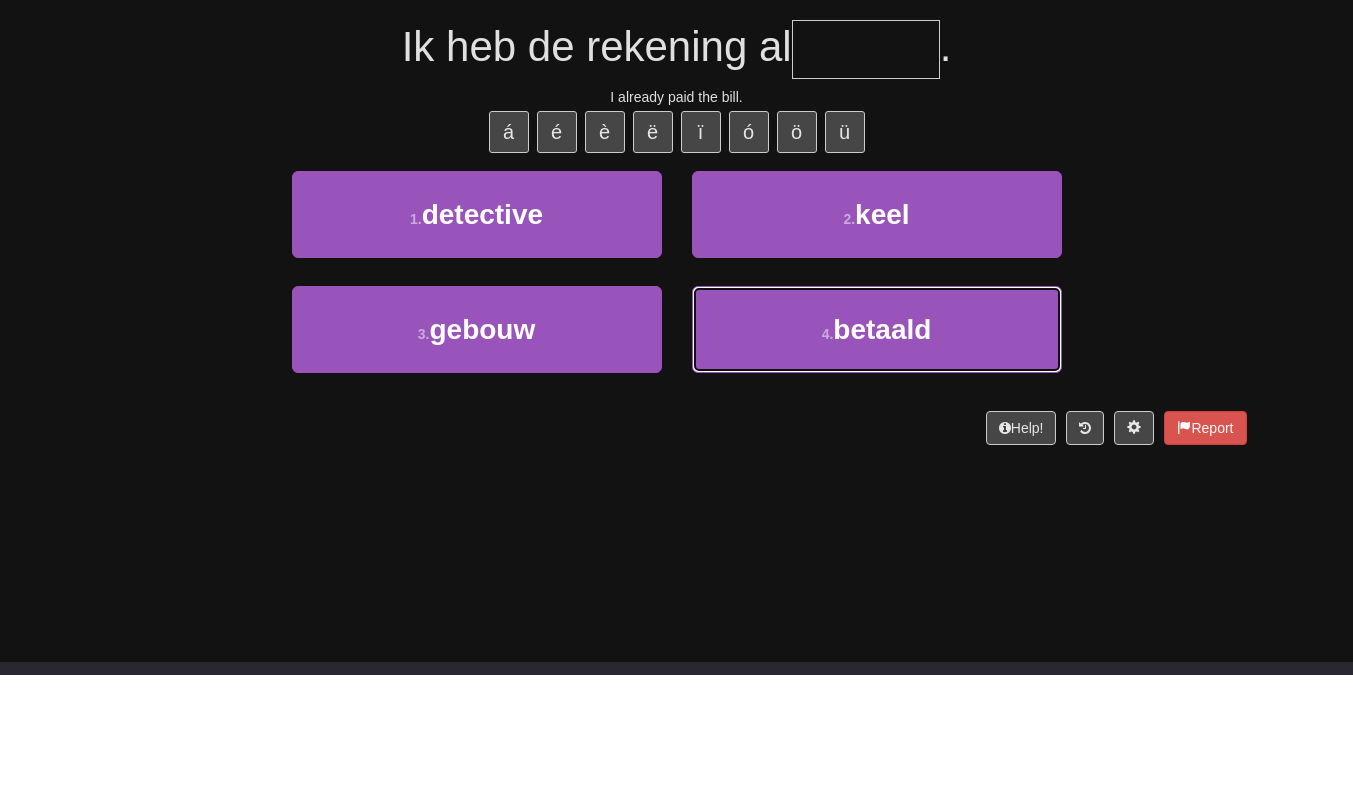 click on "4 .  betaald" at bounding box center (877, 445) 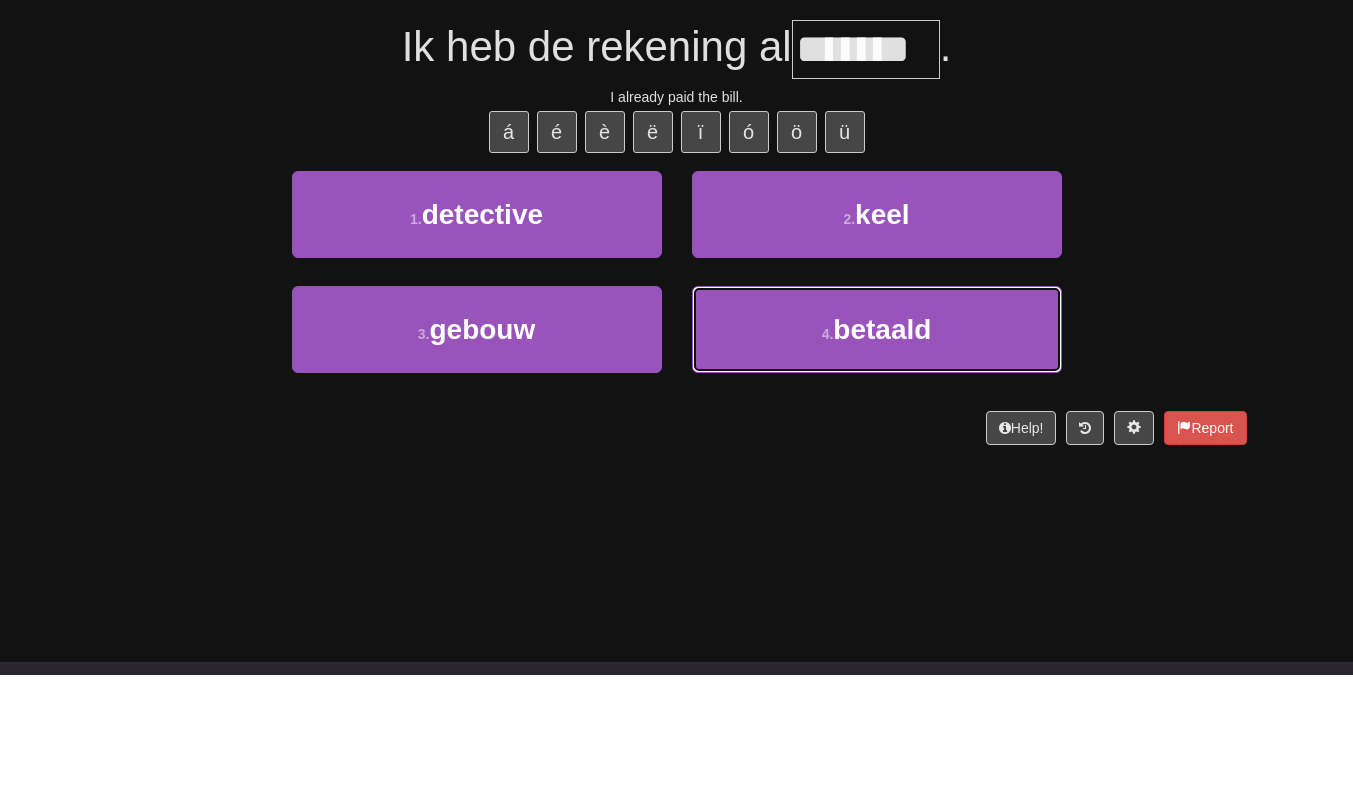scroll, scrollTop: 75, scrollLeft: 0, axis: vertical 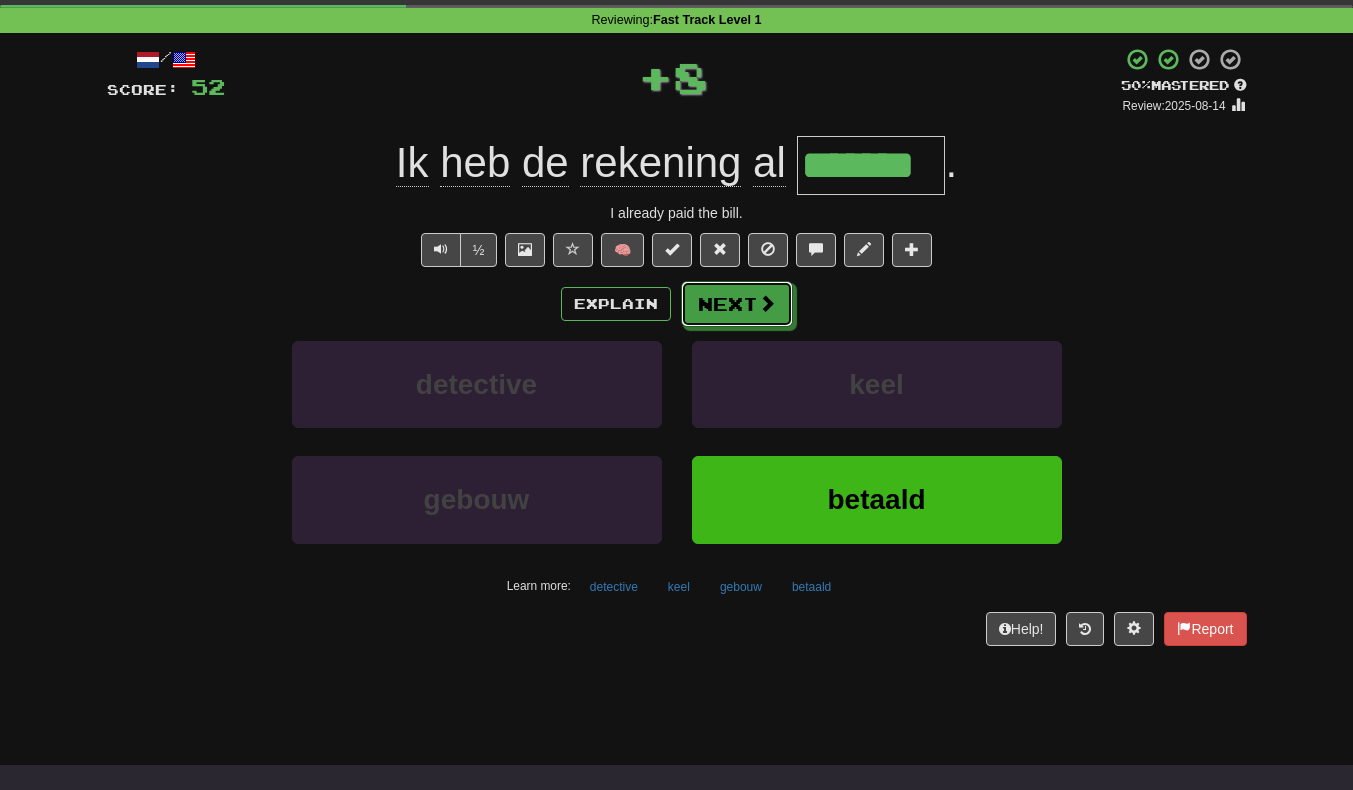 click on "Next" at bounding box center [737, 304] 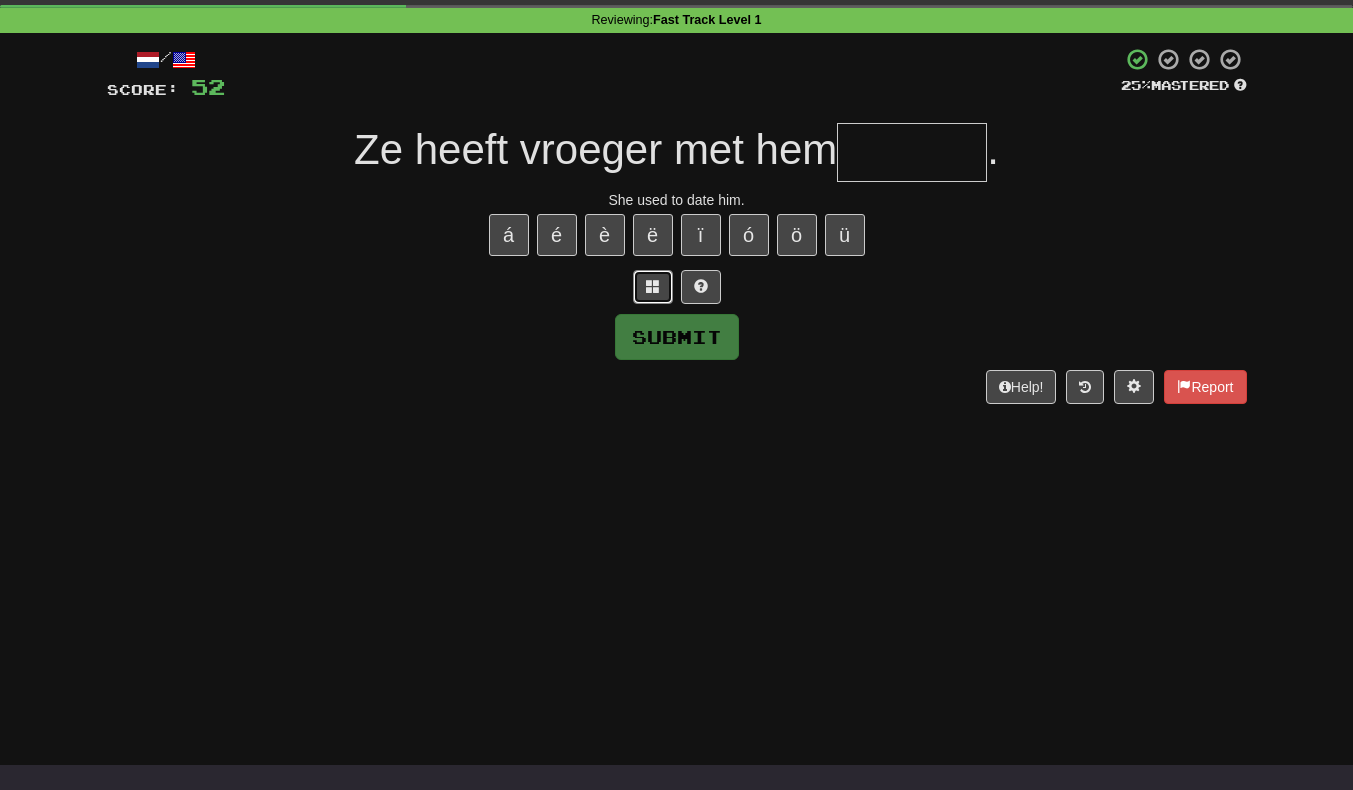 click at bounding box center [653, 286] 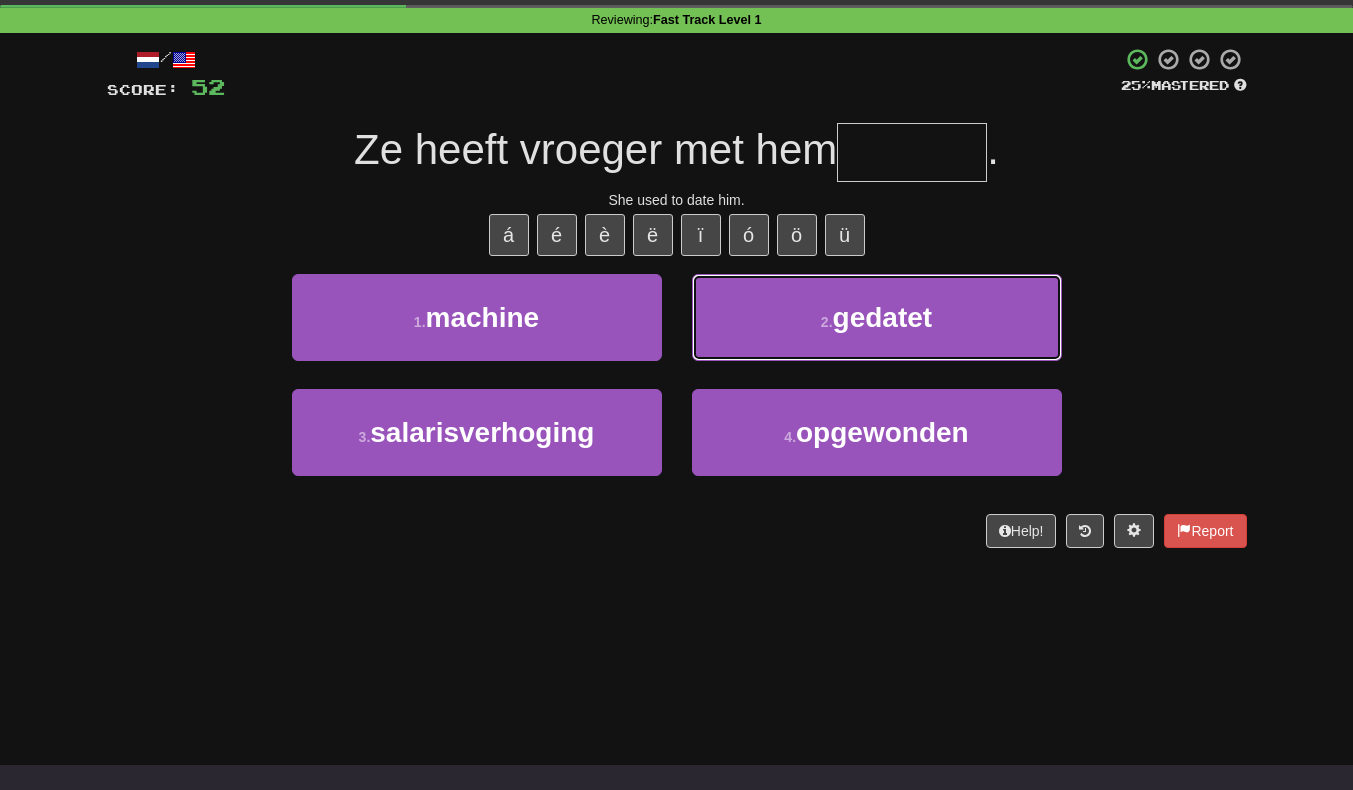click on "2 .  gedatet" at bounding box center (877, 317) 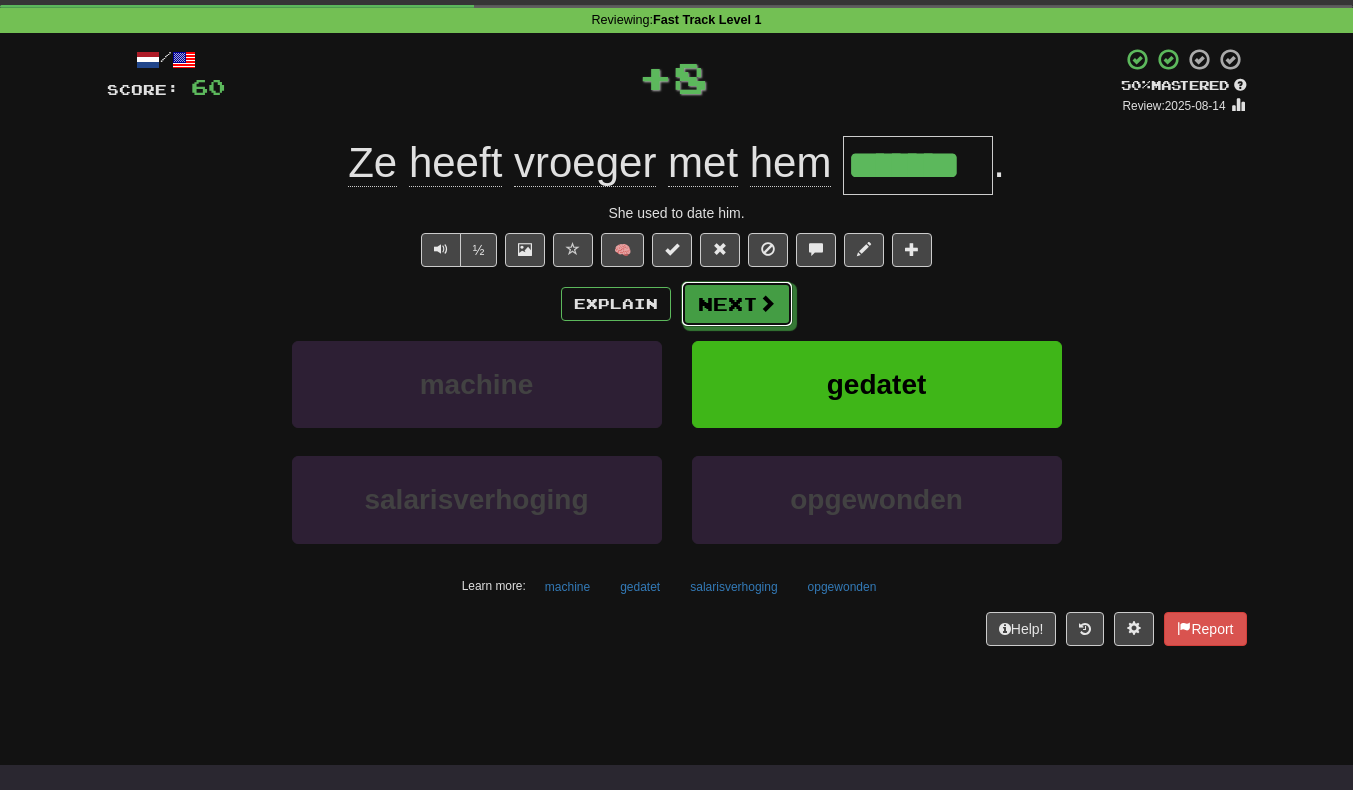 click on "Next" at bounding box center (737, 304) 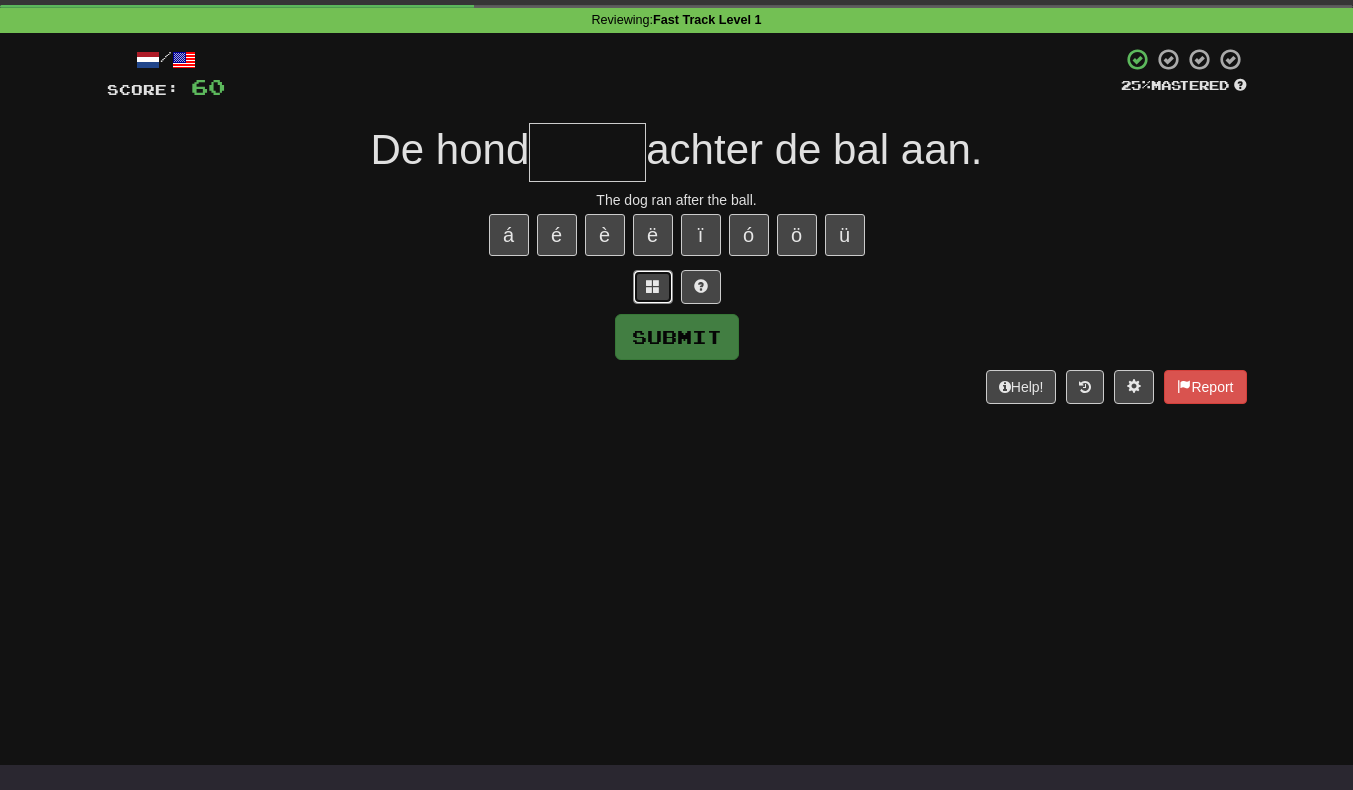 click at bounding box center (653, 286) 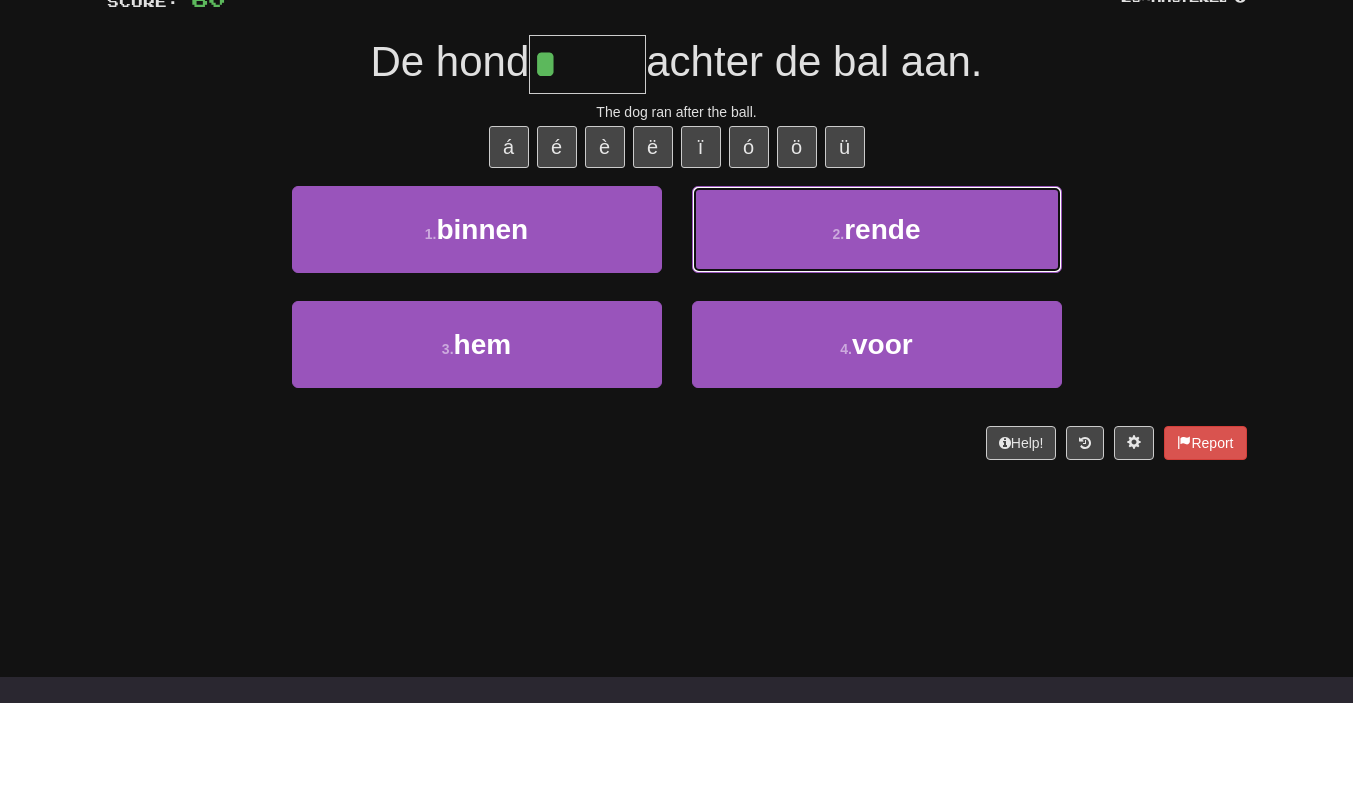 click on "2 .  rende" at bounding box center (877, 317) 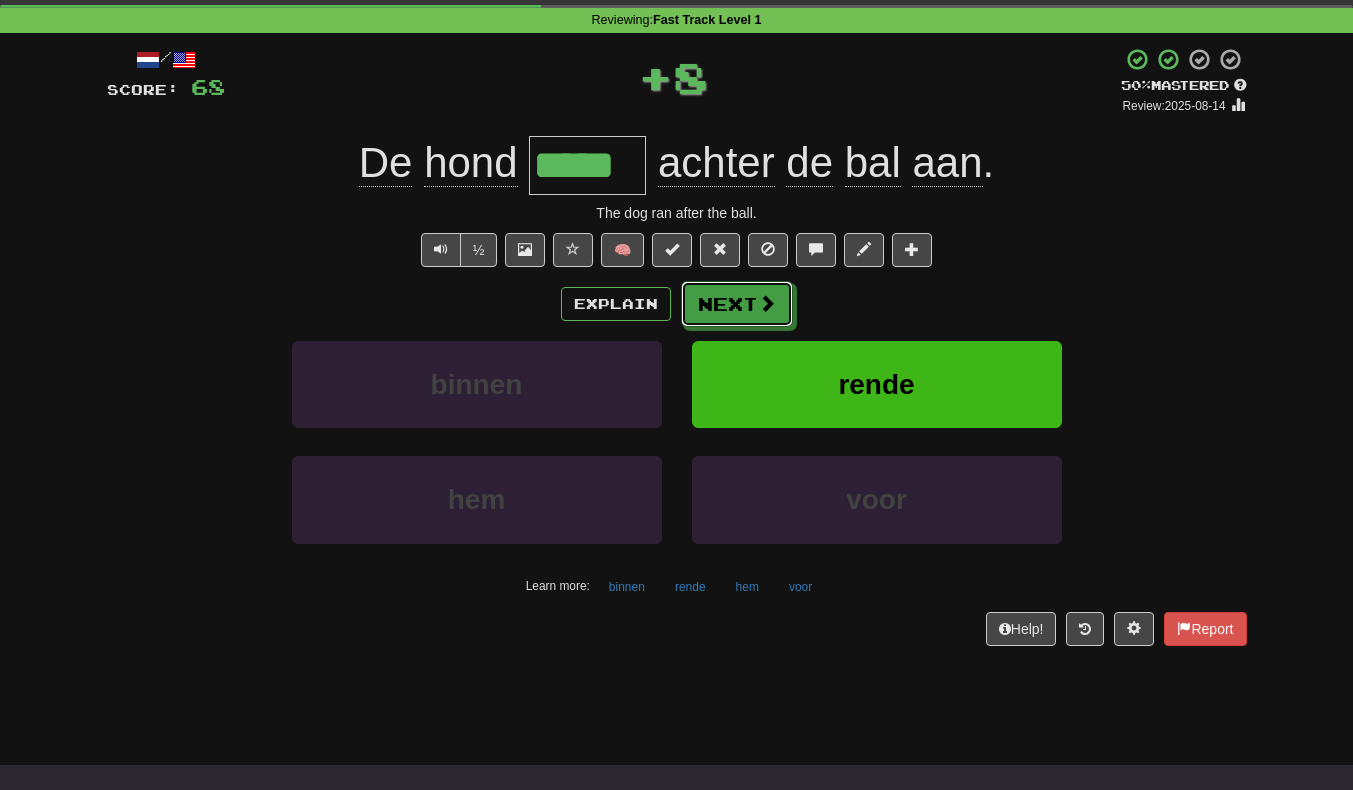 click at bounding box center (767, 303) 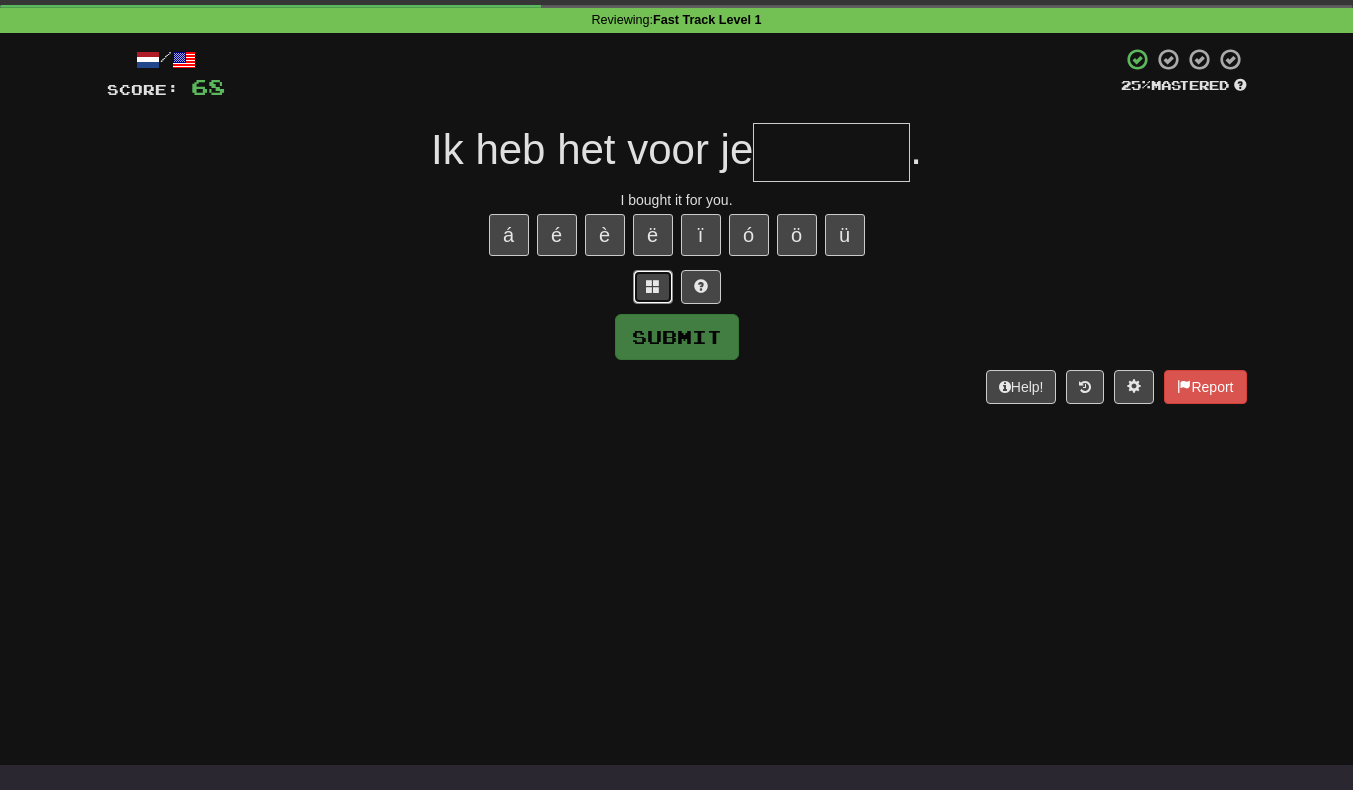 click at bounding box center (653, 286) 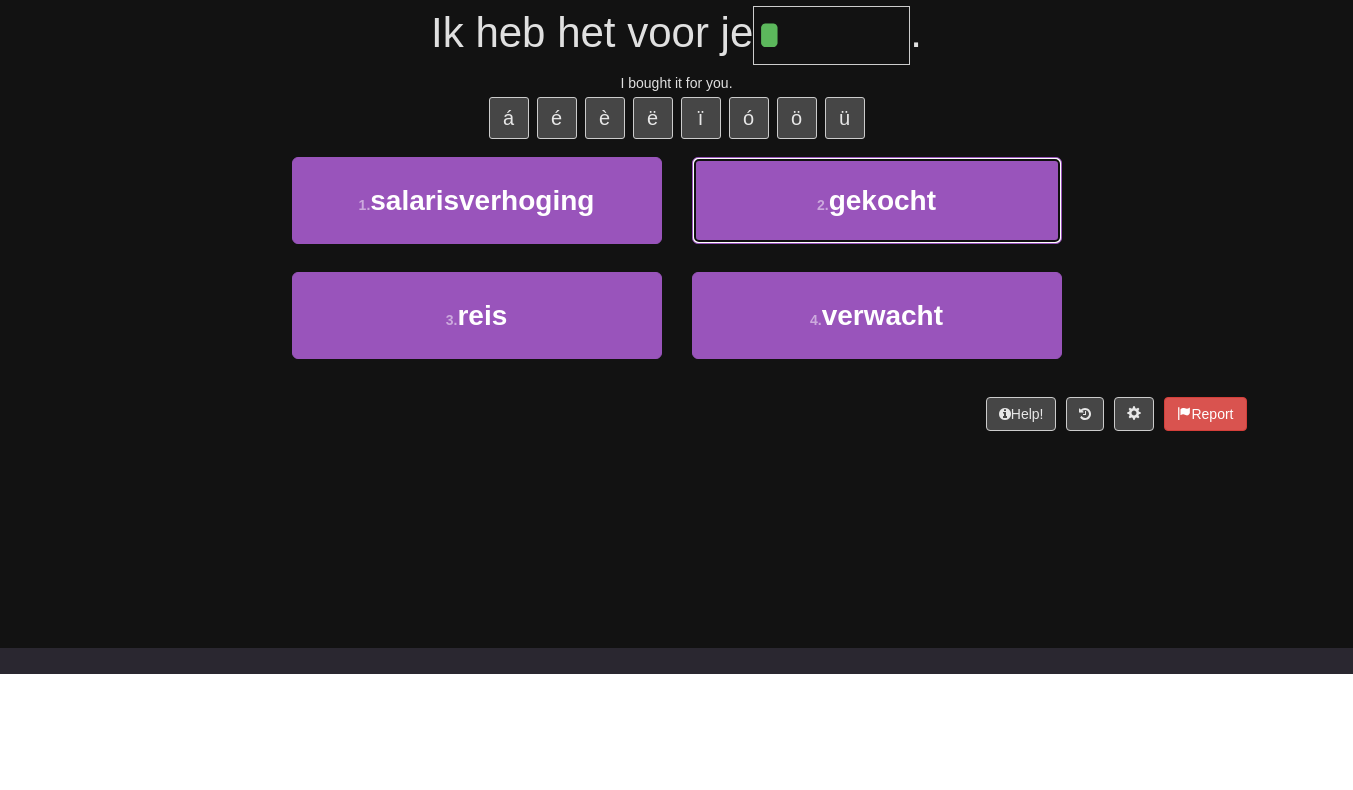 click on "2 .  gekocht" at bounding box center (877, 317) 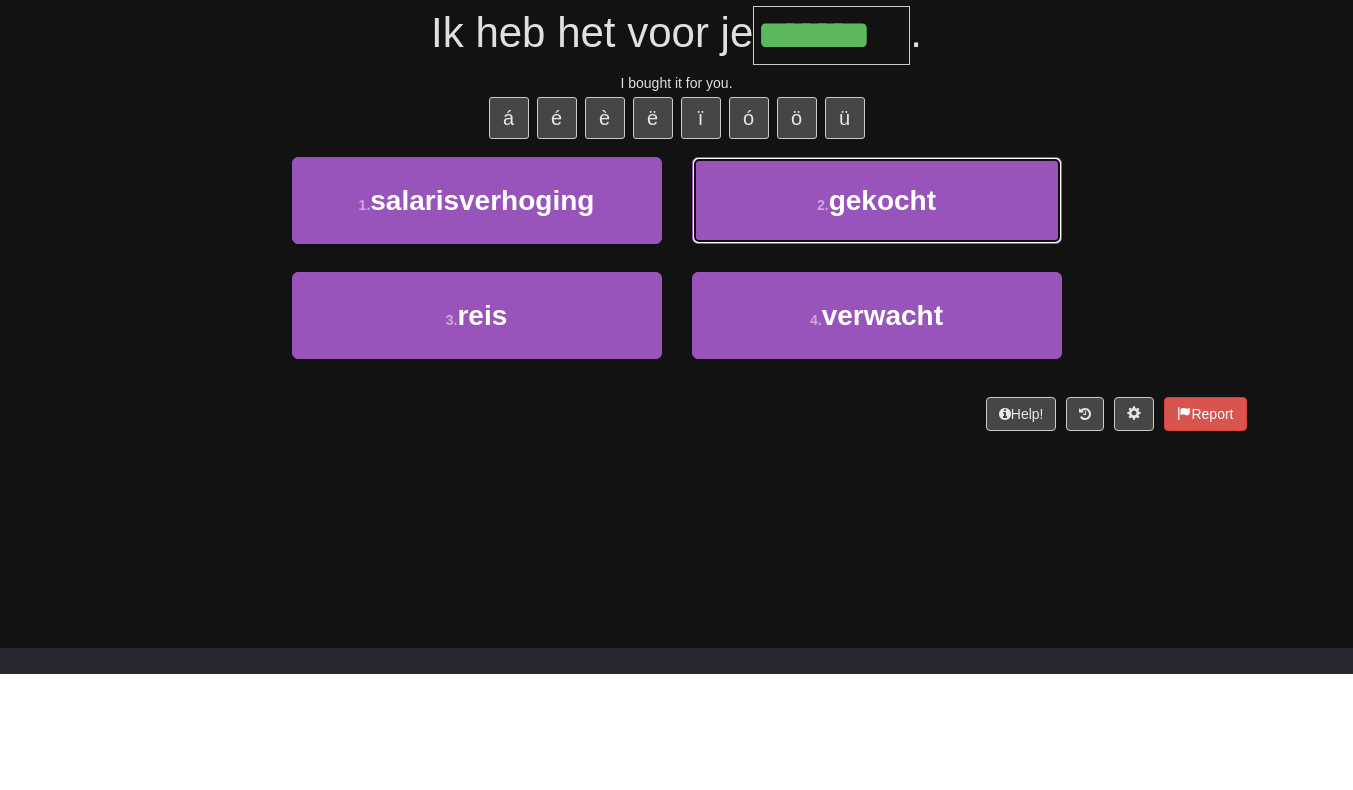 scroll, scrollTop: 88, scrollLeft: 0, axis: vertical 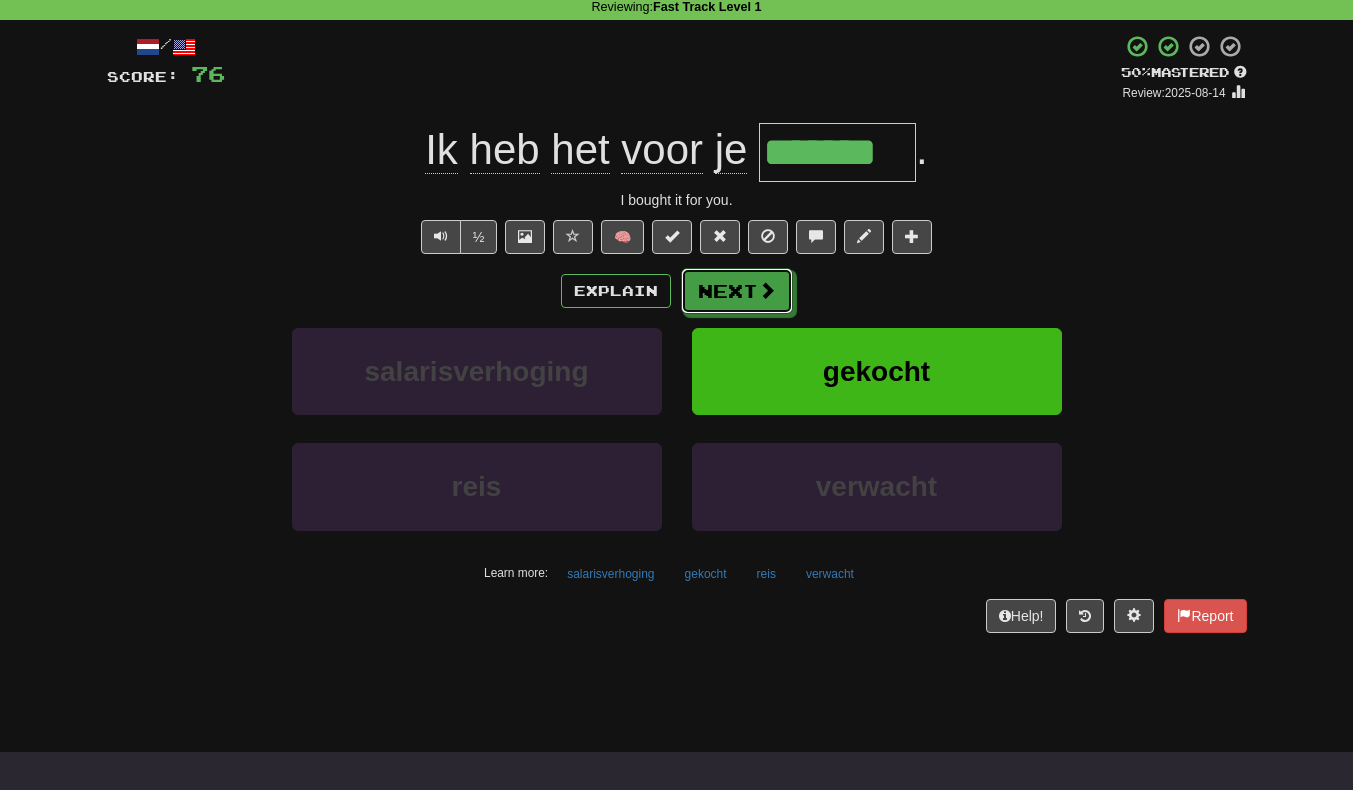 click on "Next" at bounding box center (737, 291) 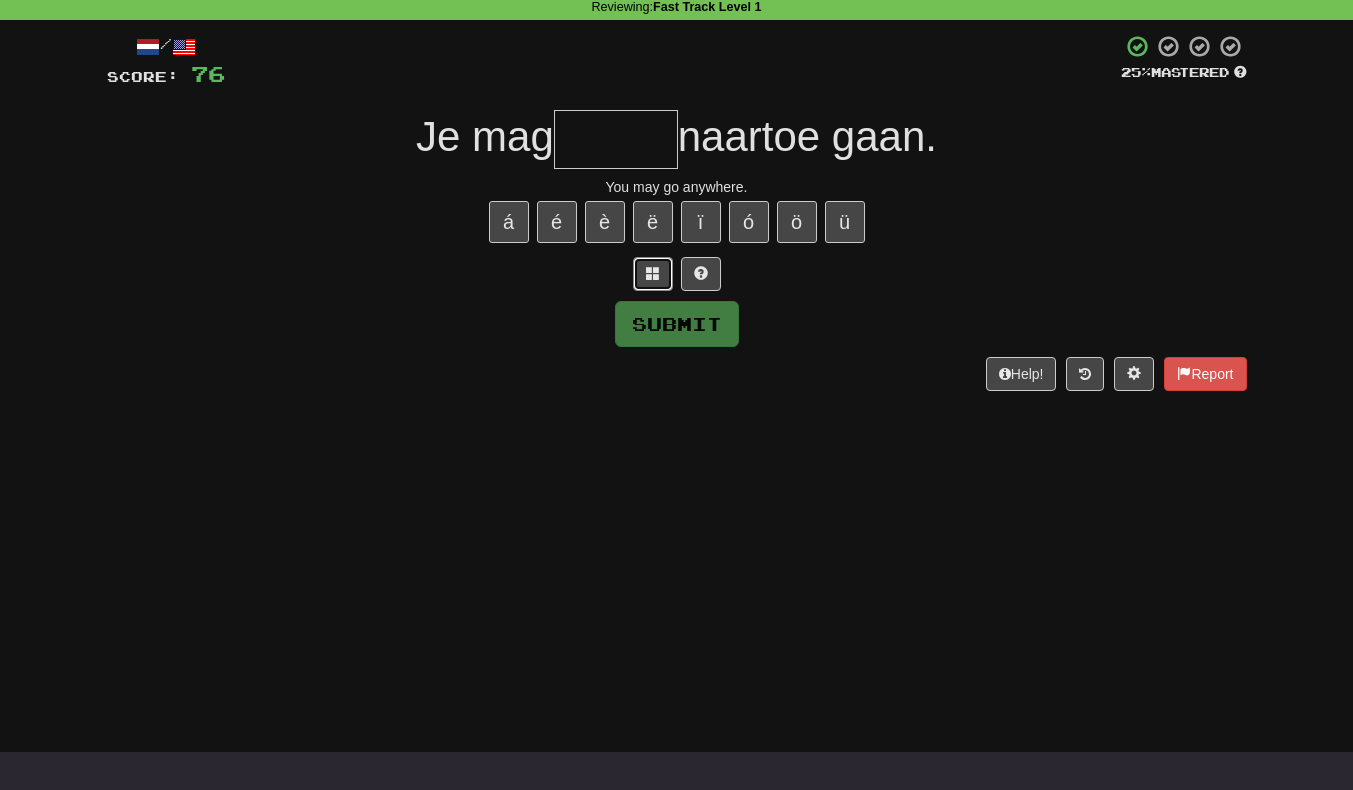 click at bounding box center [653, 273] 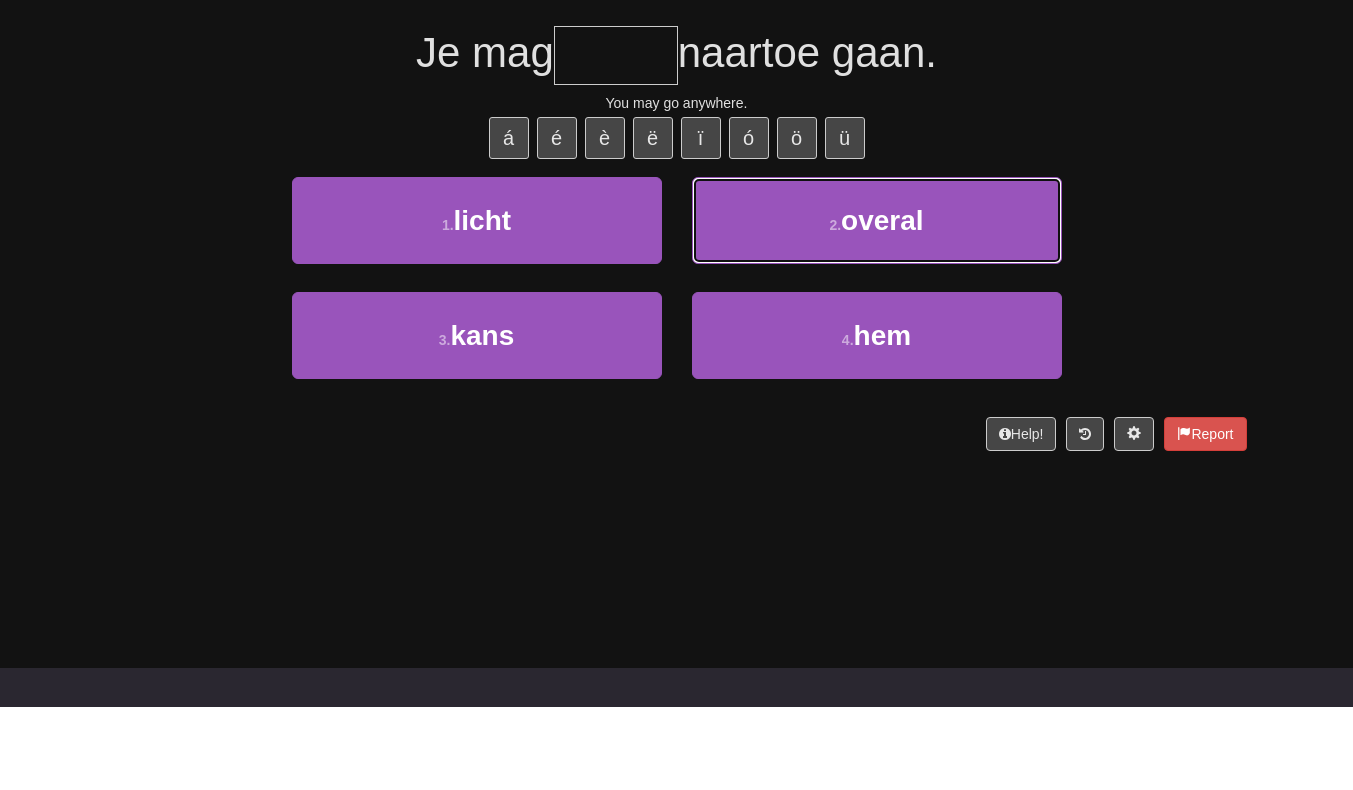click on "2 .  overal" at bounding box center (877, 304) 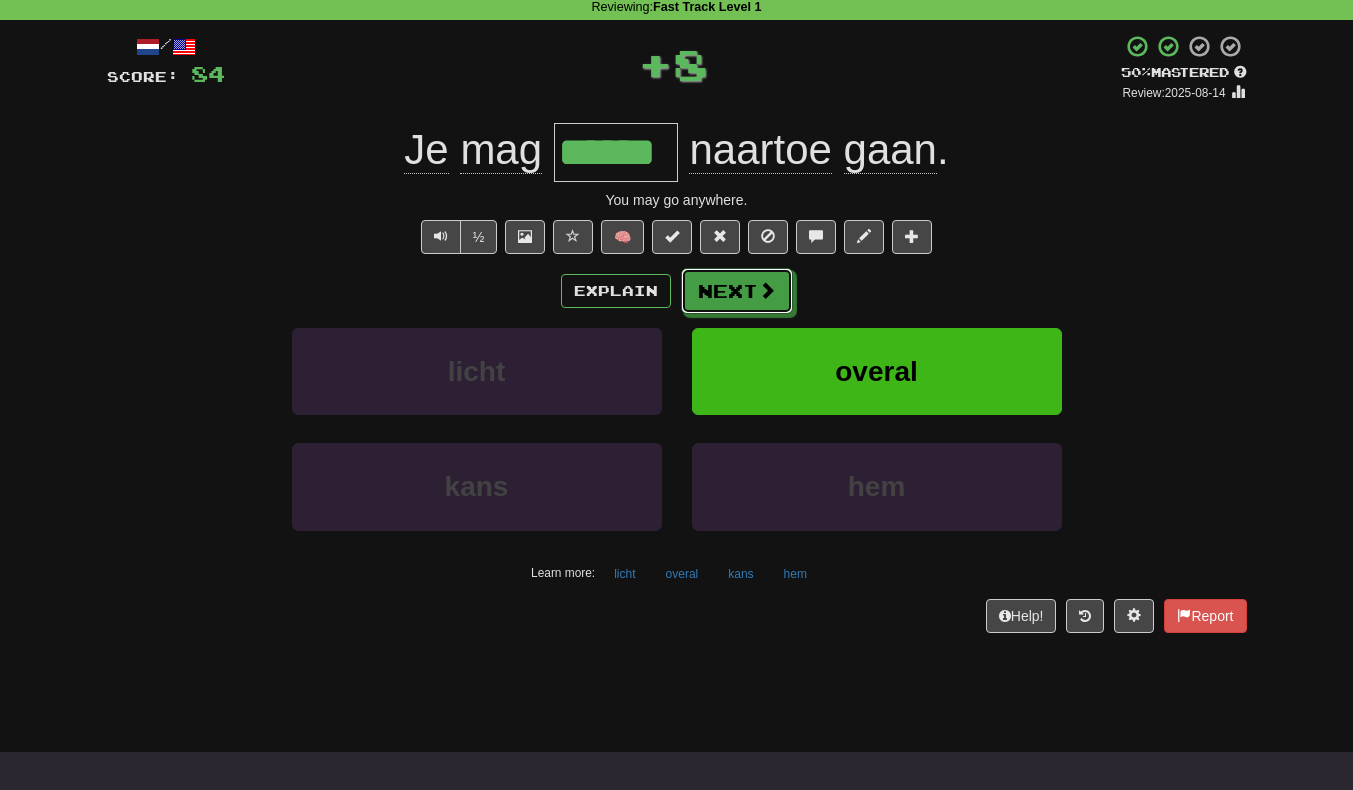 click on "Next" at bounding box center [737, 291] 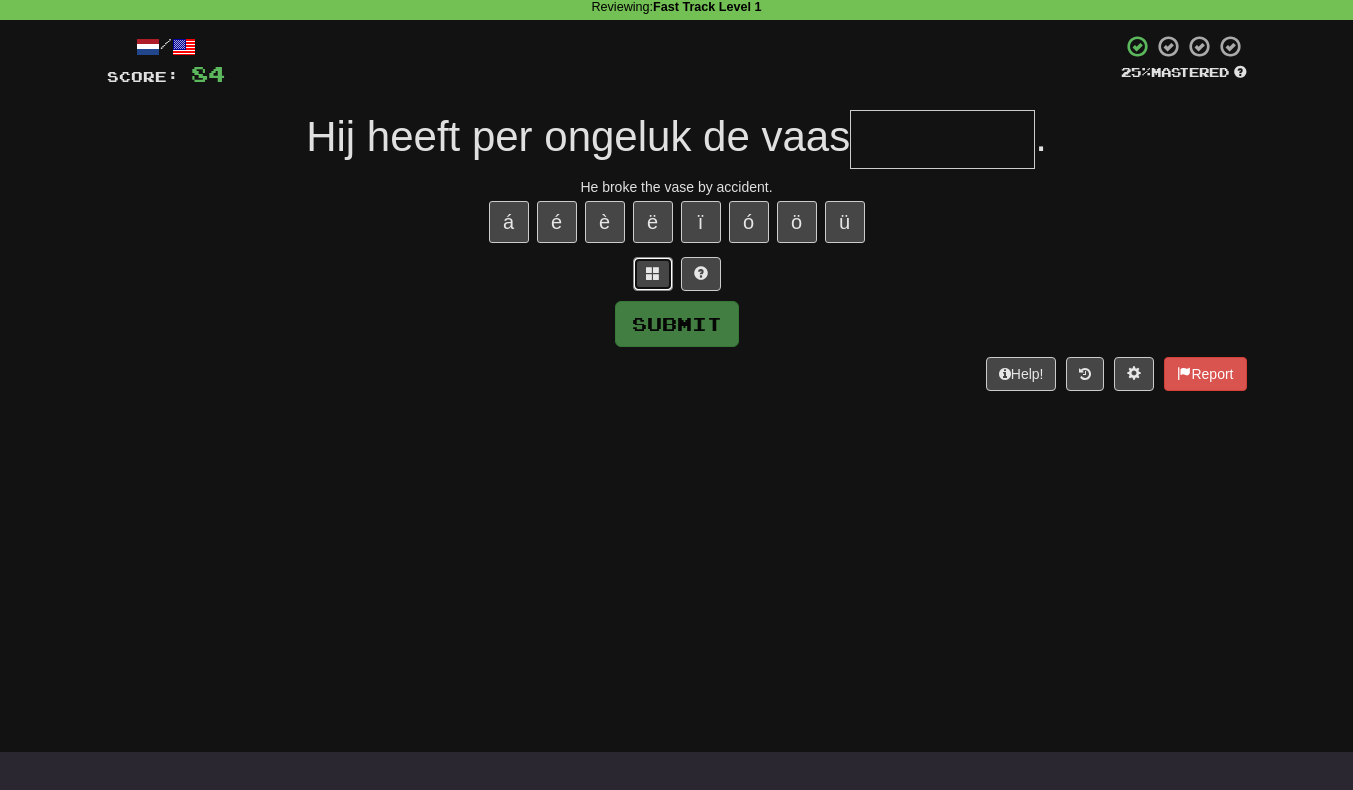 click at bounding box center (653, 274) 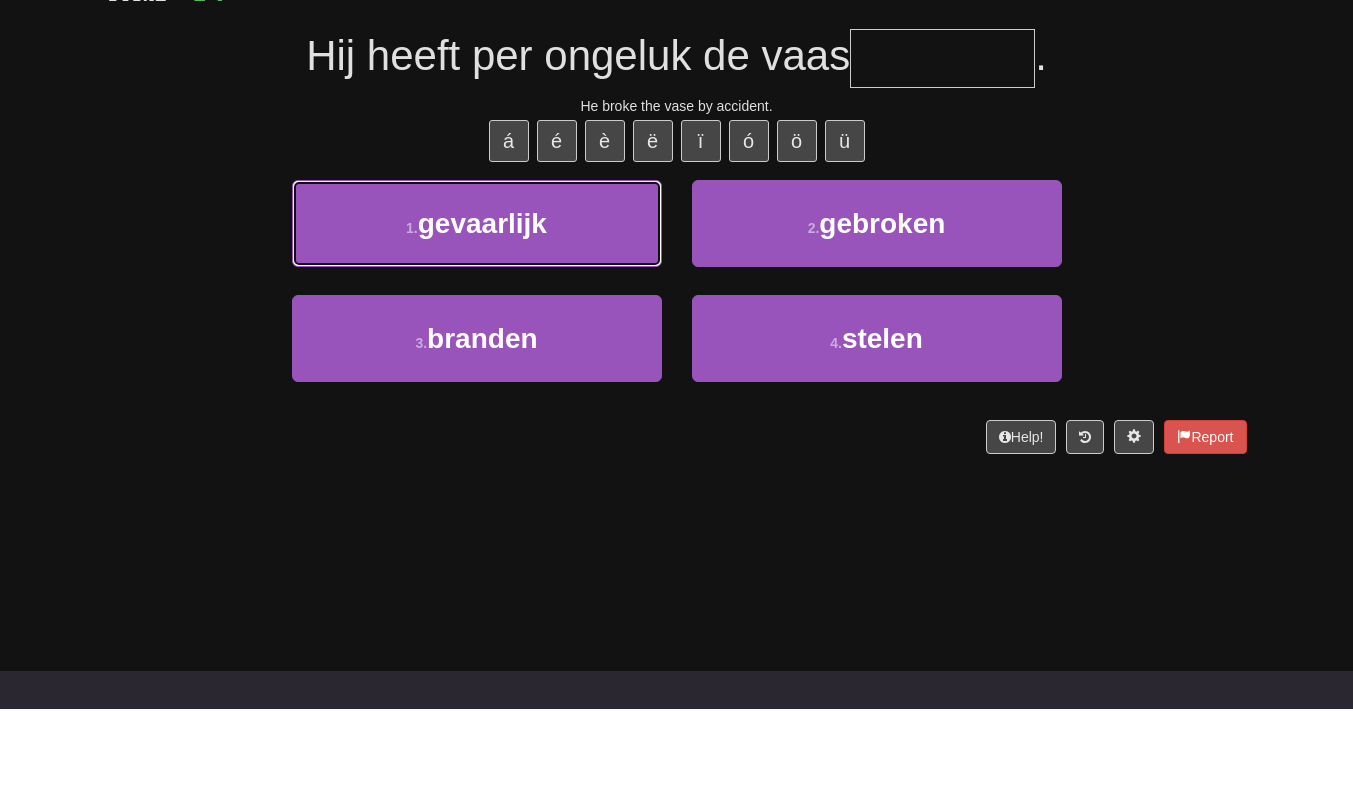 click on "1 ." at bounding box center (412, 309) 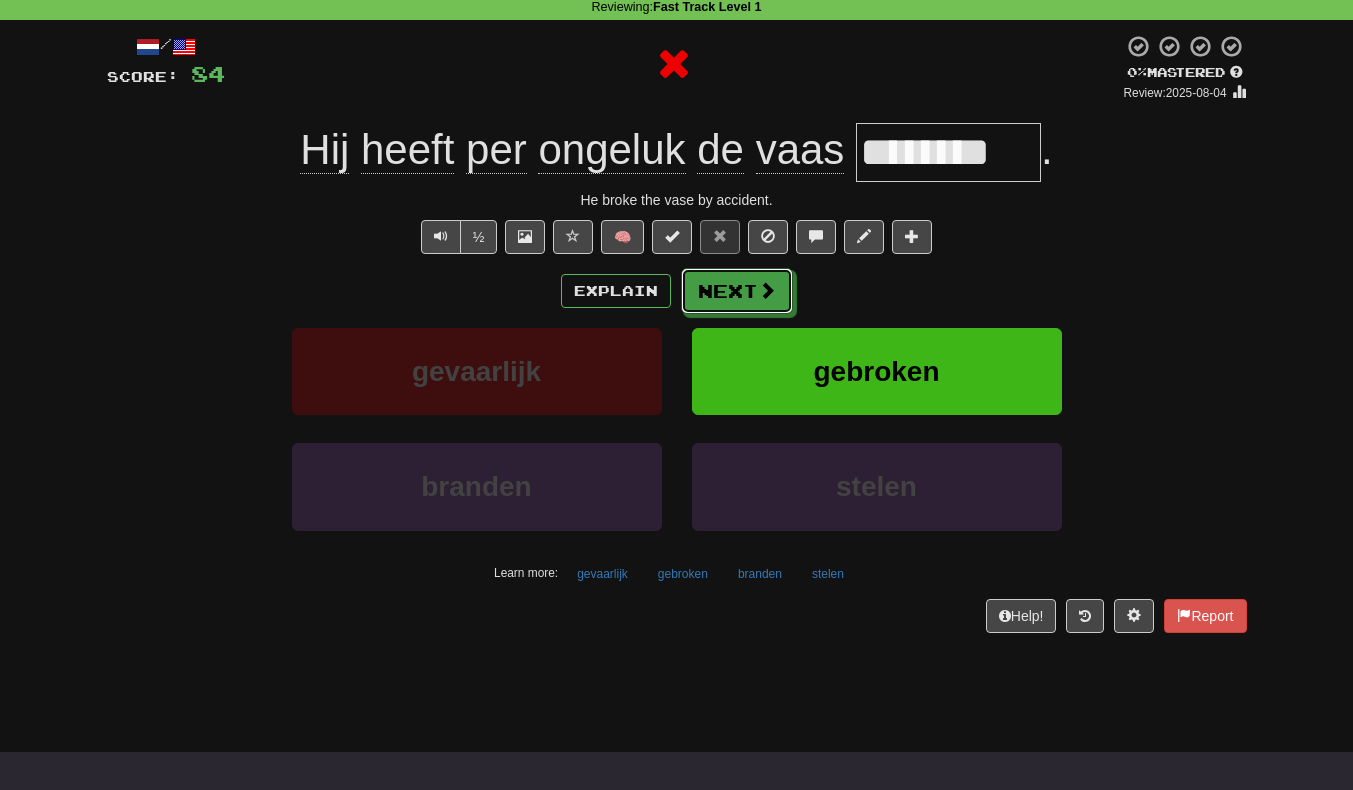 click on "Next" at bounding box center (737, 291) 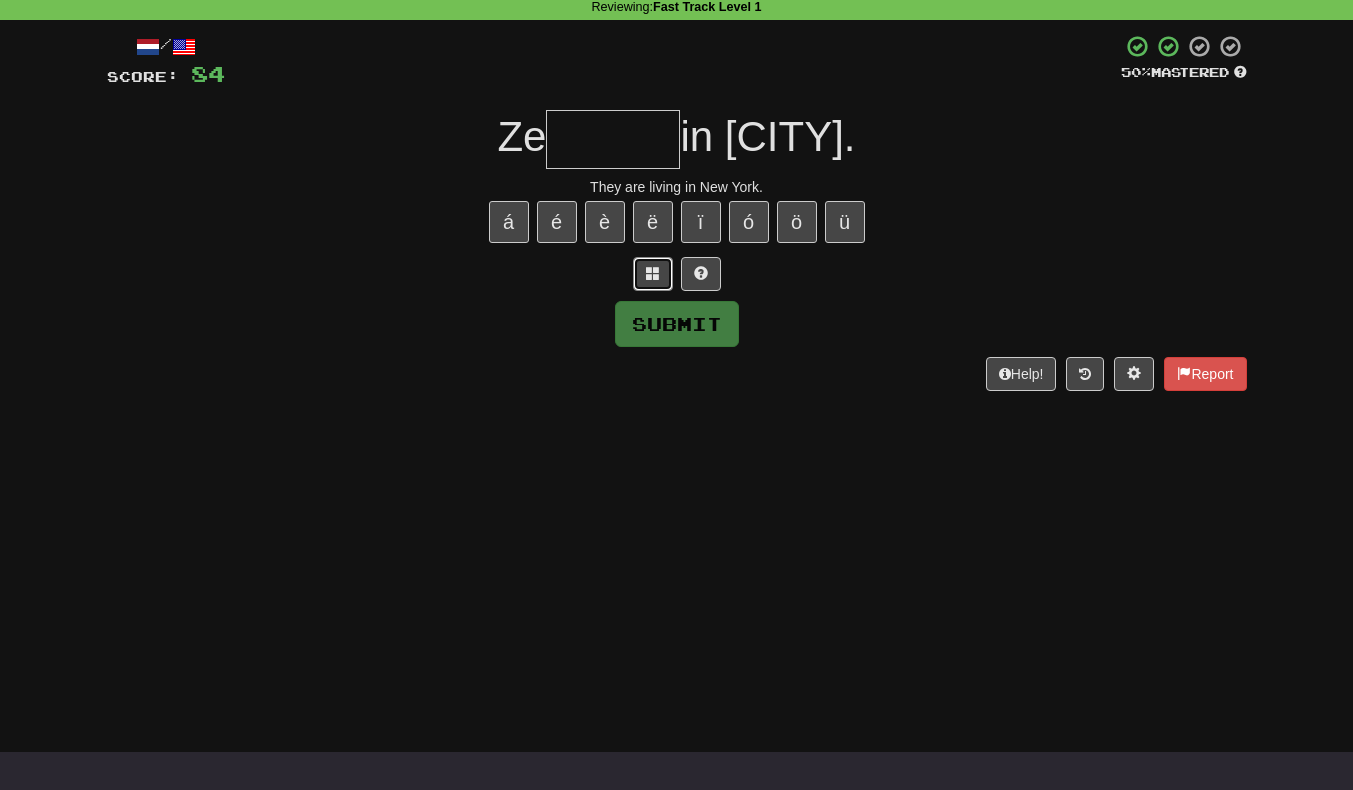 click at bounding box center [653, 273] 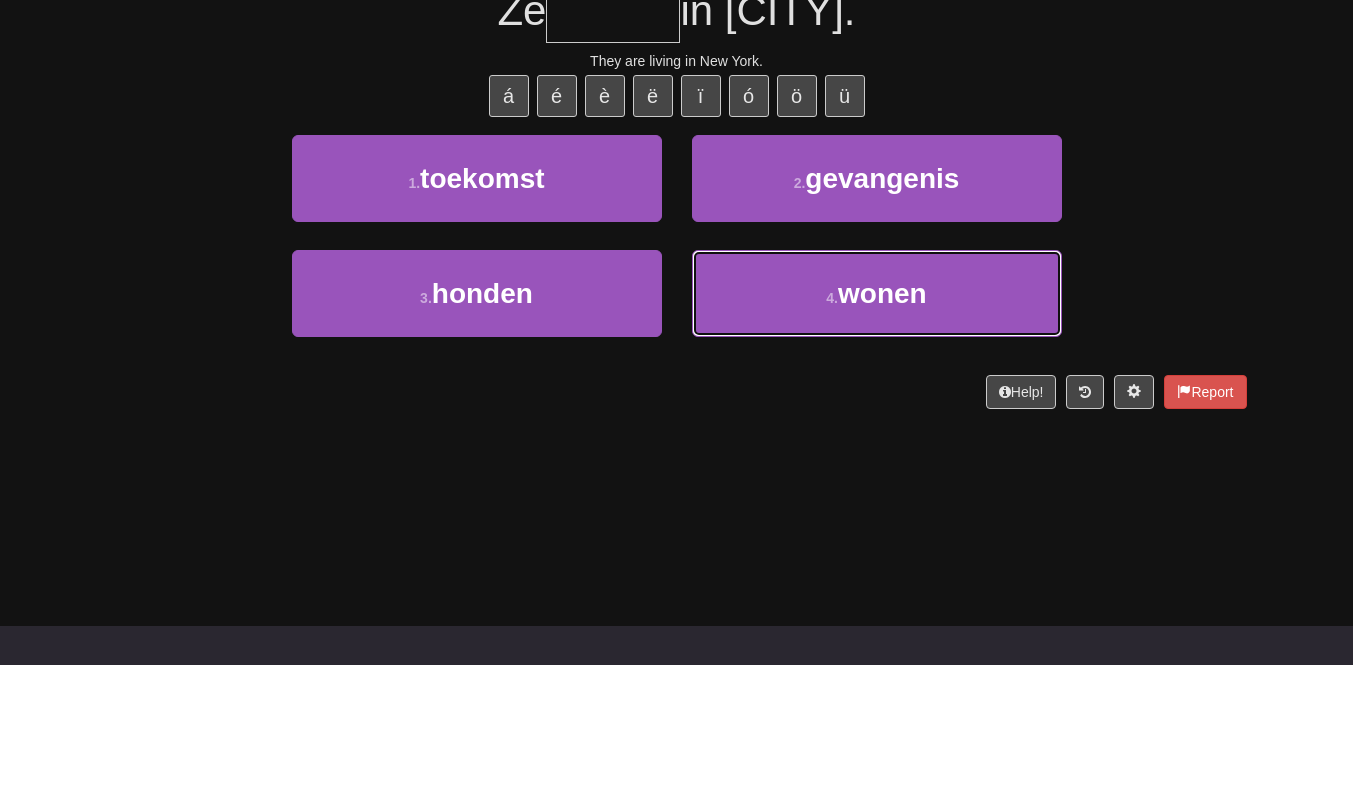 click on "4 .  wonen" at bounding box center (877, 419) 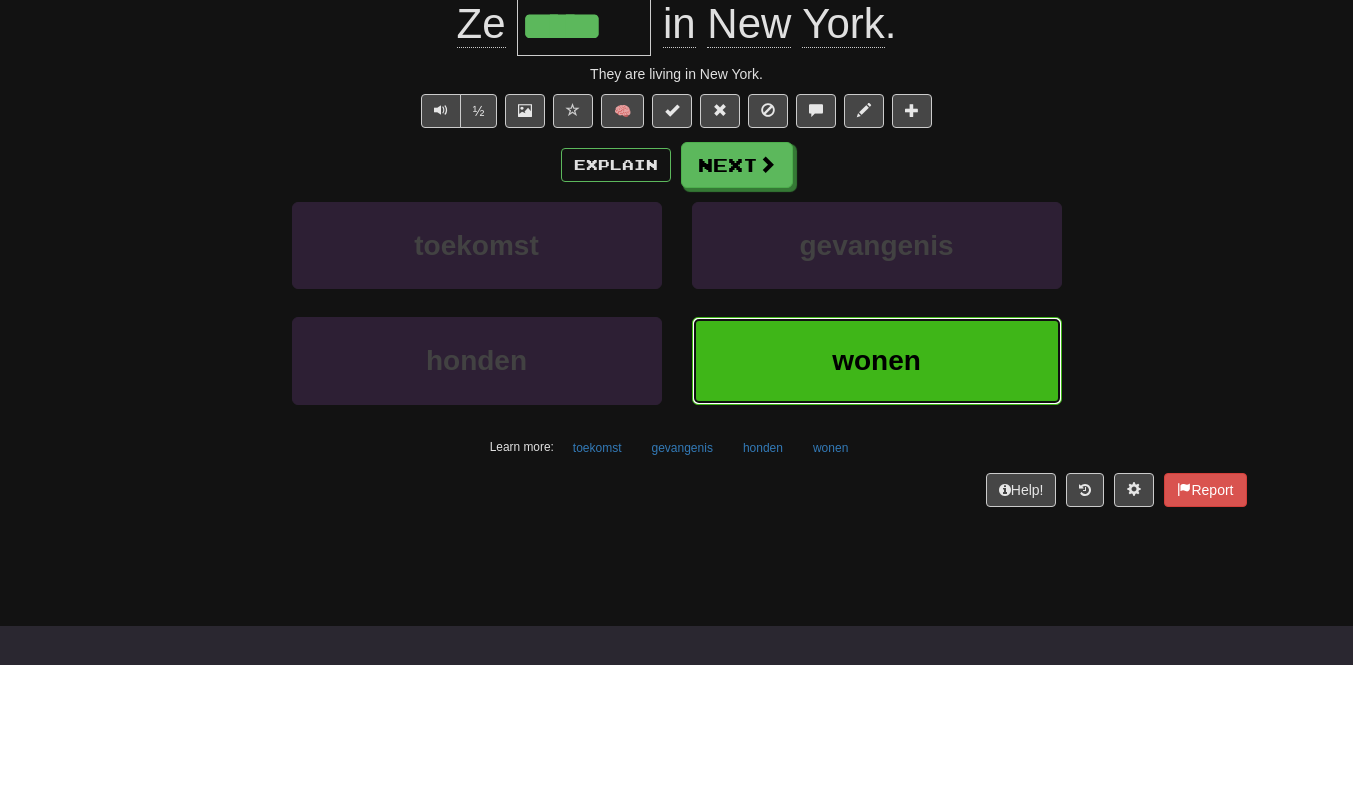 scroll, scrollTop: 101, scrollLeft: 0, axis: vertical 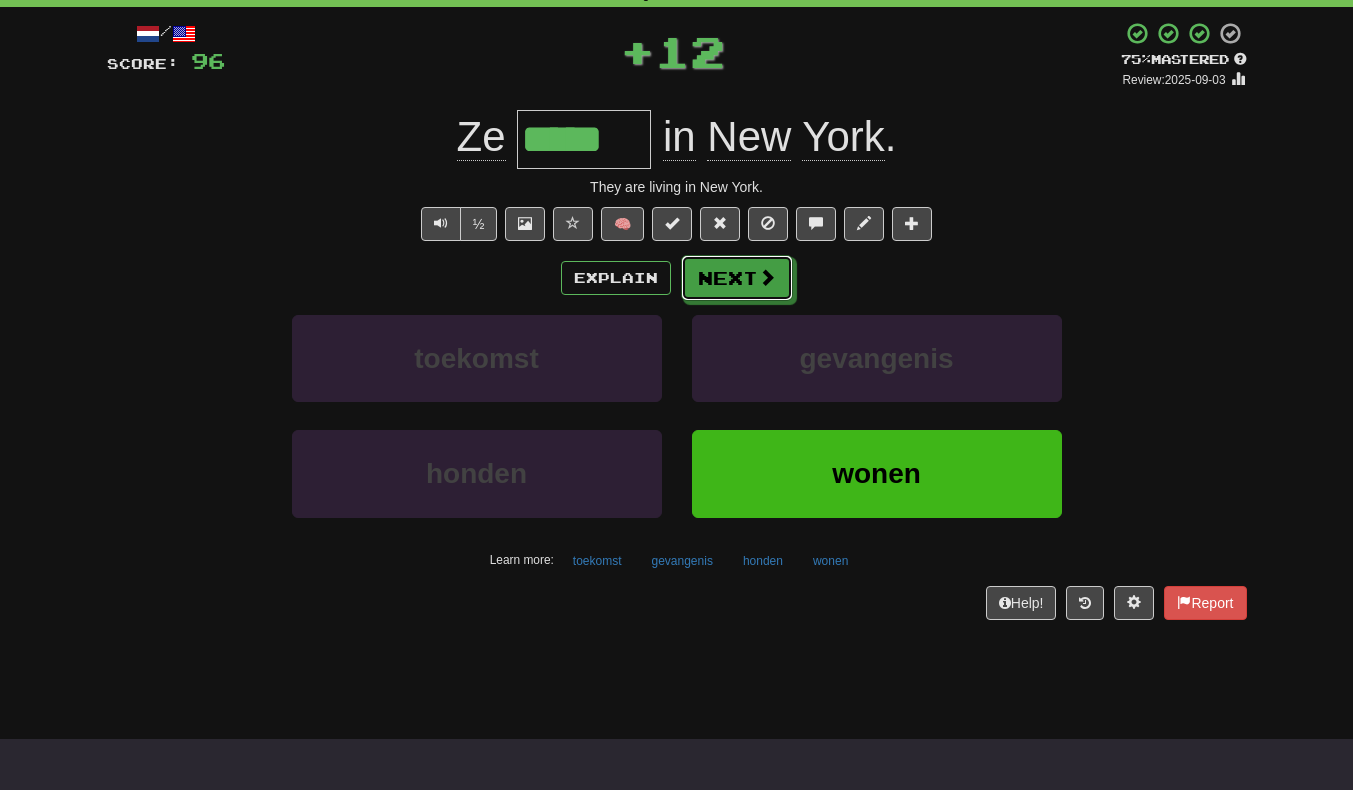 click at bounding box center [767, 277] 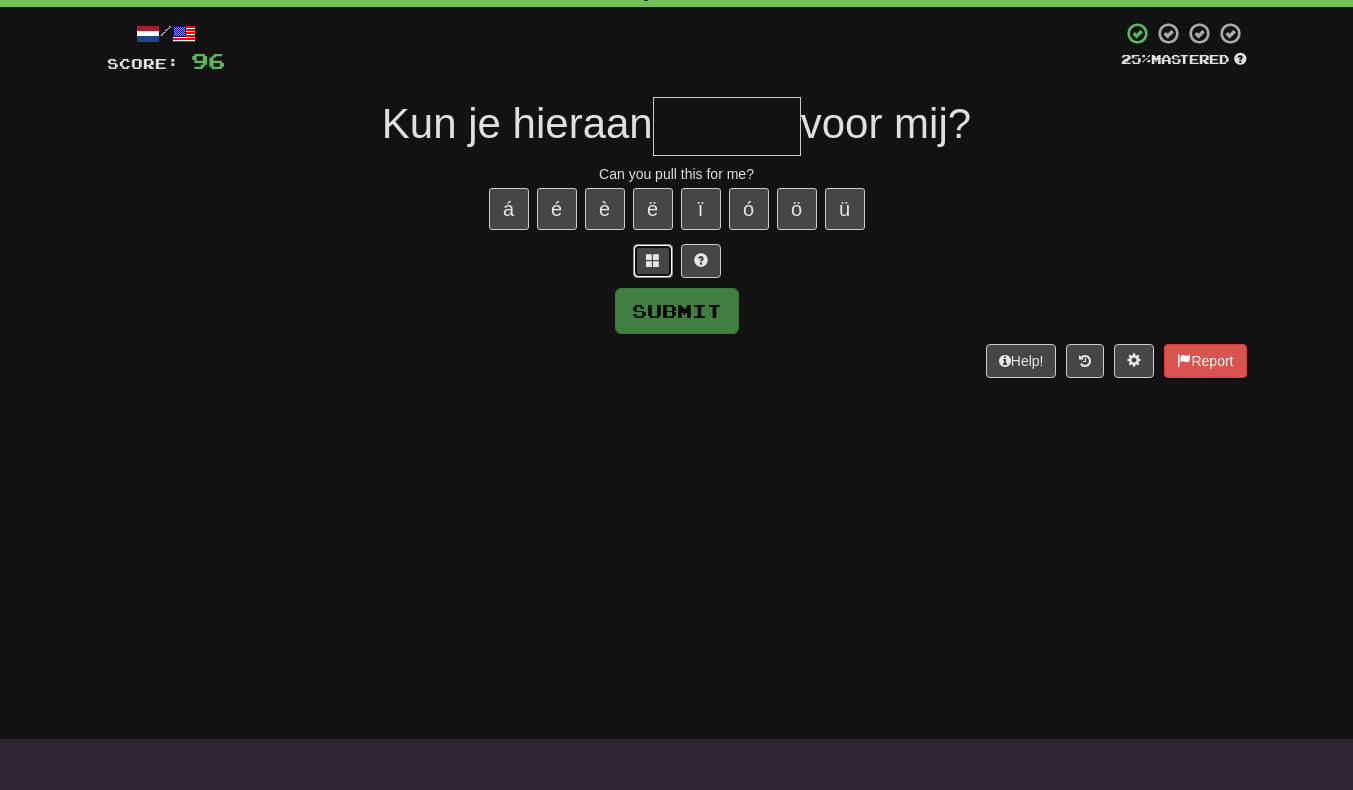 click at bounding box center [653, 260] 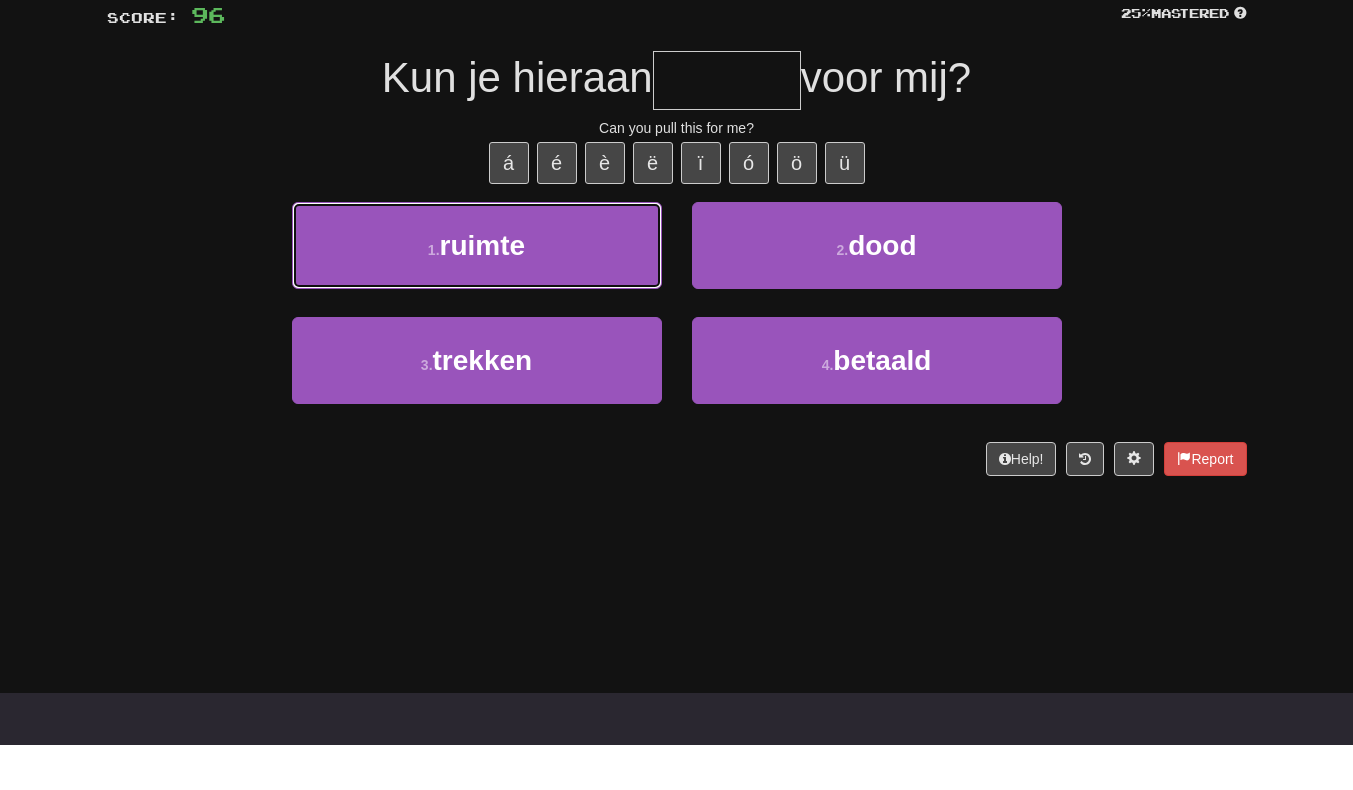 click on "1 .  ruimte" at bounding box center (477, 291) 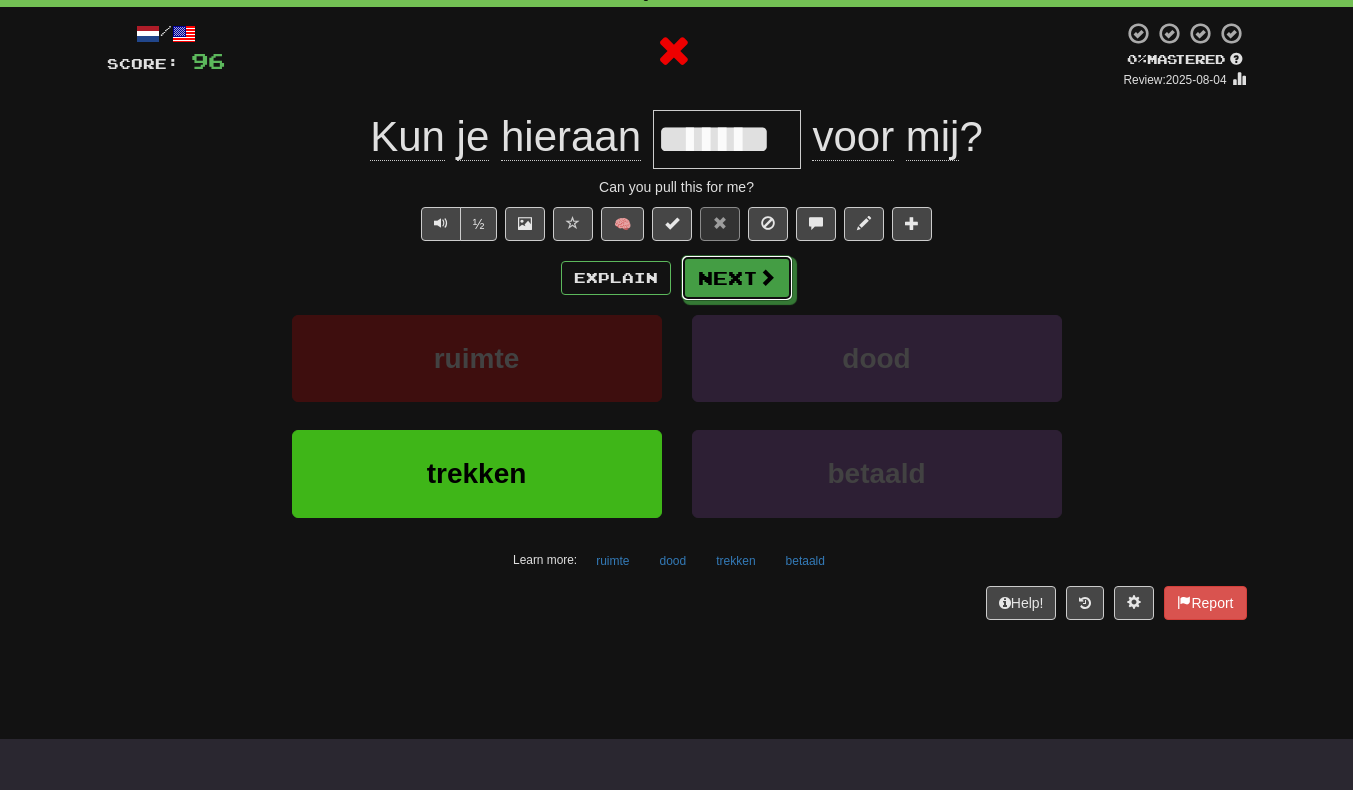click on "Next" at bounding box center (737, 278) 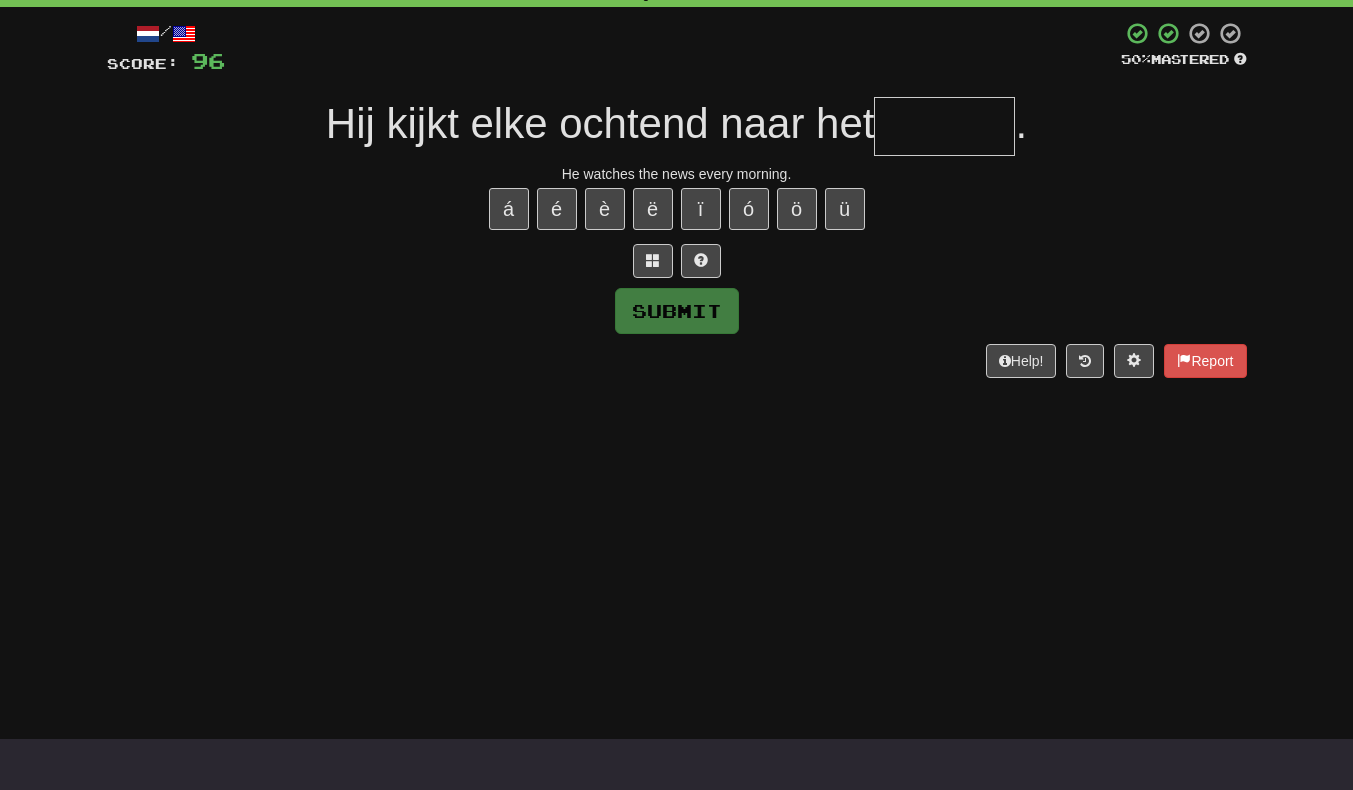 click at bounding box center (944, 126) 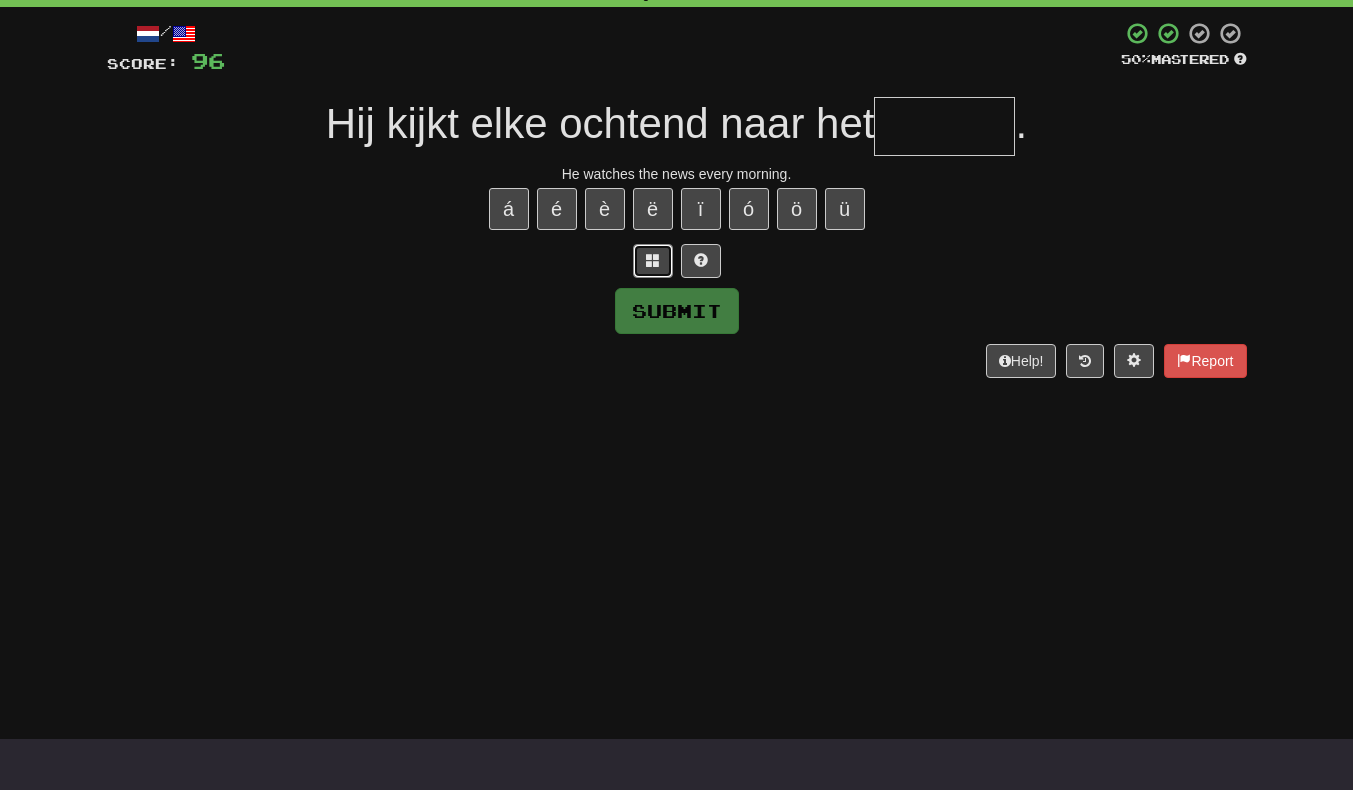 click at bounding box center (653, 260) 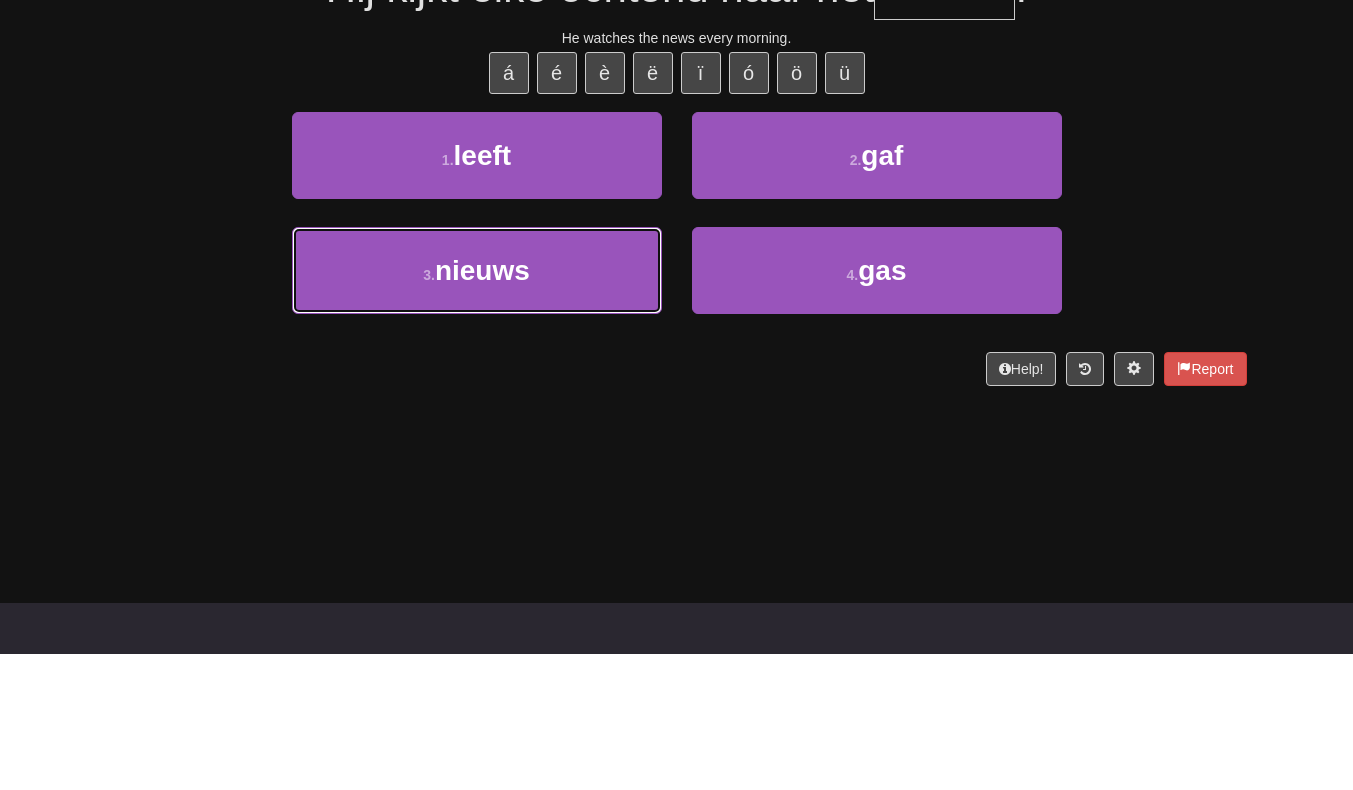 click on "3 .  nieuws" at bounding box center (477, 406) 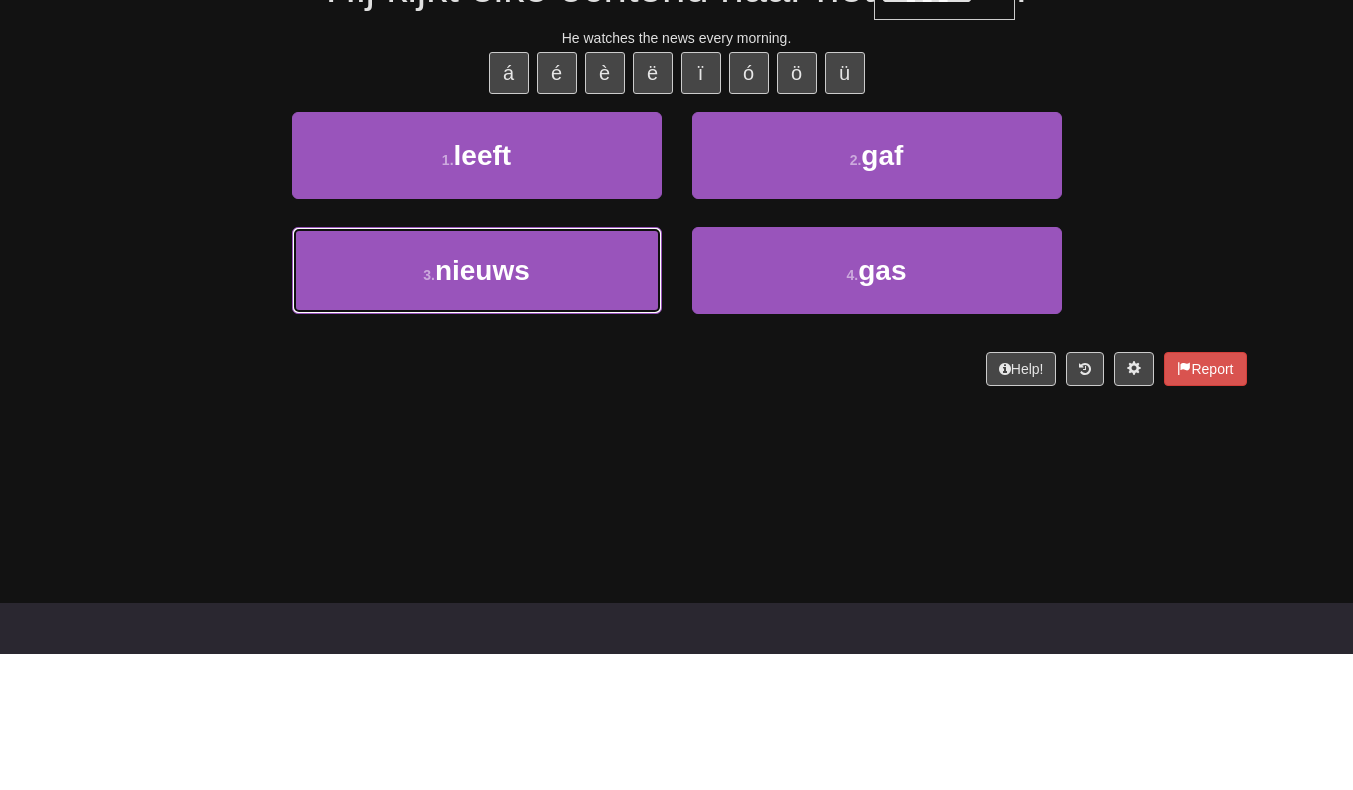 scroll, scrollTop: 114, scrollLeft: 0, axis: vertical 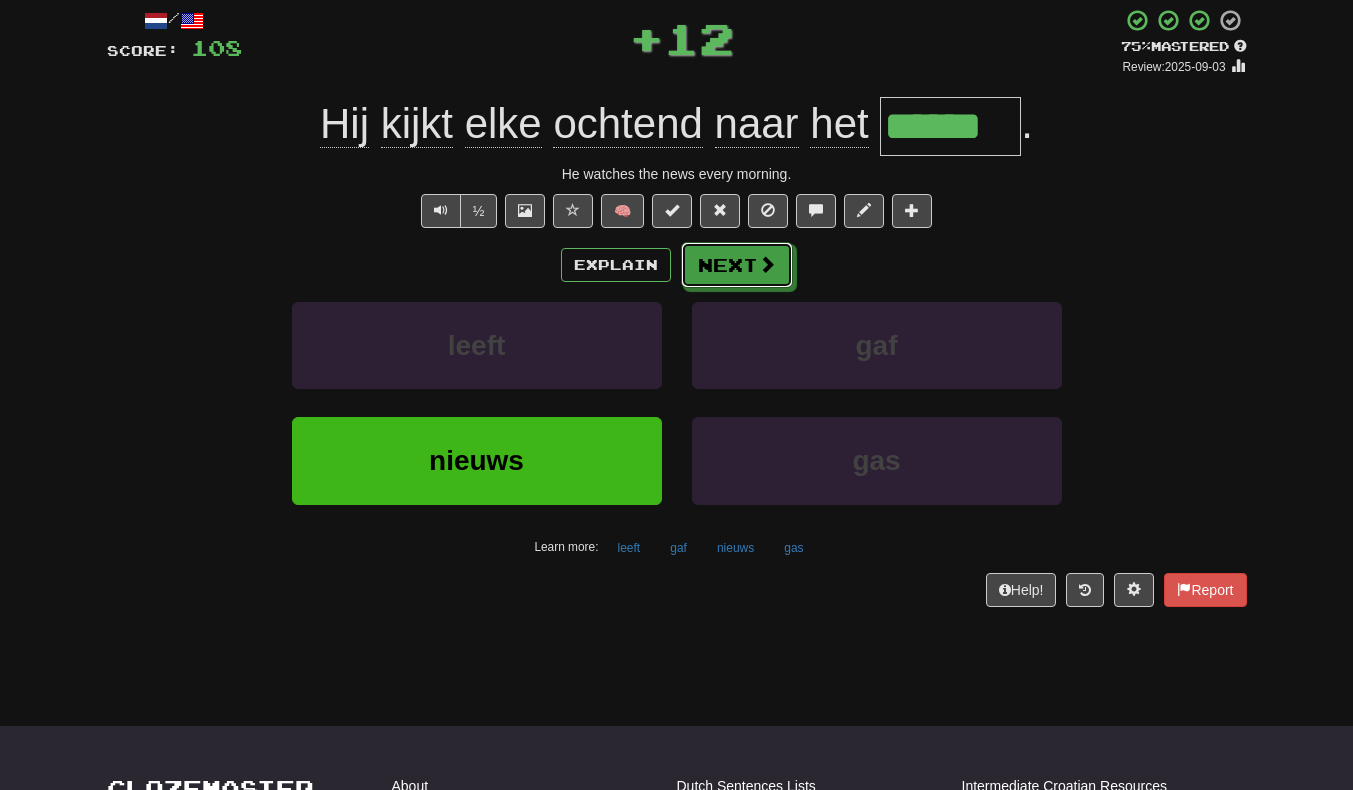 click on "Next" at bounding box center (737, 265) 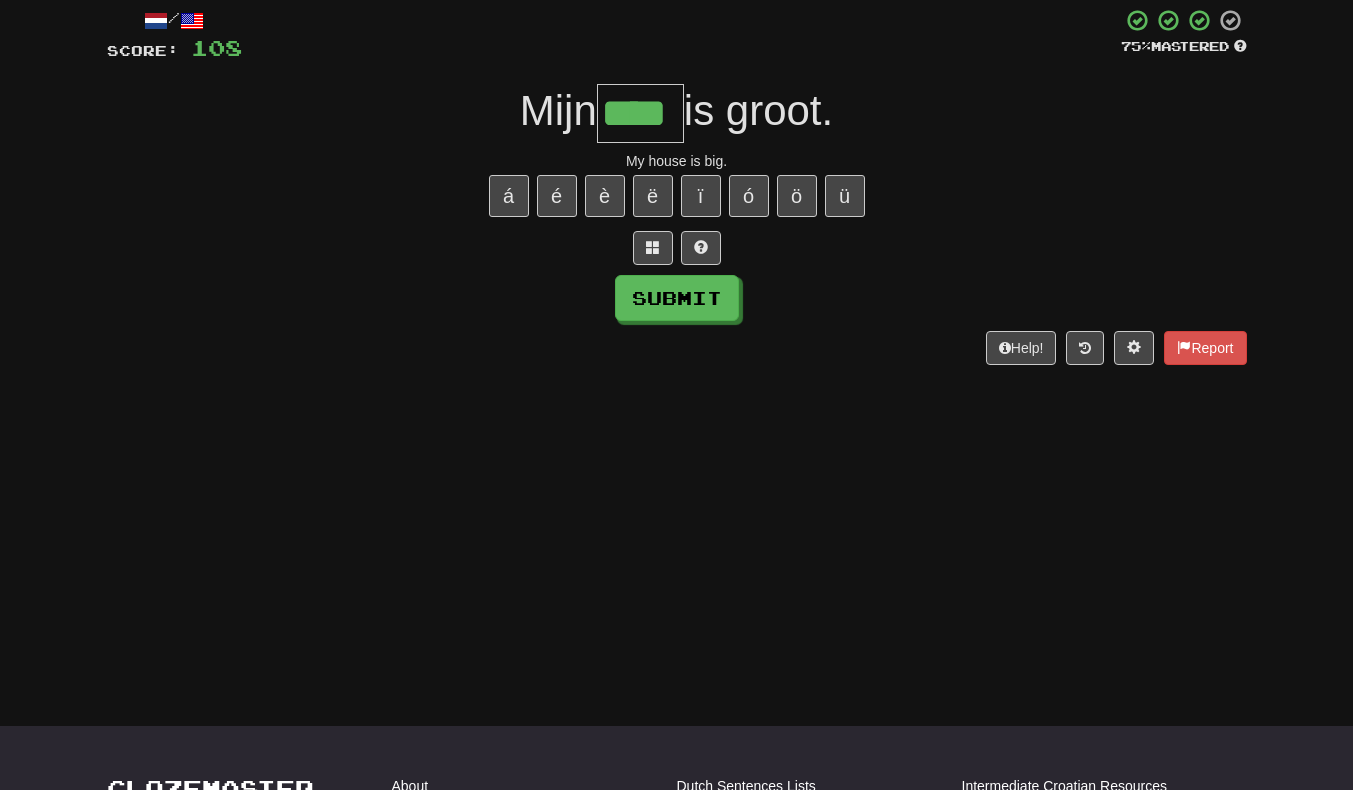 scroll, scrollTop: 0, scrollLeft: 5, axis: horizontal 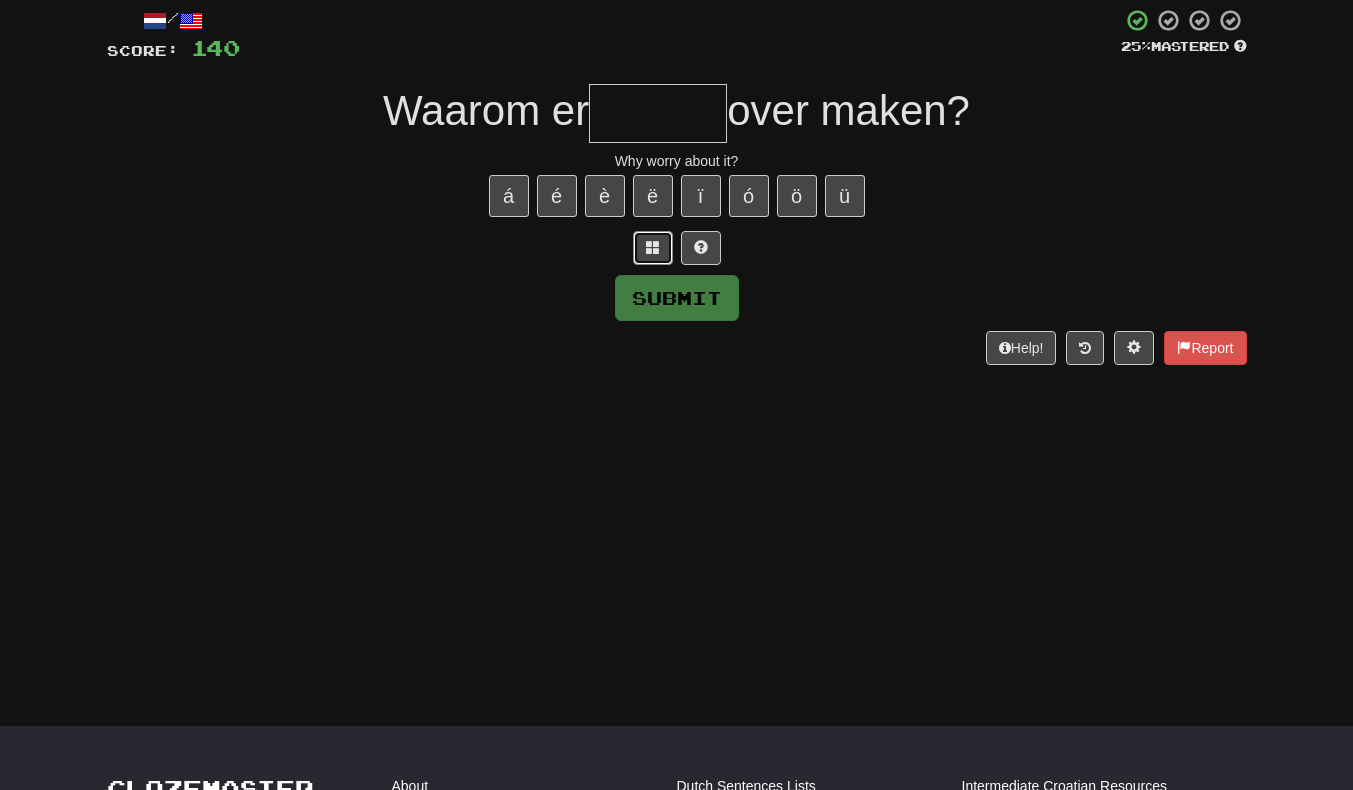 click at bounding box center (653, 248) 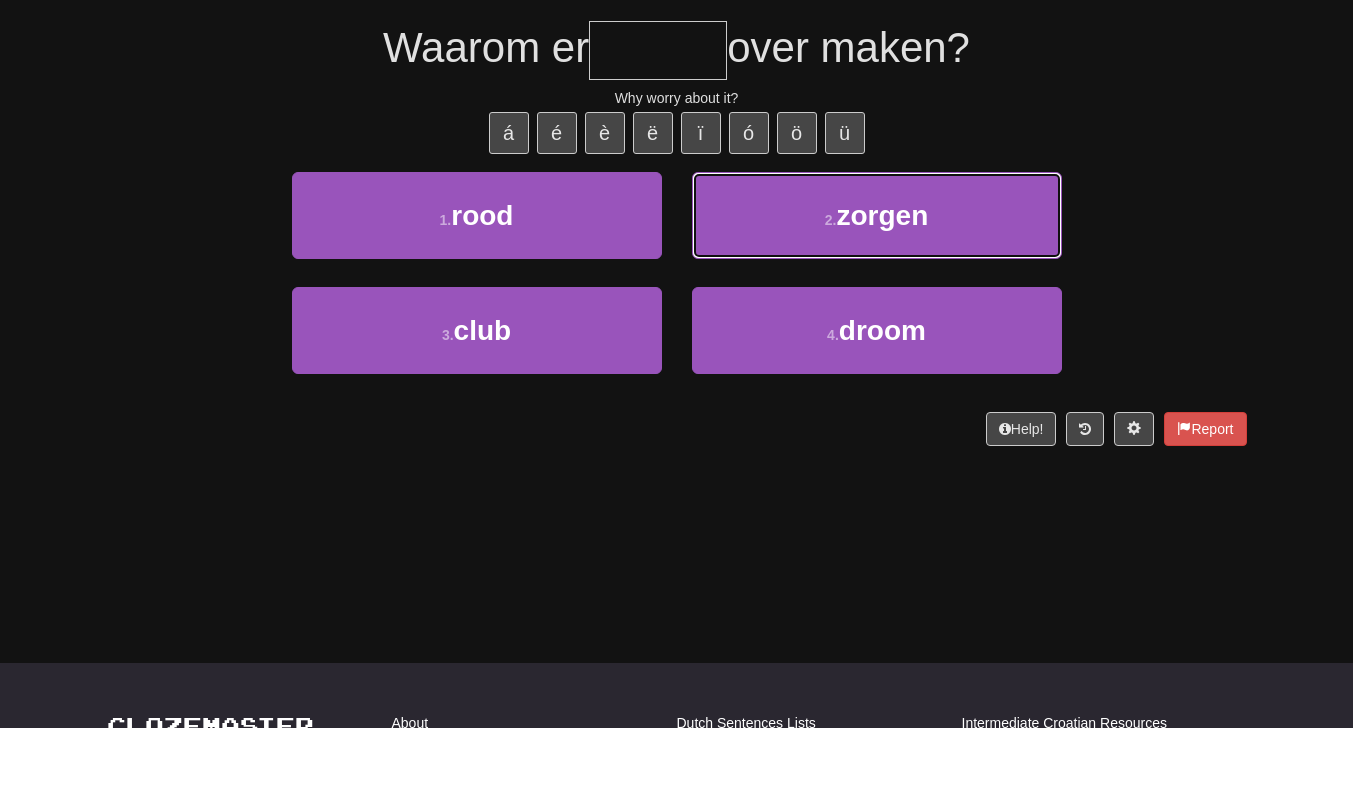 click on "2 .  zorgen" at bounding box center (877, 278) 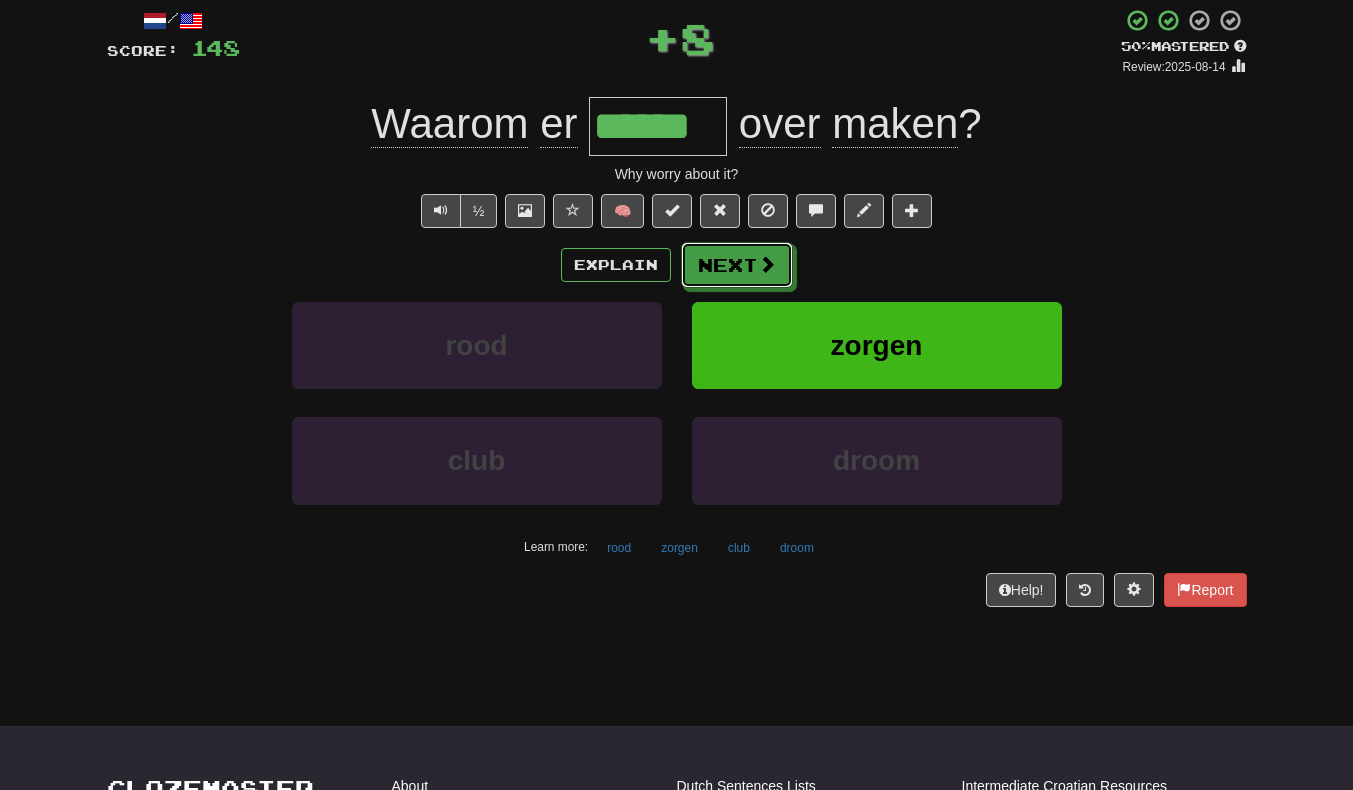 click on "Next" at bounding box center [737, 265] 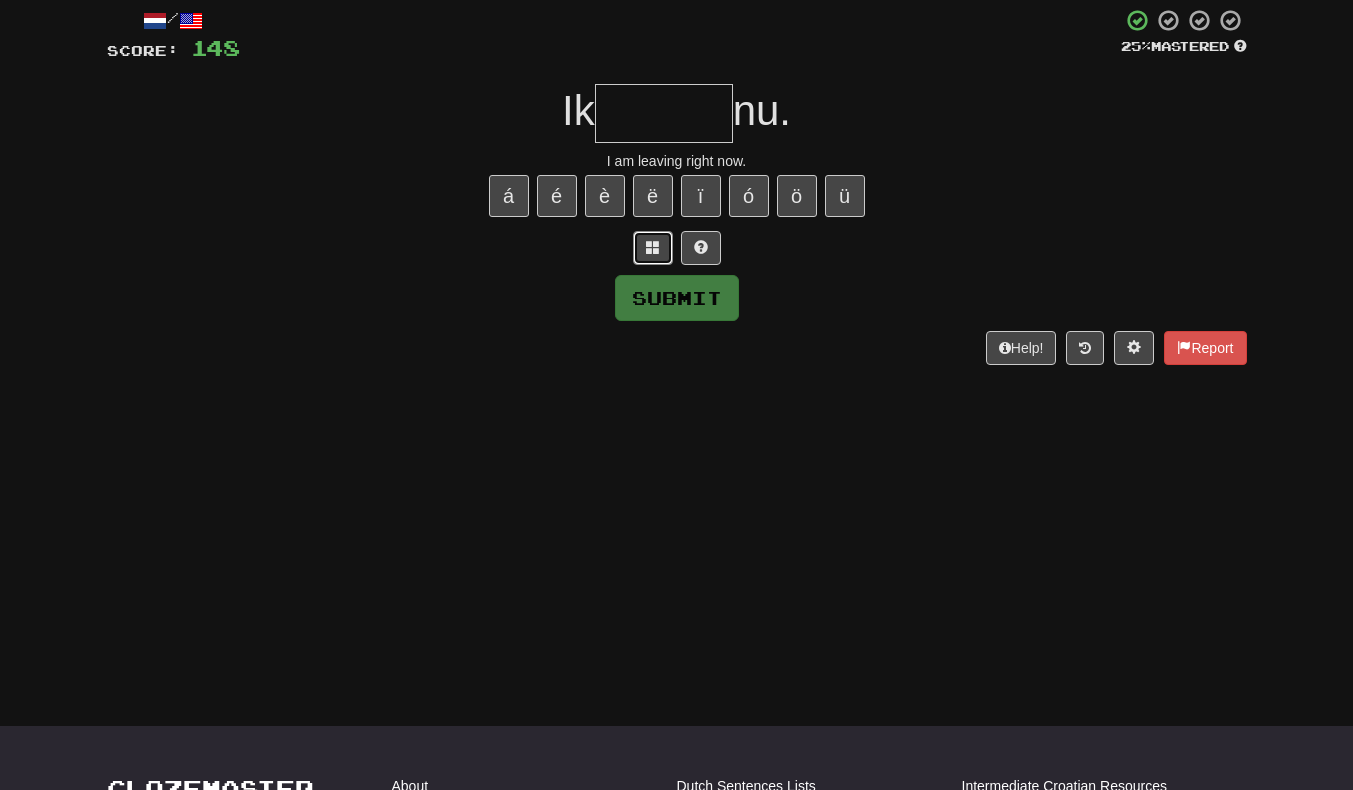 click at bounding box center (653, 247) 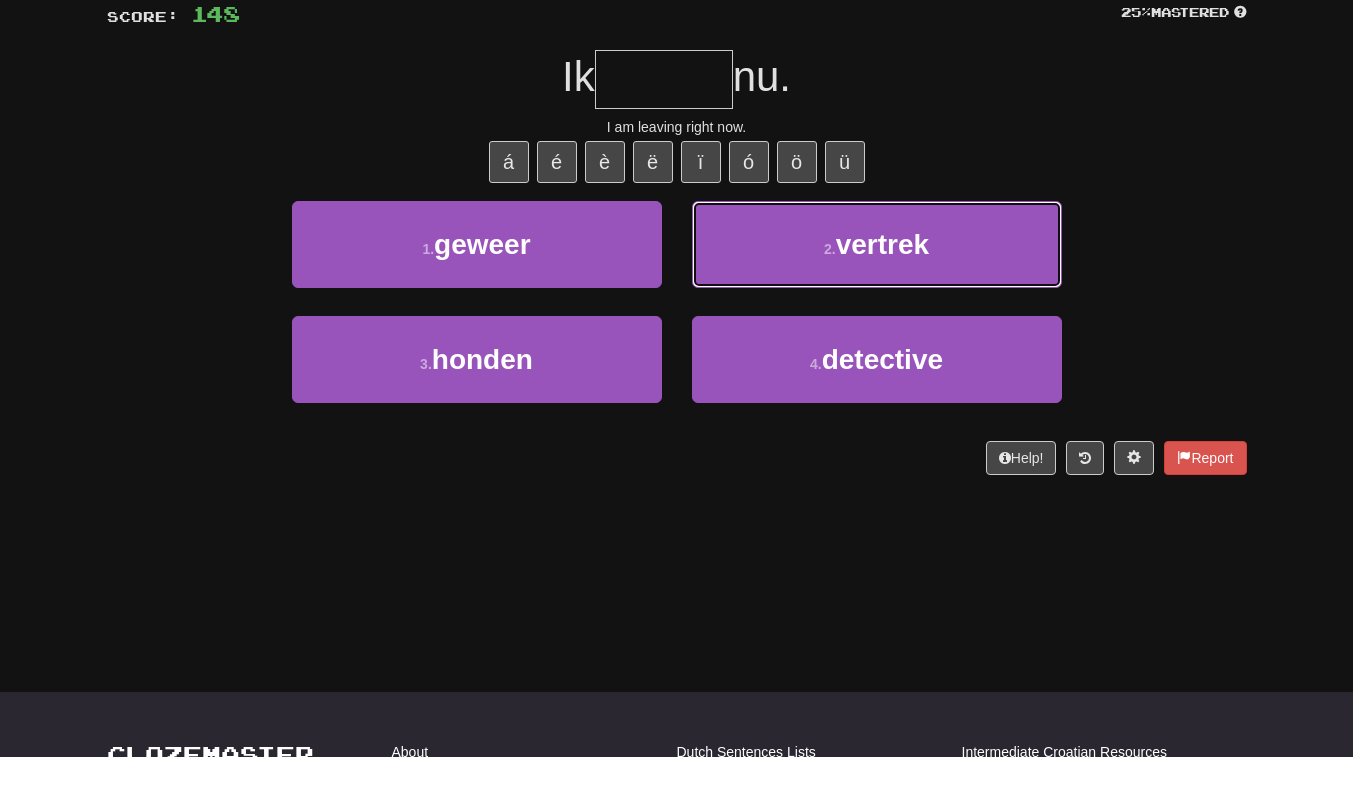 click on "2 .  vertrek" at bounding box center (877, 278) 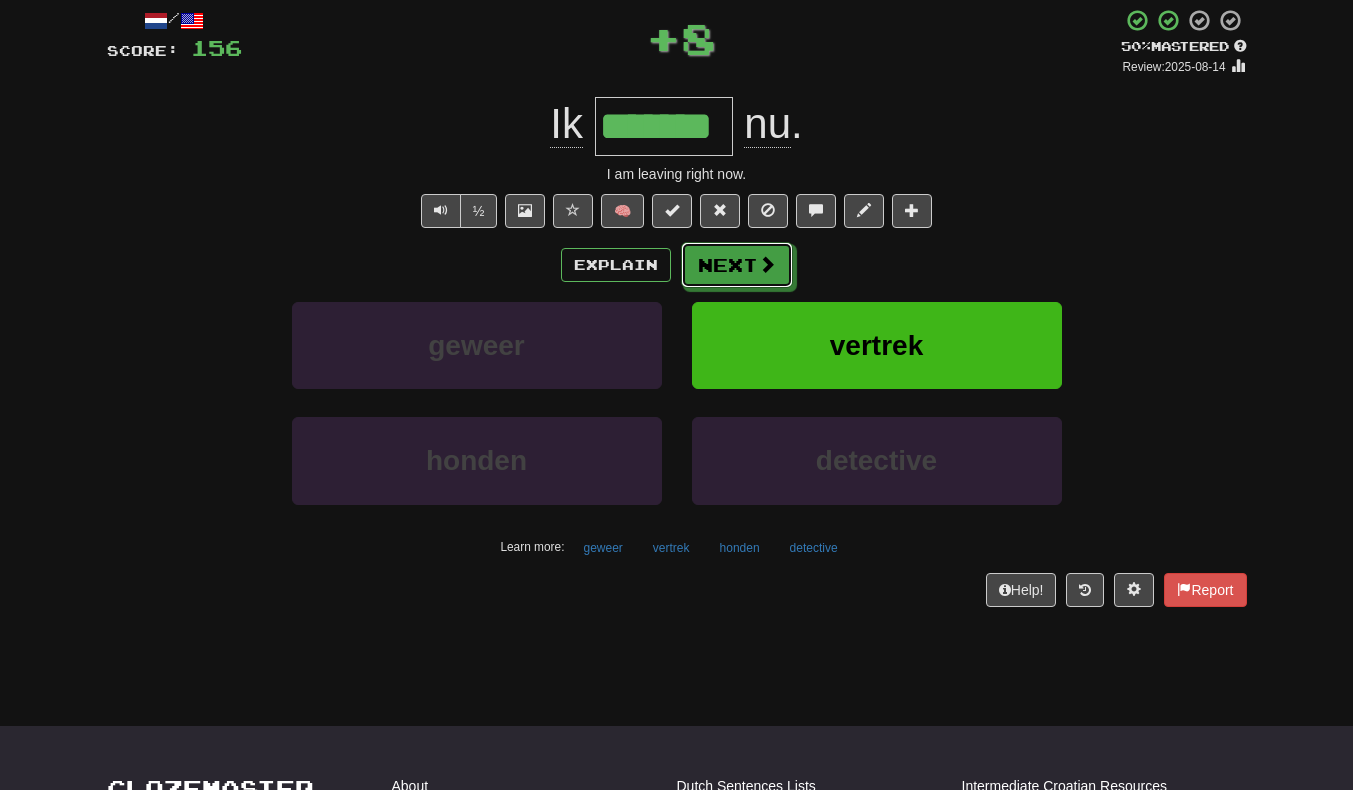 click on "Next" at bounding box center (737, 265) 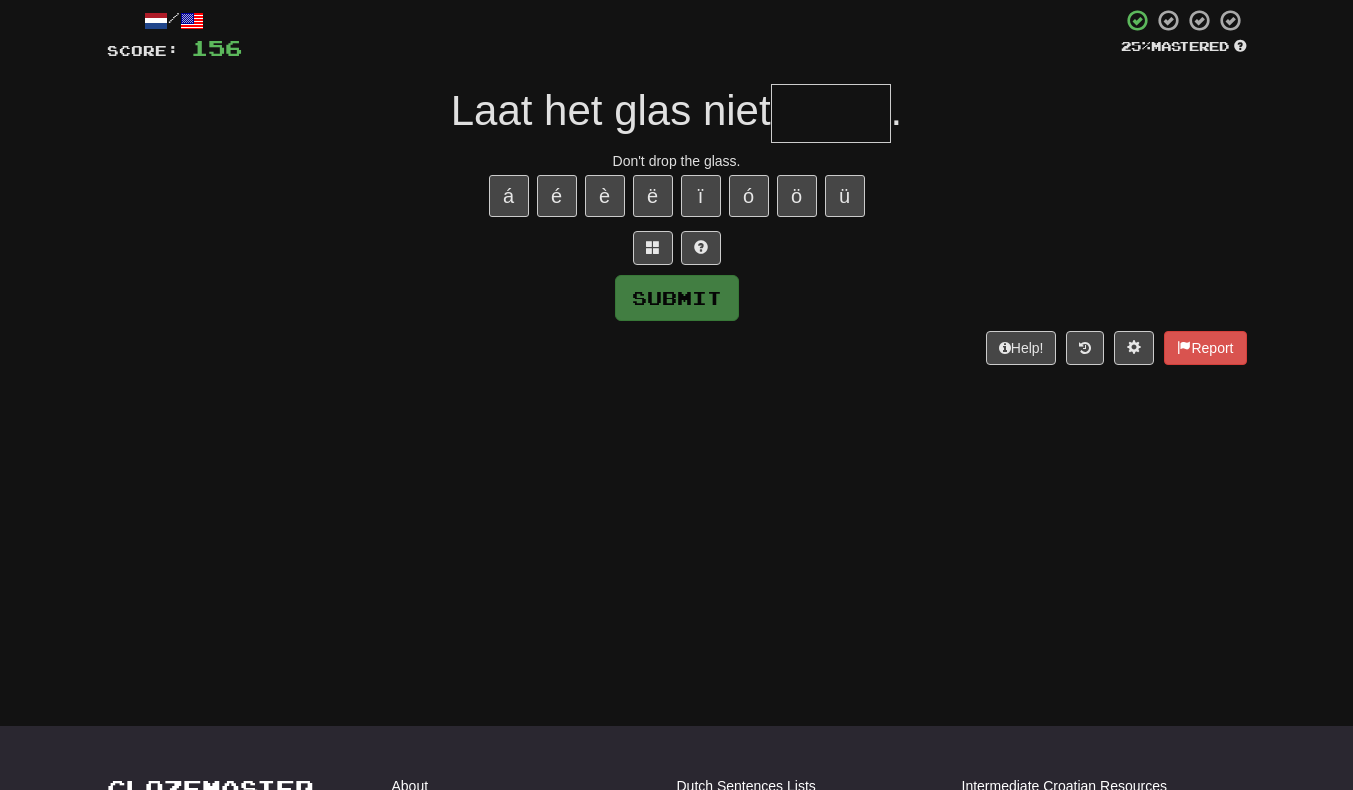 click at bounding box center (831, 113) 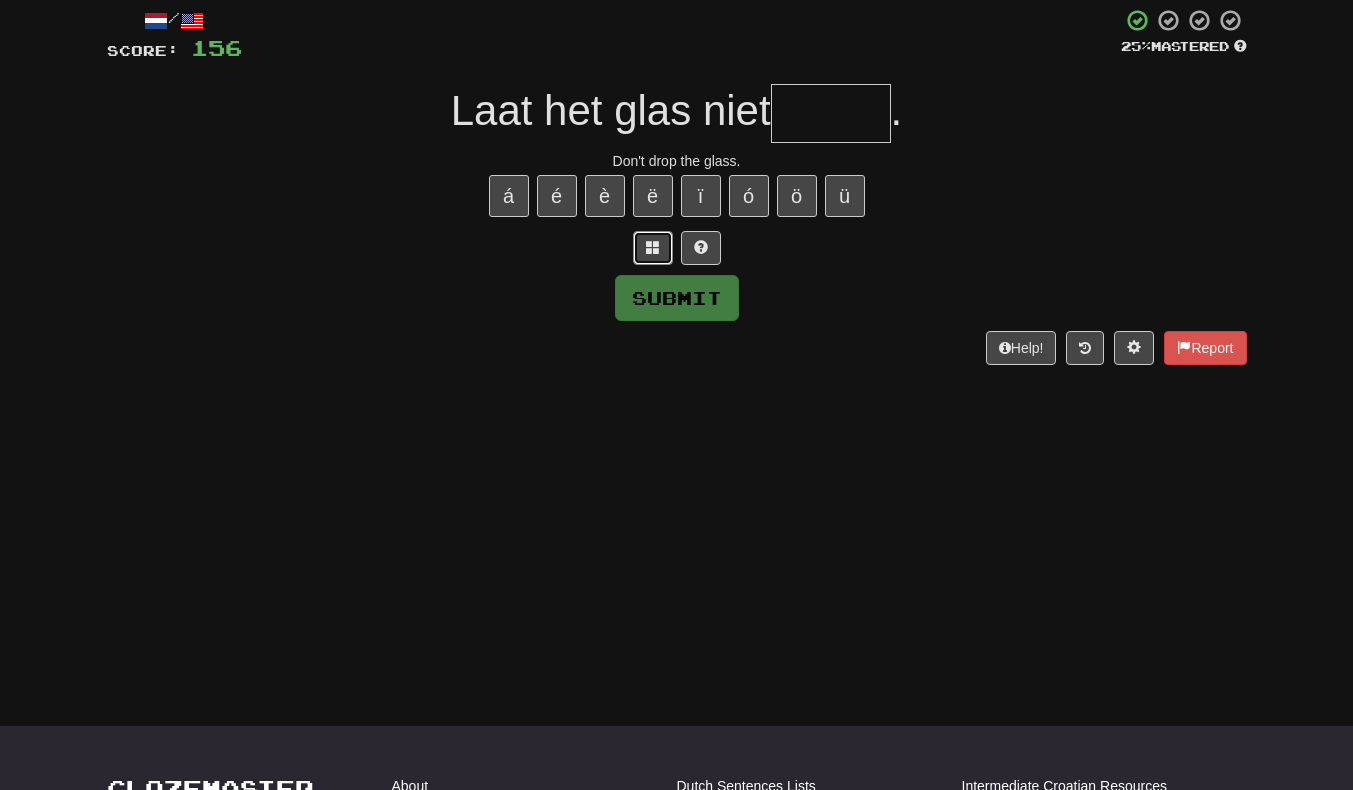 click at bounding box center (653, 248) 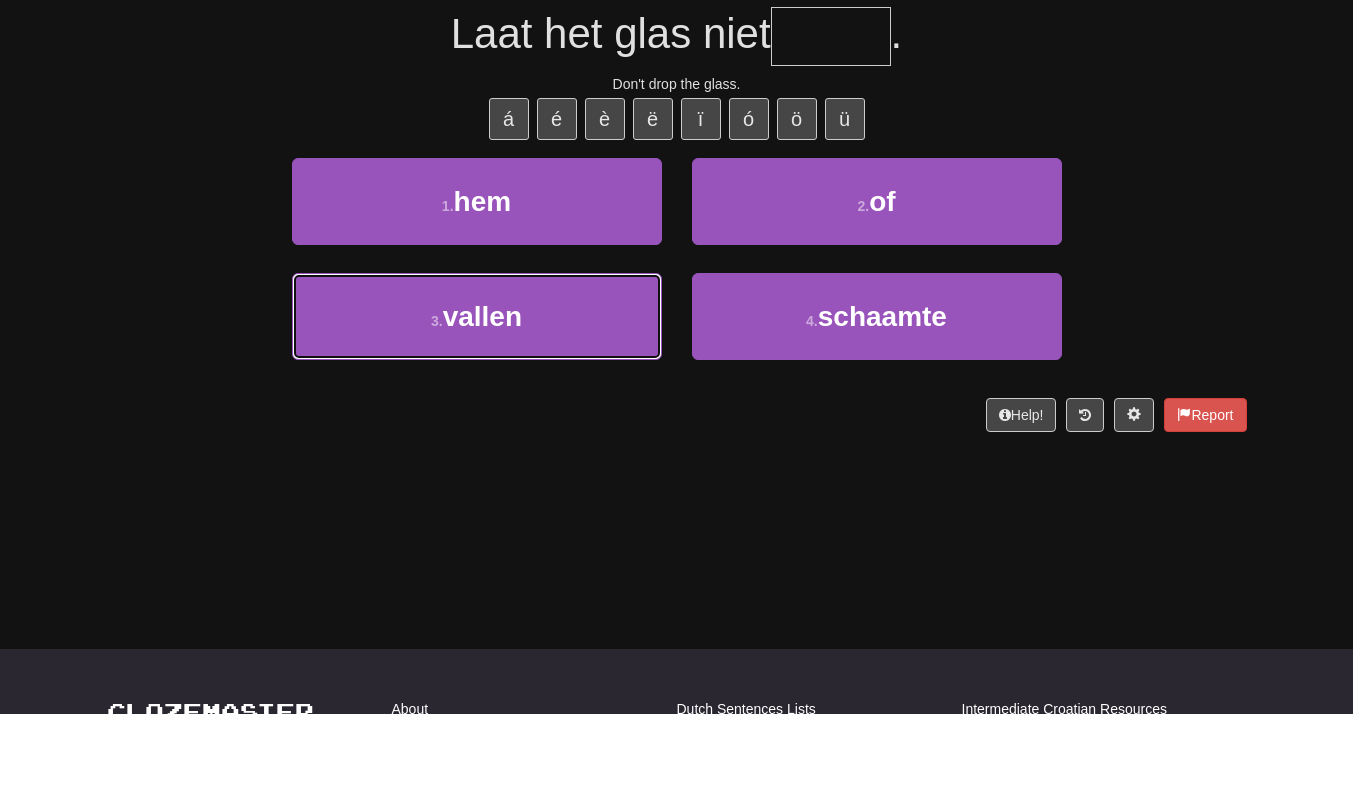 click on "3 .  vallen" at bounding box center [477, 393] 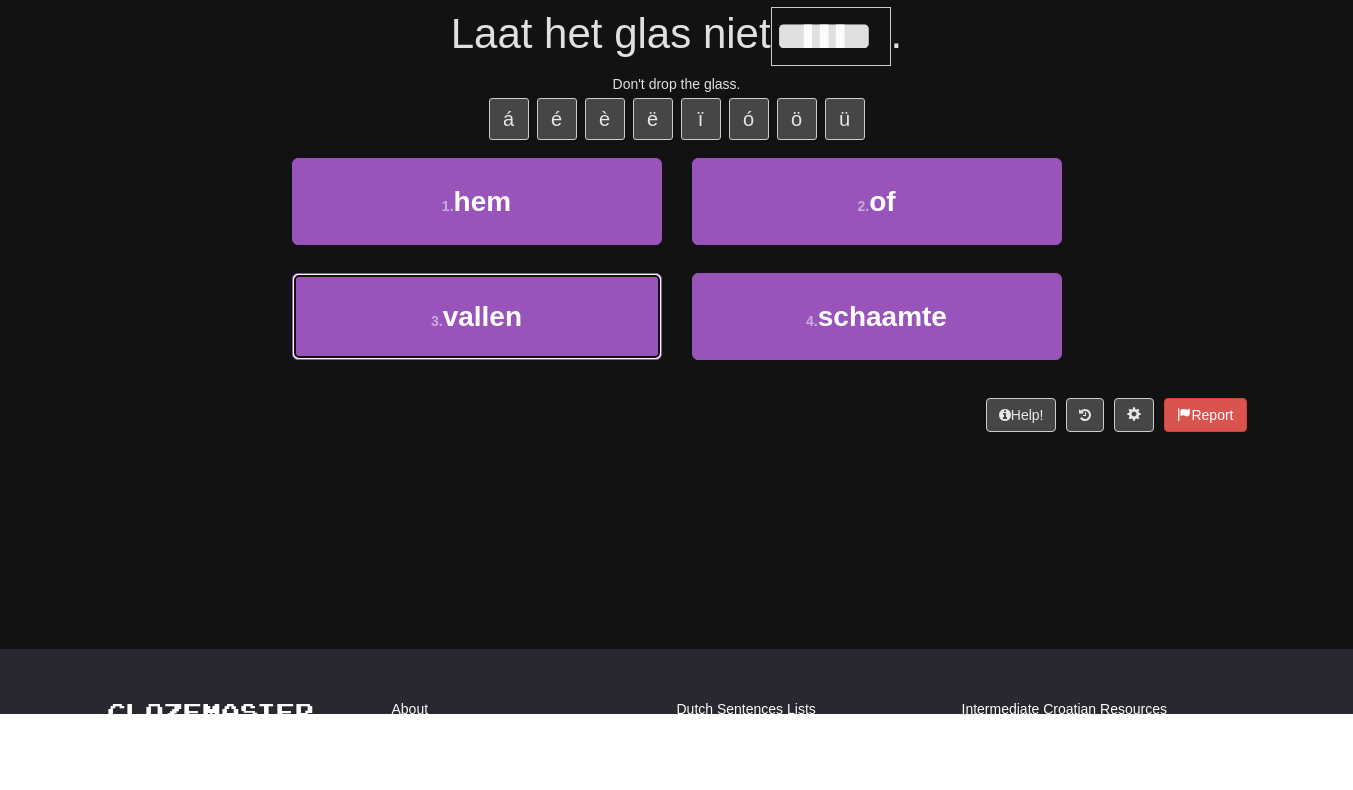scroll, scrollTop: 127, scrollLeft: 0, axis: vertical 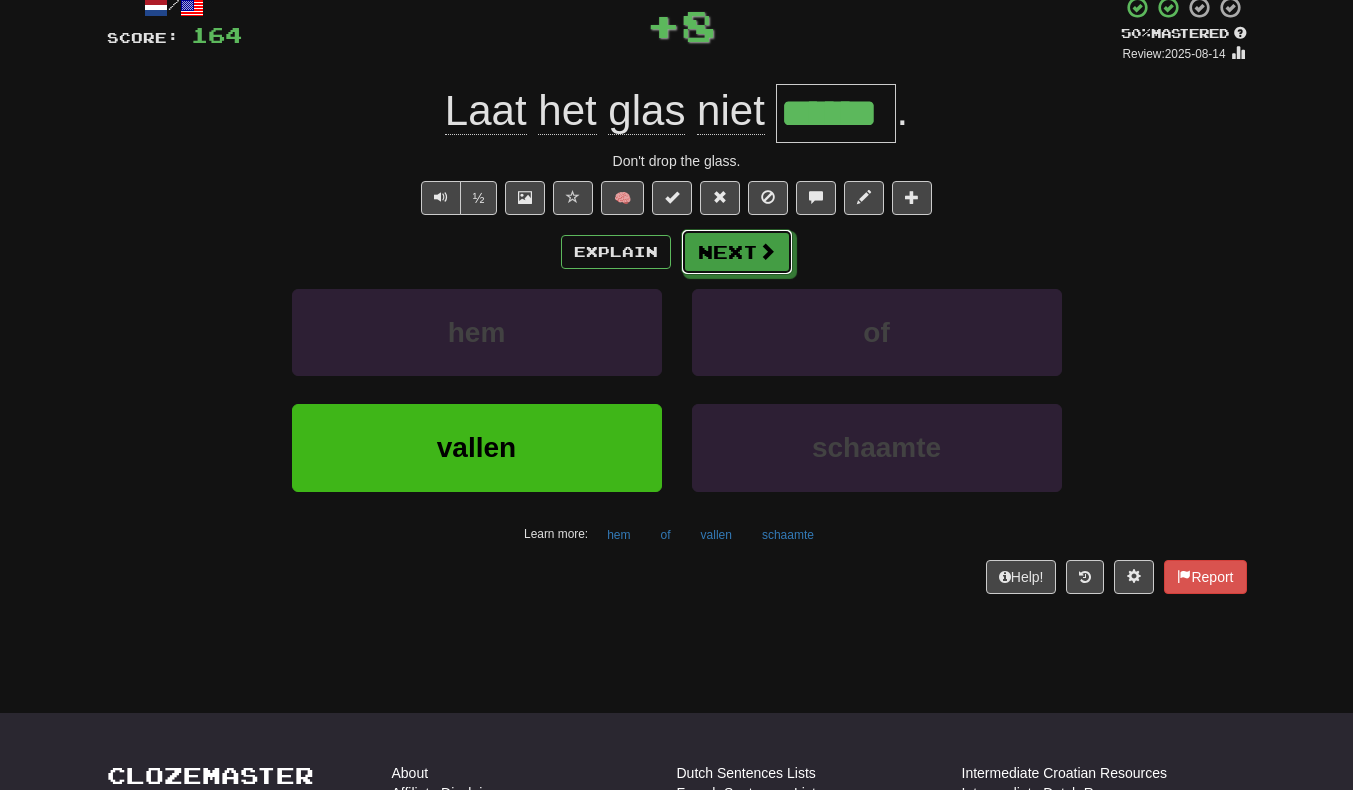 click on "Next" at bounding box center [737, 252] 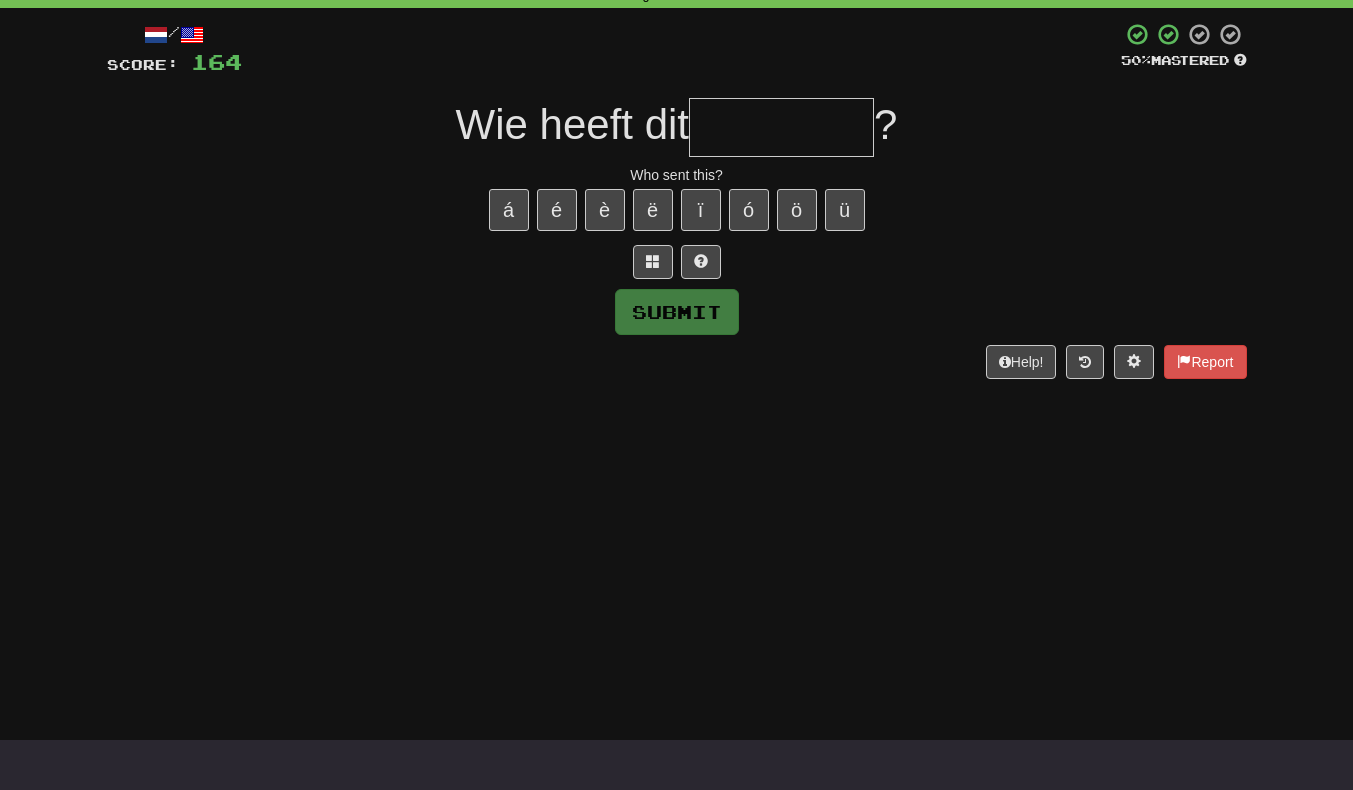 scroll, scrollTop: 0, scrollLeft: 0, axis: both 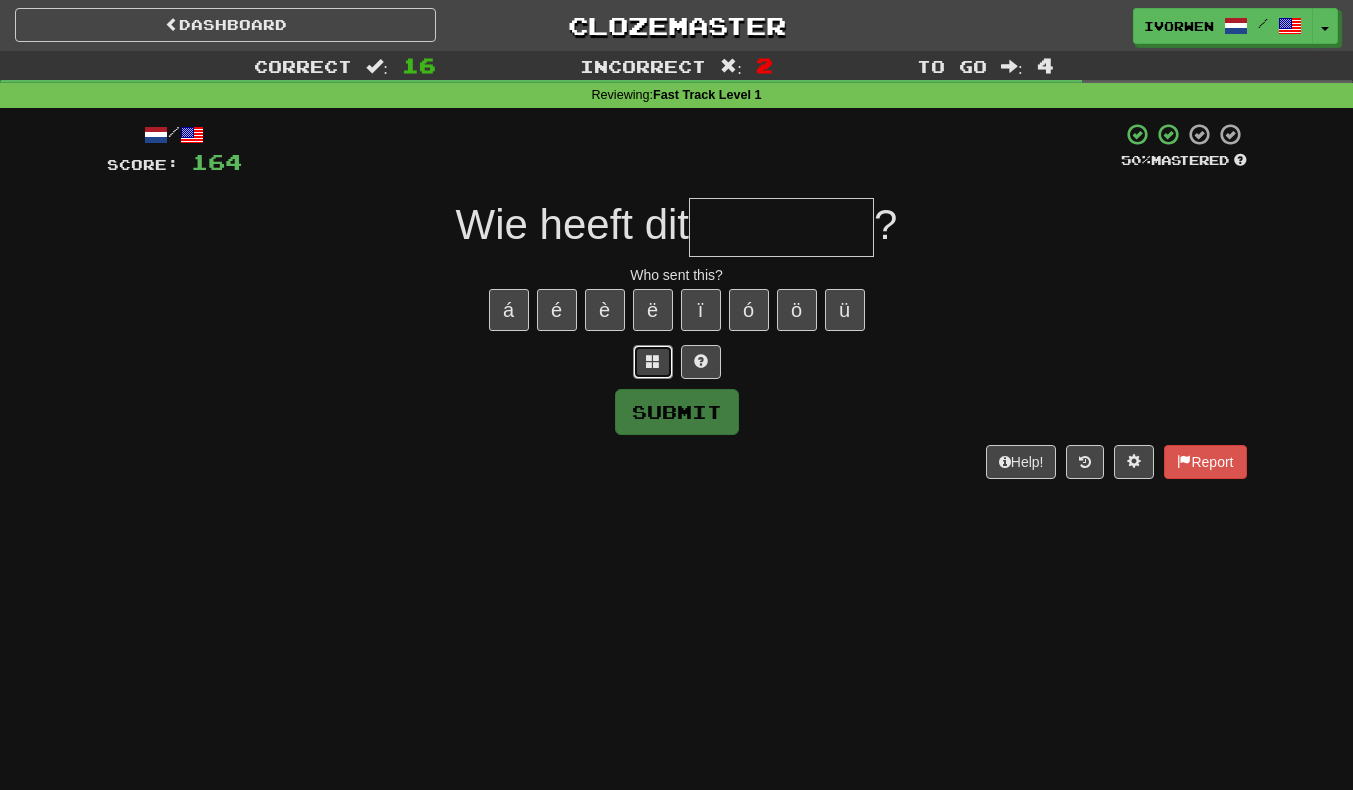click at bounding box center [653, 361] 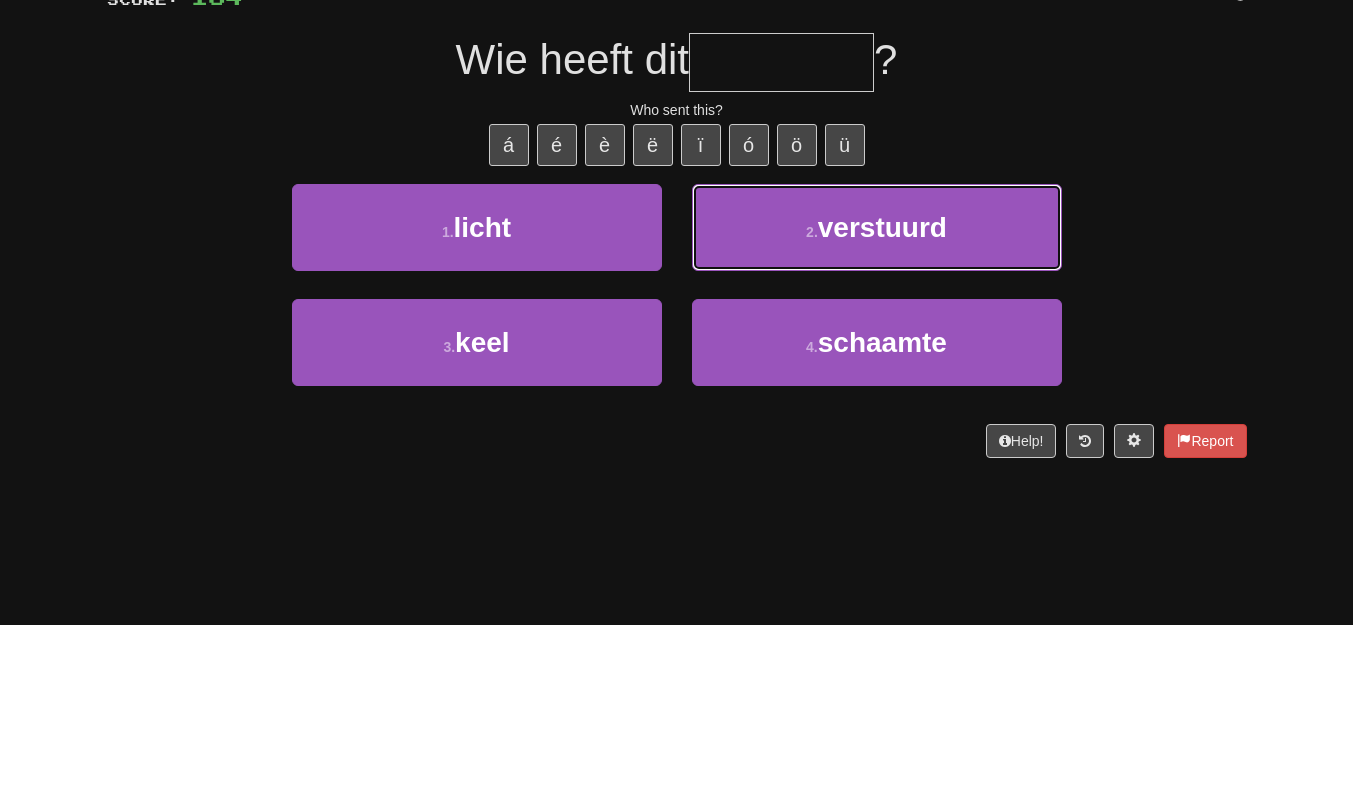 click on "2 .  verstuurd" at bounding box center (877, 392) 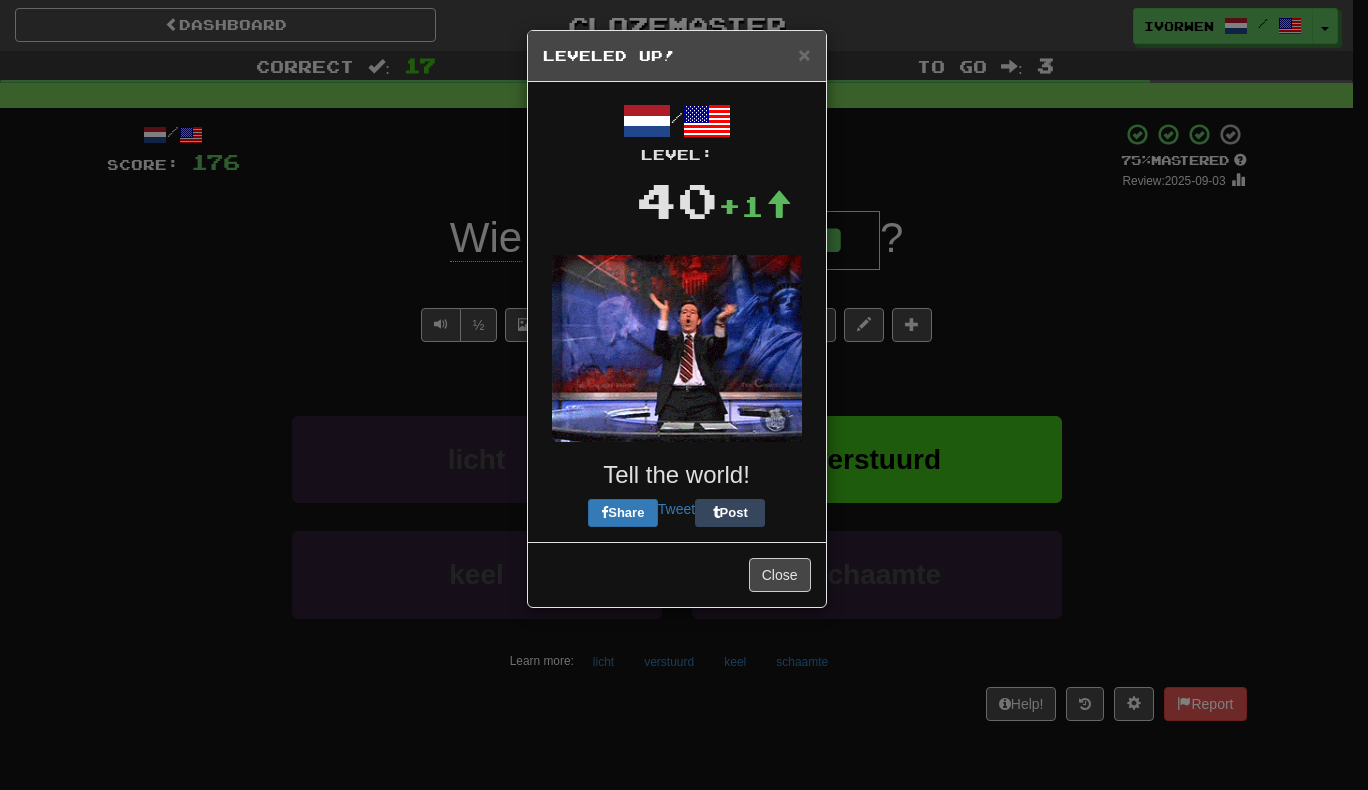 click at bounding box center (677, 348) 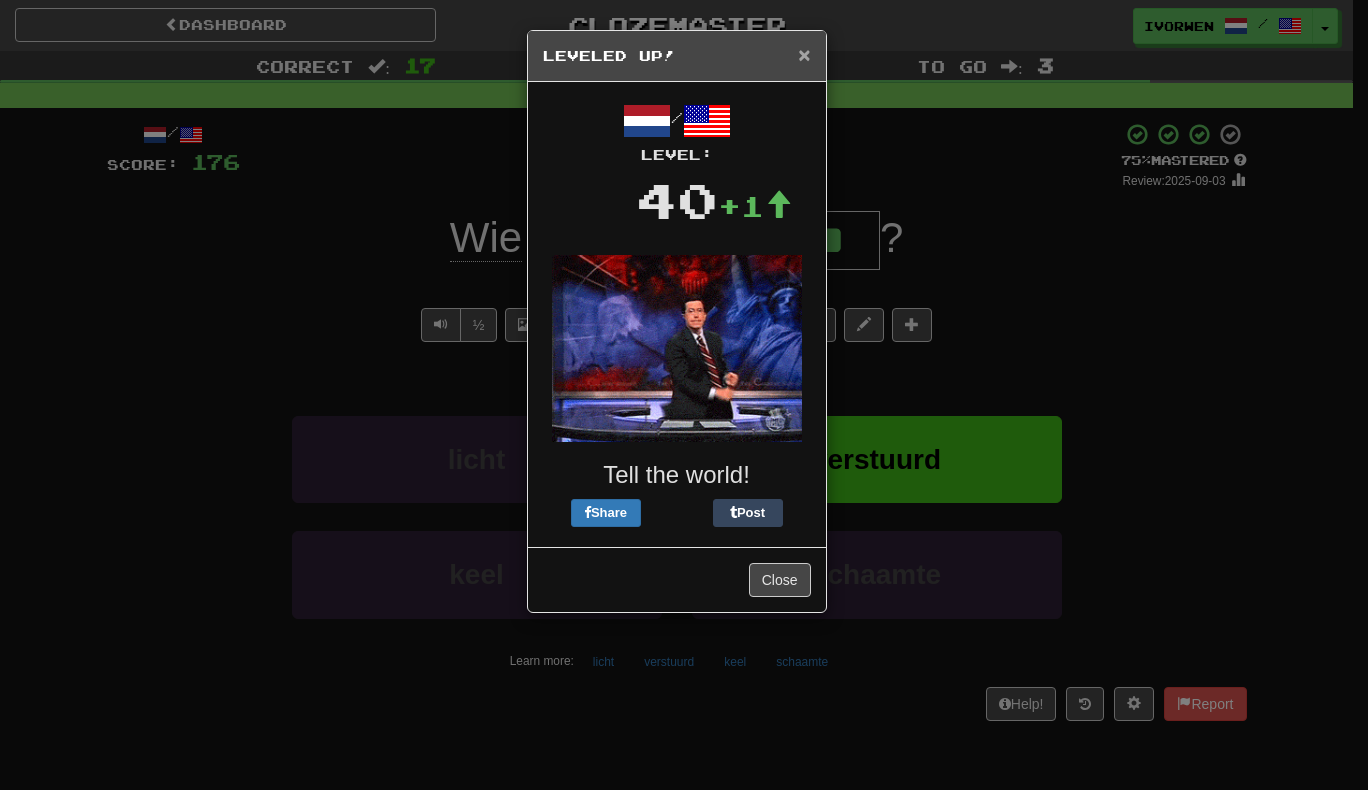 click on "×" at bounding box center (804, 54) 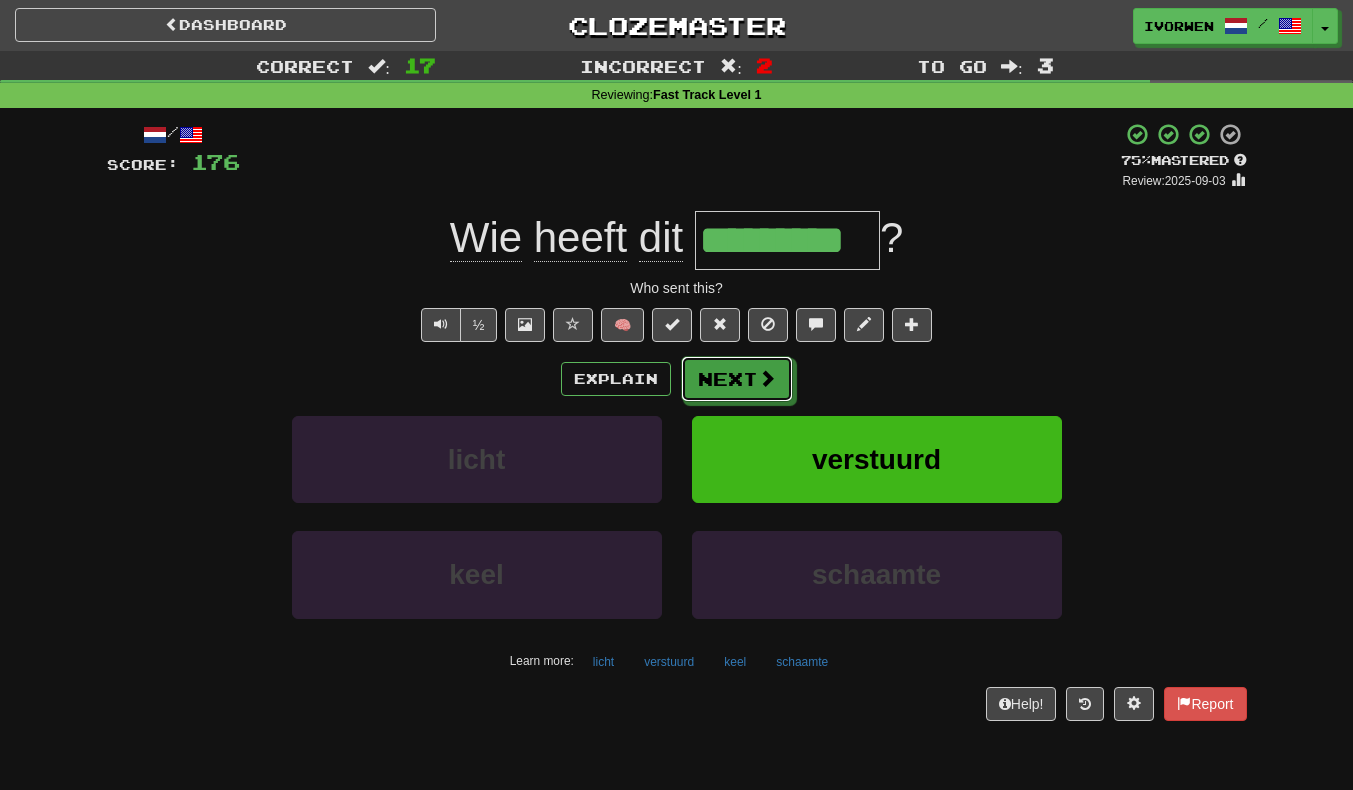 click on "Next" at bounding box center (737, 379) 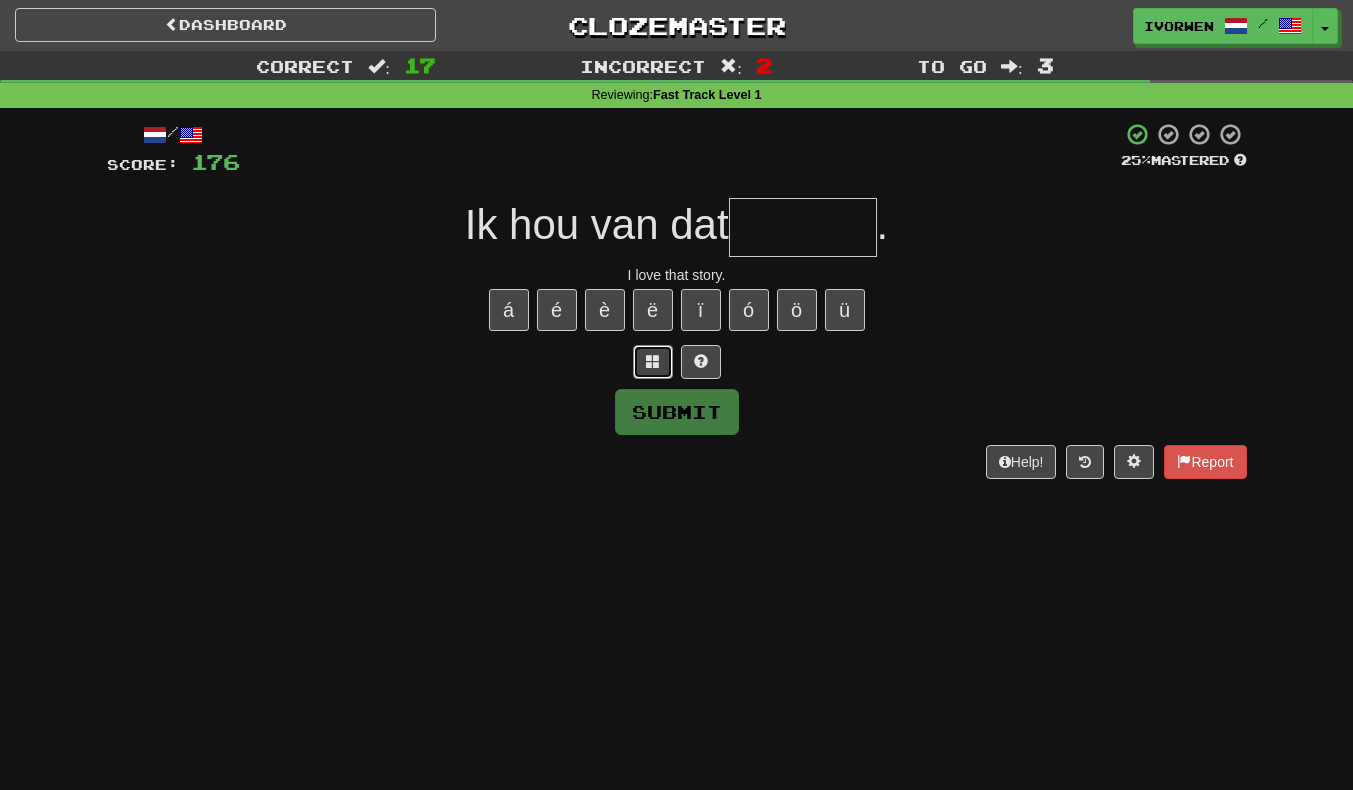 click at bounding box center [653, 361] 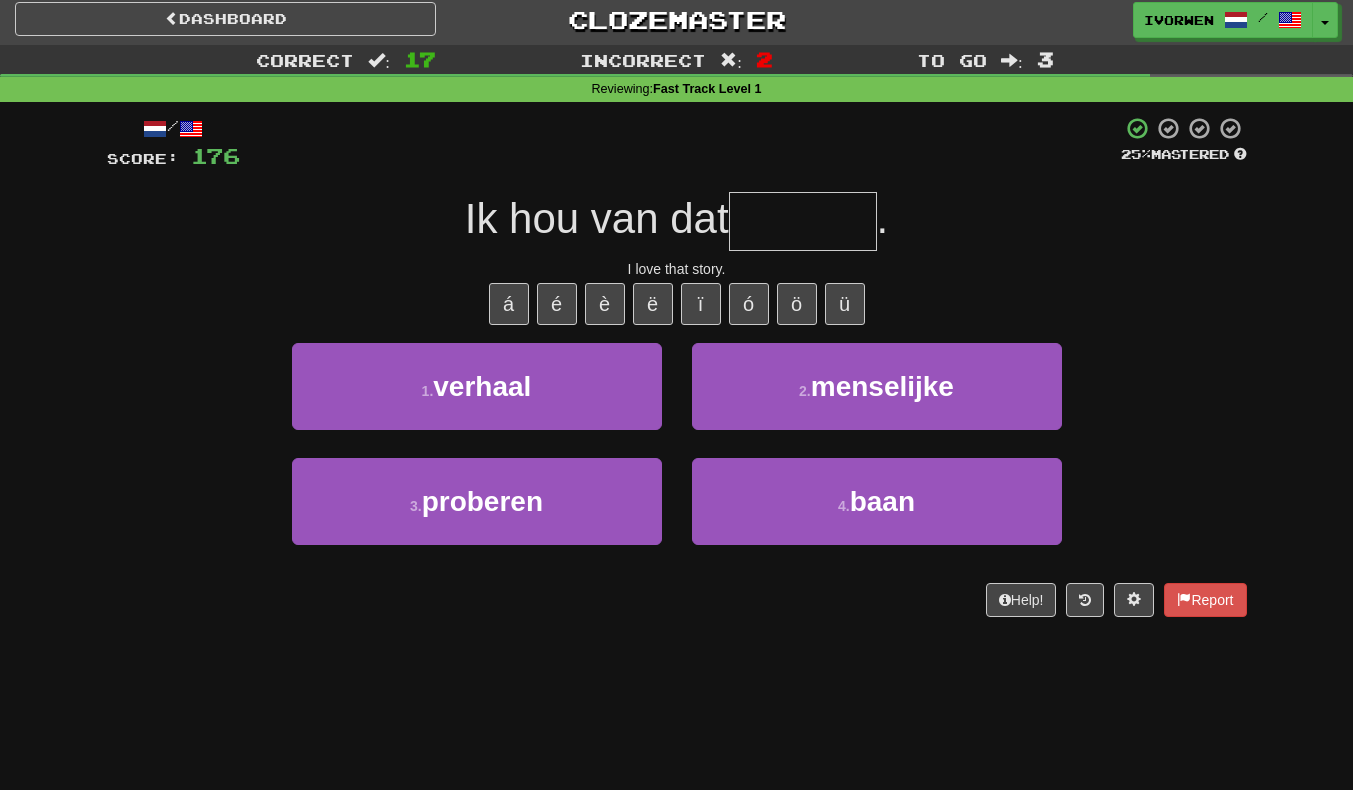 scroll, scrollTop: 52, scrollLeft: 0, axis: vertical 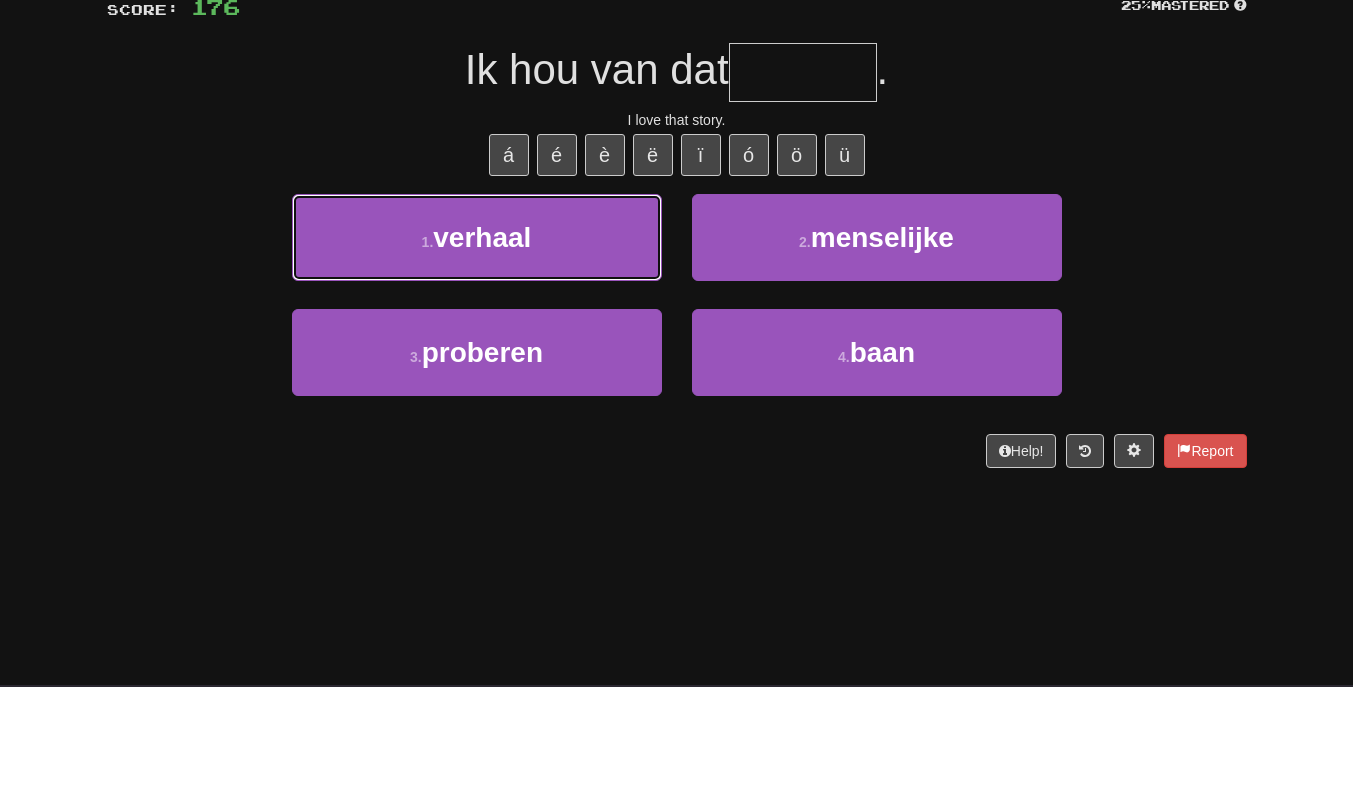 click on "1 .  verhaal" at bounding box center [477, 340] 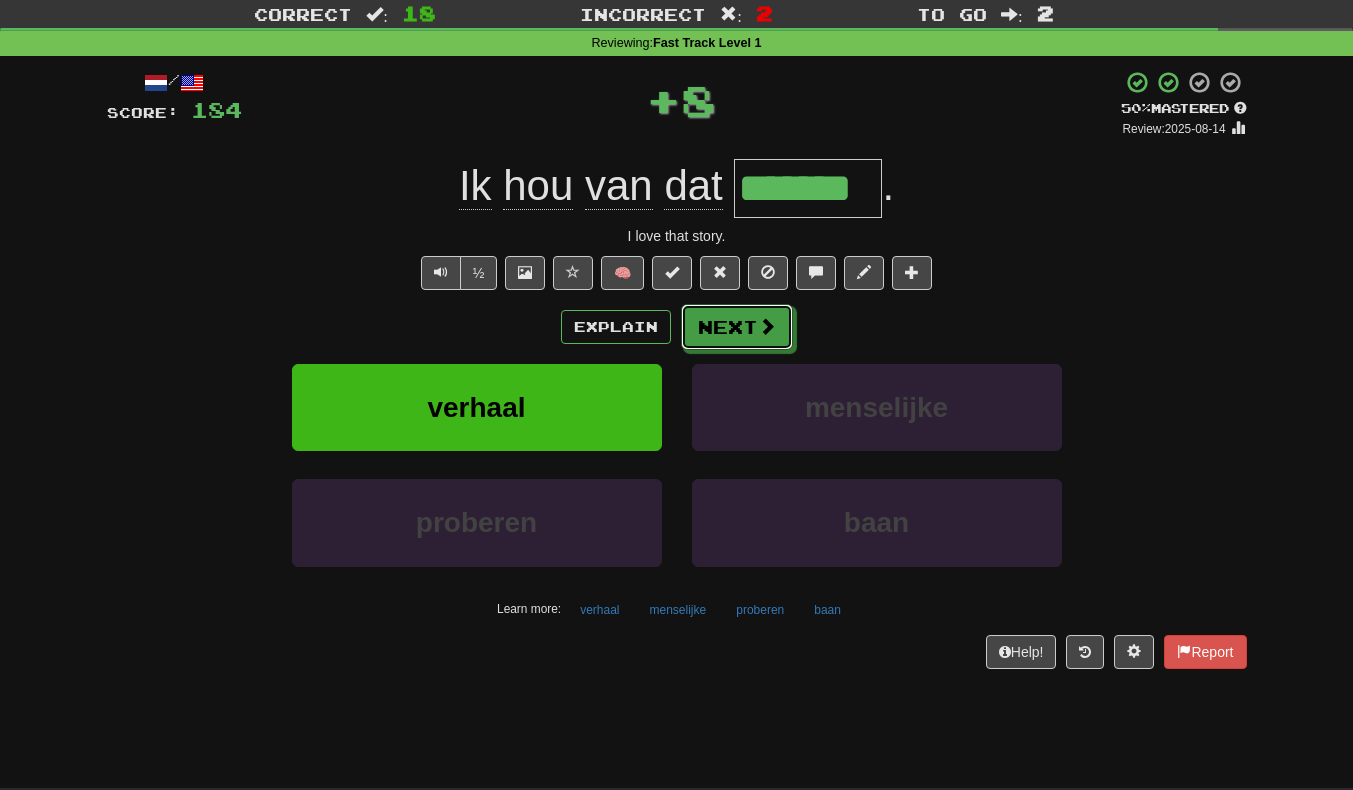 click on "Next" at bounding box center (737, 327) 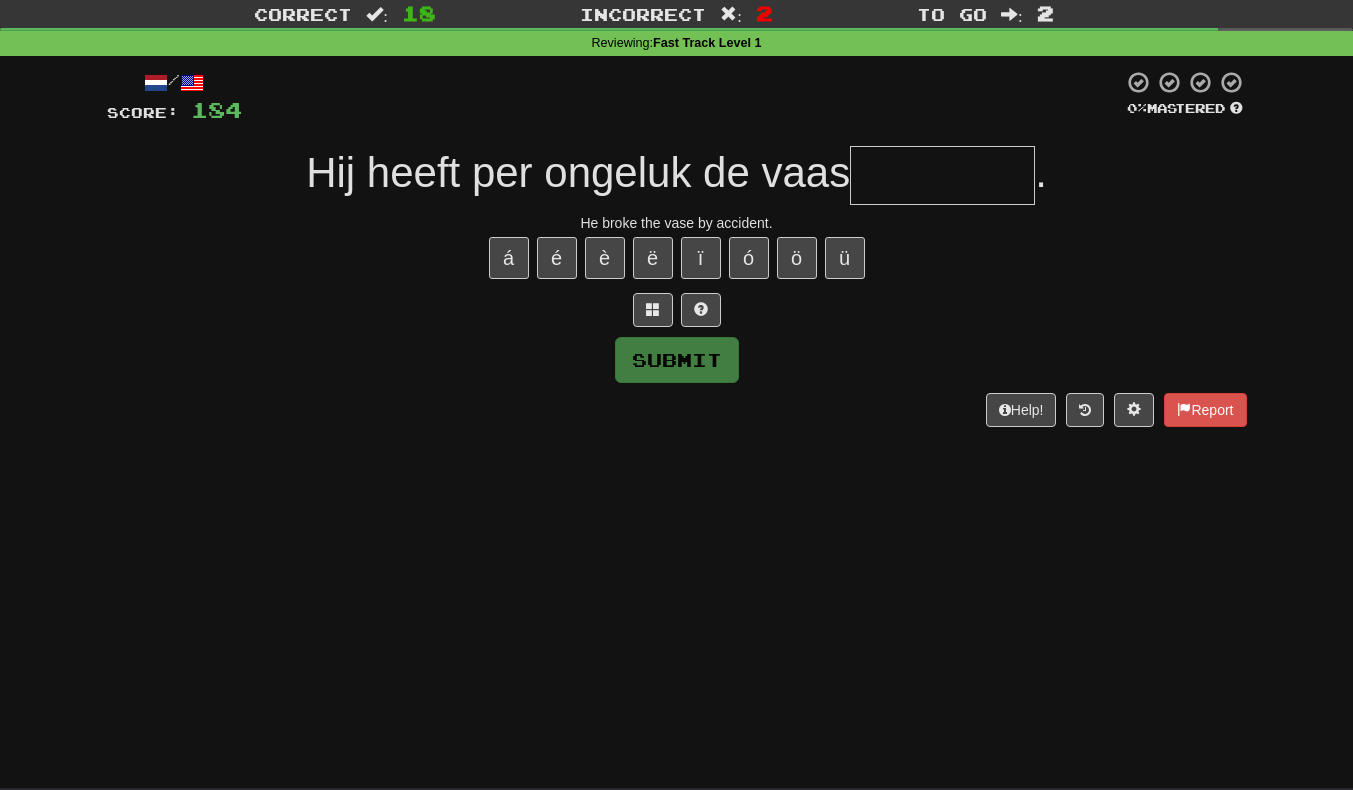 click at bounding box center [942, 175] 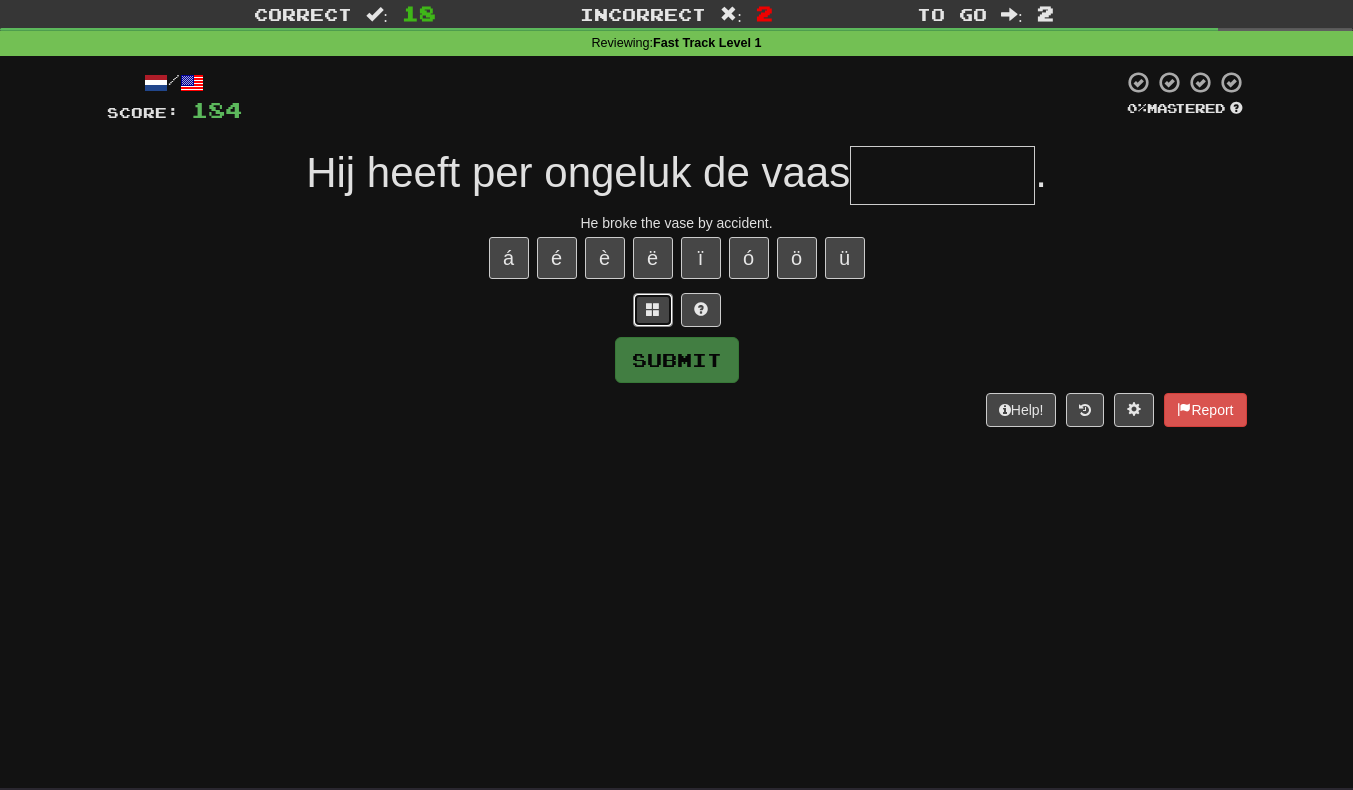 click at bounding box center (653, 309) 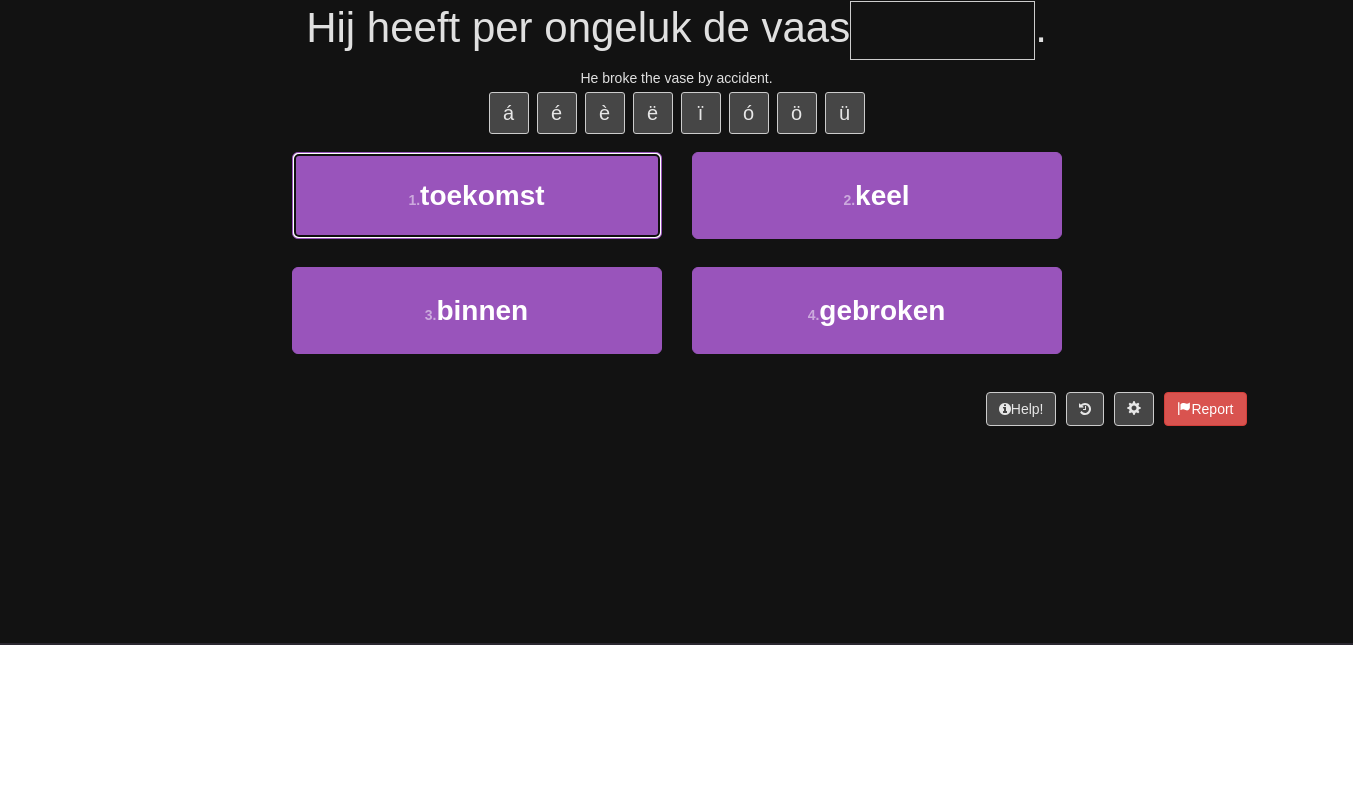 click on "1 .  toekomst" at bounding box center (477, 340) 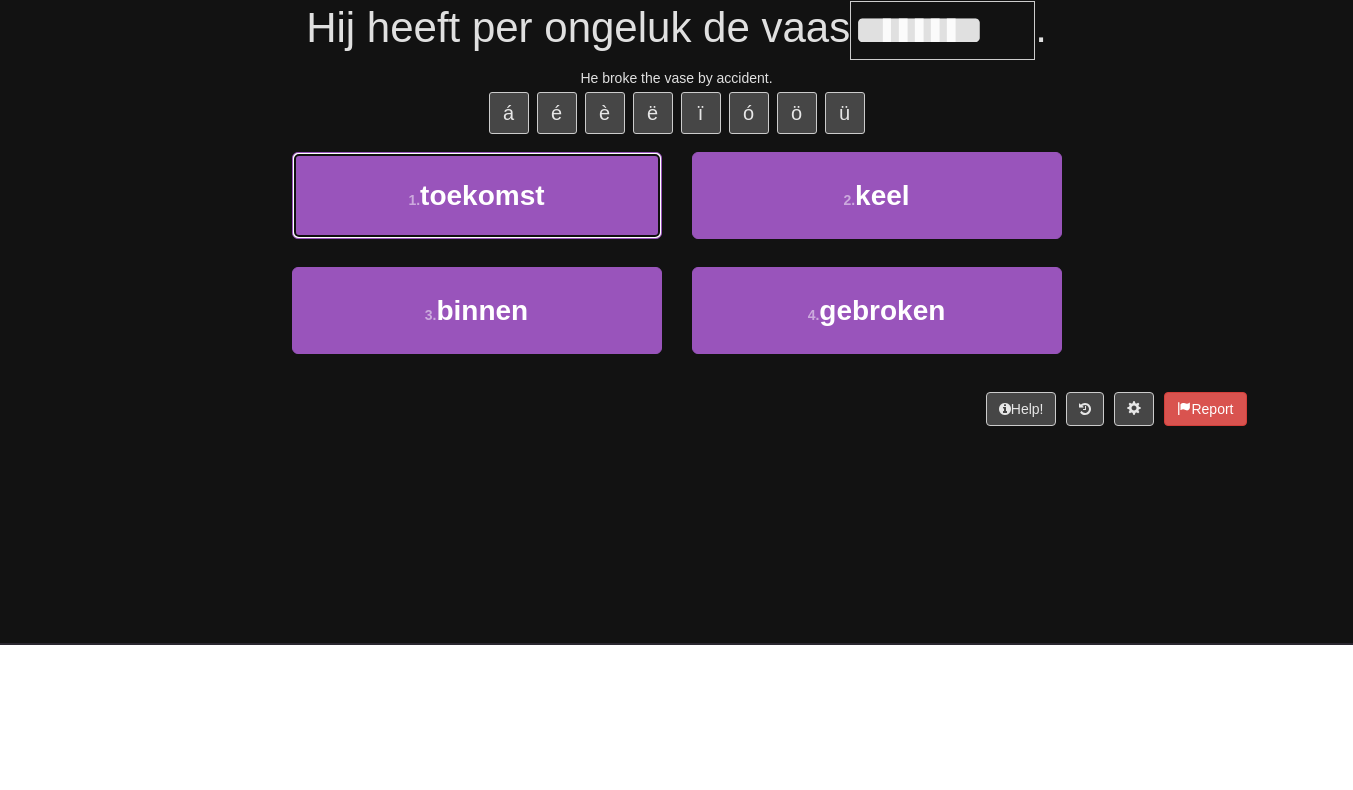 scroll, scrollTop: 65, scrollLeft: 0, axis: vertical 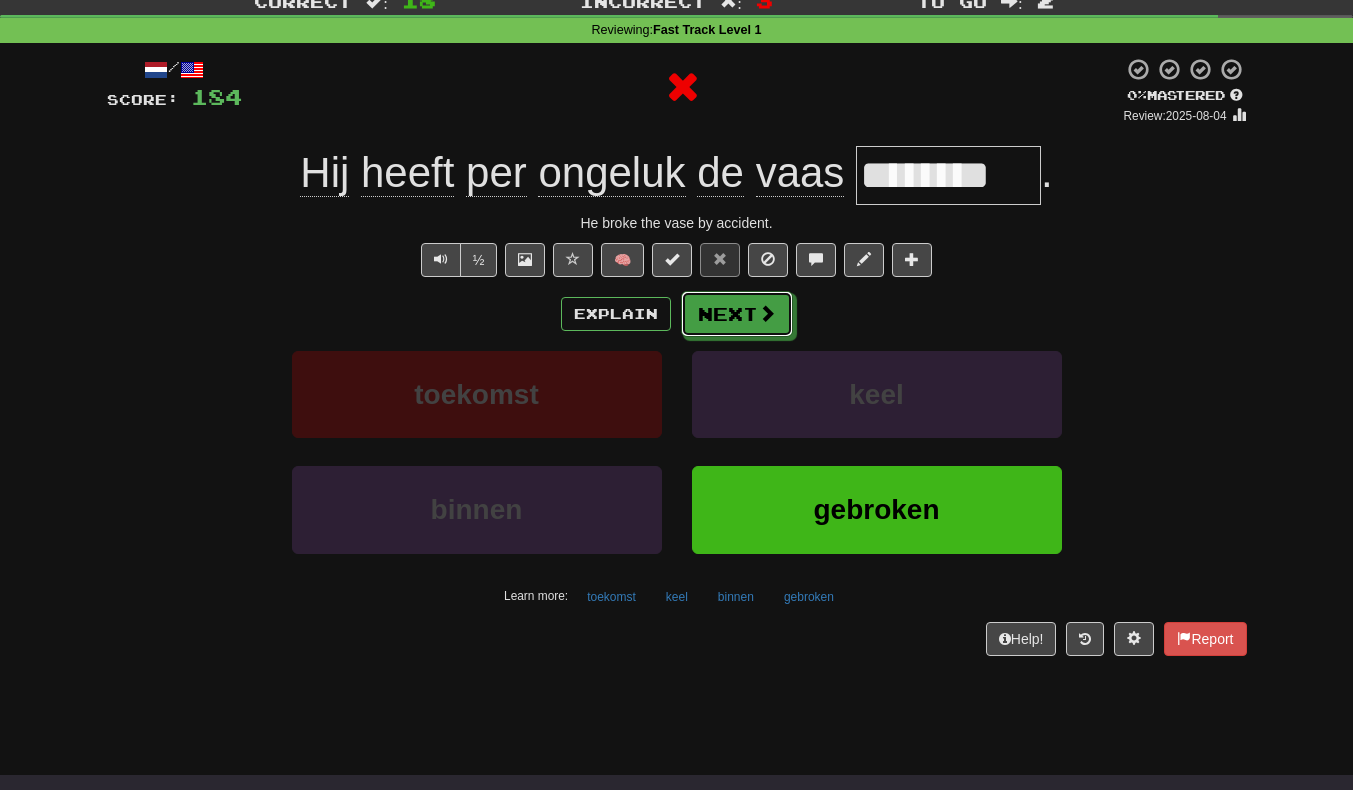 click on "Next" at bounding box center [737, 314] 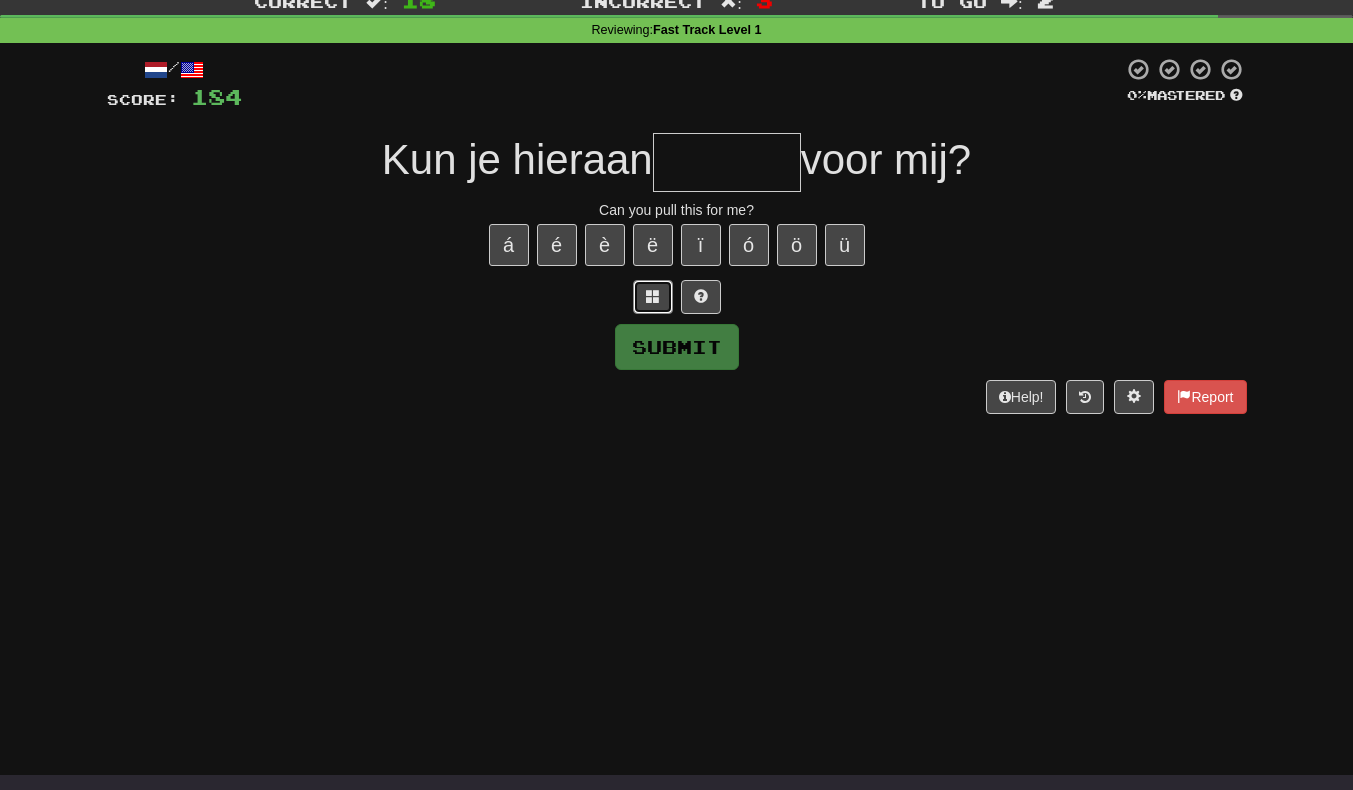 click at bounding box center [653, 296] 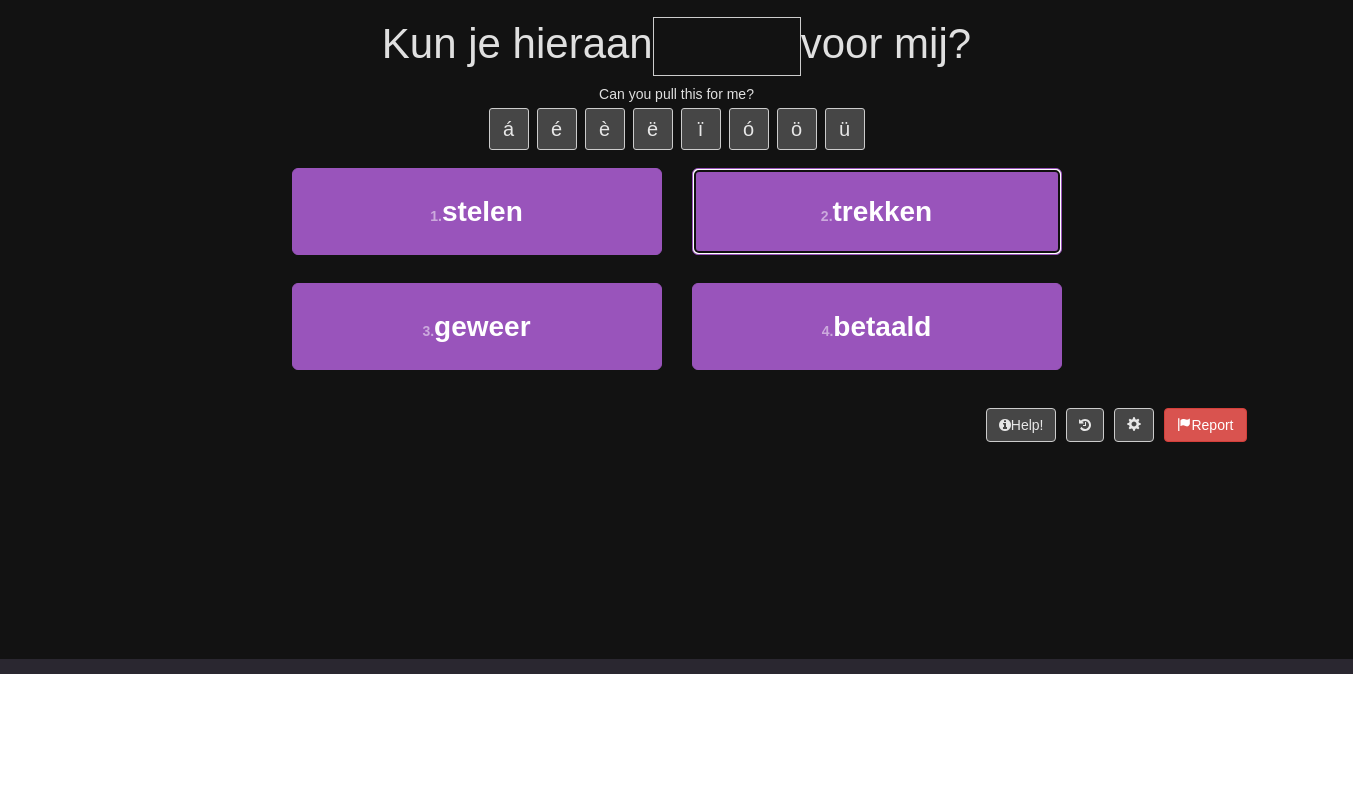 click on "2 .  trekken" at bounding box center (877, 327) 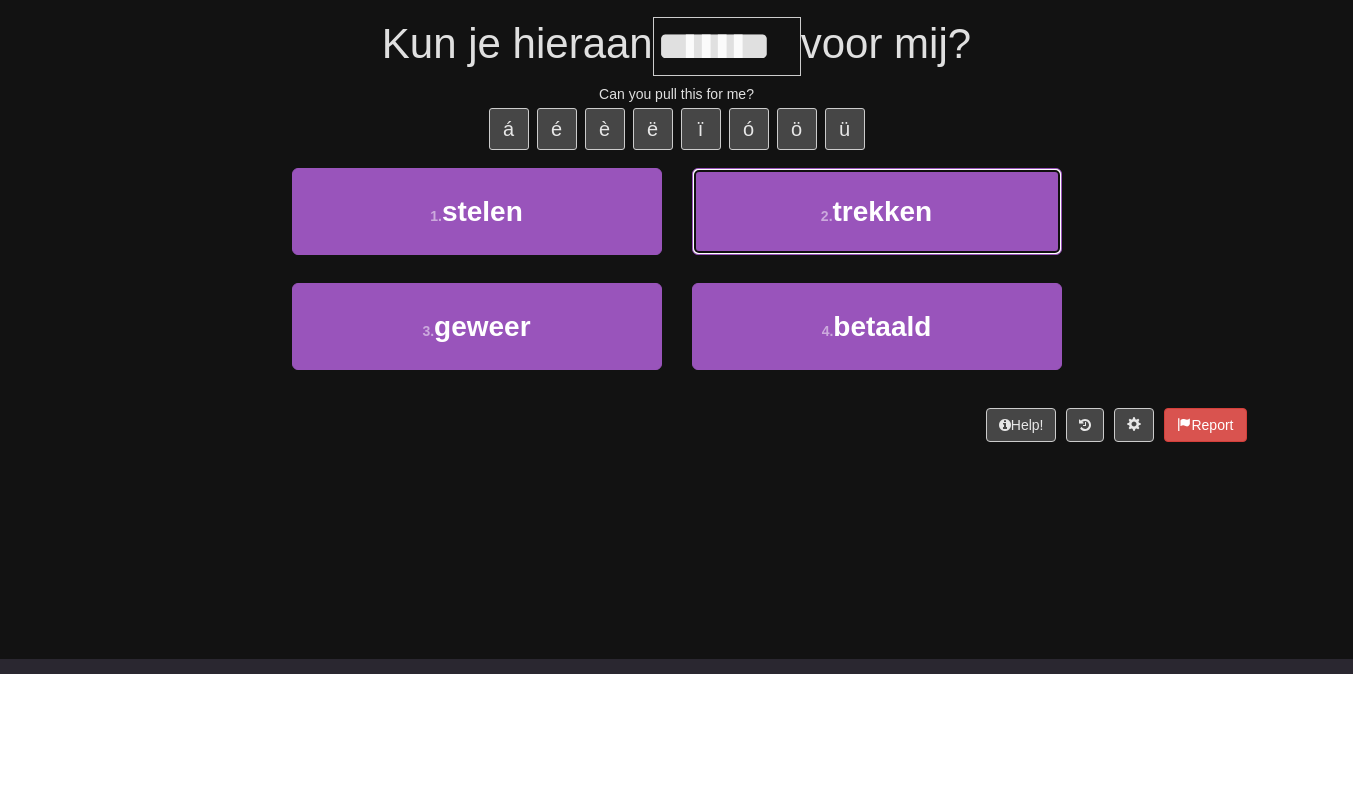 scroll, scrollTop: 78, scrollLeft: 0, axis: vertical 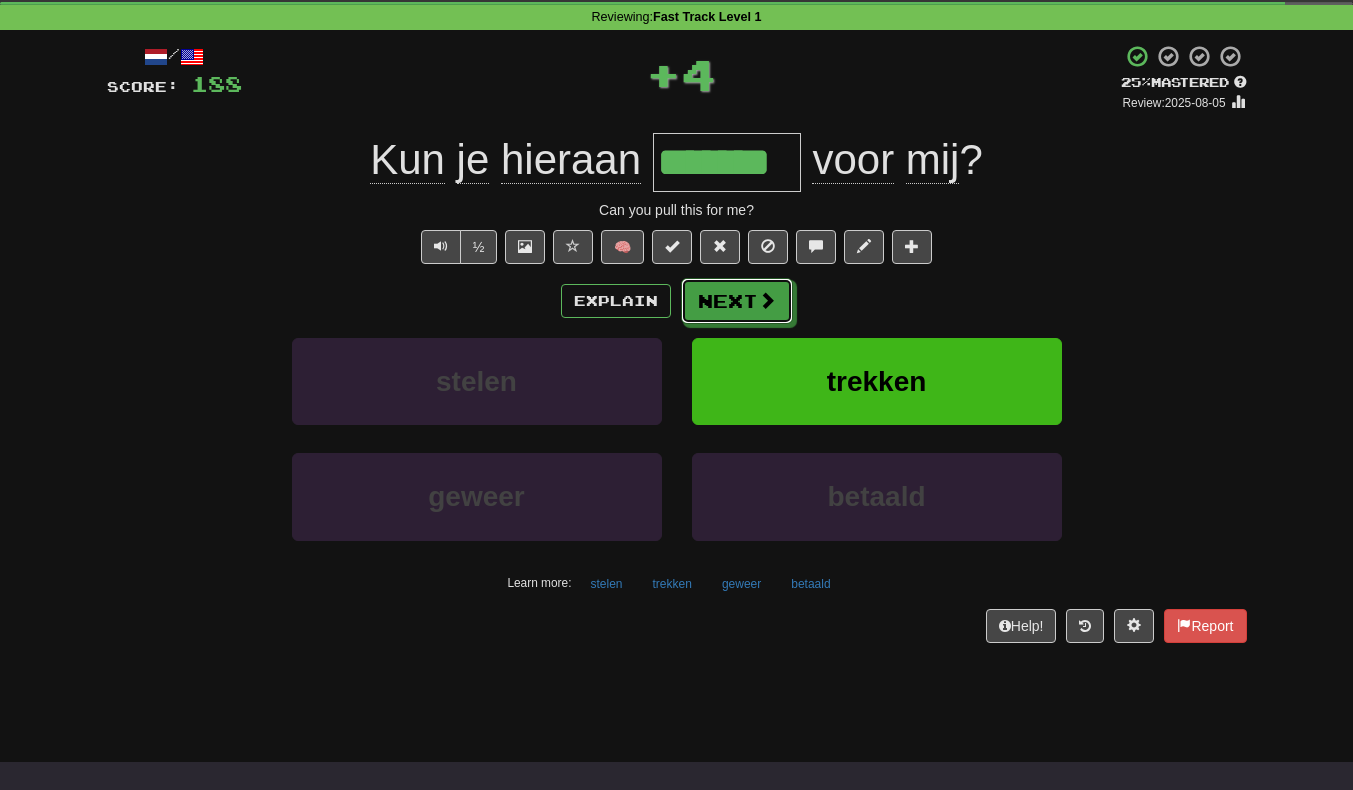 click on "Next" at bounding box center (737, 301) 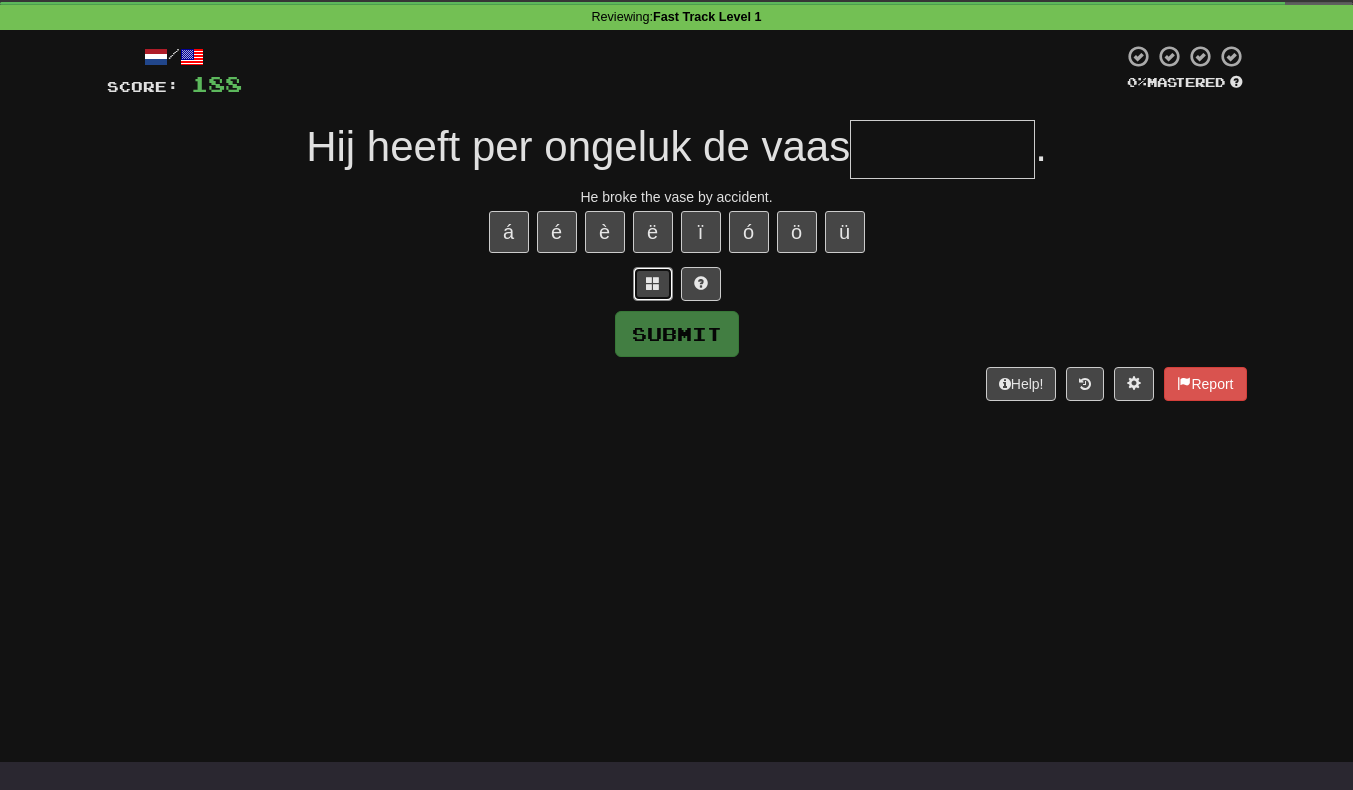click at bounding box center [653, 283] 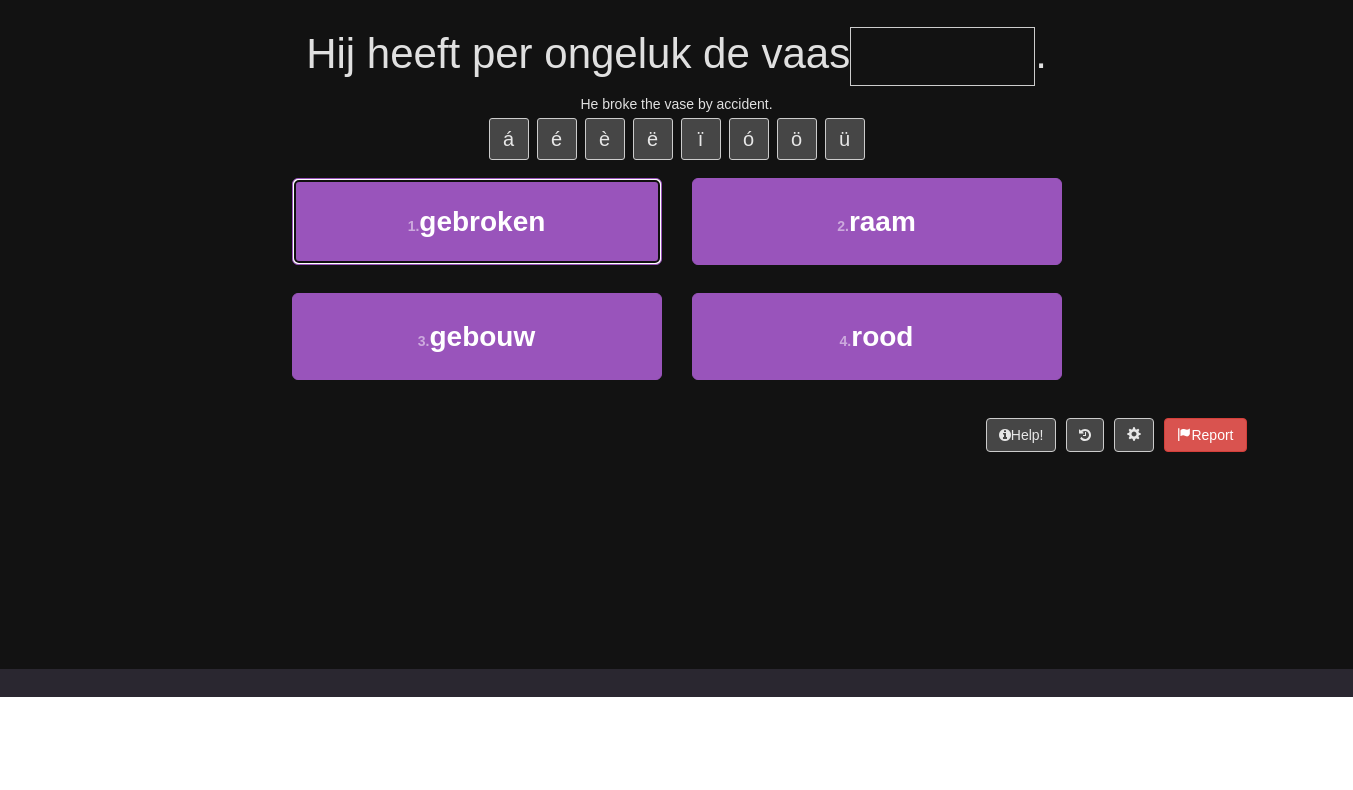 click on "1 .  gebroken" at bounding box center (477, 314) 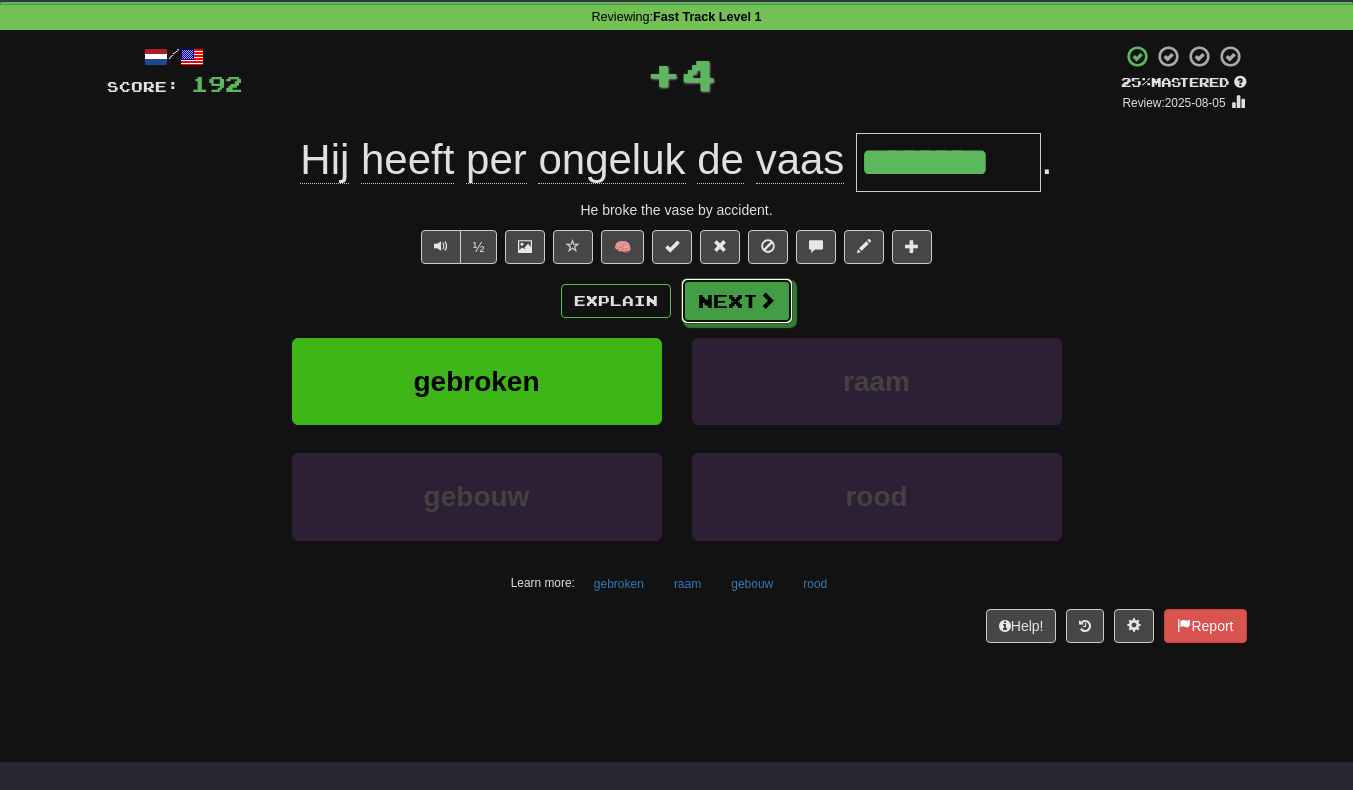 click on "Next" at bounding box center (737, 301) 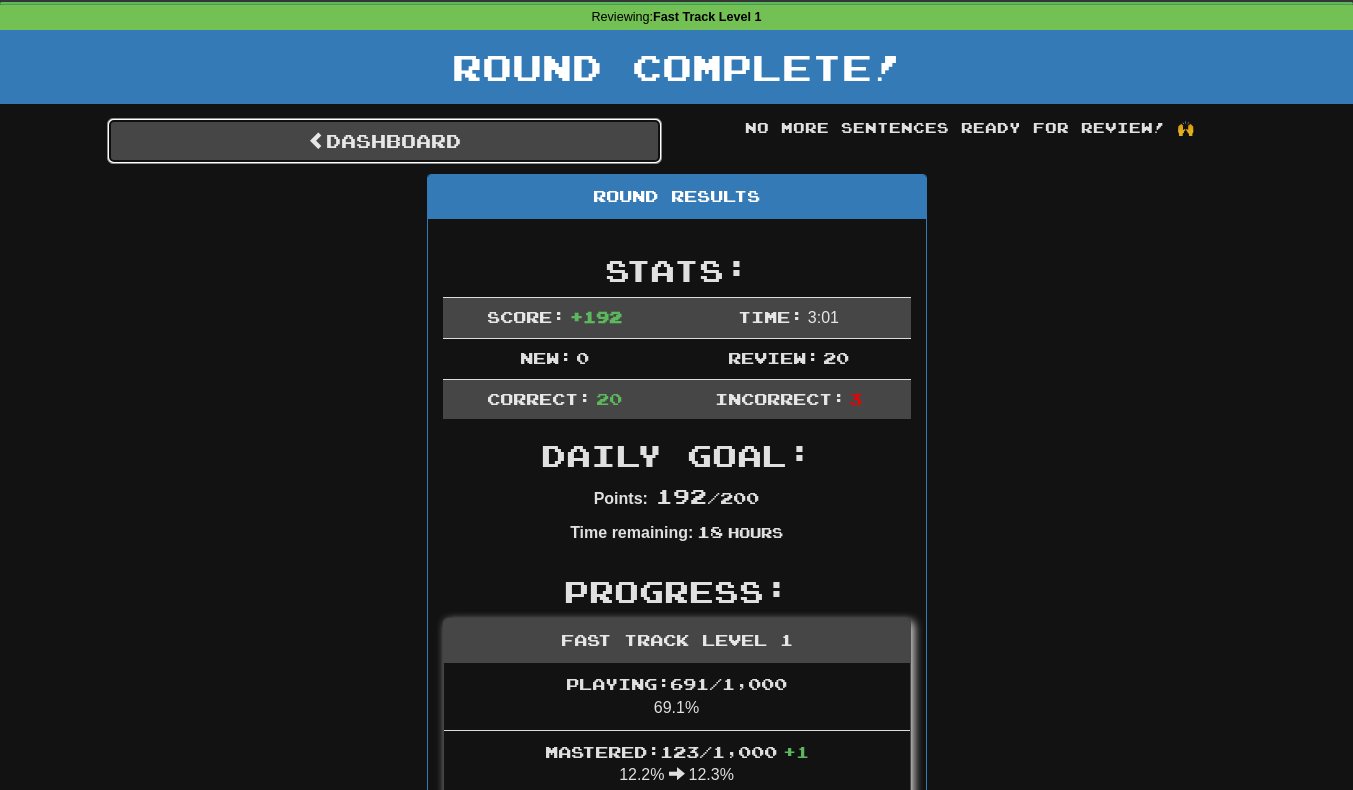 click on "Dashboard" at bounding box center (384, 141) 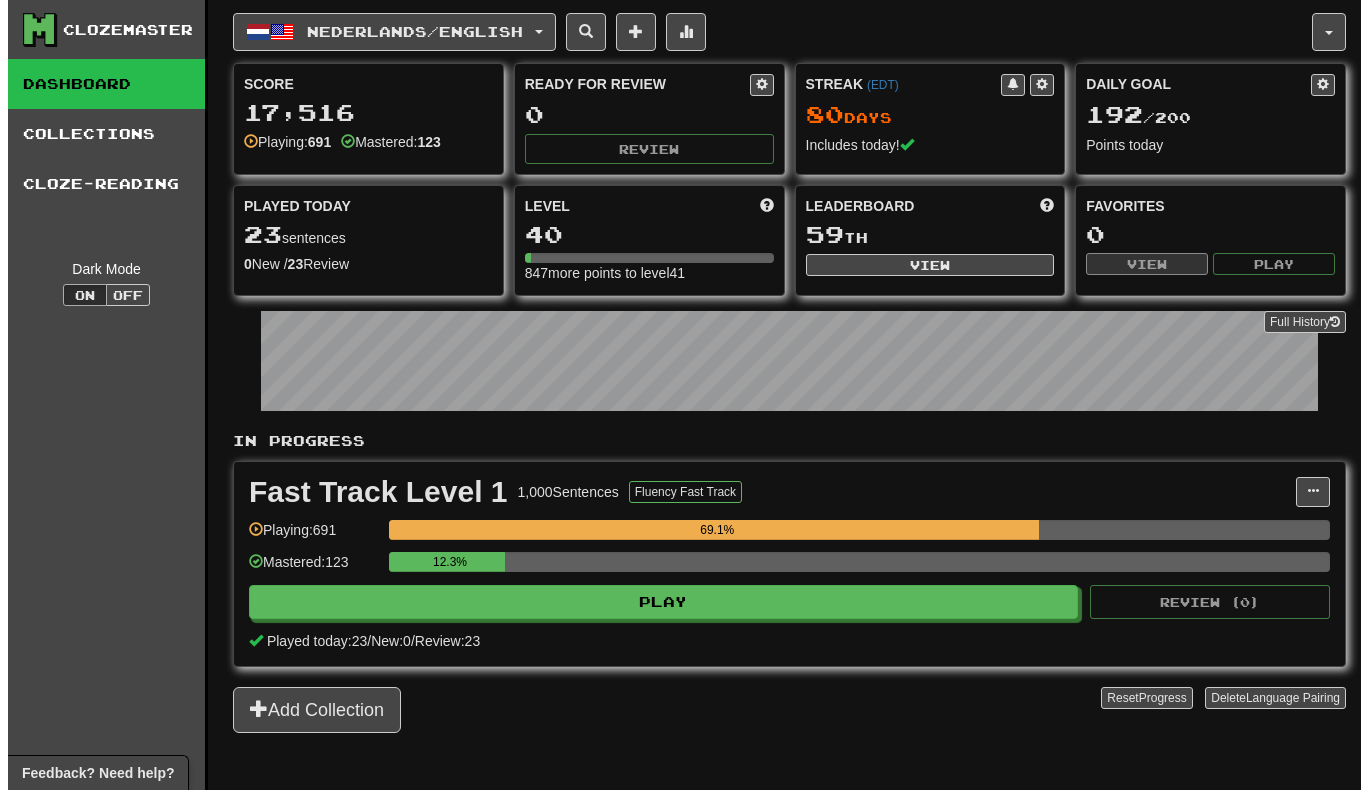 scroll, scrollTop: 0, scrollLeft: 0, axis: both 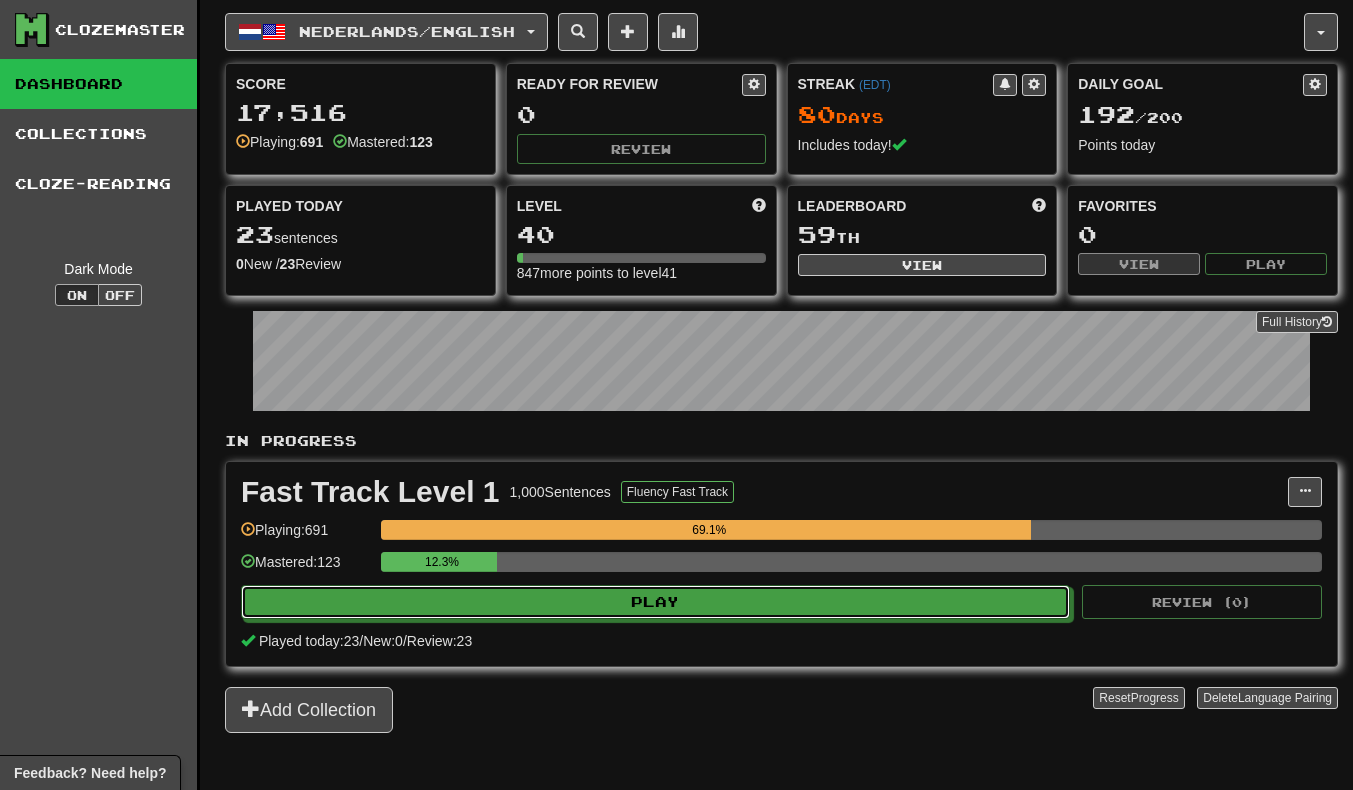 click on "Play" at bounding box center [655, 602] 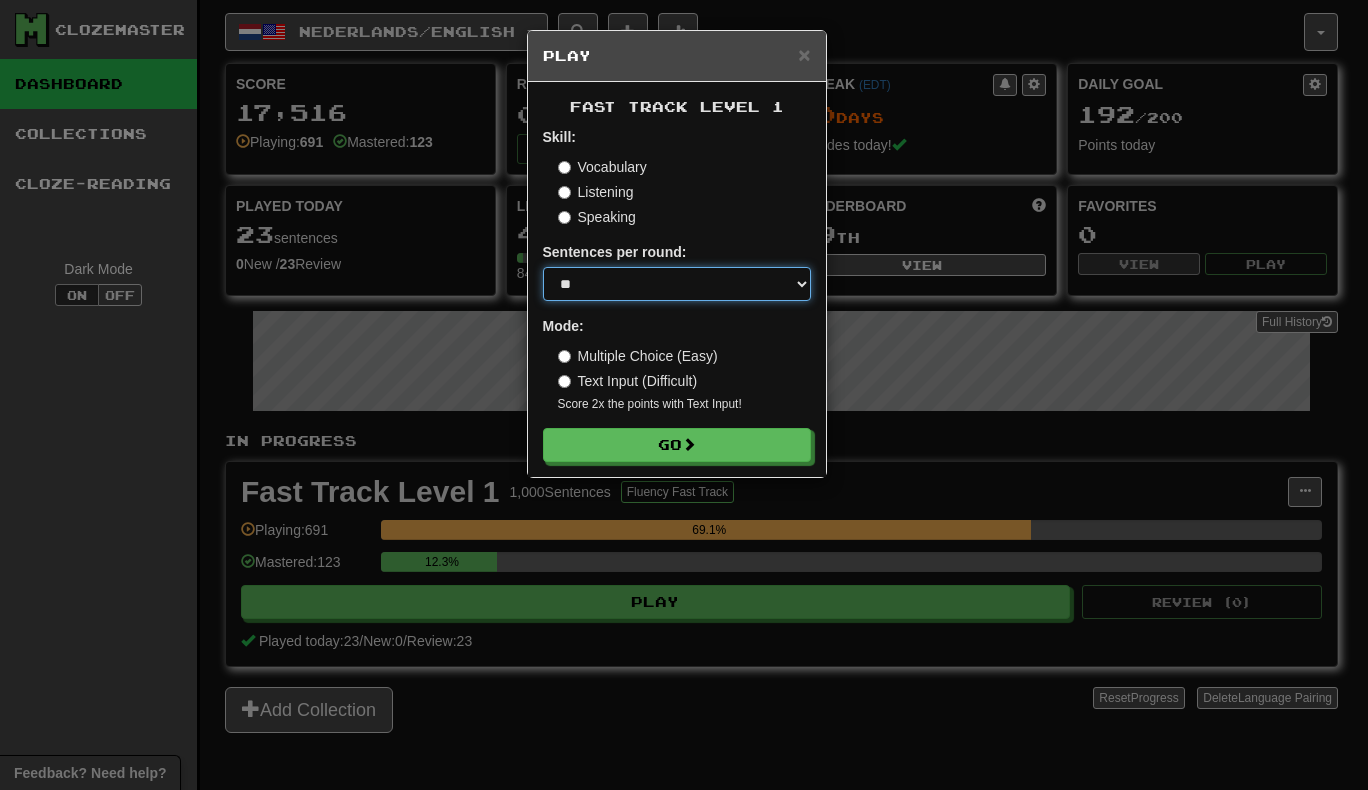 click on "* ** ** ** ** ** *** ********" at bounding box center [677, 284] 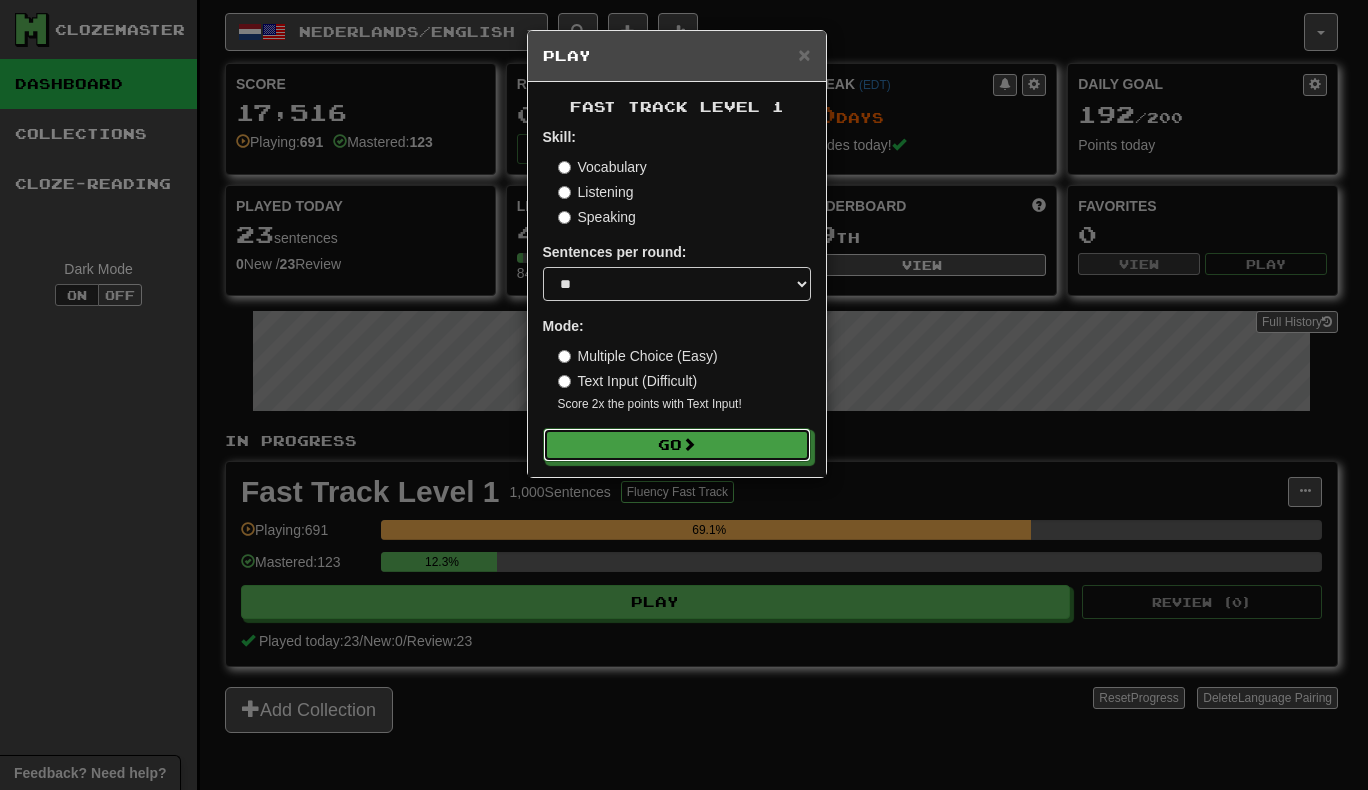 click on "Go" at bounding box center [677, 445] 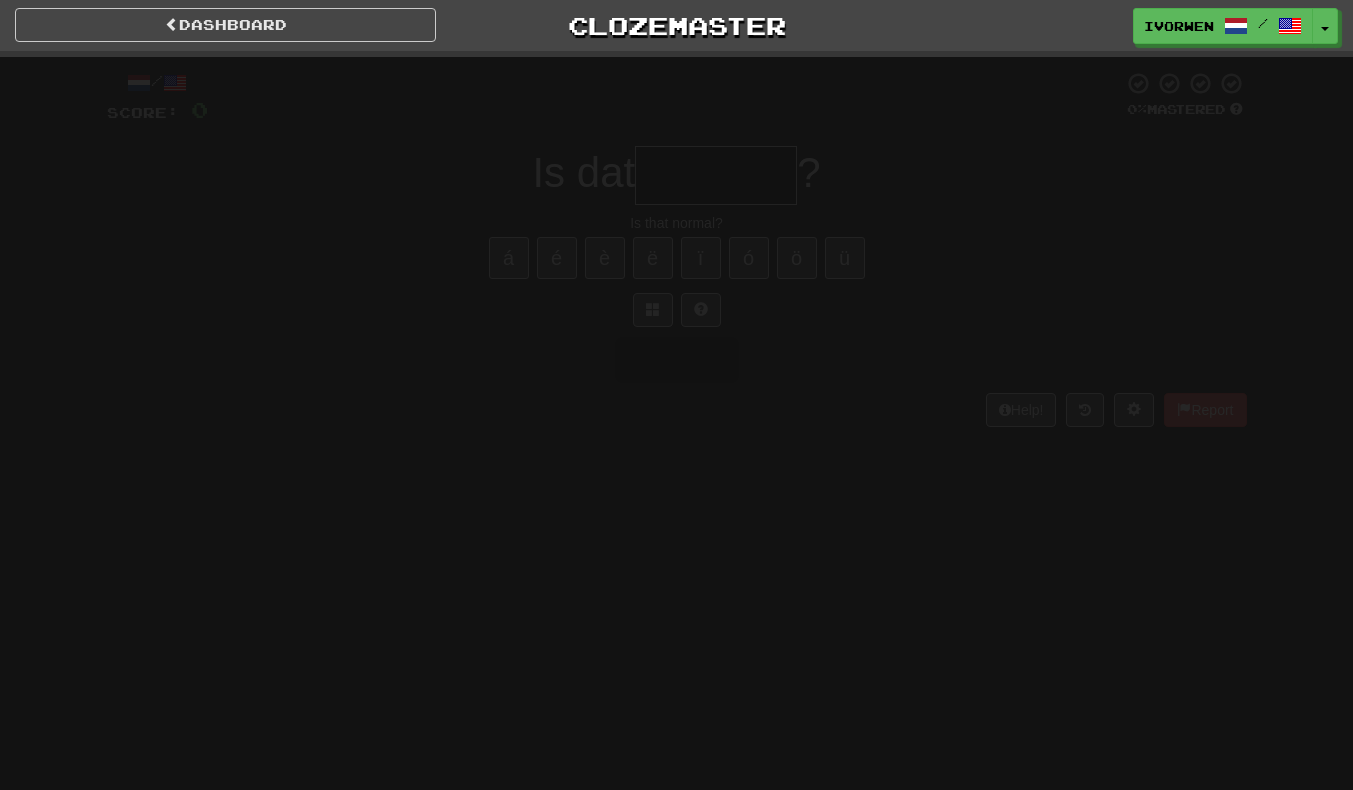 scroll, scrollTop: 0, scrollLeft: 0, axis: both 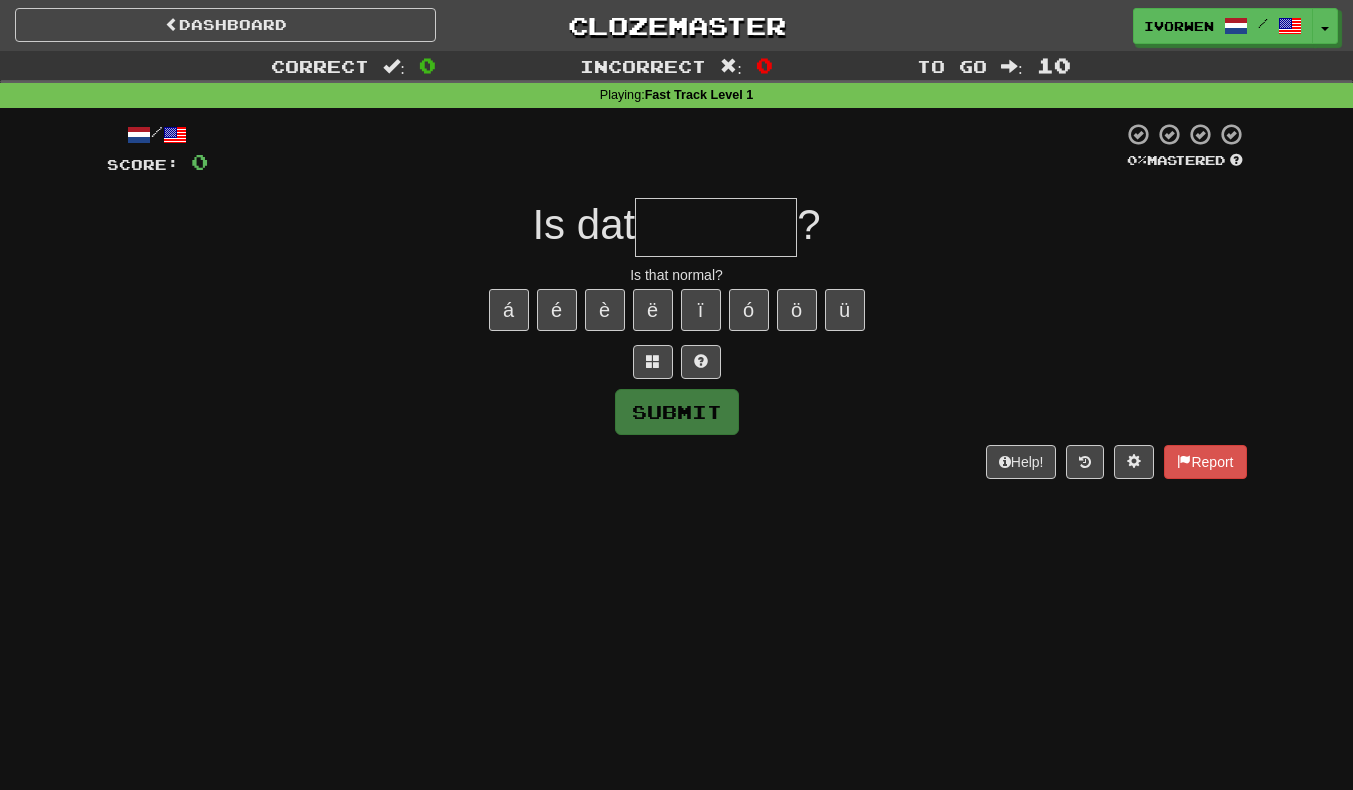 click at bounding box center [716, 227] 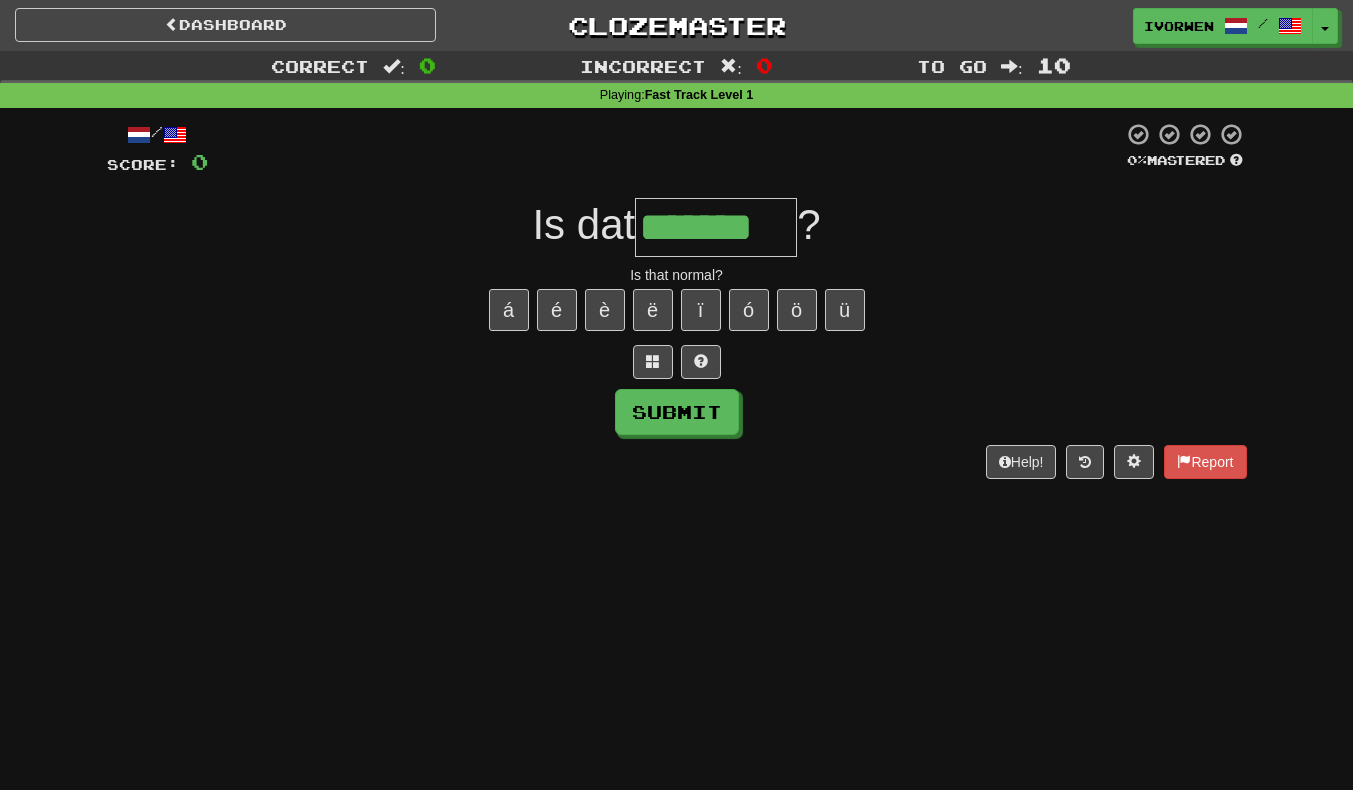 scroll, scrollTop: 0, scrollLeft: 4, axis: horizontal 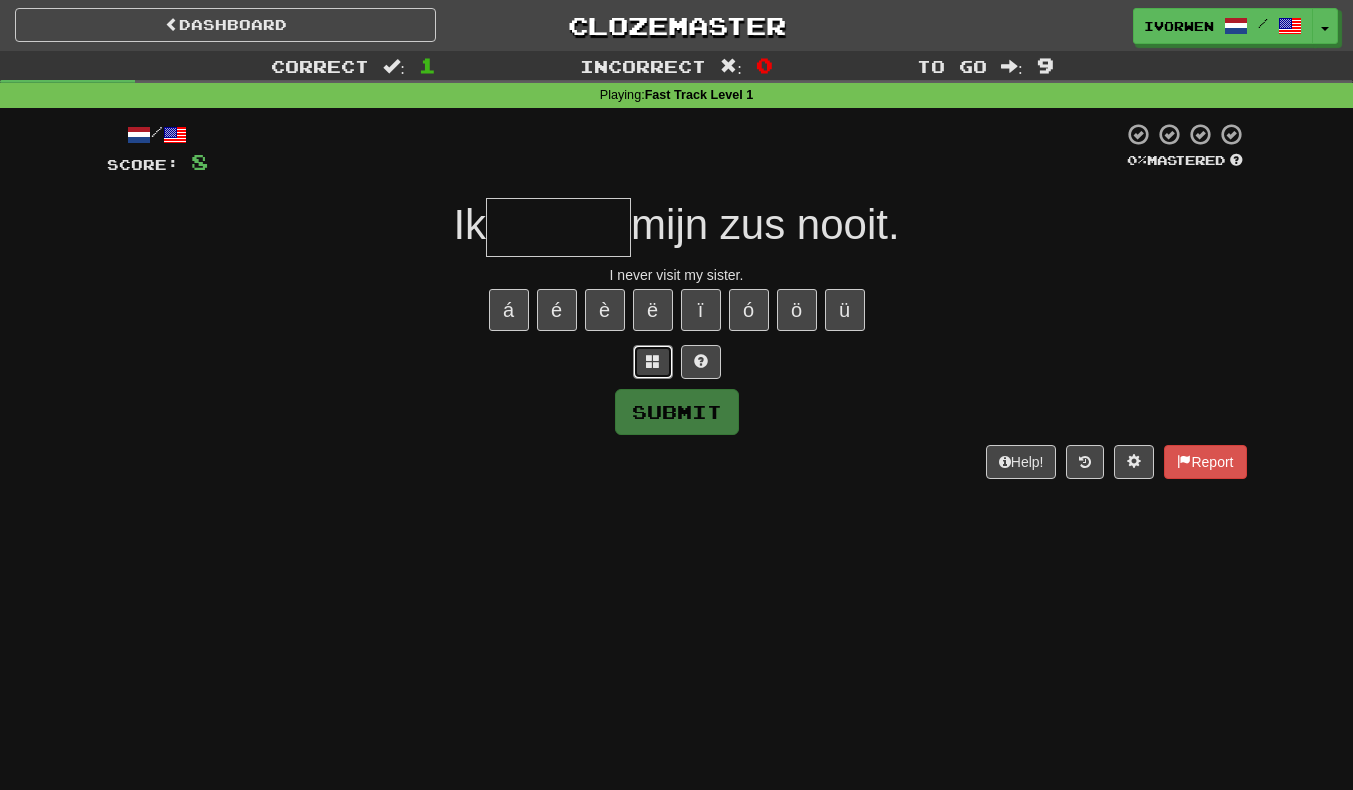 click at bounding box center [653, 362] 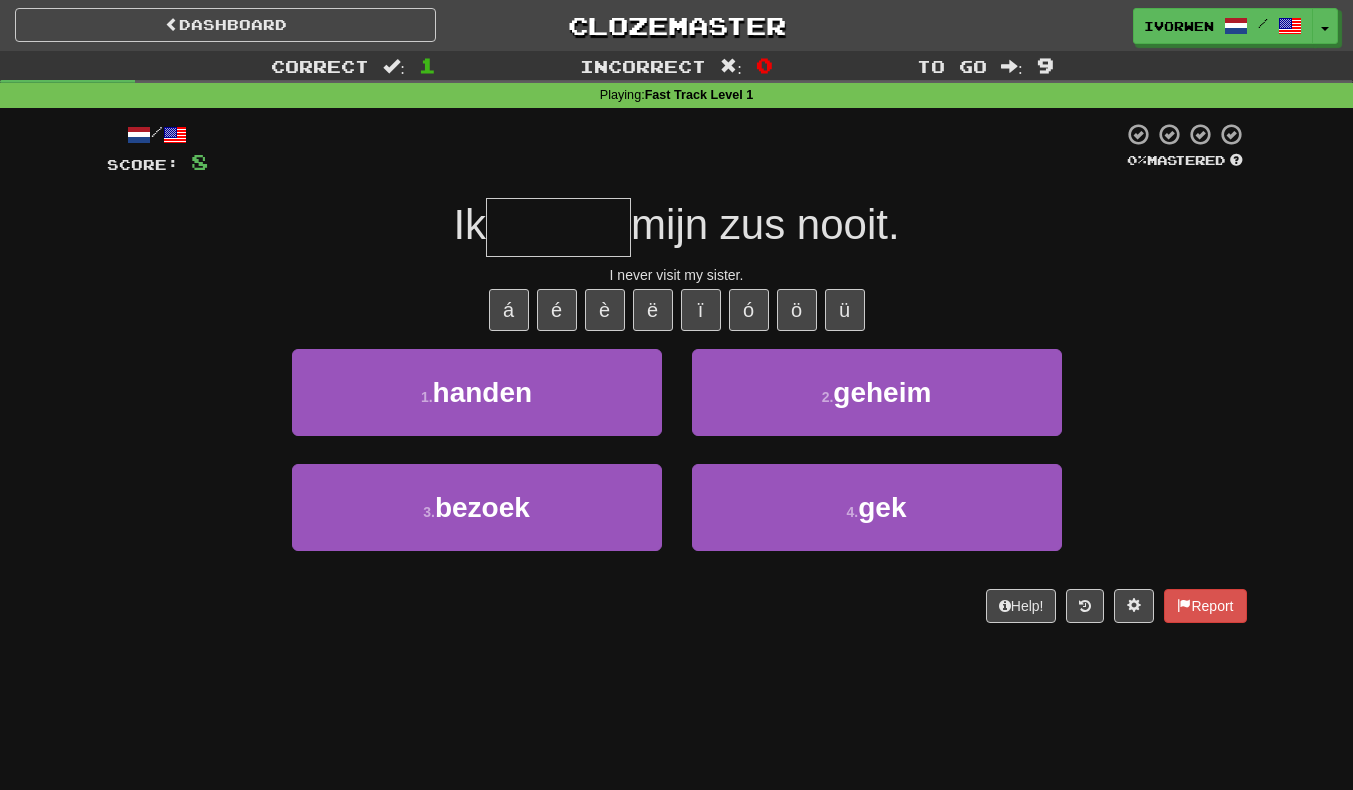 scroll, scrollTop: 33, scrollLeft: 0, axis: vertical 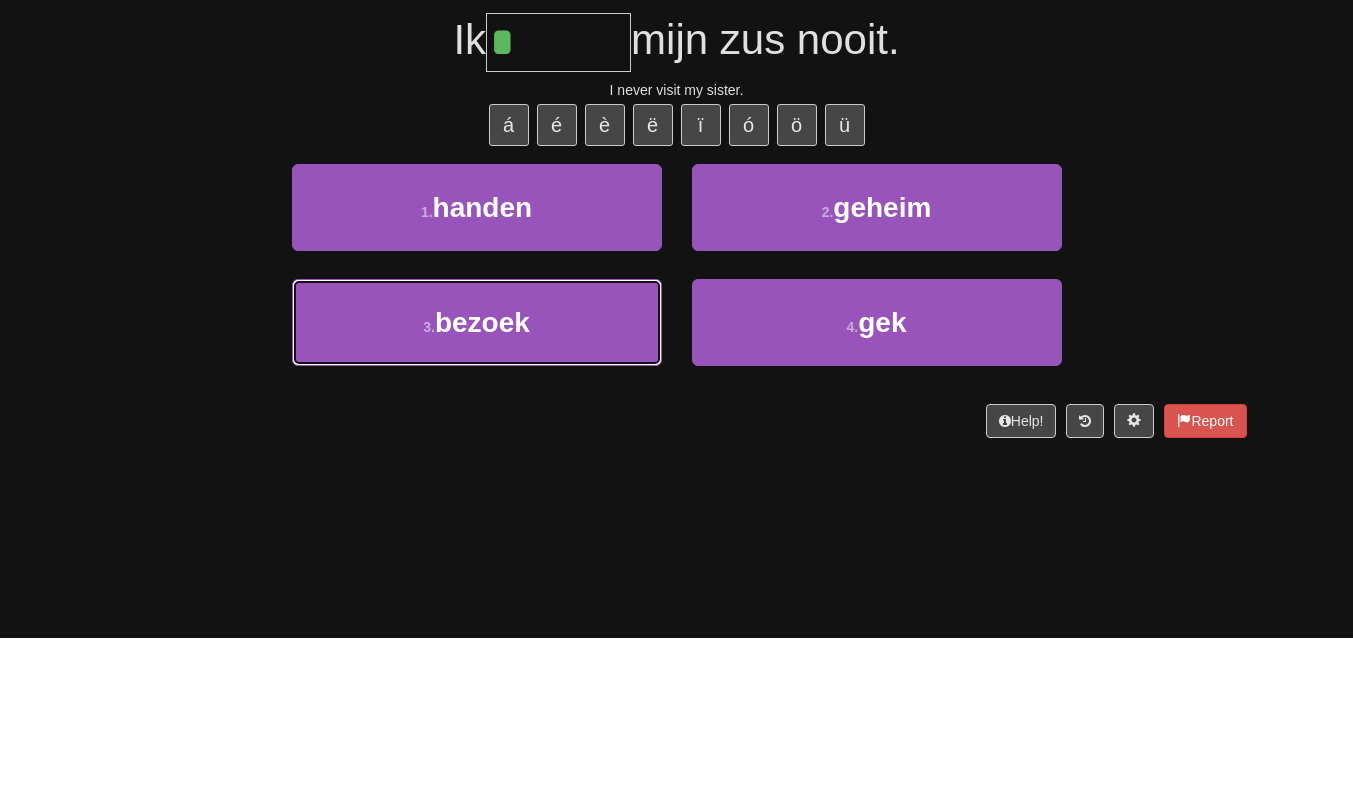 click on "3 .  bezoek" at bounding box center (477, 474) 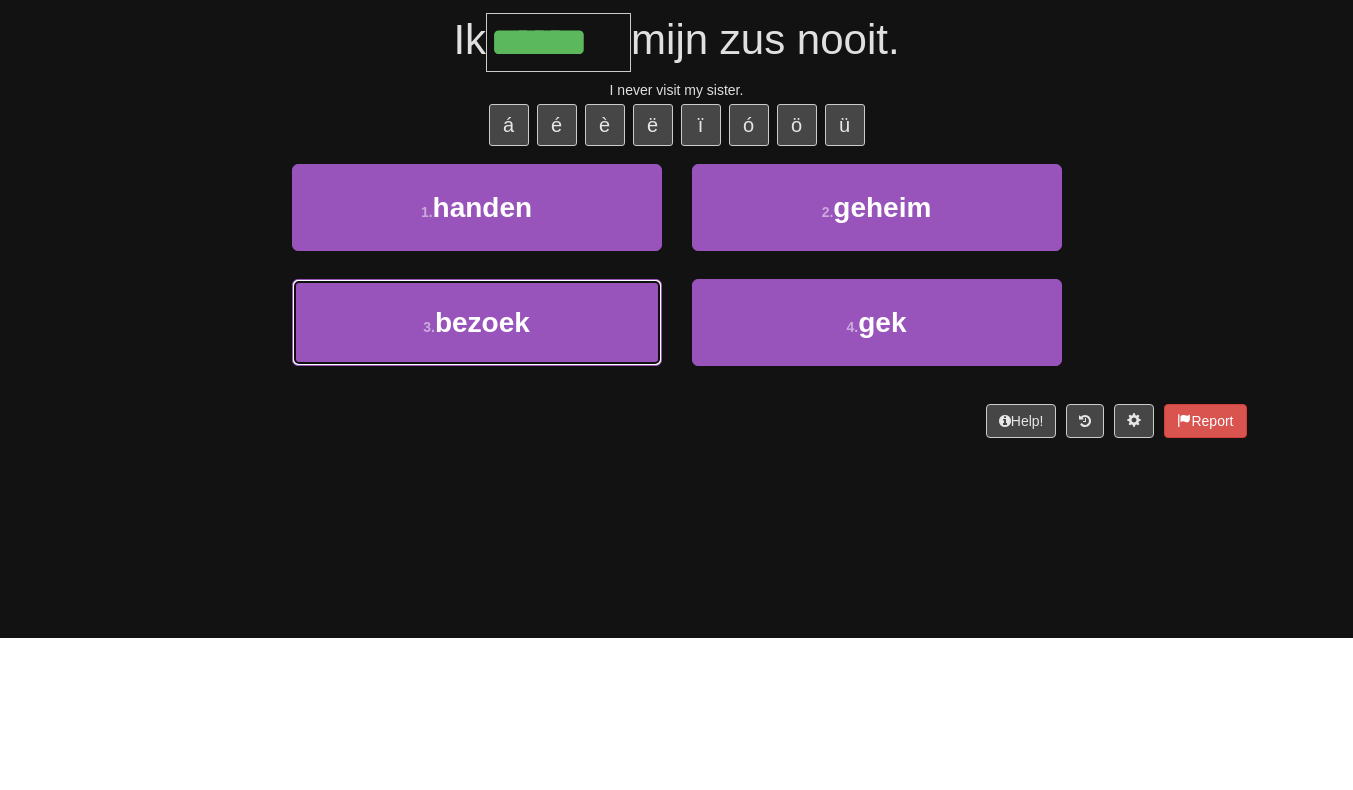 scroll, scrollTop: 46, scrollLeft: 0, axis: vertical 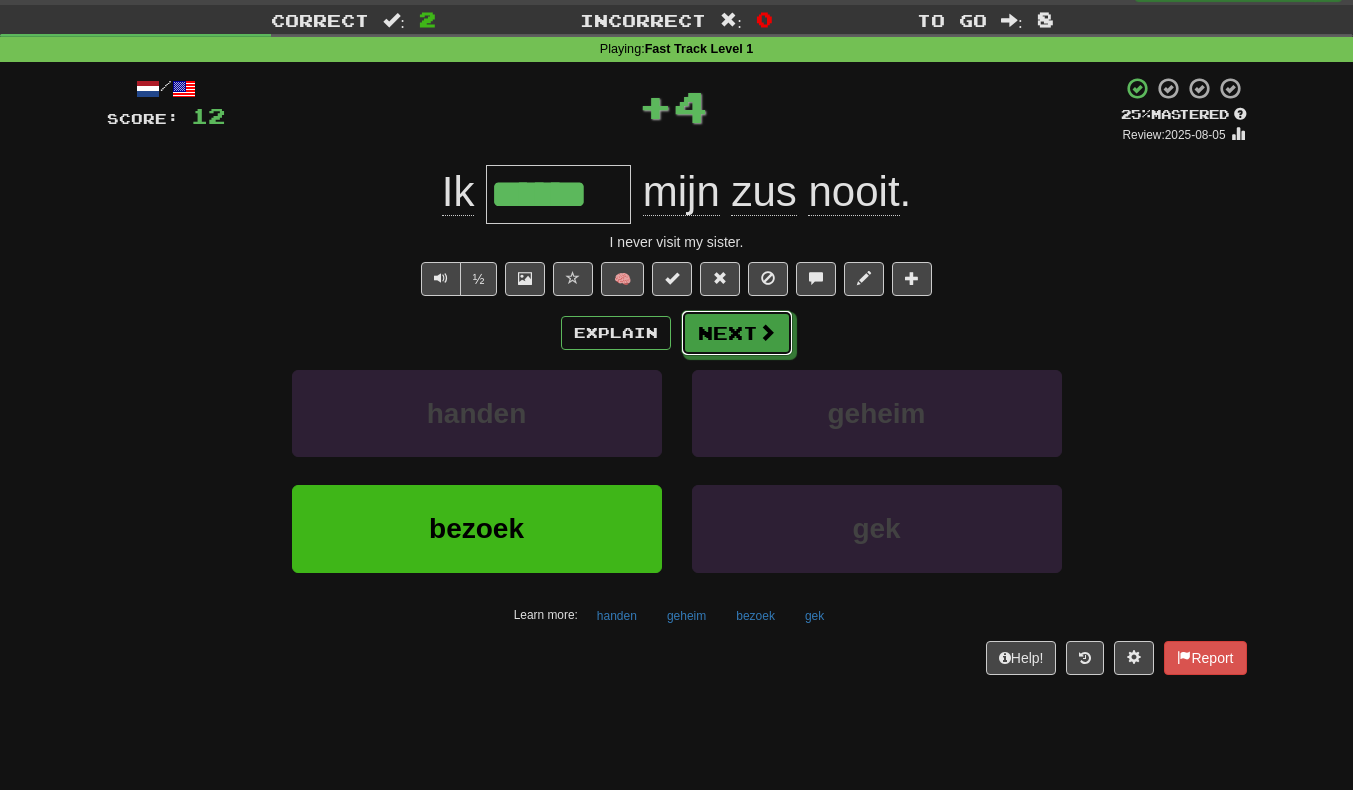 click on "Next" at bounding box center [737, 333] 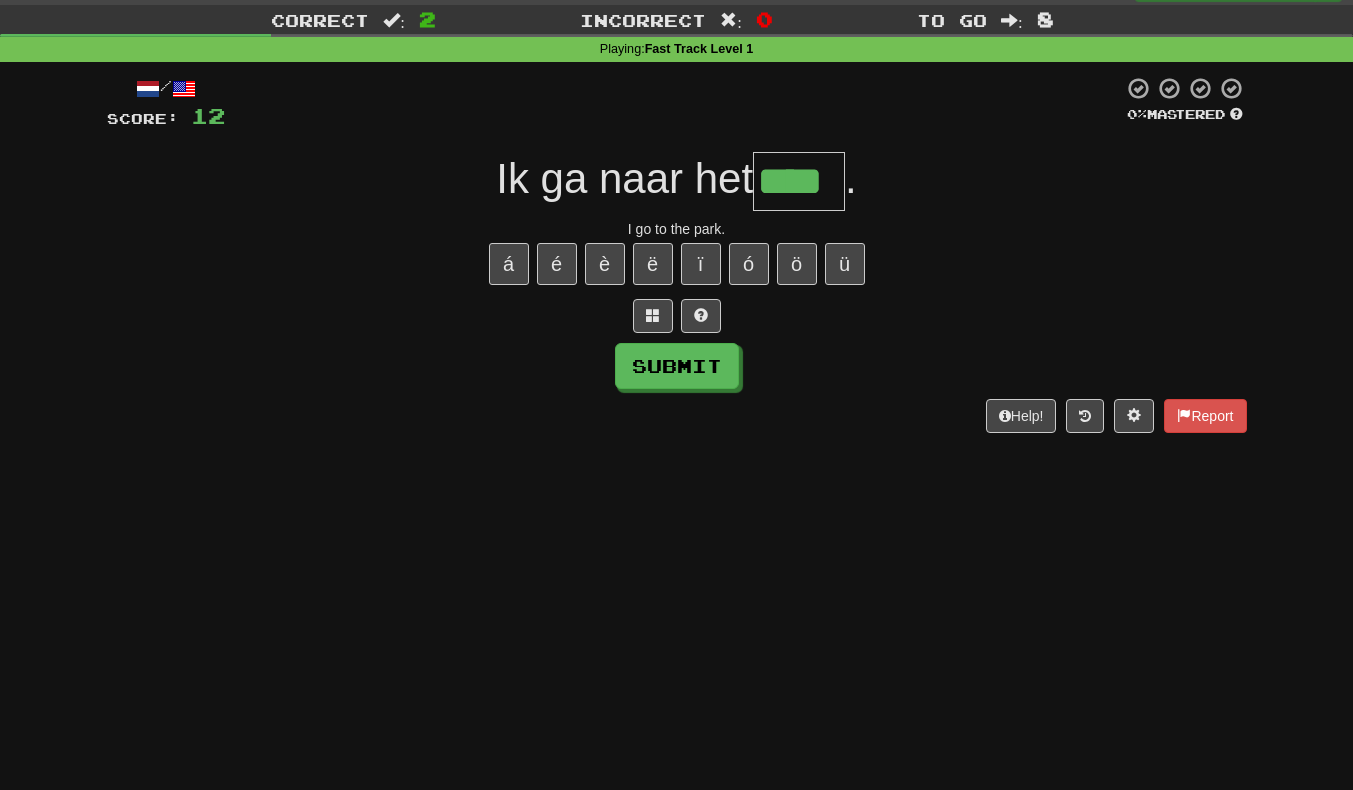 type on "****" 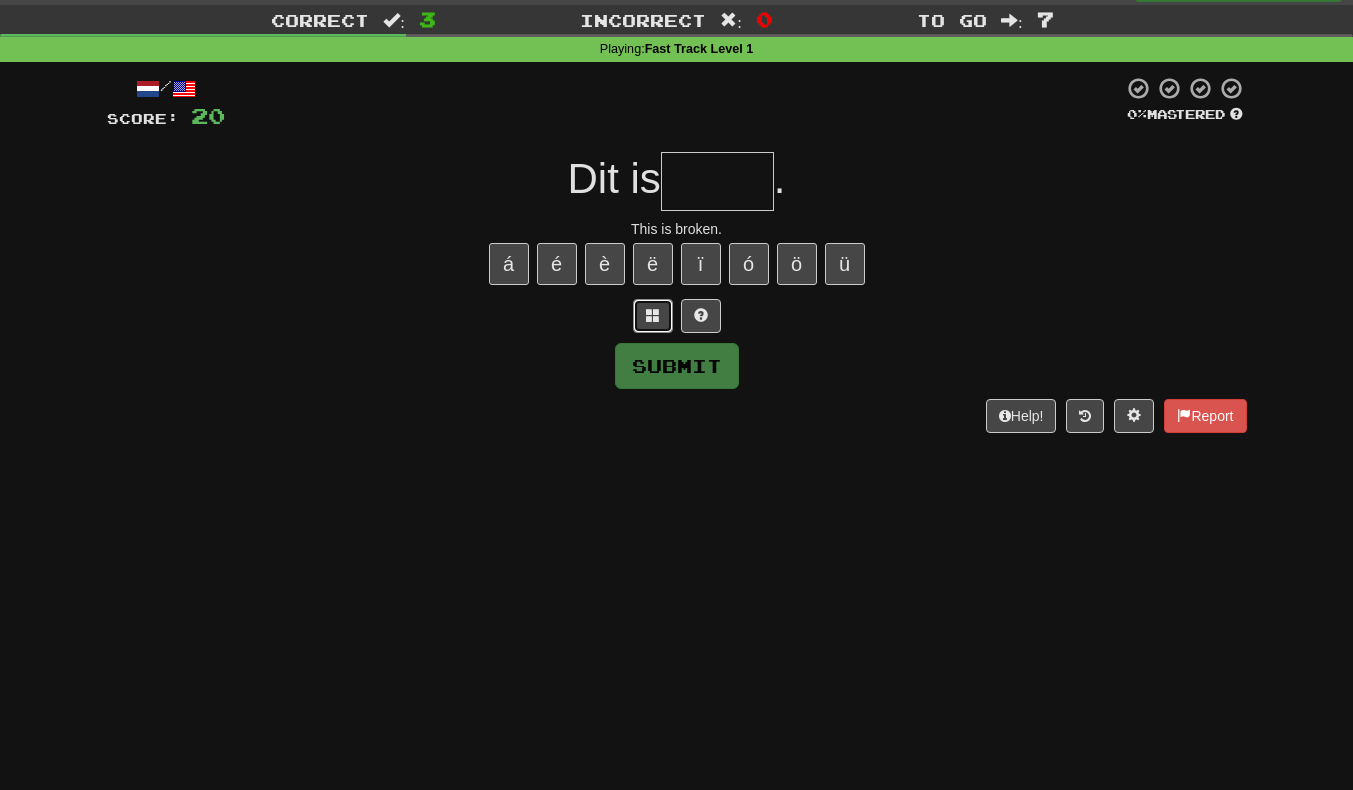 click at bounding box center (653, 315) 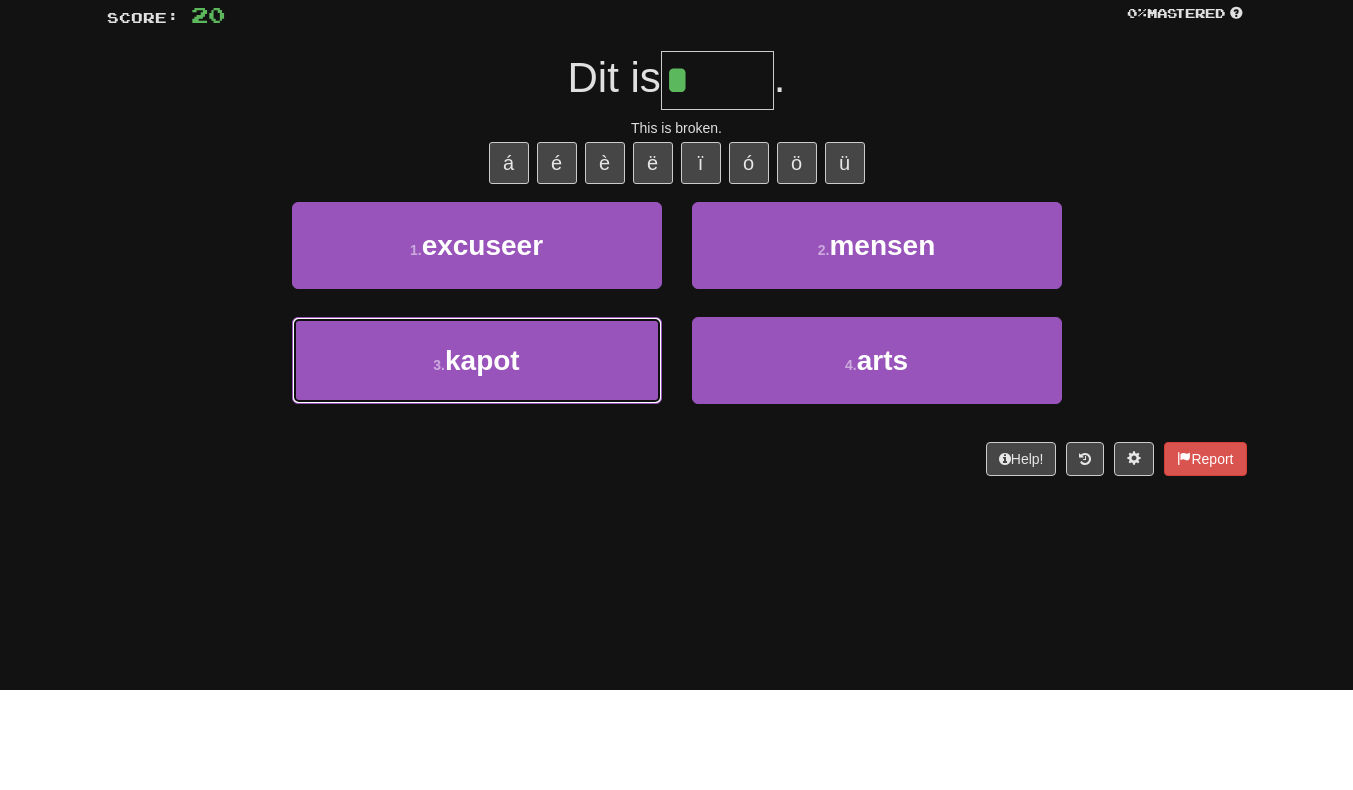 click on "3 .  kapot" at bounding box center (477, 461) 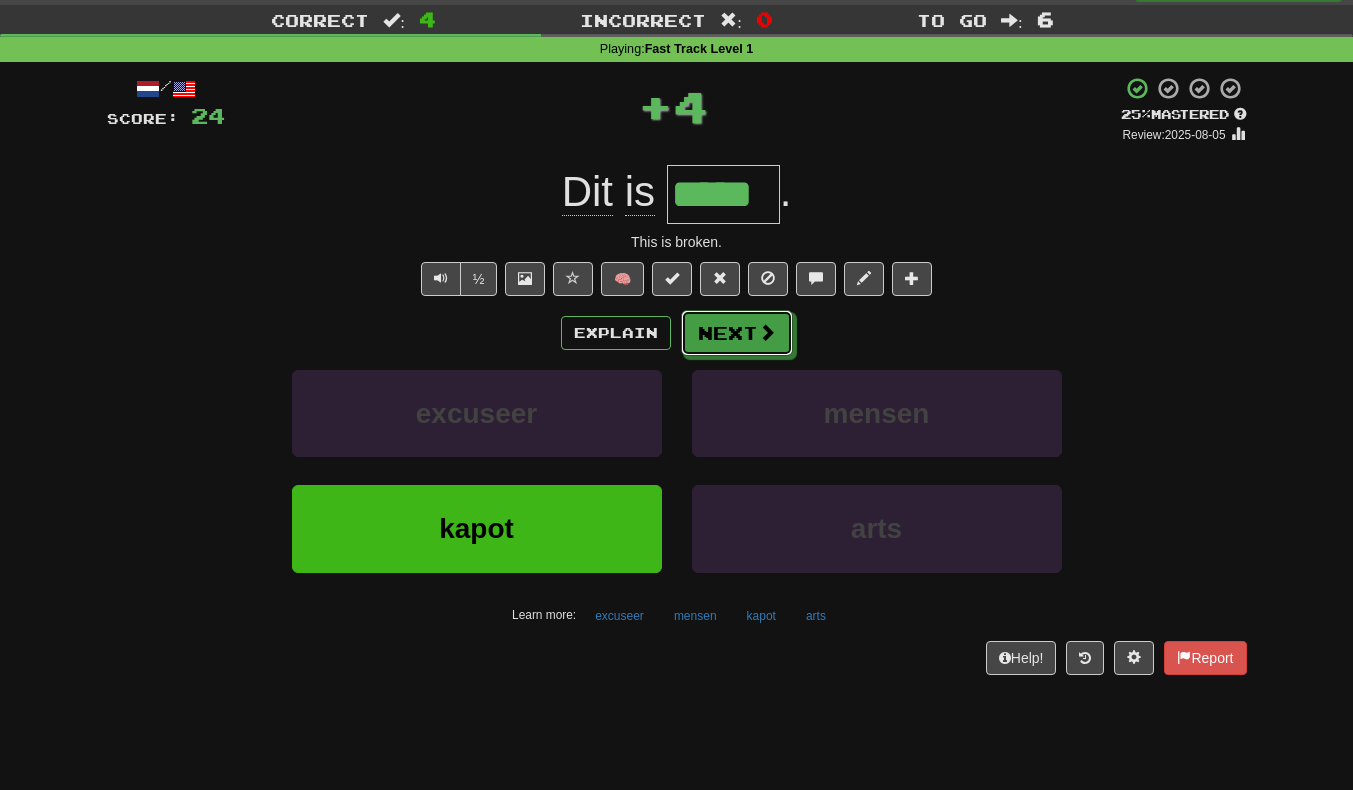 click on "Next" at bounding box center (737, 333) 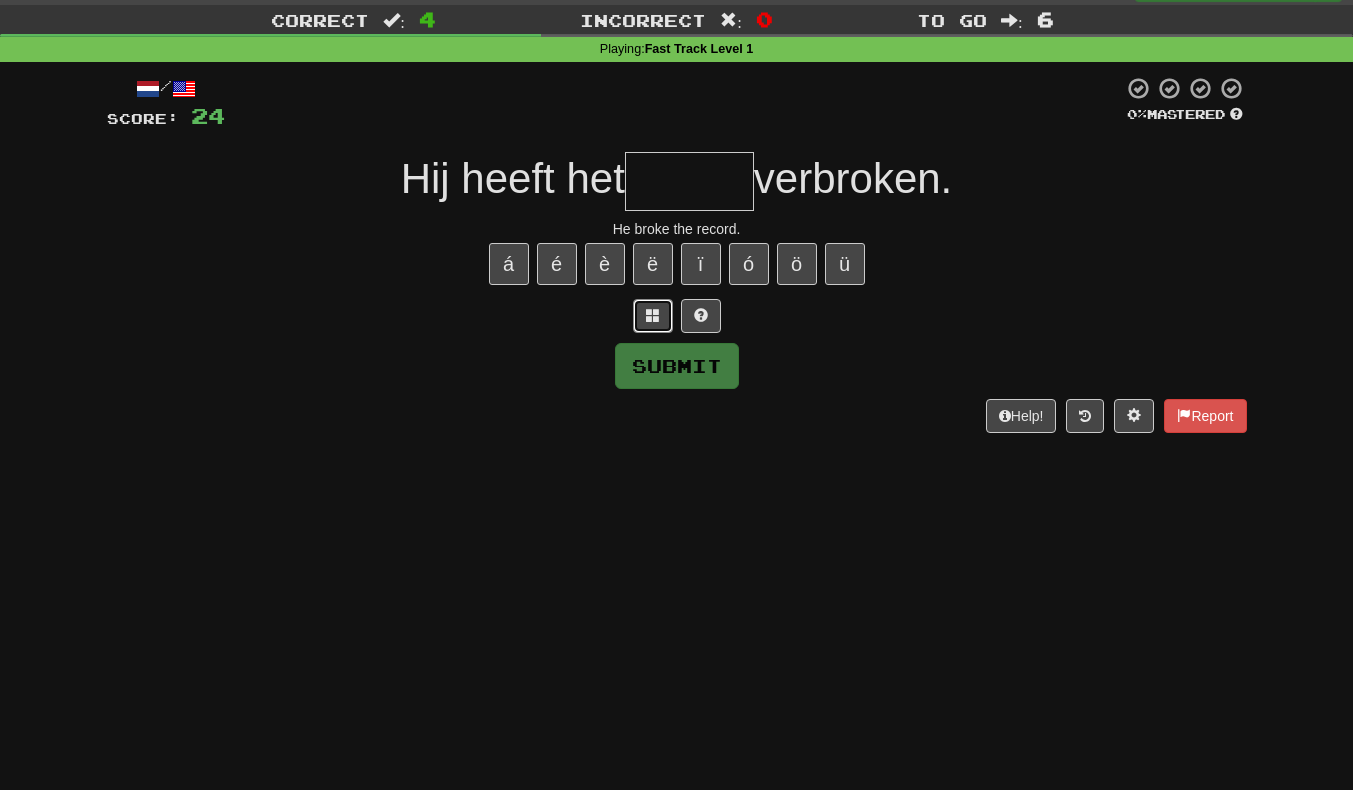 click at bounding box center (653, 315) 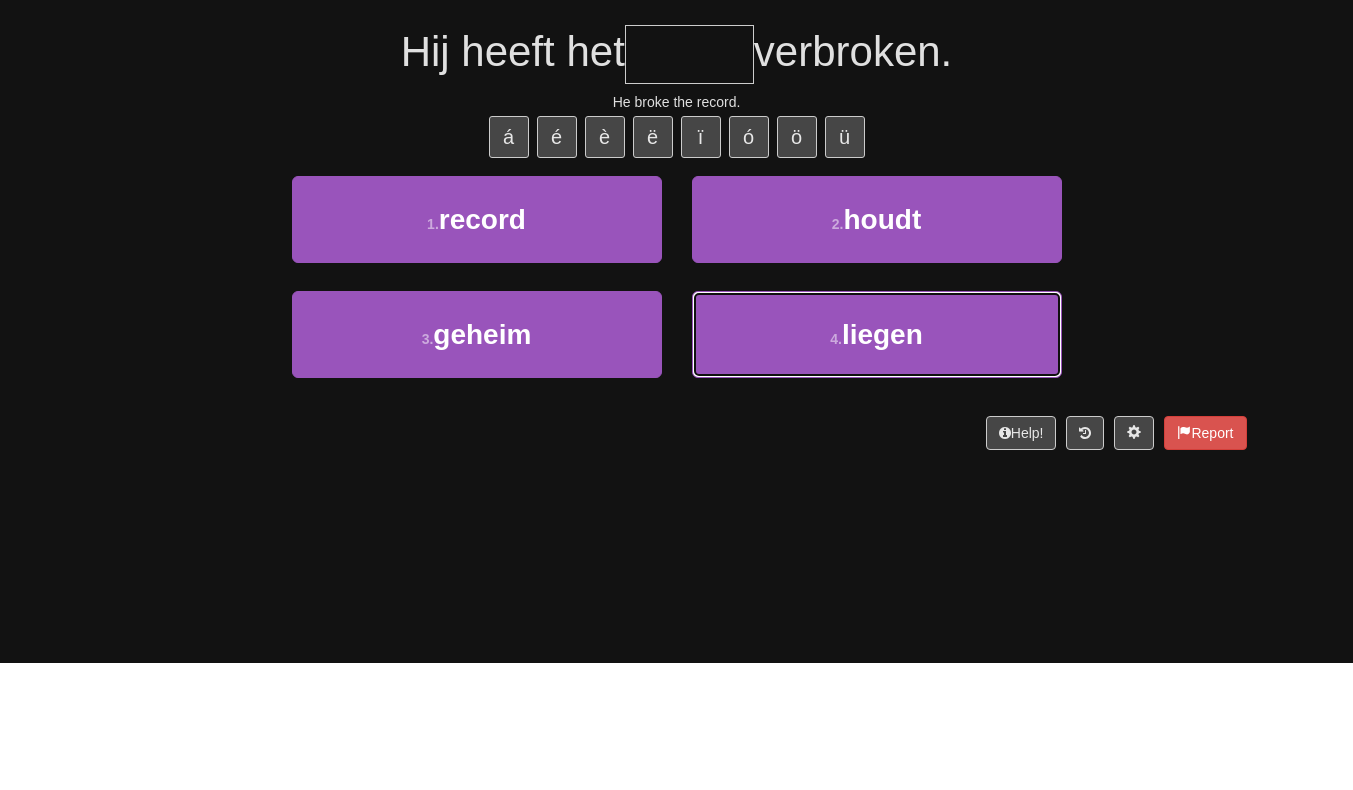 click on "4 .  liegen" at bounding box center (877, 461) 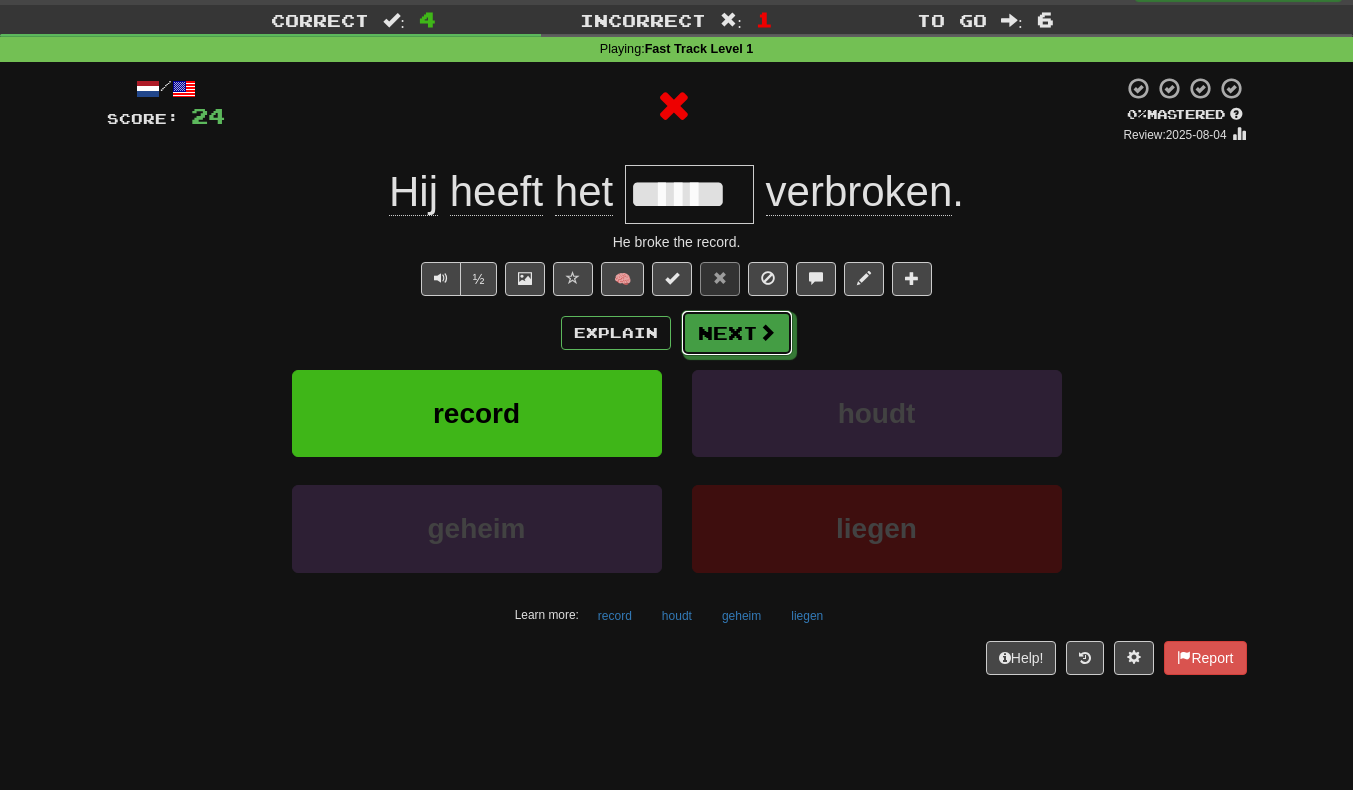 click at bounding box center (767, 332) 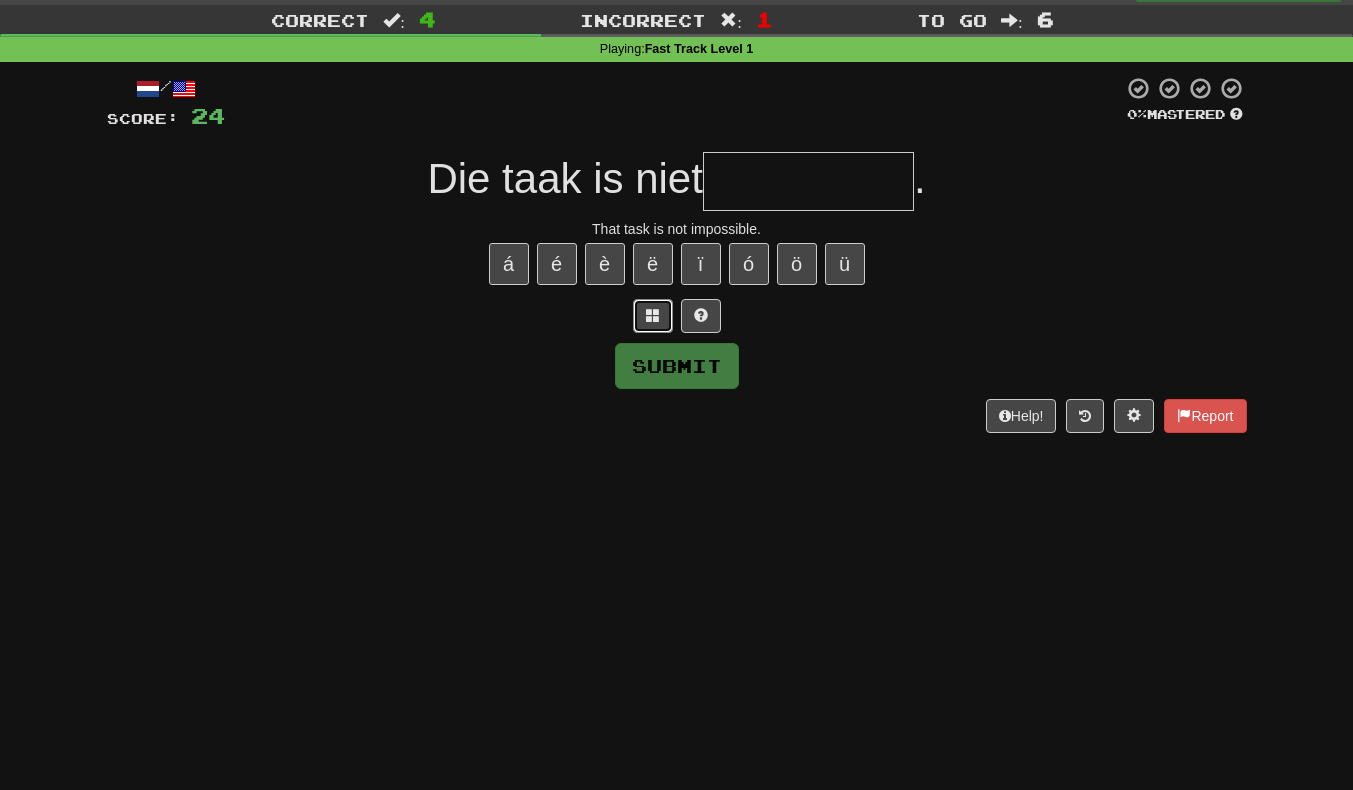 click at bounding box center (653, 315) 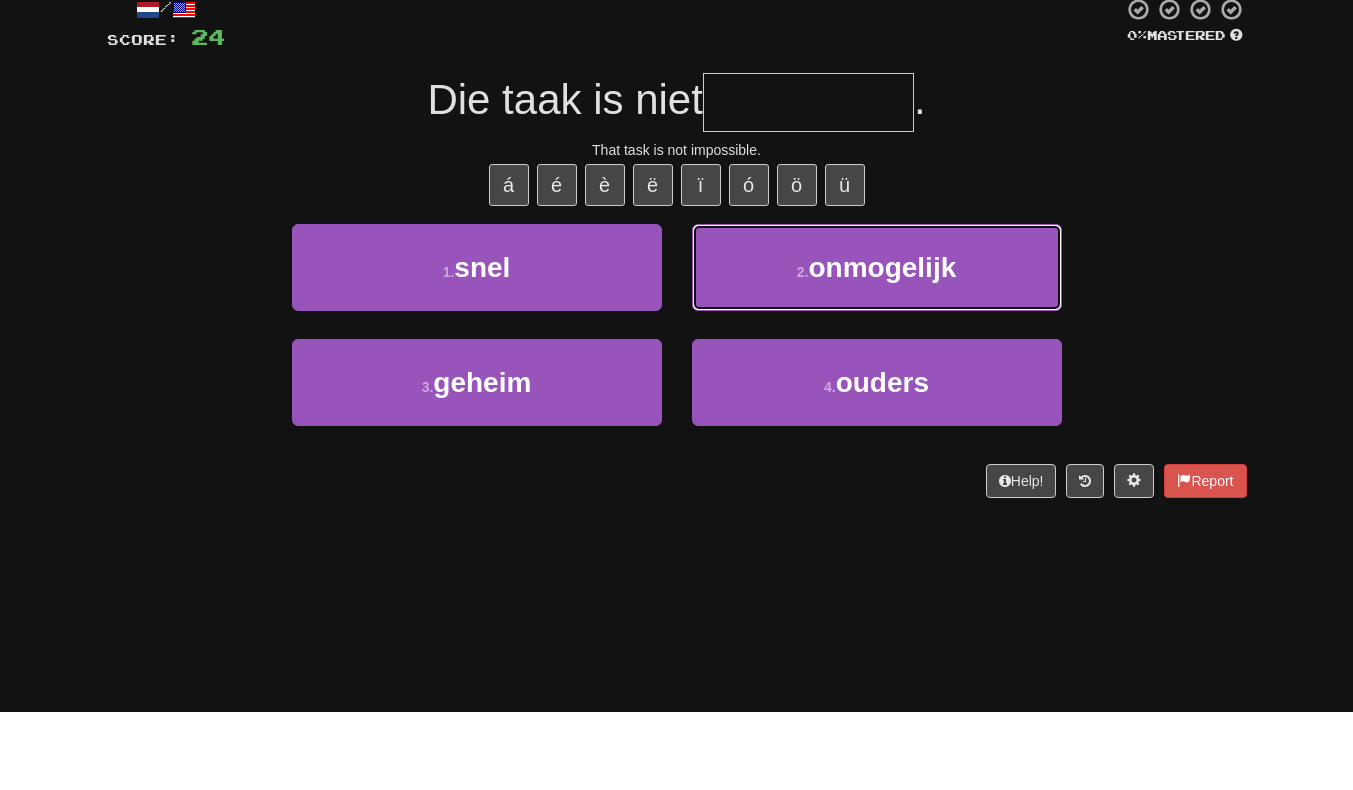 click on "onmogelijk" at bounding box center [882, 346] 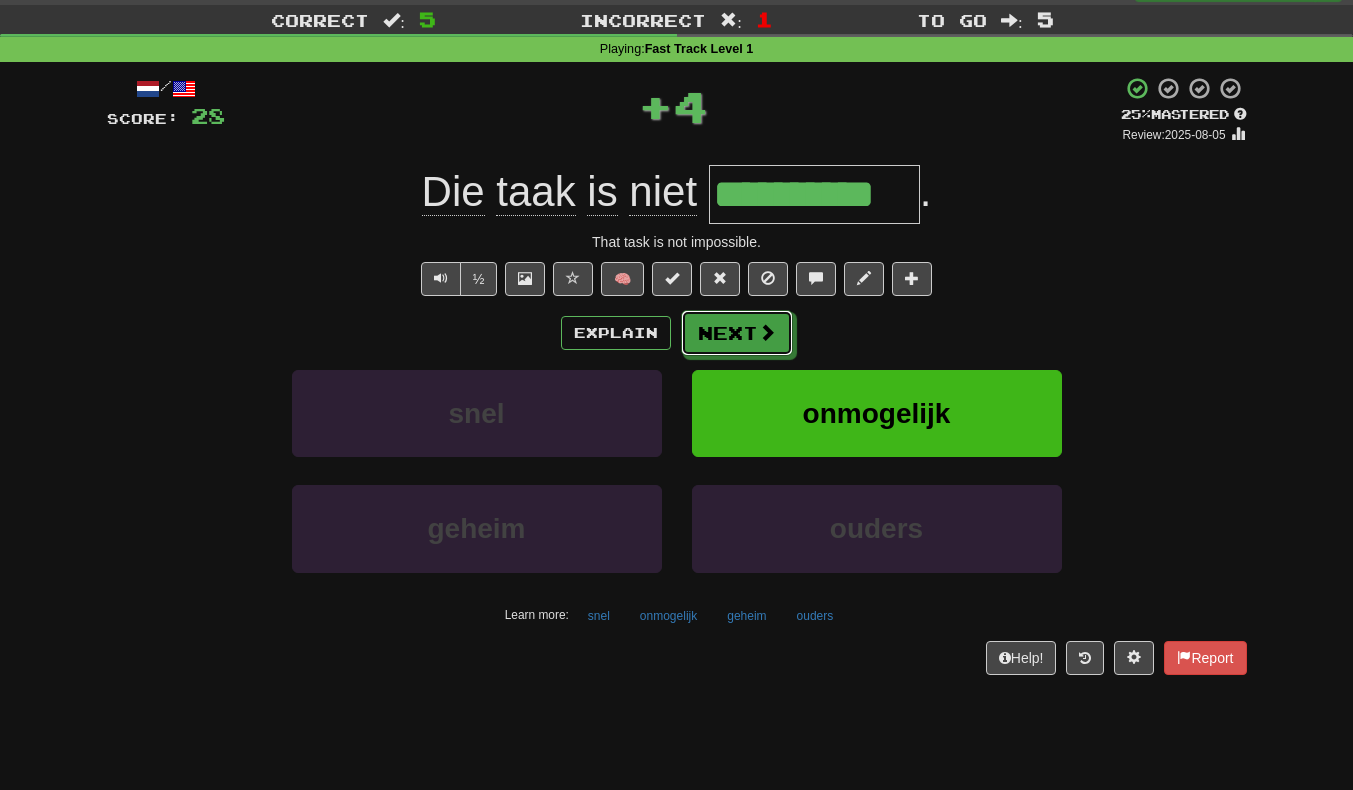 click on "Next" at bounding box center [737, 333] 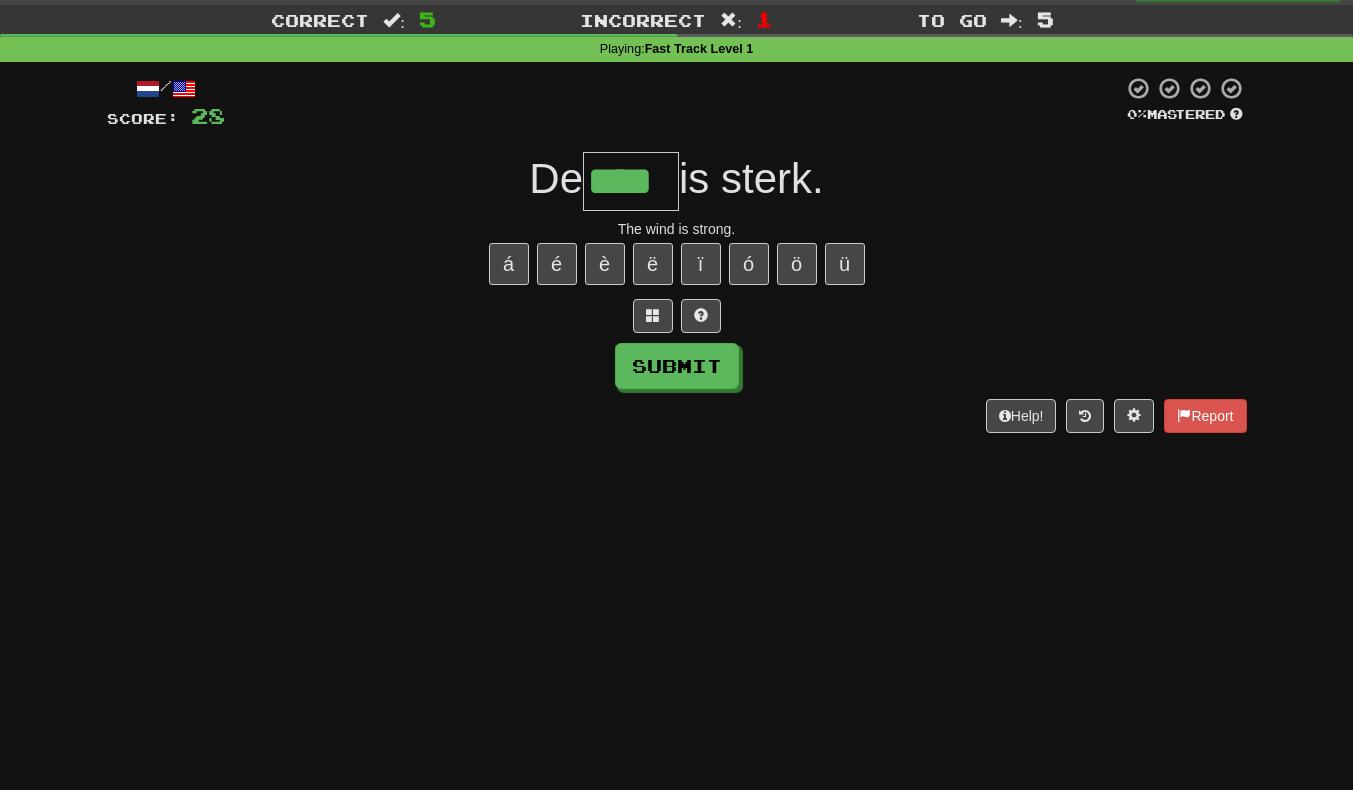 scroll, scrollTop: 0, scrollLeft: 7, axis: horizontal 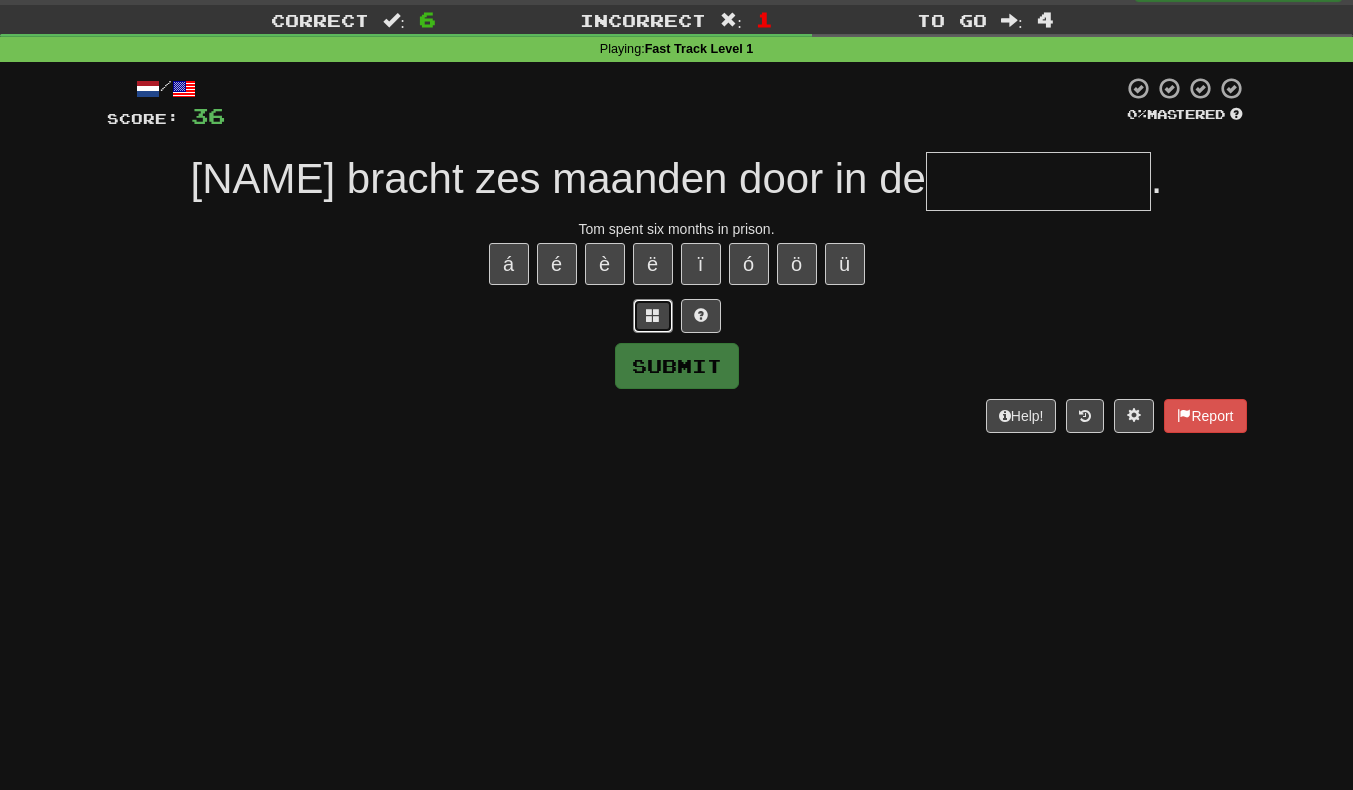 click at bounding box center [653, 315] 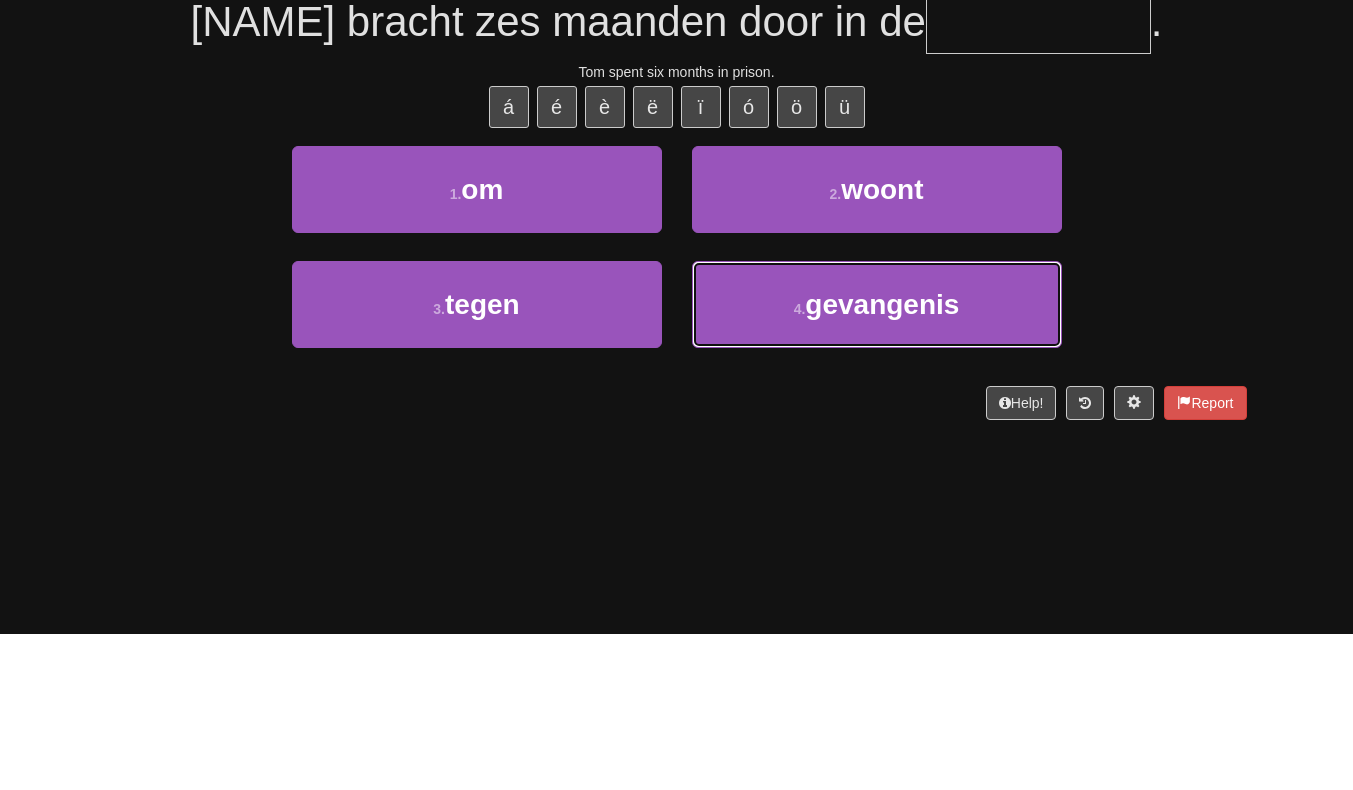 click on "4 .  gevangenis" at bounding box center (877, 461) 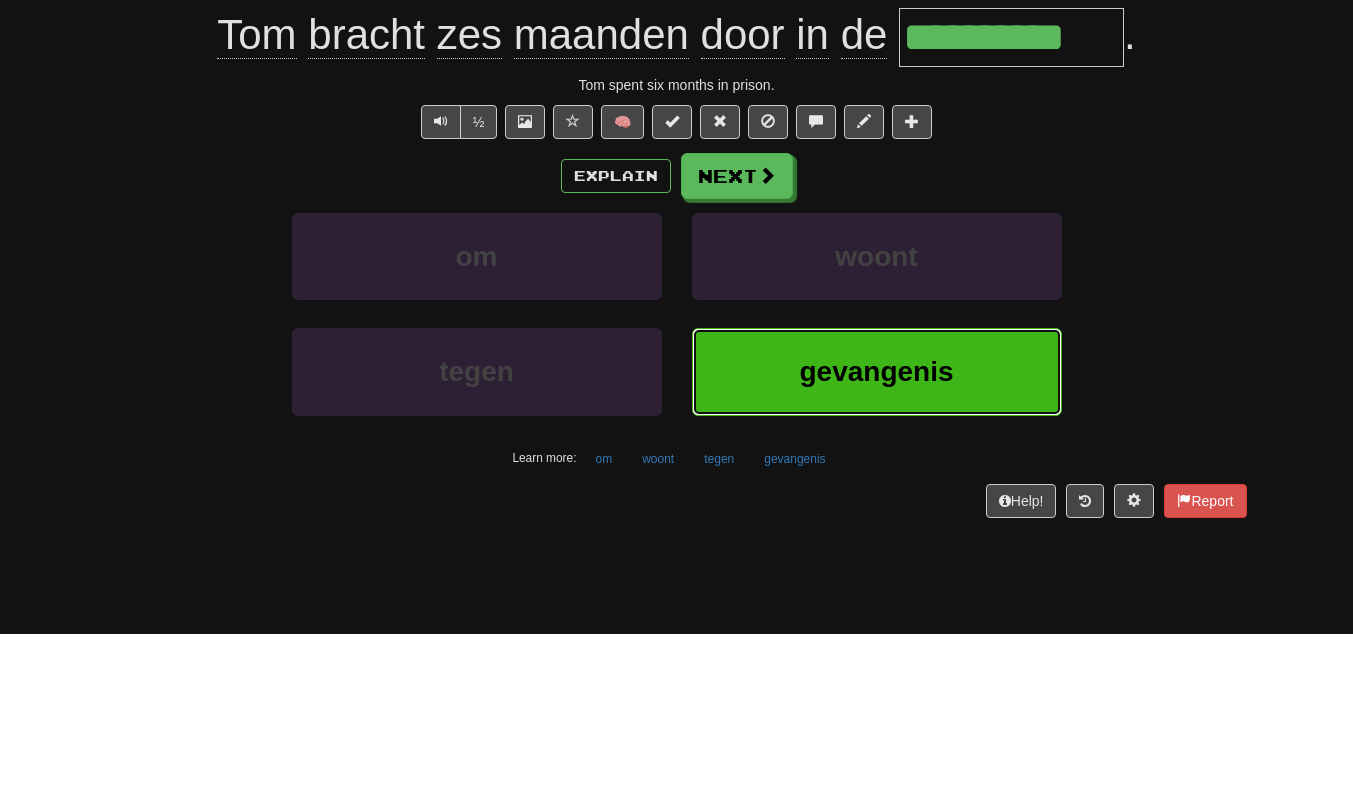 scroll, scrollTop: 59, scrollLeft: 0, axis: vertical 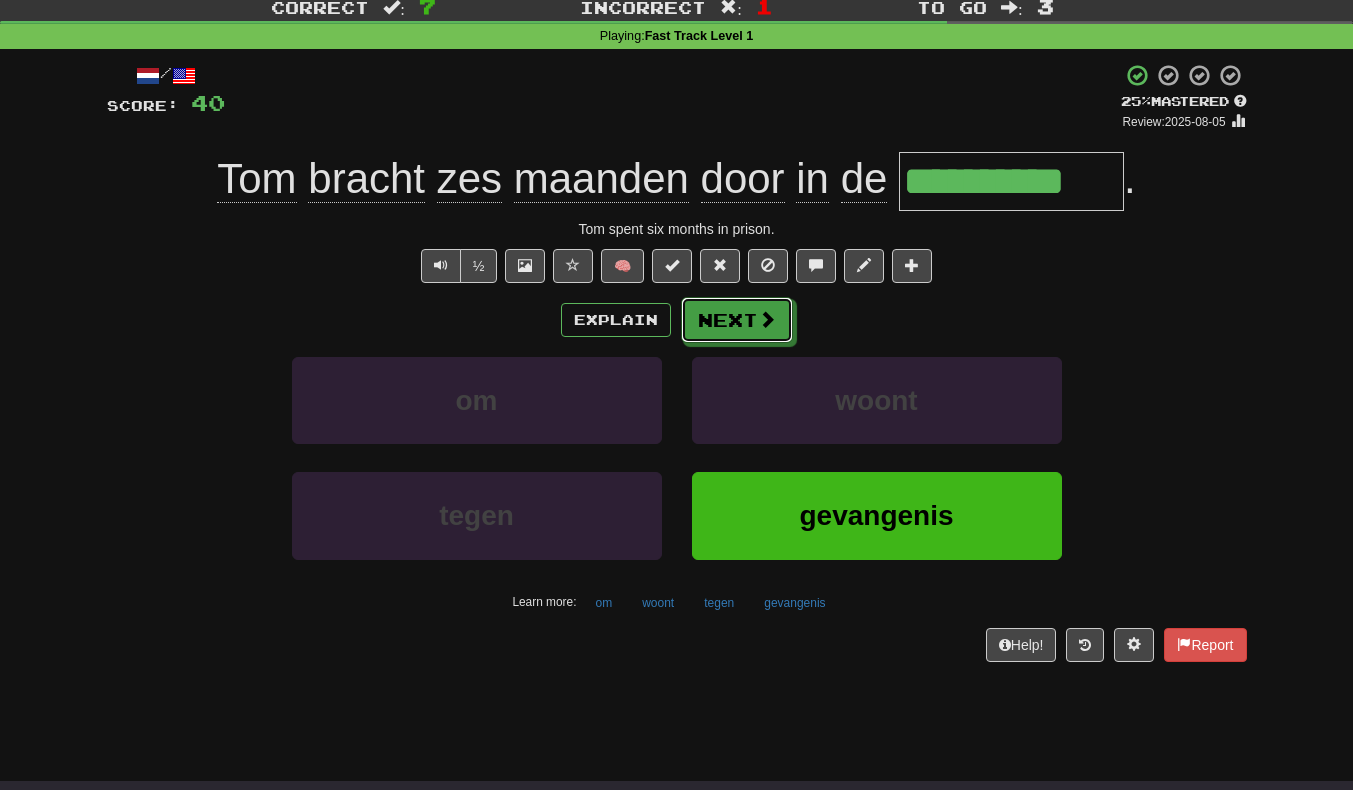 click on "Next" at bounding box center [737, 320] 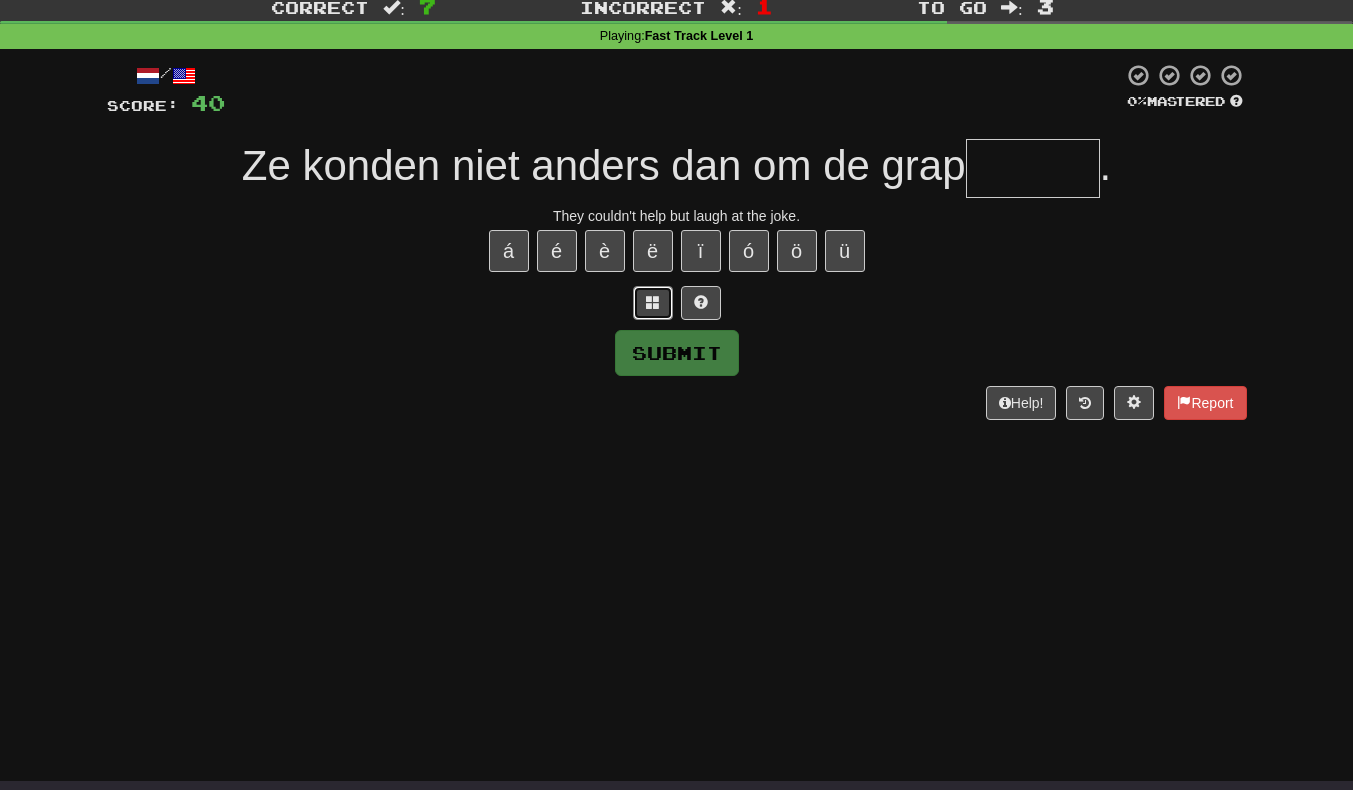 click at bounding box center [653, 302] 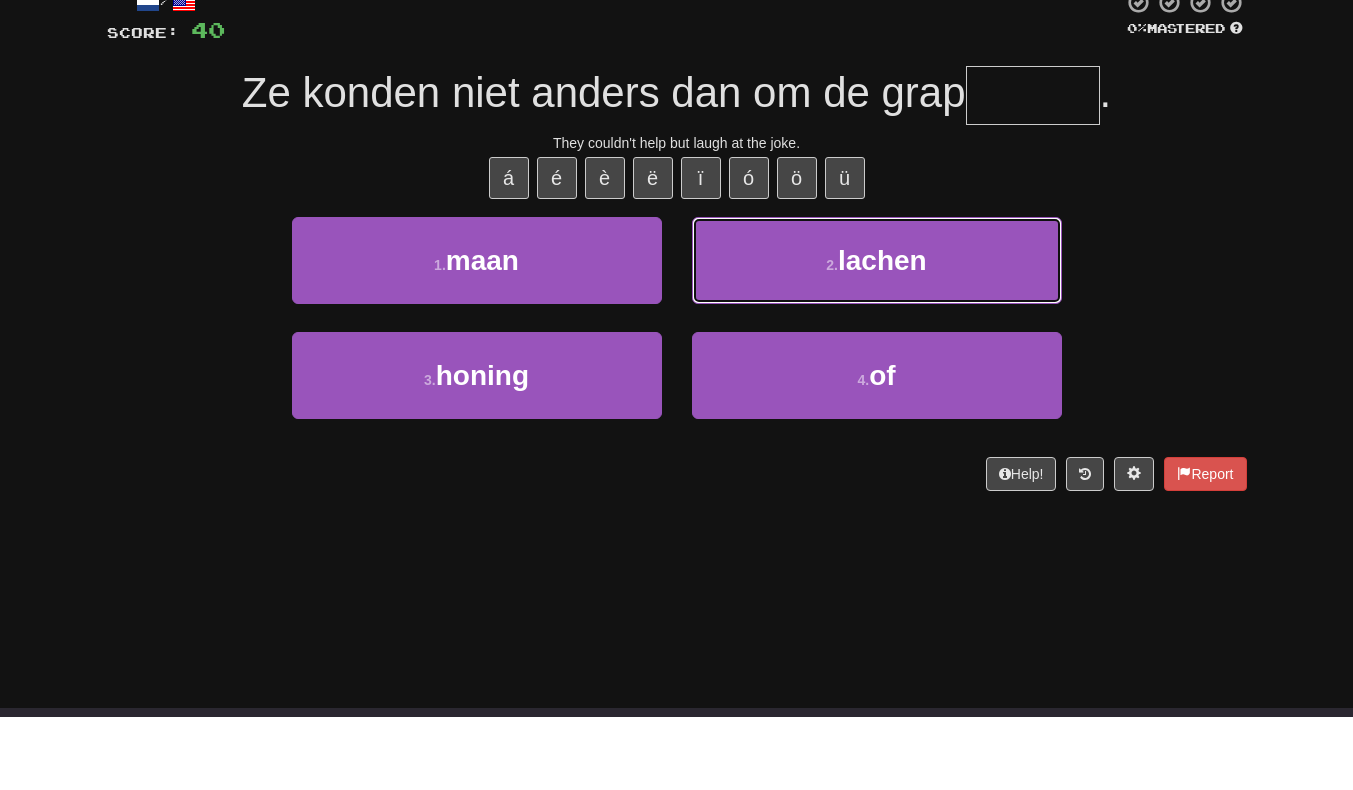 click on "2 .  lachen" at bounding box center (877, 333) 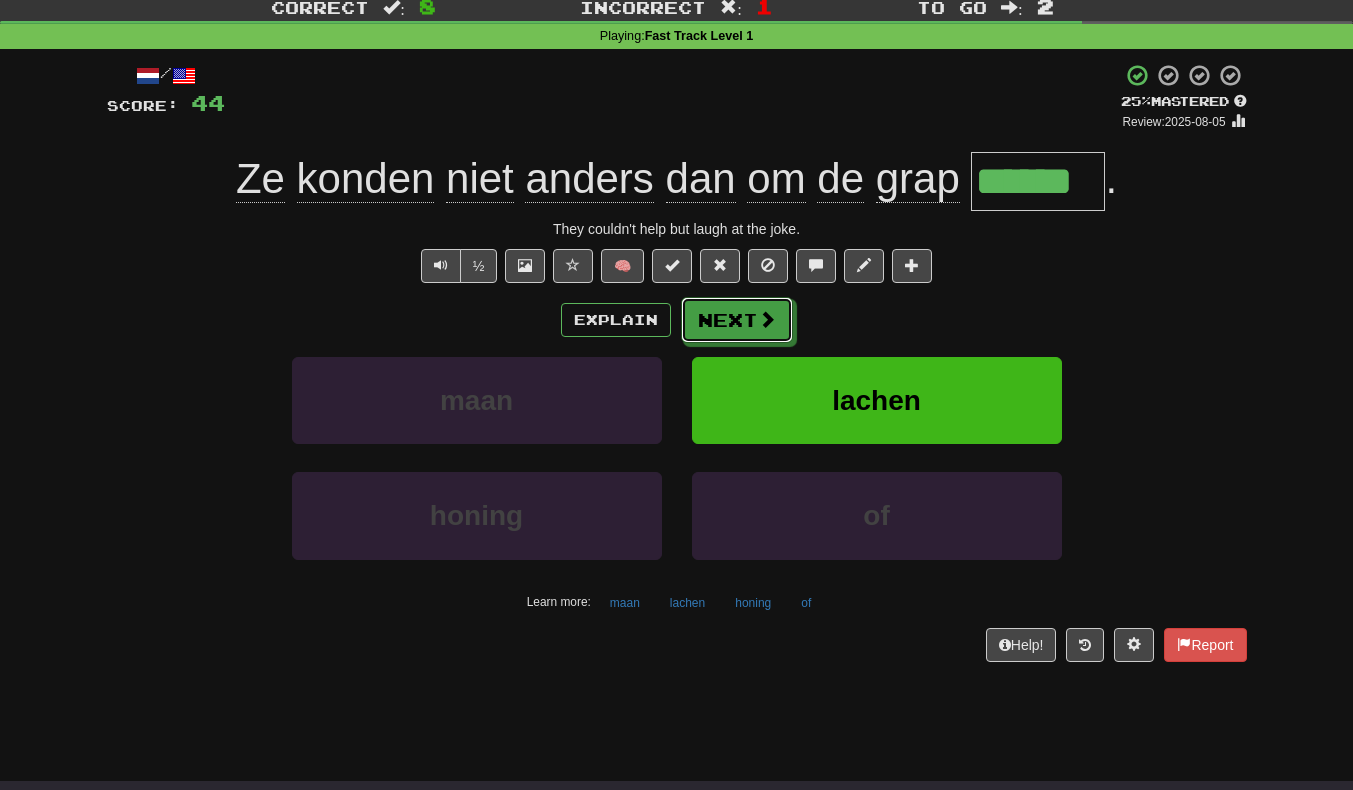 click on "Next" at bounding box center (737, 320) 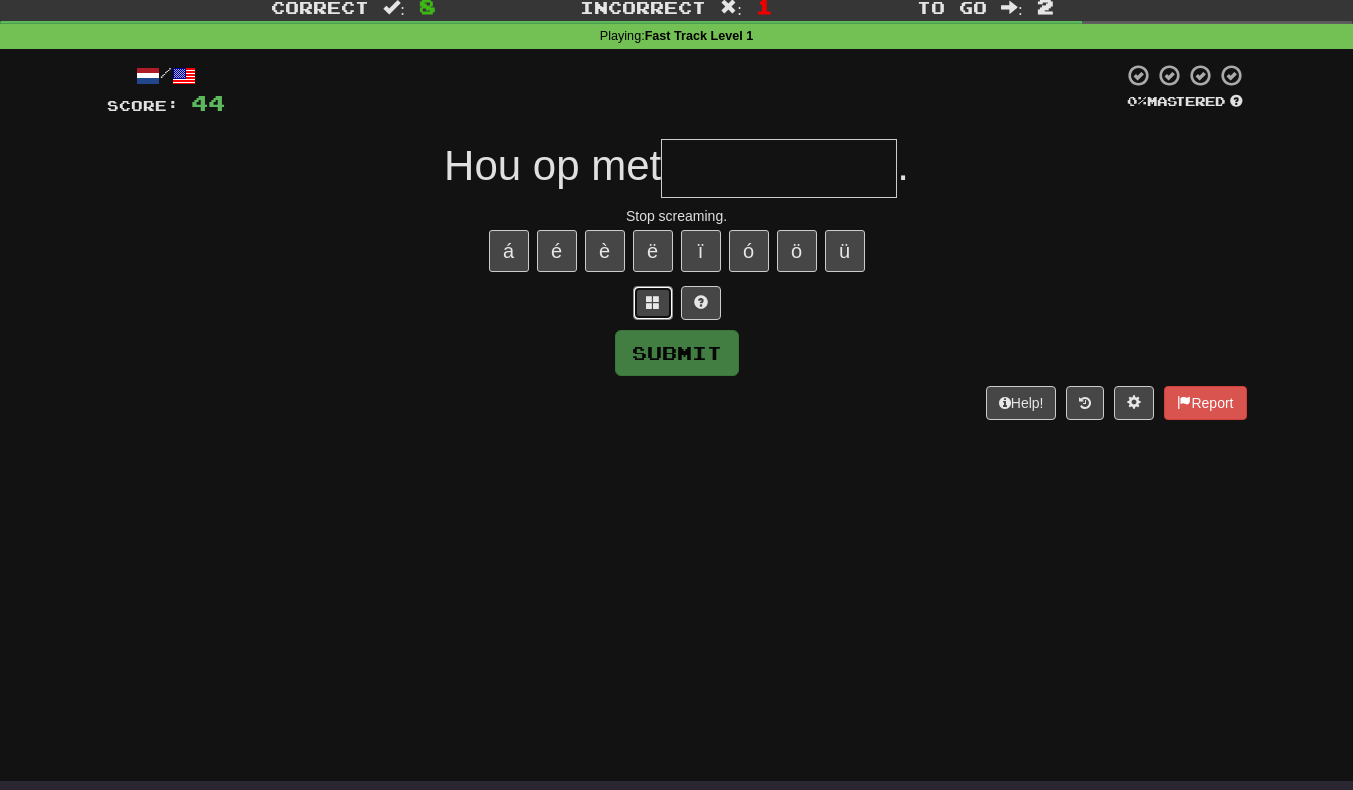 click at bounding box center [653, 303] 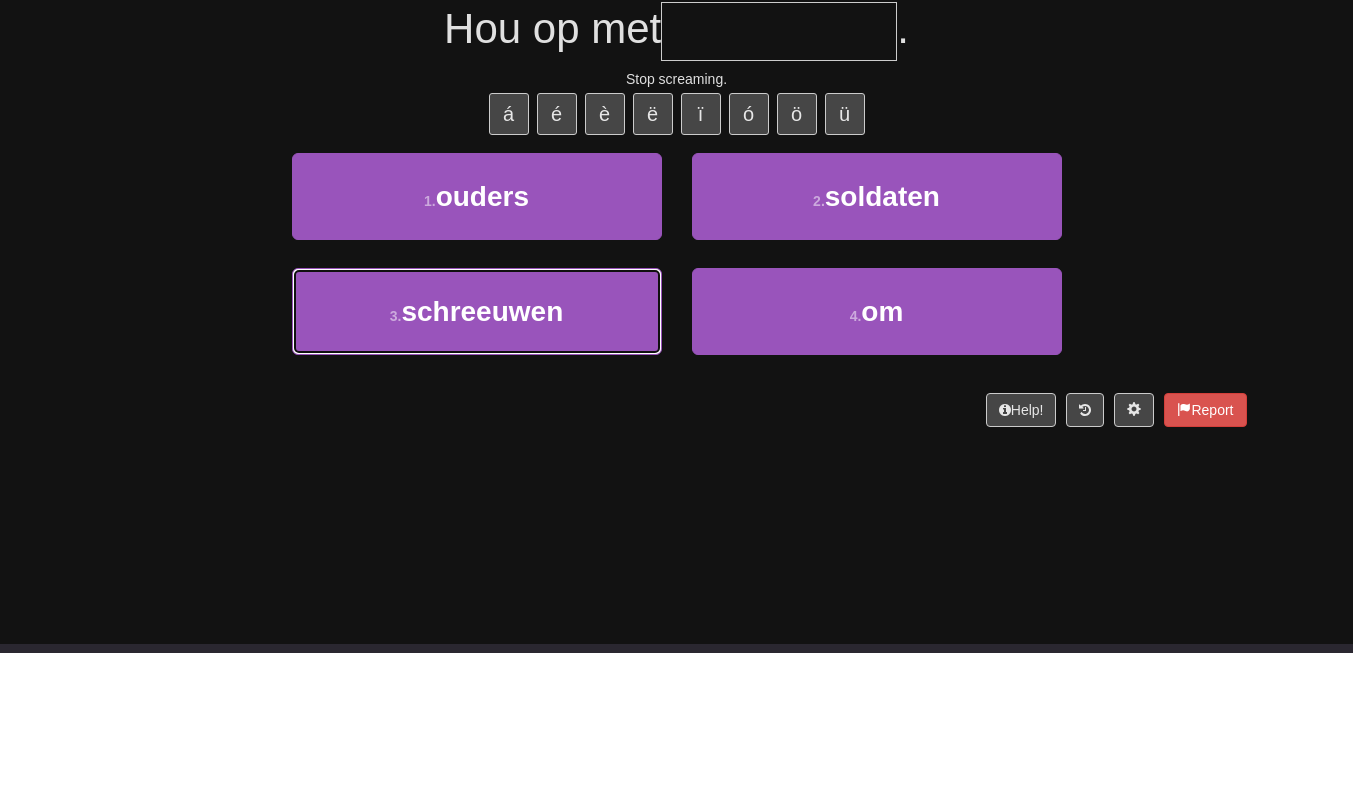 click on "schreeuwen" at bounding box center (482, 448) 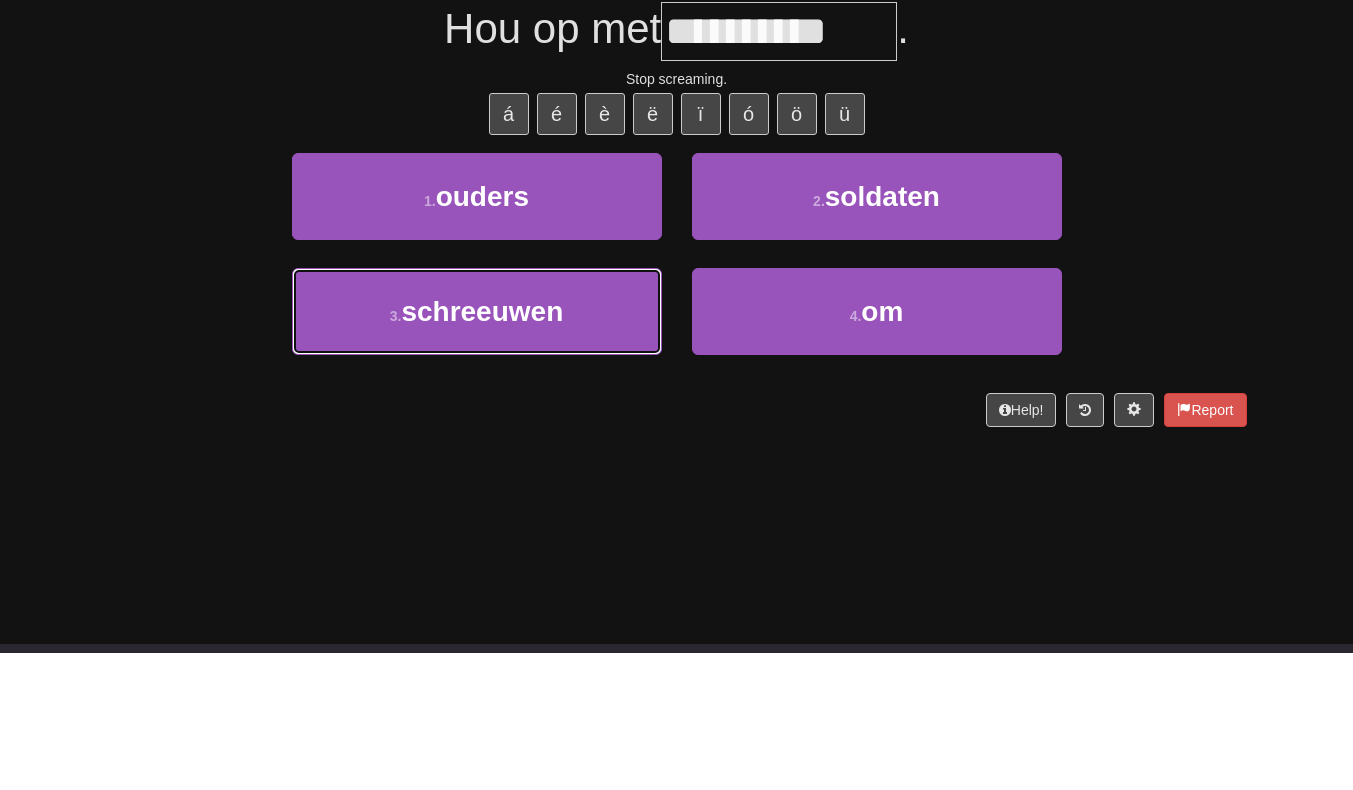 scroll, scrollTop: 72, scrollLeft: 0, axis: vertical 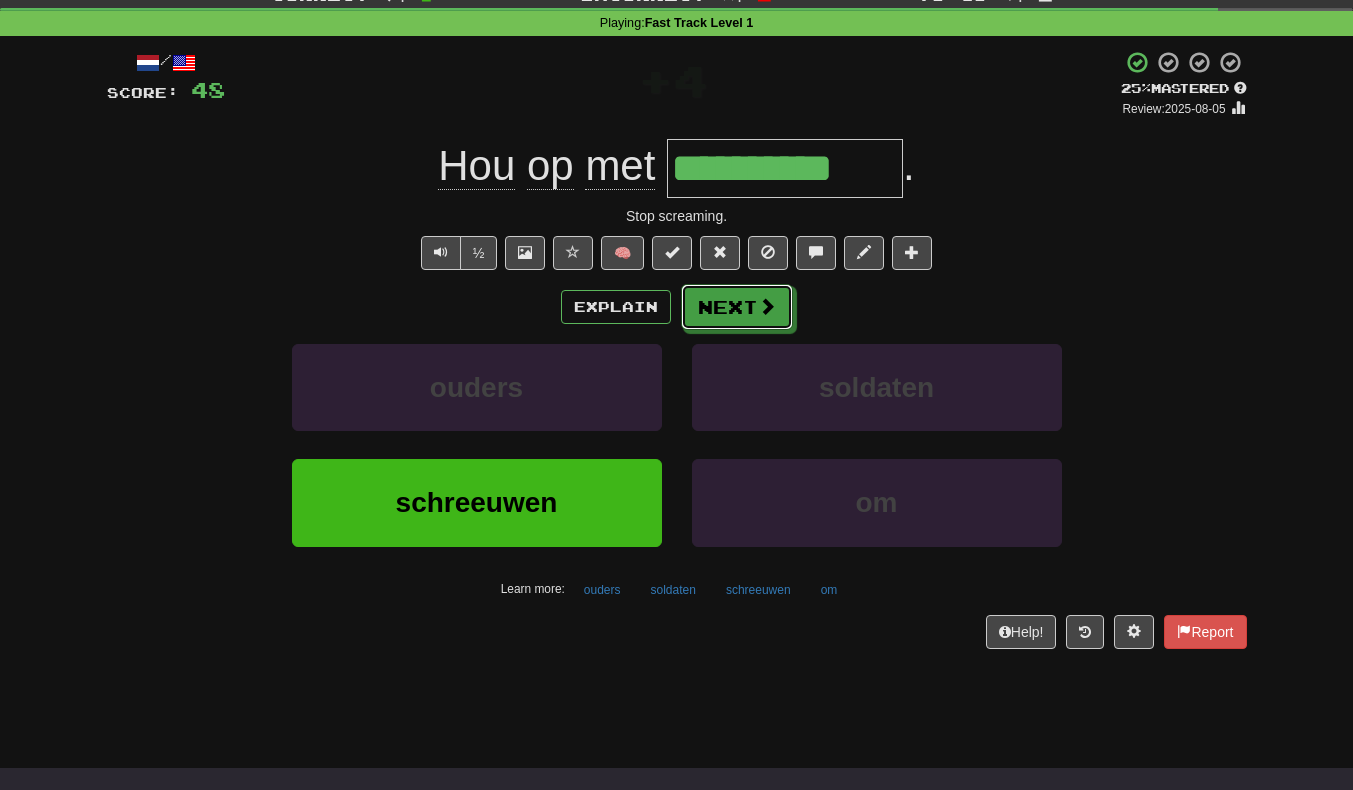 click at bounding box center [767, 306] 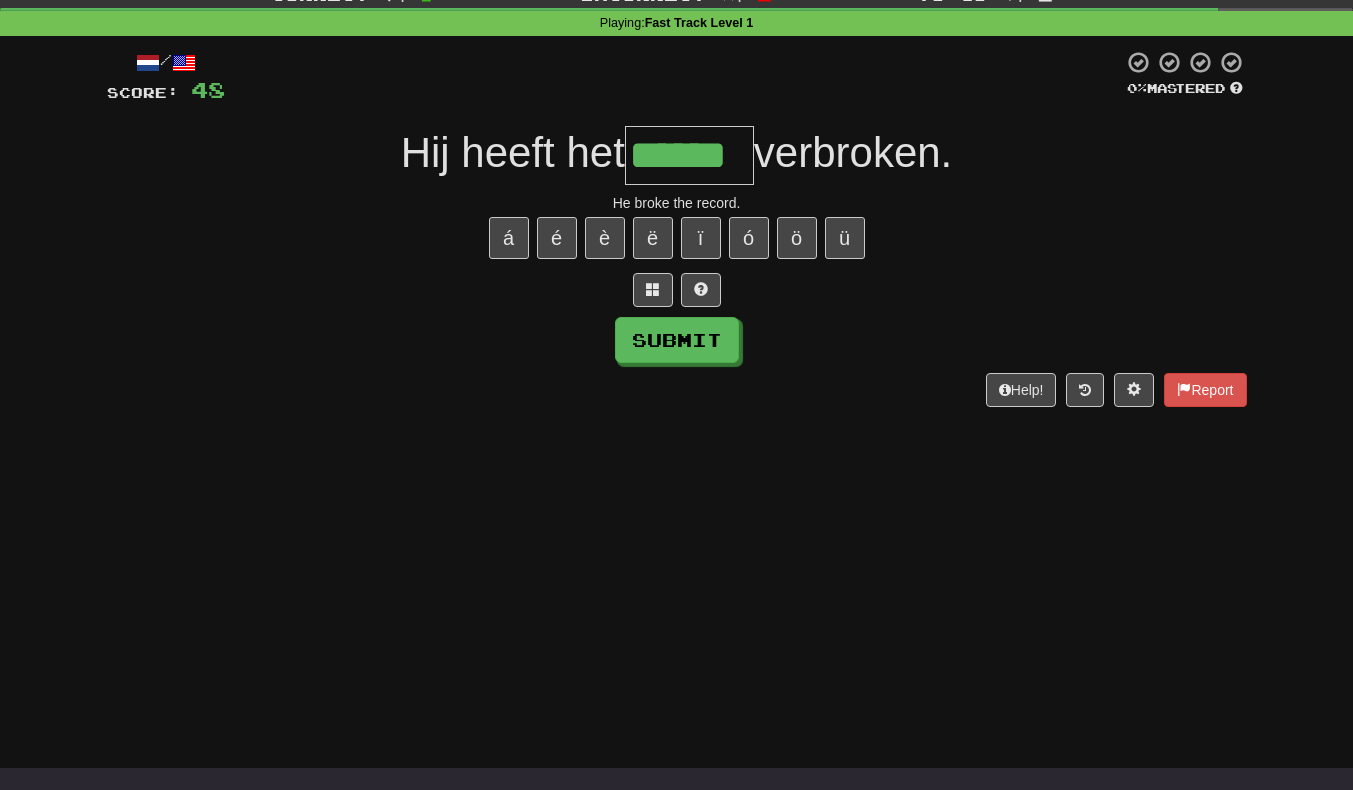 scroll, scrollTop: 0, scrollLeft: 14, axis: horizontal 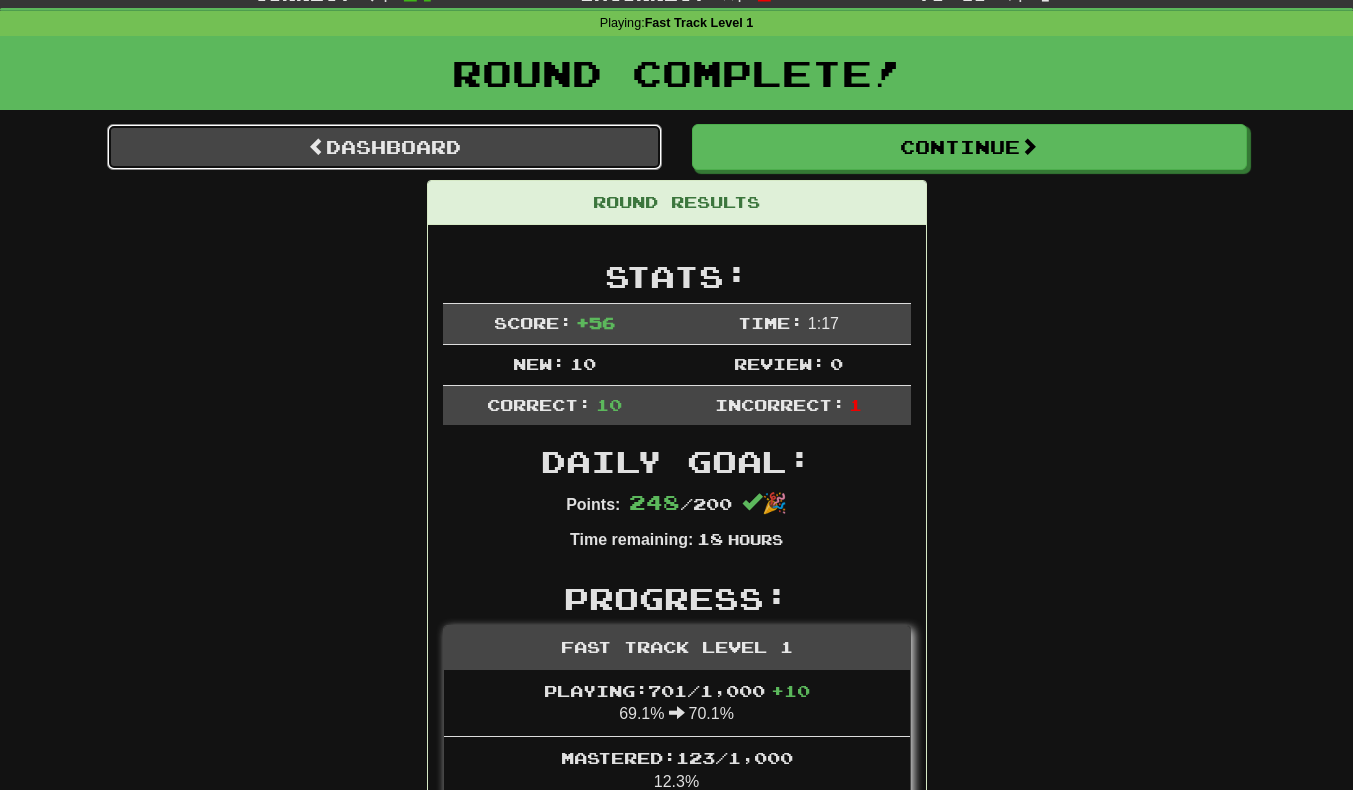 click on "Dashboard" at bounding box center [384, 147] 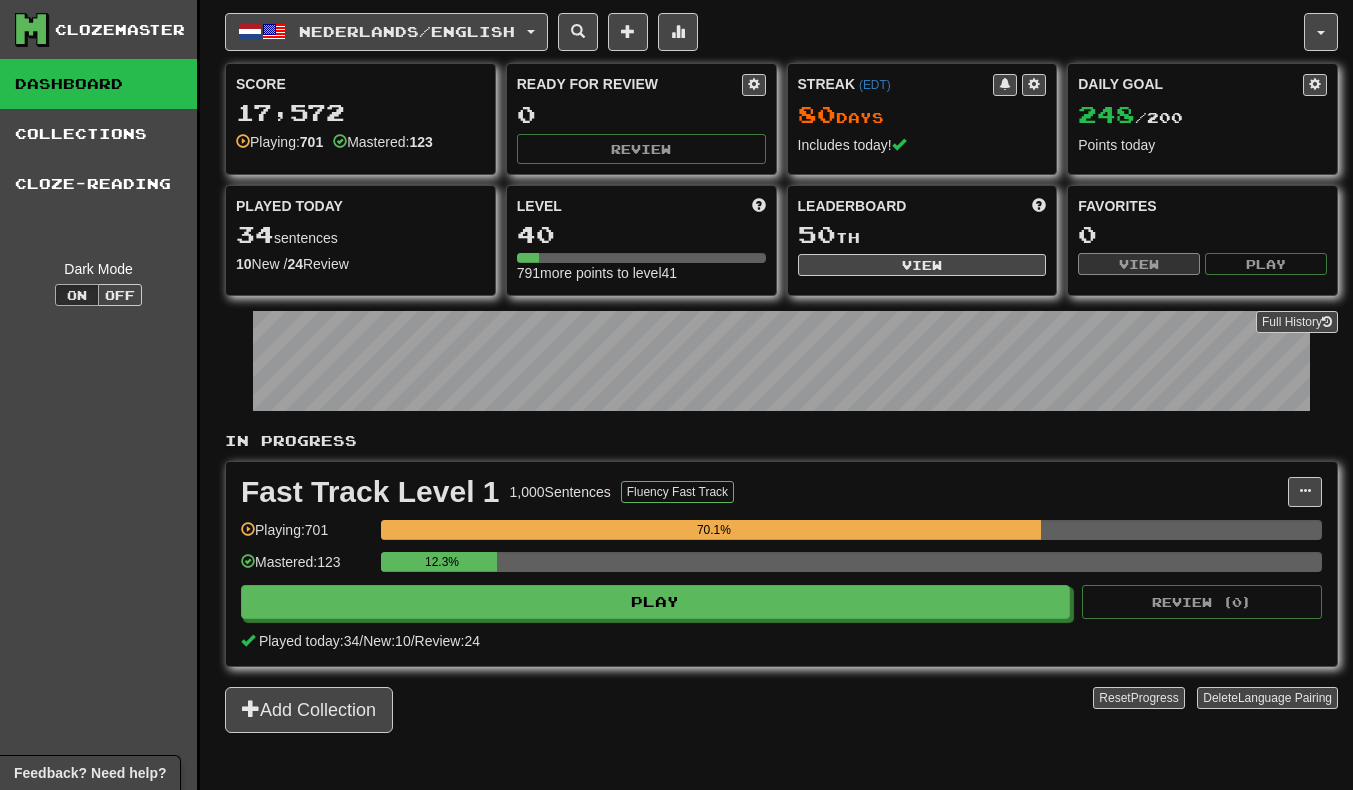 scroll, scrollTop: 0, scrollLeft: 0, axis: both 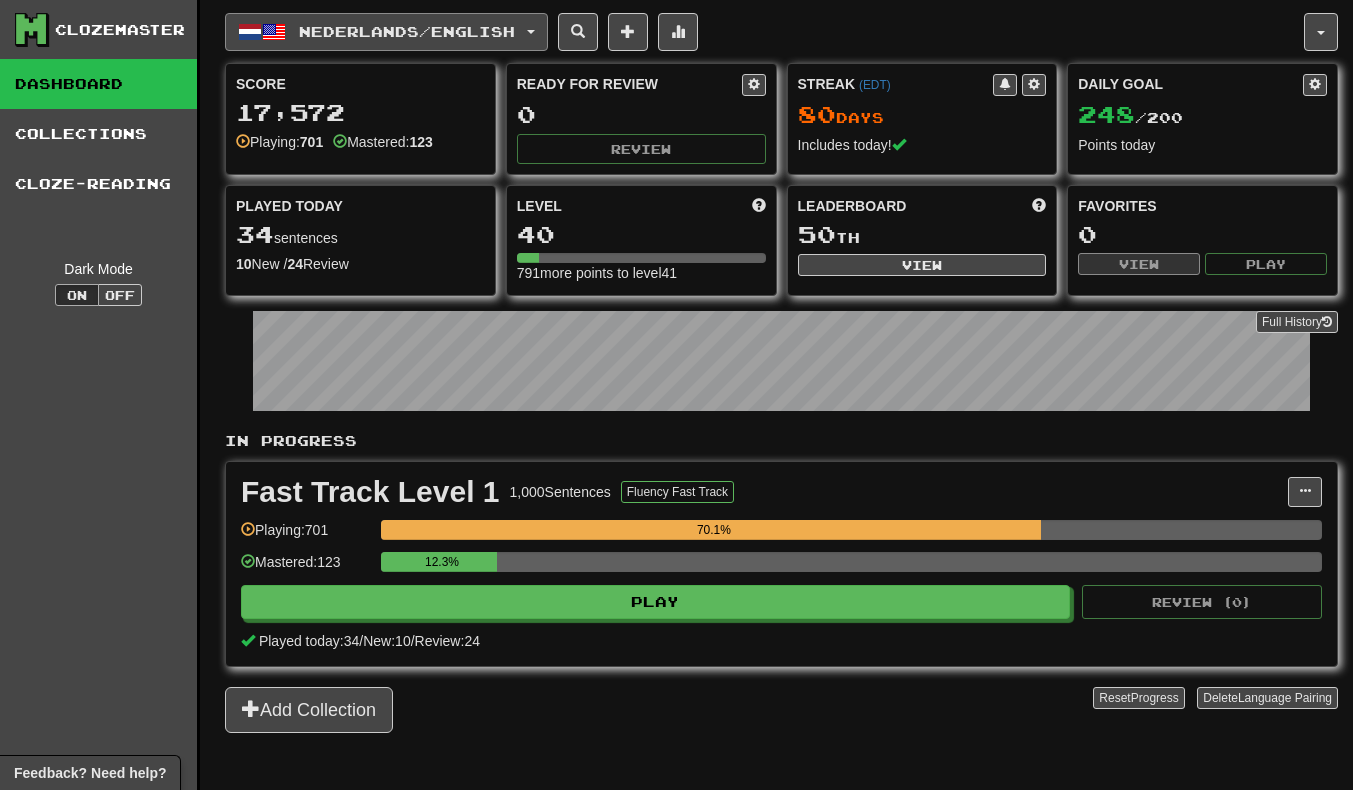 click on "Nederlands  /  English" at bounding box center (407, 31) 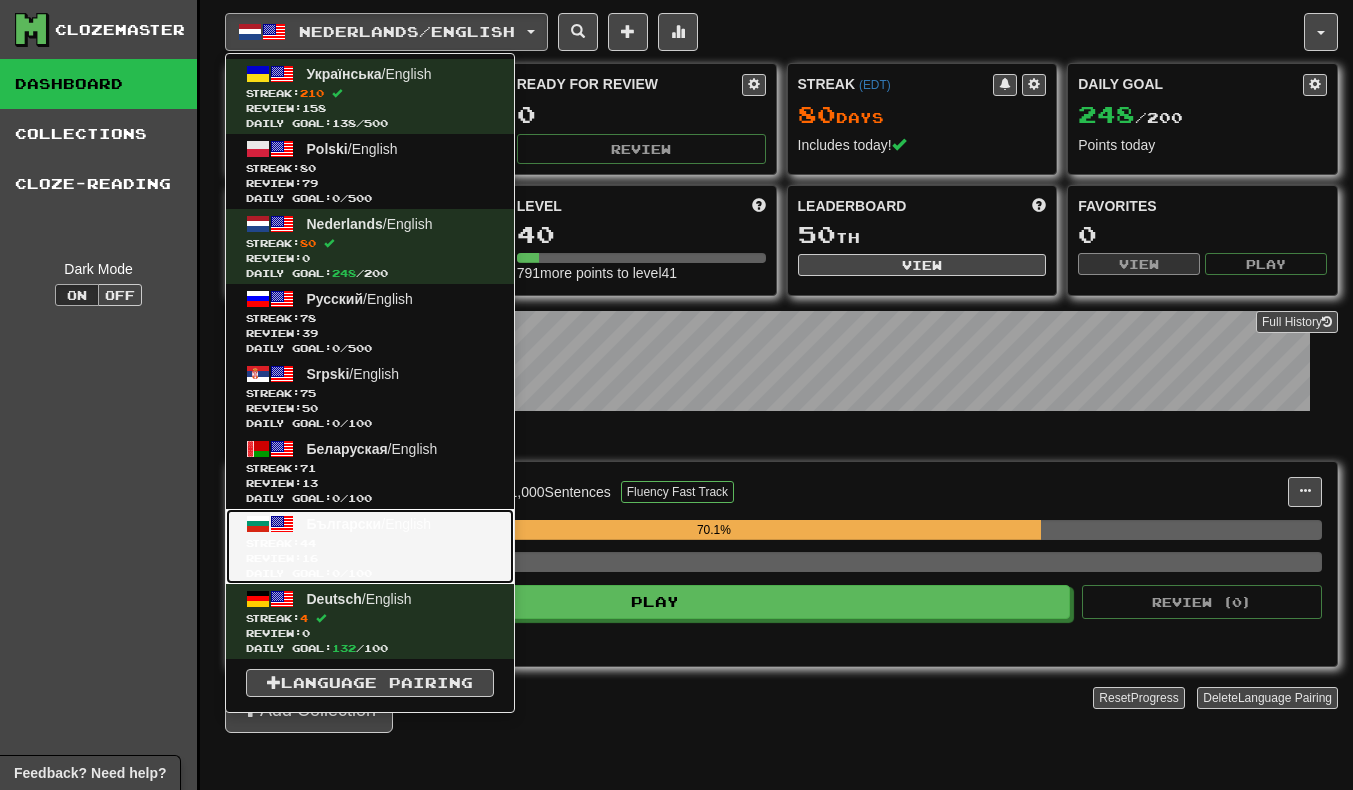 click on "Streak:  44" at bounding box center (370, 543) 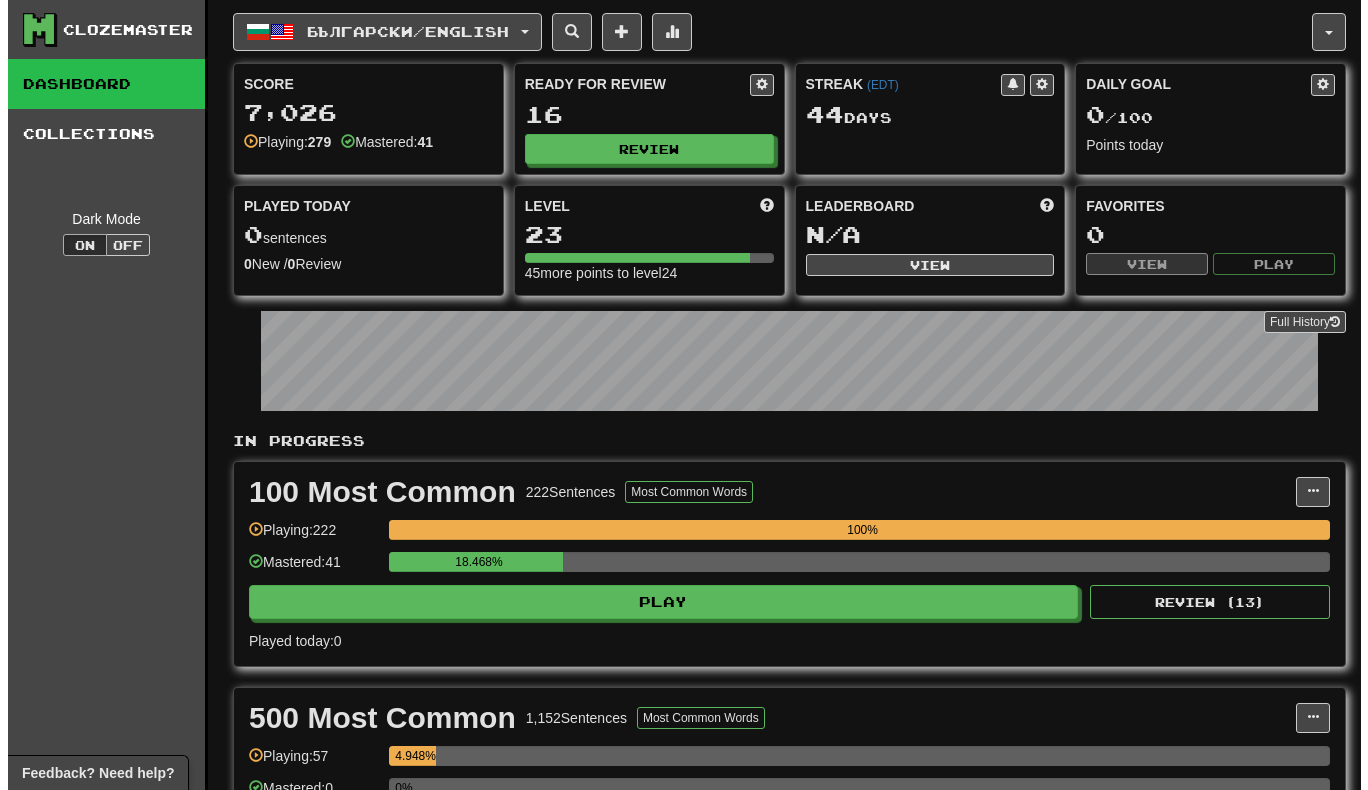 scroll, scrollTop: 0, scrollLeft: 0, axis: both 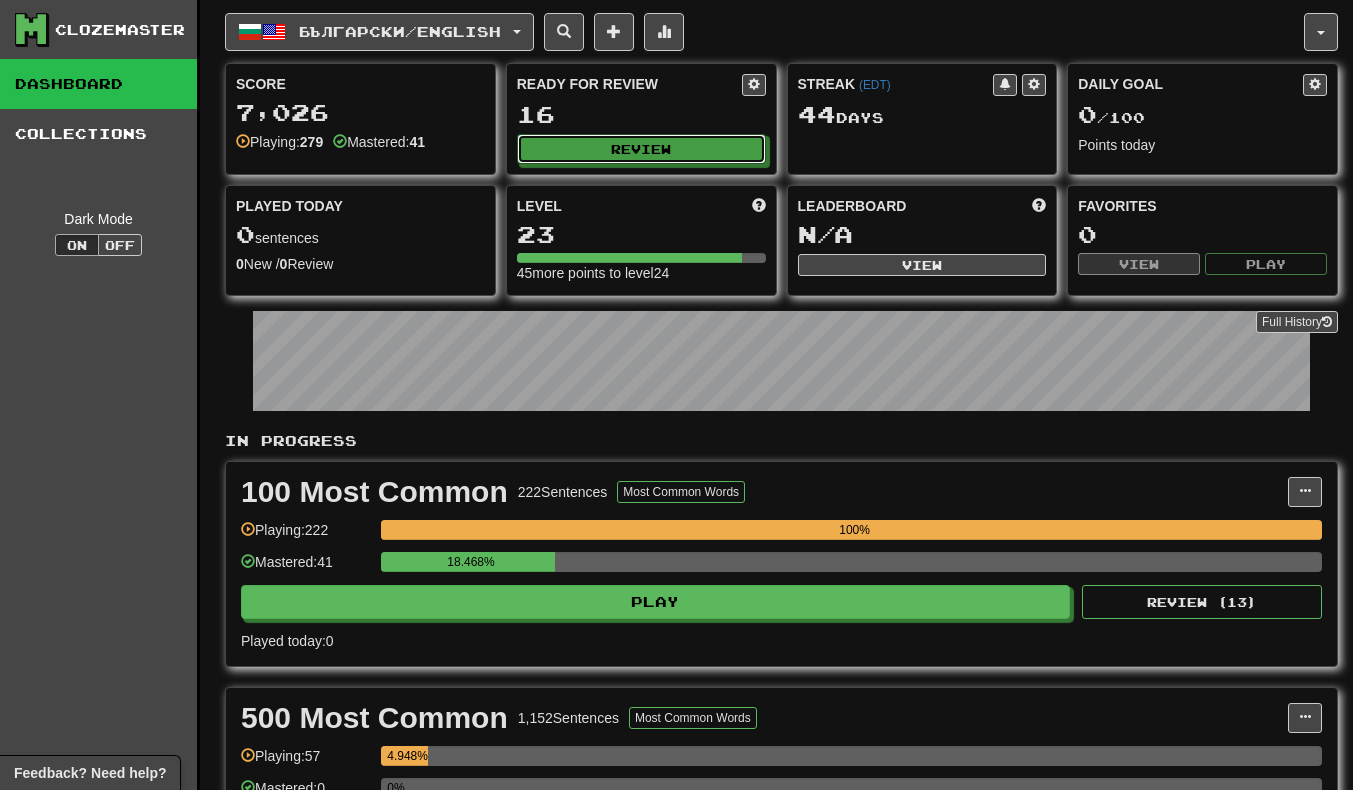 click on "Review" at bounding box center [641, 149] 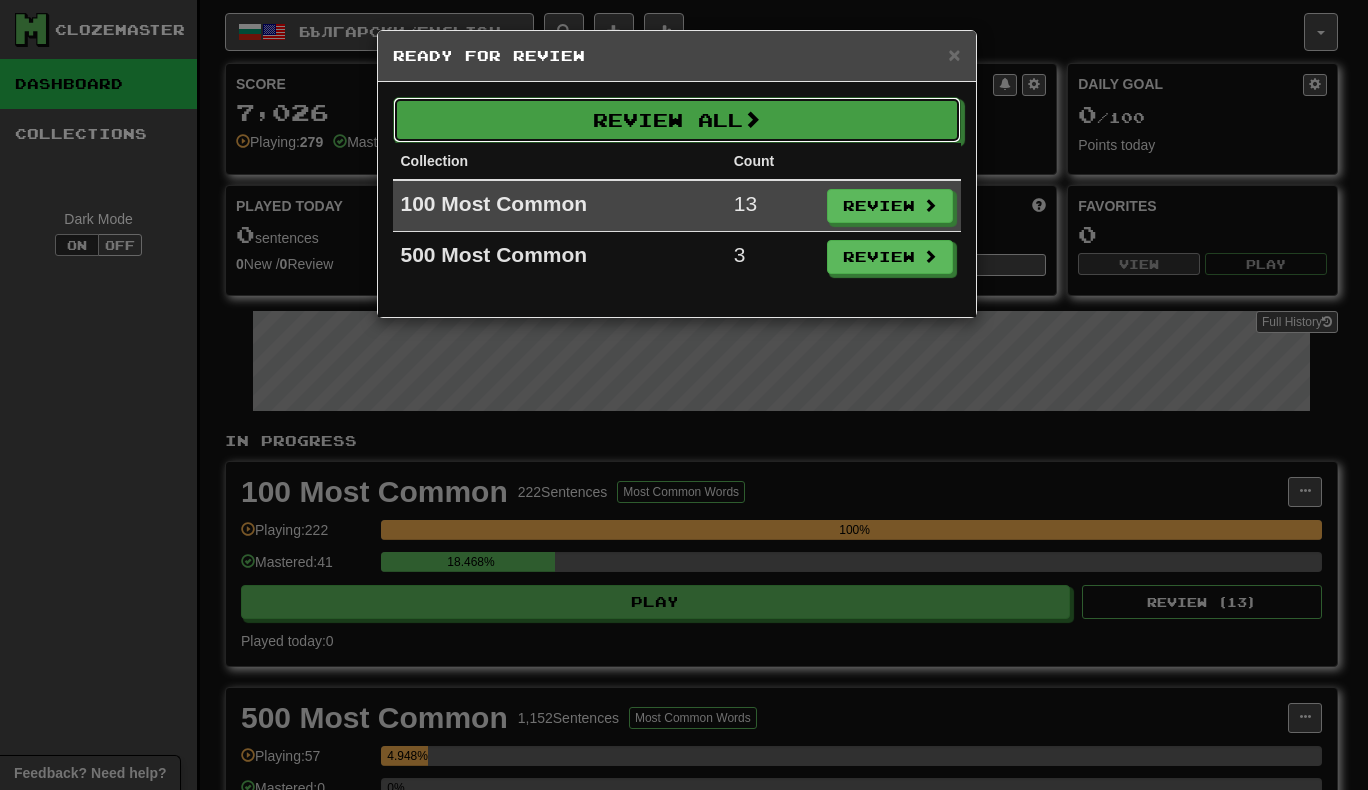click on "Review All" at bounding box center (677, 120) 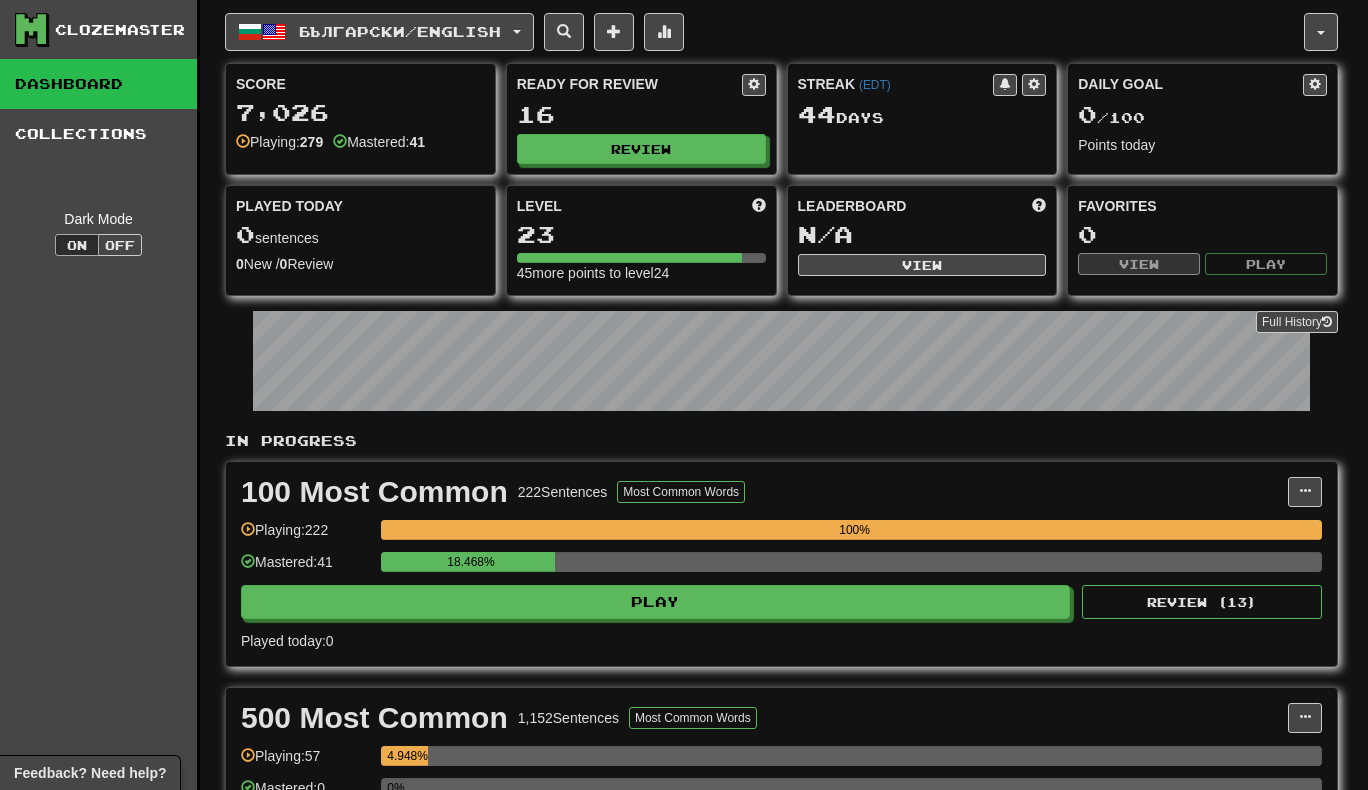 select on "**" 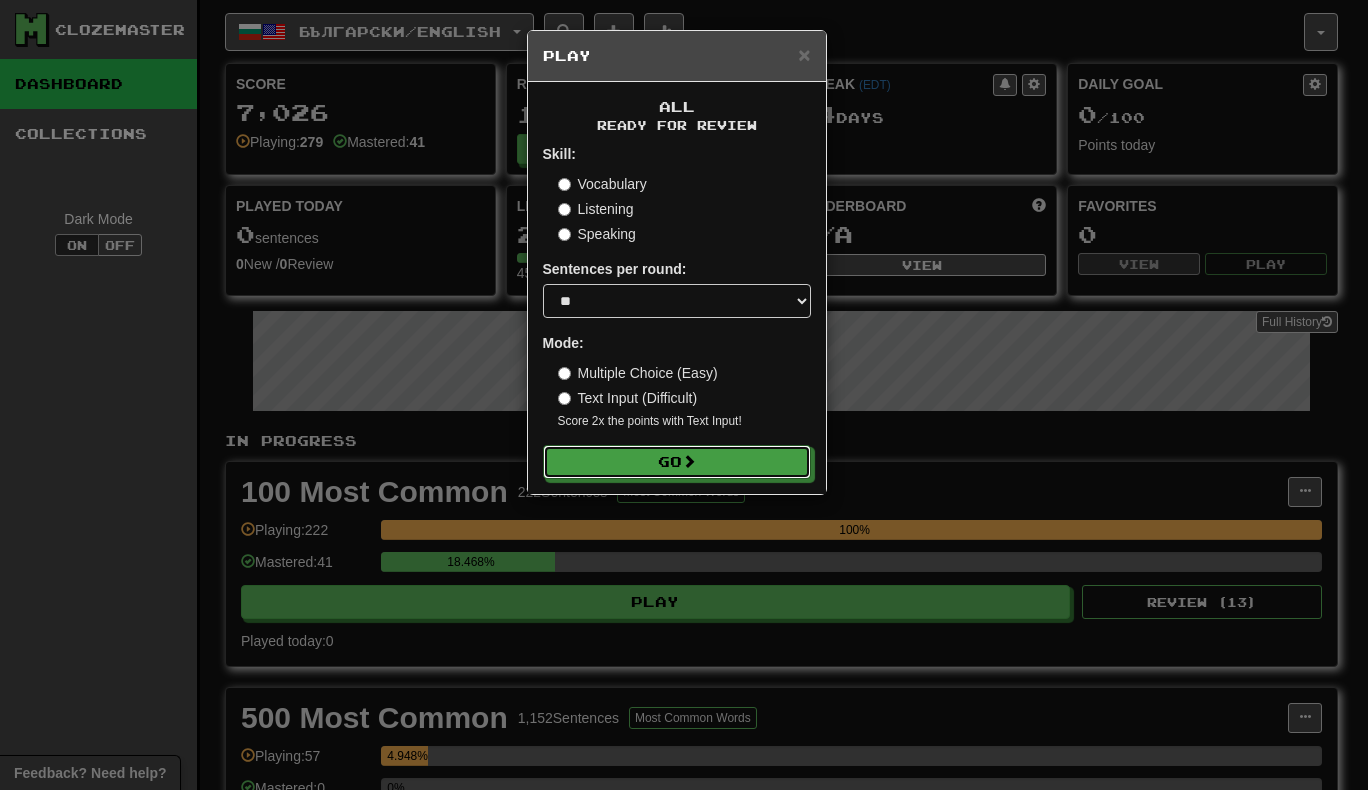click on "Go" at bounding box center (677, 462) 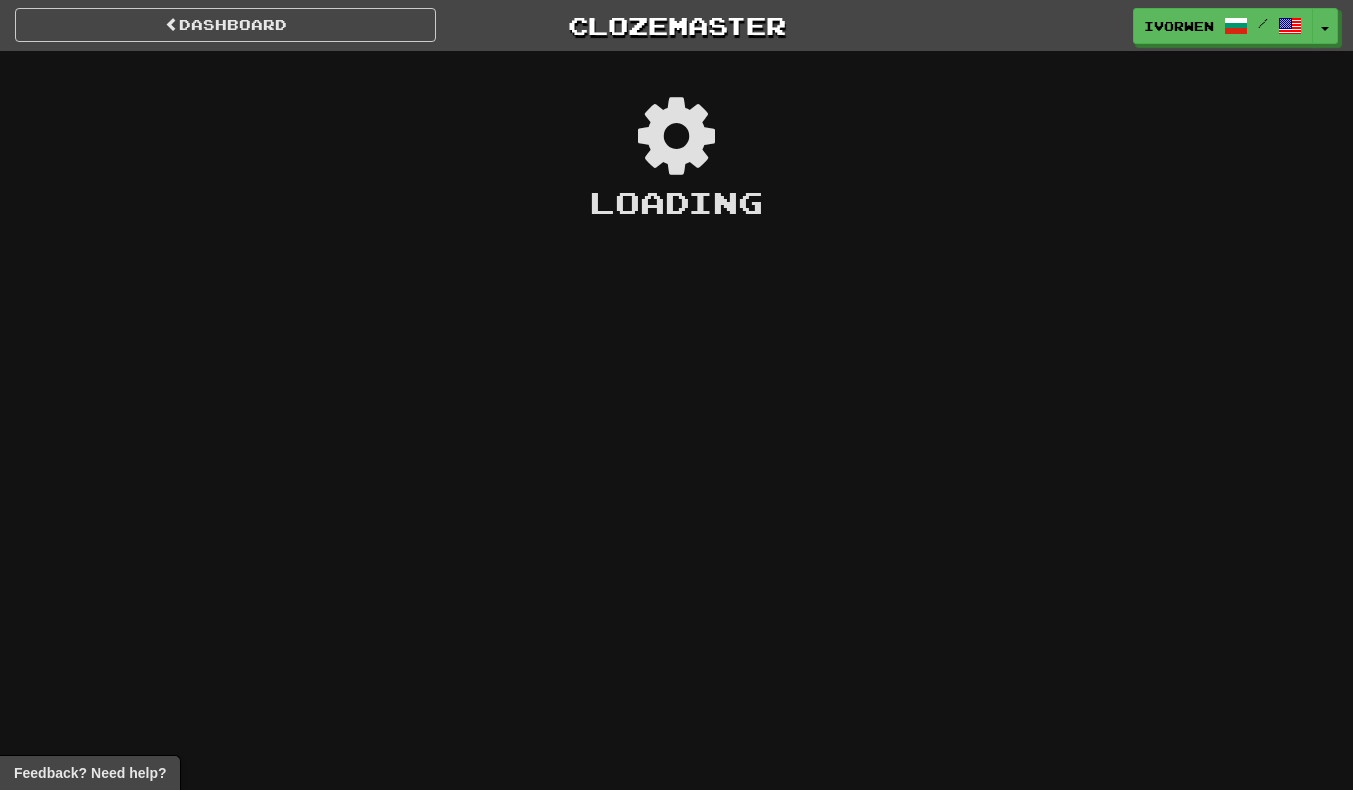scroll, scrollTop: 0, scrollLeft: 0, axis: both 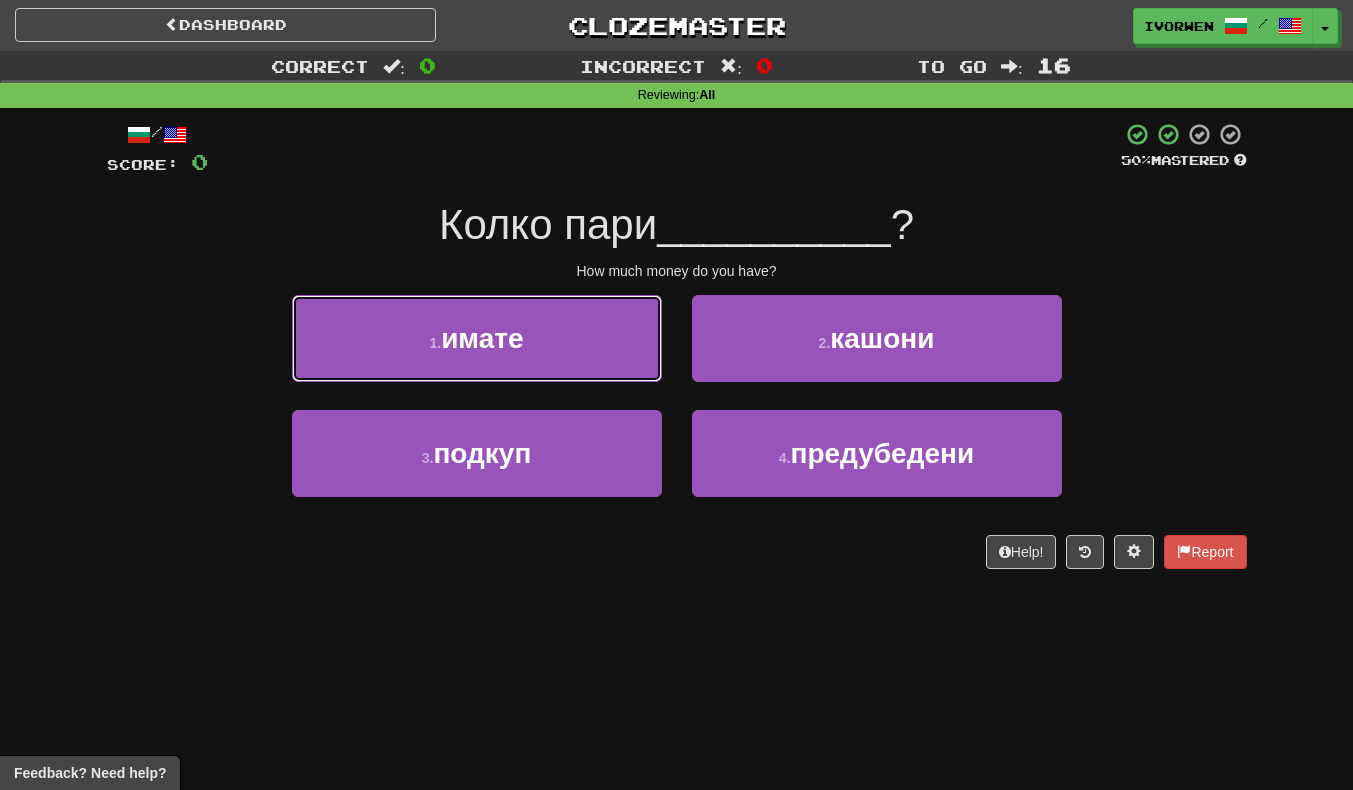 click on "1 .  имате" at bounding box center (477, 338) 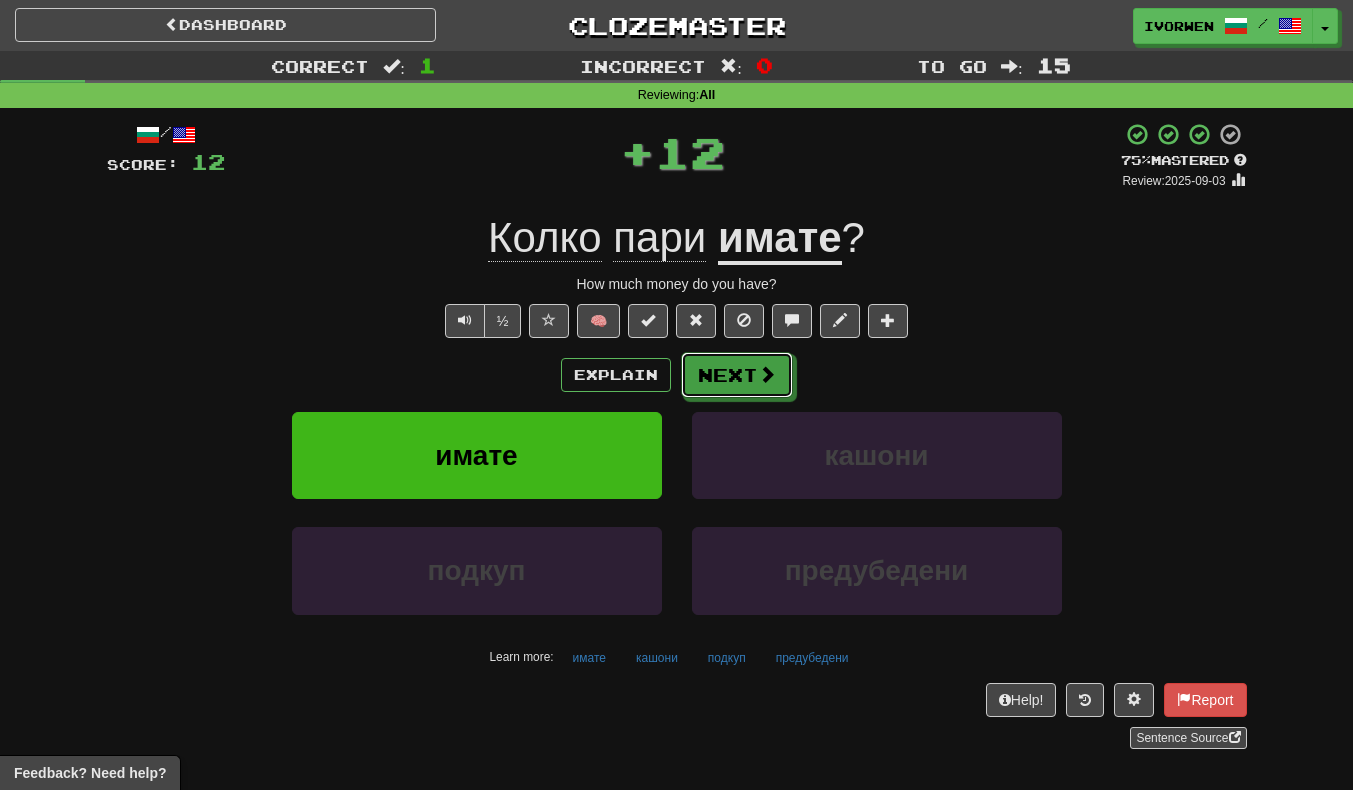 click at bounding box center (767, 374) 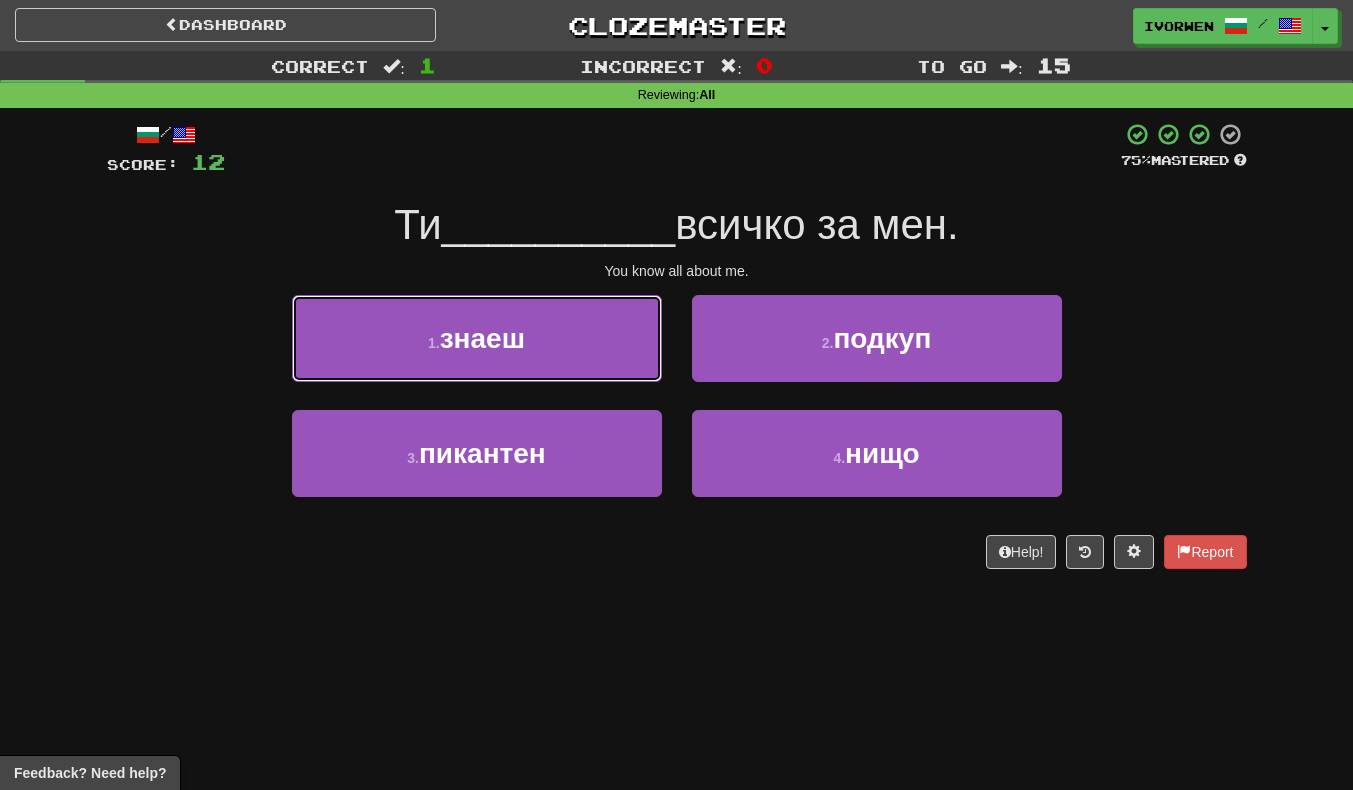 click on "1 .  знаеш" at bounding box center [477, 338] 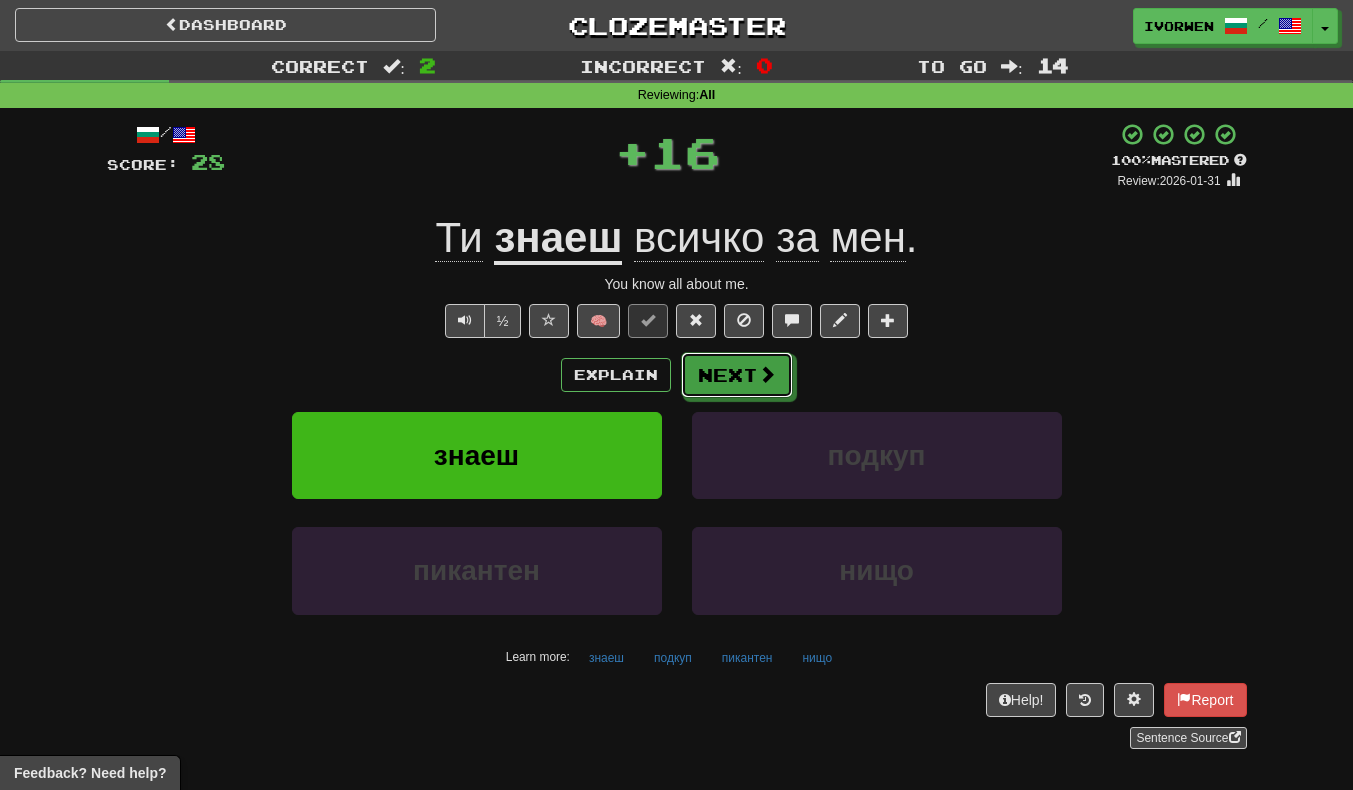 click at bounding box center [767, 374] 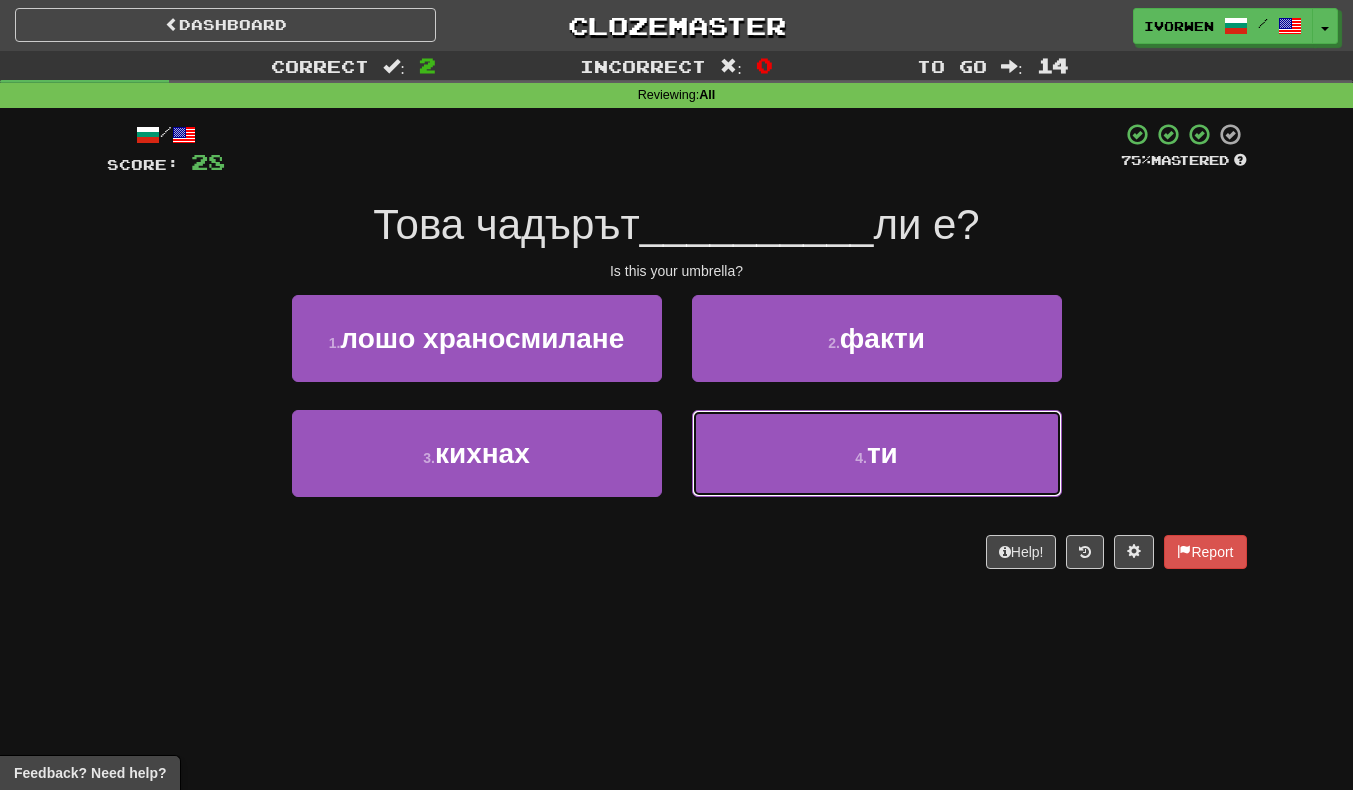 click on "ти" at bounding box center [882, 453] 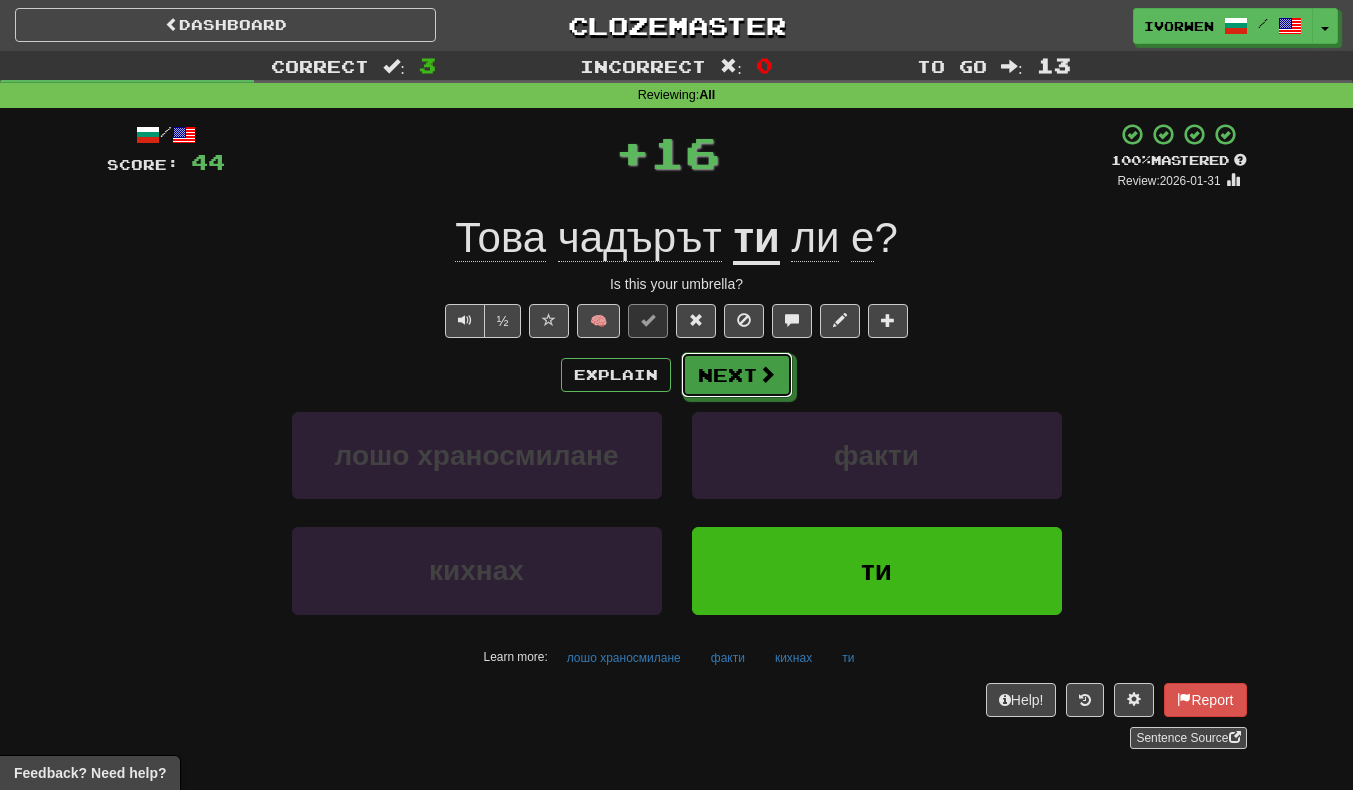 click on "Next" at bounding box center [737, 375] 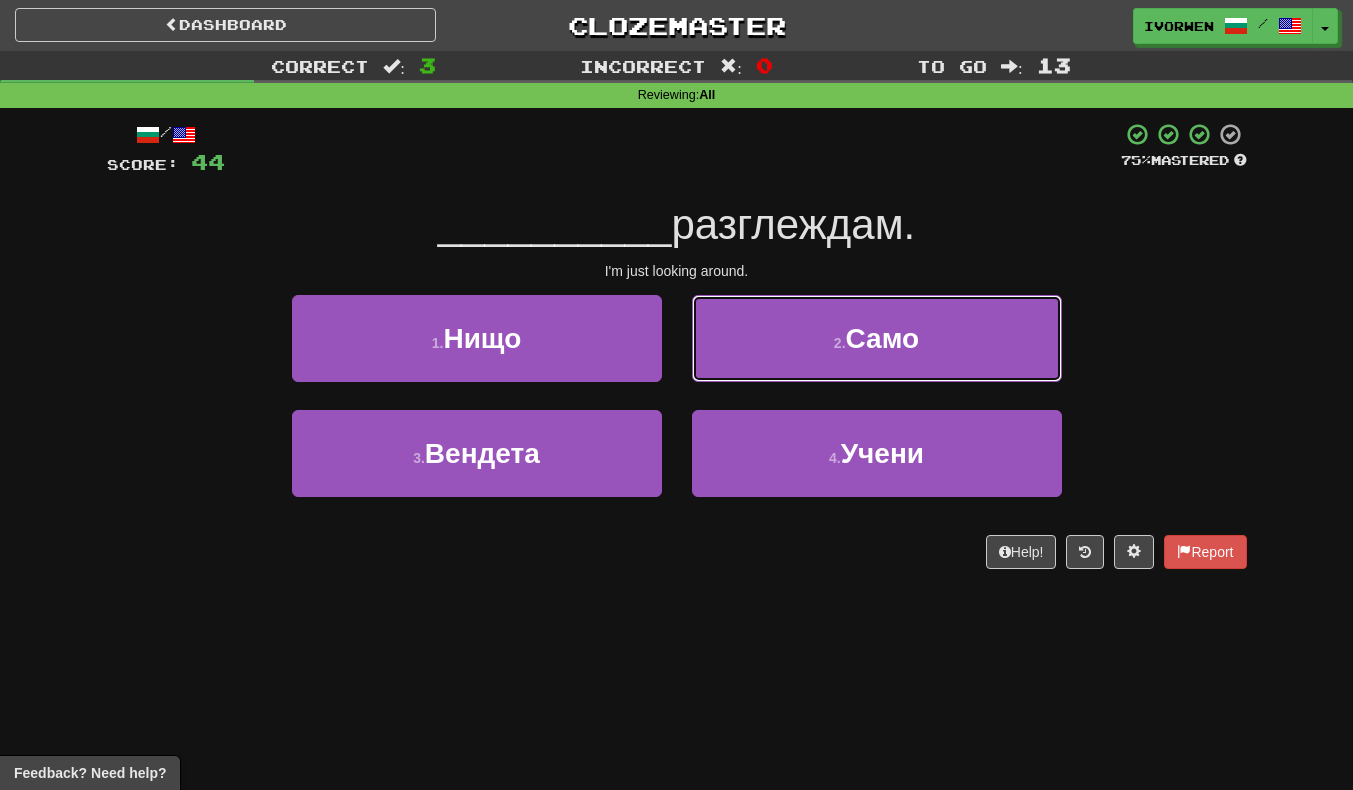 click on "Само" at bounding box center (883, 338) 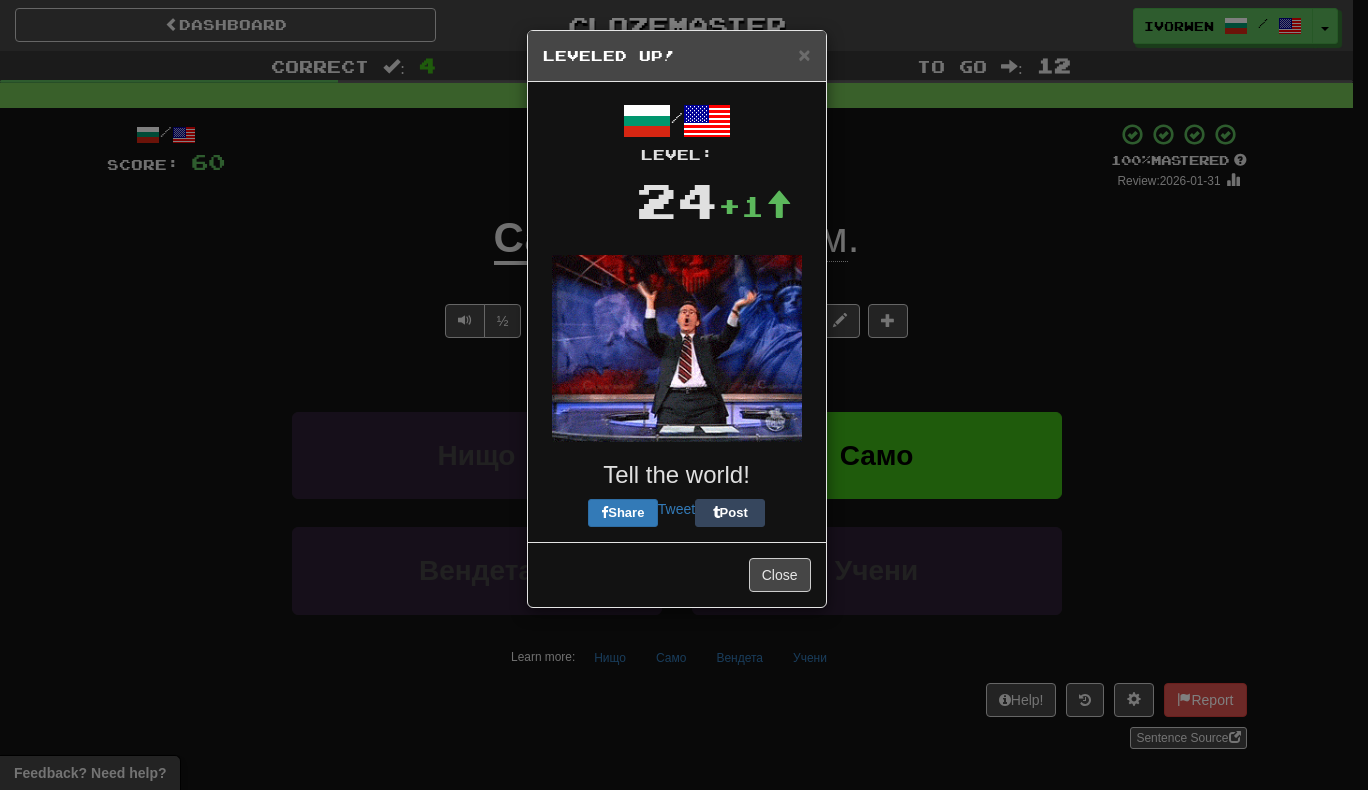 click at bounding box center [677, 348] 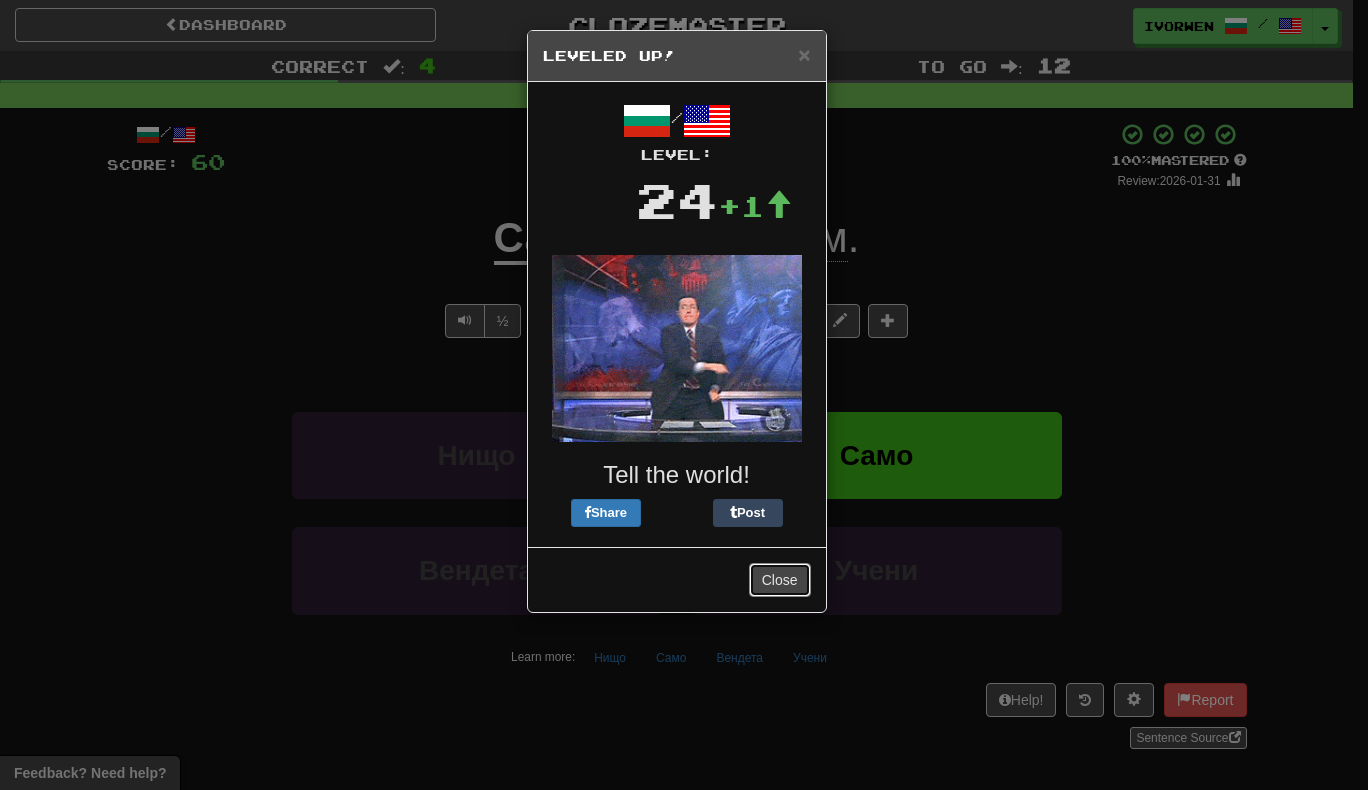 click on "Close" at bounding box center (780, 580) 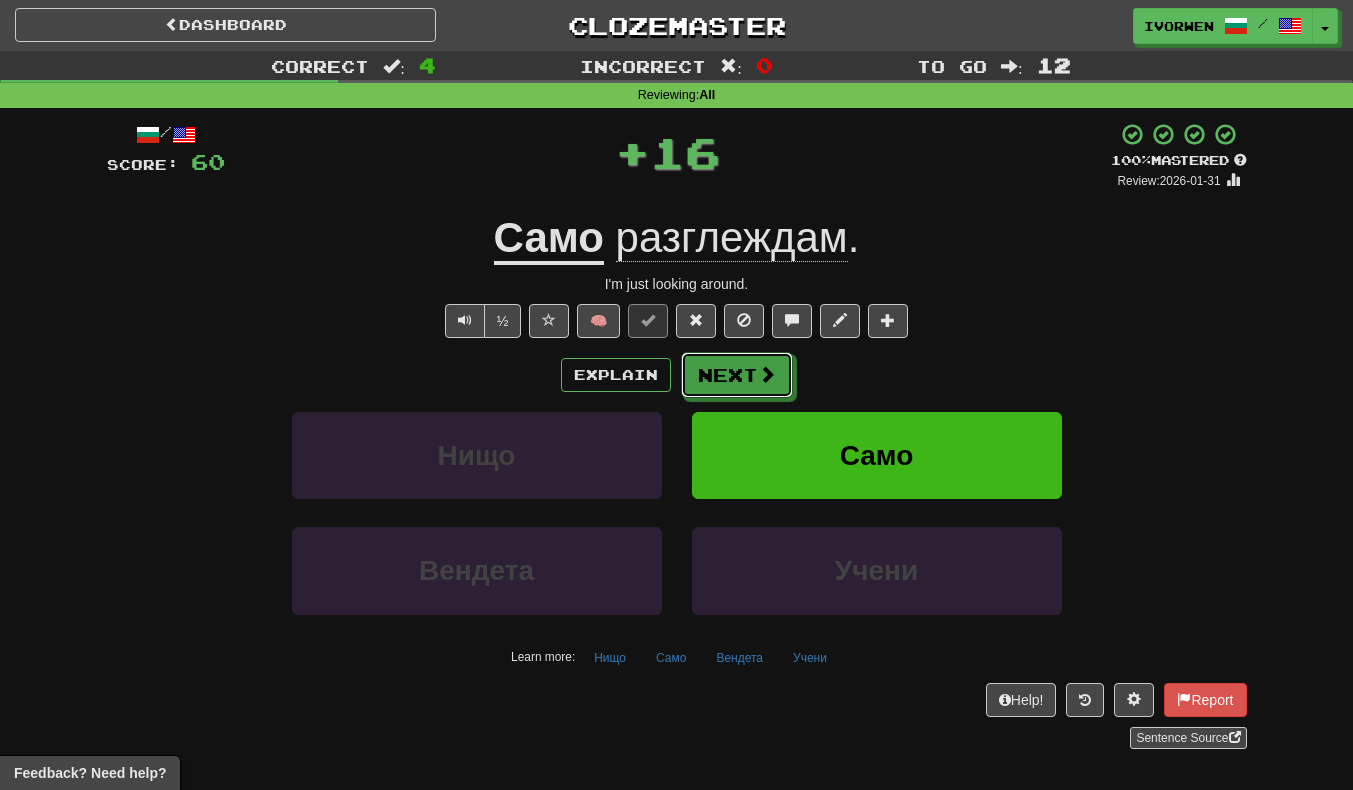 click at bounding box center (767, 374) 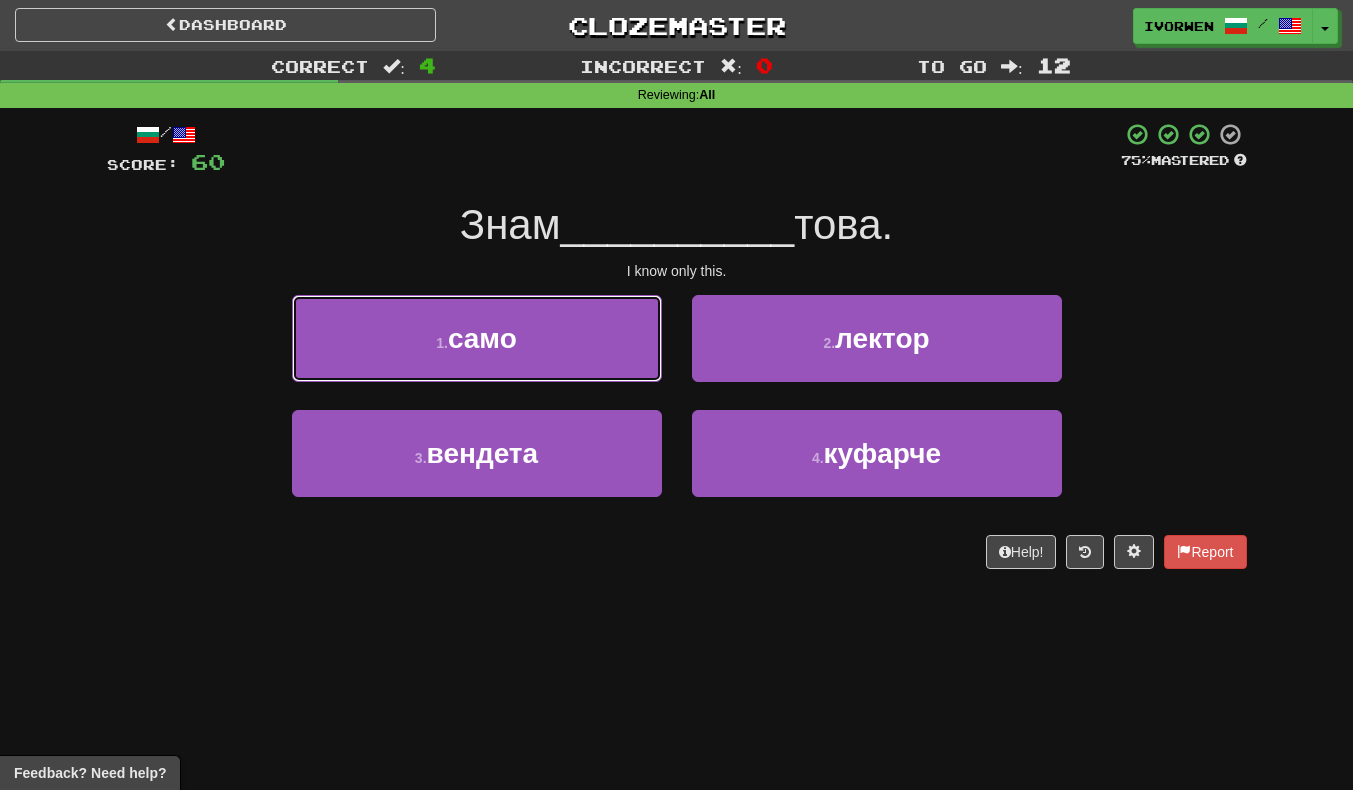 click on "1 .  само" at bounding box center [477, 338] 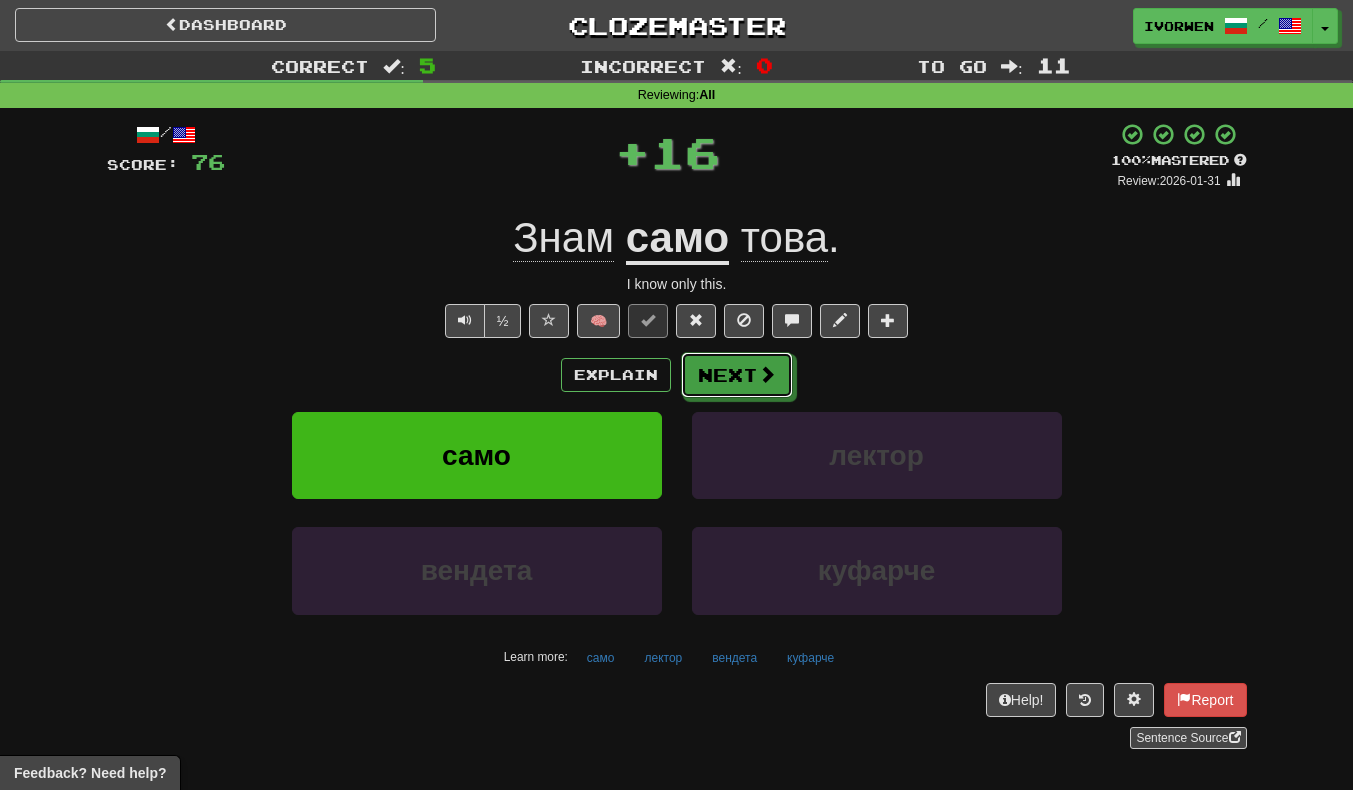 click on "Next" at bounding box center [737, 375] 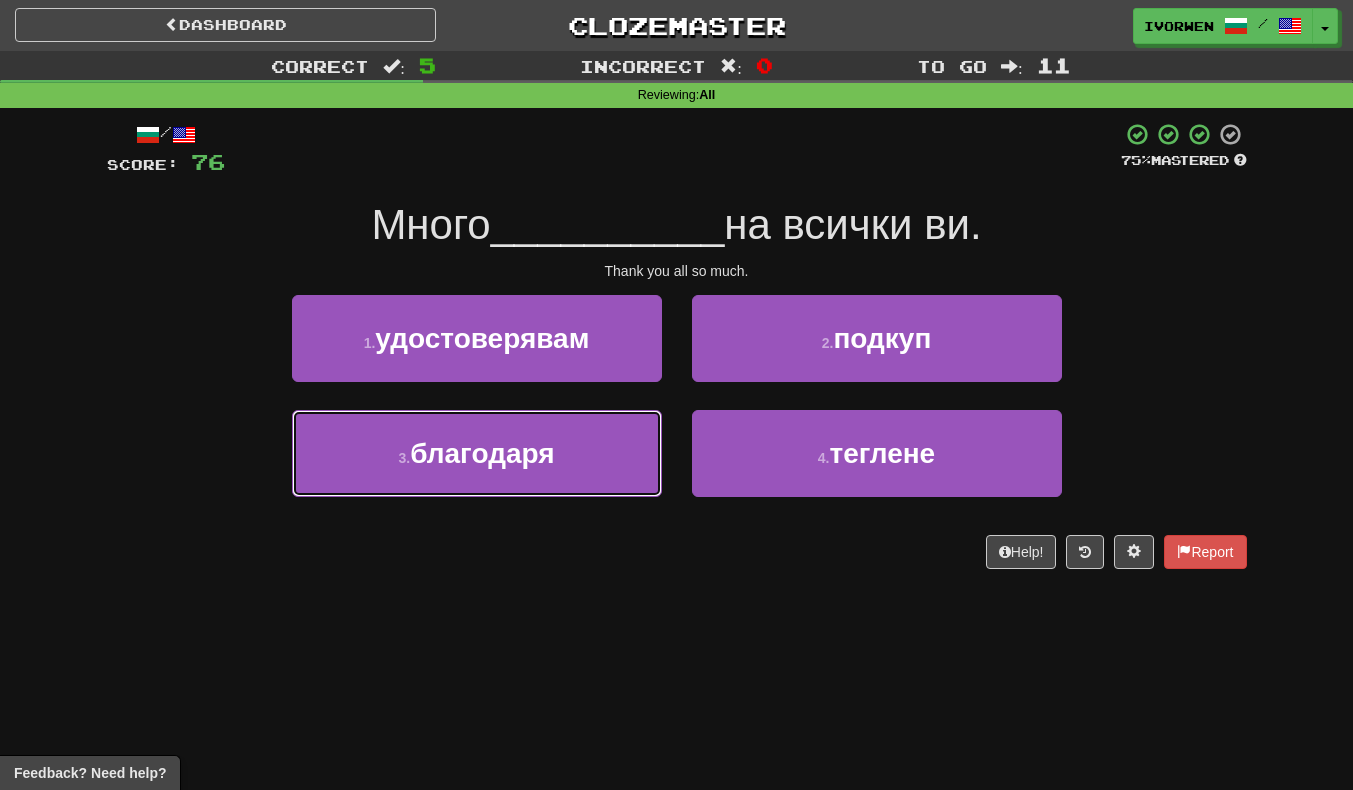 click on "благодаря" at bounding box center [482, 453] 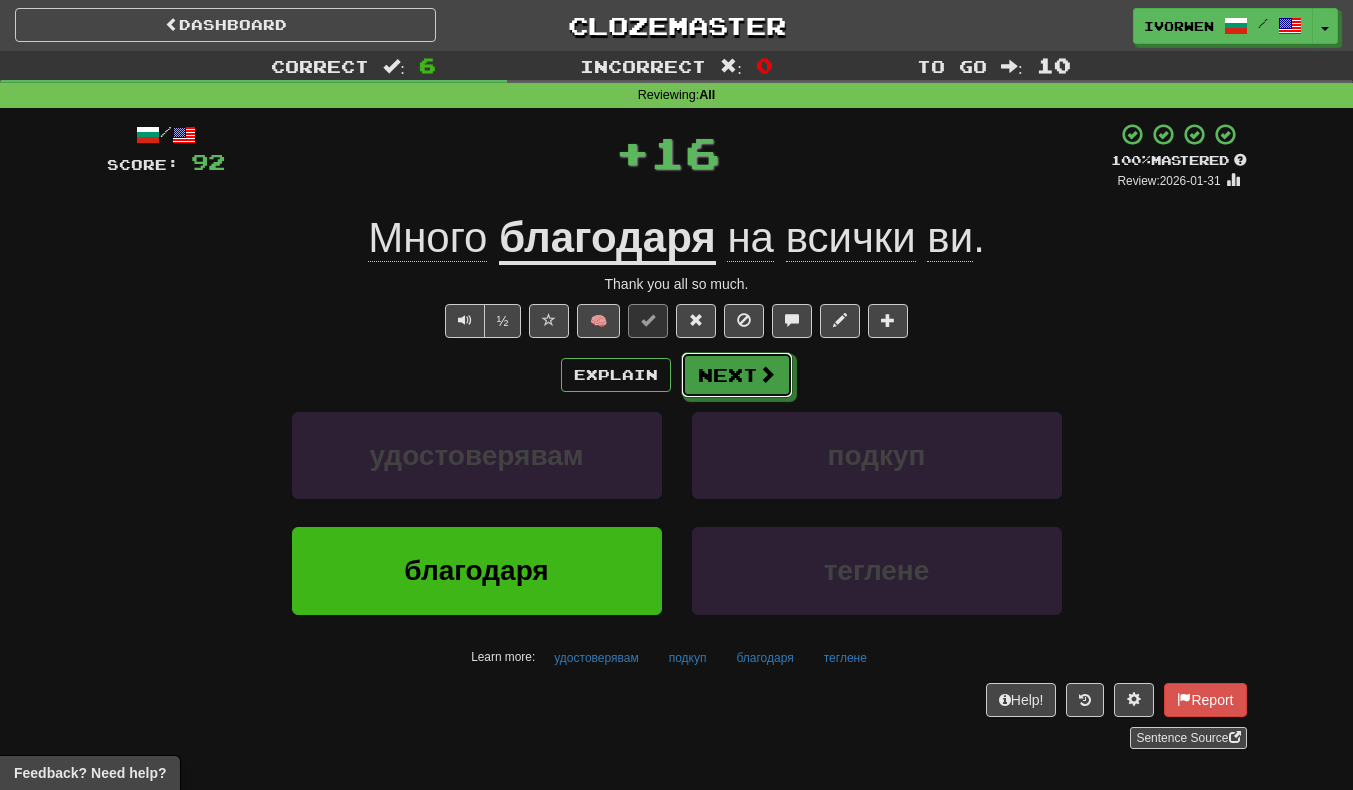 click on "Next" at bounding box center (737, 375) 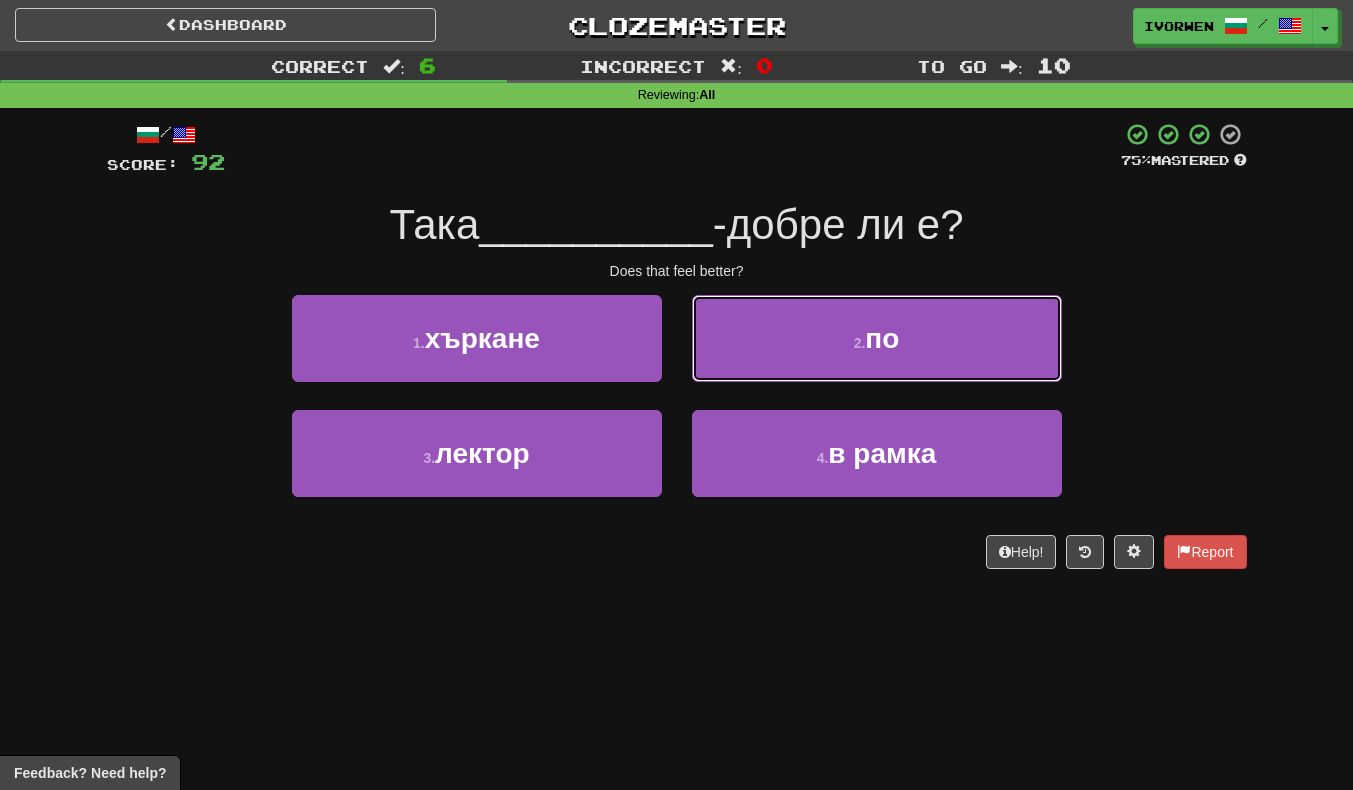 click on "2 .  по" at bounding box center [877, 338] 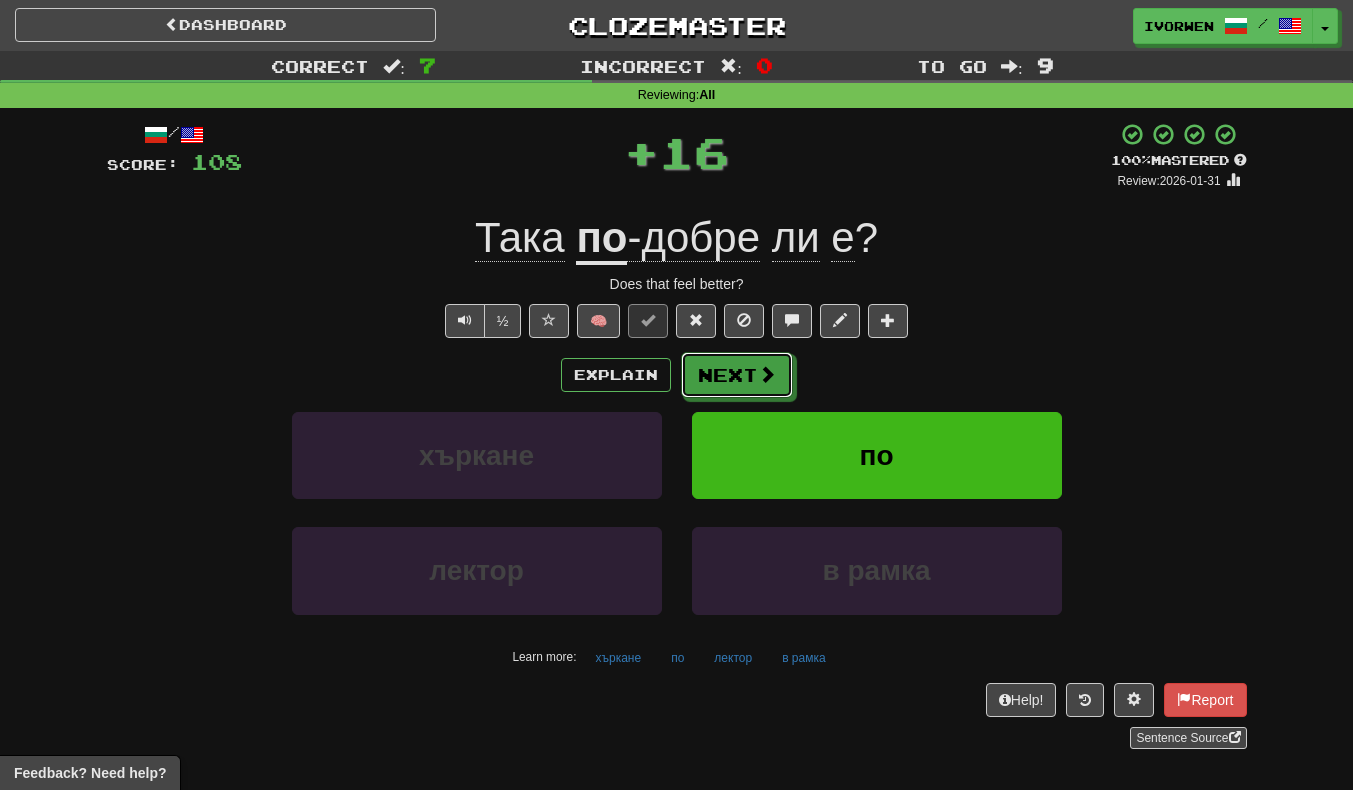 click on "Next" at bounding box center [737, 375] 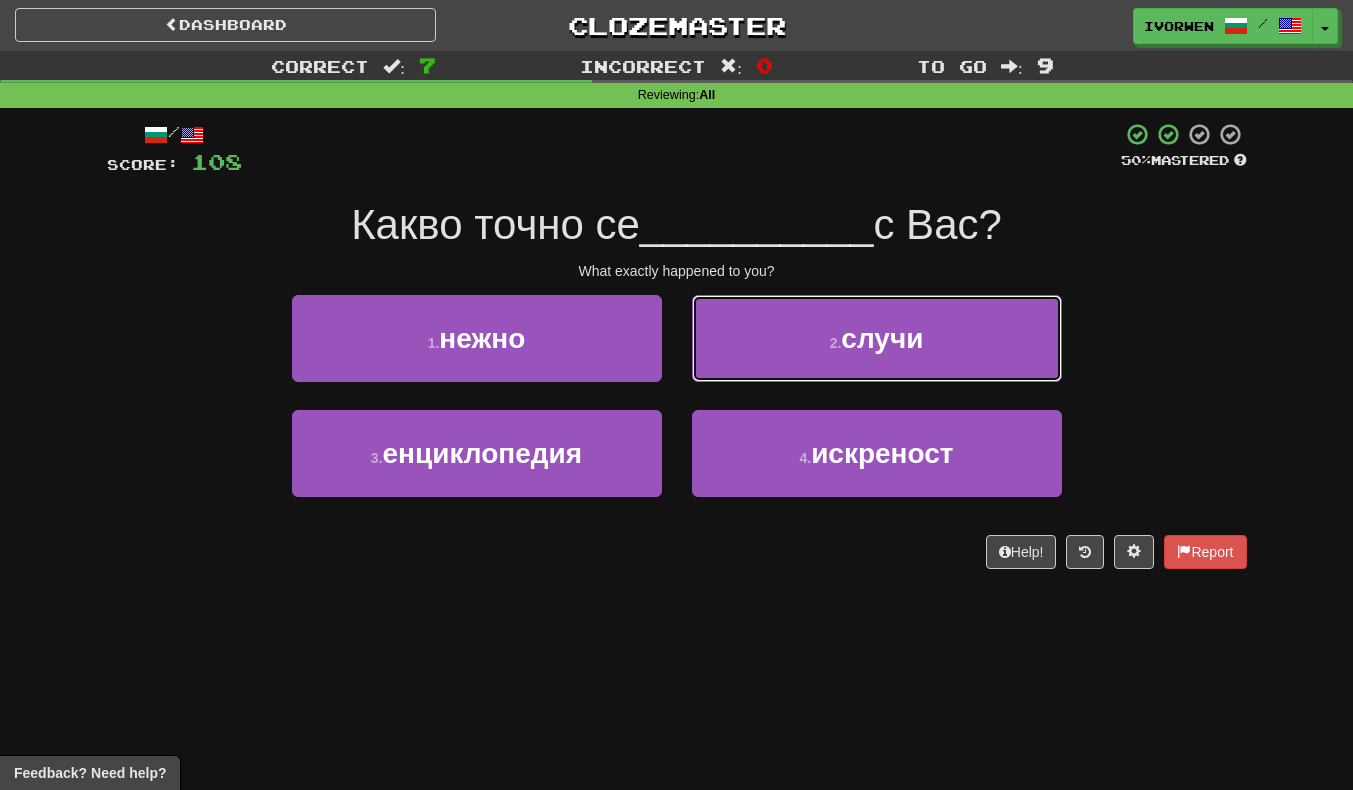 click on "случи" at bounding box center (882, 338) 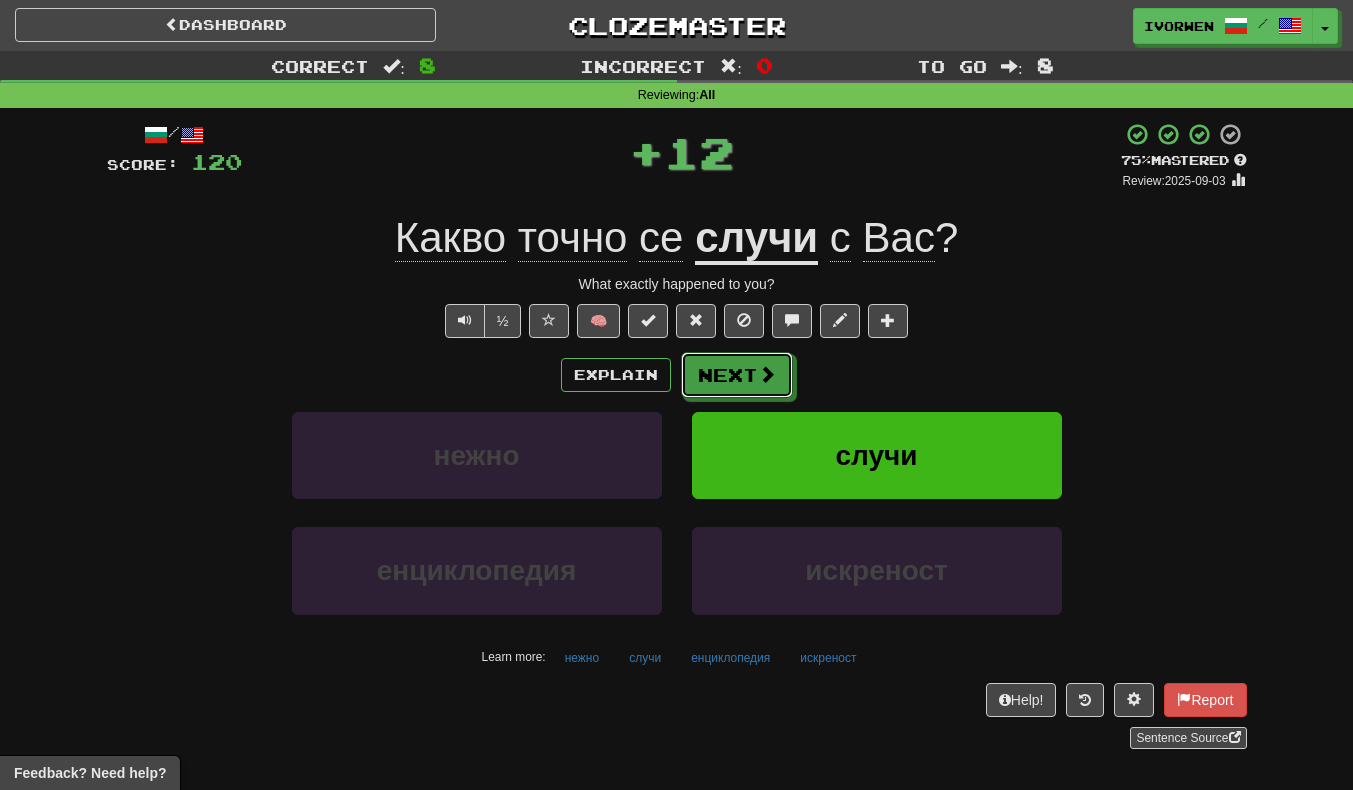 click on "Next" at bounding box center [737, 375] 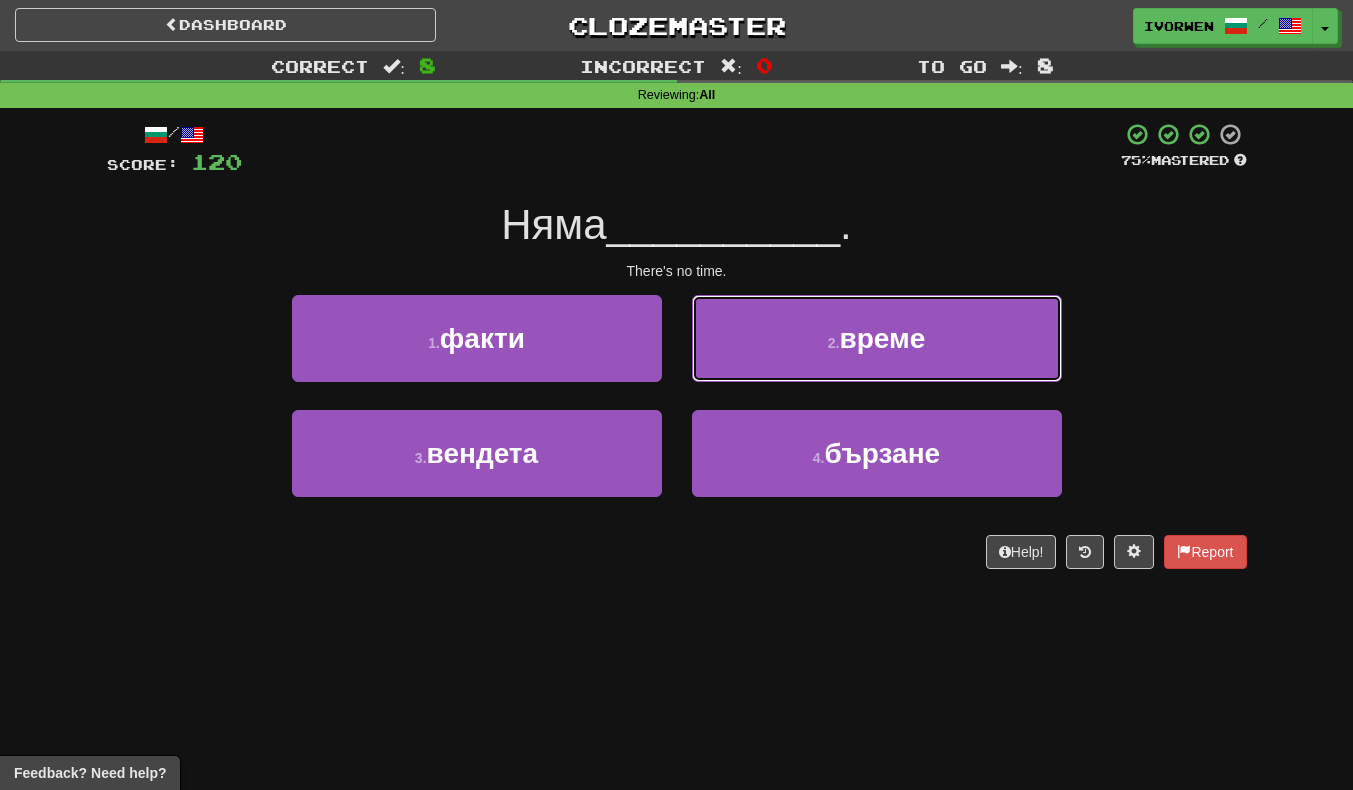 click on "време" at bounding box center [882, 338] 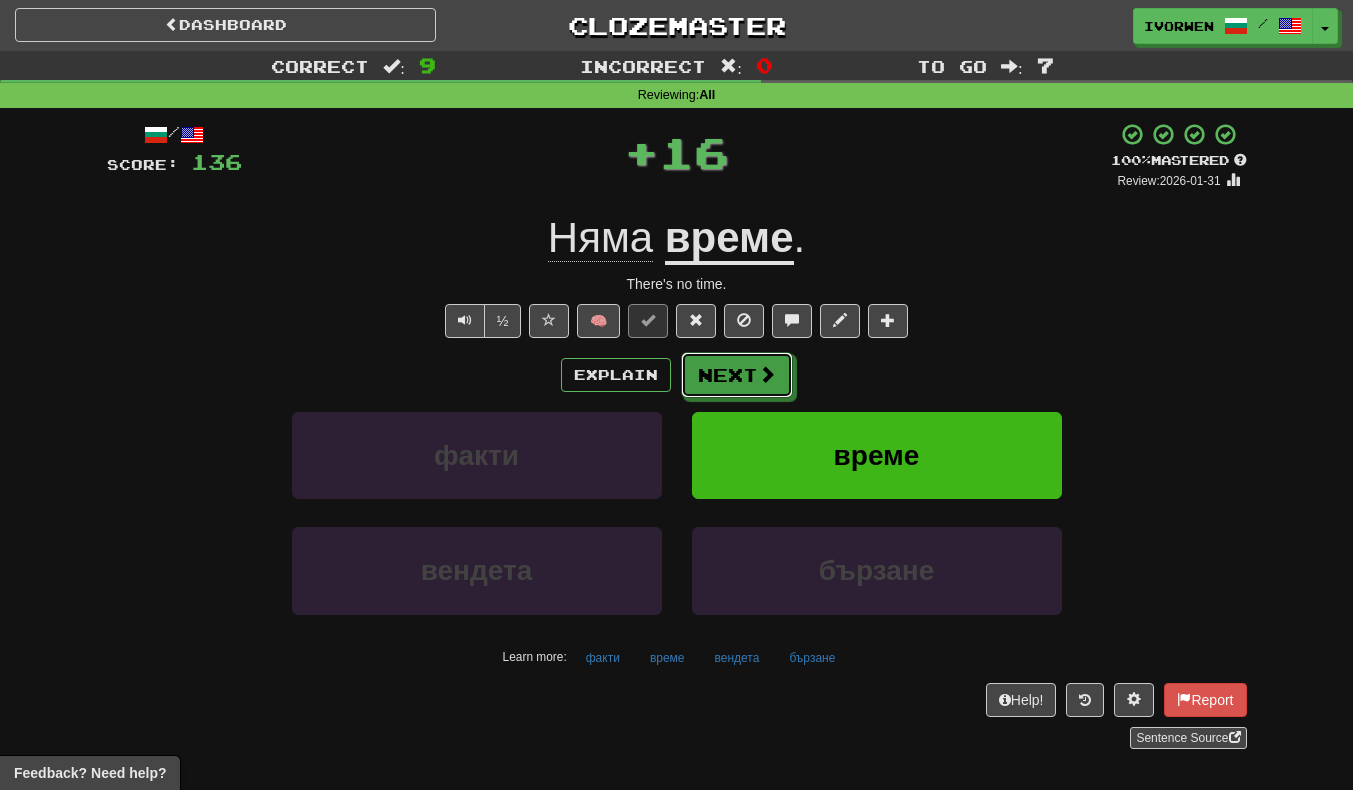 click at bounding box center (767, 374) 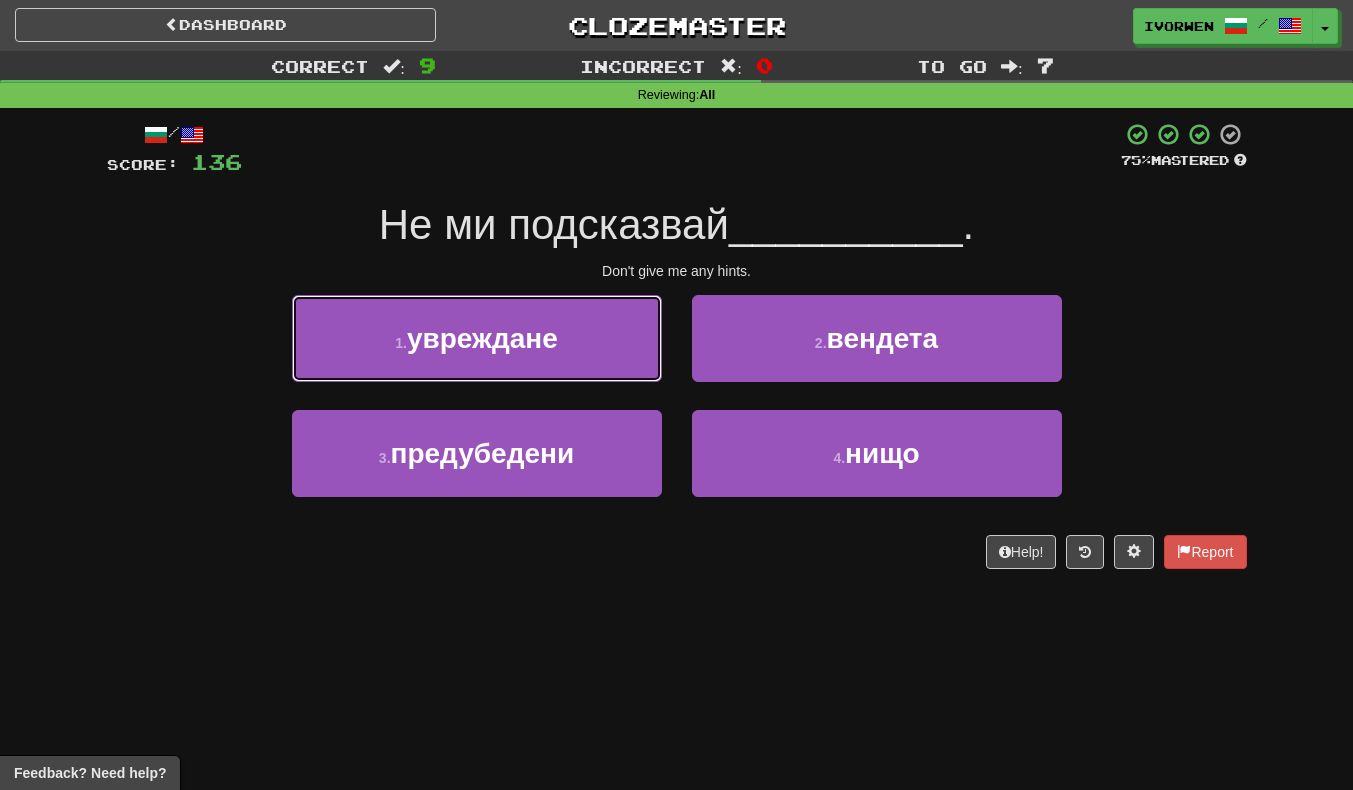 click on "1 .  увреждане" at bounding box center [477, 338] 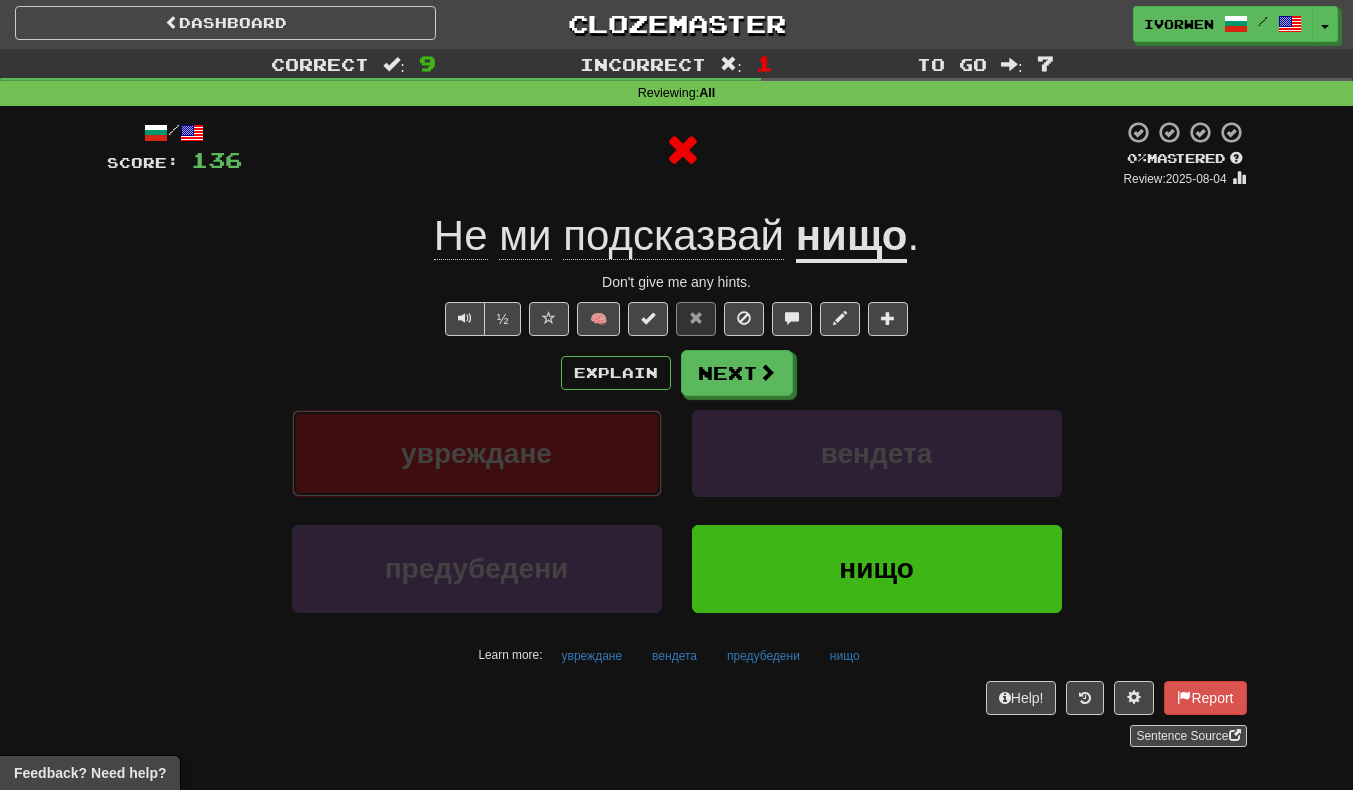 scroll, scrollTop: 6, scrollLeft: 0, axis: vertical 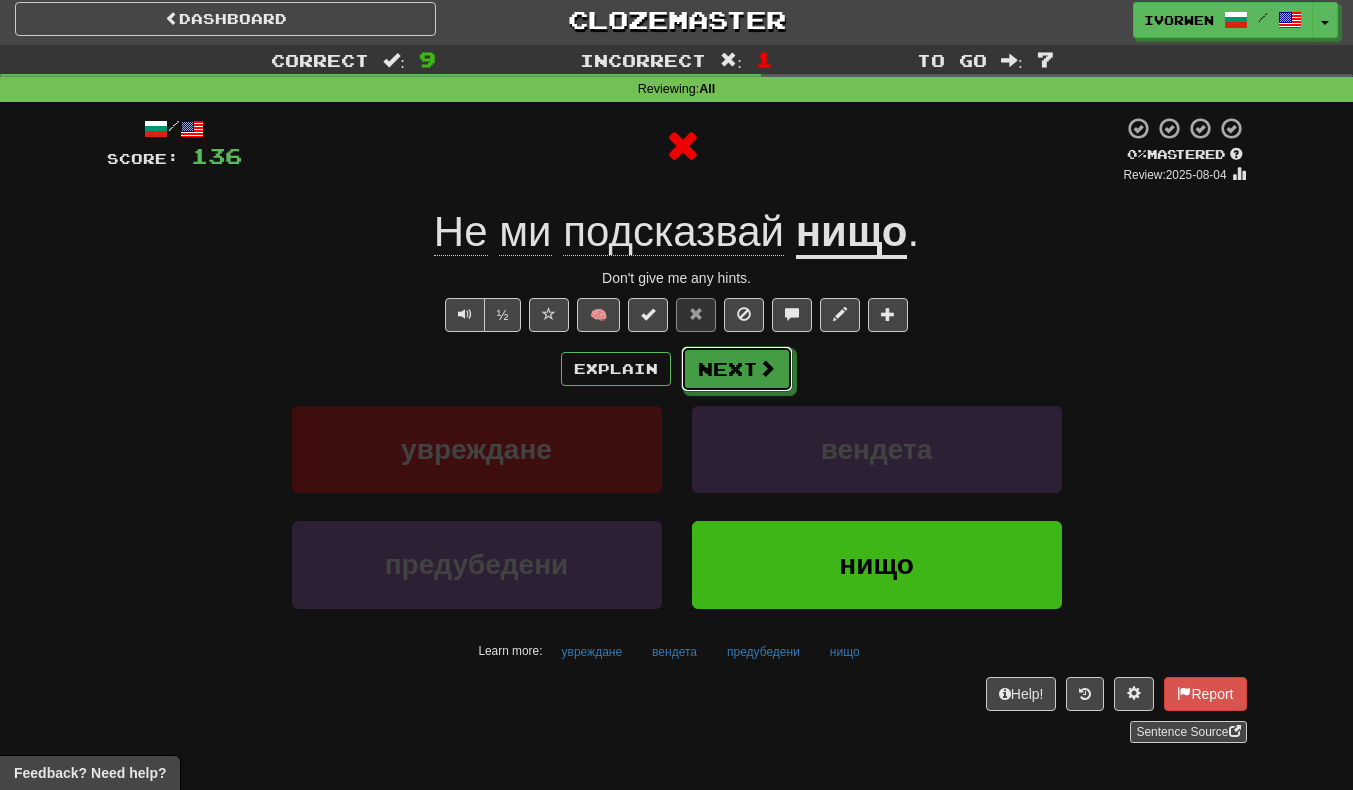 click at bounding box center (767, 368) 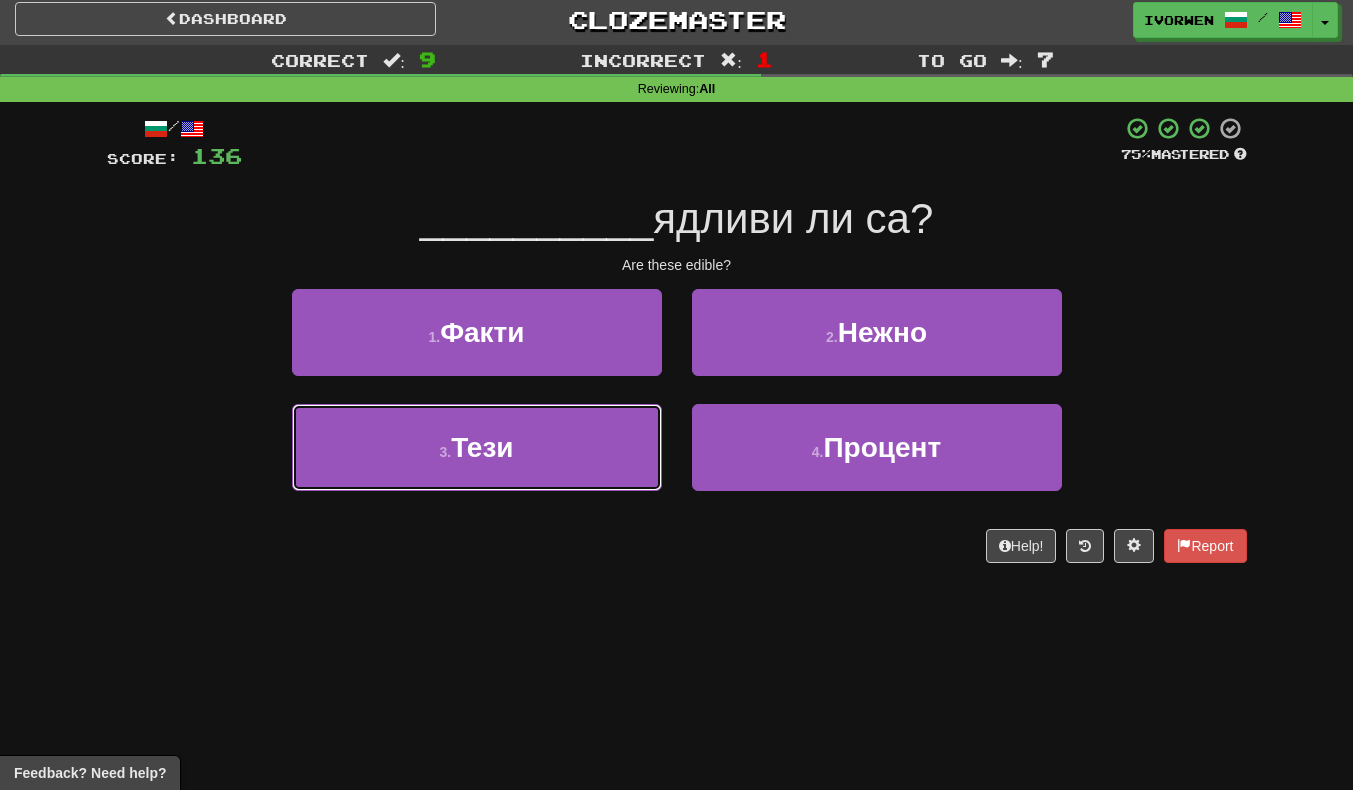click on "3 .  Тези" at bounding box center [477, 447] 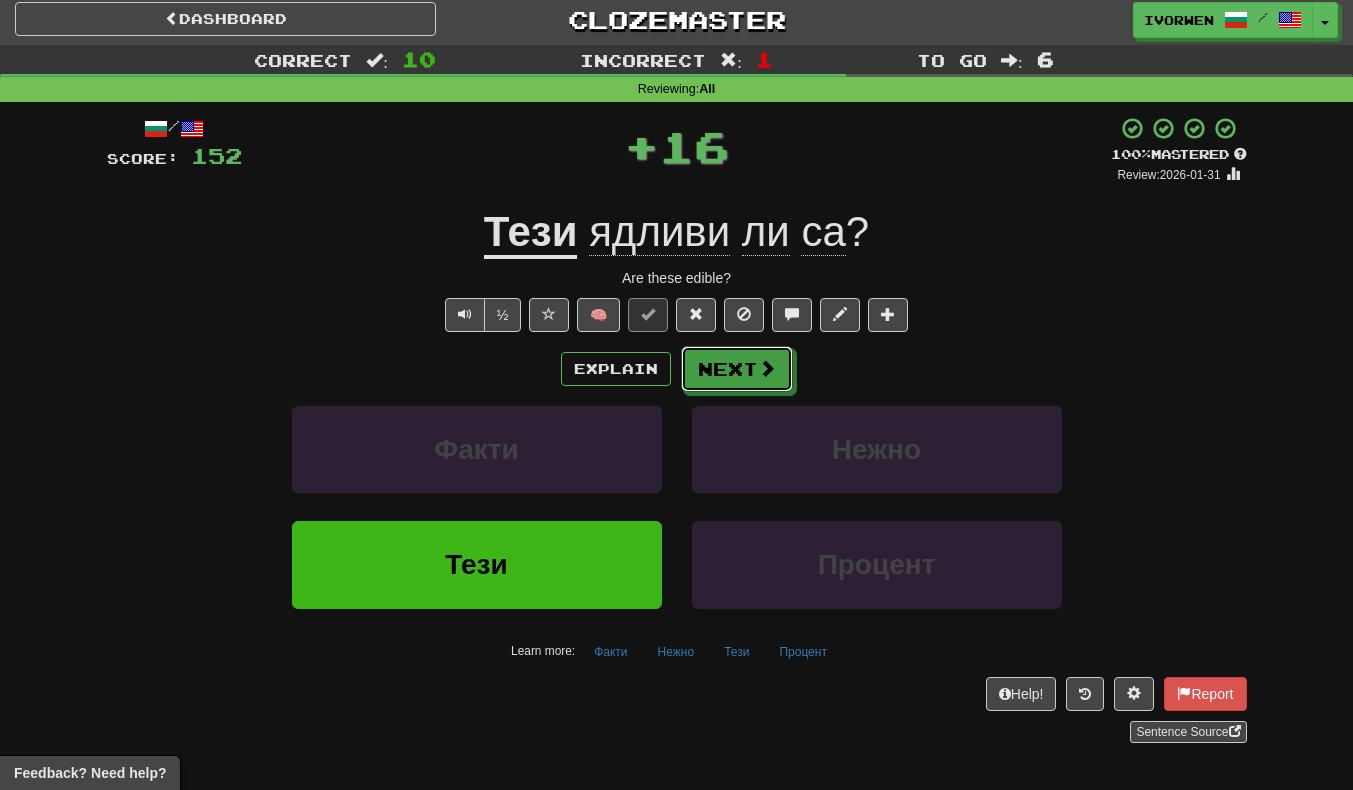 click on "Next" at bounding box center [737, 369] 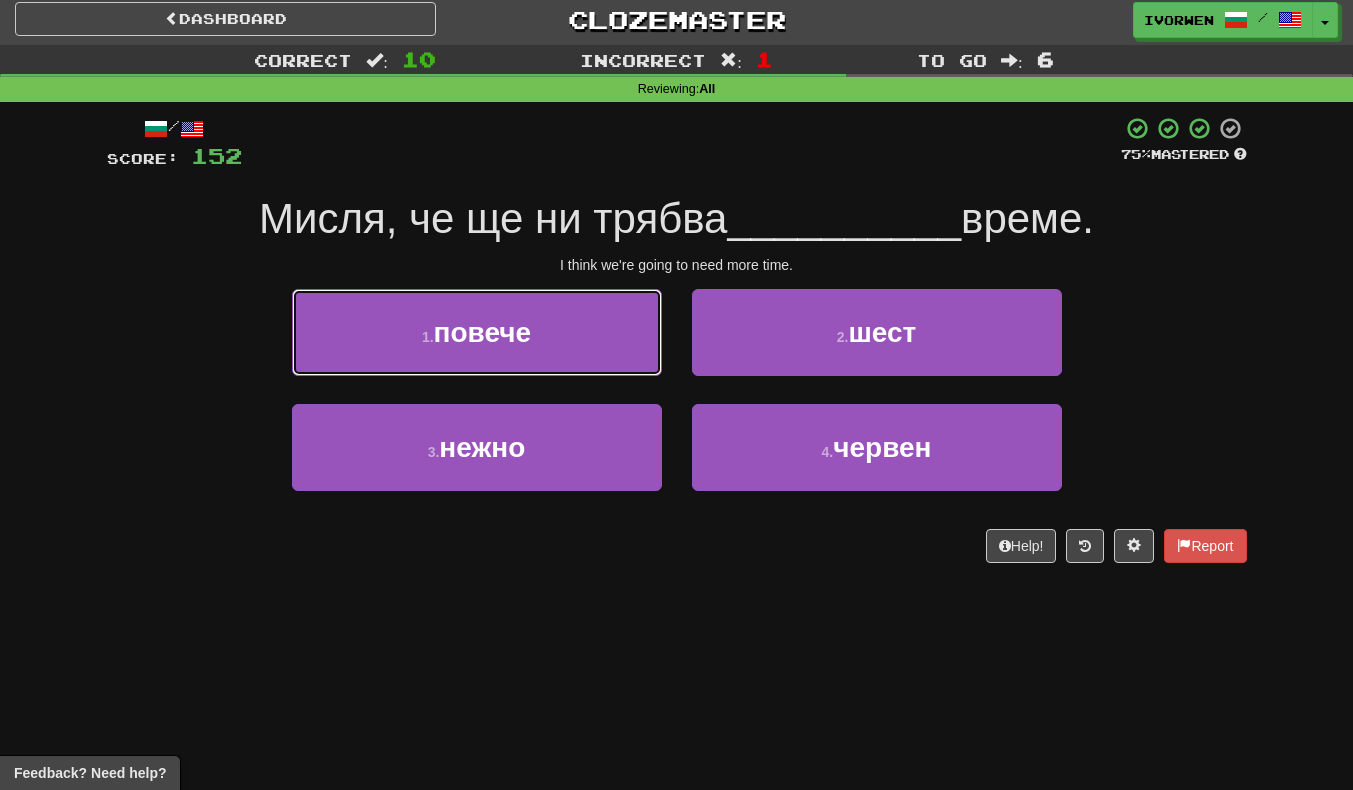 click on "1 .  повече" at bounding box center (477, 332) 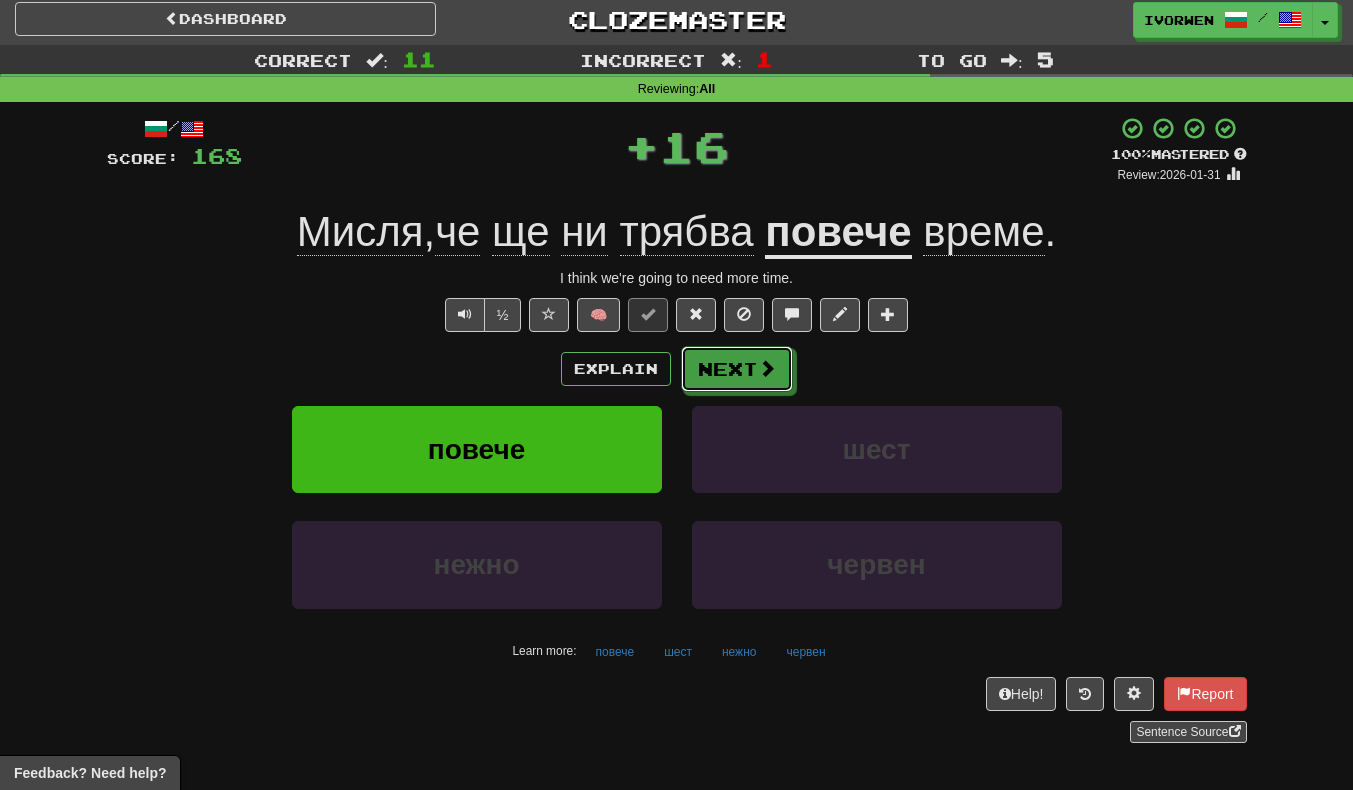 click at bounding box center [767, 368] 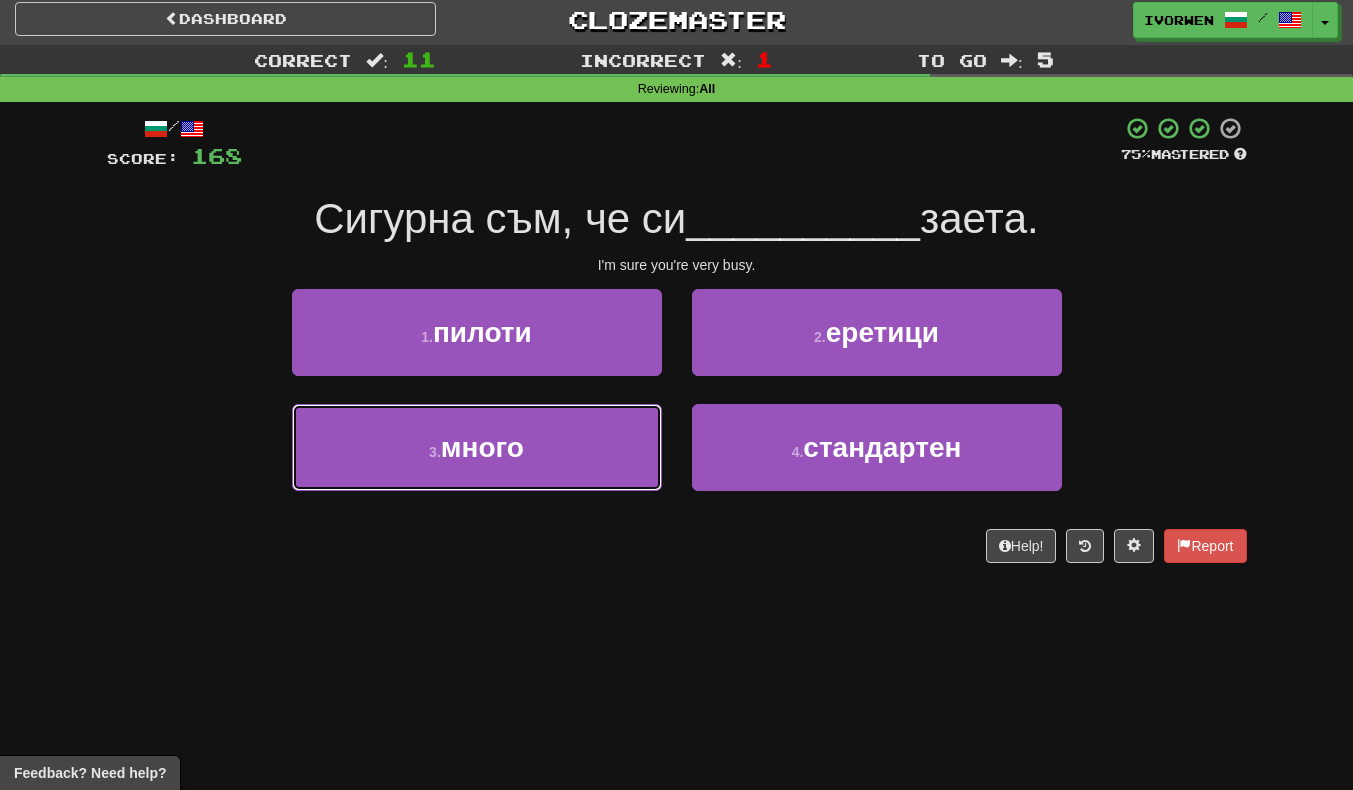 click on "3 .  много" at bounding box center [477, 447] 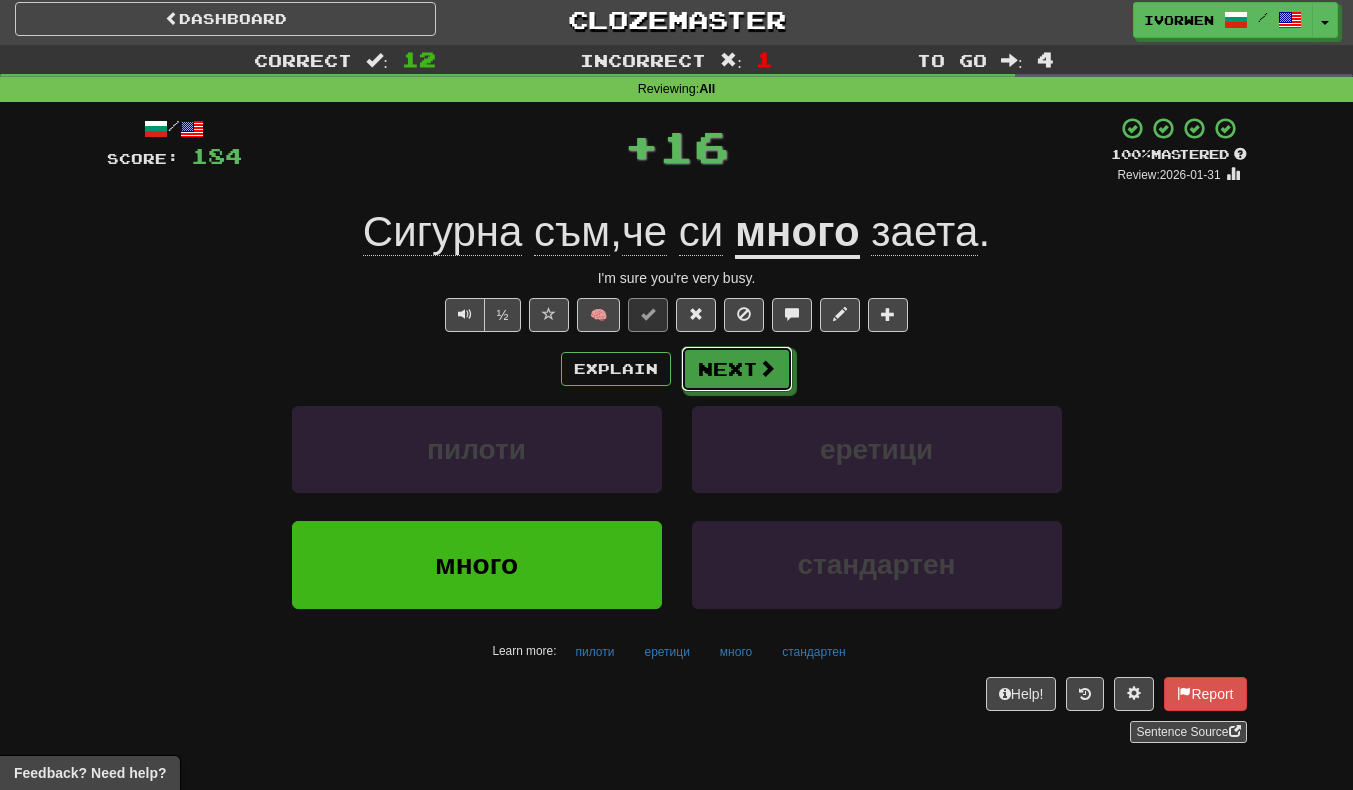 click on "Next" at bounding box center [737, 369] 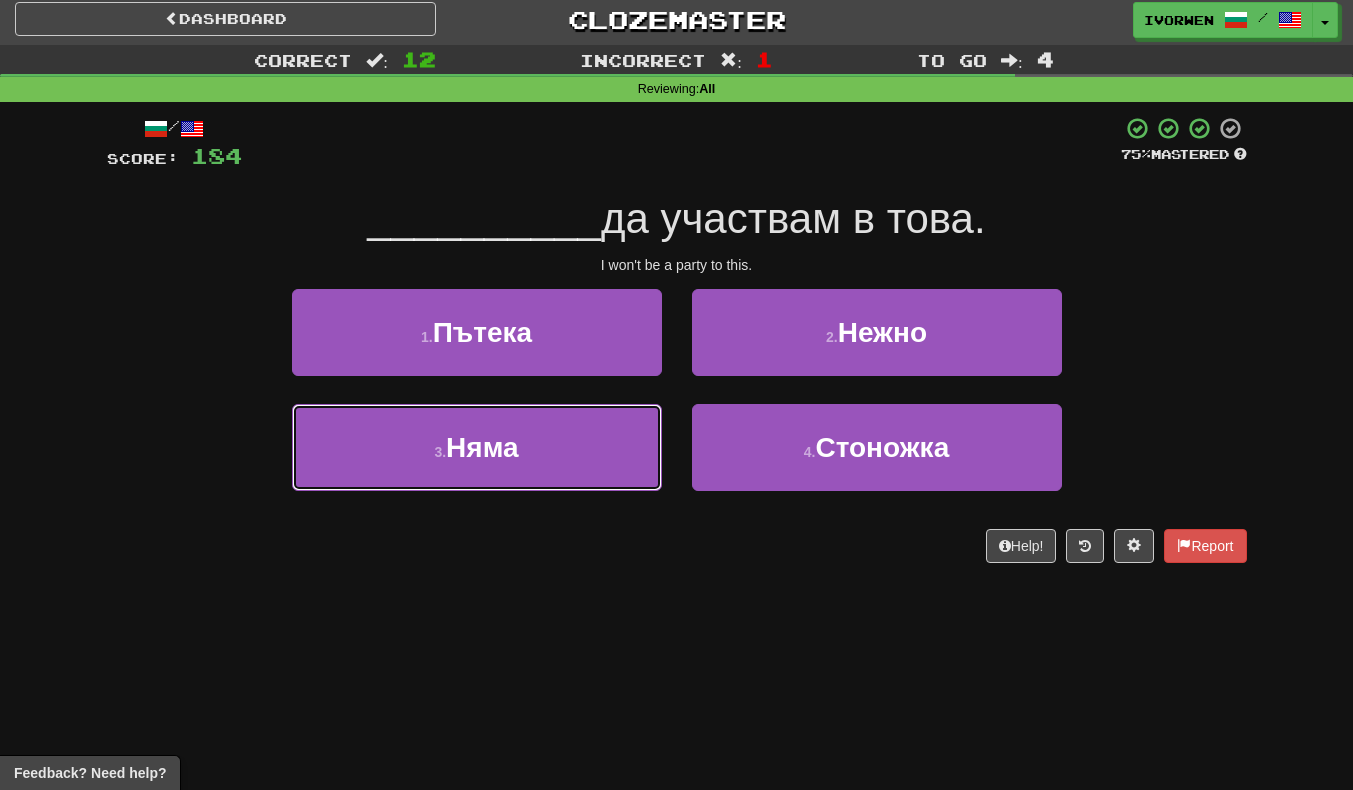 click on "3 .  Няма" at bounding box center (477, 447) 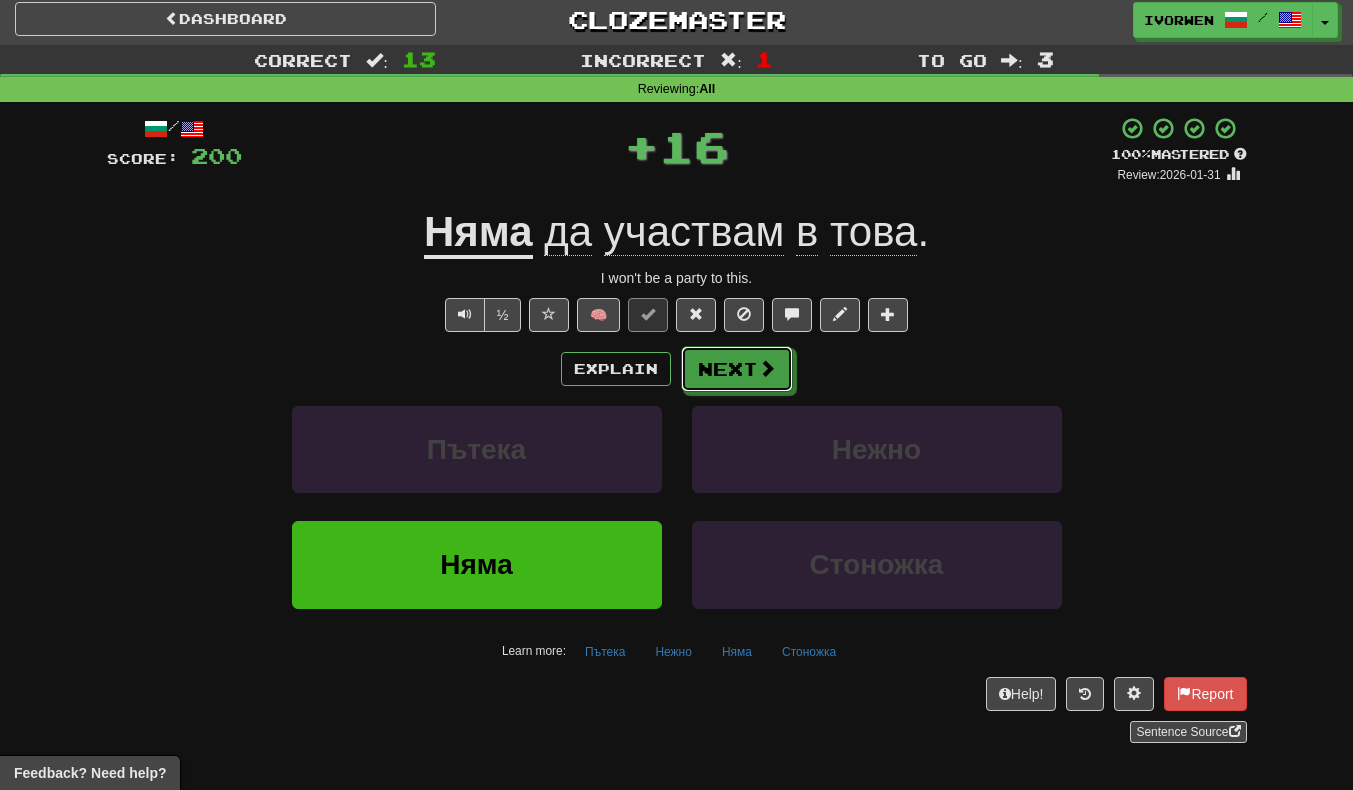 click on "Next" at bounding box center [737, 369] 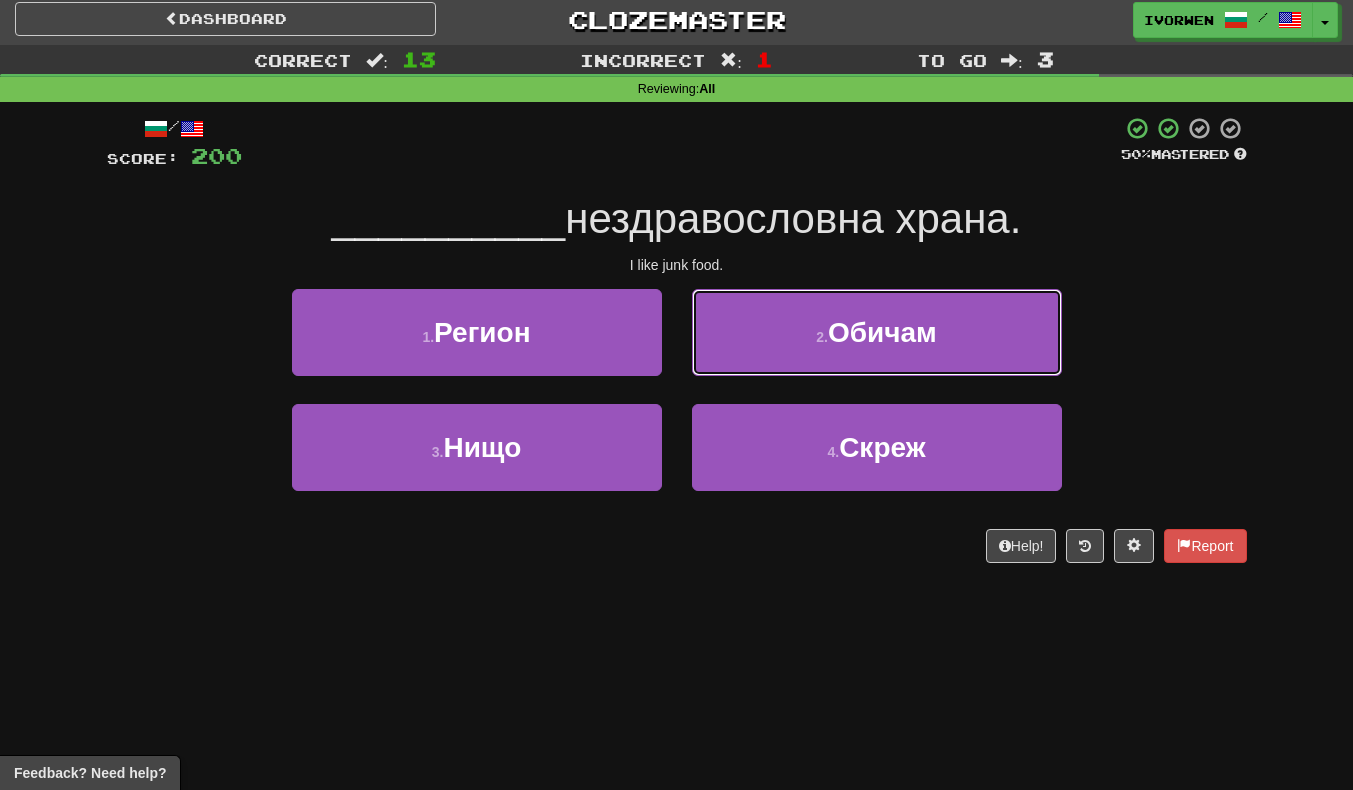 click on "Обичам" at bounding box center (882, 332) 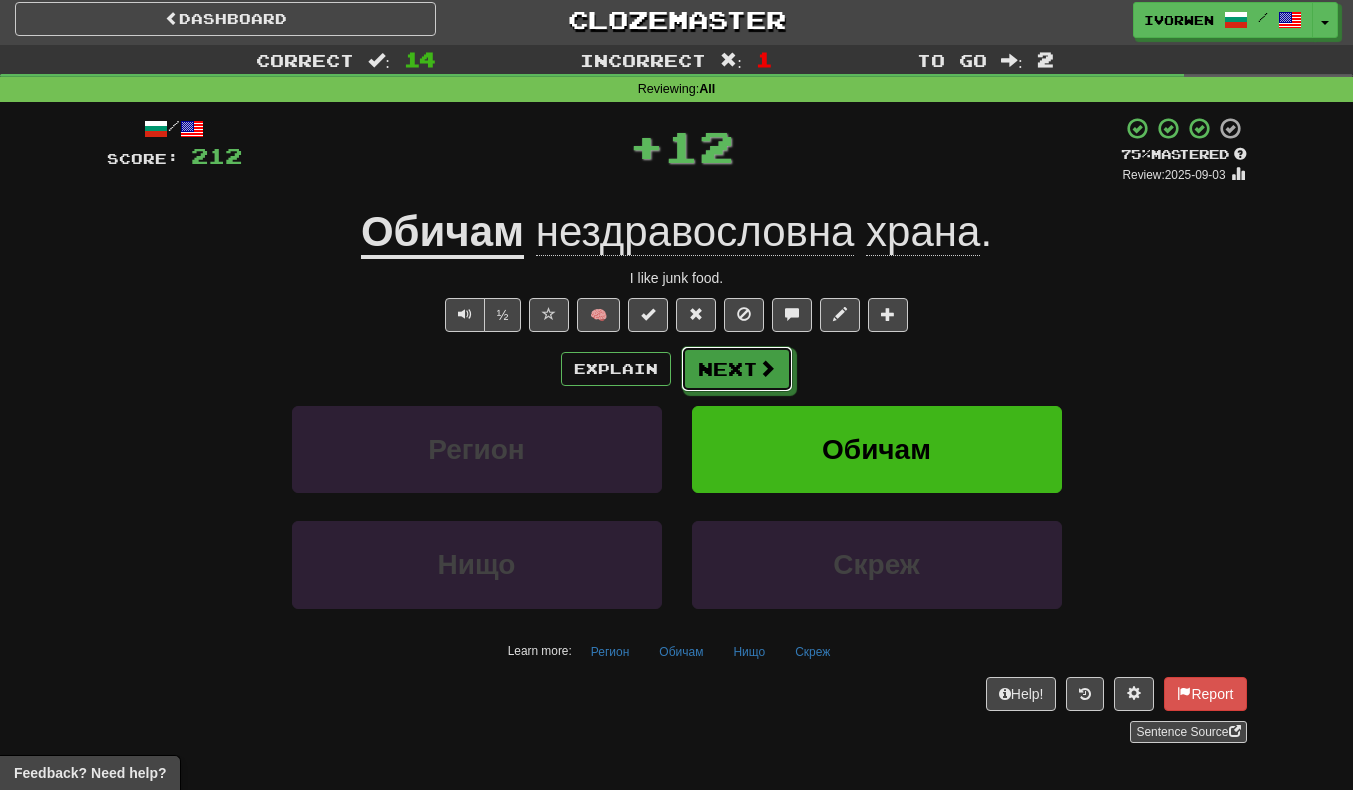 click on "Next" at bounding box center (737, 369) 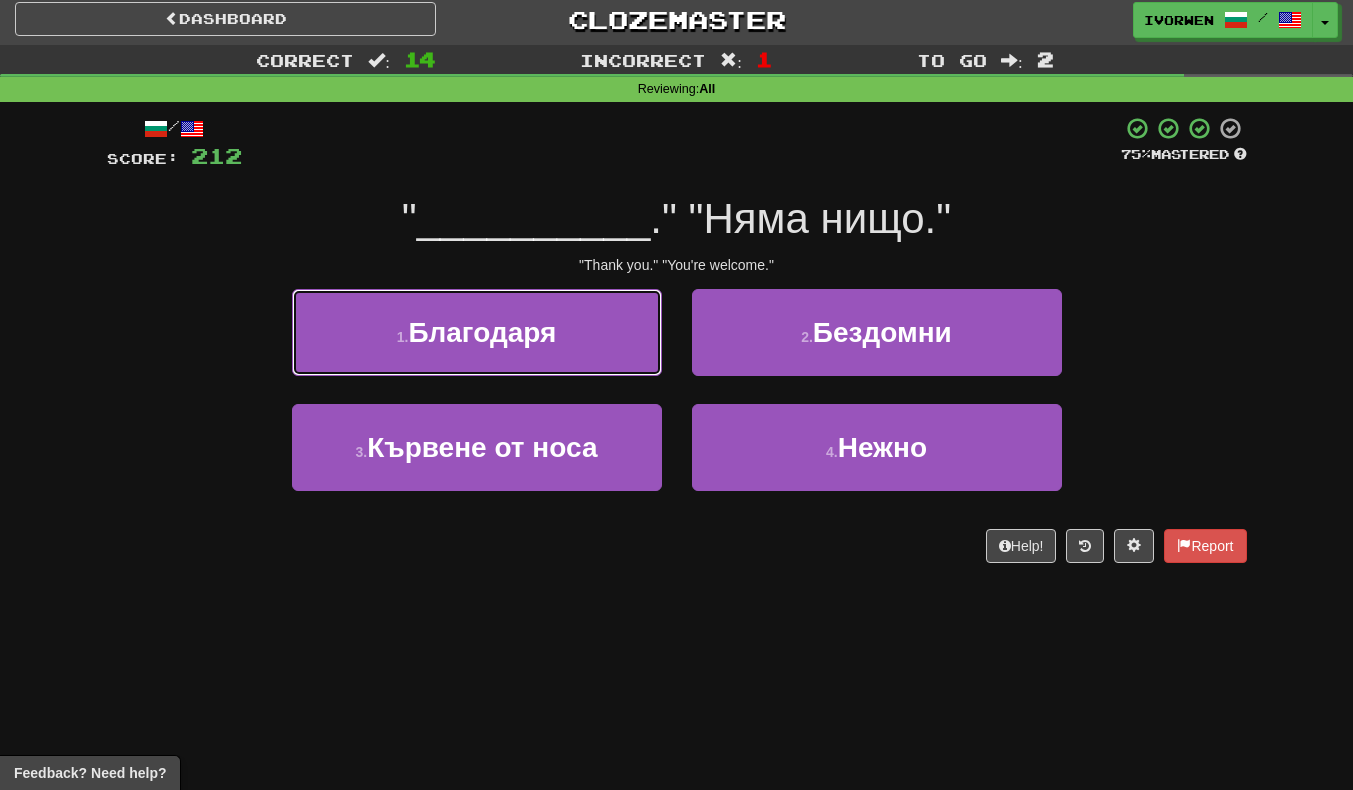 click on "1 .  Благодаря" at bounding box center (477, 332) 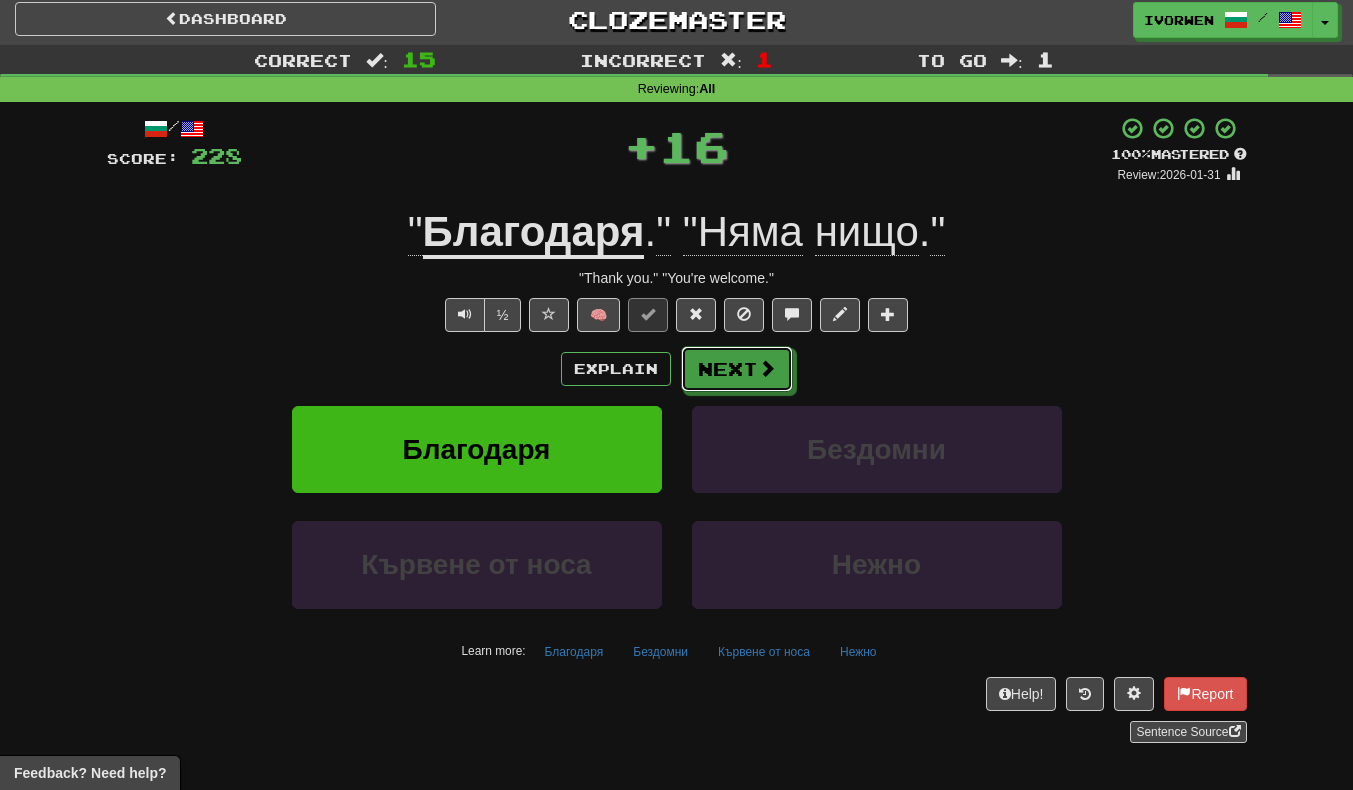 click at bounding box center (767, 368) 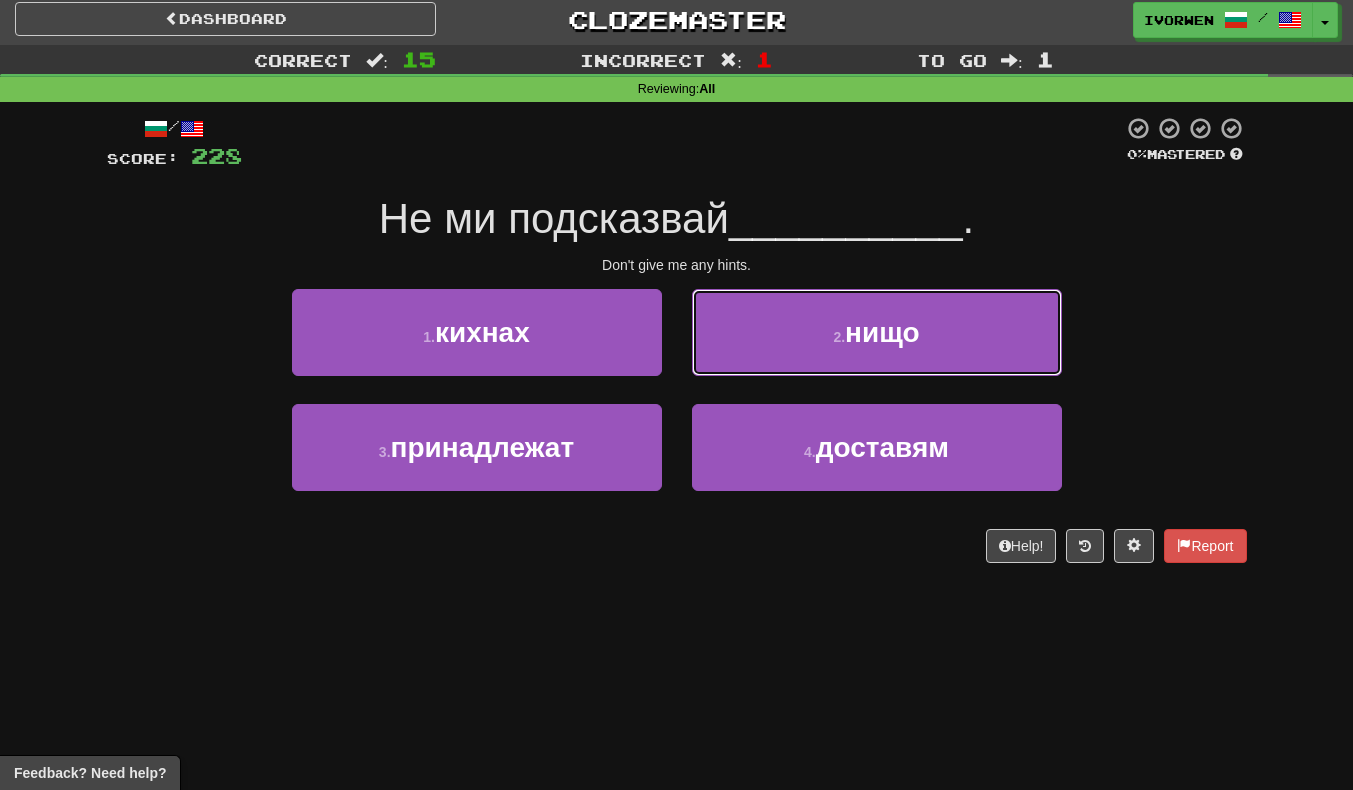 click on "2 .  нищо" at bounding box center (877, 332) 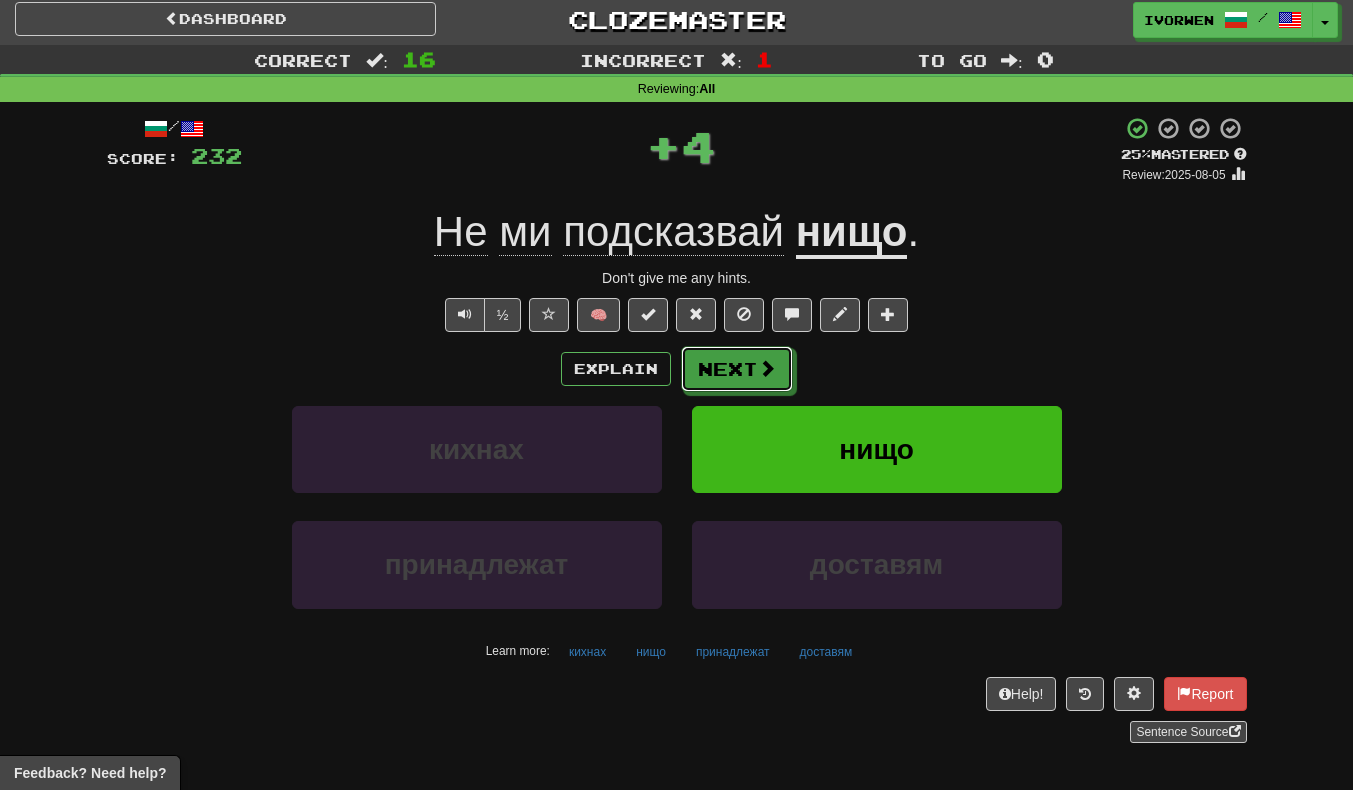 click at bounding box center [767, 368] 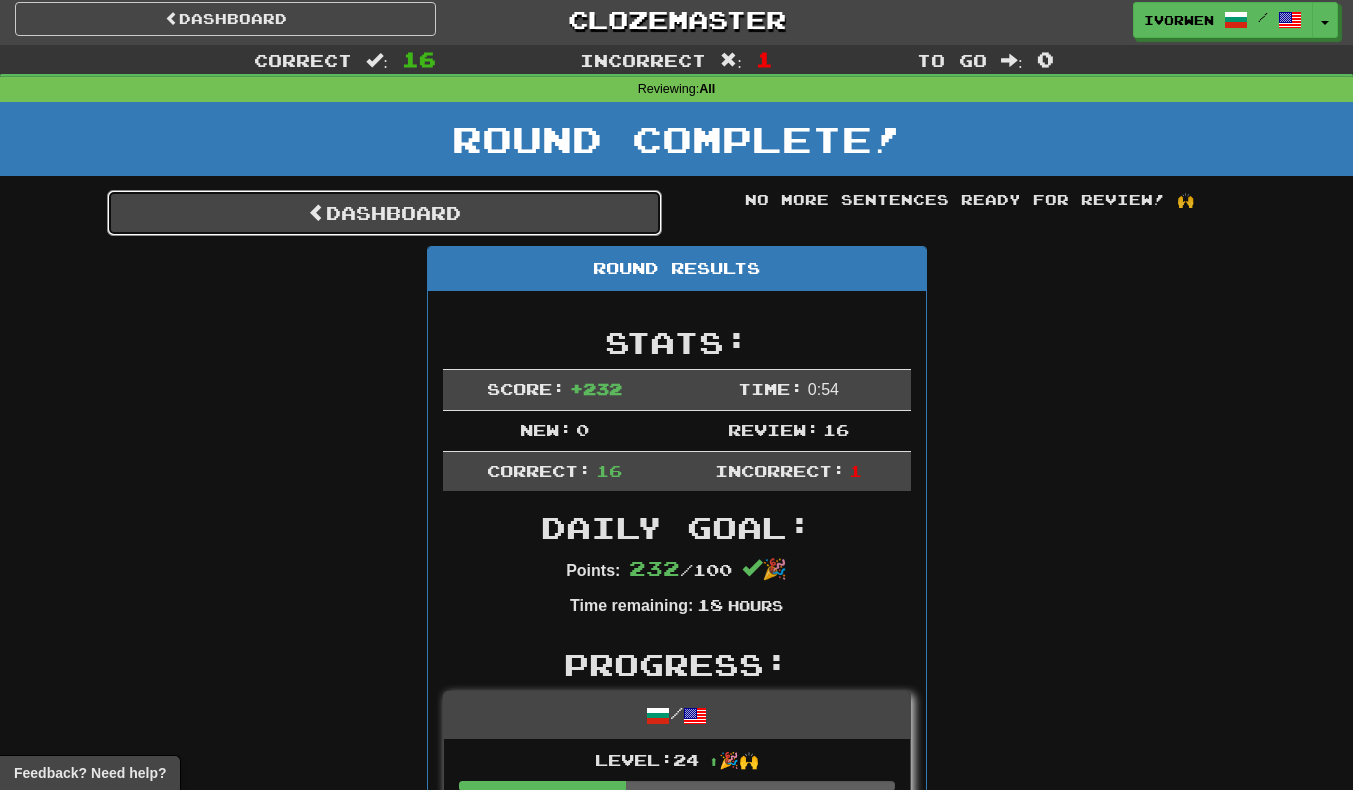 click on "Dashboard" at bounding box center [384, 213] 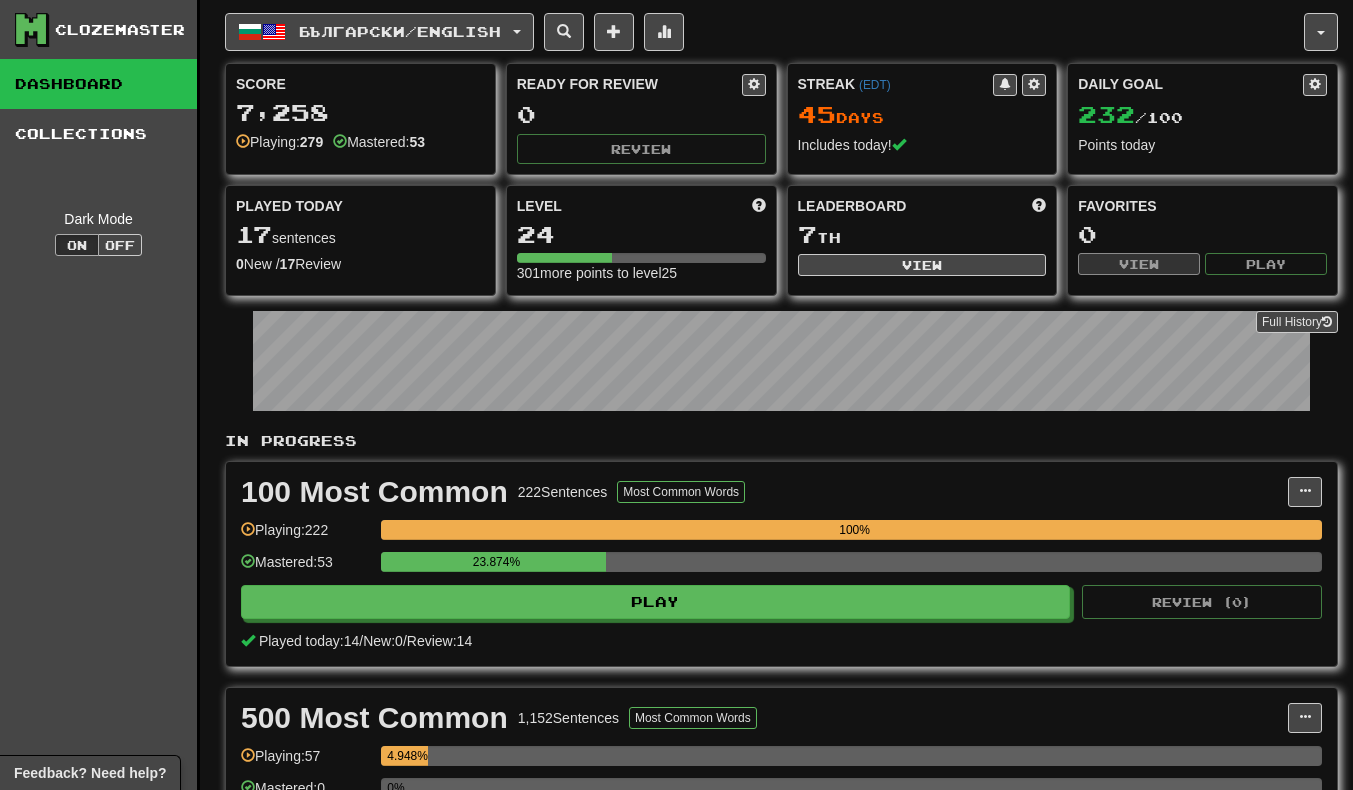 scroll, scrollTop: 0, scrollLeft: 0, axis: both 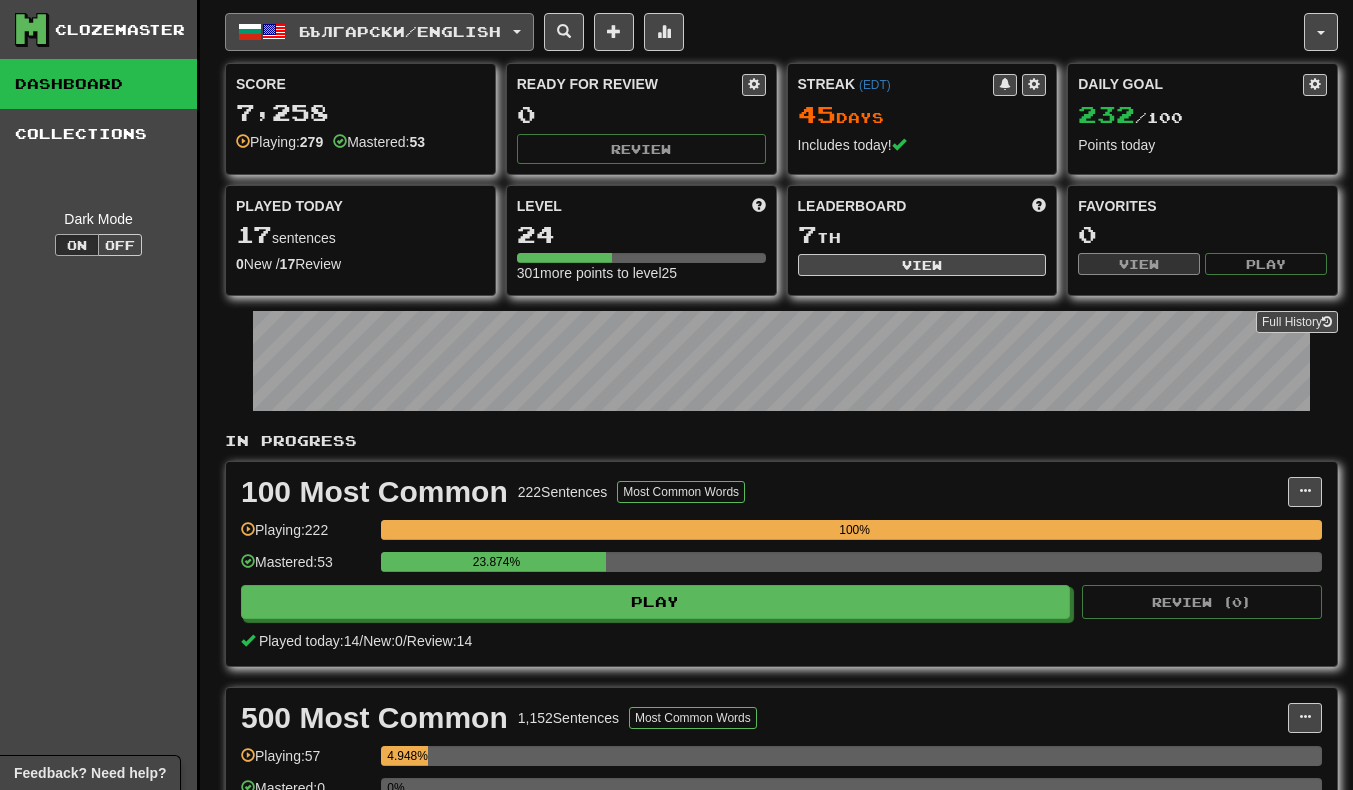 click on "Български  /  English" at bounding box center (379, 32) 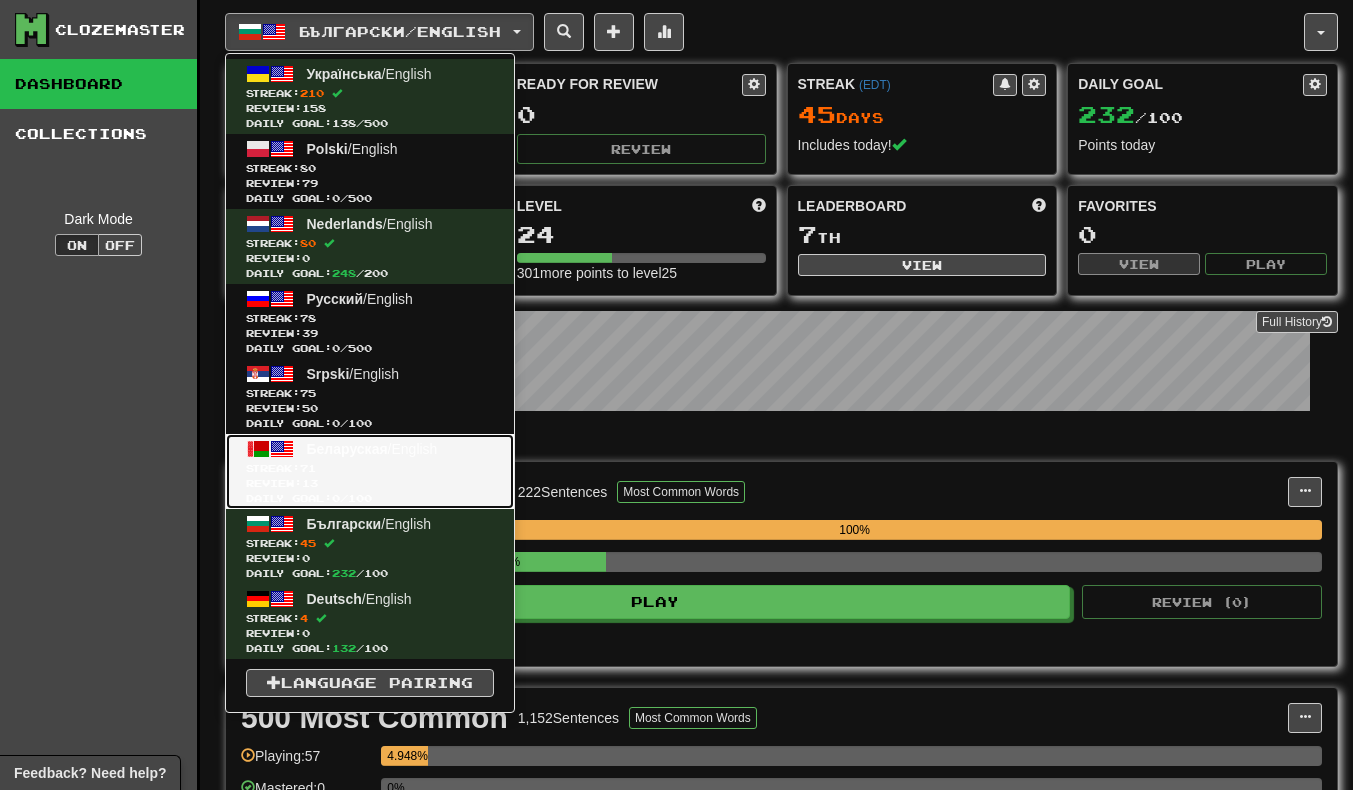 click on "Review:  13" at bounding box center (370, 483) 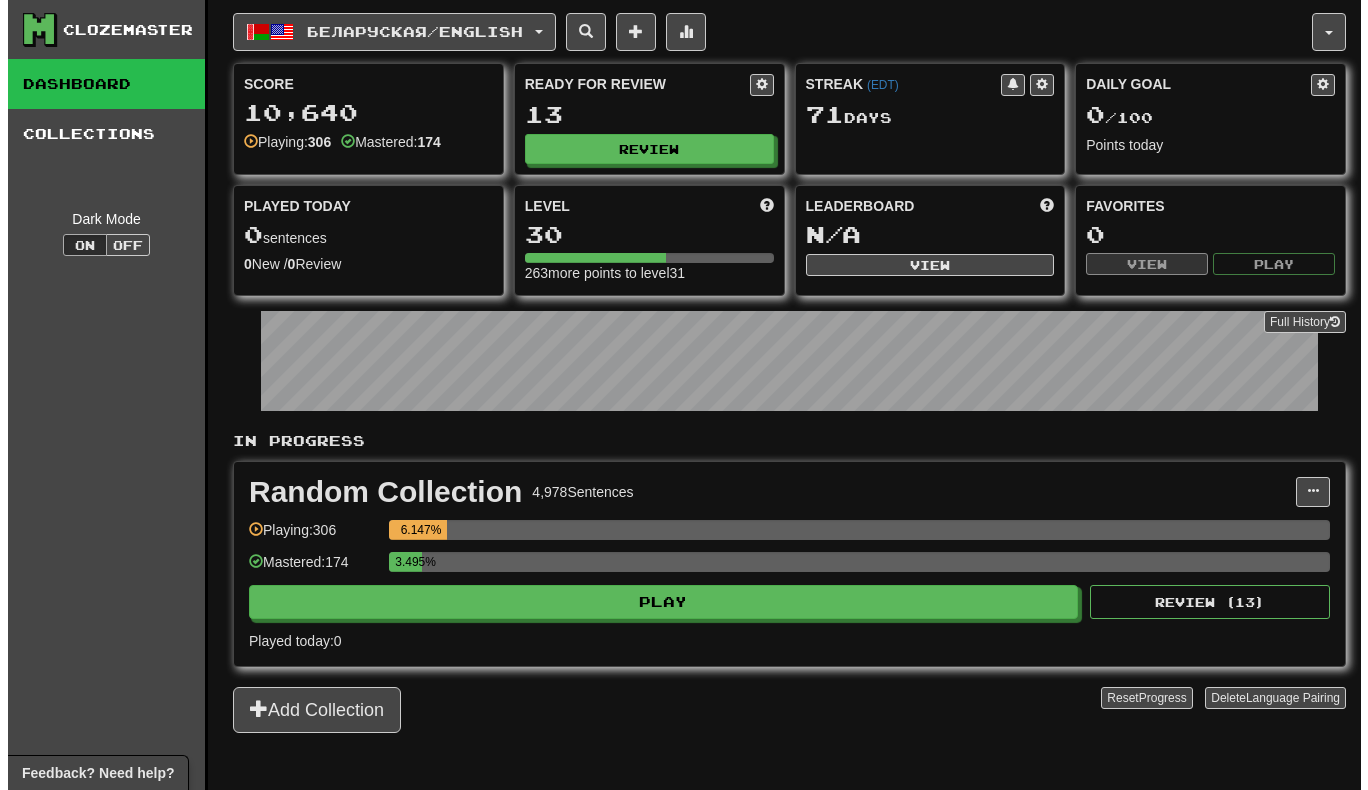 scroll, scrollTop: 0, scrollLeft: 0, axis: both 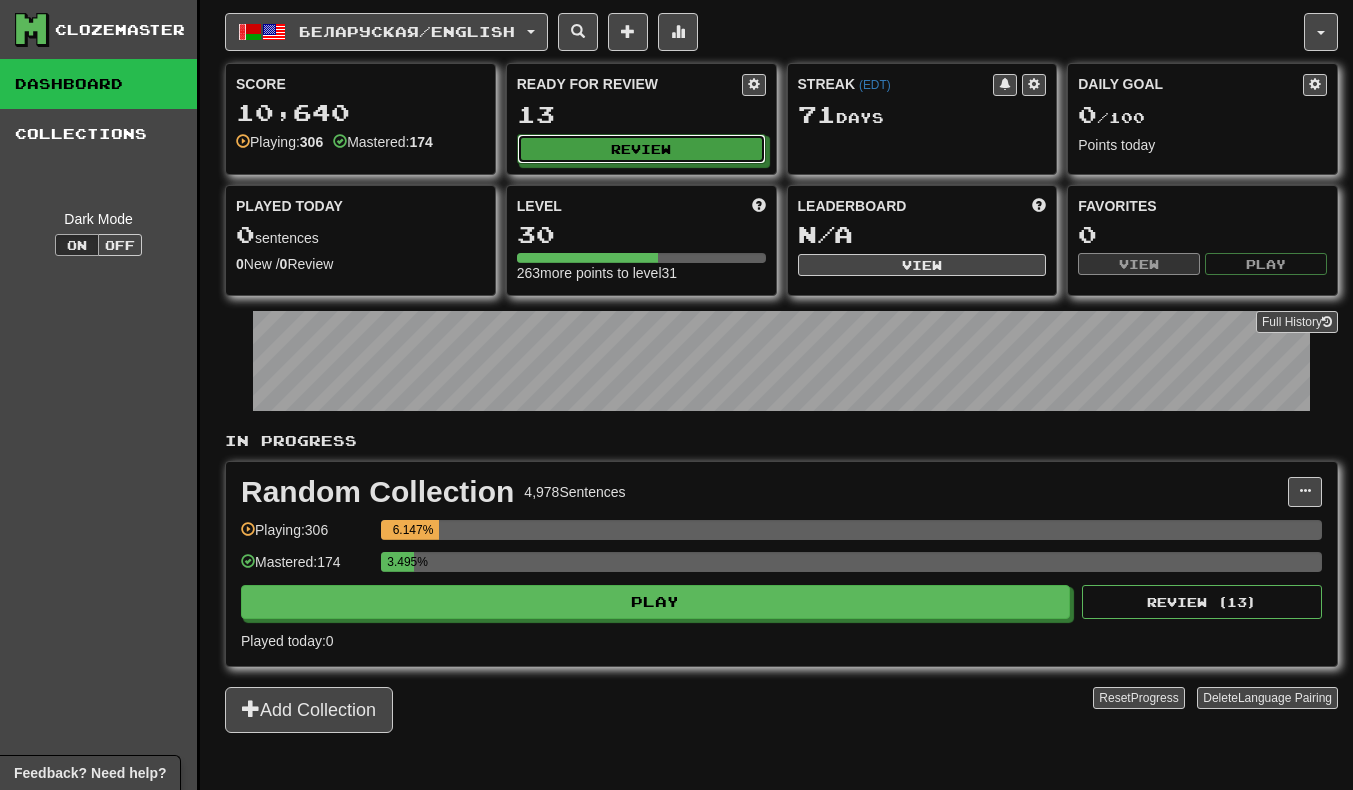 click on "Review" 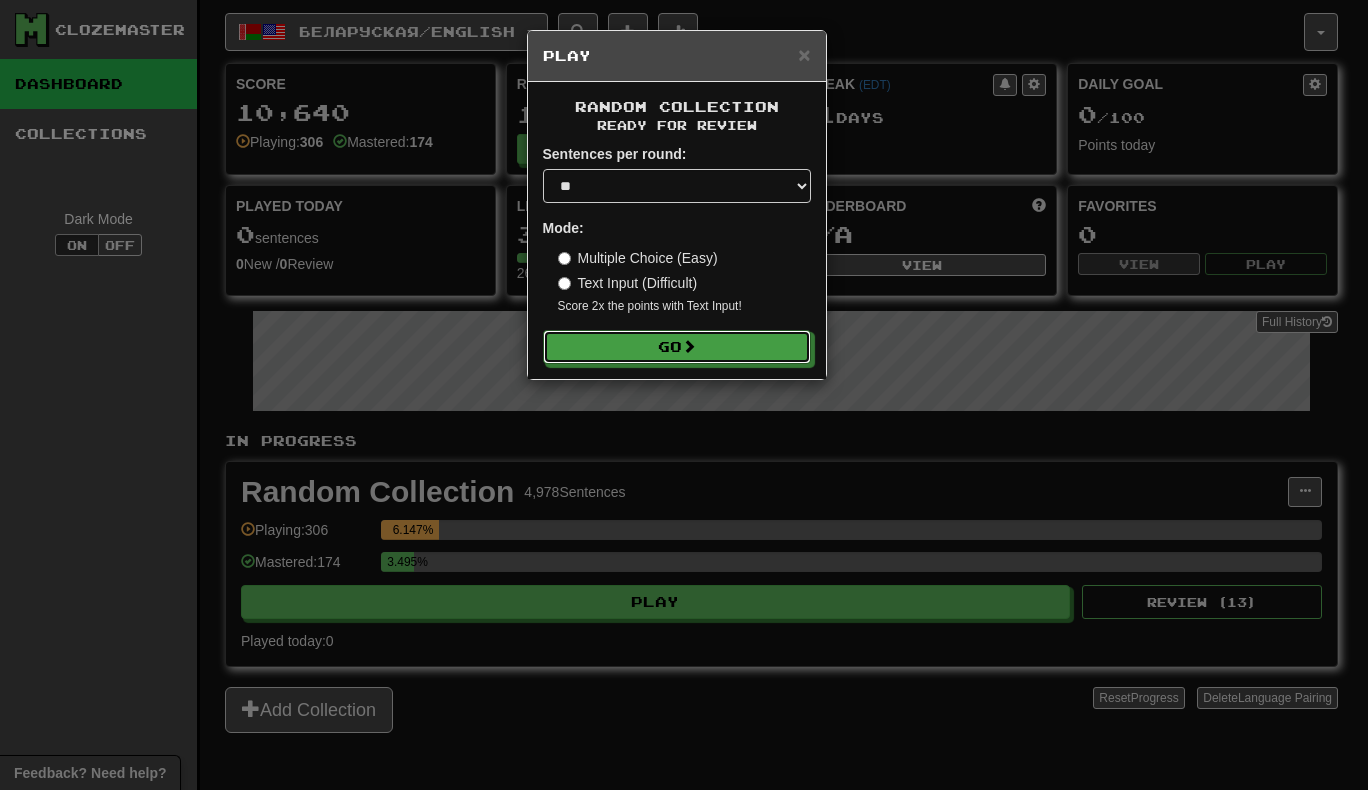 click on "Go" at bounding box center (677, 347) 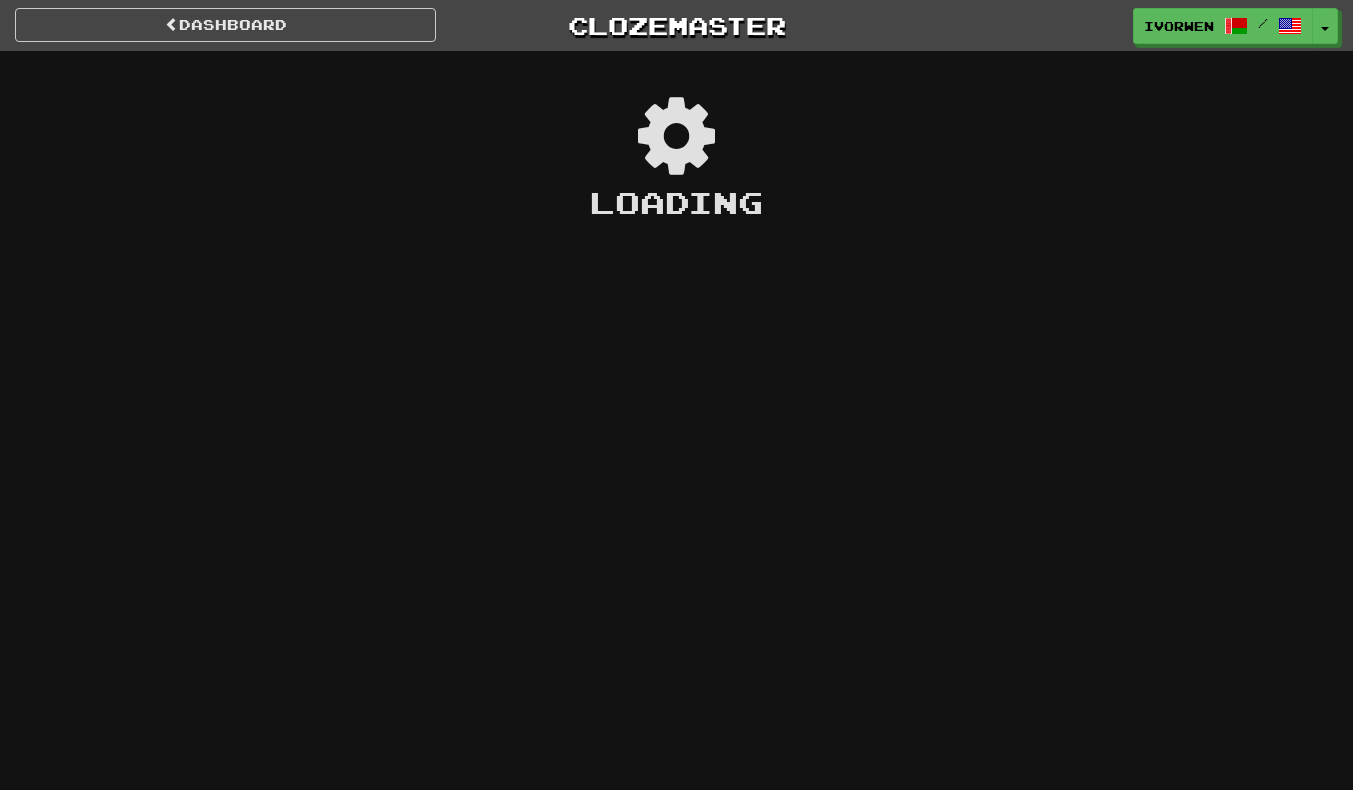 scroll, scrollTop: 0, scrollLeft: 0, axis: both 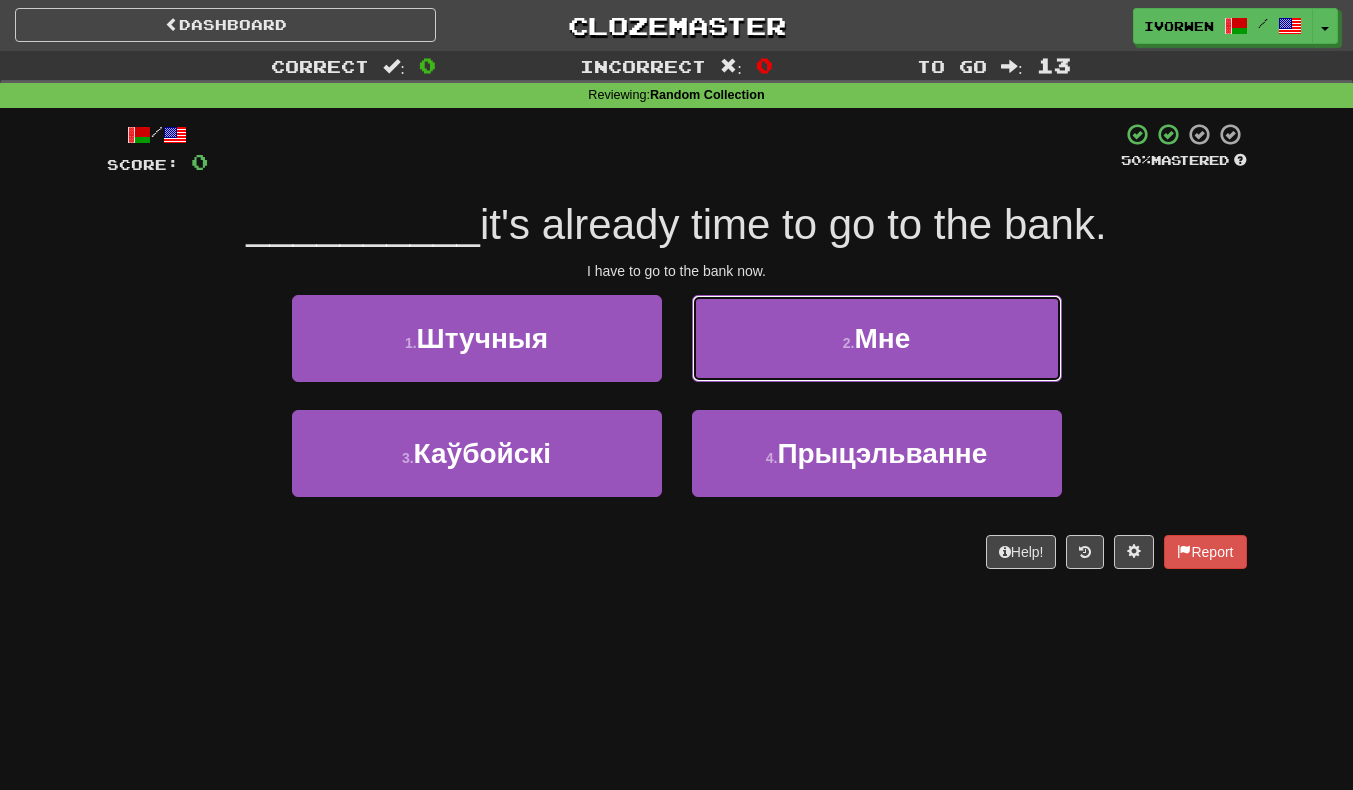 click on "2 .  Мне" at bounding box center [877, 338] 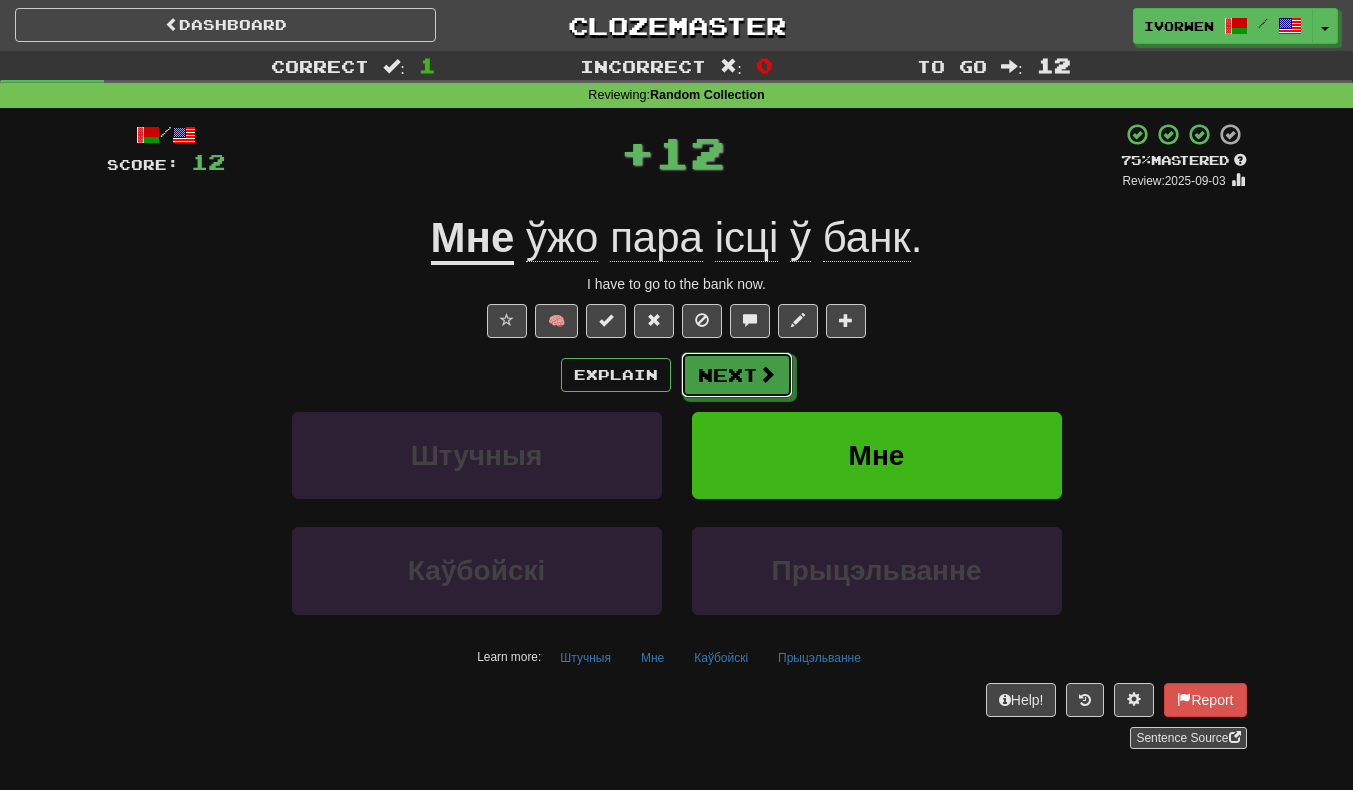 click on "Next" at bounding box center [737, 375] 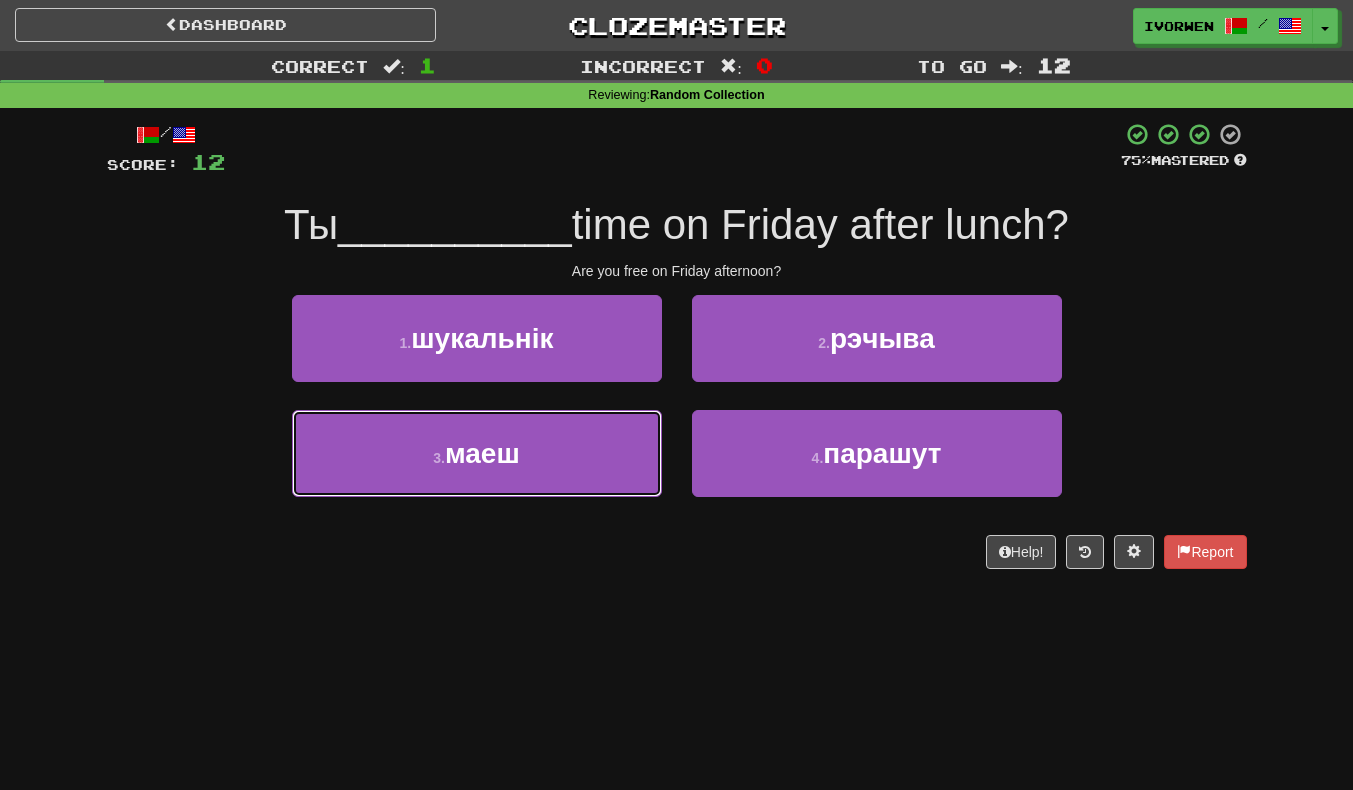 click on "маеш" at bounding box center (482, 453) 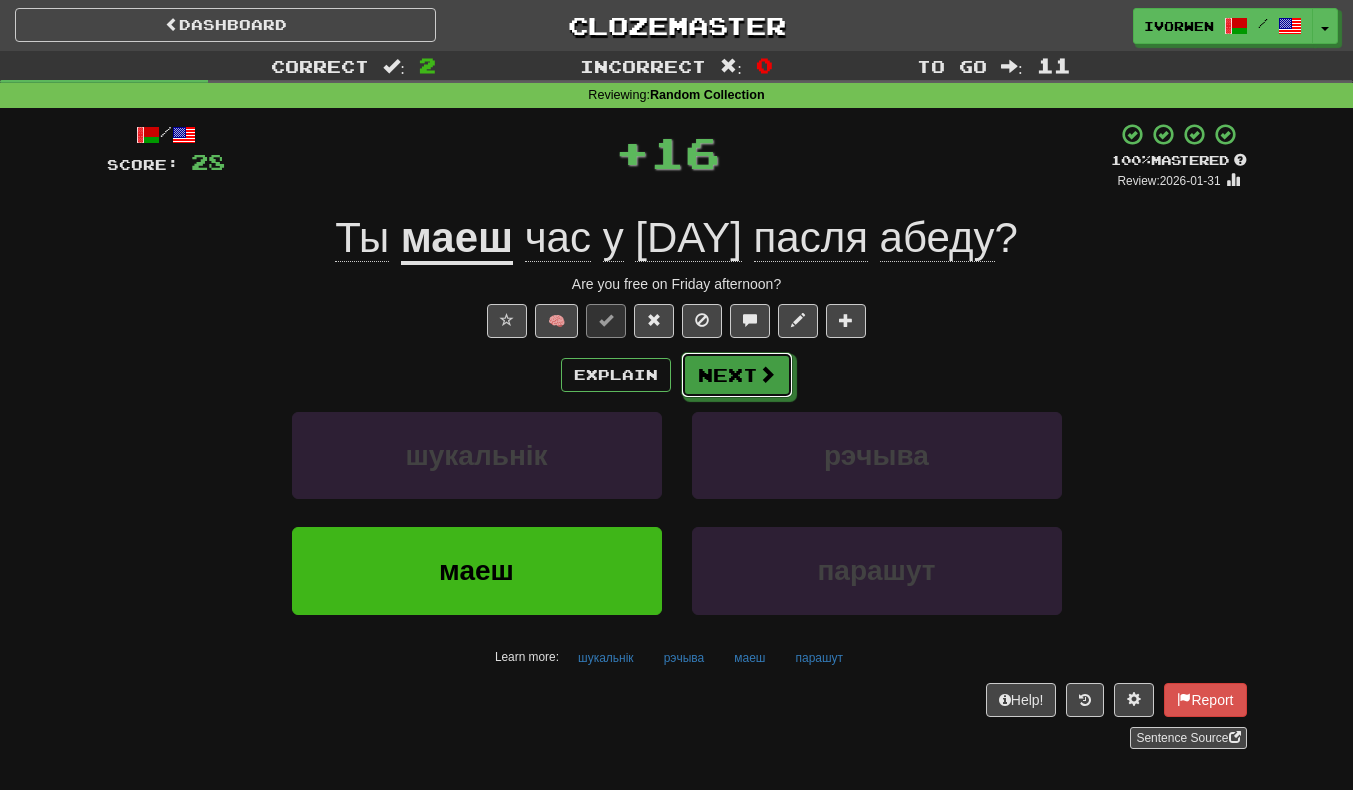 click on "Next" at bounding box center (737, 375) 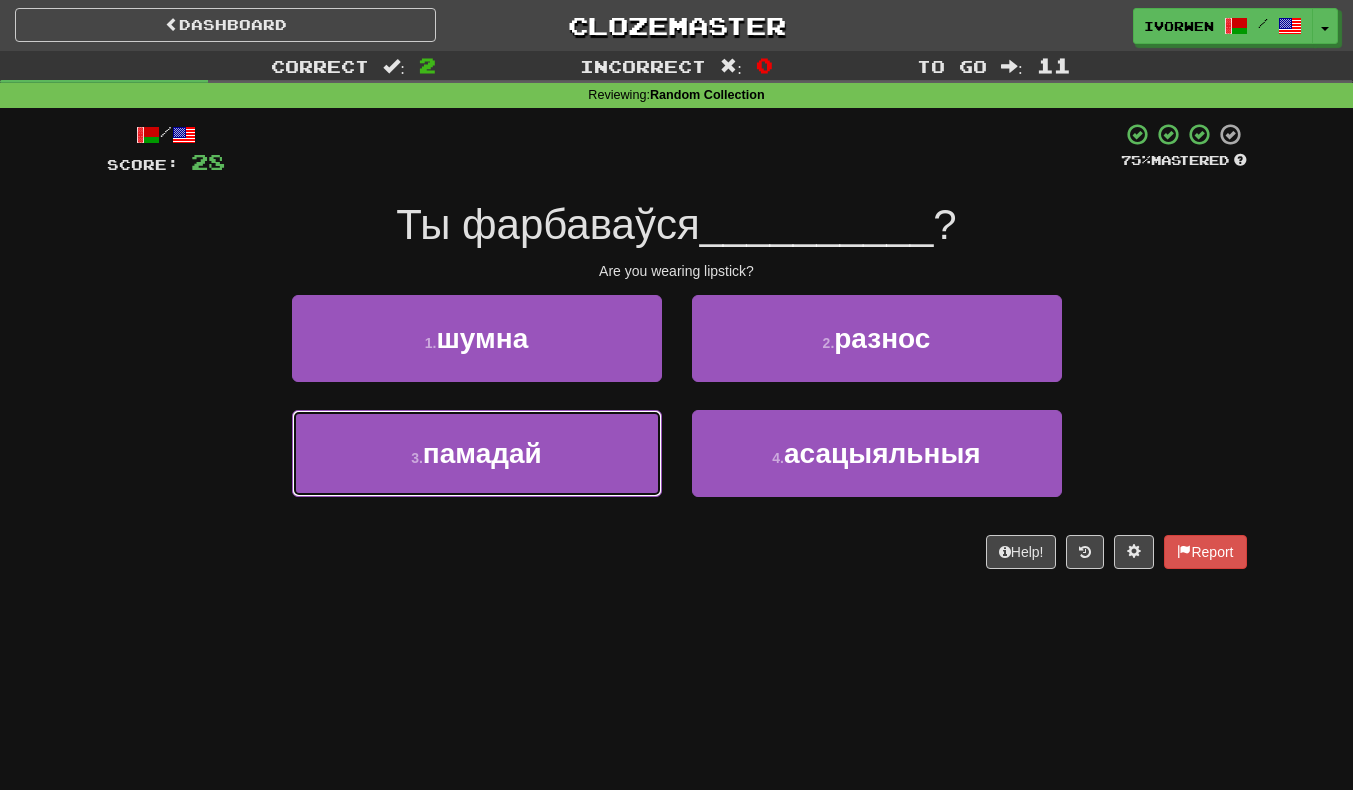 click on "3 .  памадай" at bounding box center (477, 453) 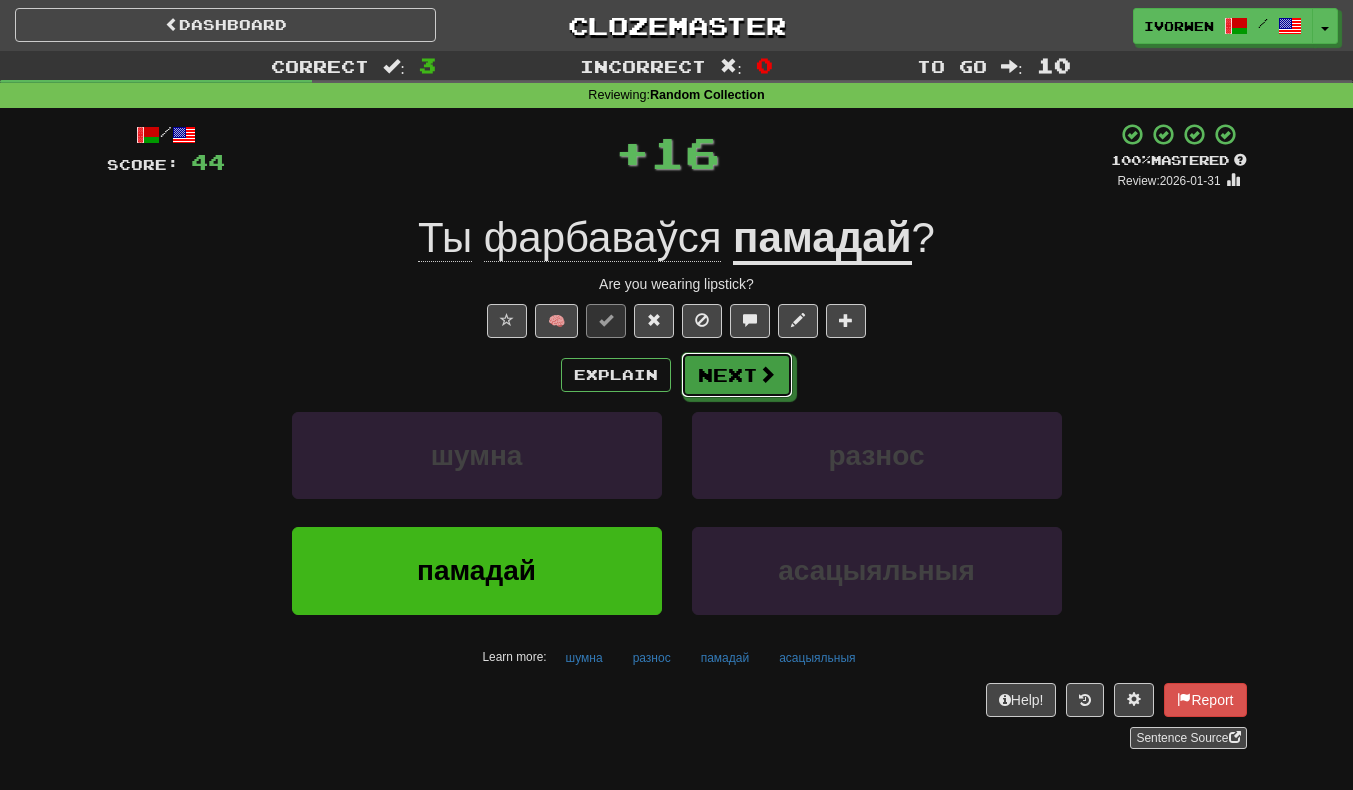 click on "Next" at bounding box center (737, 375) 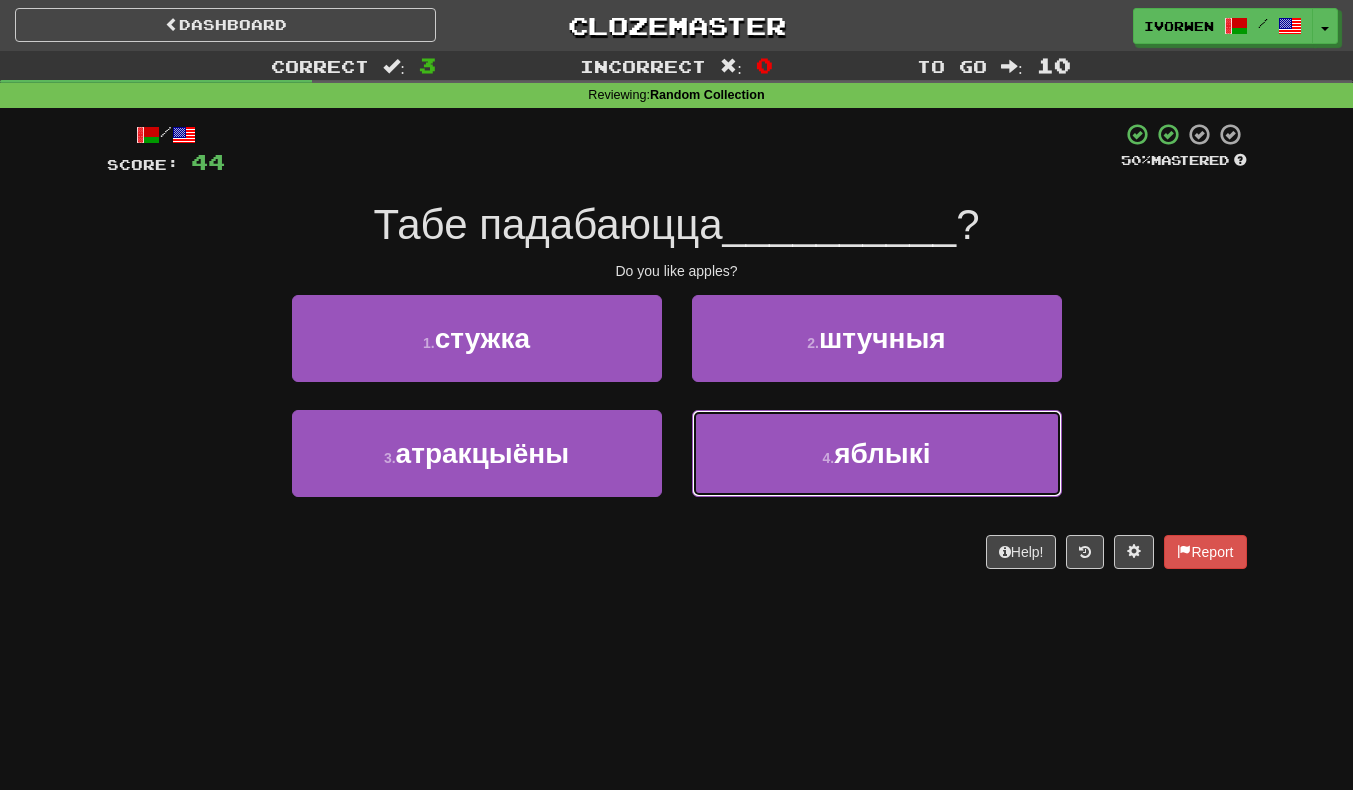 click on "4 .  яблыкі" at bounding box center (877, 453) 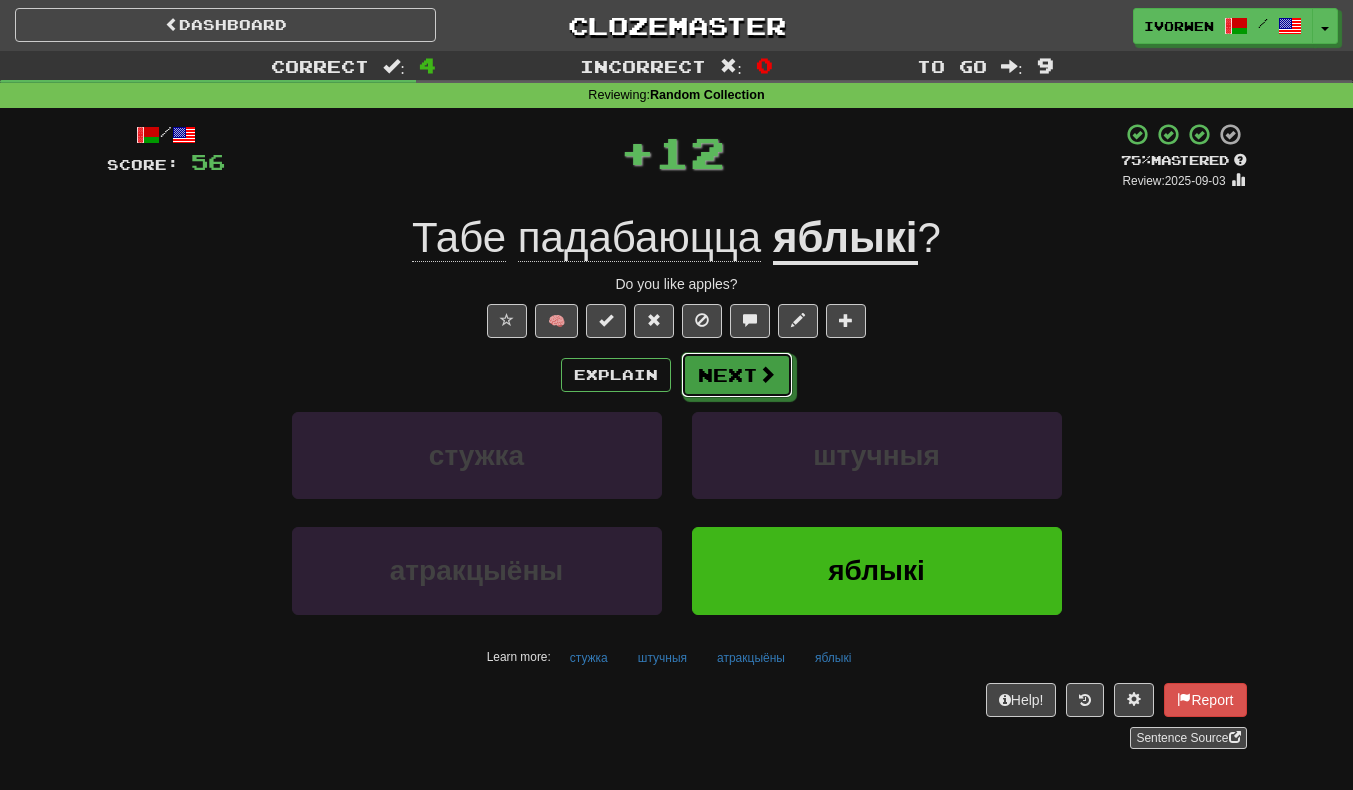 click at bounding box center (767, 374) 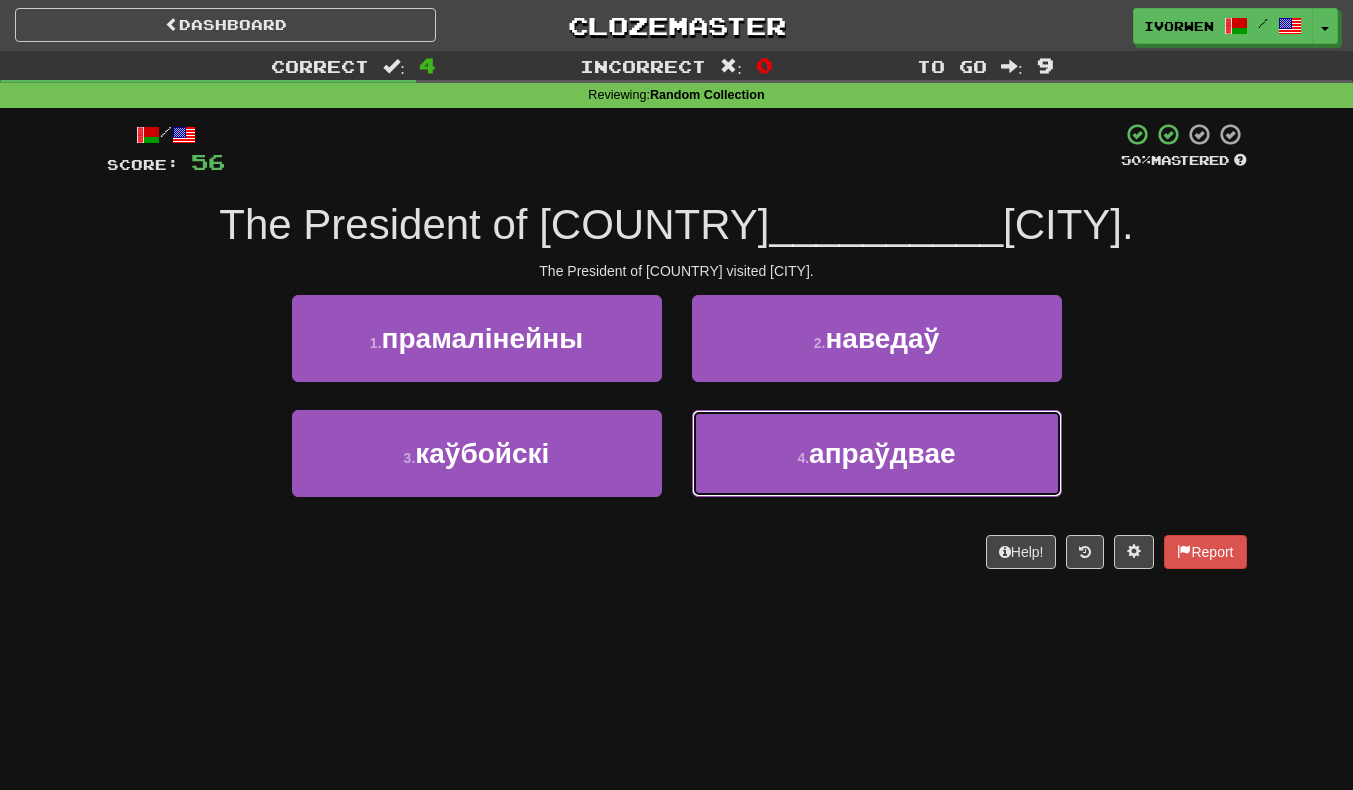 click on "4 .  апраўдвае" at bounding box center [877, 453] 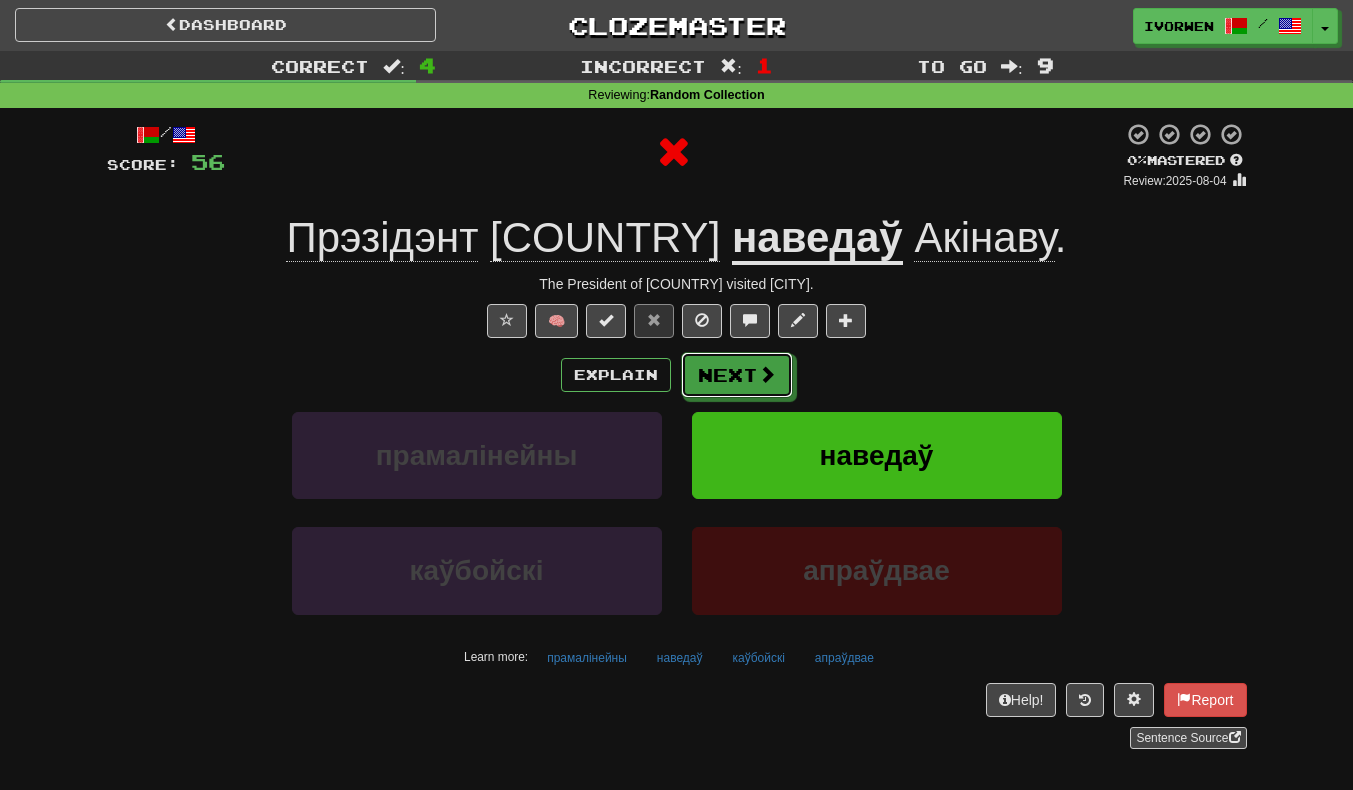 click at bounding box center [767, 374] 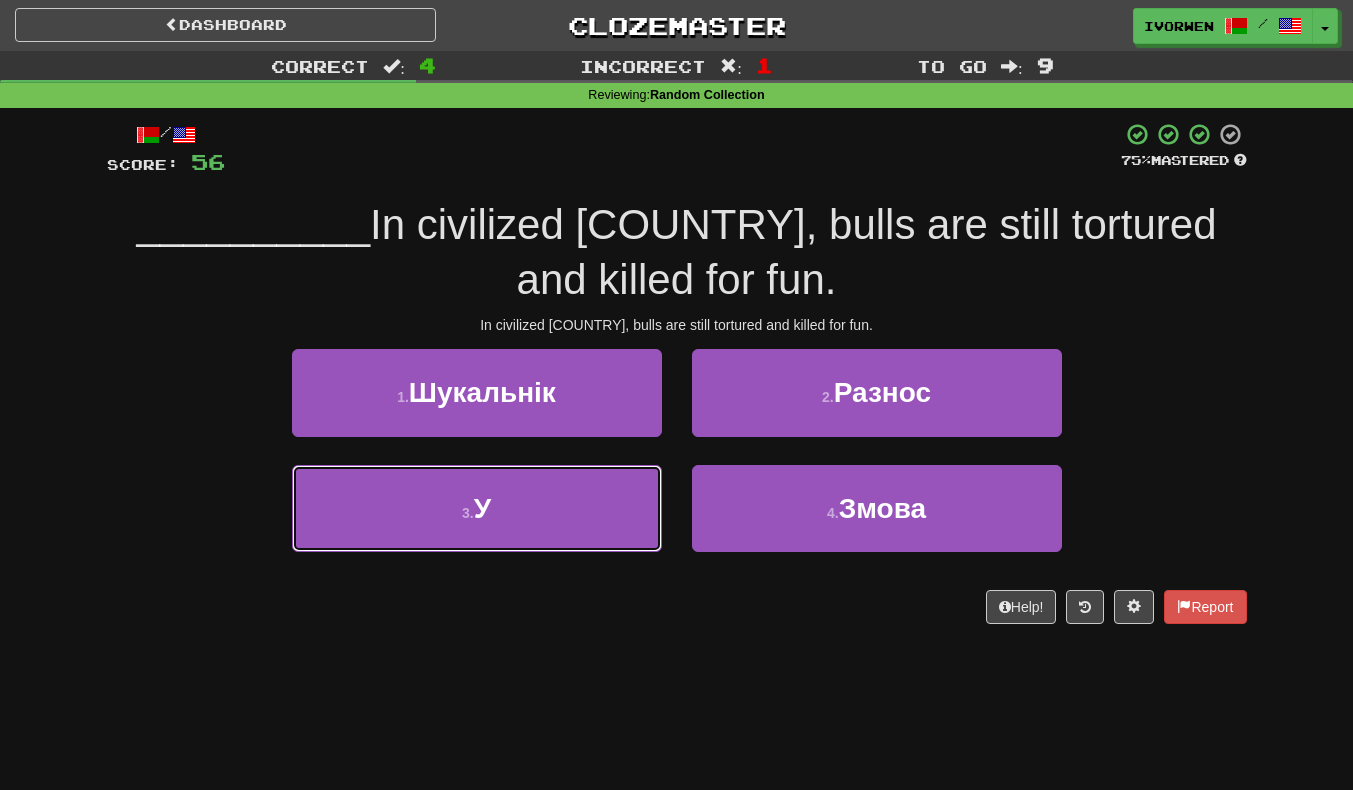 click on "3 .  У" at bounding box center [477, 508] 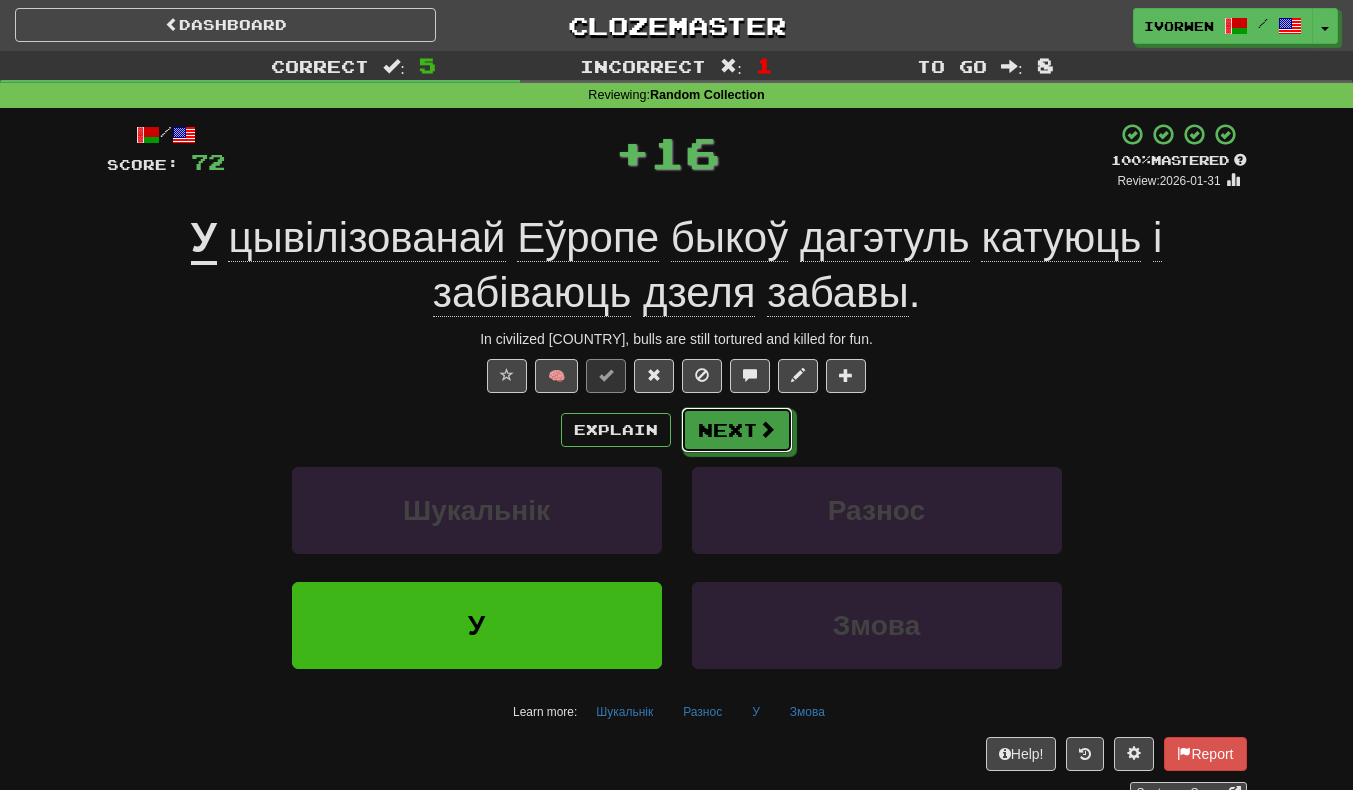 click on "Next" at bounding box center (737, 430) 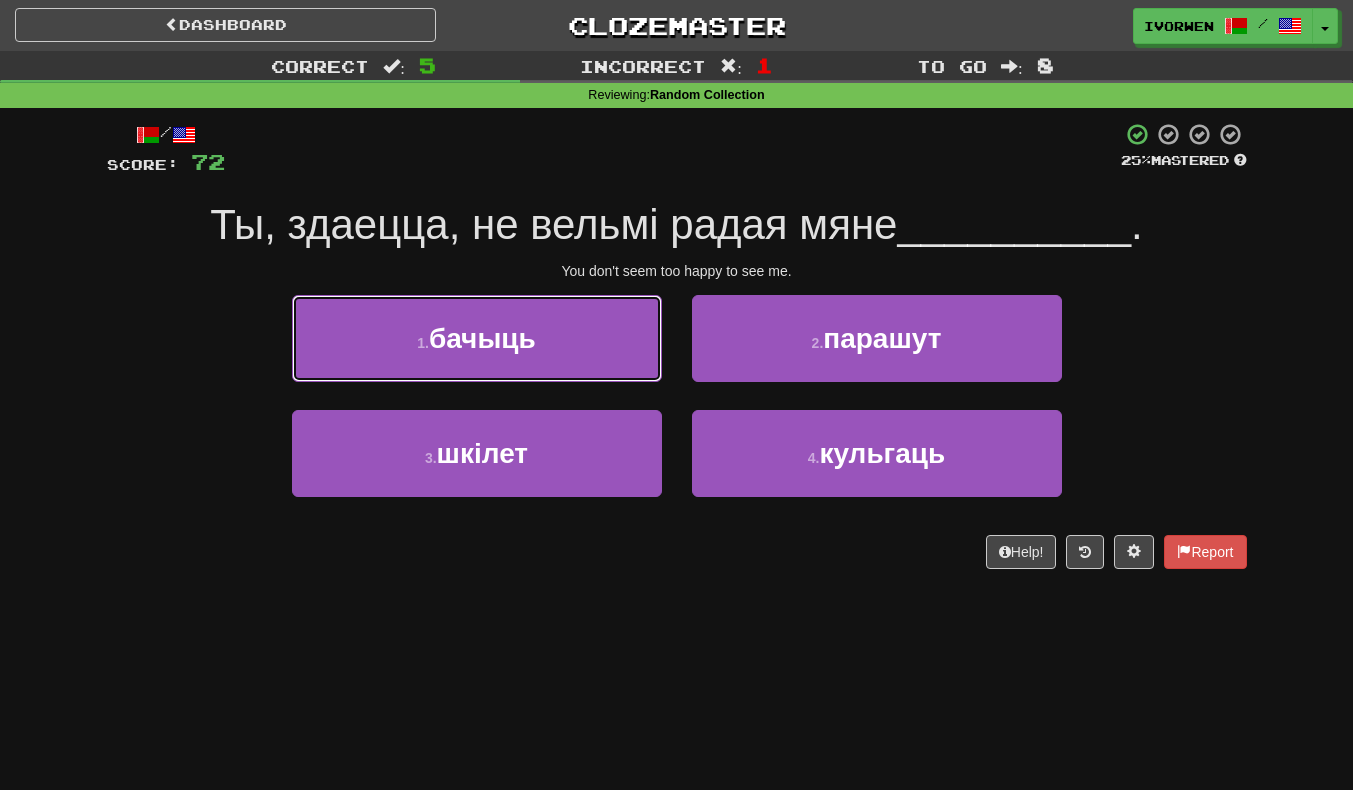 click on "1 .  бачыць" at bounding box center (477, 338) 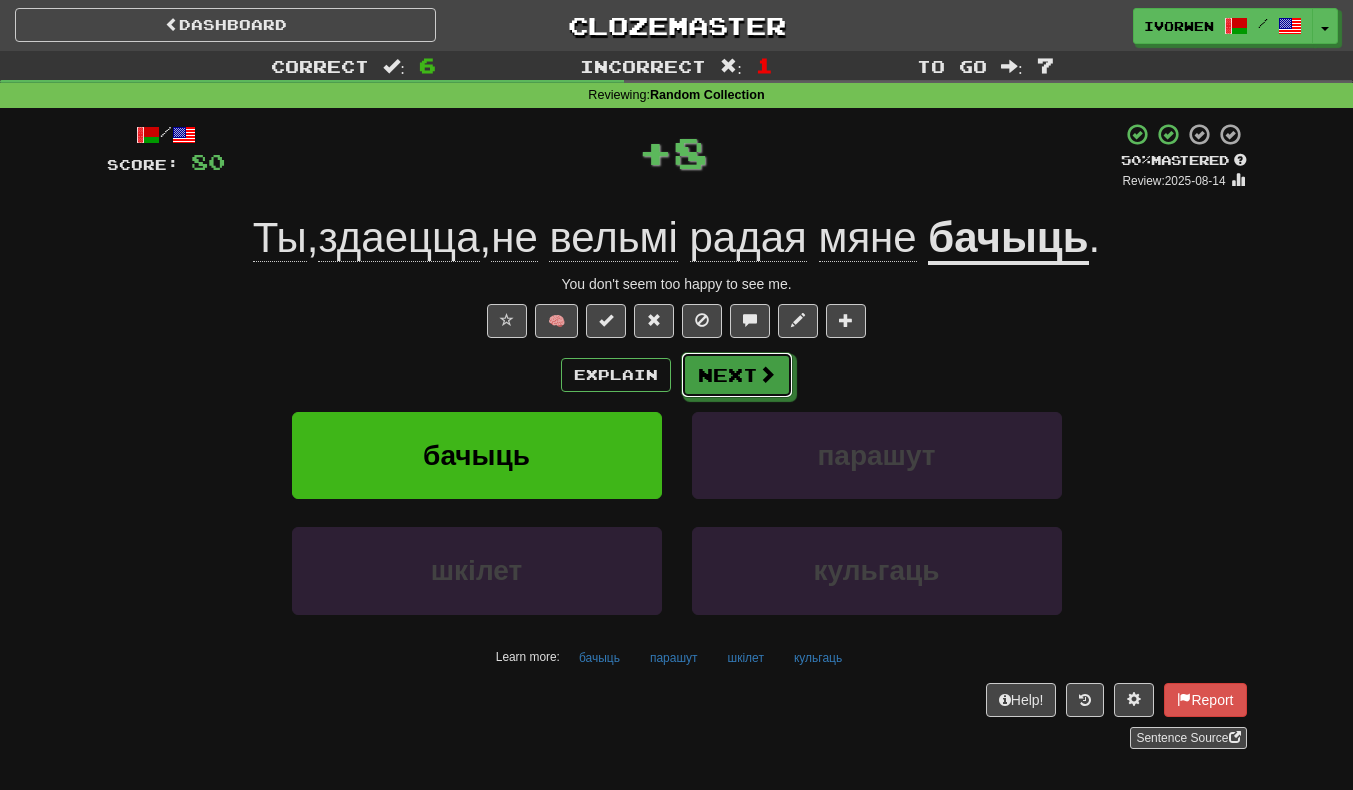 click on "Next" at bounding box center [737, 375] 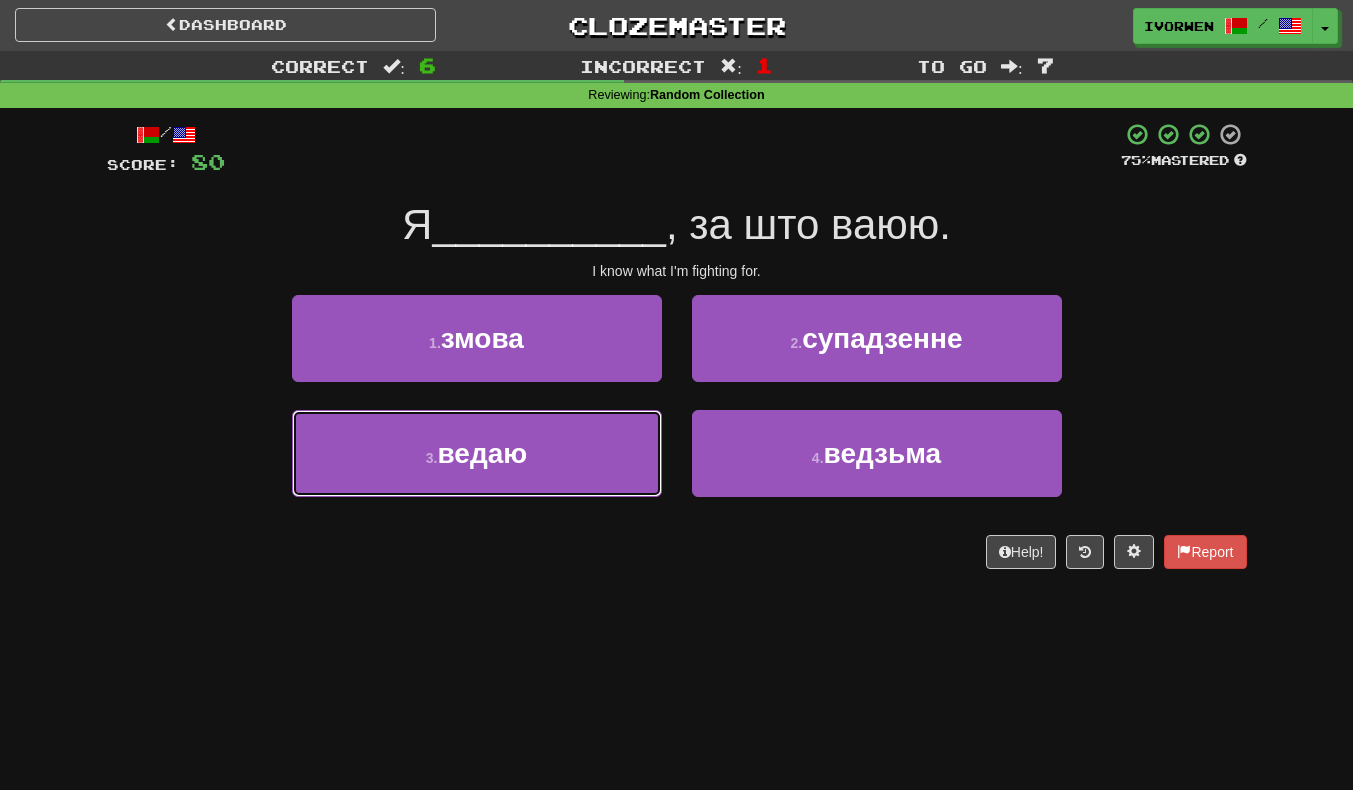 click on "3 .  ведаю" at bounding box center (477, 453) 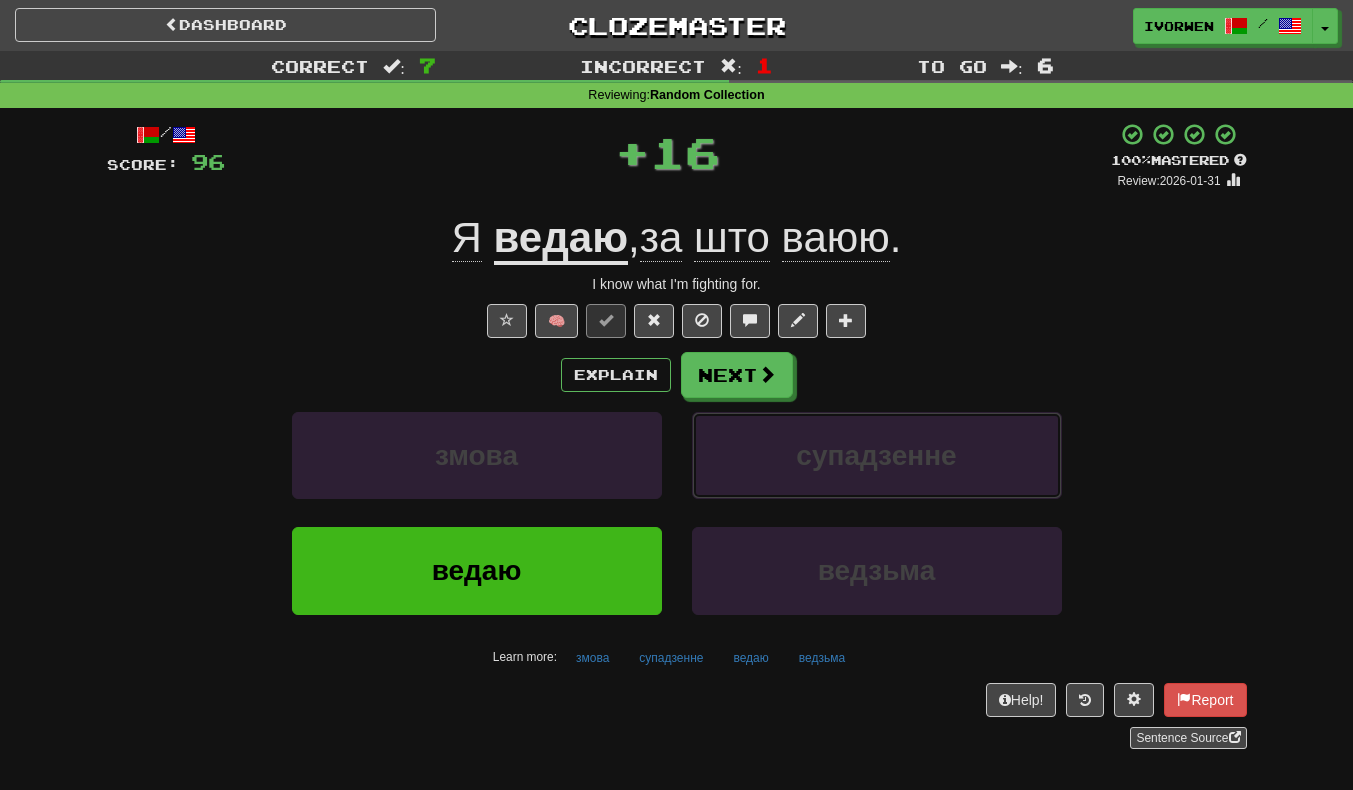 click on "супадзенне" at bounding box center (877, 455) 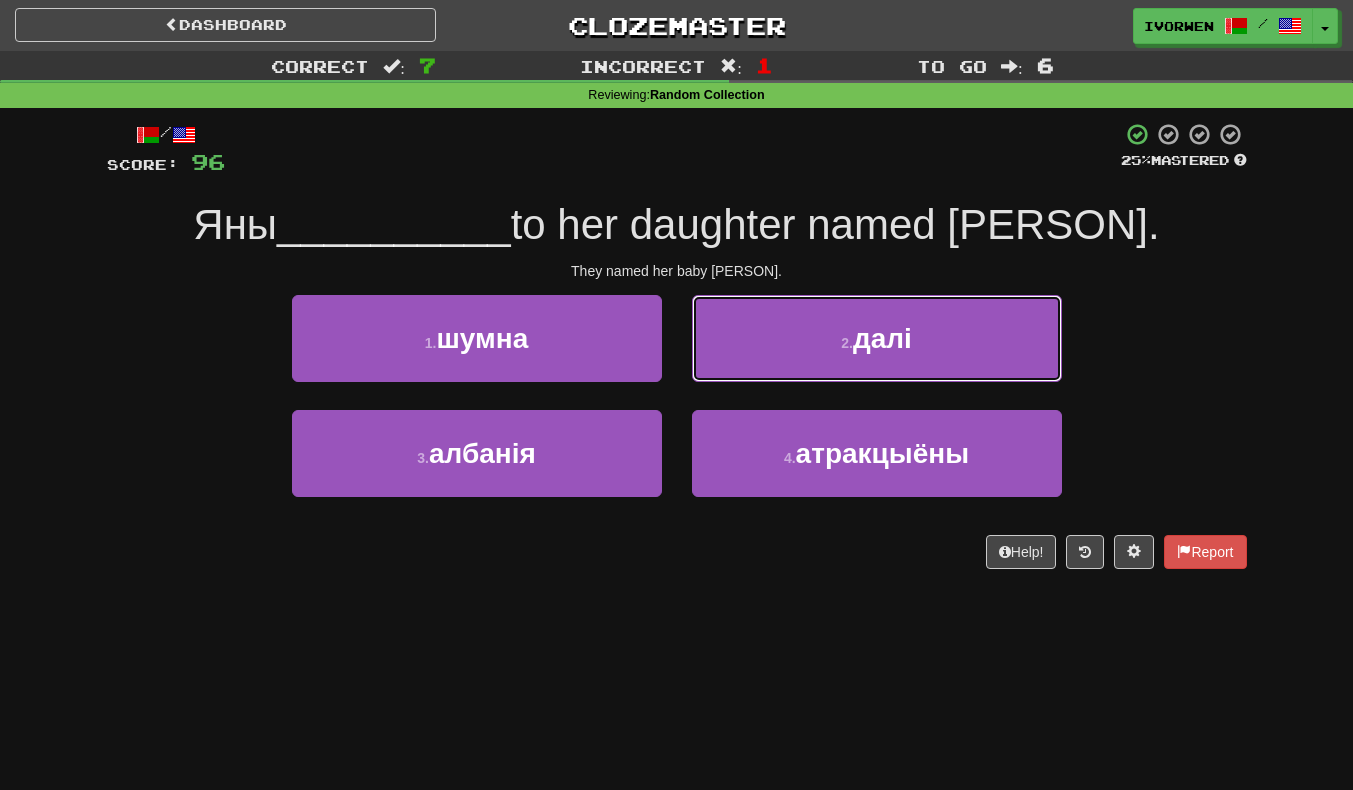 click on "2 .  далі" at bounding box center (877, 338) 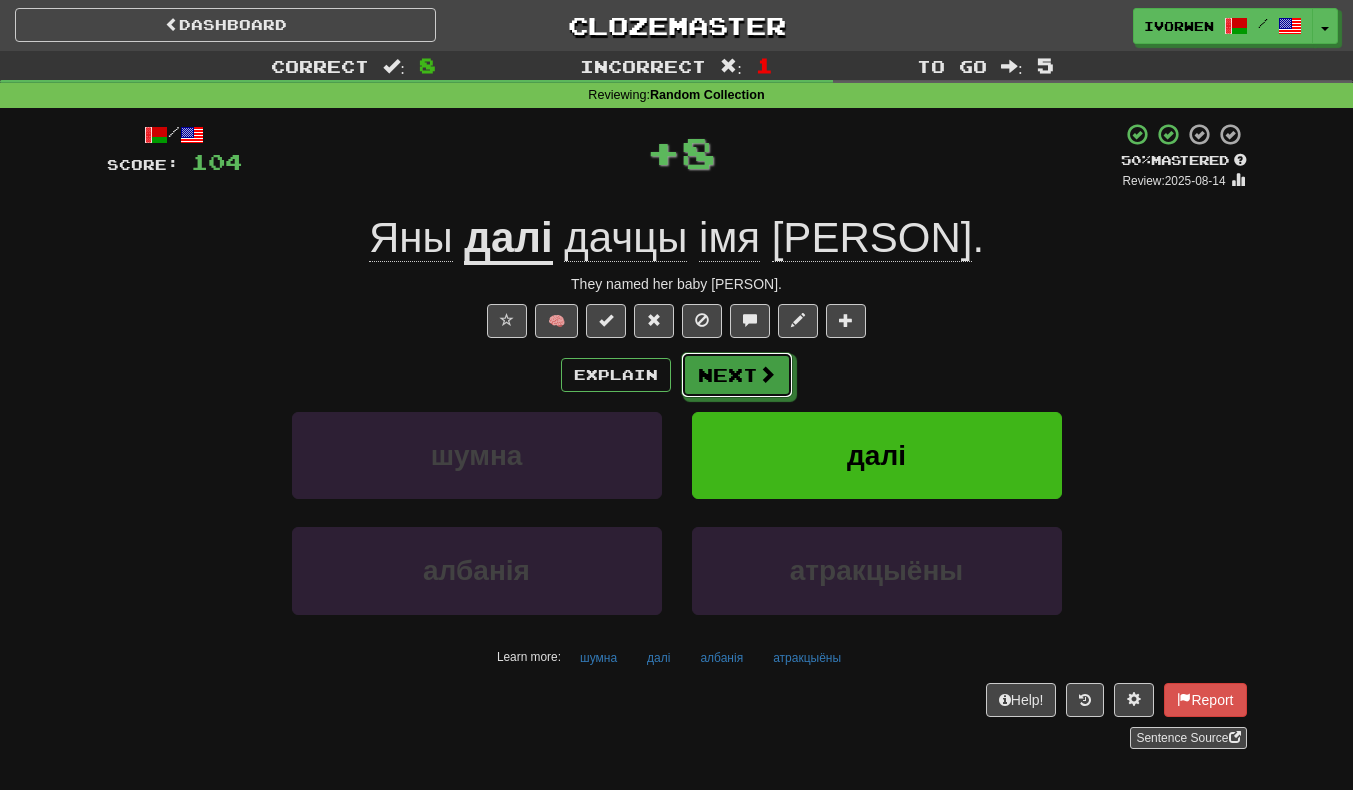 click at bounding box center [767, 374] 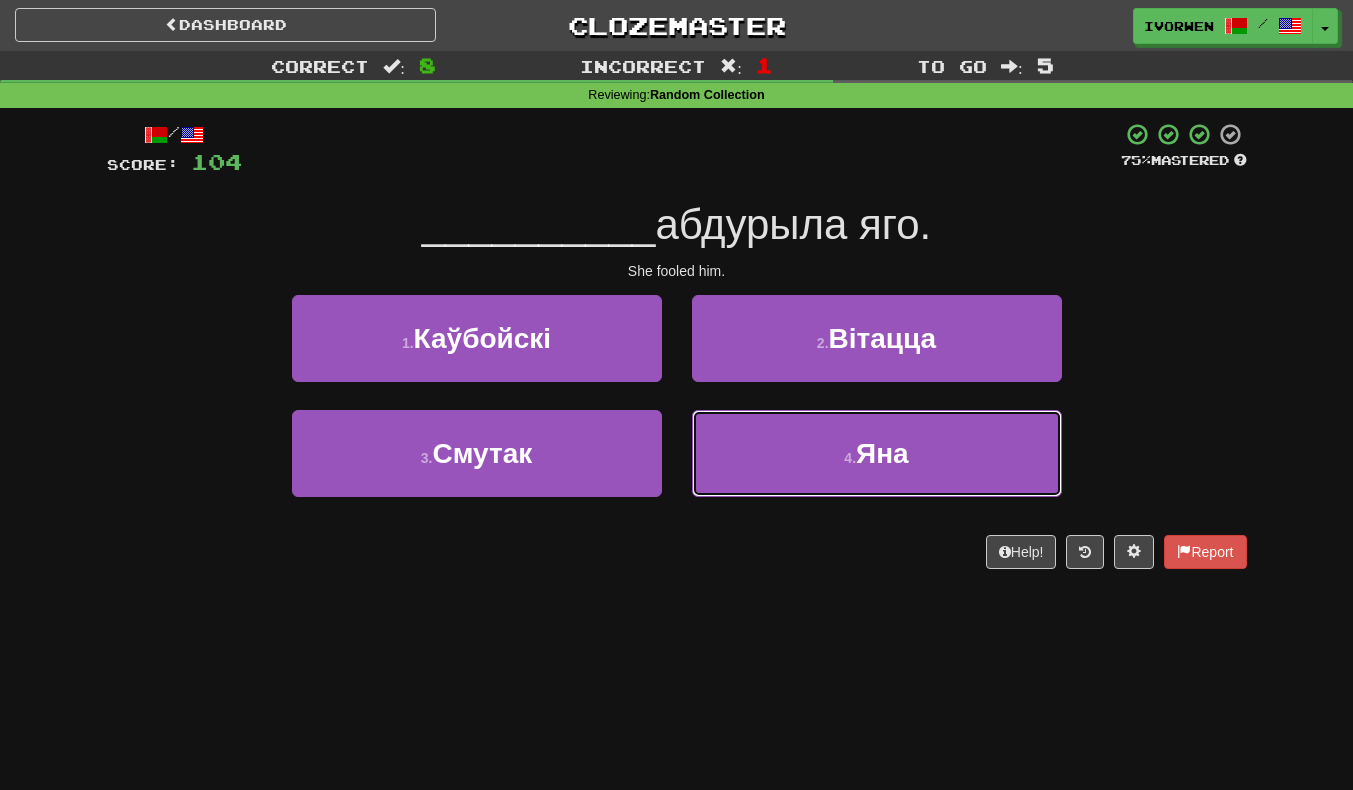 click on "Яна" at bounding box center [882, 453] 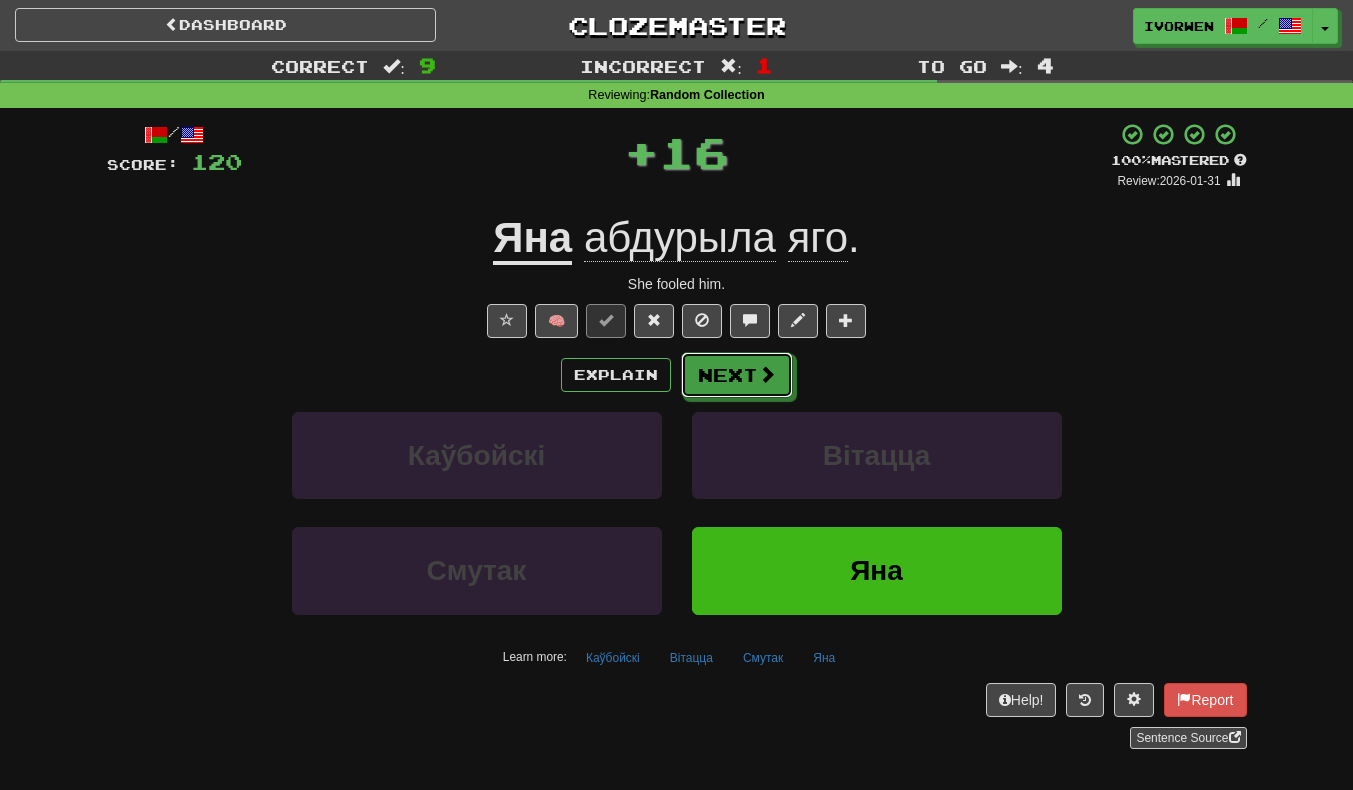 click on "Next" at bounding box center [737, 375] 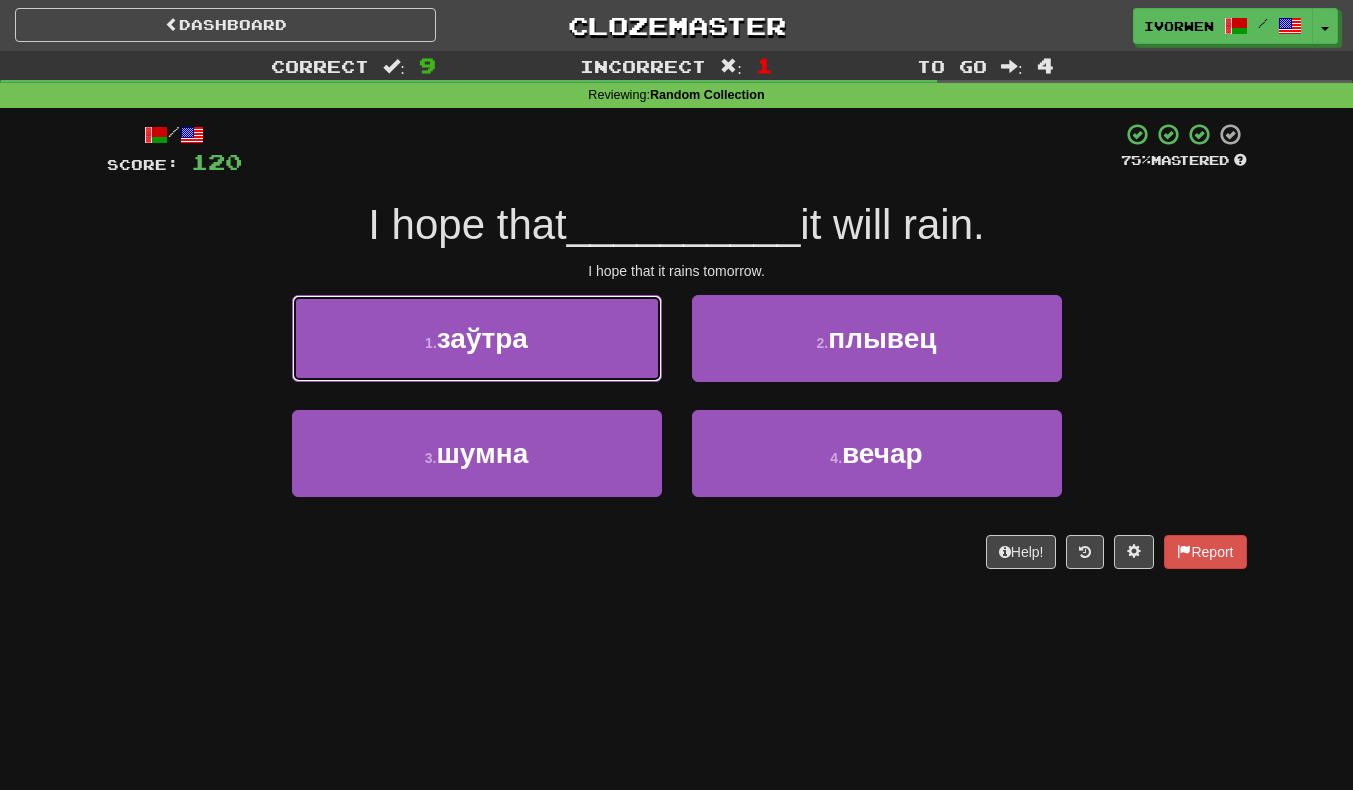 click on "1 .  заўтра" at bounding box center [477, 338] 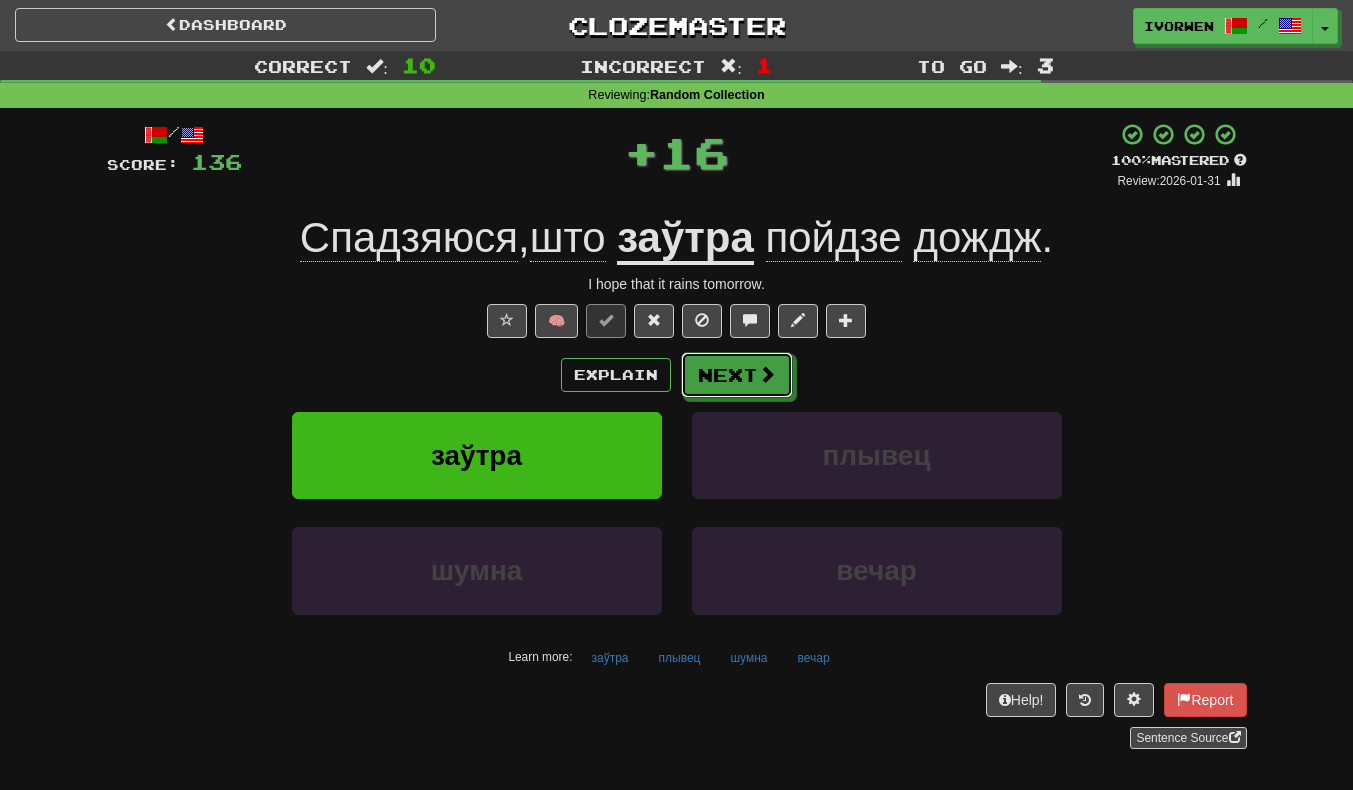 click at bounding box center [767, 374] 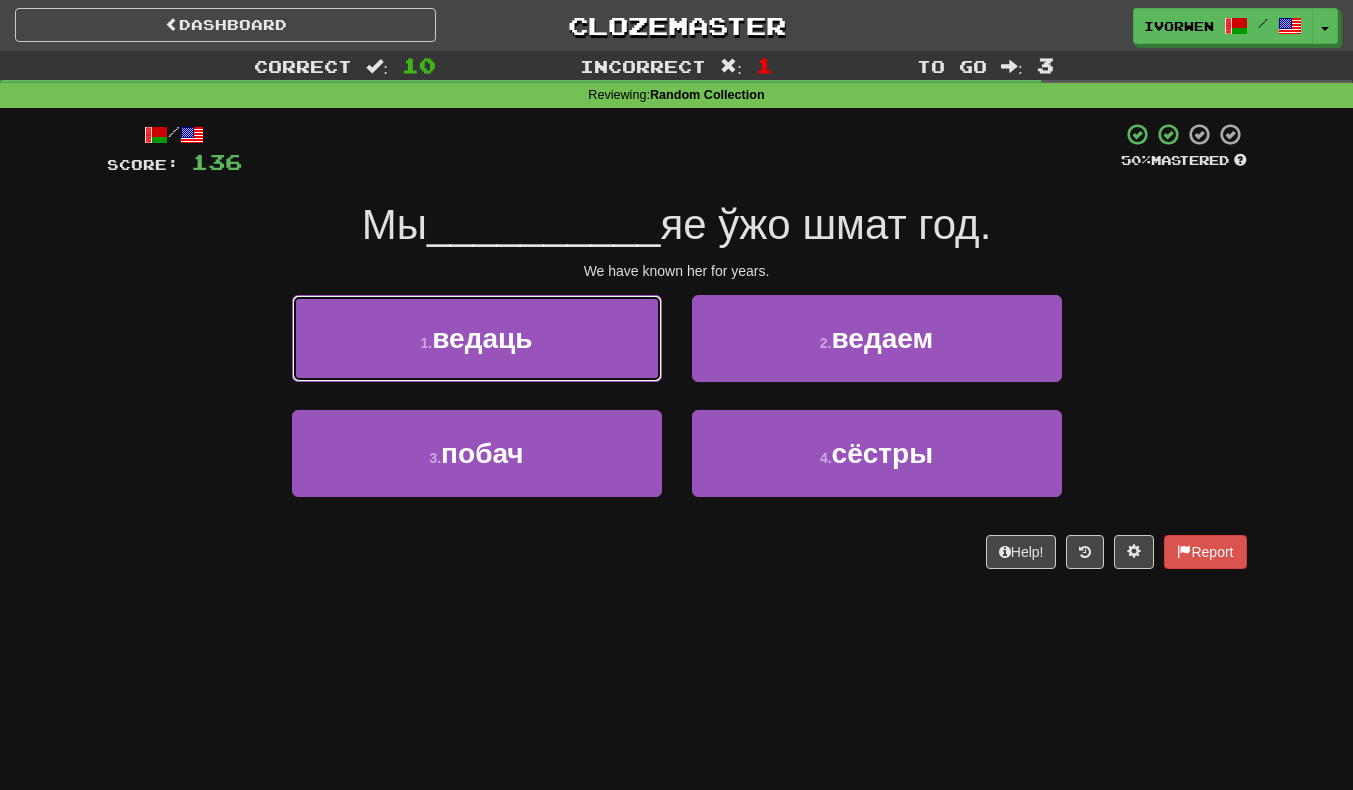 click on "1 .  ведаць" at bounding box center (477, 338) 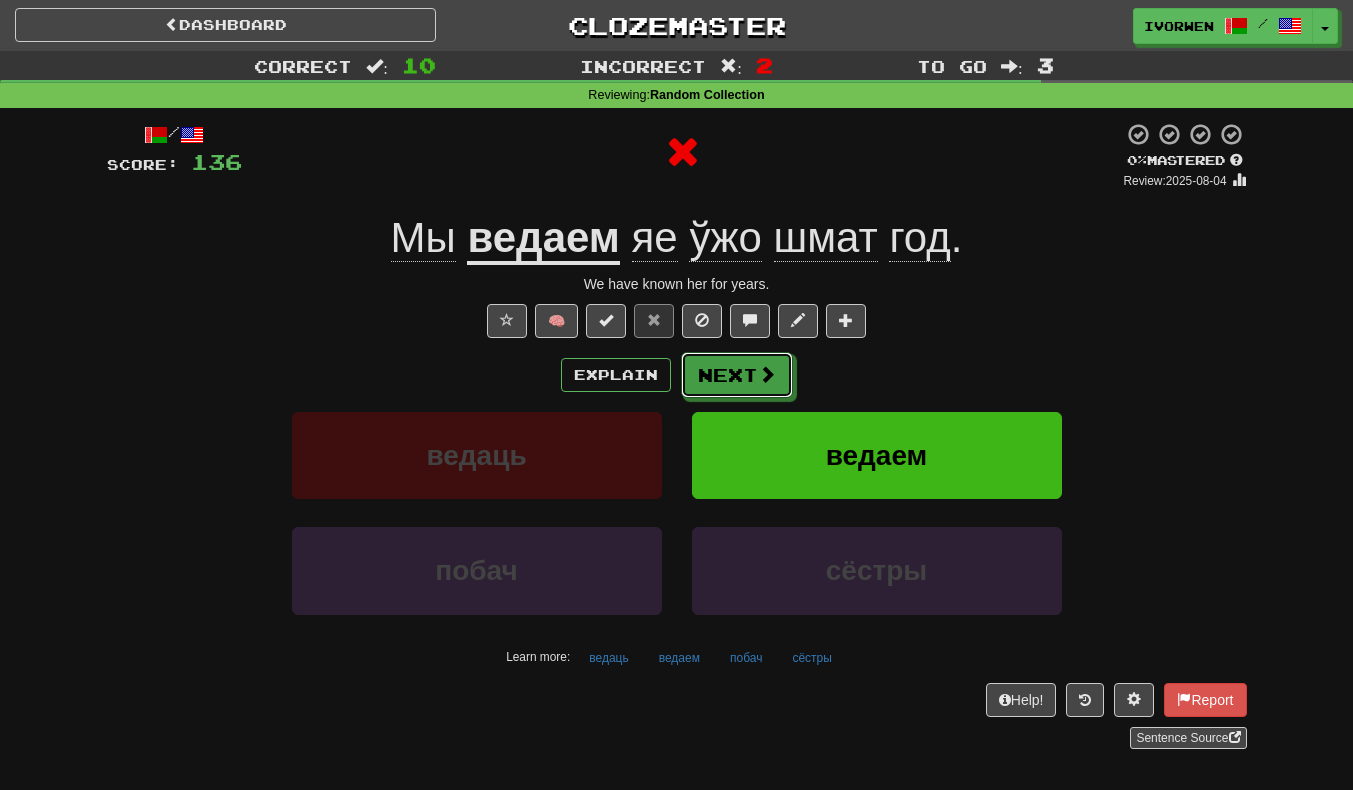 click at bounding box center (767, 374) 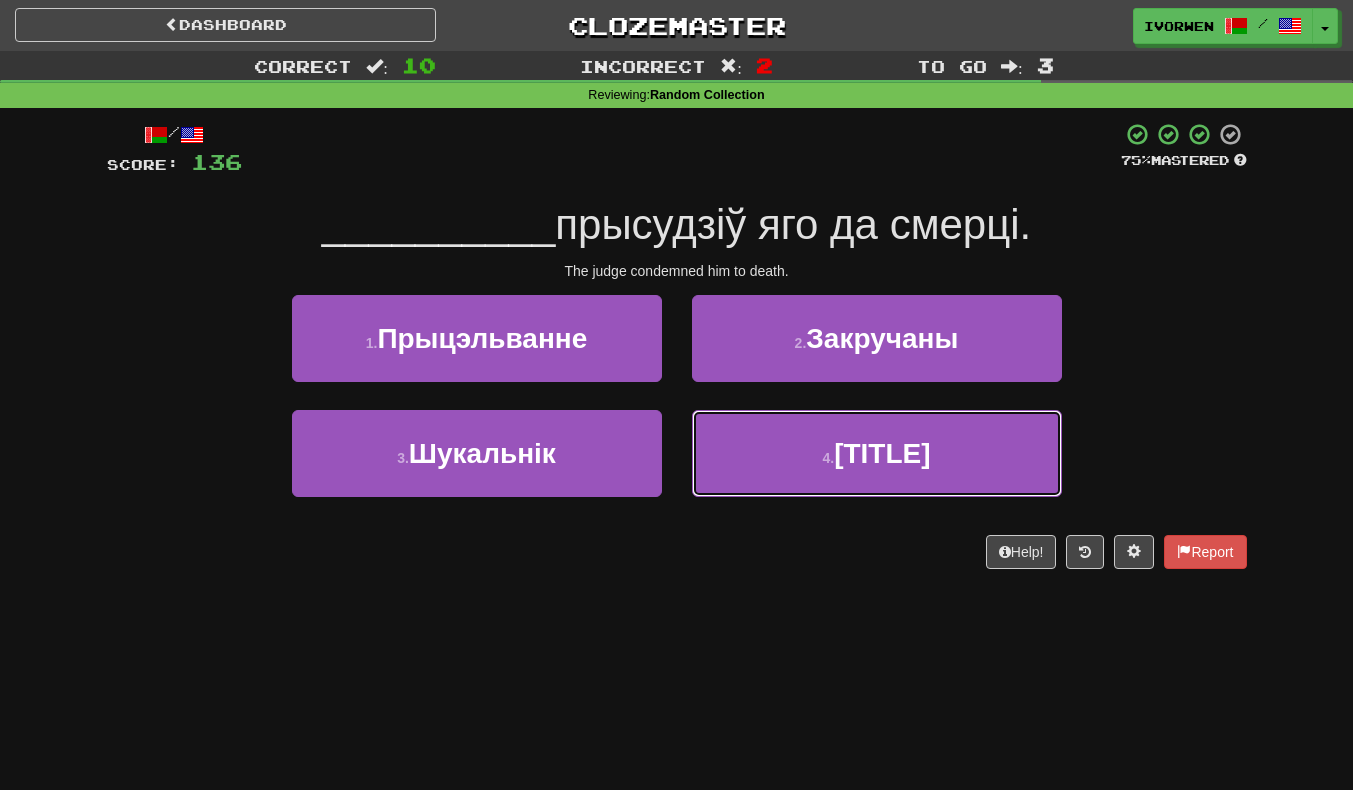 click on "Суддзя" at bounding box center [882, 453] 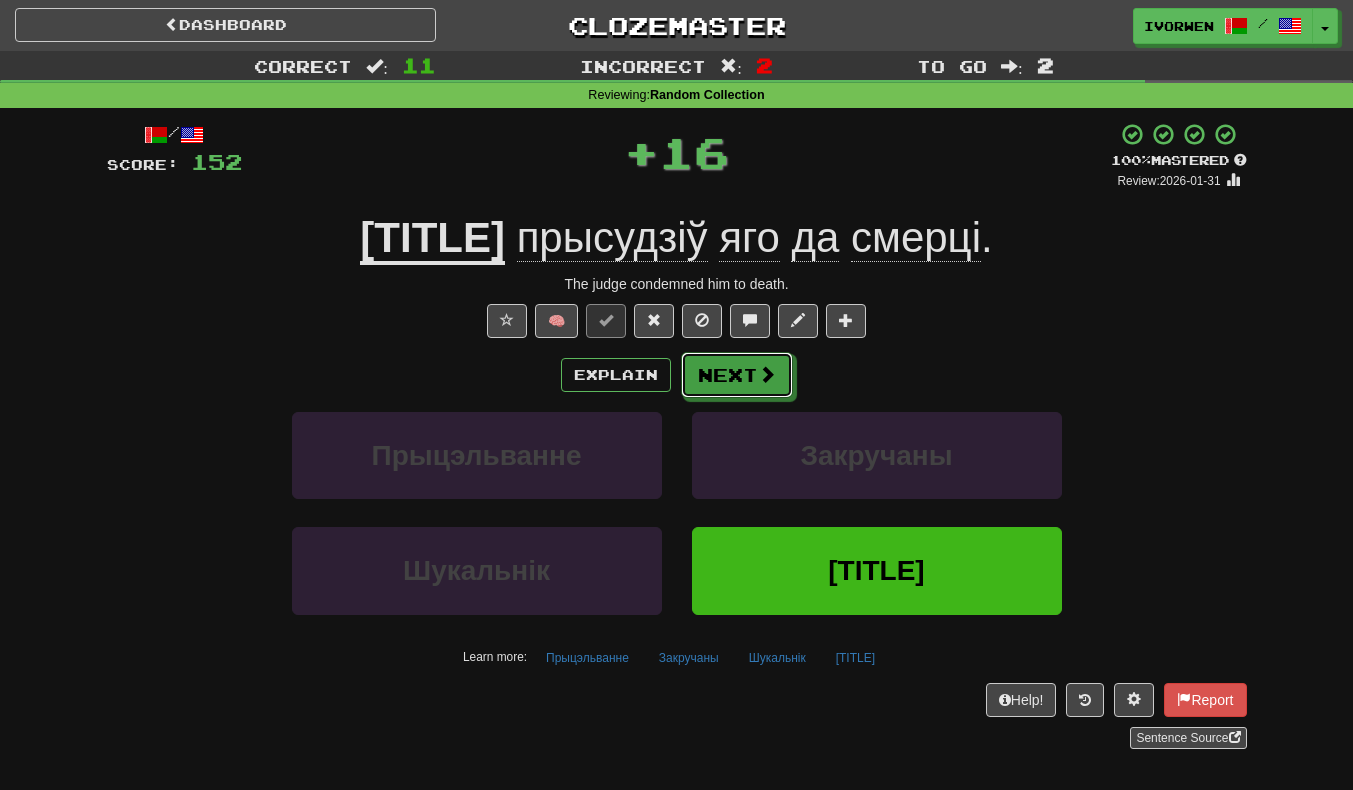 click at bounding box center [767, 374] 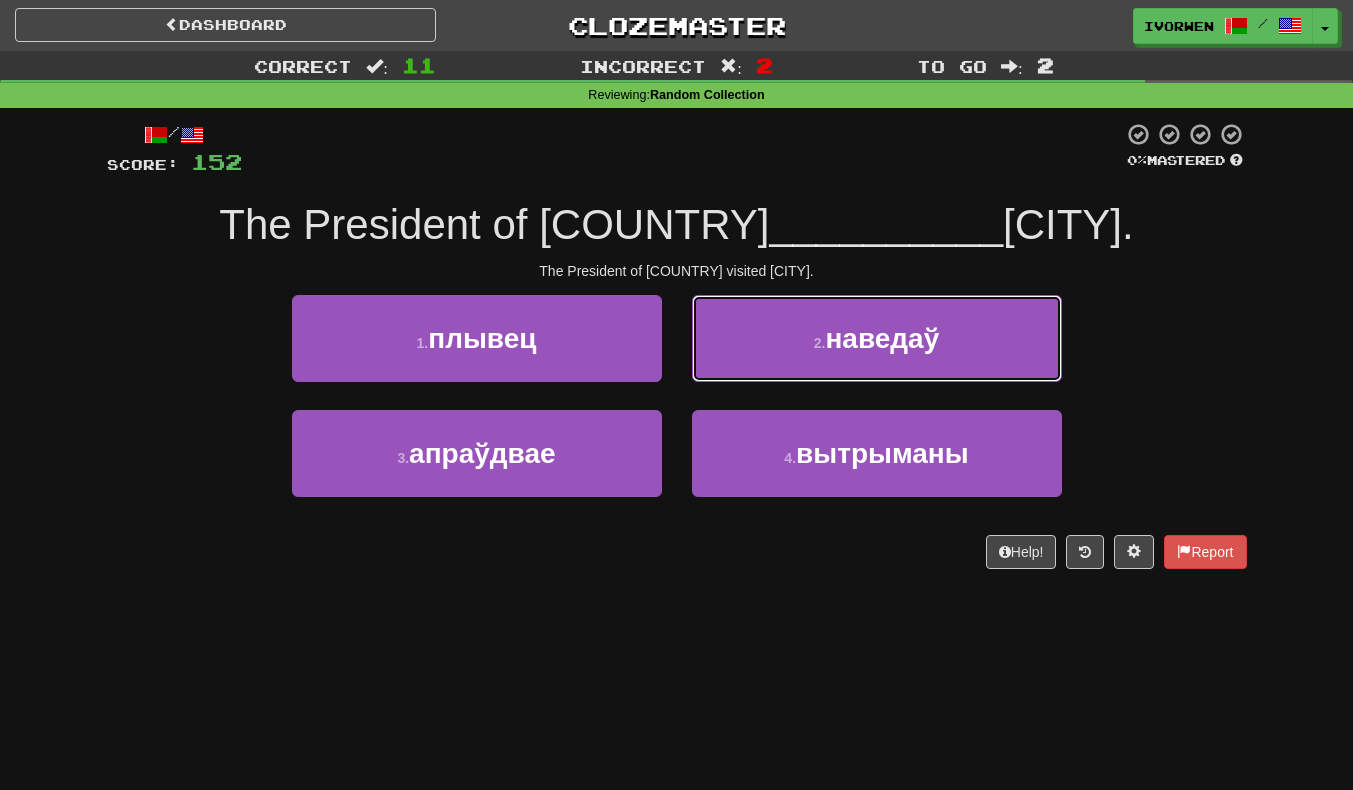 click on "наведаў" at bounding box center (882, 338) 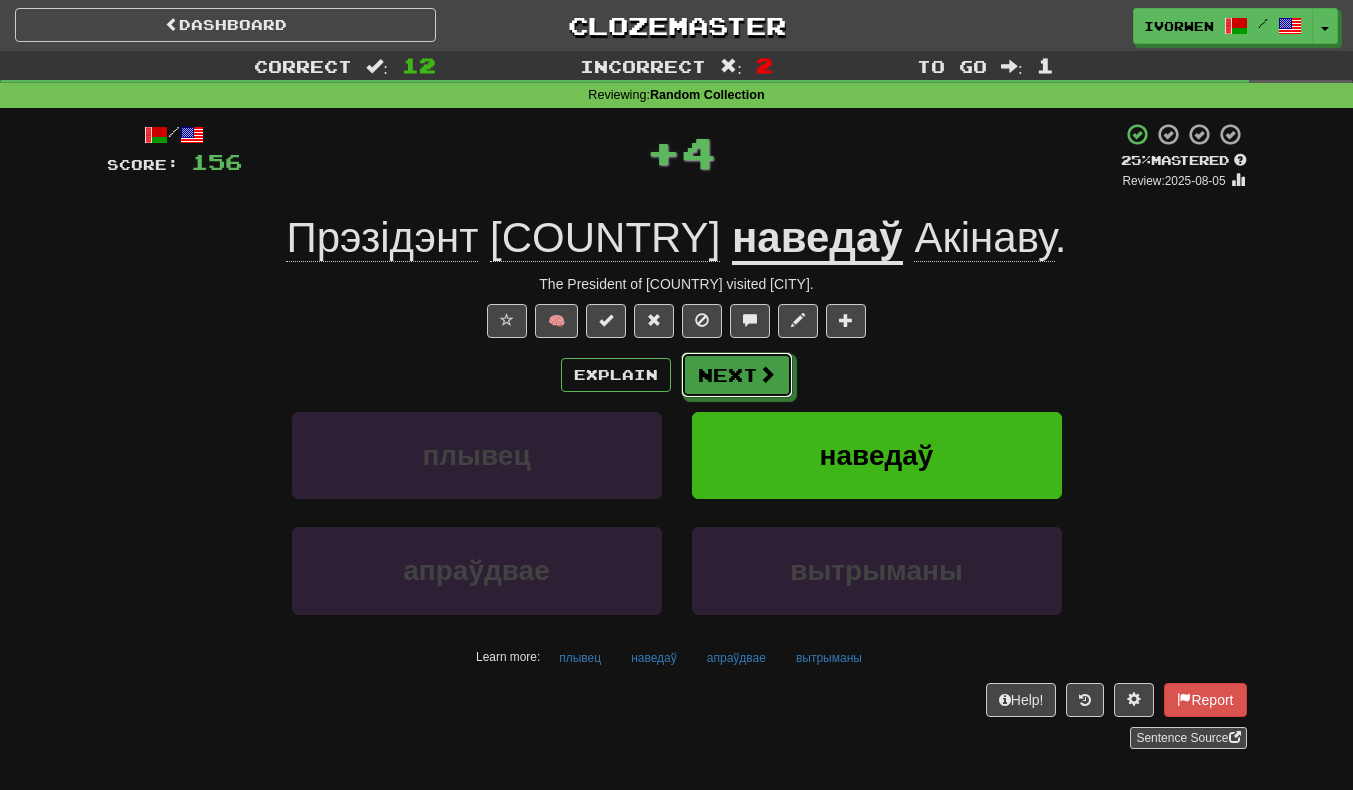click on "Next" at bounding box center [737, 375] 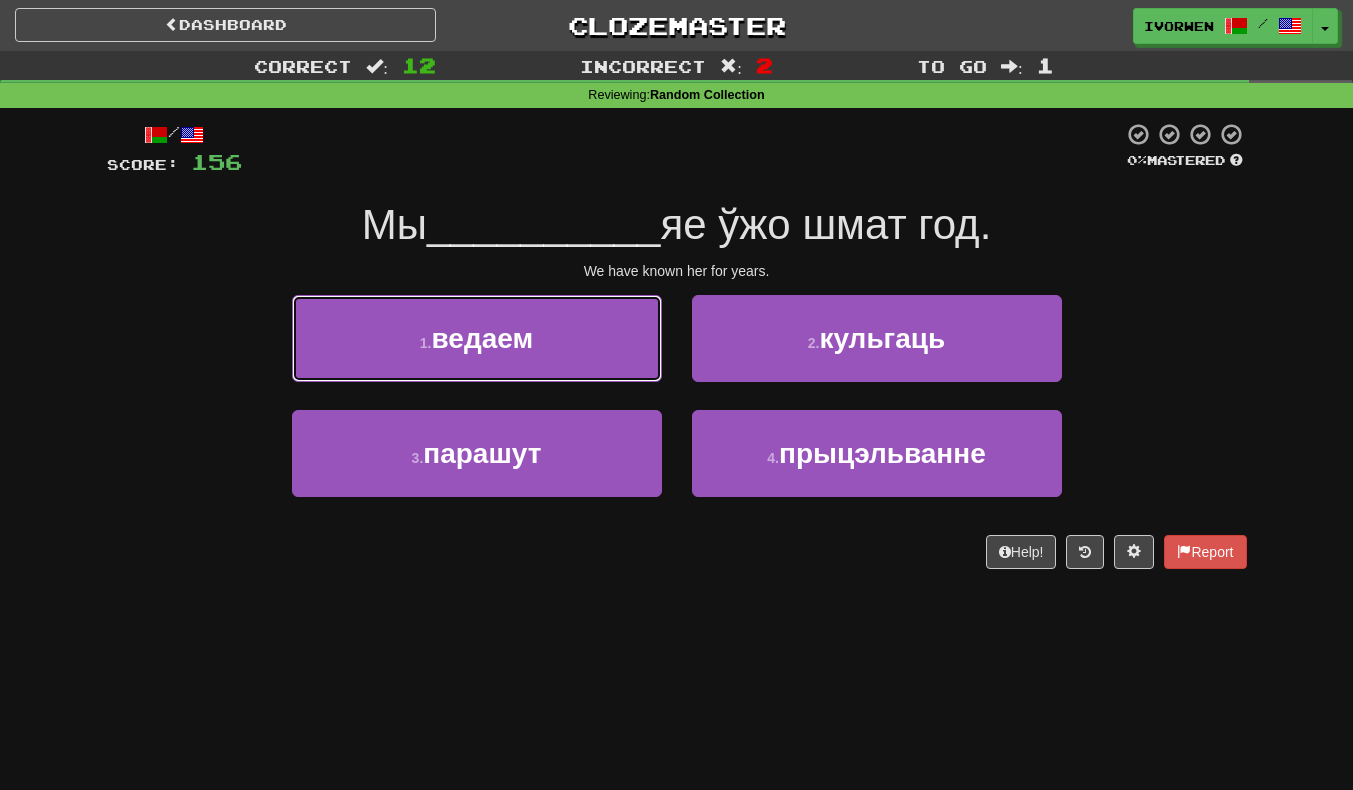 click on "1 .  ведаем" at bounding box center (477, 338) 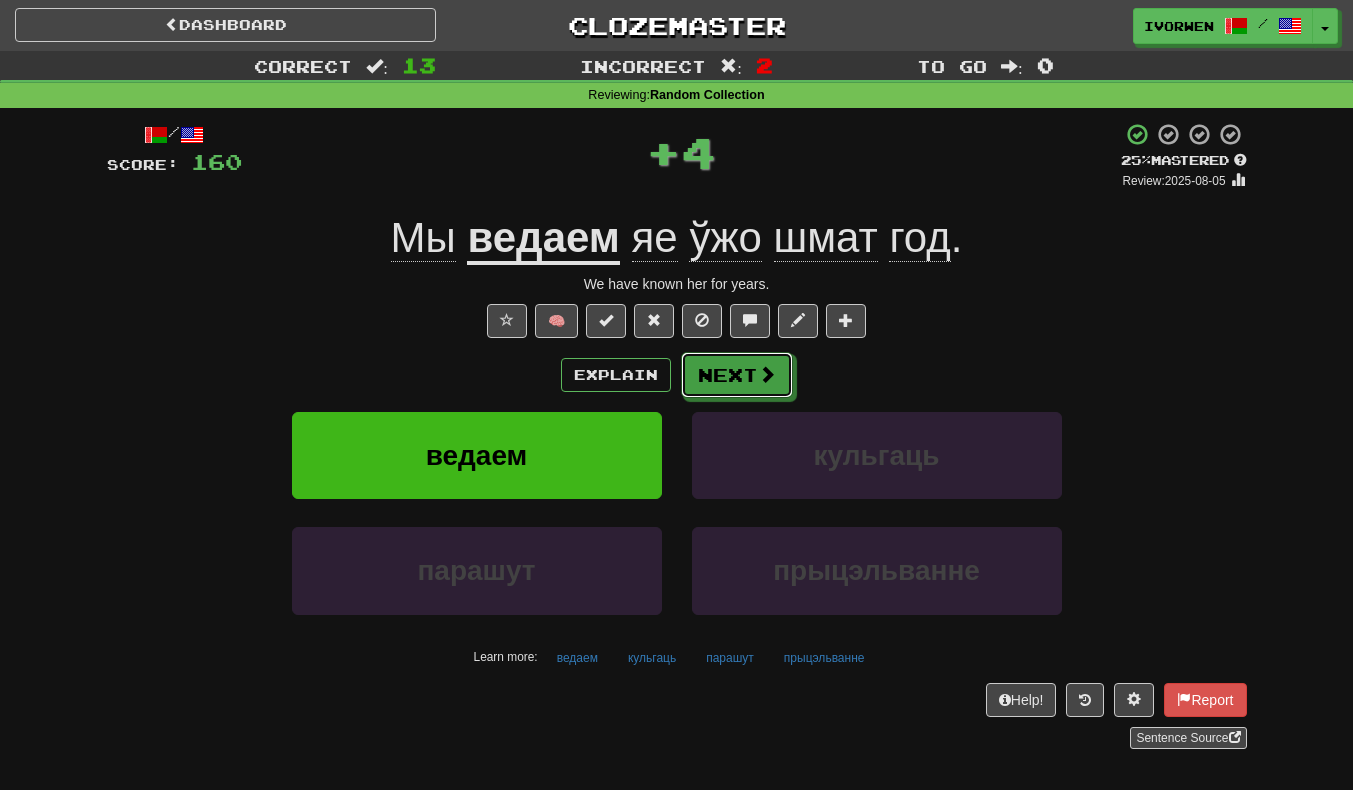 click on "Next" at bounding box center [737, 375] 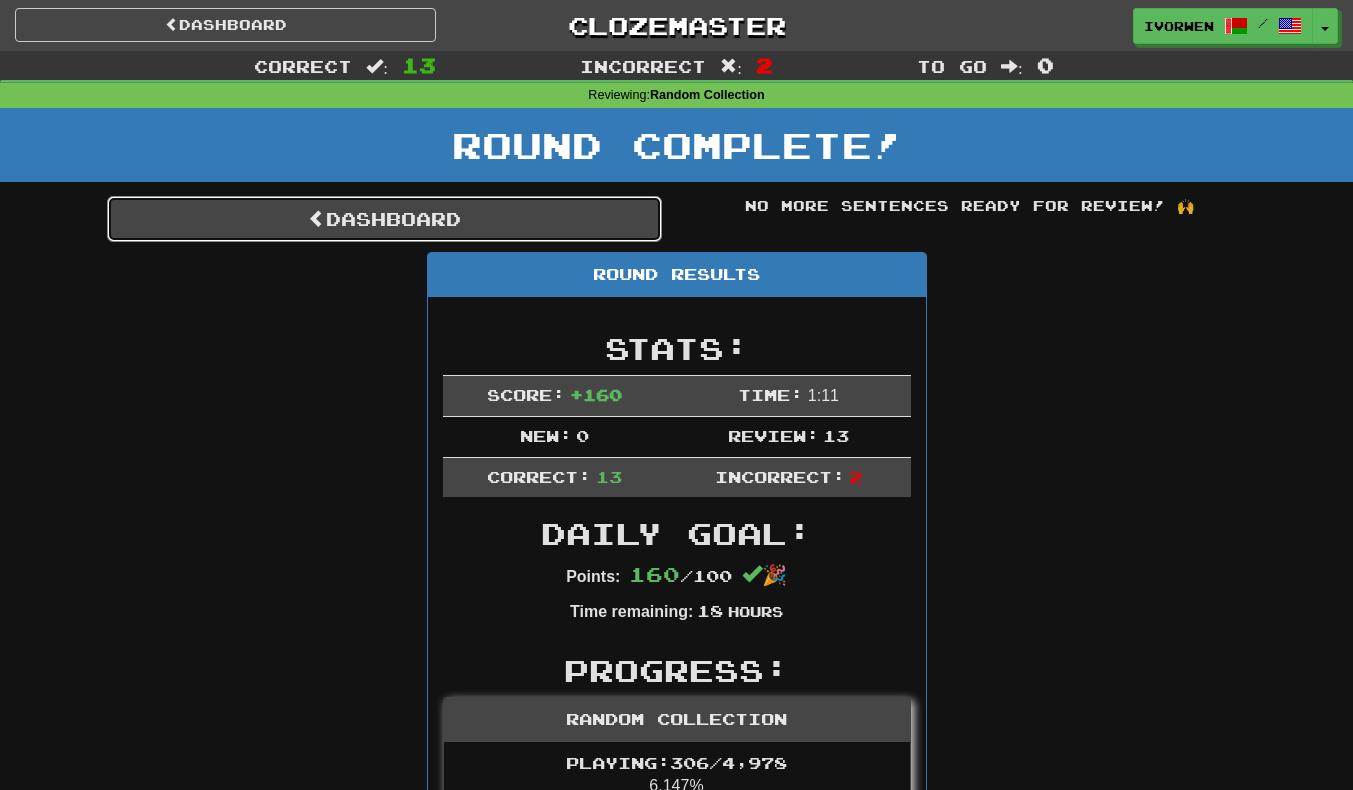 click on "Dashboard" at bounding box center (384, 219) 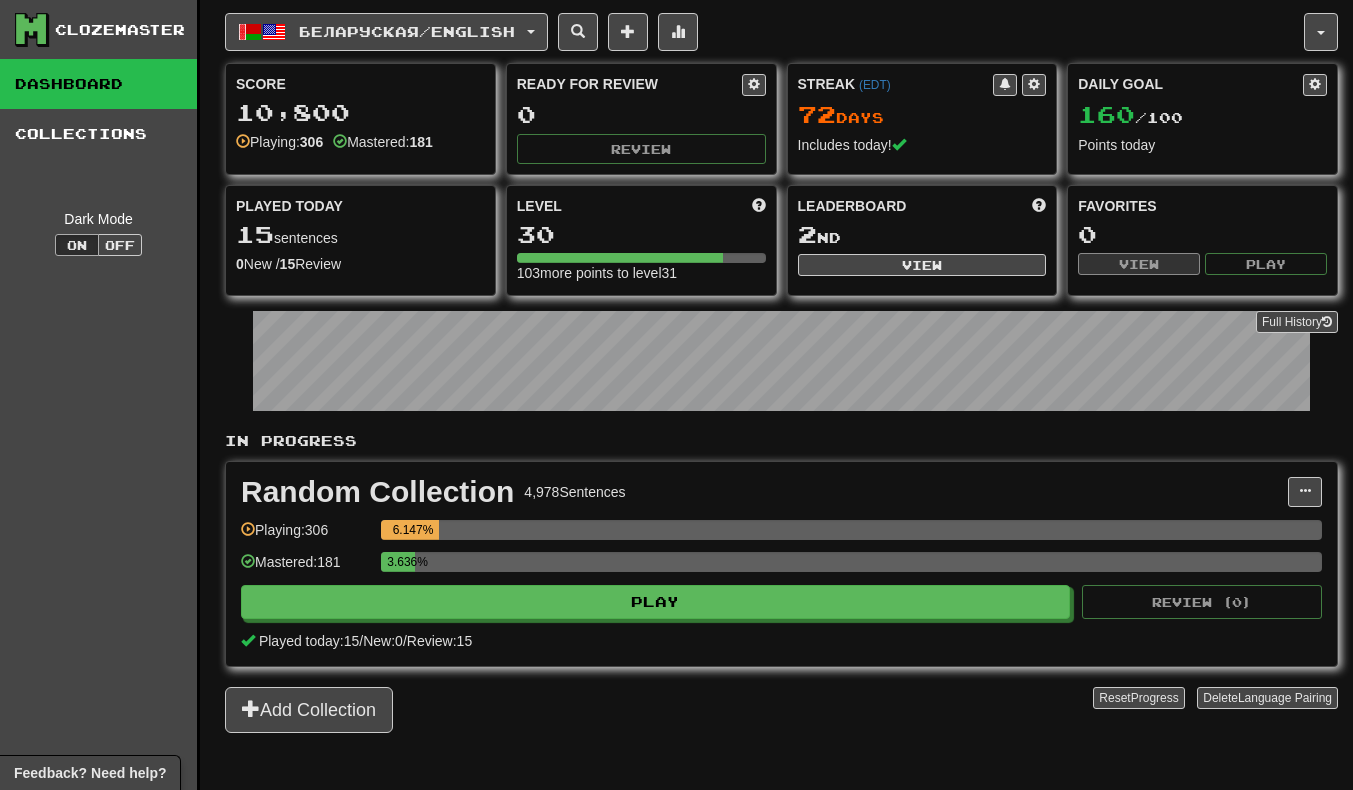 scroll, scrollTop: 0, scrollLeft: 0, axis: both 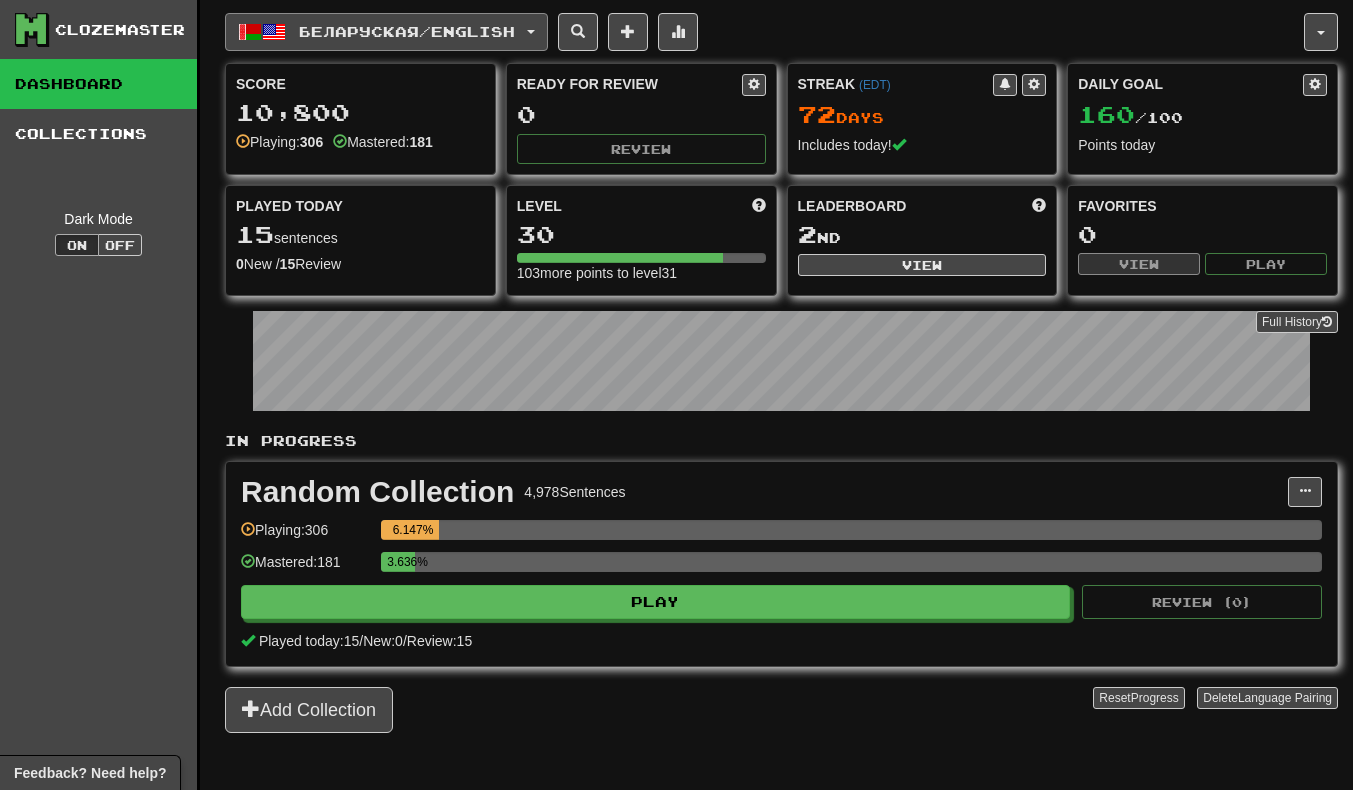 click on "Беларуская  /  English" 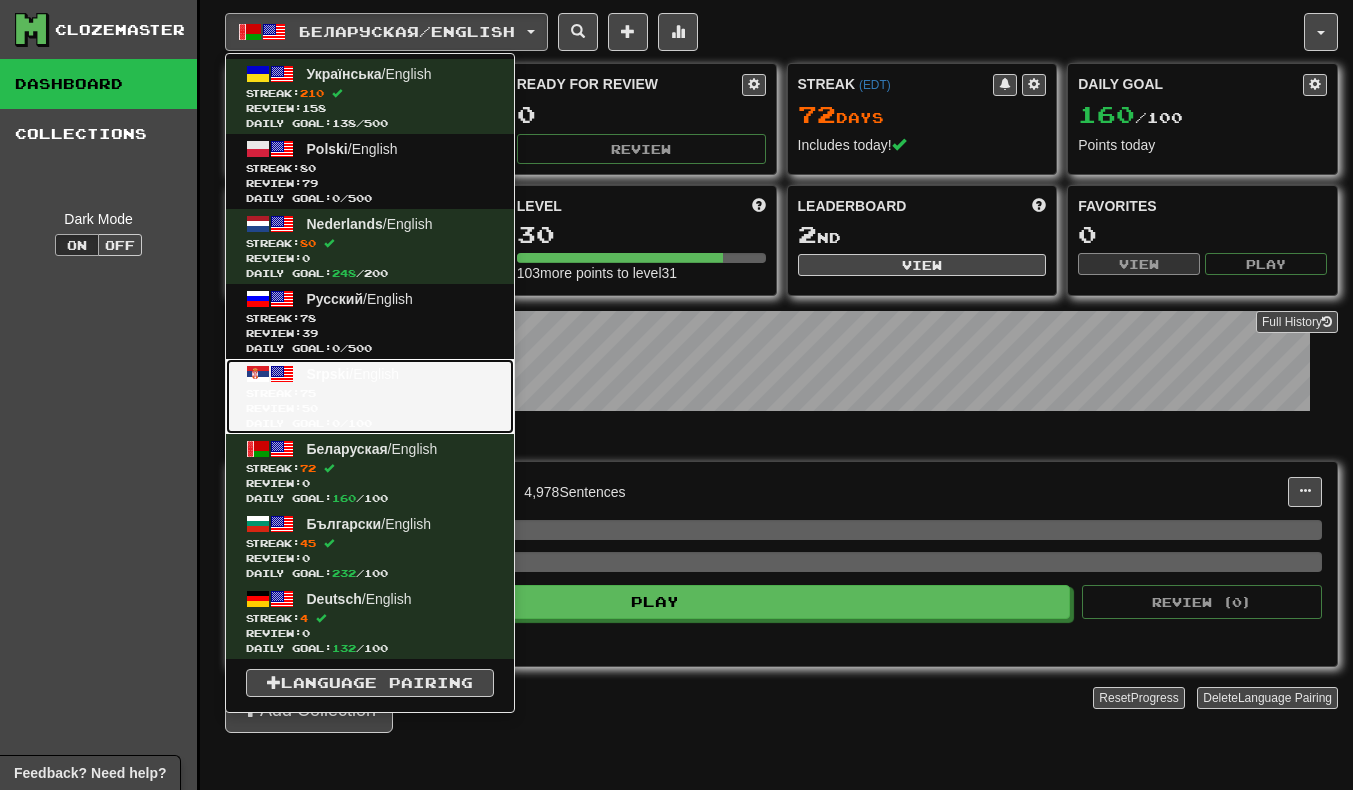 click on "Streak:  75" 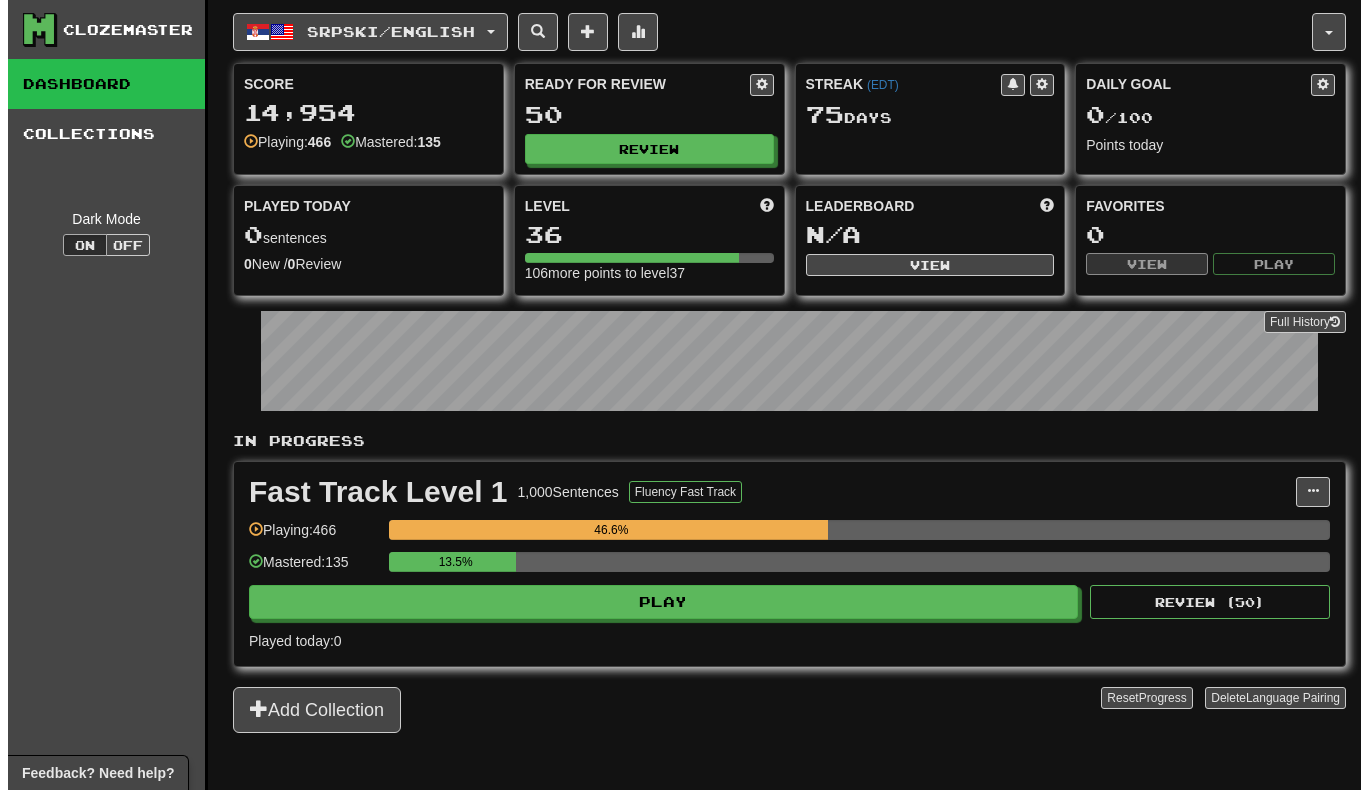 scroll, scrollTop: 0, scrollLeft: 0, axis: both 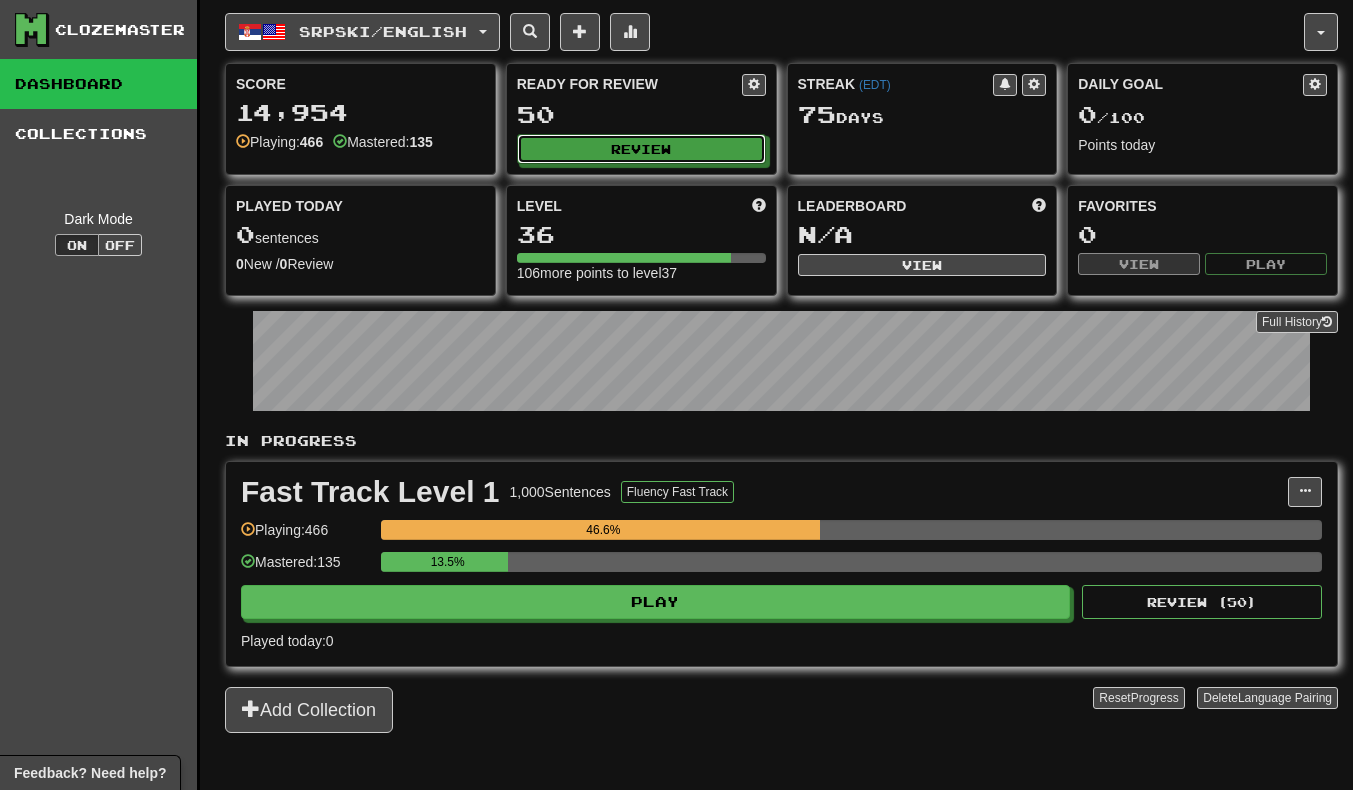 click on "Review" 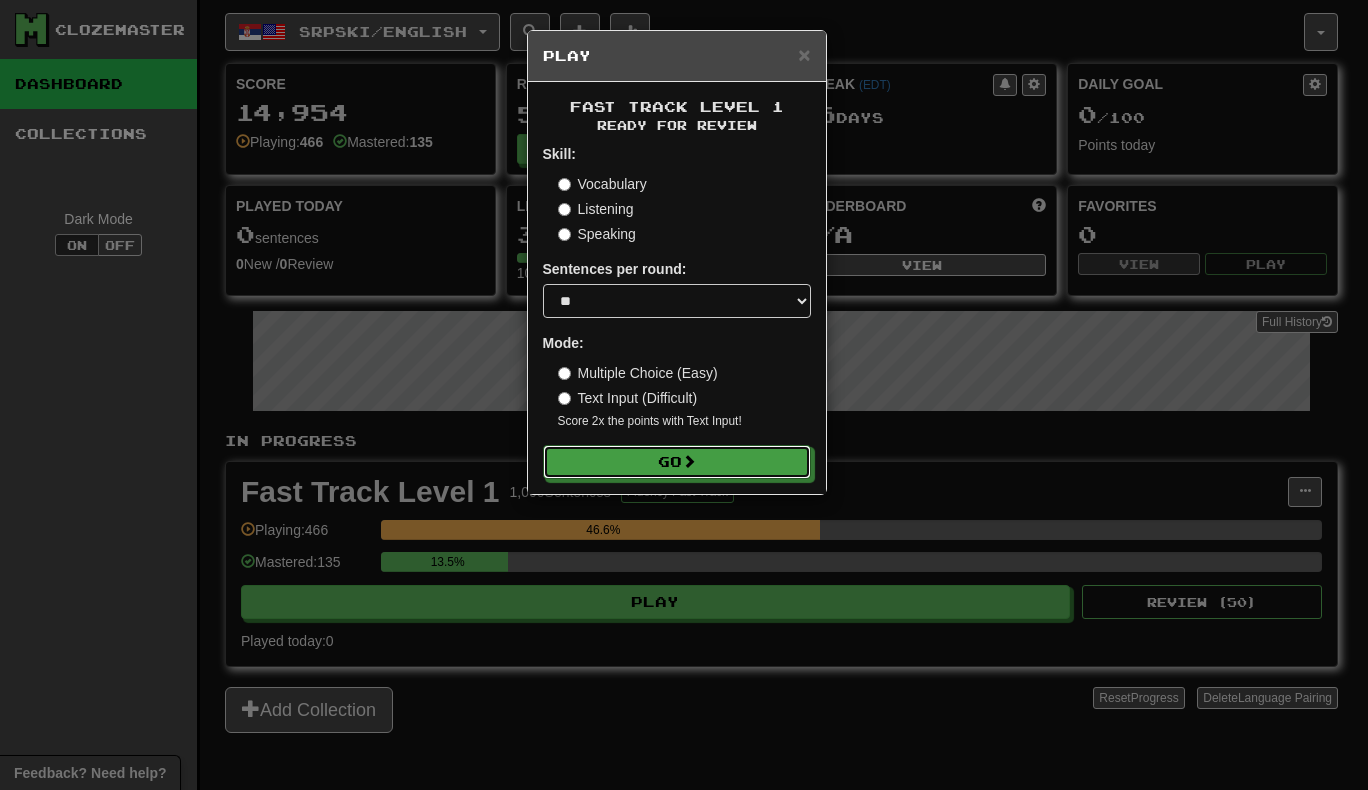 click on "Go" at bounding box center [677, 462] 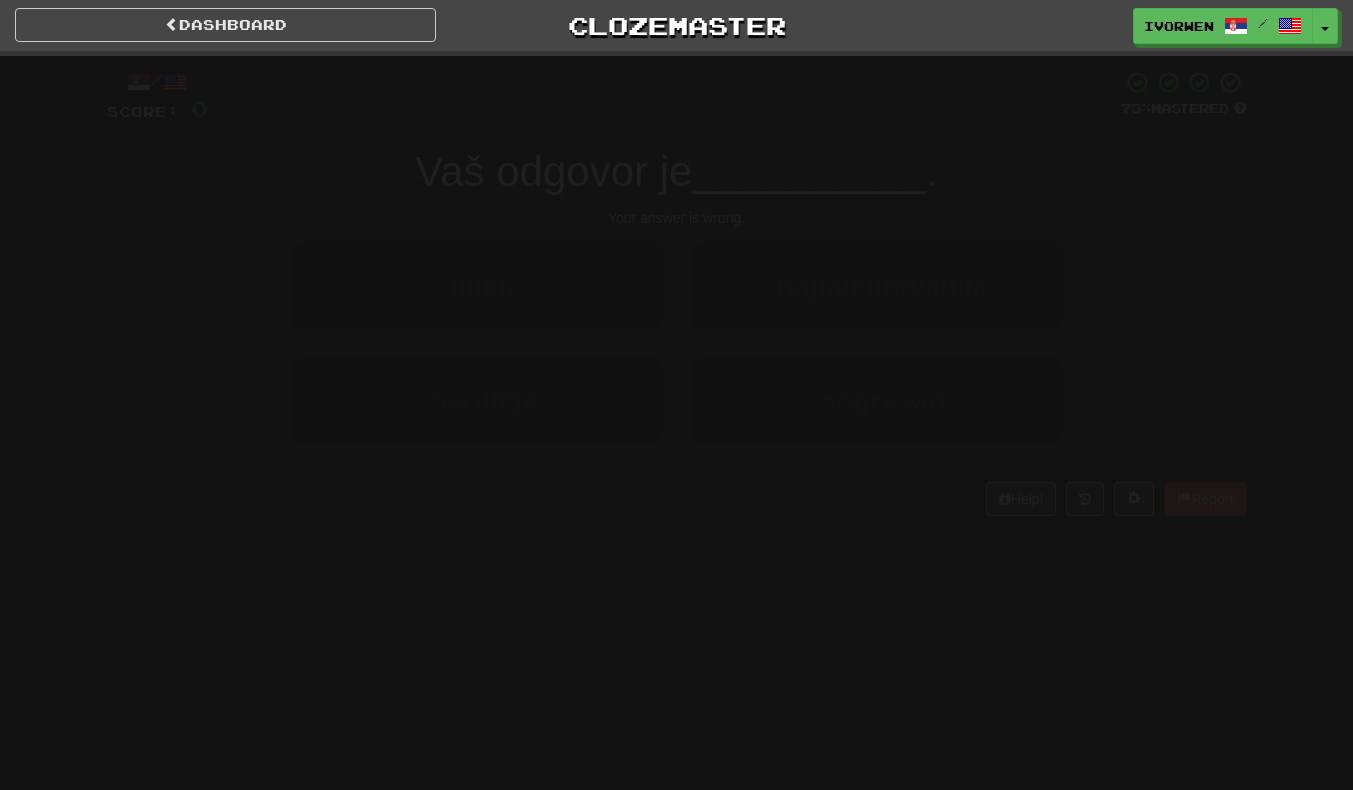 scroll, scrollTop: 0, scrollLeft: 0, axis: both 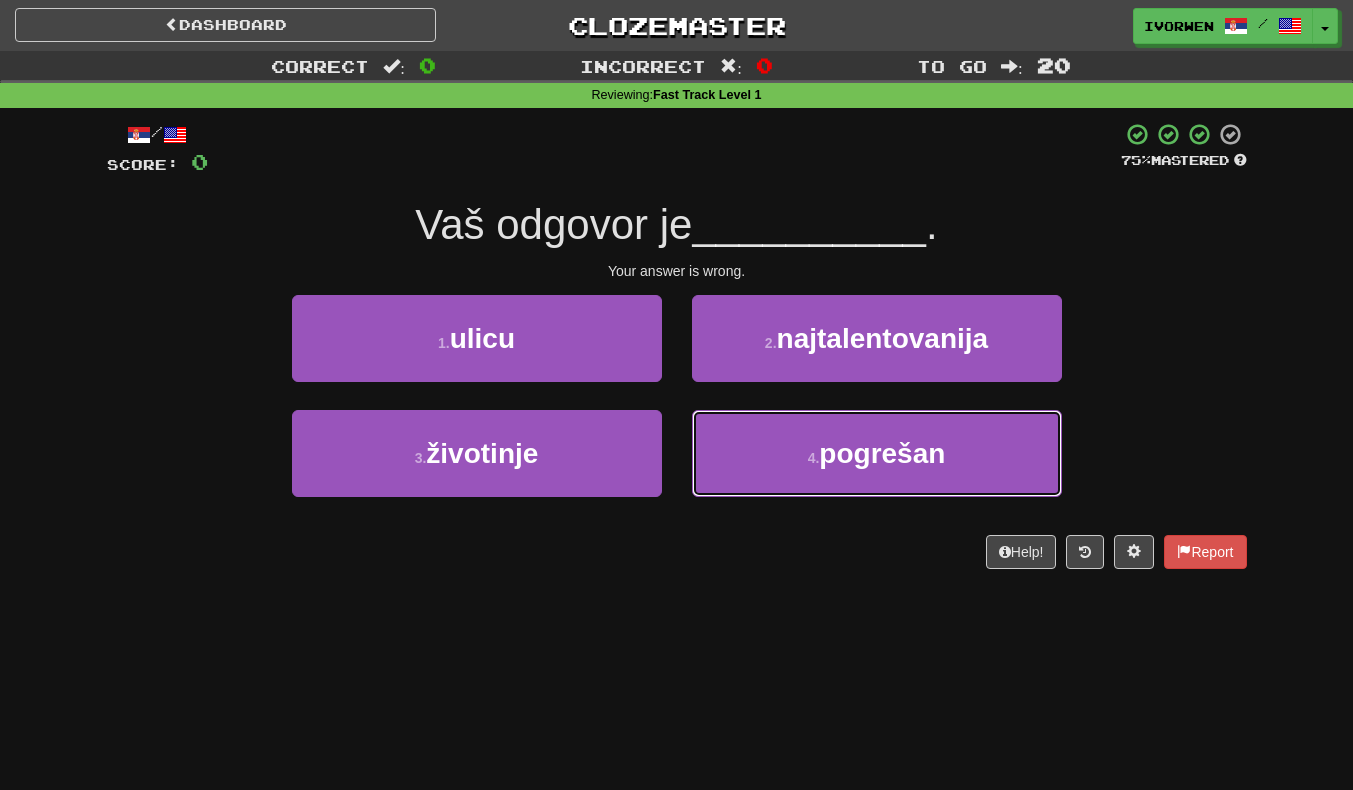 click on "4 .  pogrešan" at bounding box center [877, 453] 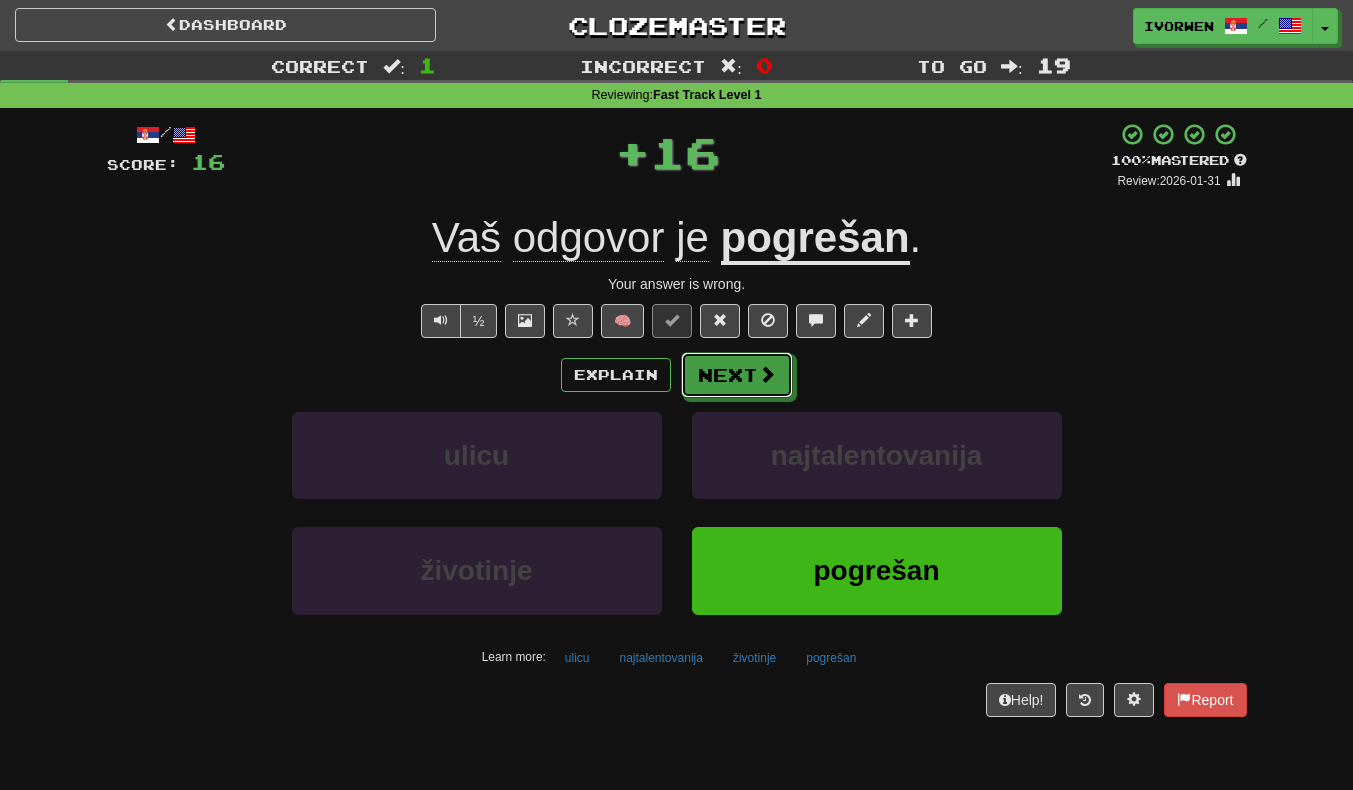 click on "Next" at bounding box center [737, 375] 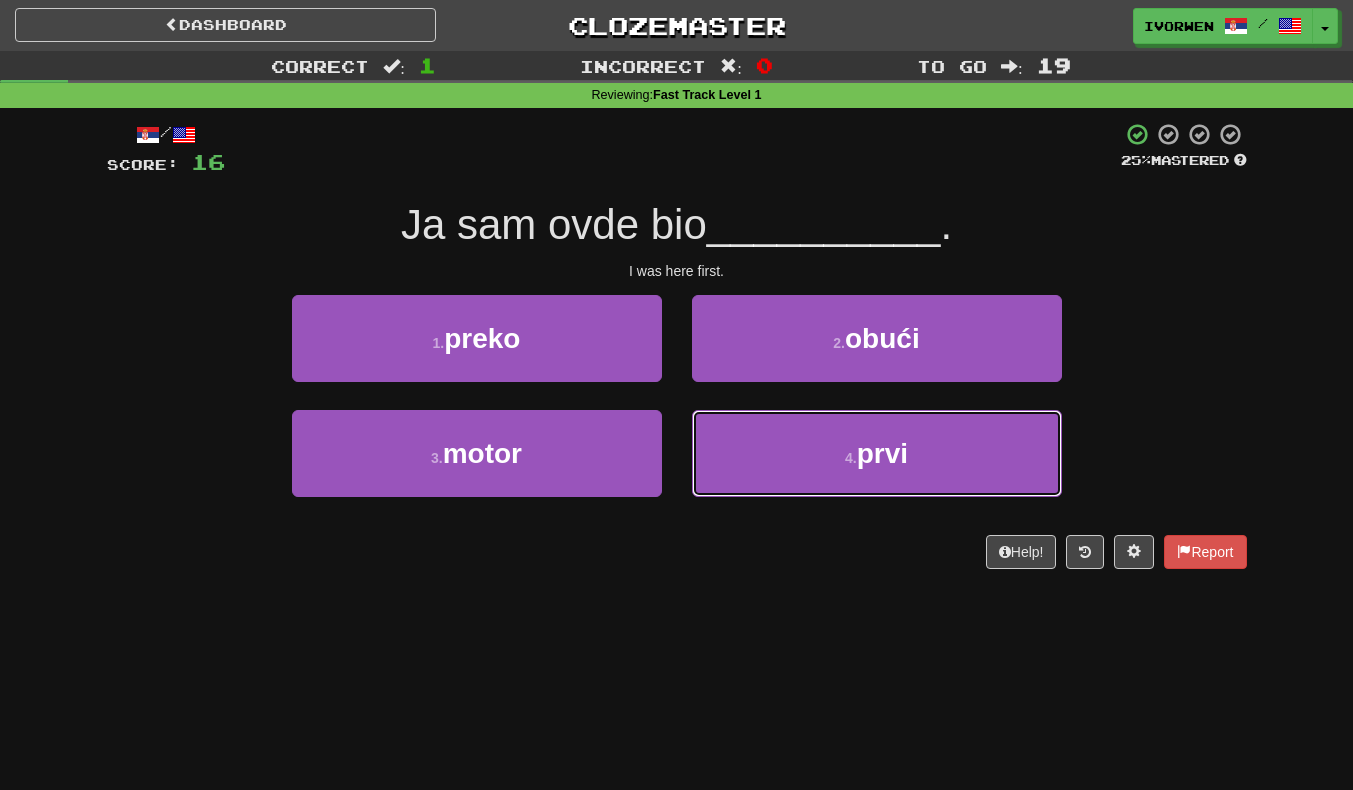 click on "4 .  prvi" at bounding box center (877, 453) 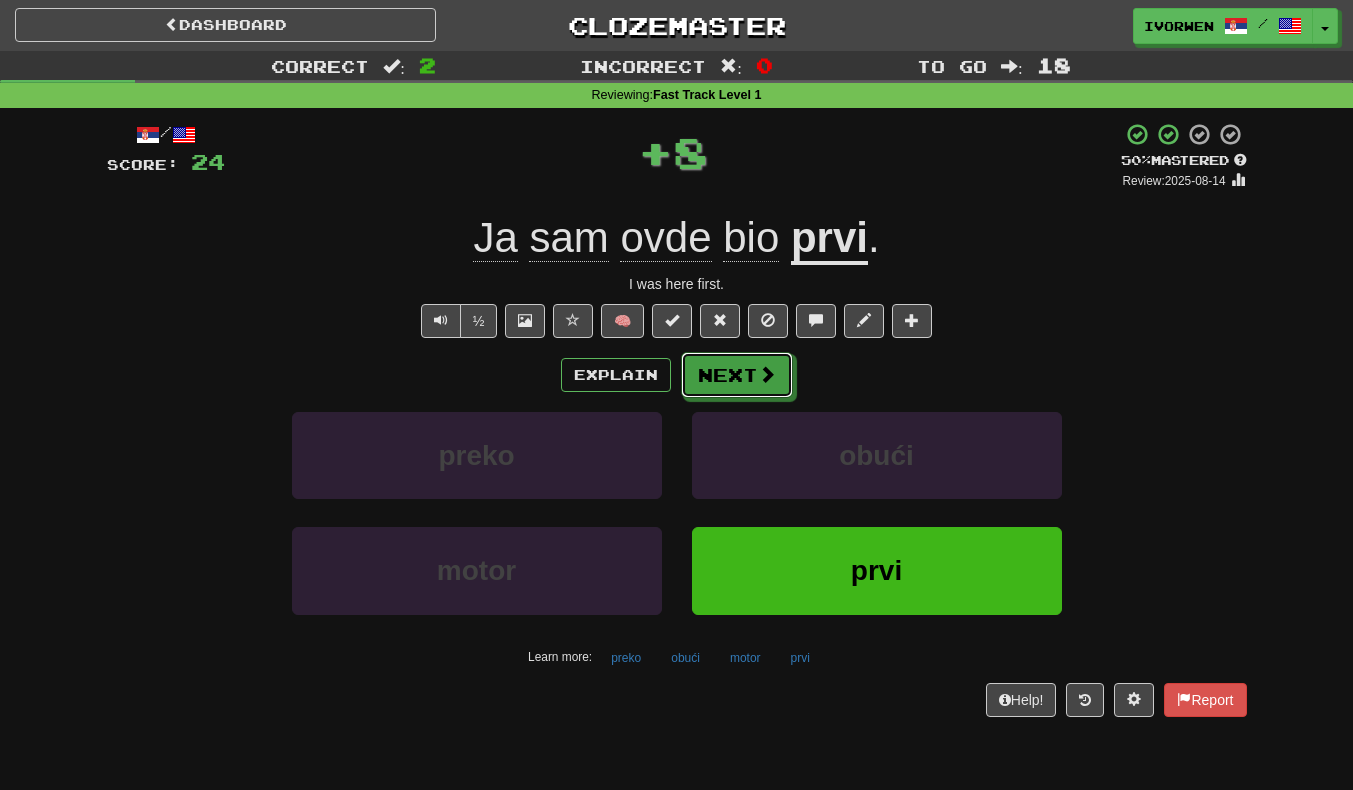 click on "Next" at bounding box center (737, 375) 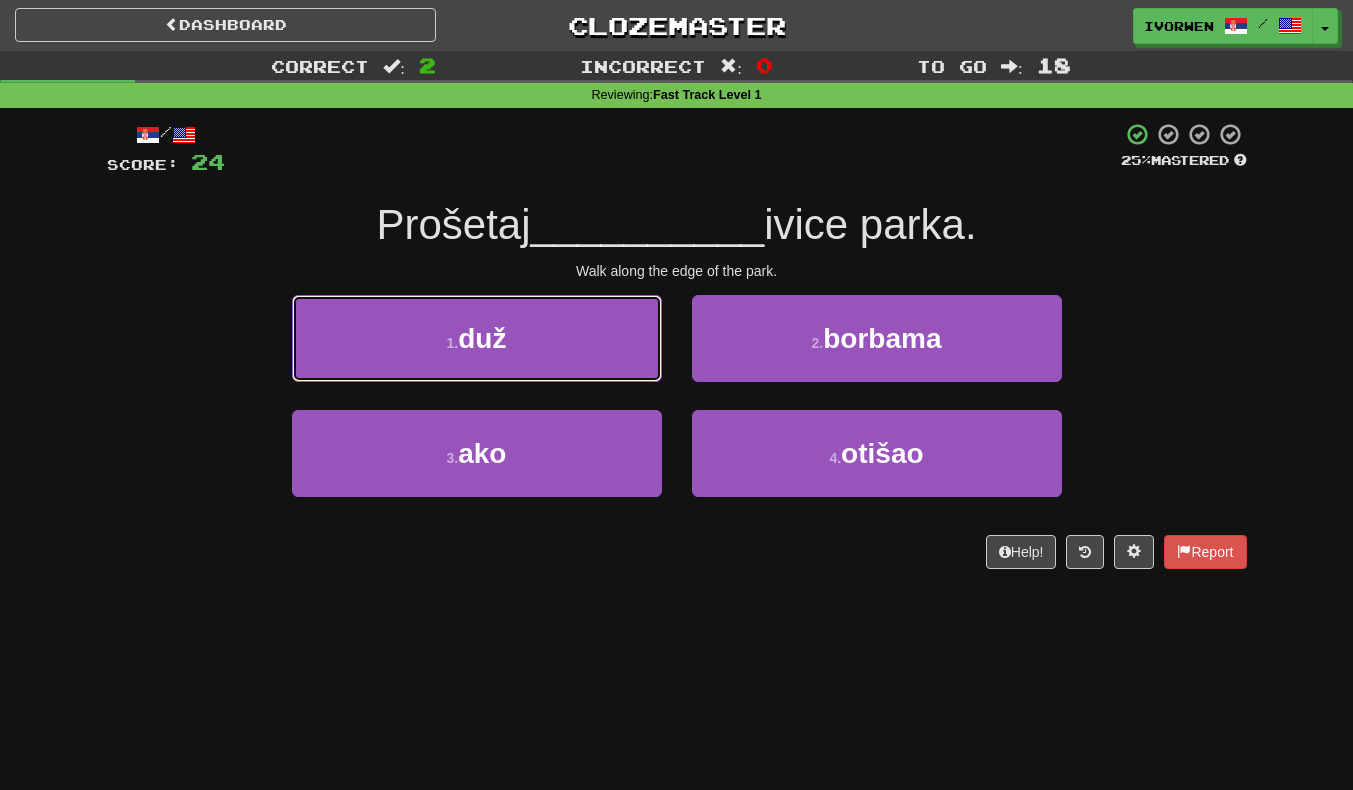 click on "1 .  duž" at bounding box center (477, 338) 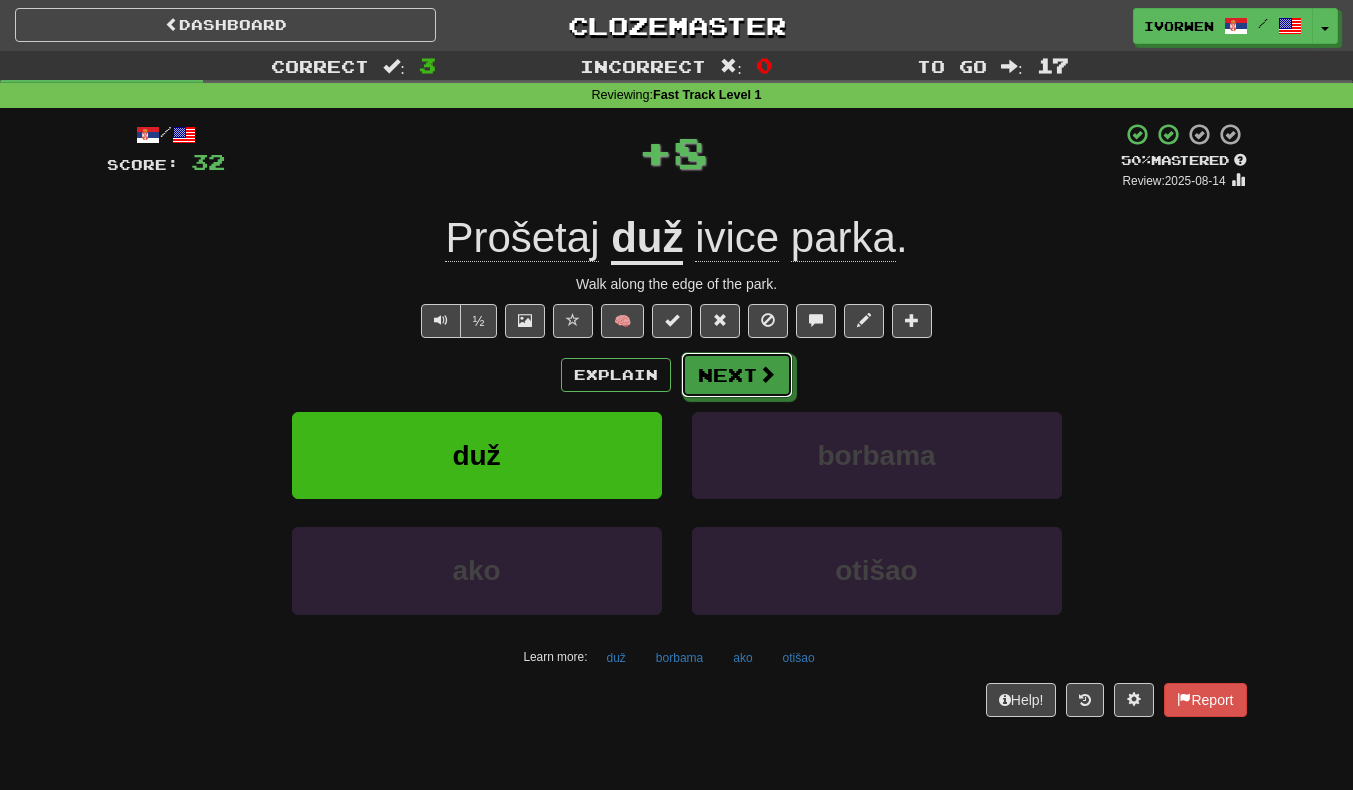 click at bounding box center [767, 374] 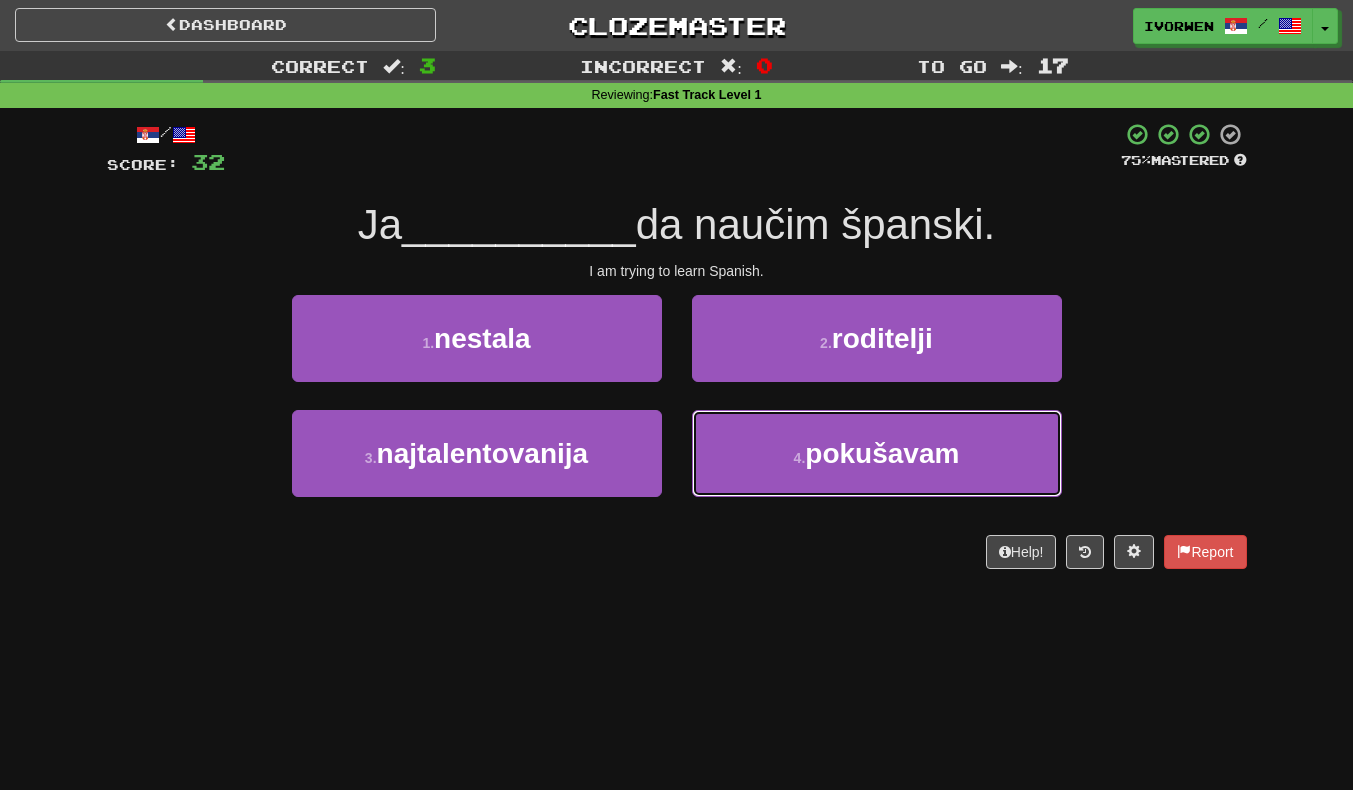 click on "pokušavam" at bounding box center [882, 453] 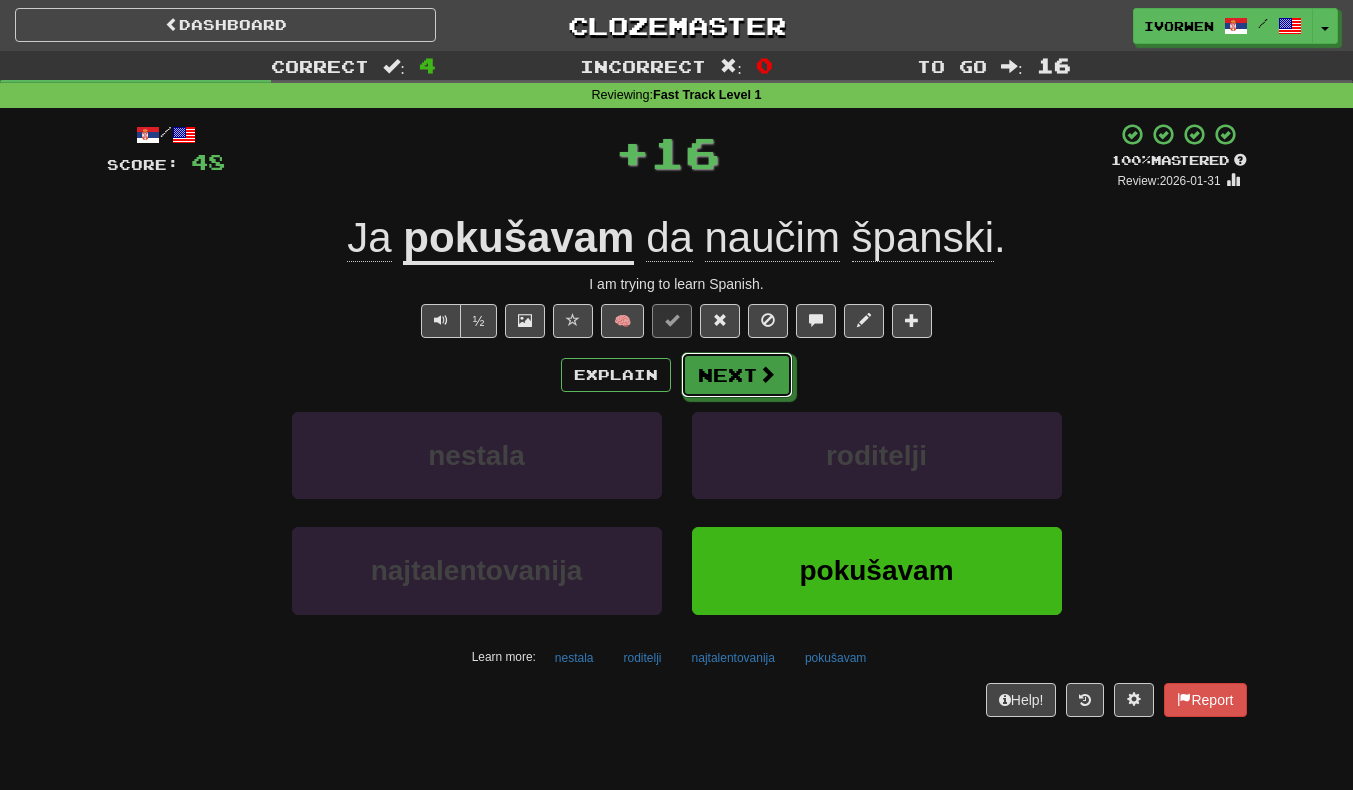 click on "Next" at bounding box center [737, 375] 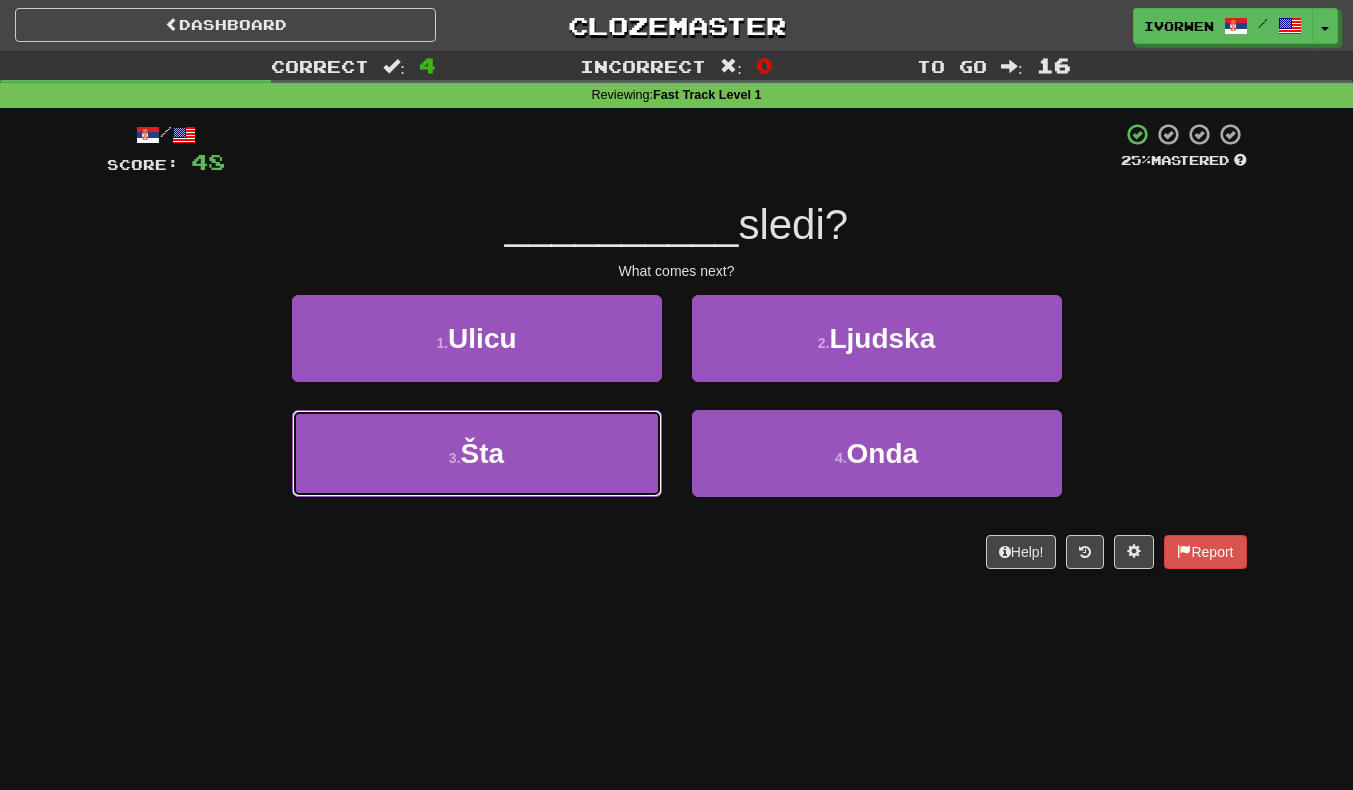 click on "3 .  Šta" at bounding box center (477, 453) 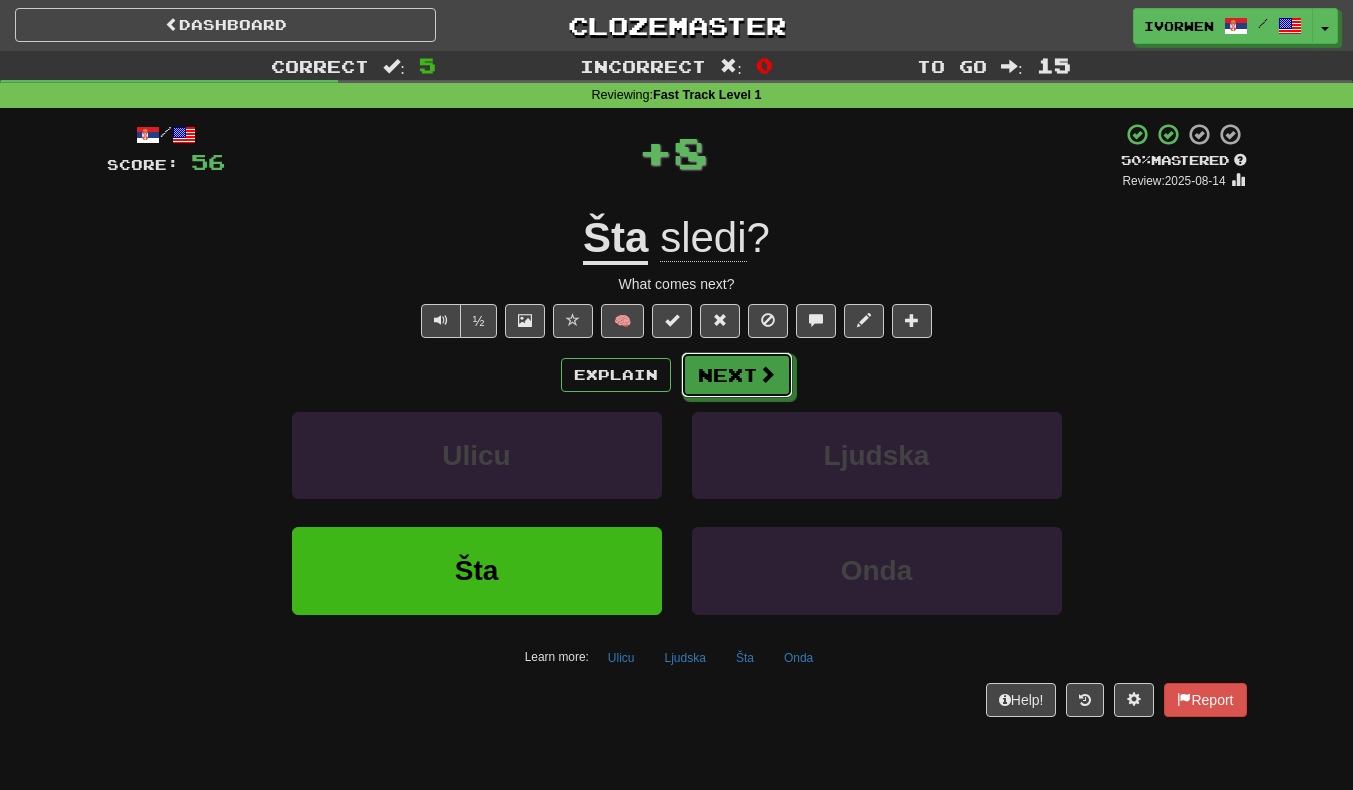 click at bounding box center [767, 374] 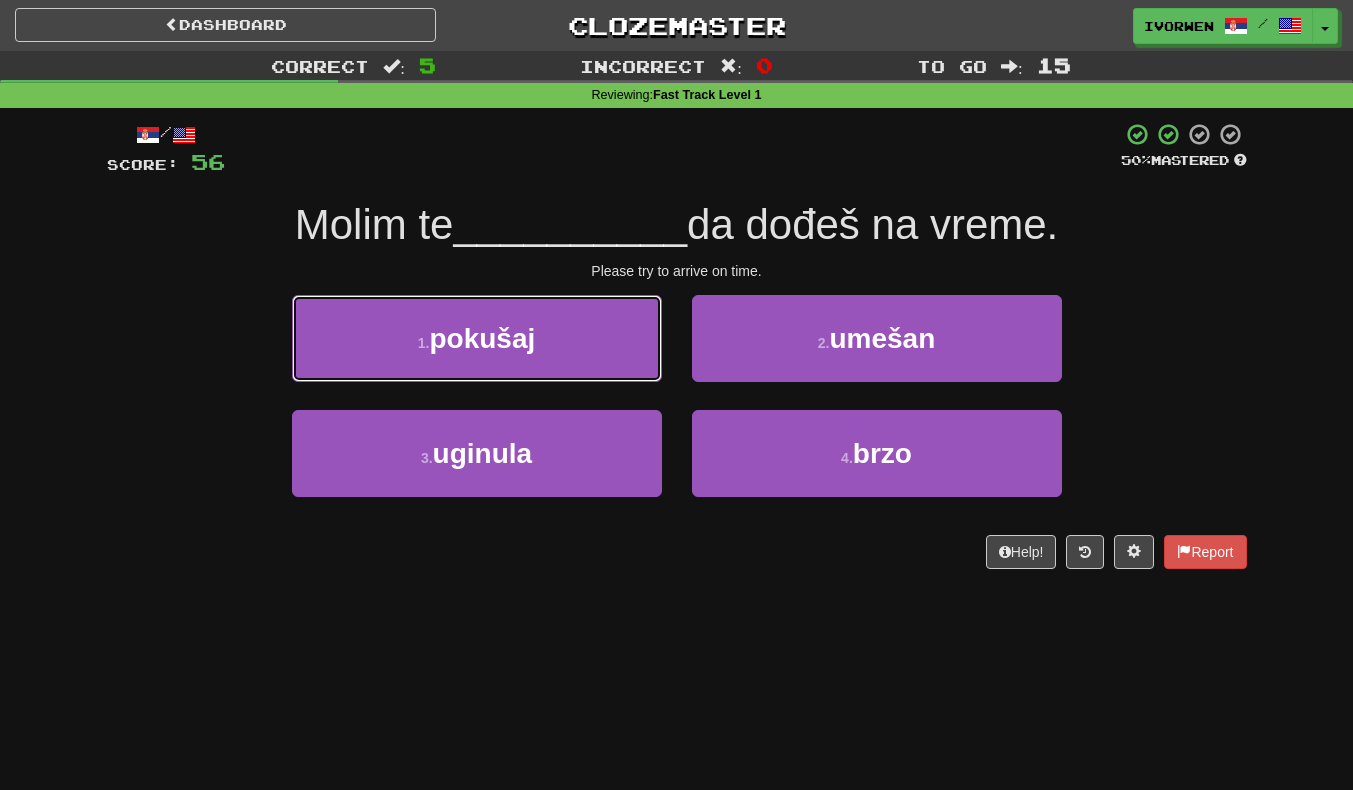 click on "1 .  pokušaj" at bounding box center [477, 338] 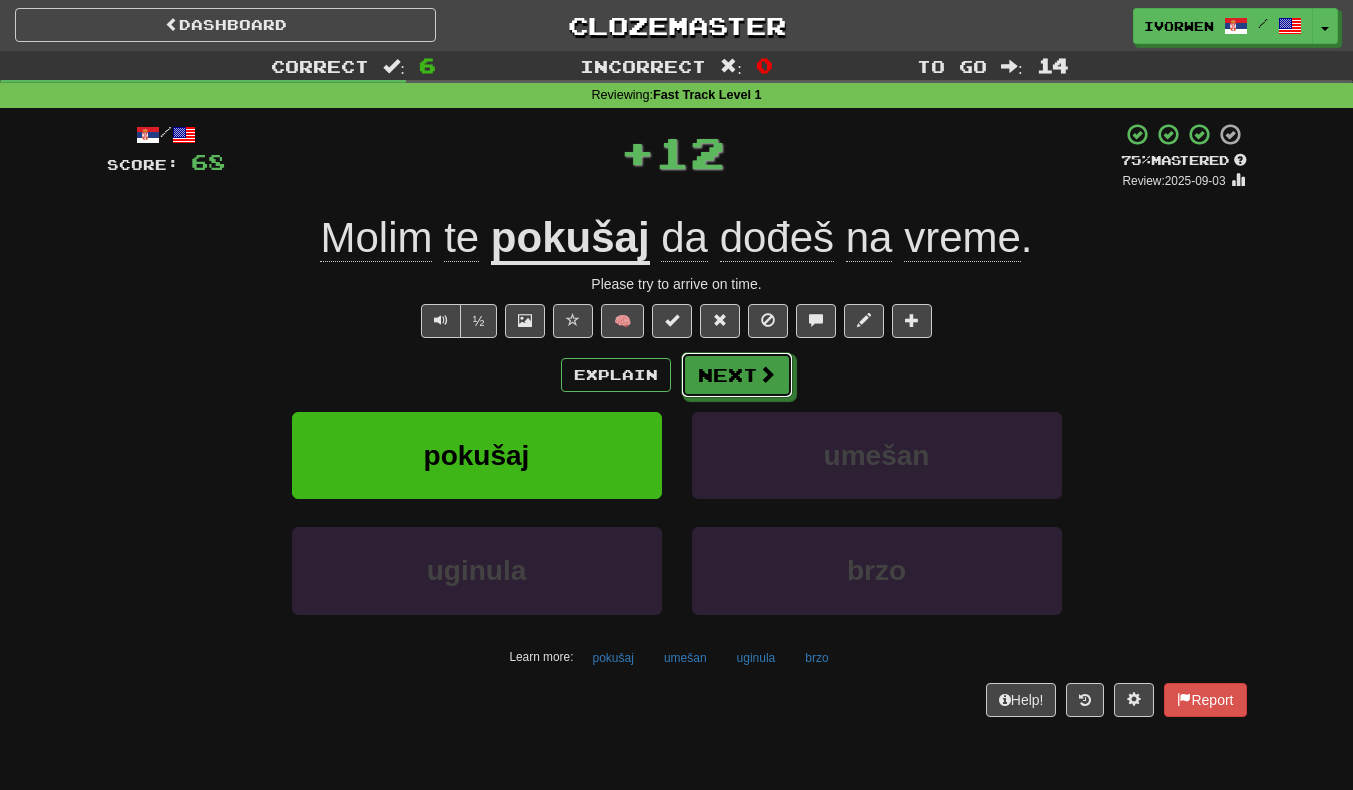 click at bounding box center [767, 374] 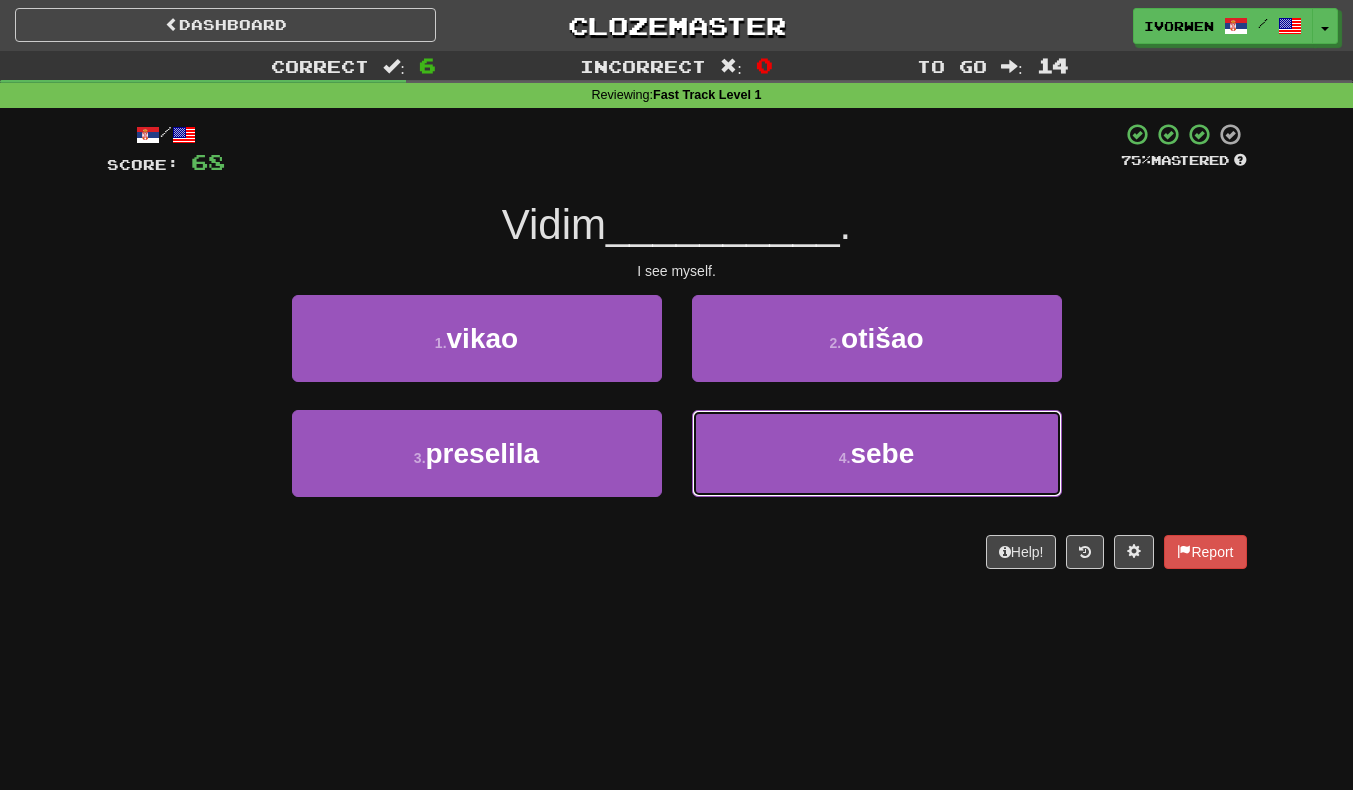 click on "4 .  sebe" at bounding box center (877, 453) 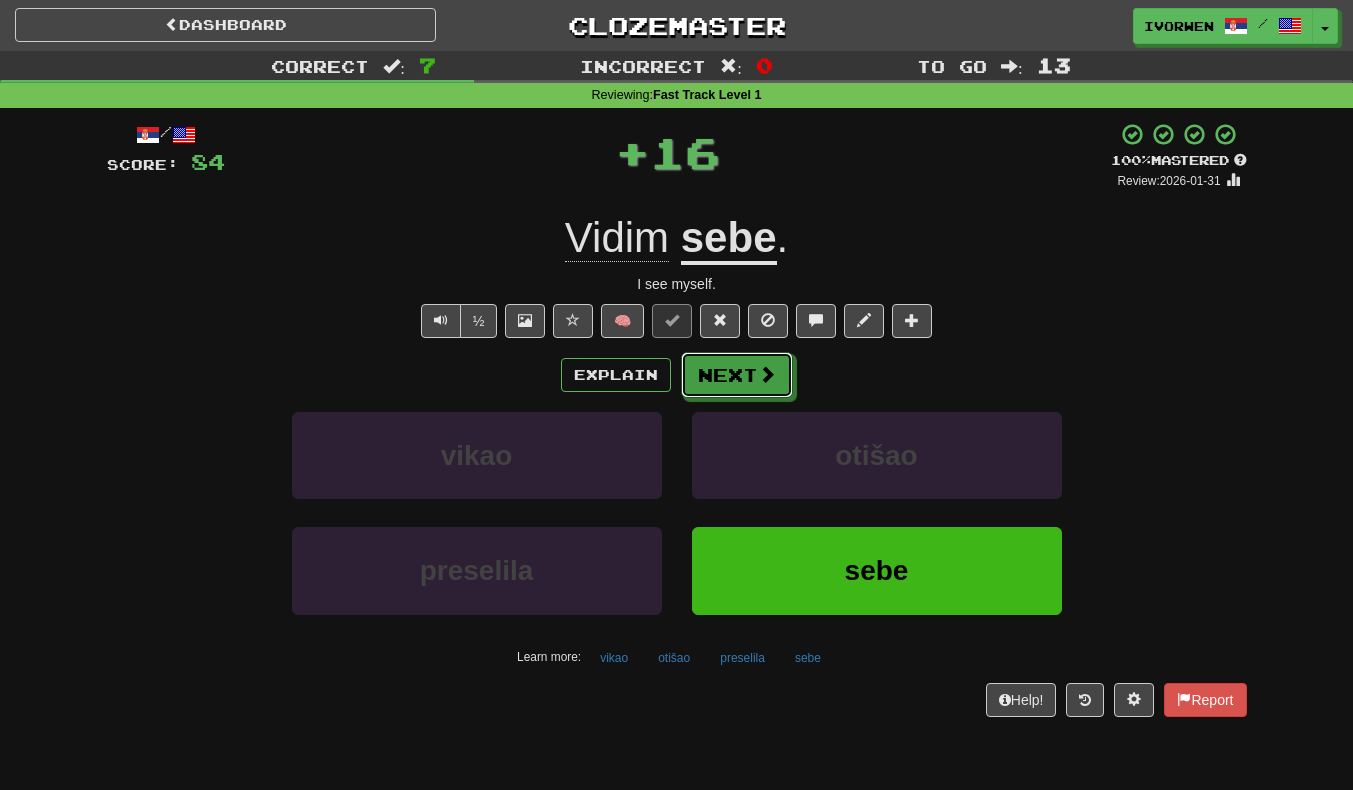 click at bounding box center [767, 374] 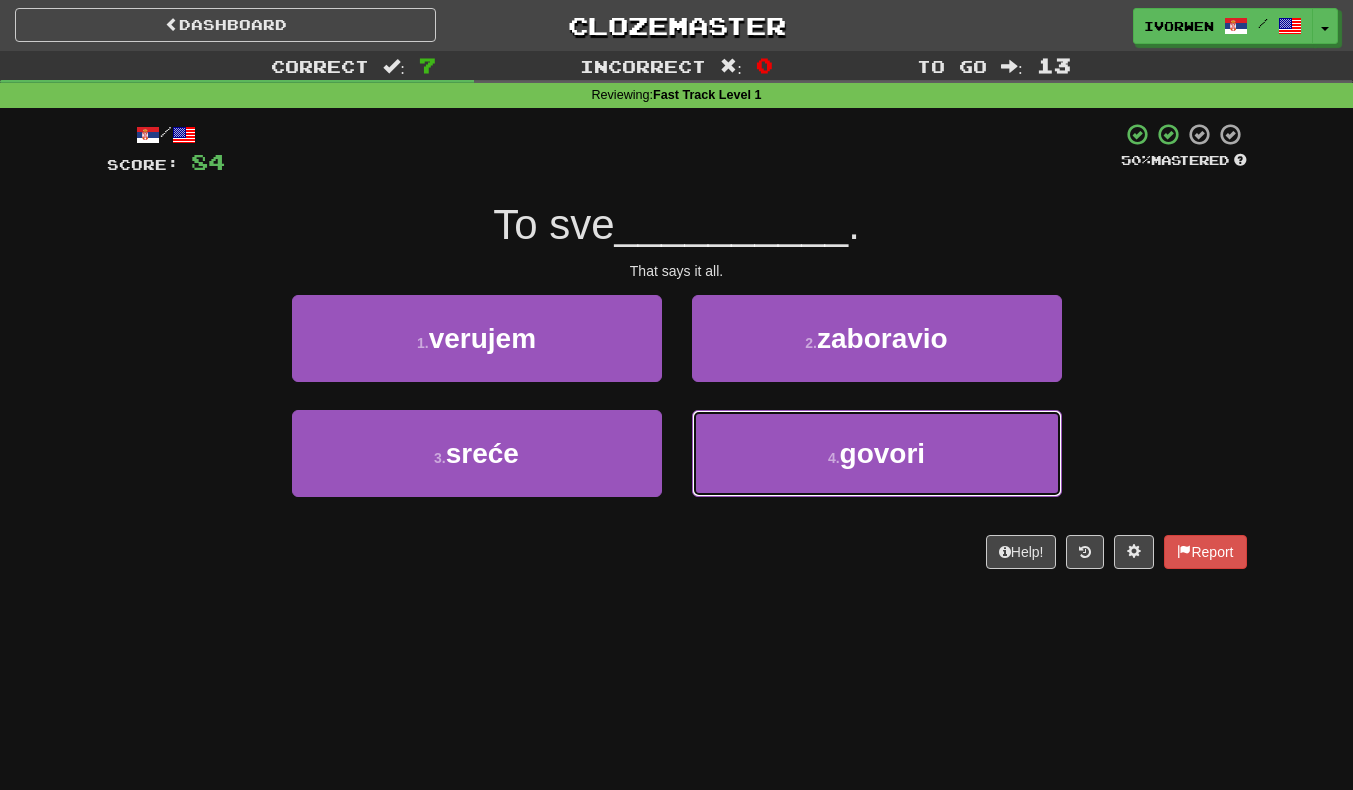 click on "govori" at bounding box center (883, 453) 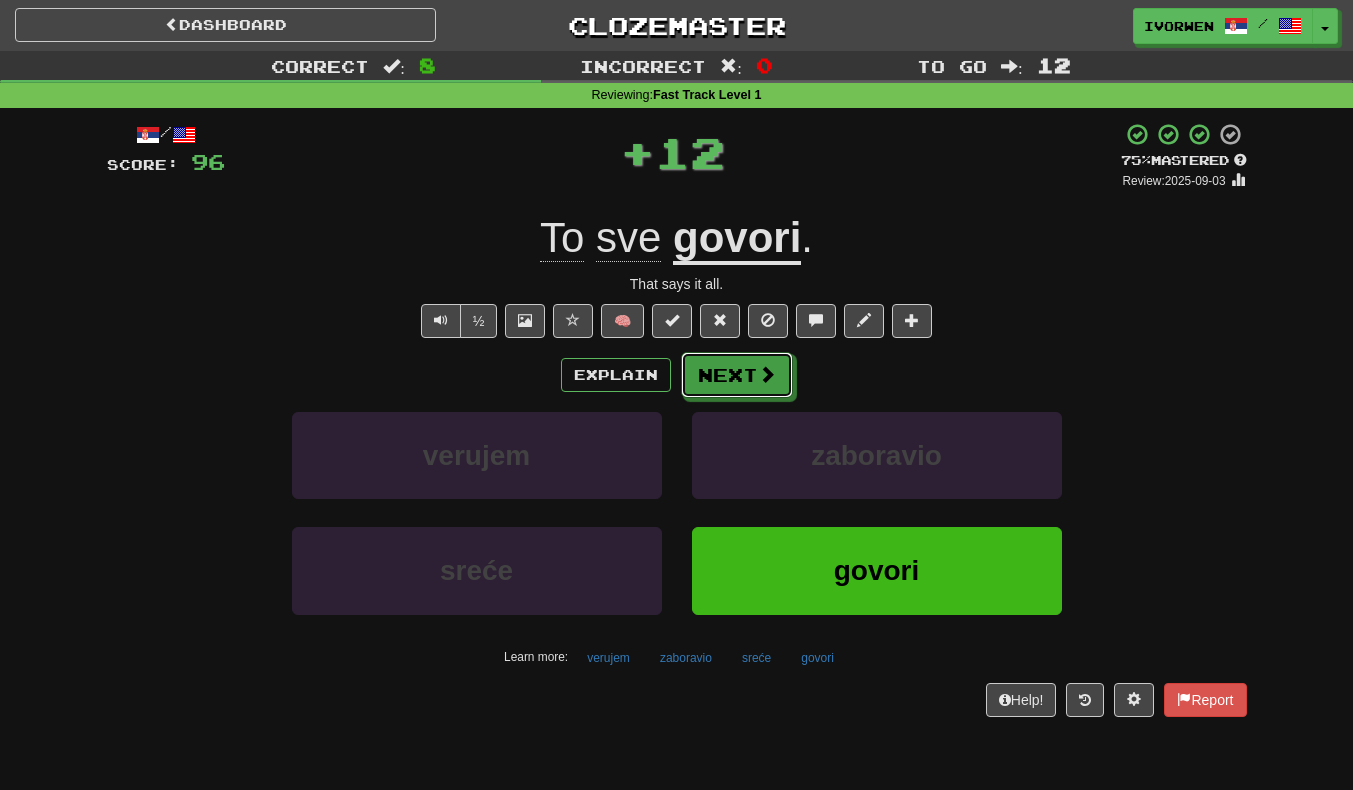 click at bounding box center [767, 374] 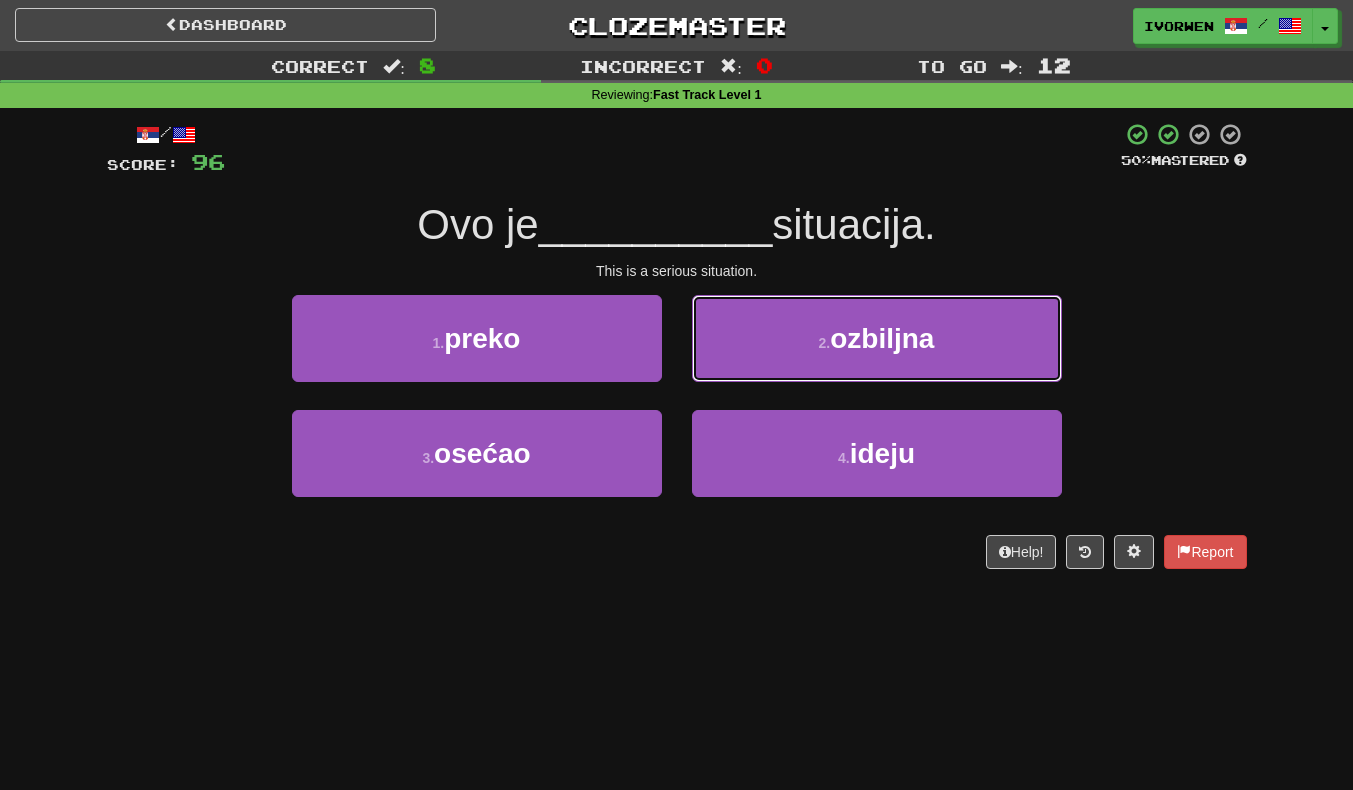 click on "2 .  ozbiljna" at bounding box center [877, 338] 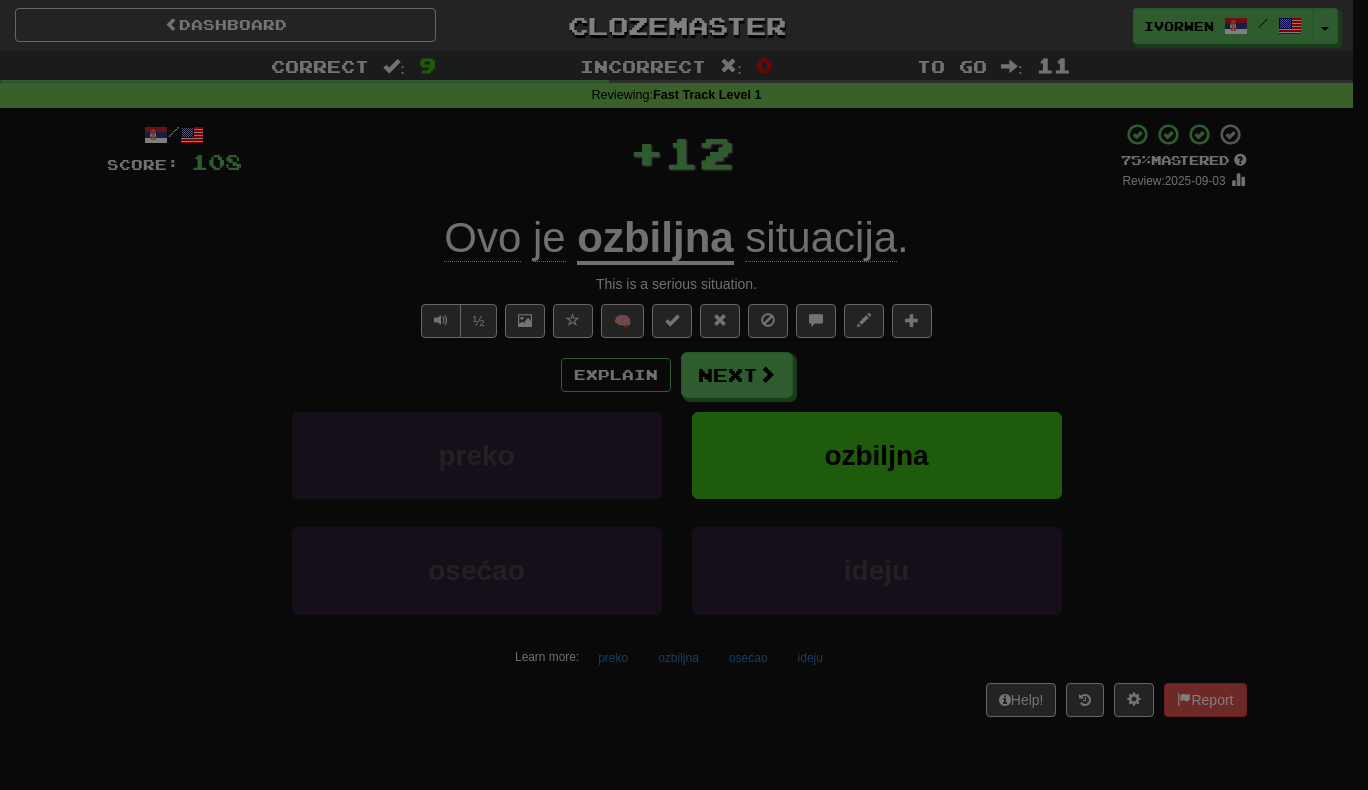 click at bounding box center (0, 0) 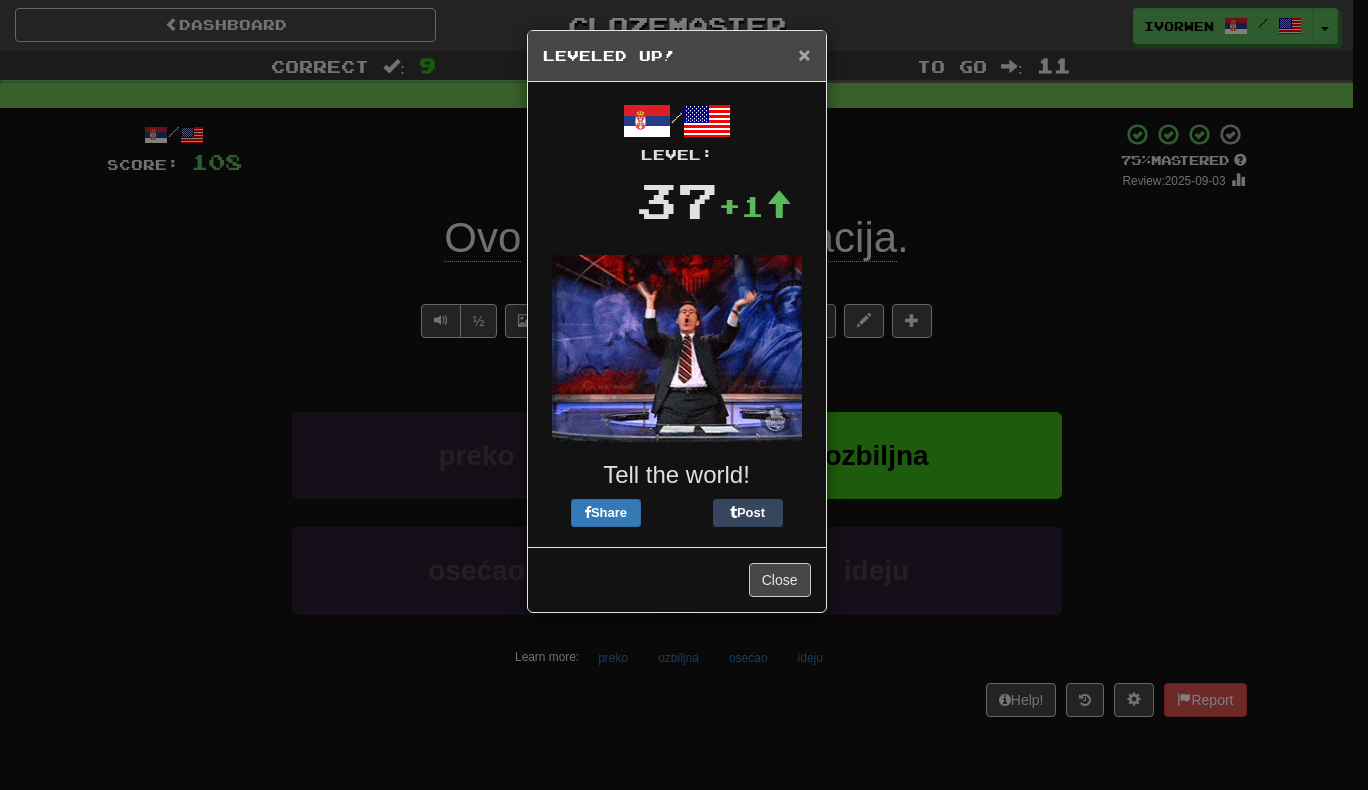 click on "×" at bounding box center (804, 54) 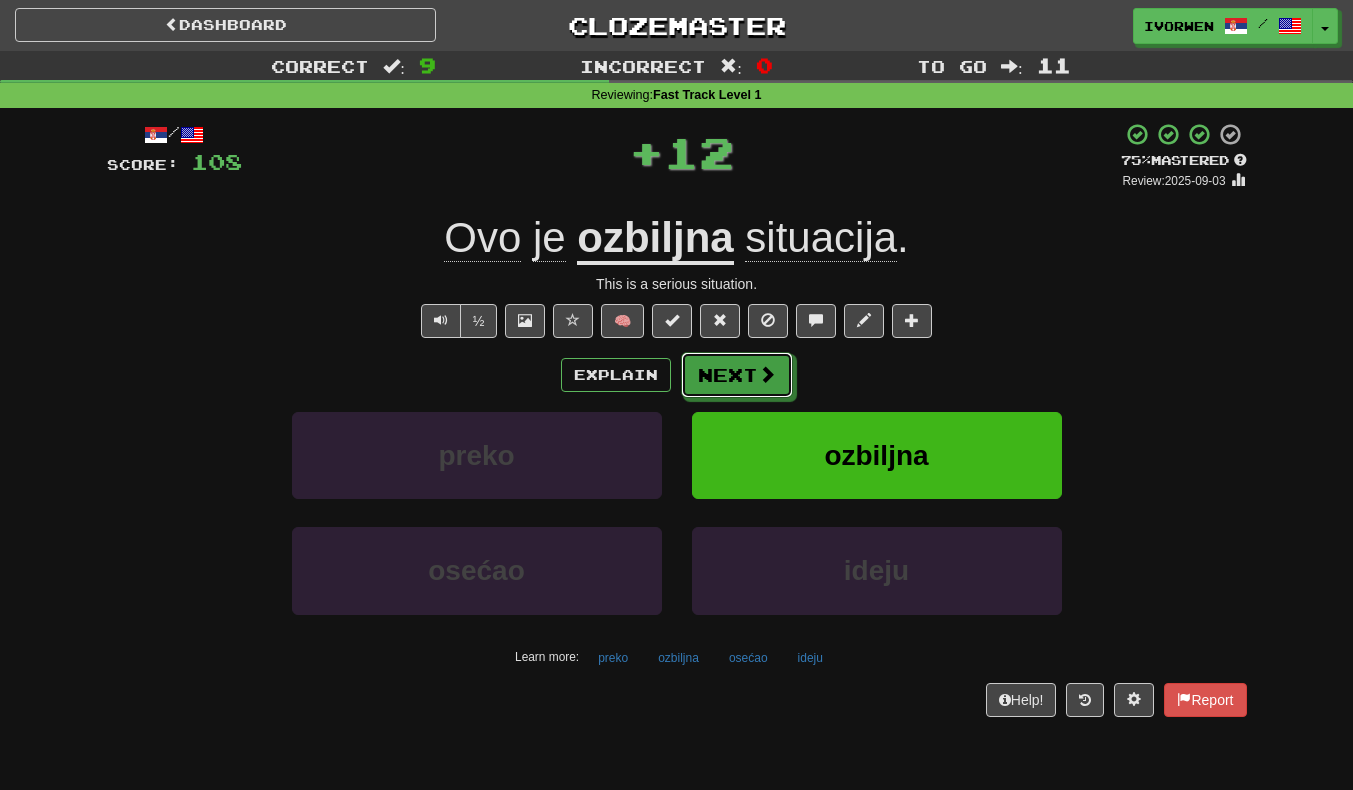 click on "Next" at bounding box center (737, 375) 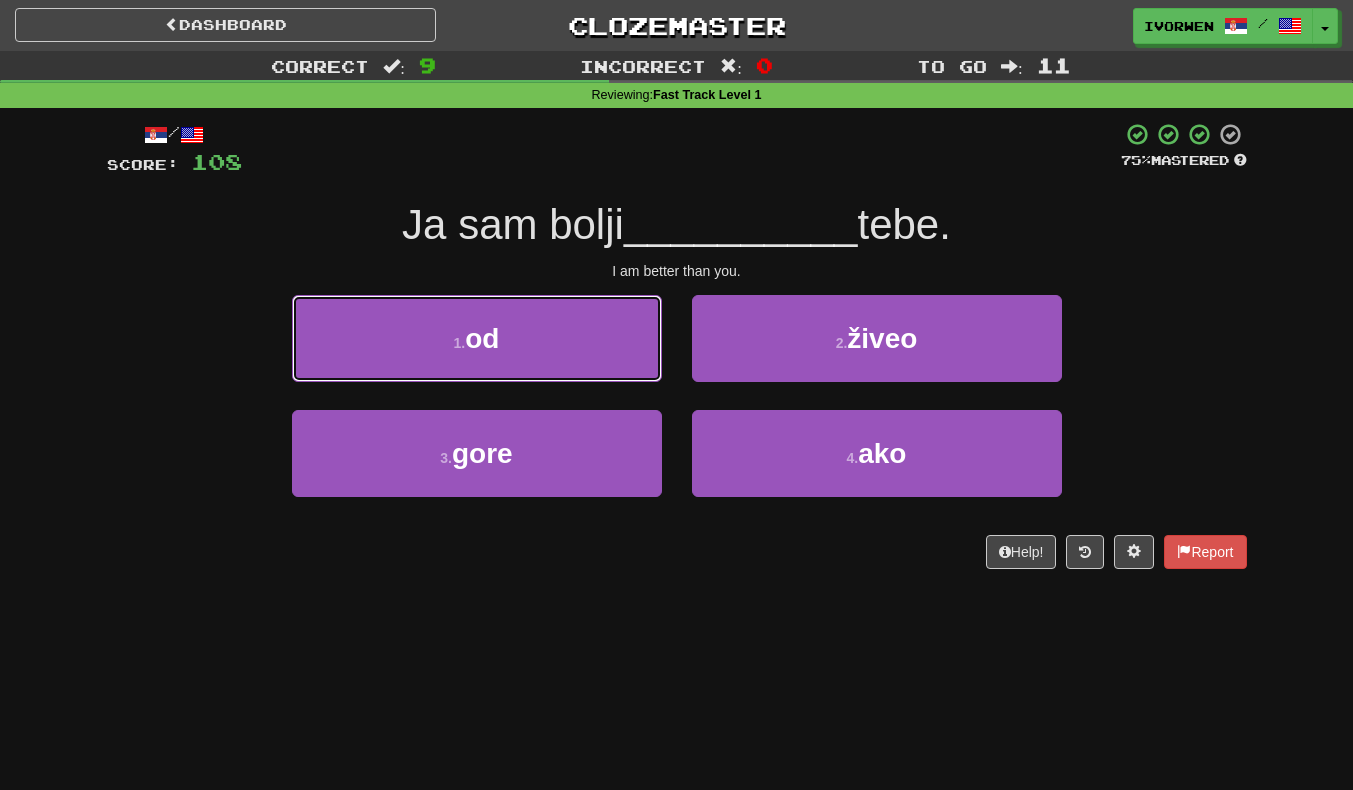 click on "1 .  od" at bounding box center (477, 338) 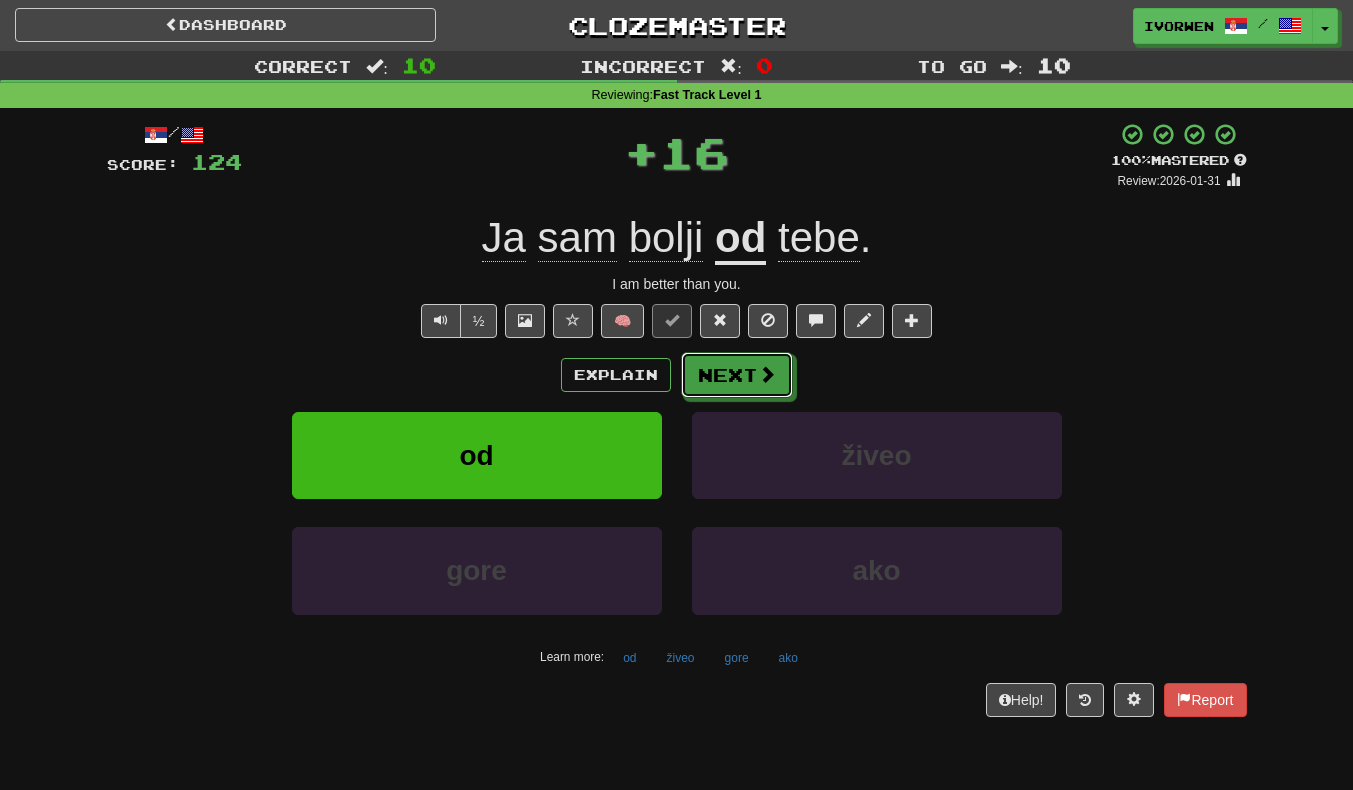 click at bounding box center [767, 374] 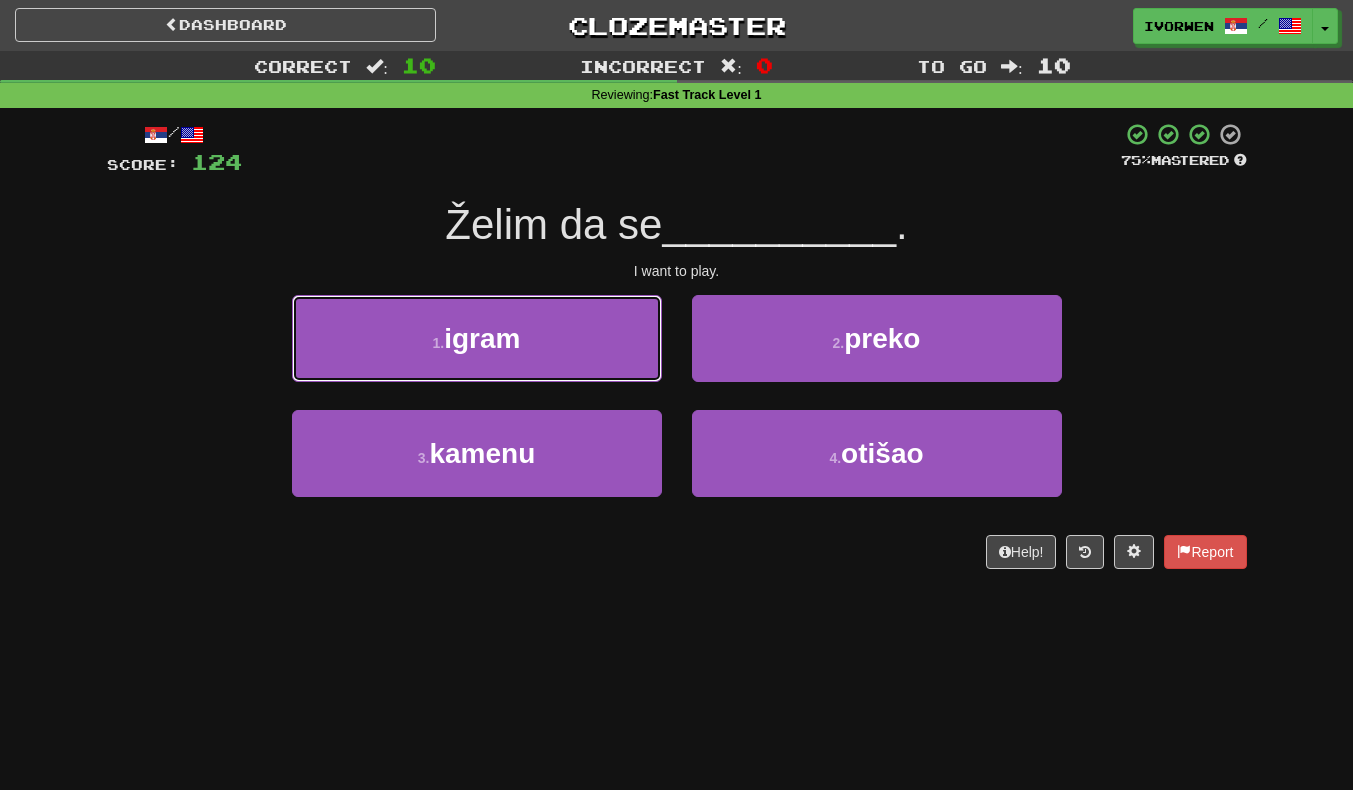 click on "1 .  igram" at bounding box center (477, 338) 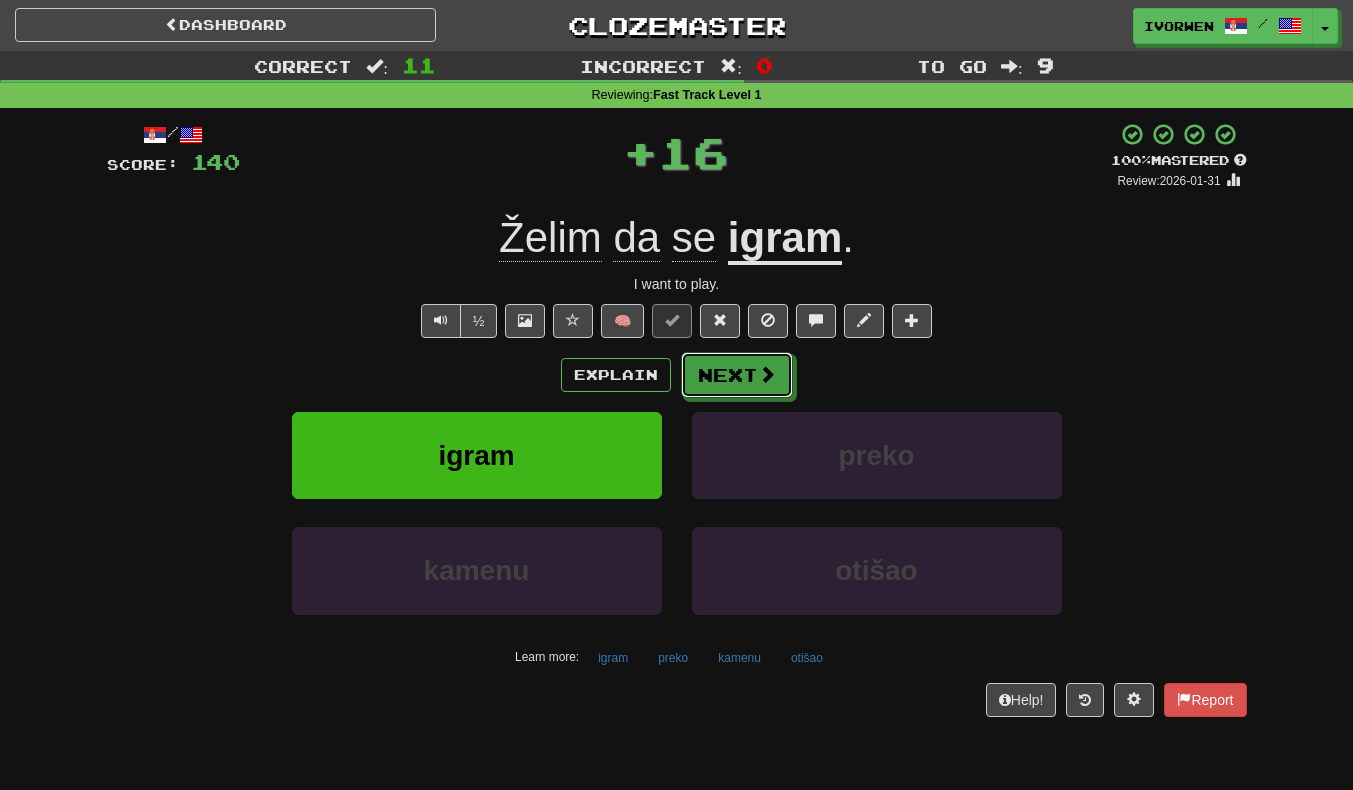 click on "Next" at bounding box center (737, 375) 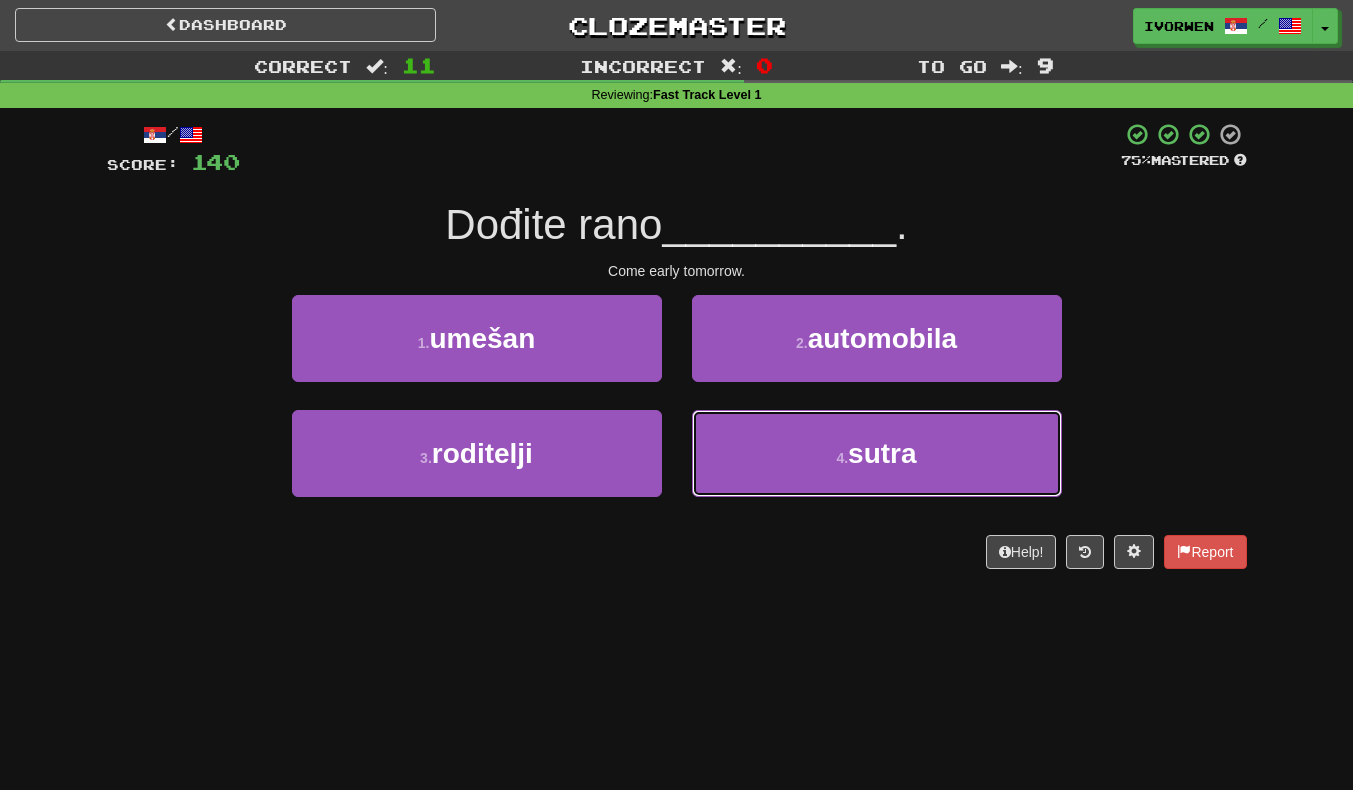 click on "4 .  sutra" at bounding box center (877, 453) 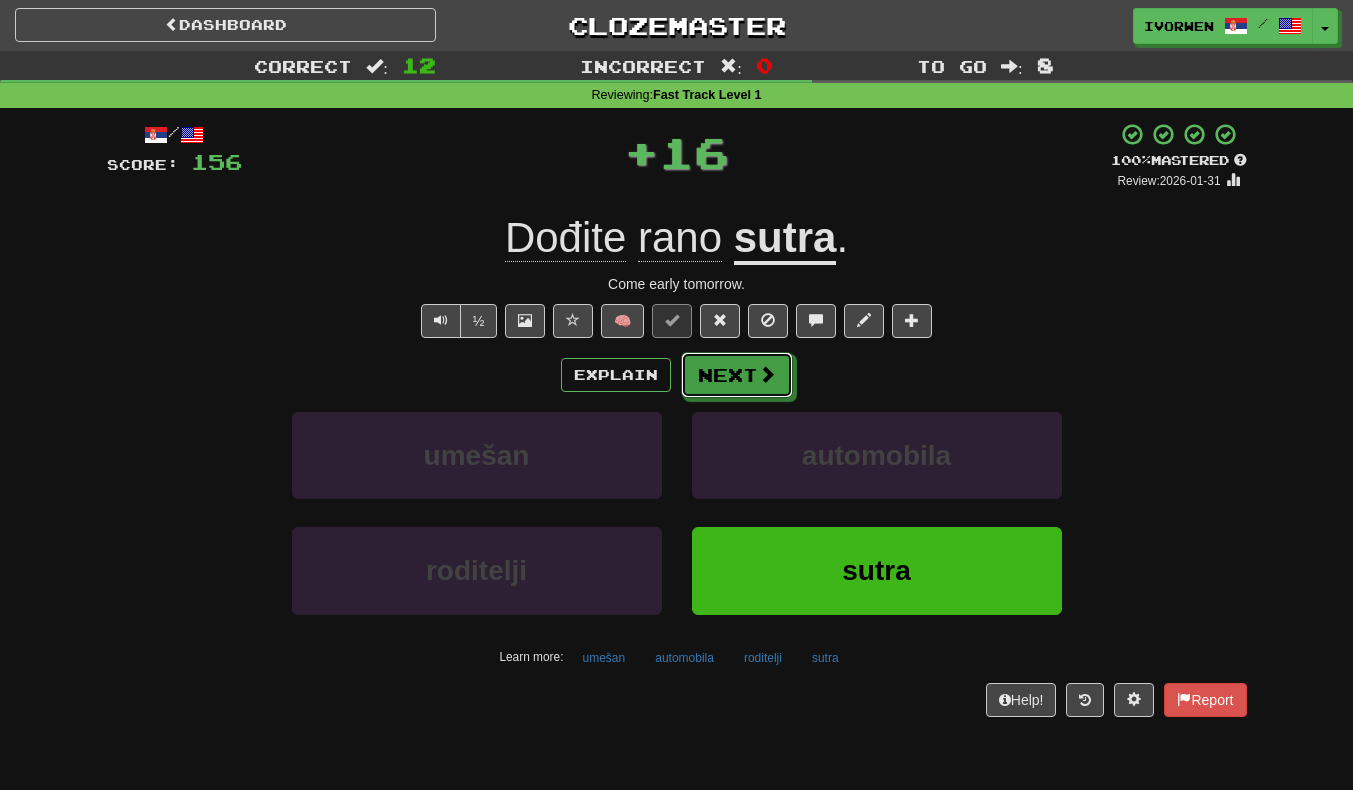 click at bounding box center (767, 374) 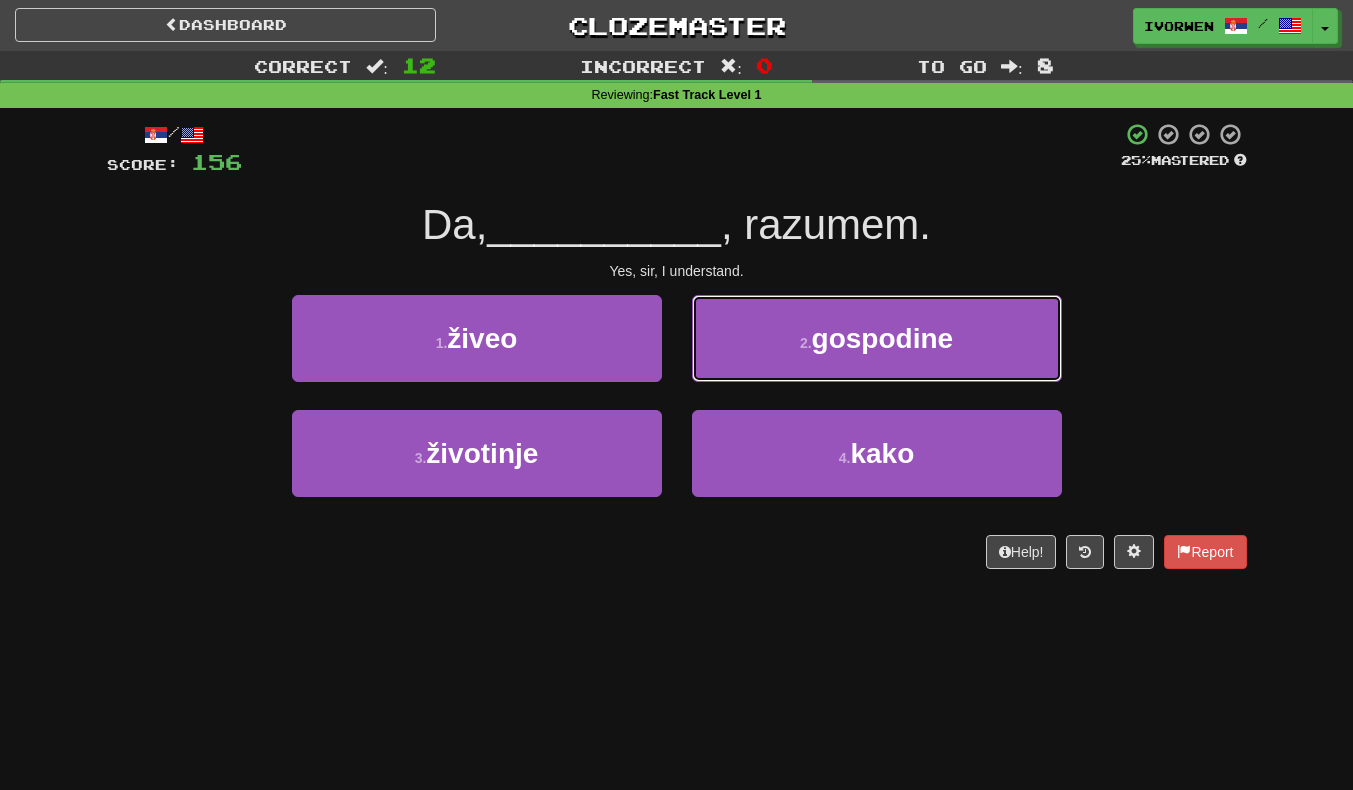 click on "gospodine" at bounding box center (883, 338) 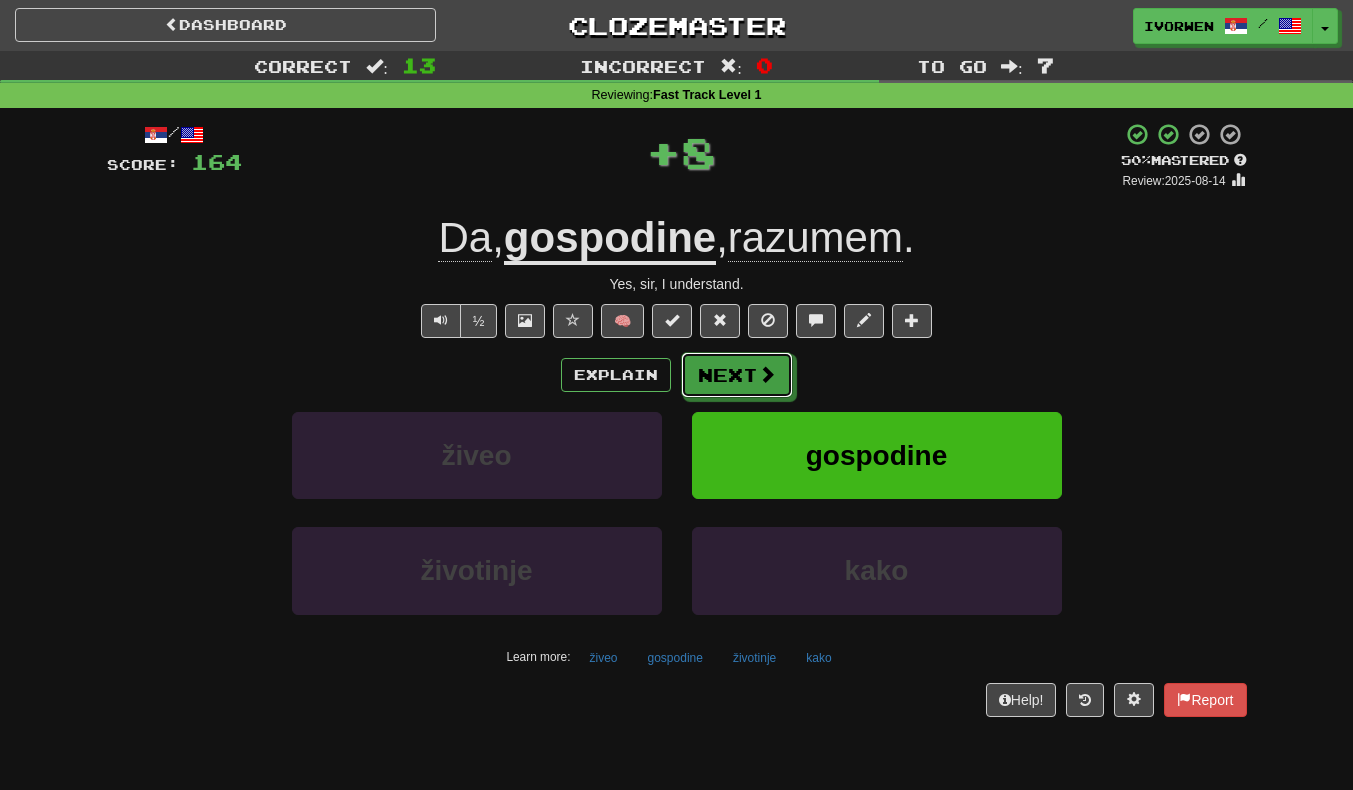click on "Next" at bounding box center (737, 375) 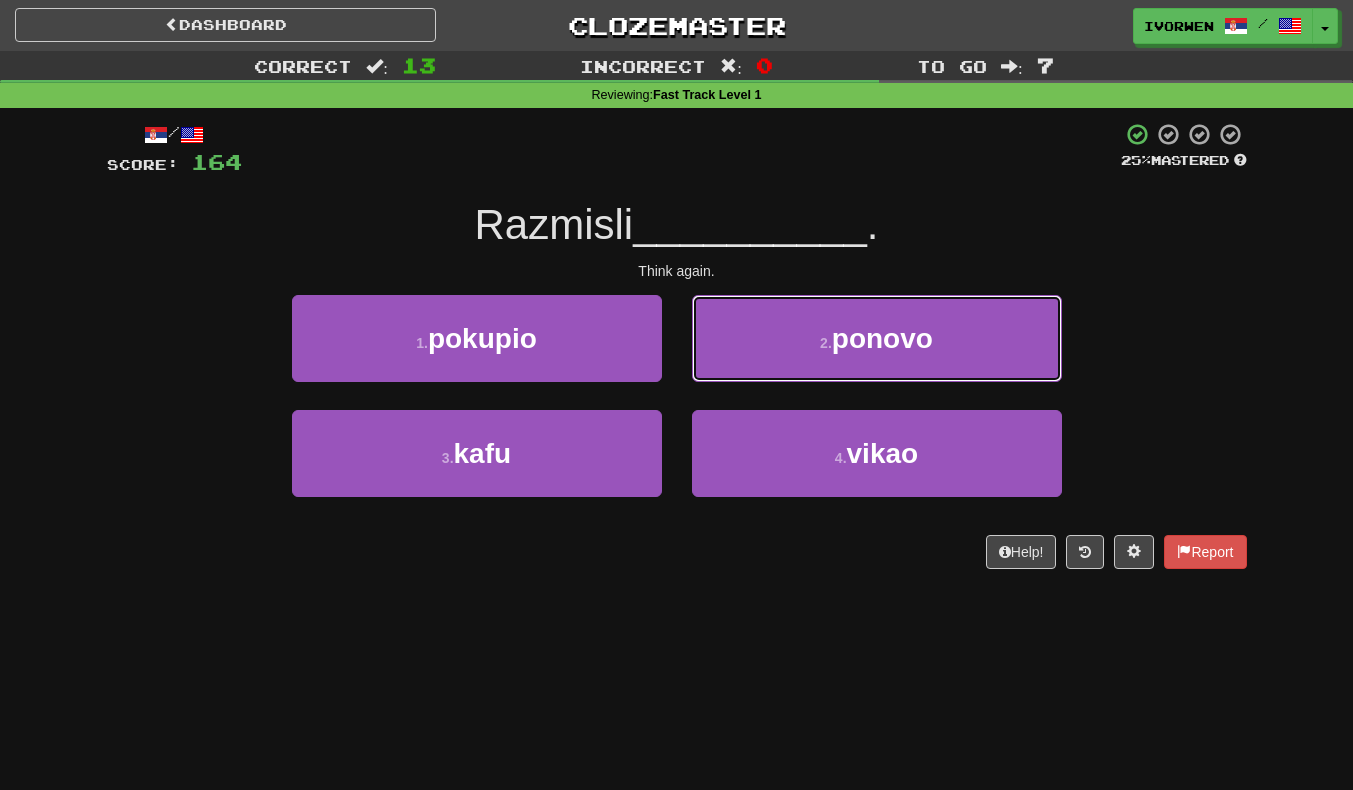click on "ponovo" at bounding box center (882, 338) 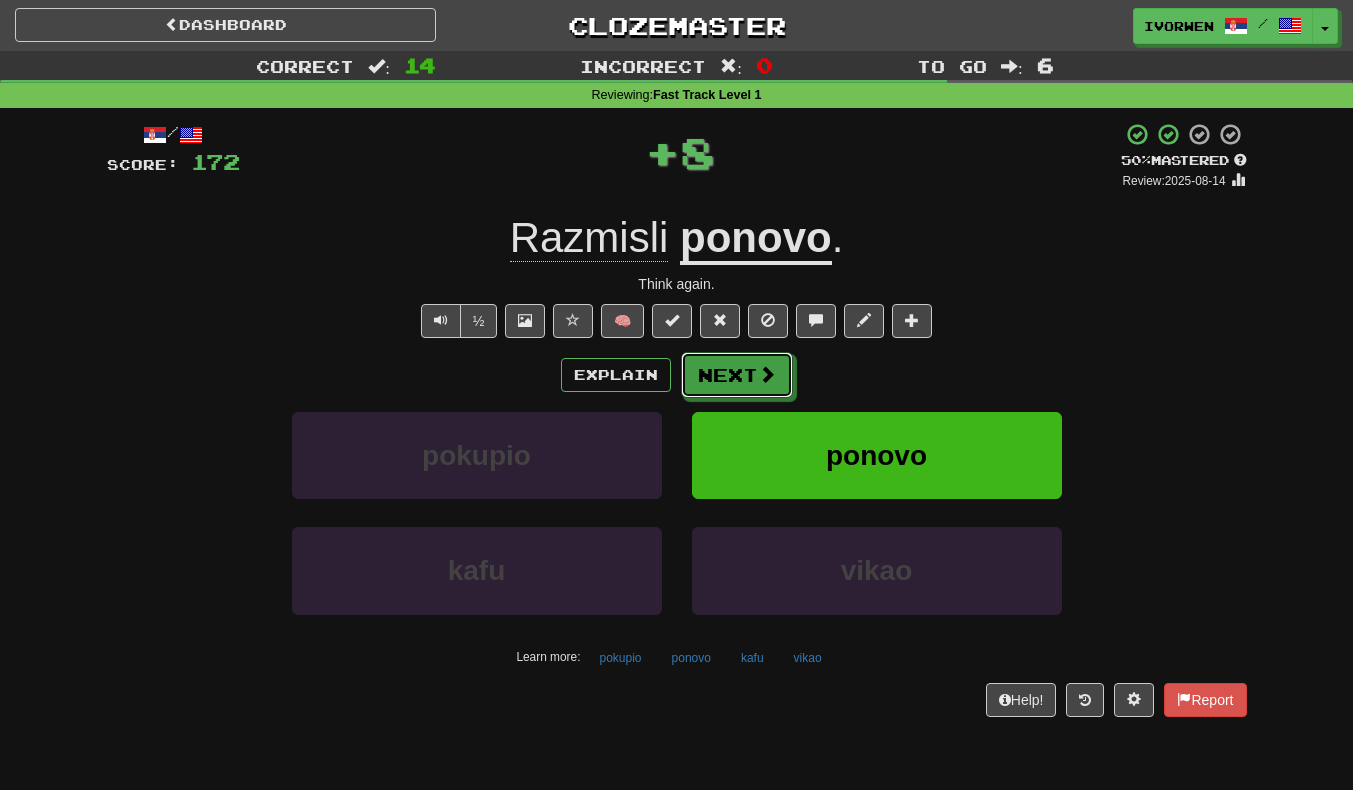 click at bounding box center [767, 374] 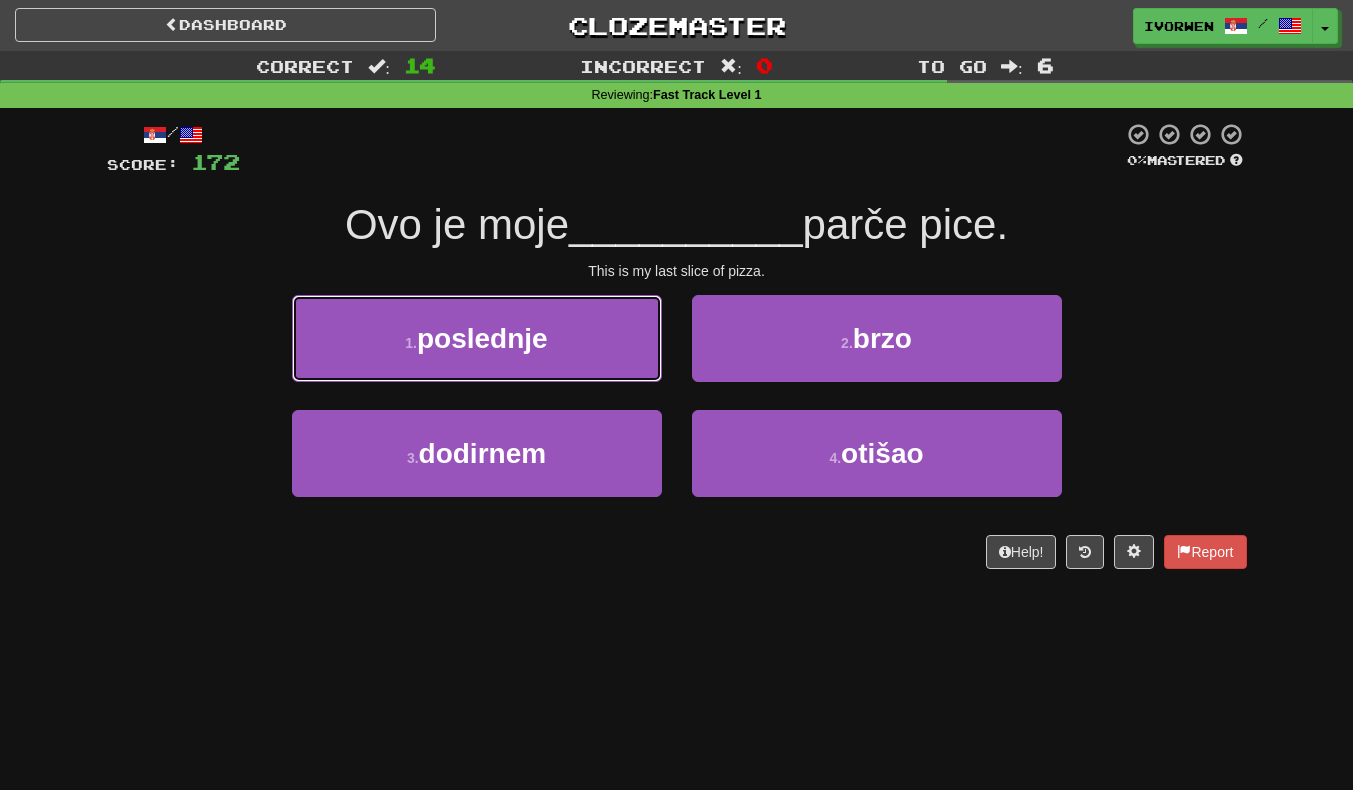 click on "1 .  poslednje" at bounding box center (477, 338) 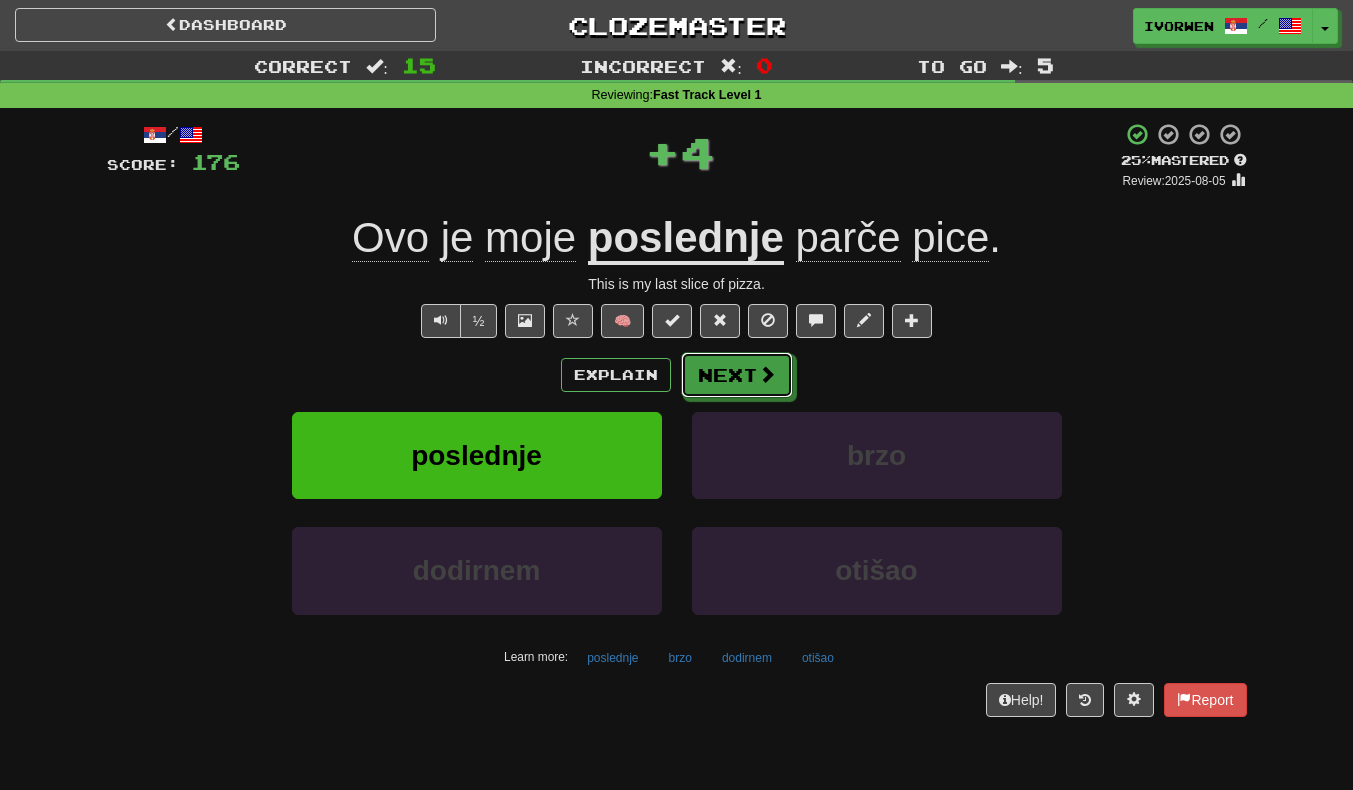 click on "Next" at bounding box center [737, 375] 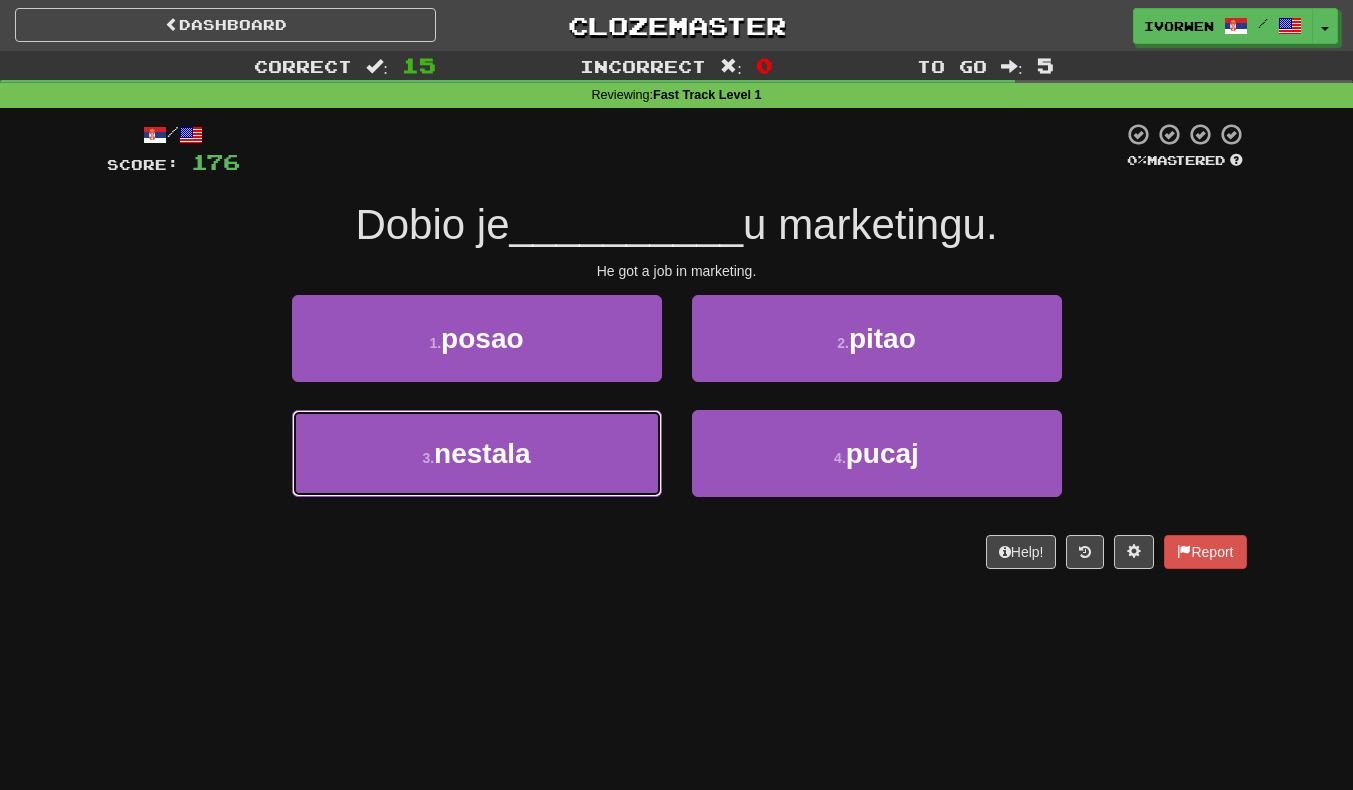 click on "3 .  nestala" at bounding box center (477, 453) 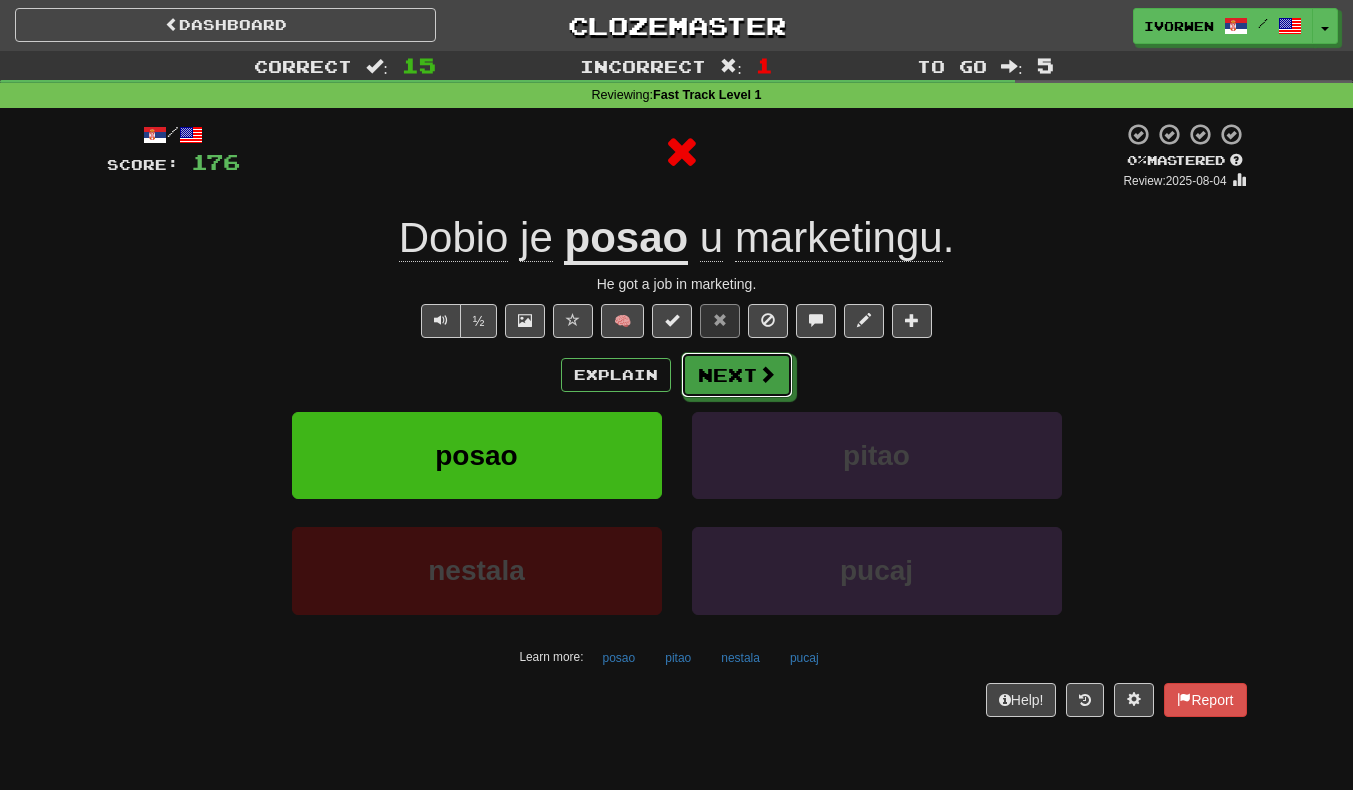click on "Next" at bounding box center [737, 375] 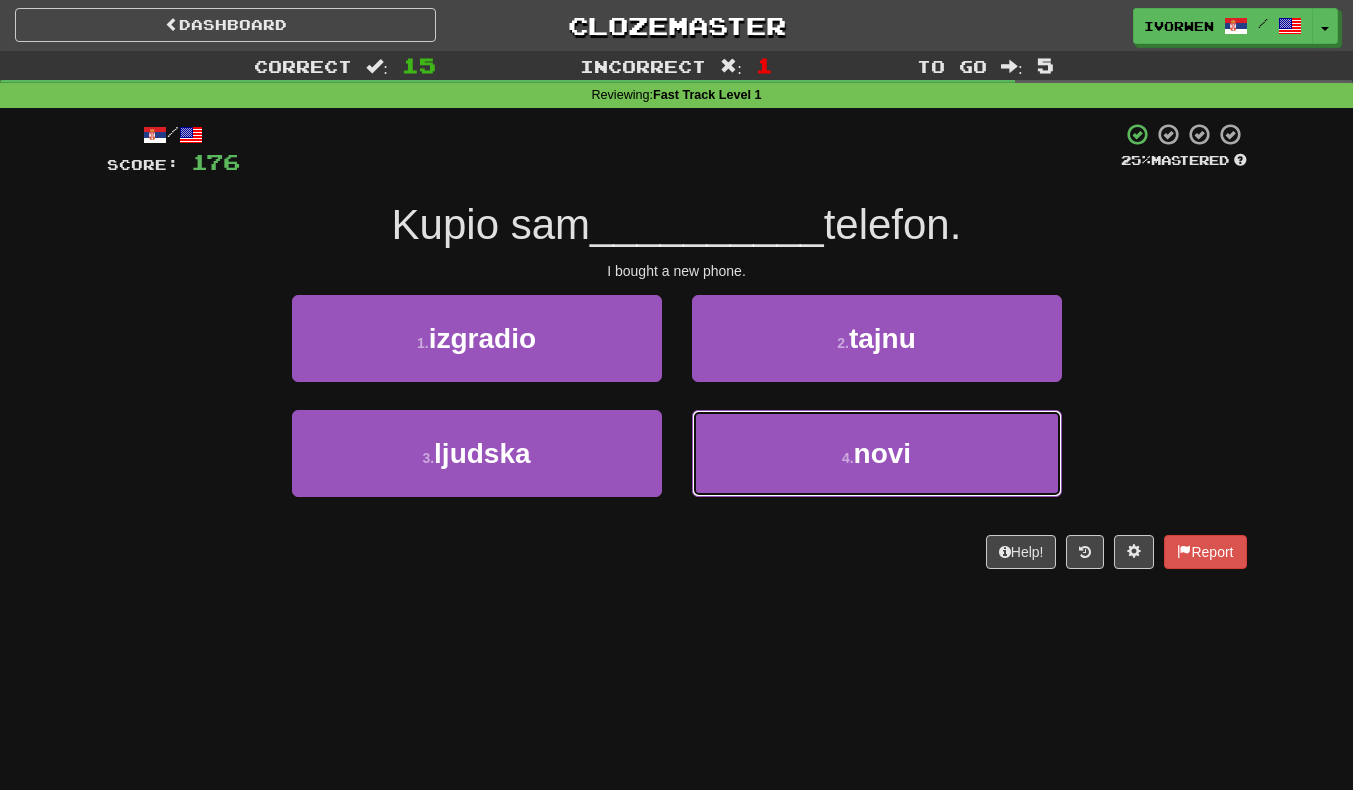 click on "4 .  novi" at bounding box center (877, 453) 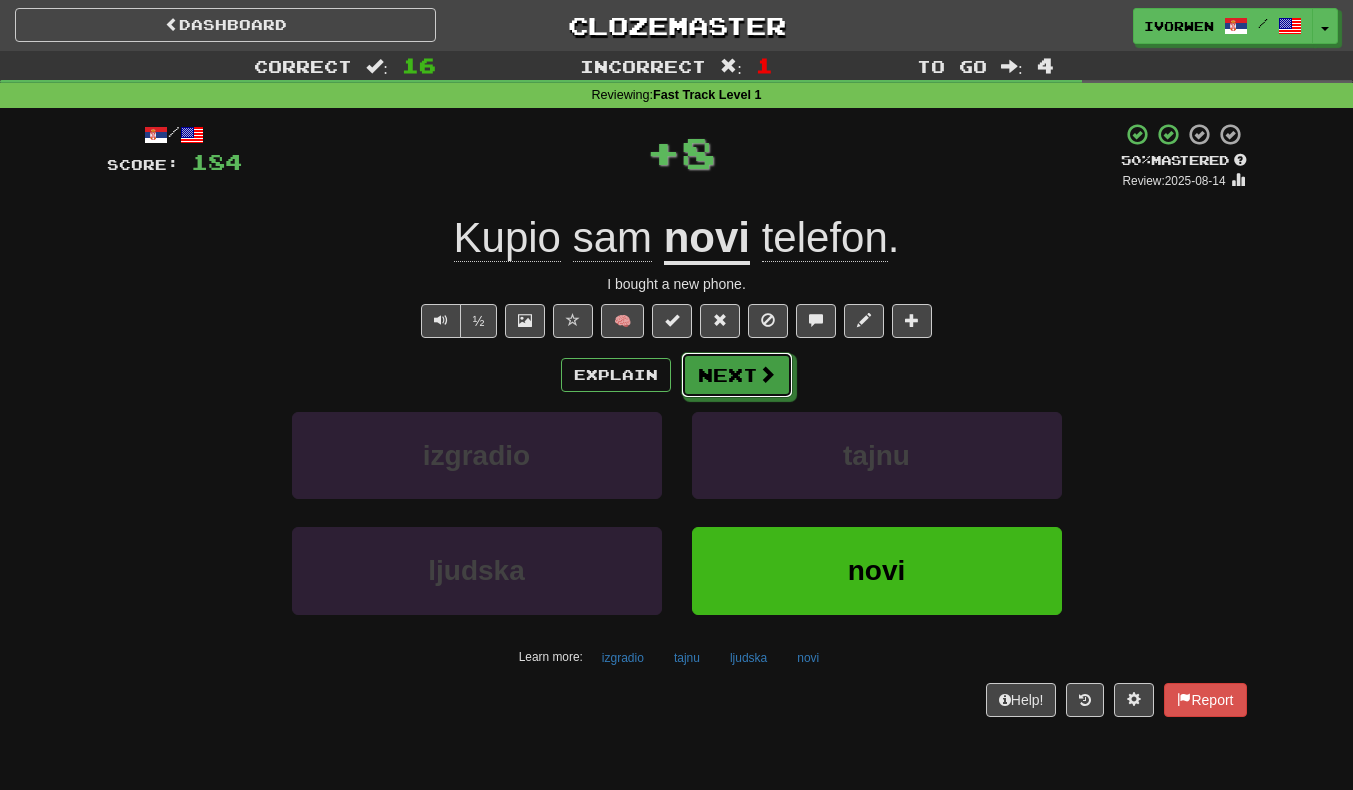 click at bounding box center [767, 374] 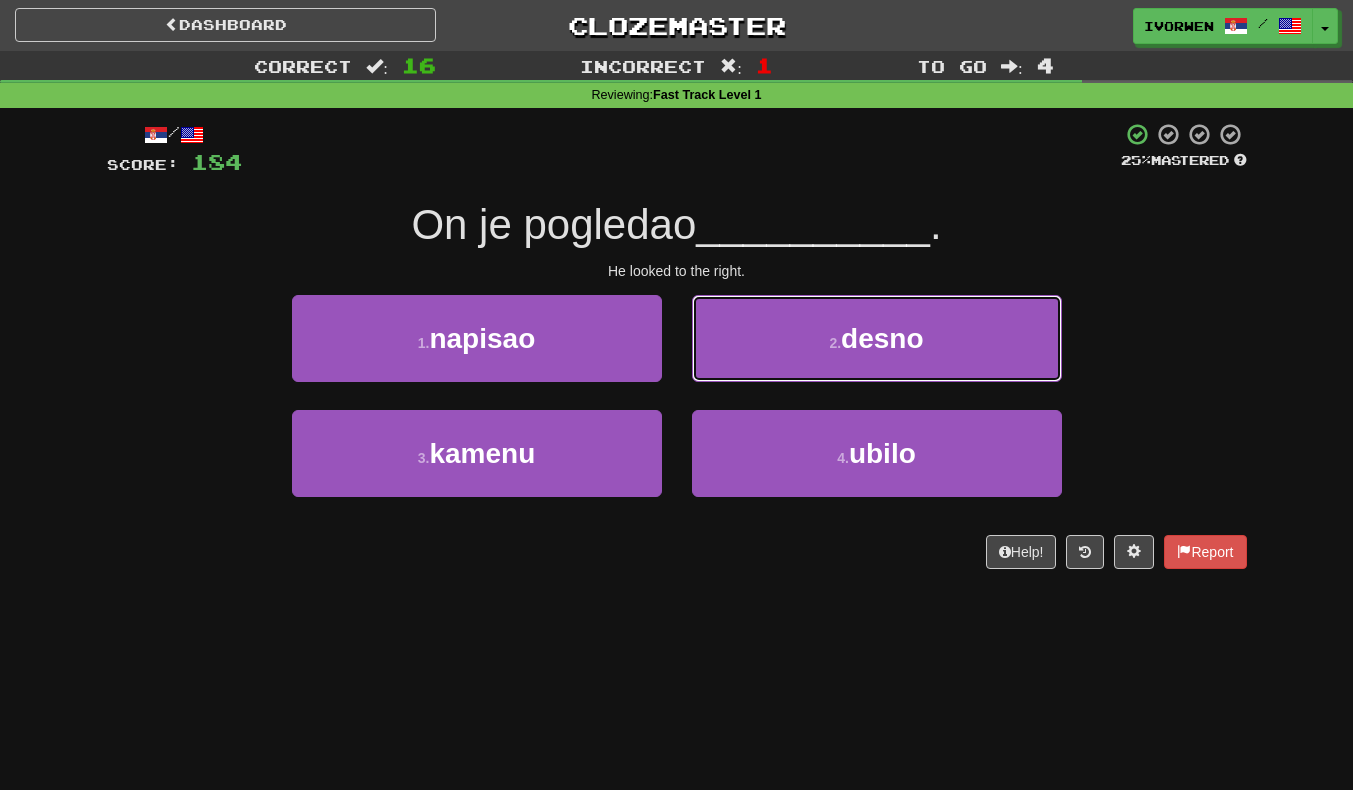click on "2 .  desno" at bounding box center [877, 338] 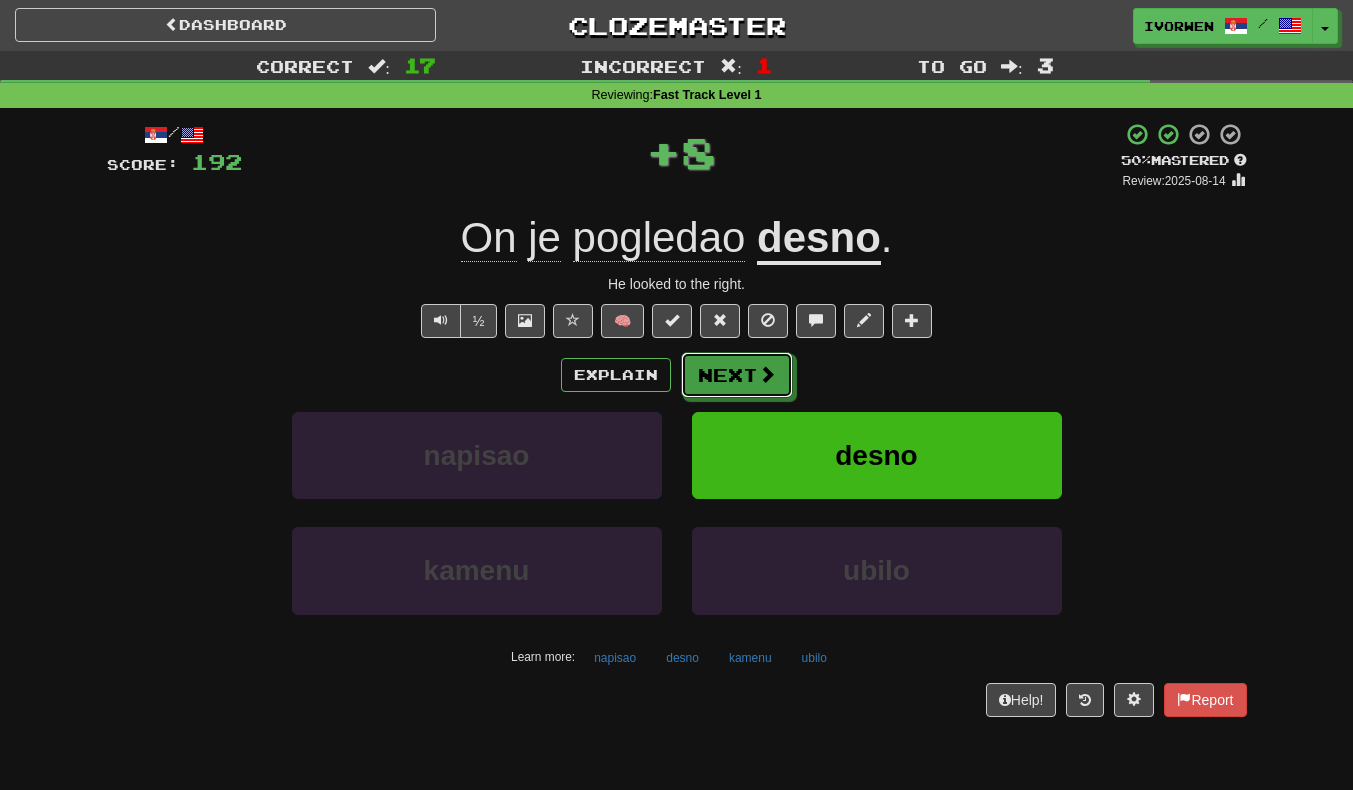 click on "Next" at bounding box center [737, 375] 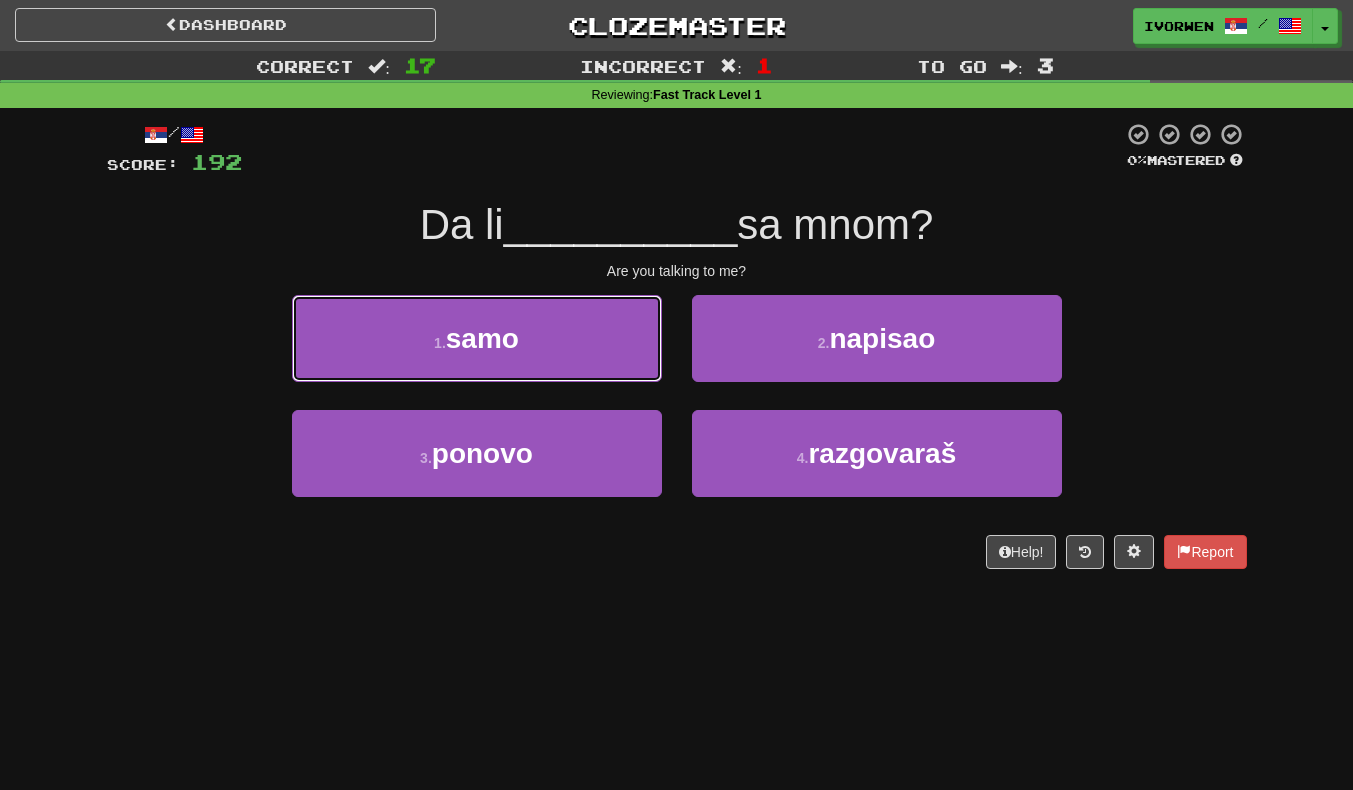 click on "1 .  samo" at bounding box center (477, 338) 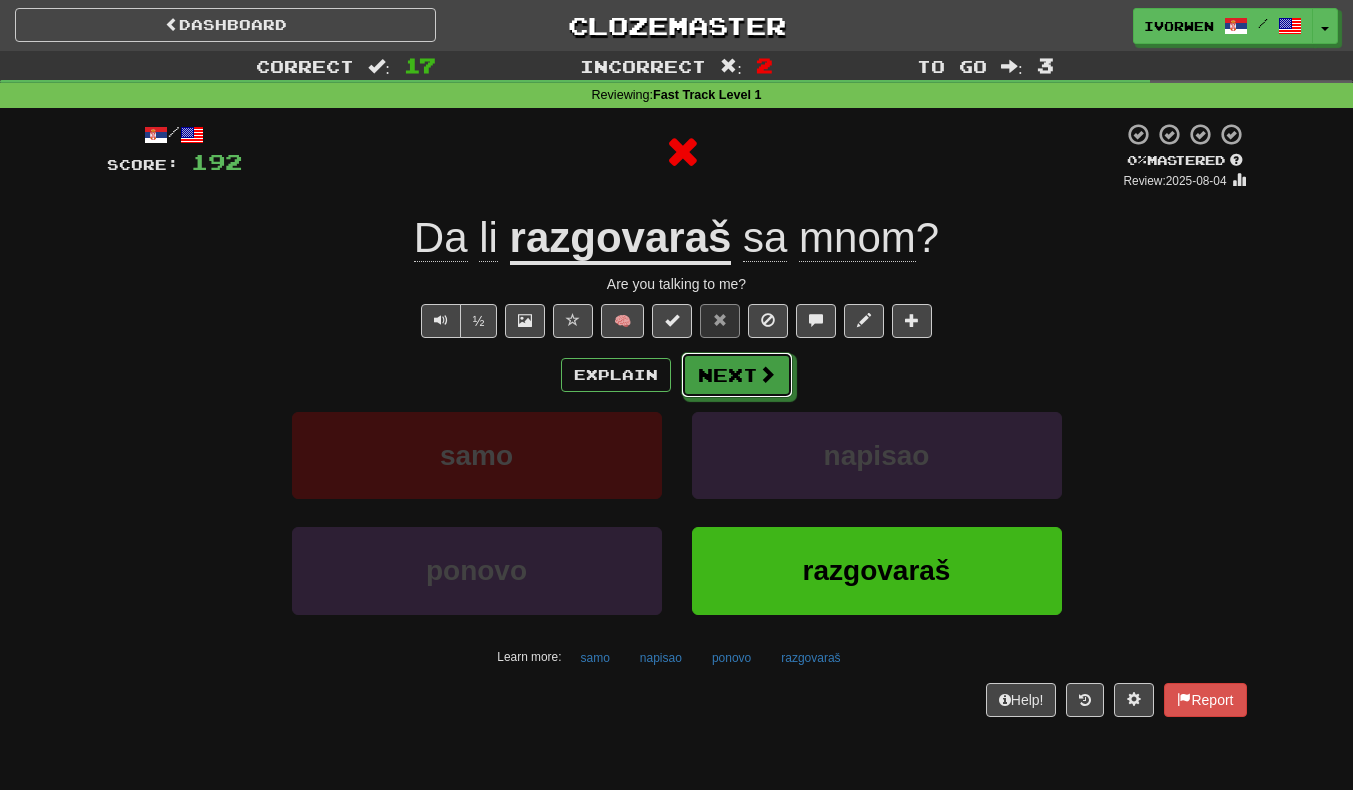click on "Next" at bounding box center [737, 375] 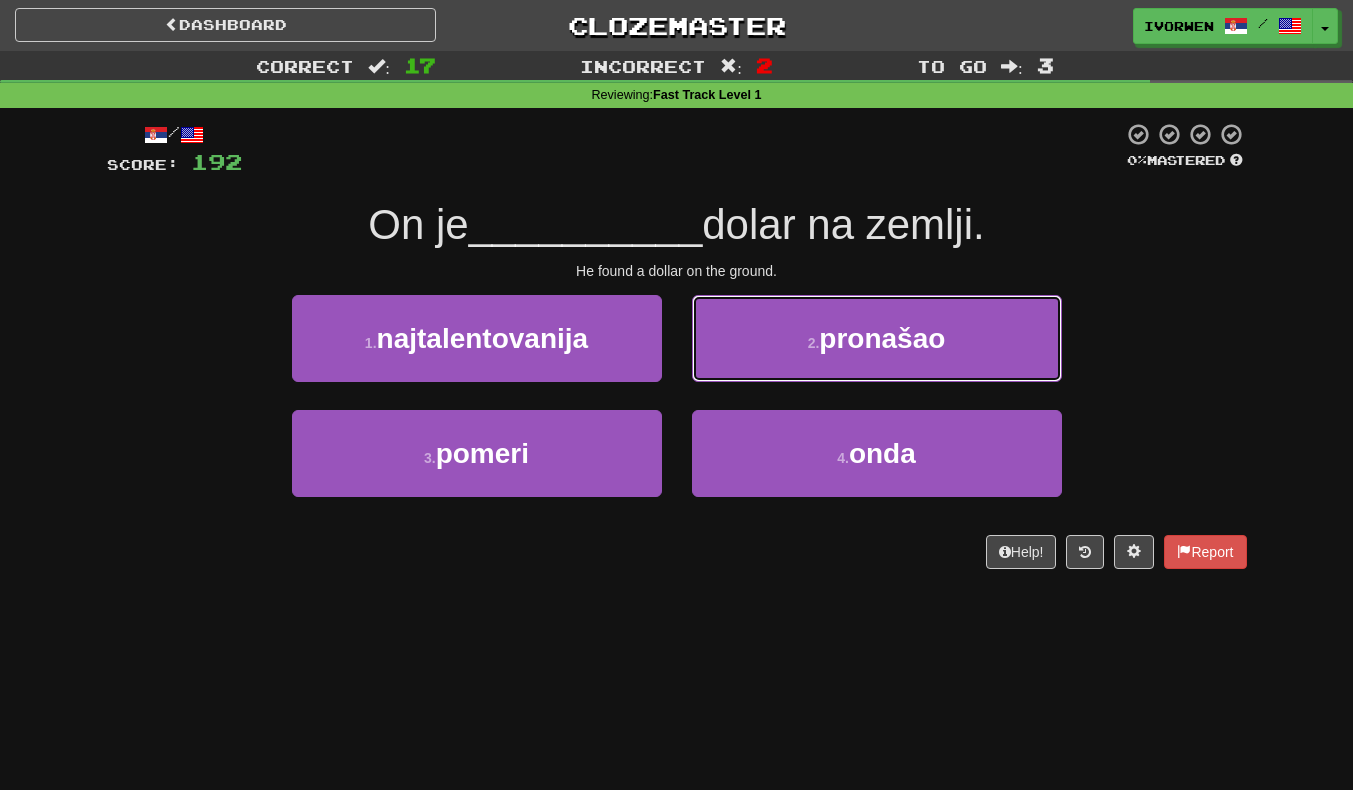 click on "pronašao" at bounding box center (882, 338) 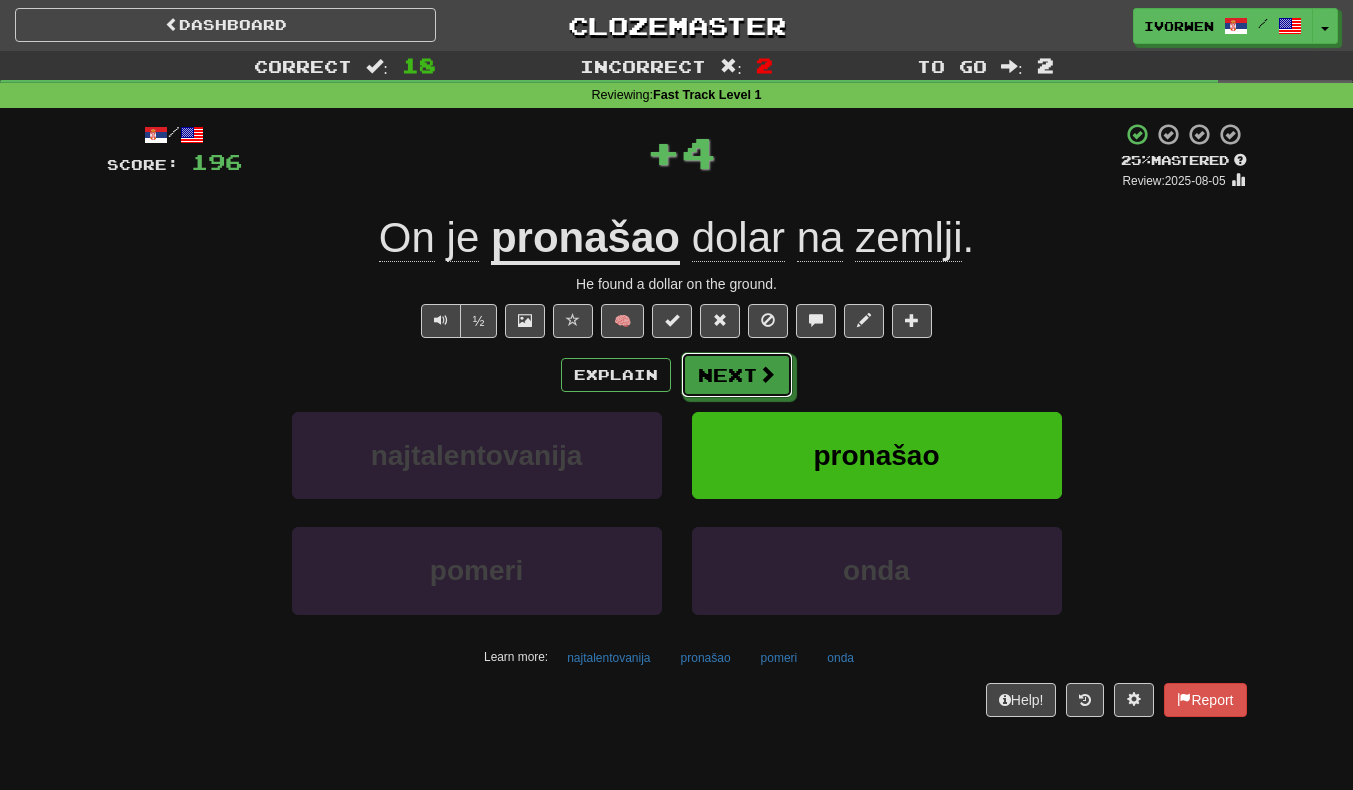 click at bounding box center [767, 374] 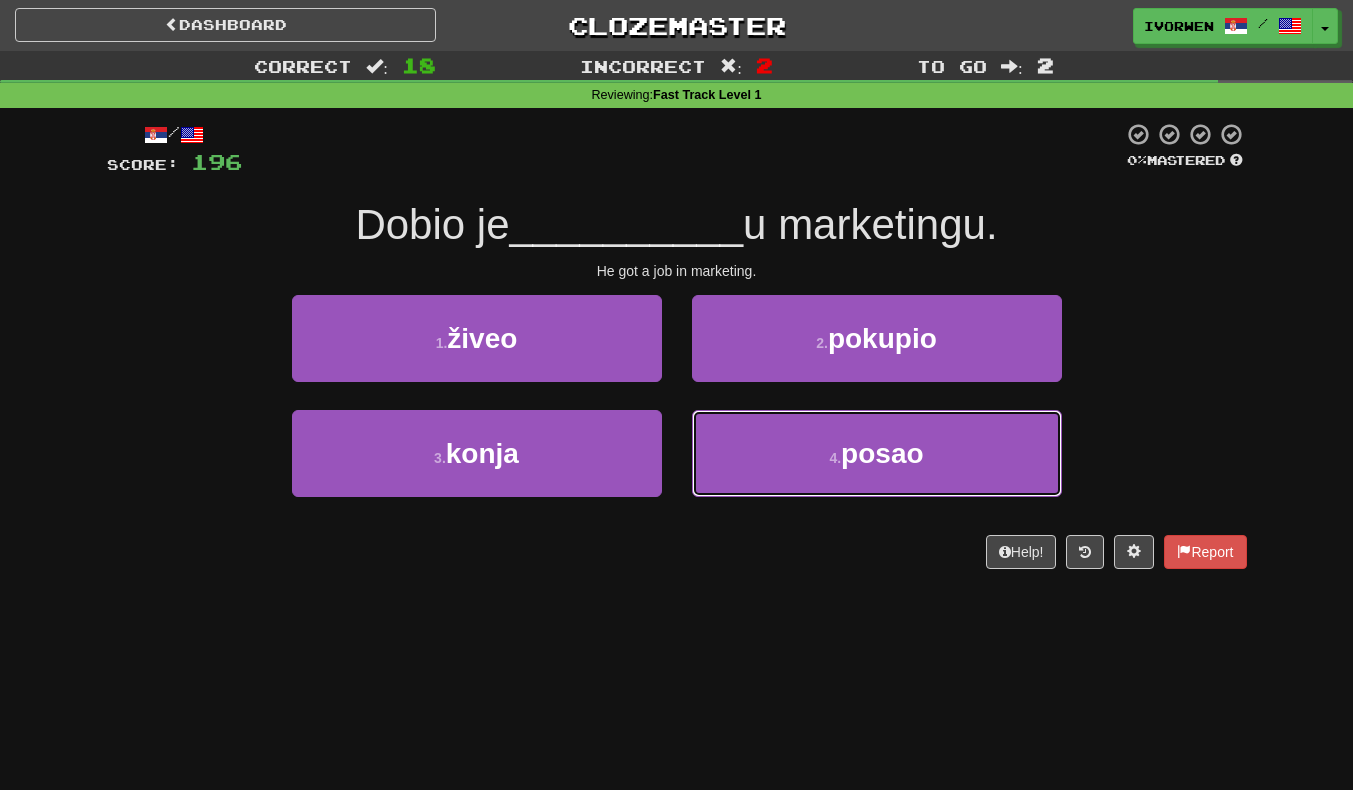click on "posao" at bounding box center (882, 453) 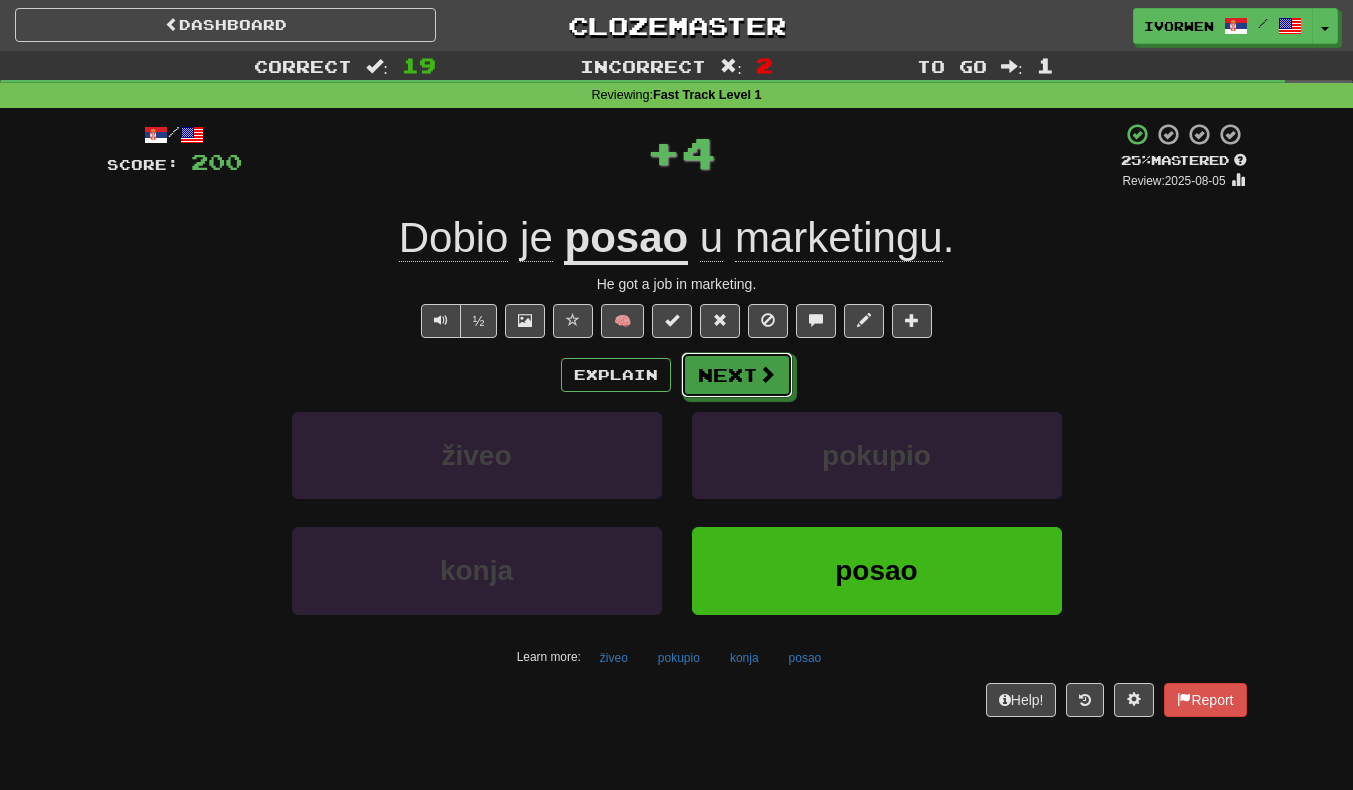 click at bounding box center (767, 374) 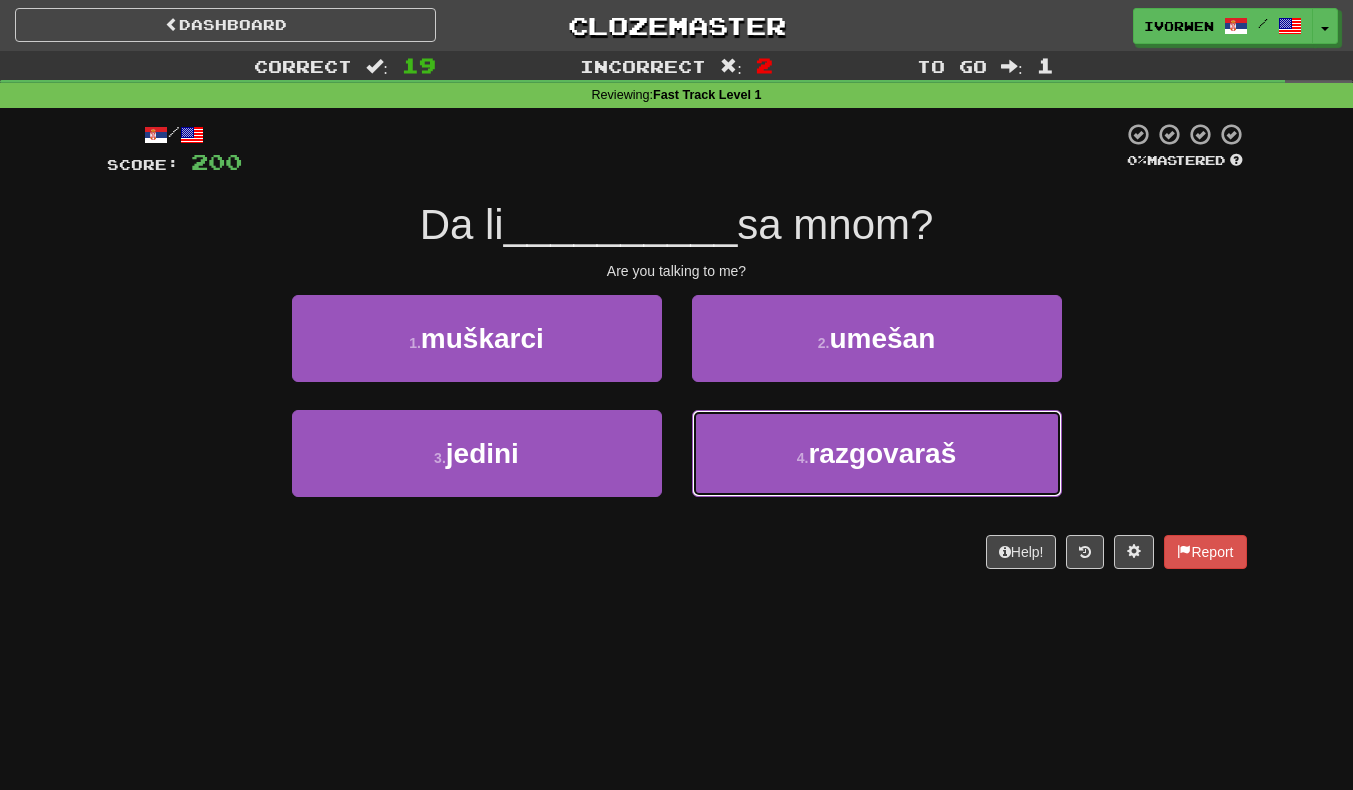 click on "razgovaraš" at bounding box center [882, 453] 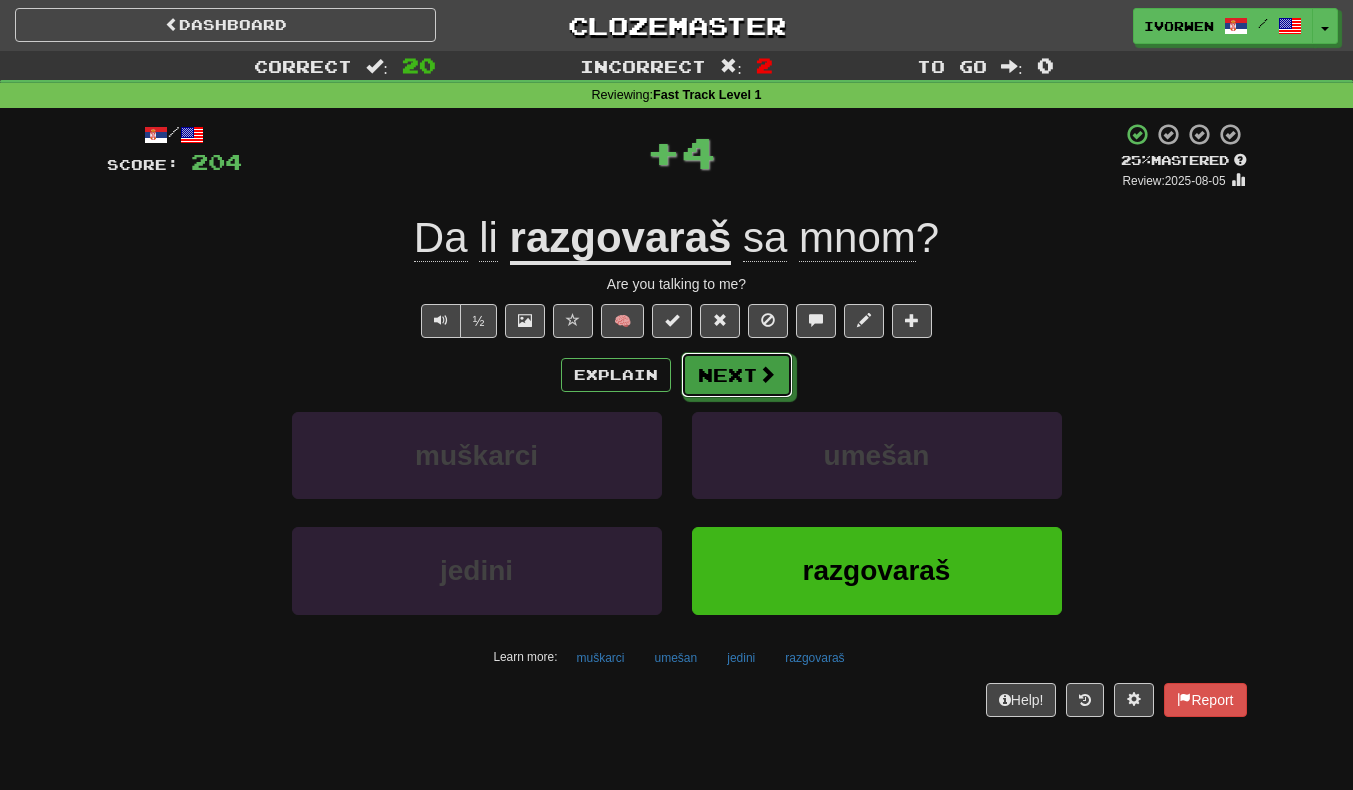 click at bounding box center [767, 374] 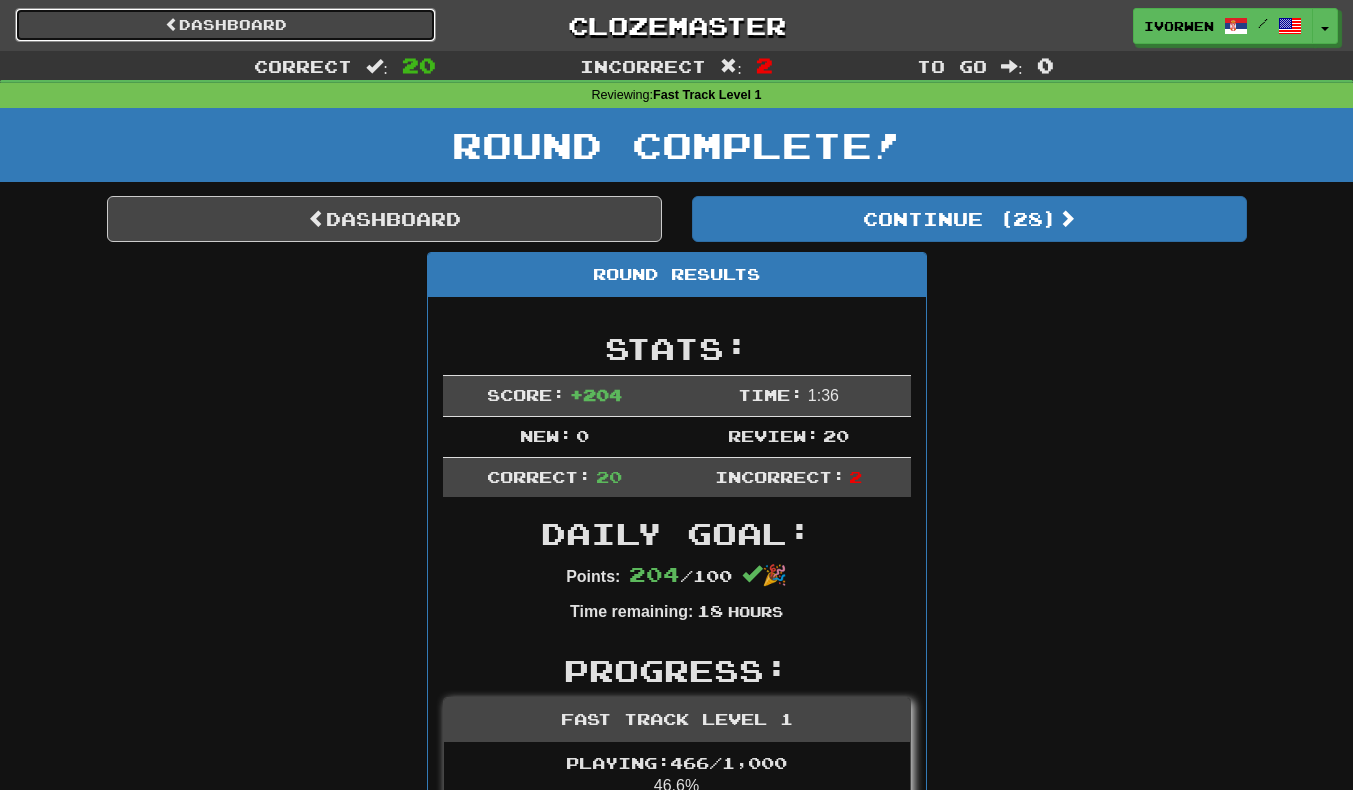 click on "Dashboard" at bounding box center (225, 25) 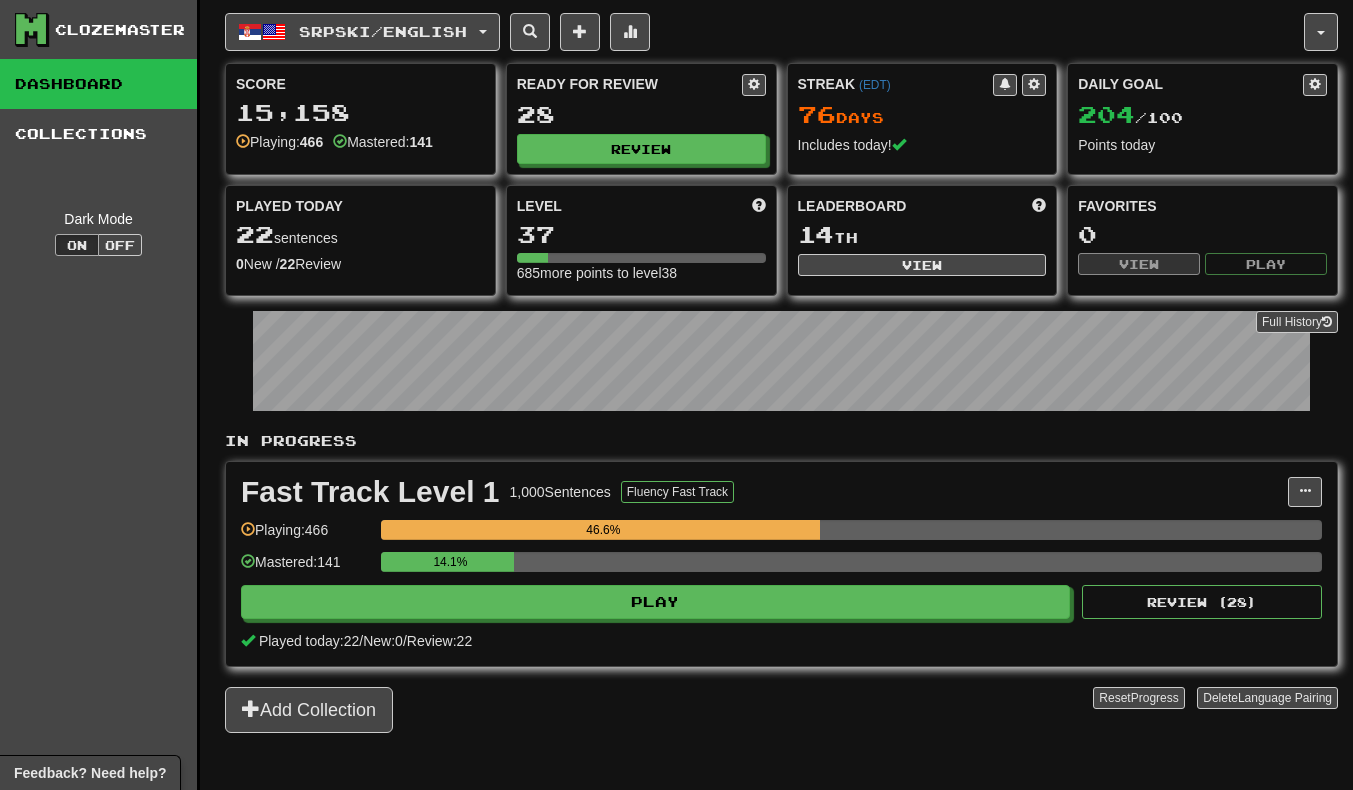 scroll, scrollTop: 0, scrollLeft: 0, axis: both 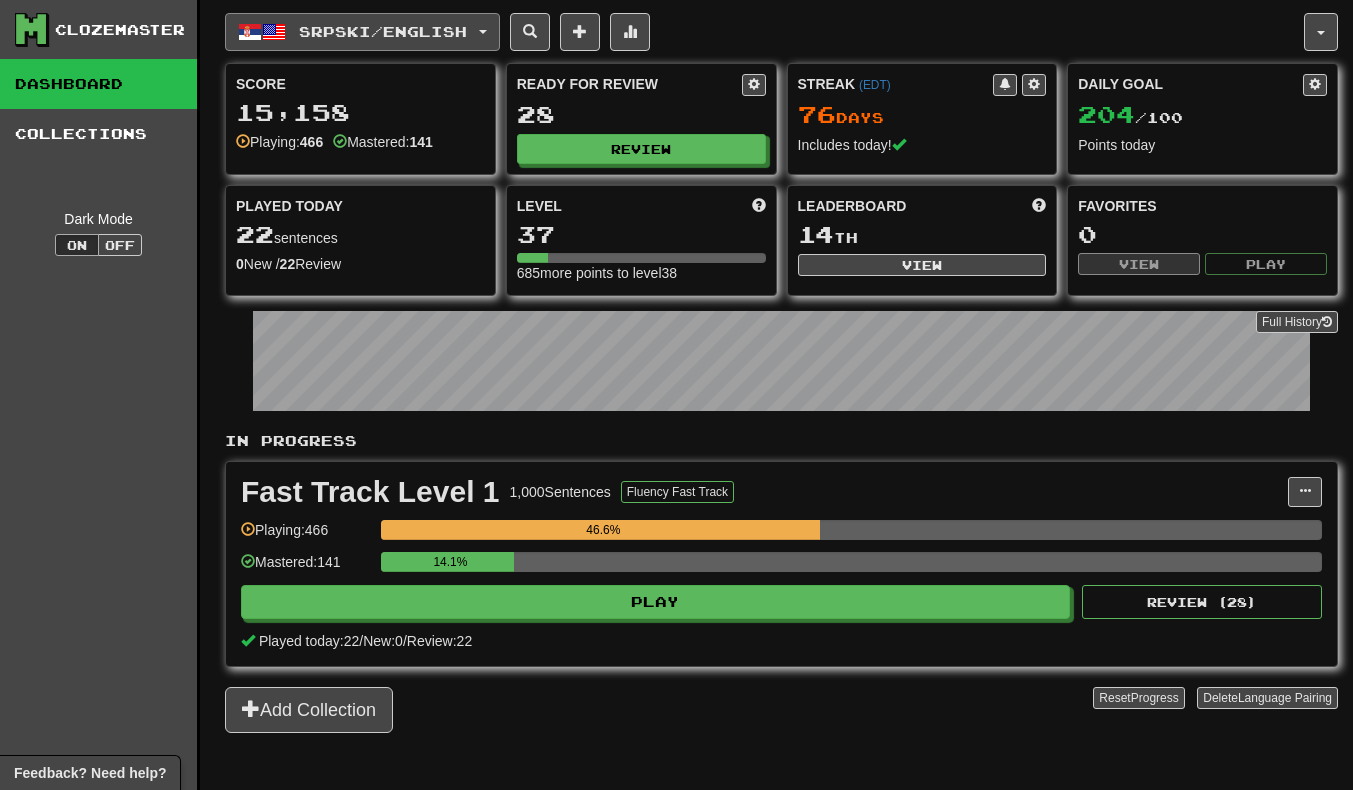 click on "Srpski  /  English" at bounding box center [362, 32] 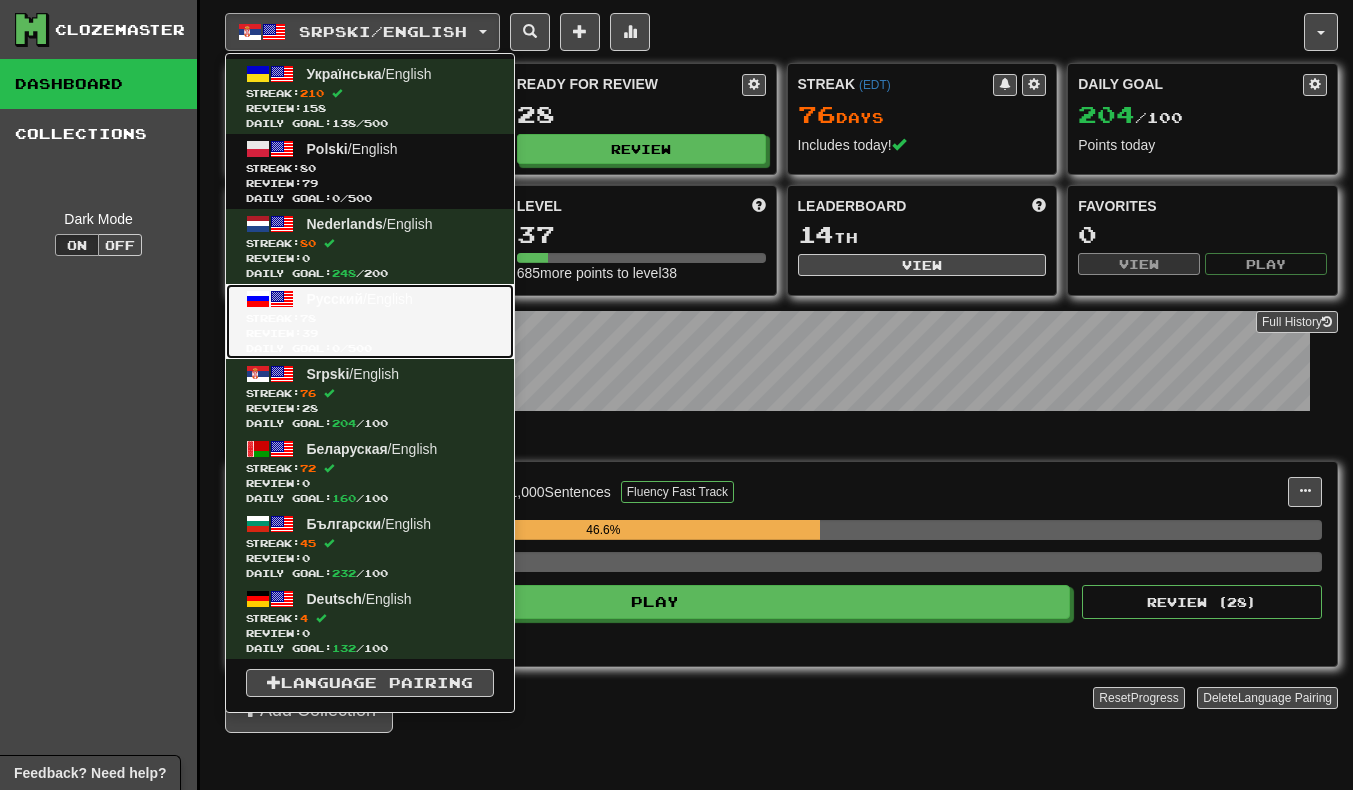 click on "Streak:  78" at bounding box center (370, 318) 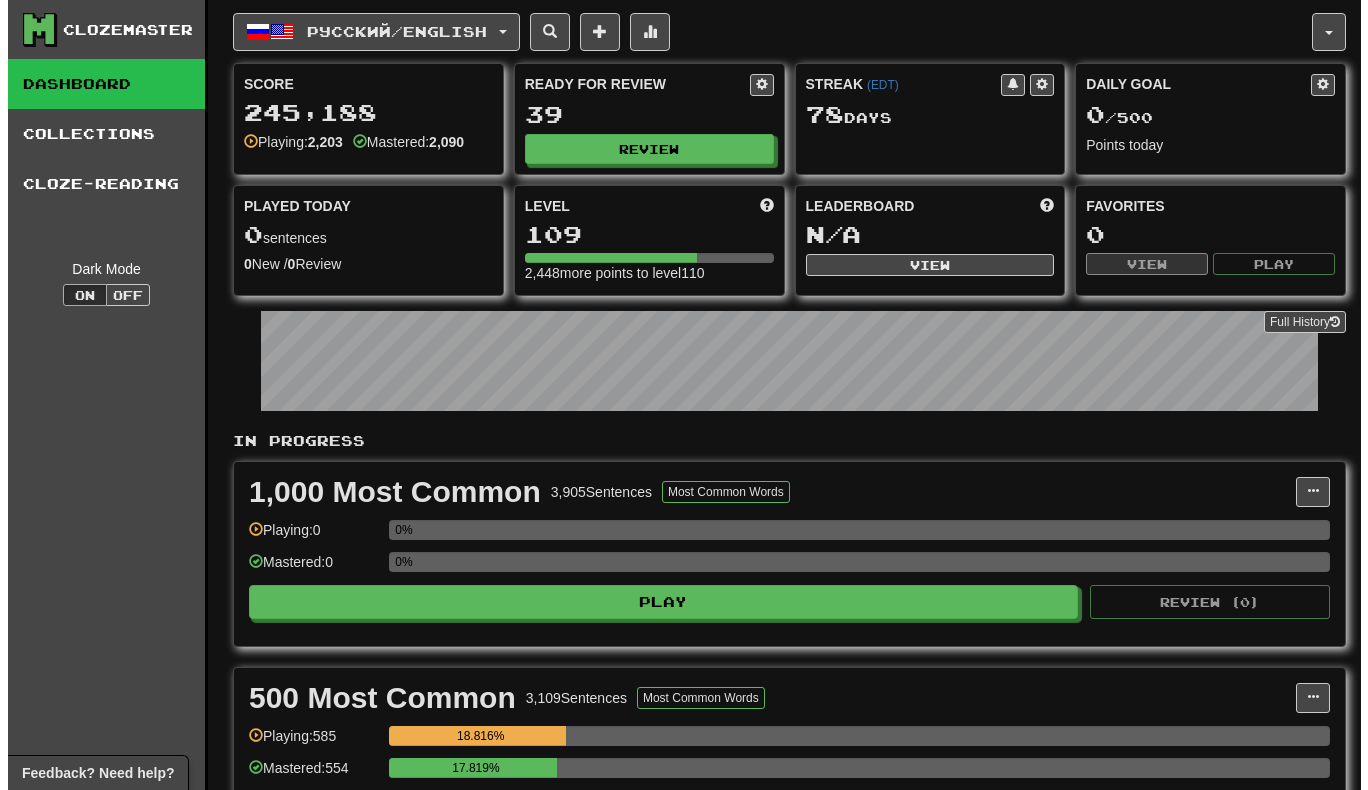 scroll, scrollTop: 0, scrollLeft: 0, axis: both 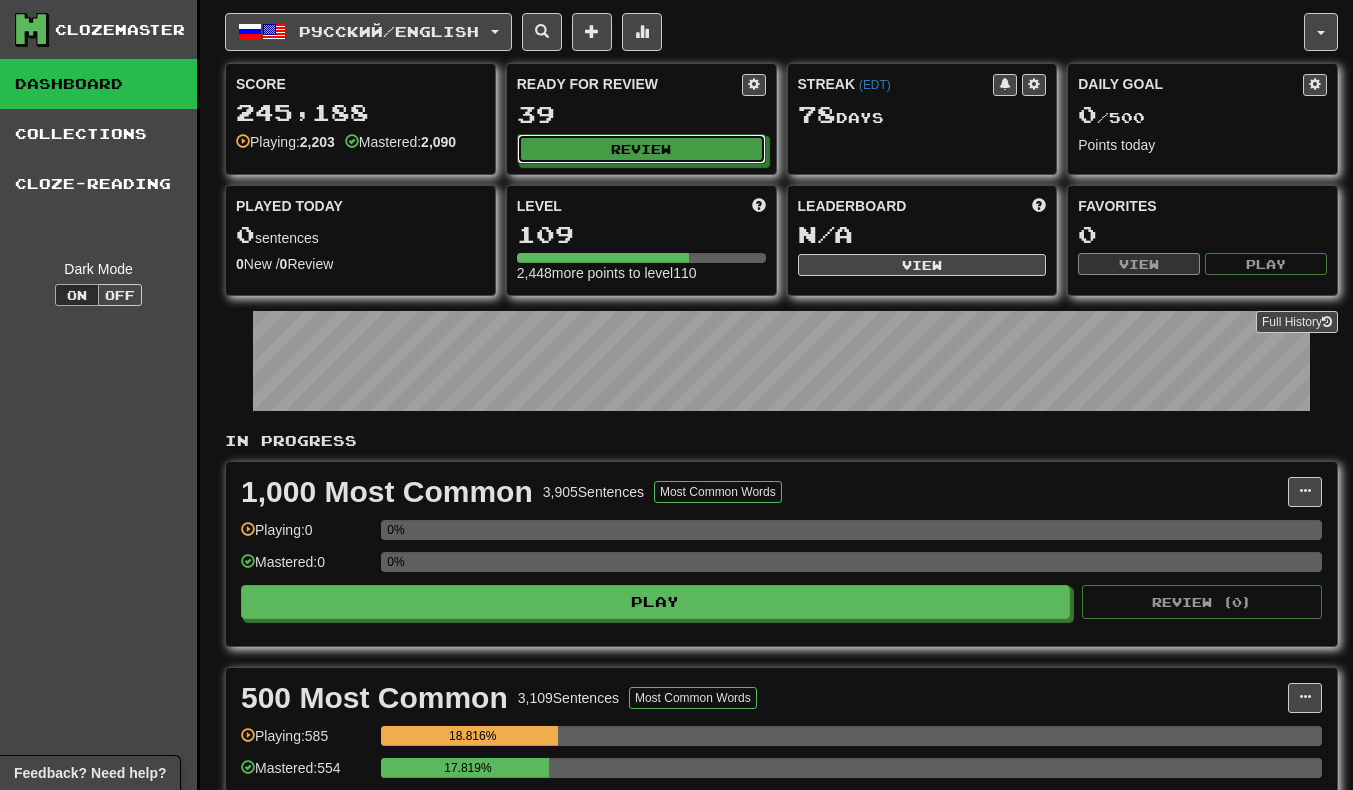 click on "Review" at bounding box center (641, 149) 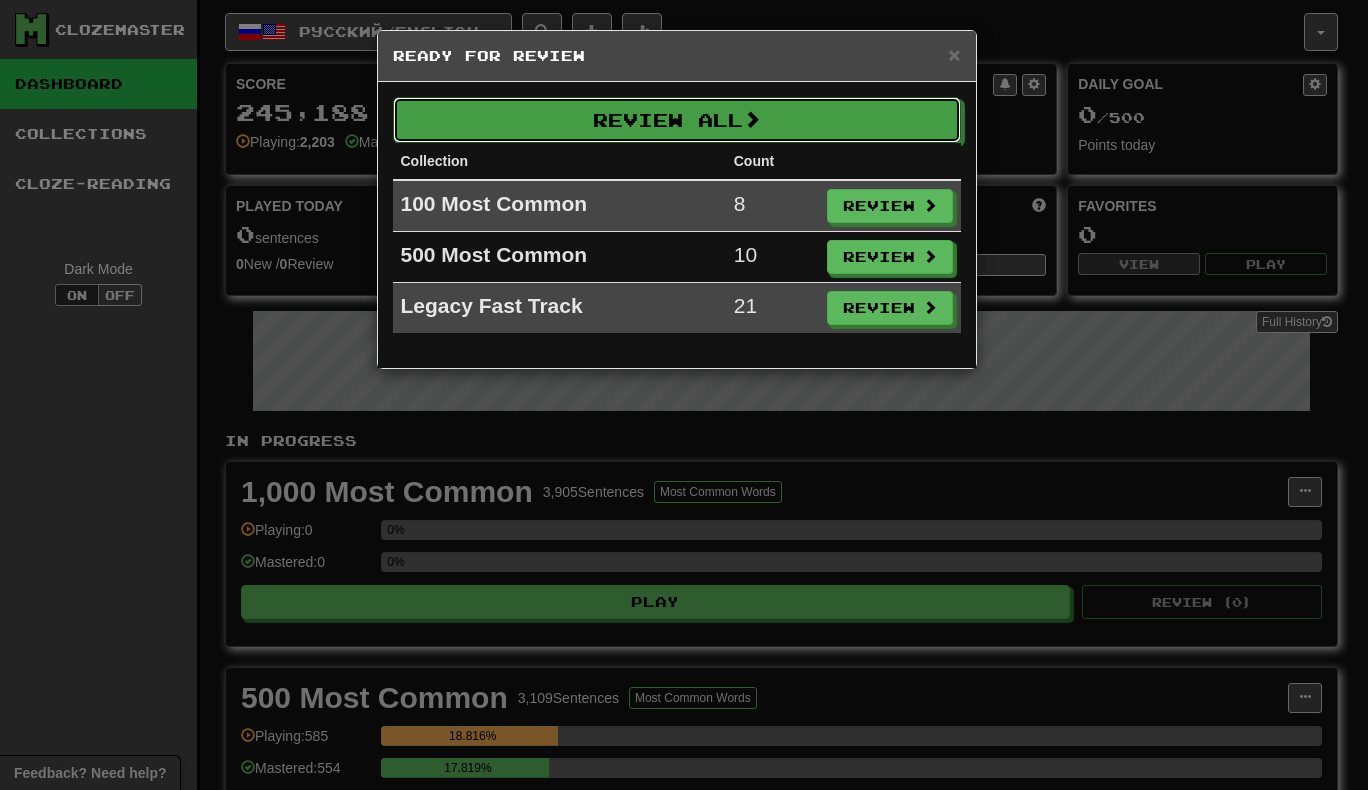 click on "Review All" at bounding box center [677, 120] 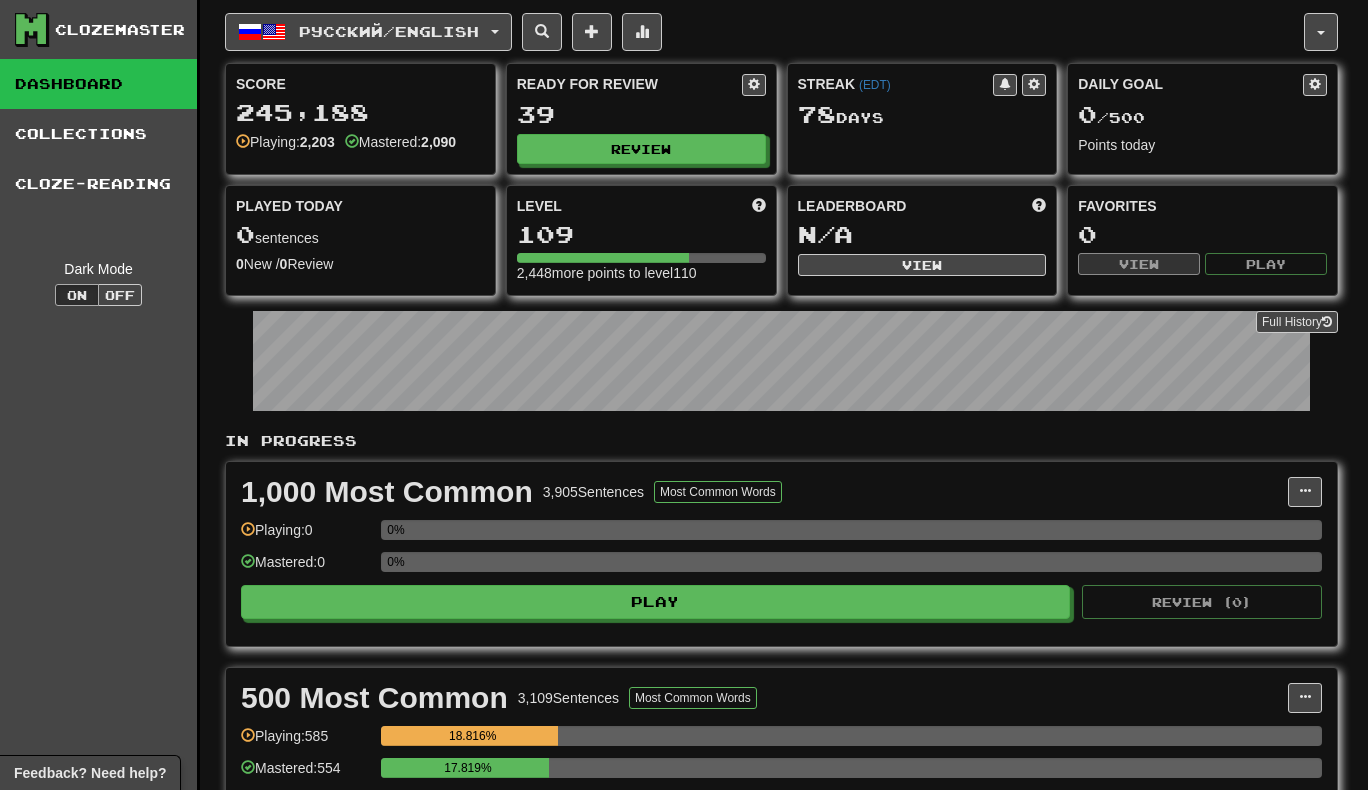 select on "********" 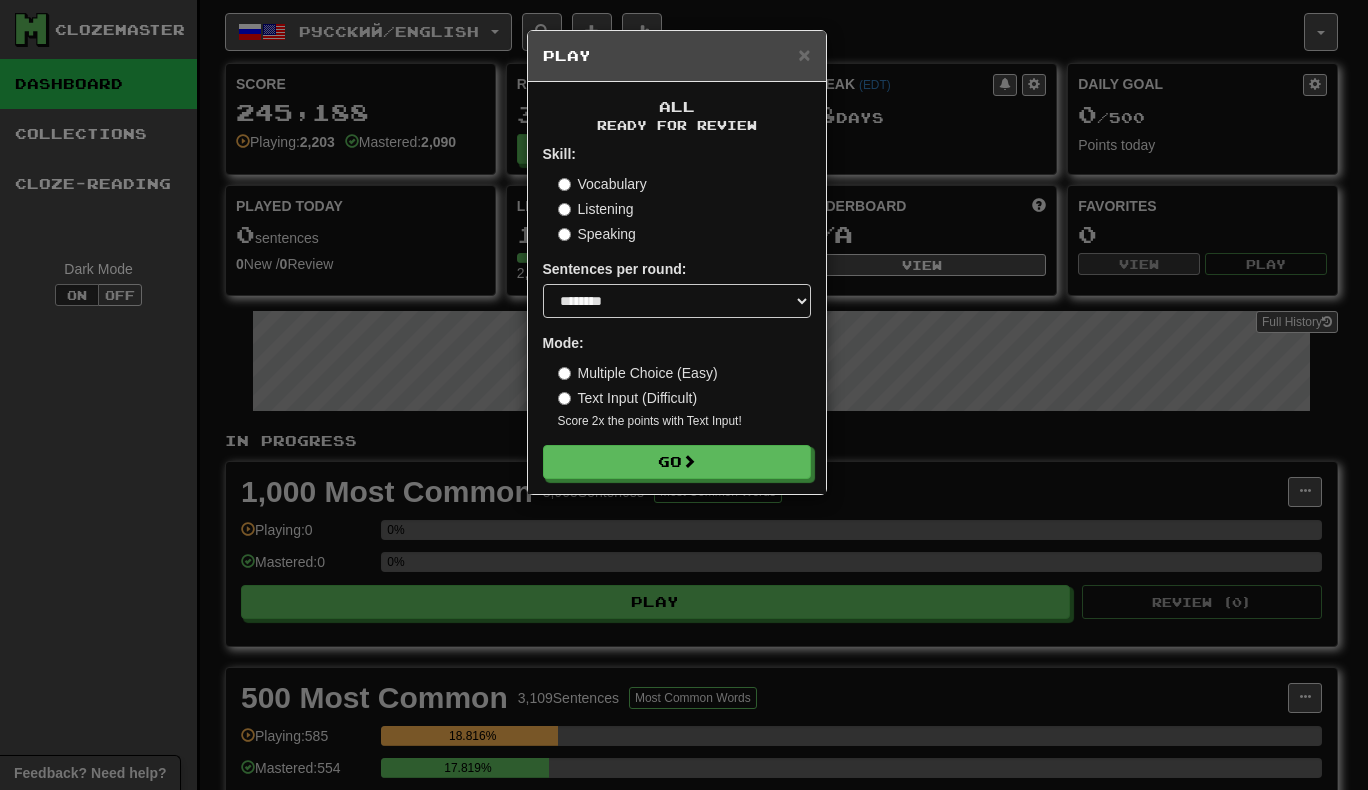 click on "Multiple Choice (Easy)" at bounding box center (638, 373) 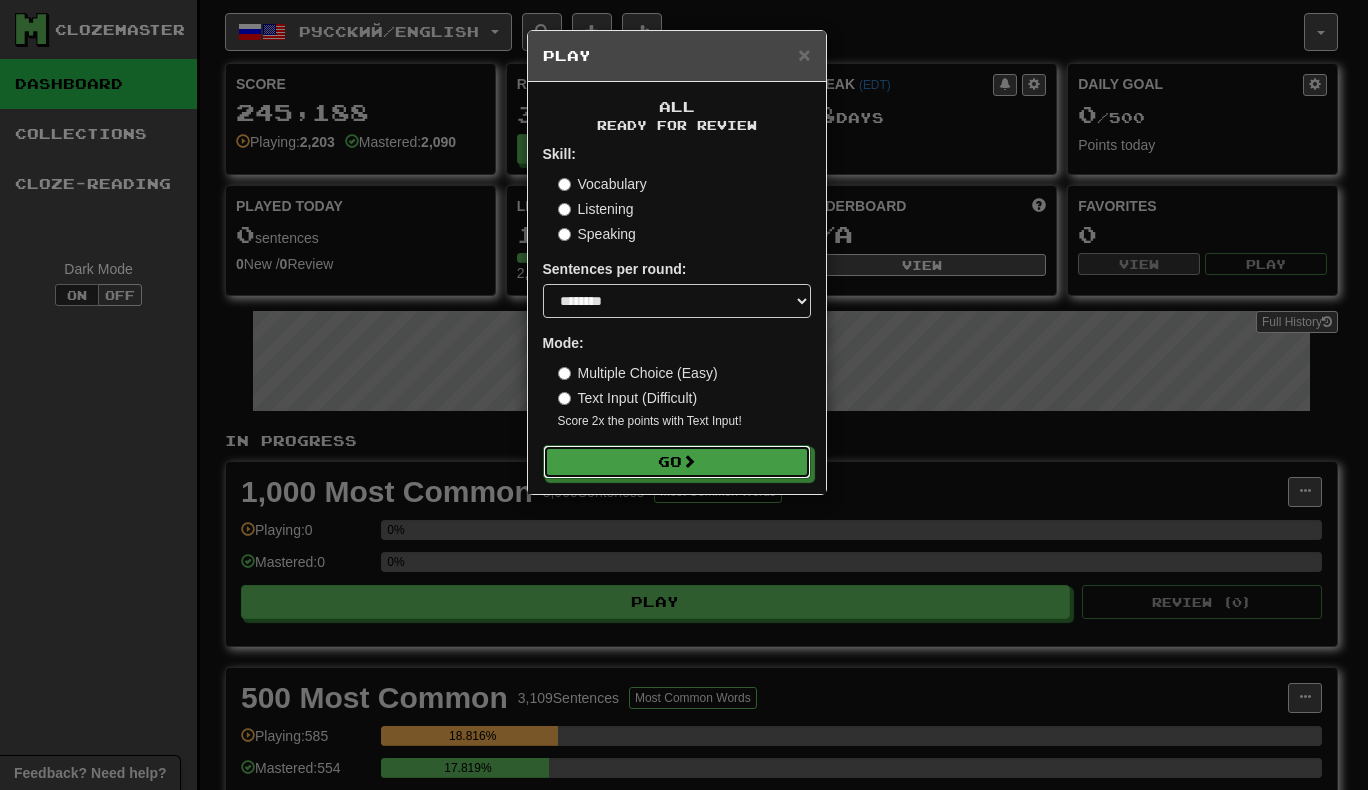 click on "Go" at bounding box center (677, 462) 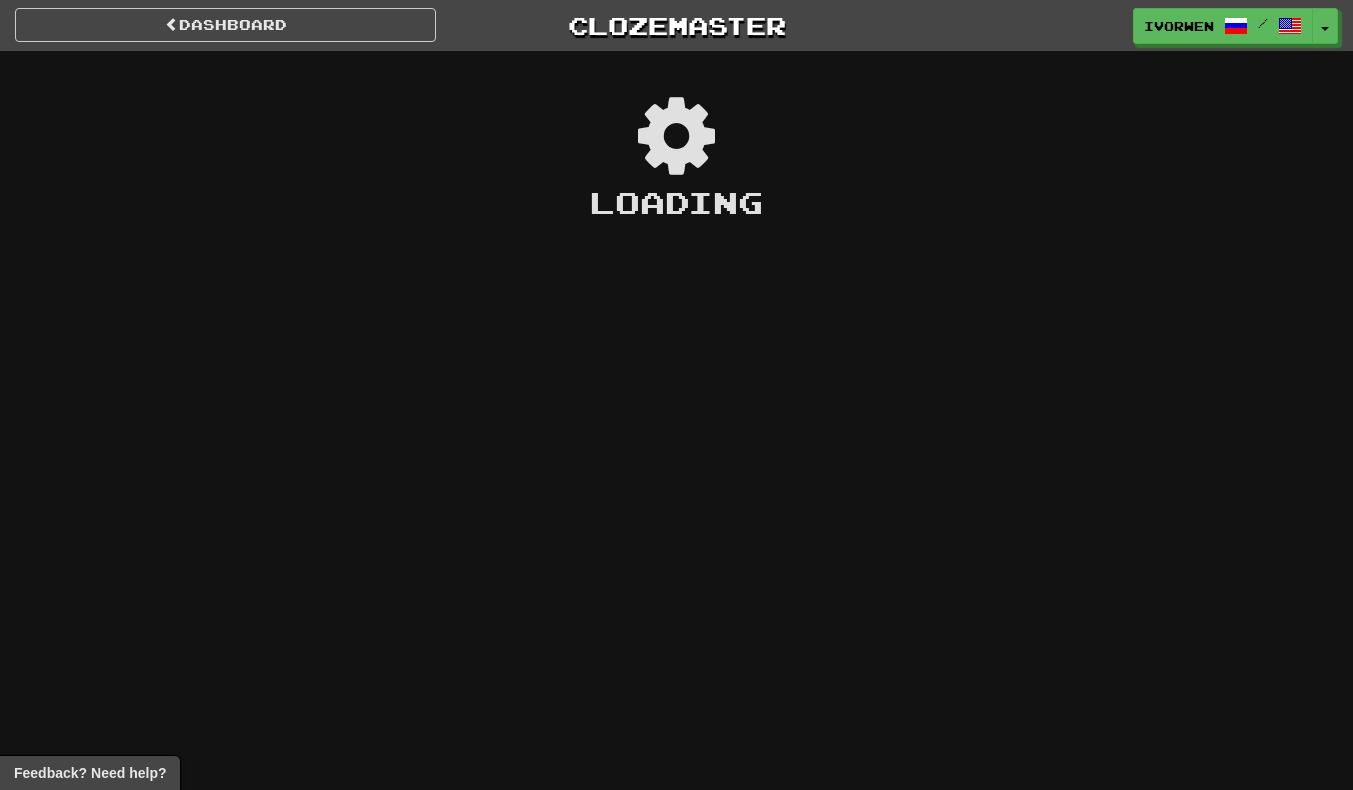 scroll, scrollTop: 0, scrollLeft: 0, axis: both 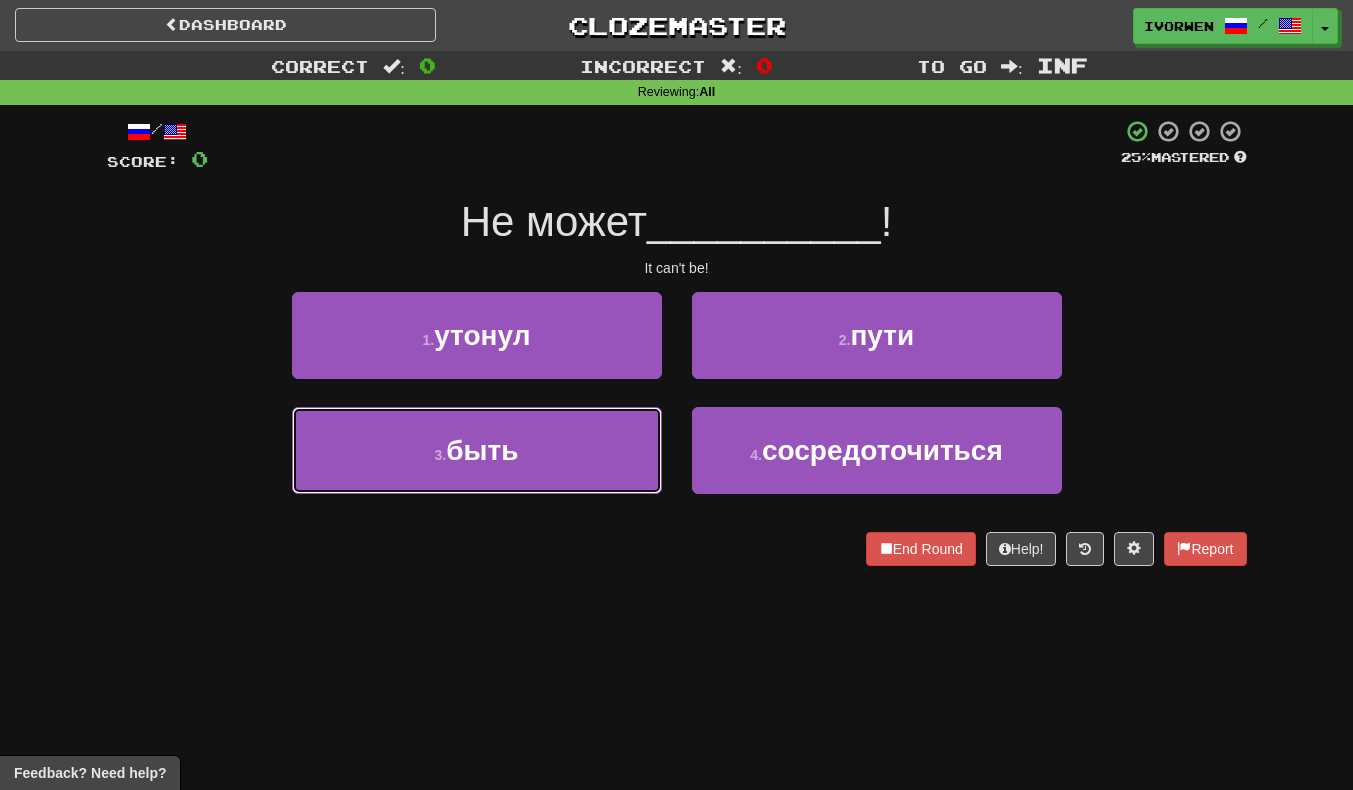 click on "3 .  быть" at bounding box center (477, 450) 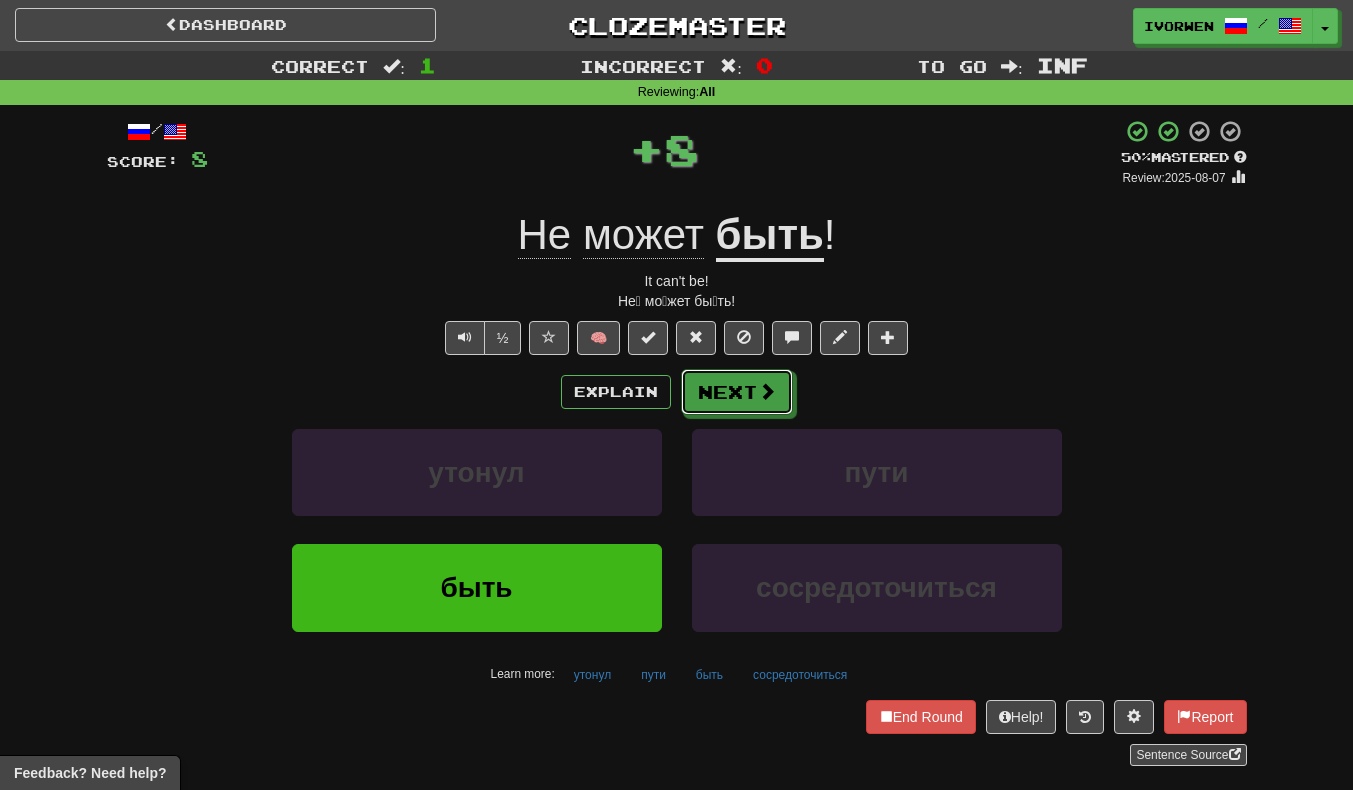 click at bounding box center (767, 391) 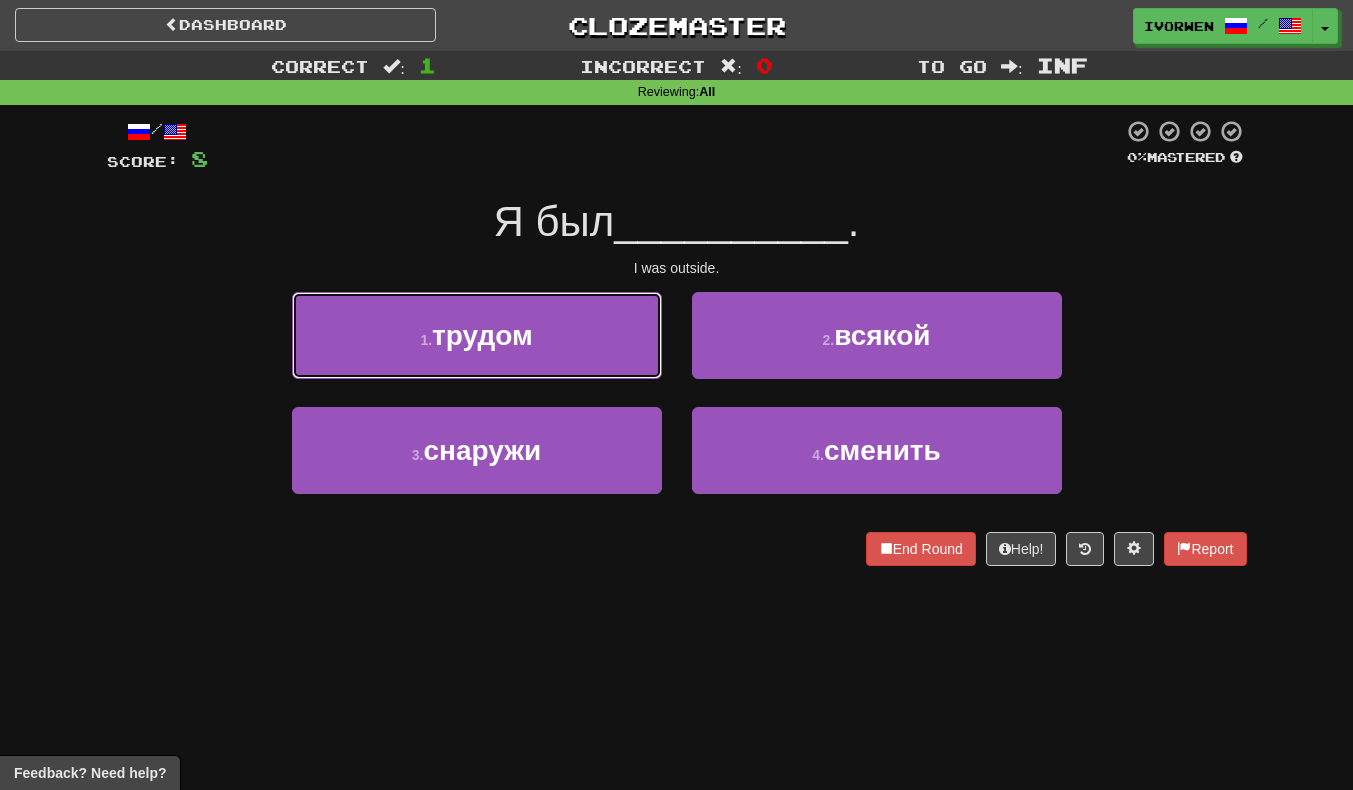 click on "1 .  трудом" at bounding box center (477, 335) 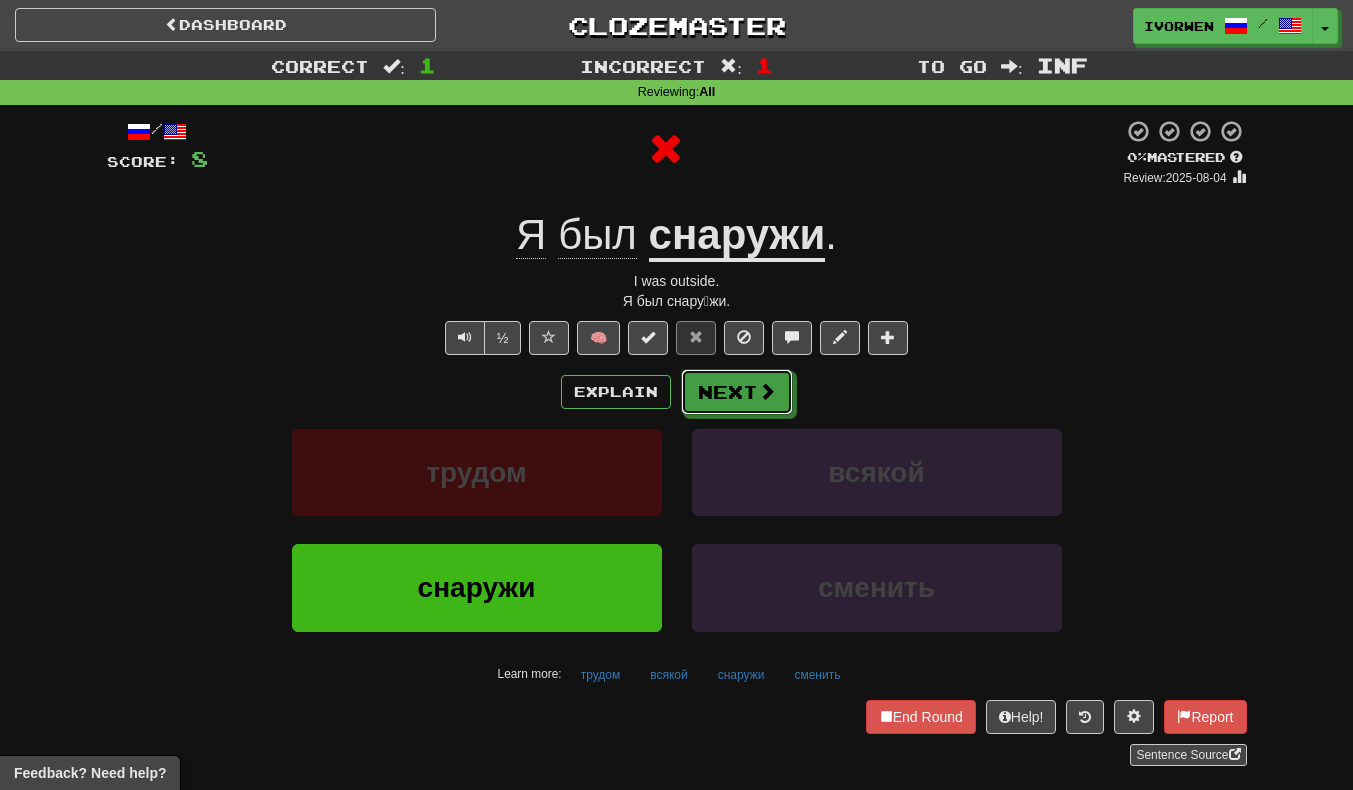 click at bounding box center [767, 391] 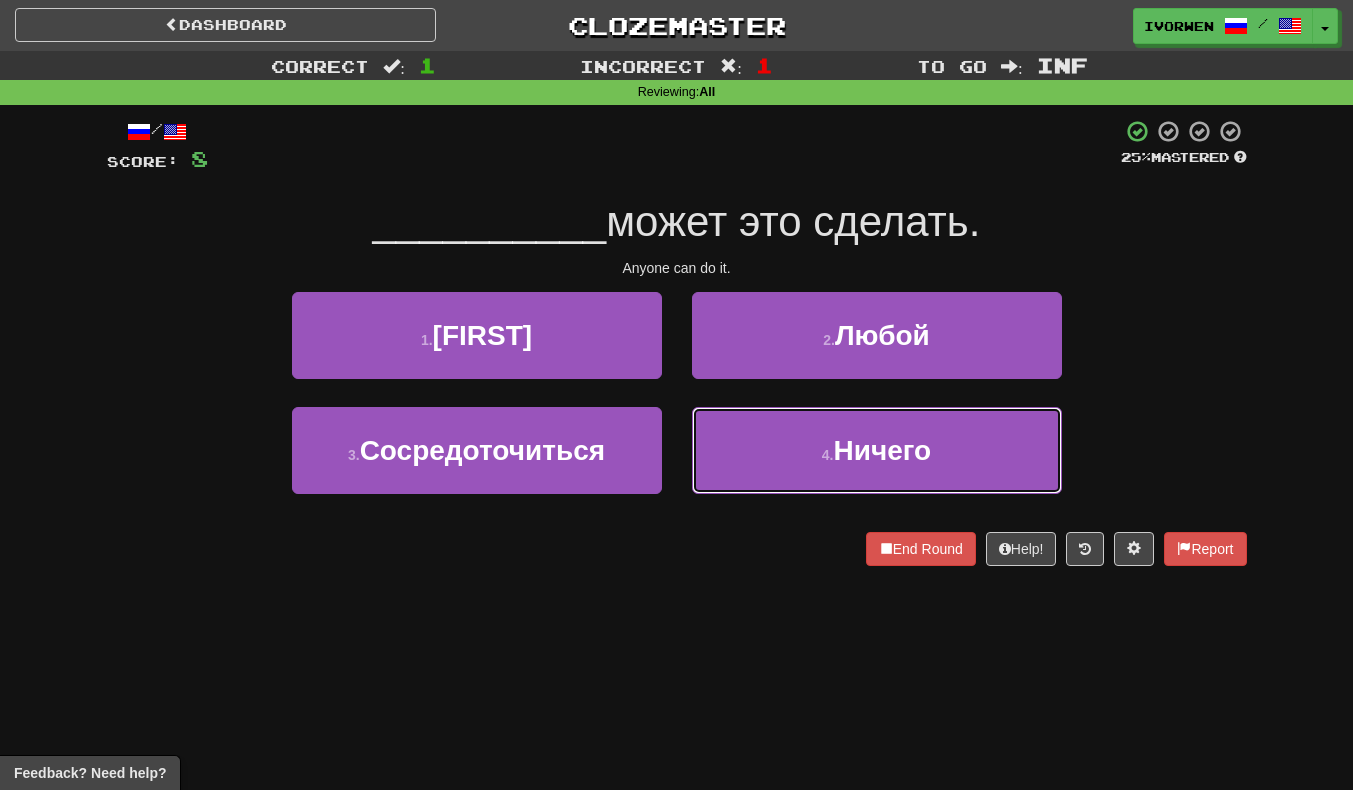 click on "4 .  Ничего" at bounding box center (877, 450) 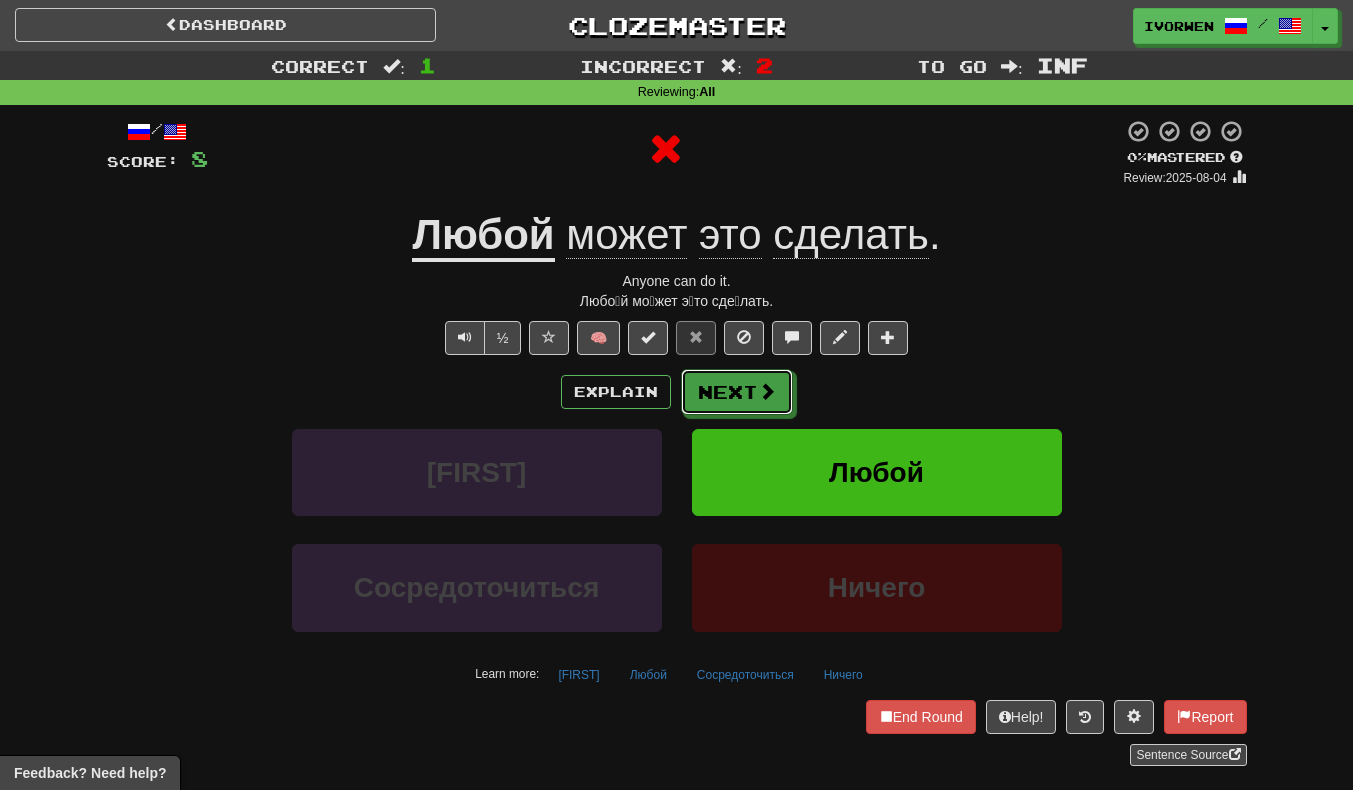 click on "Next" at bounding box center (737, 392) 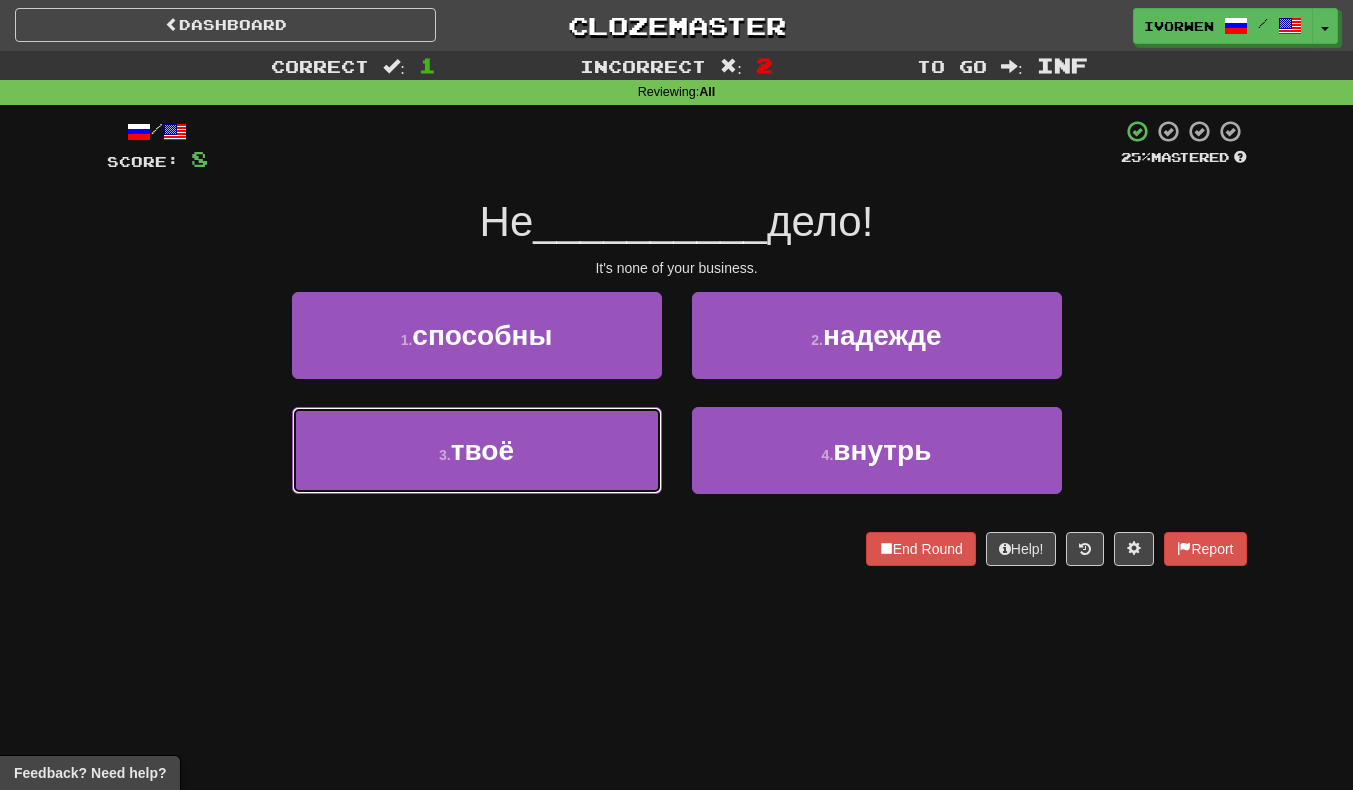 click on "3 ." at bounding box center (445, 455) 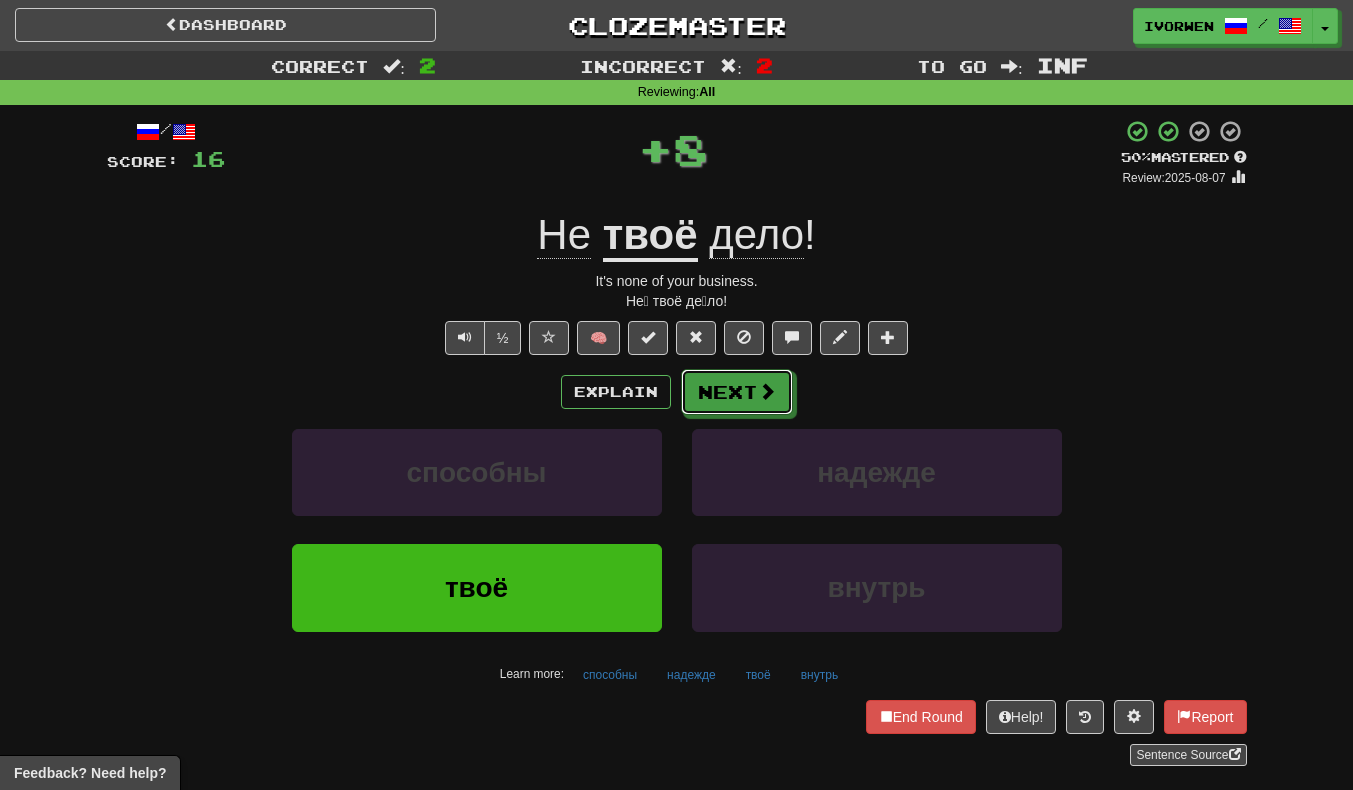 click on "Next" at bounding box center (737, 392) 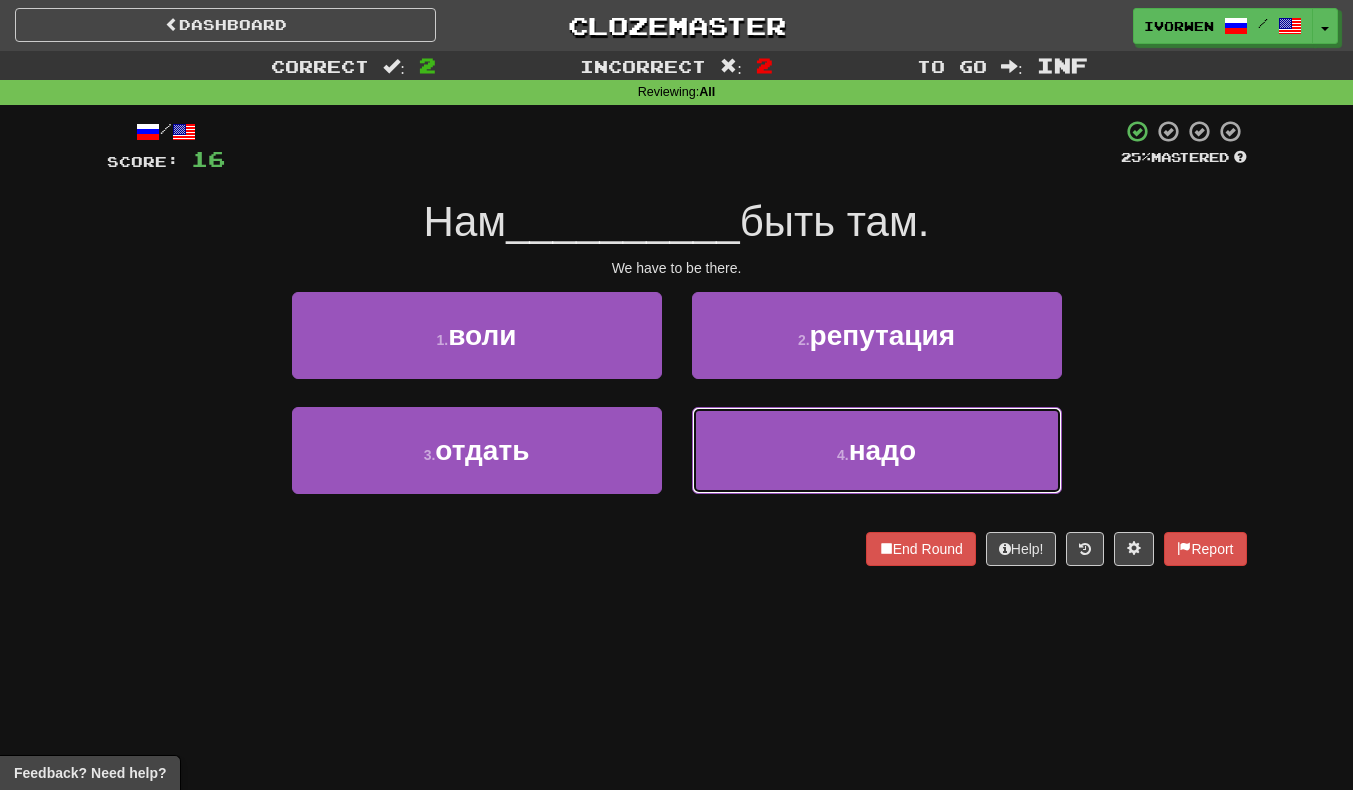 click on "надо" at bounding box center [882, 450] 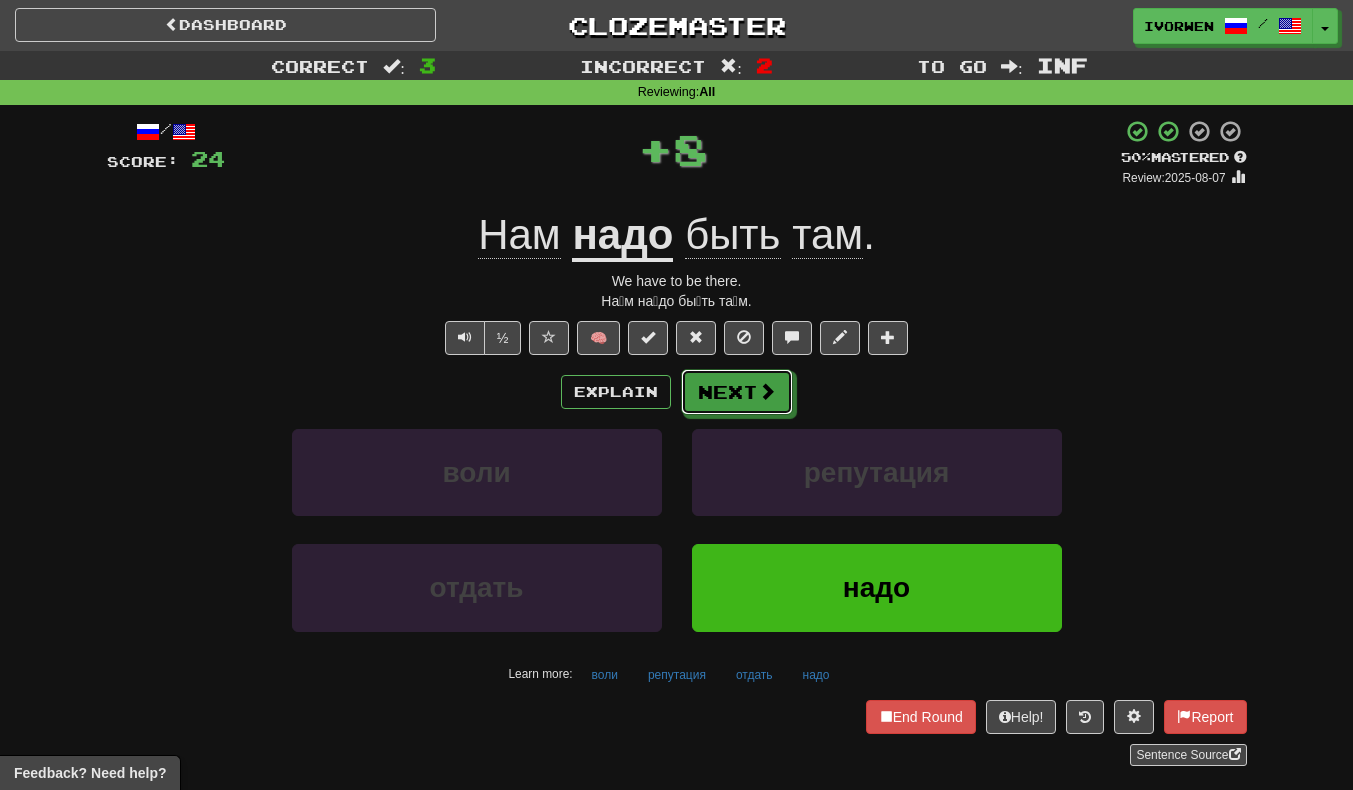 click on "Next" at bounding box center [737, 392] 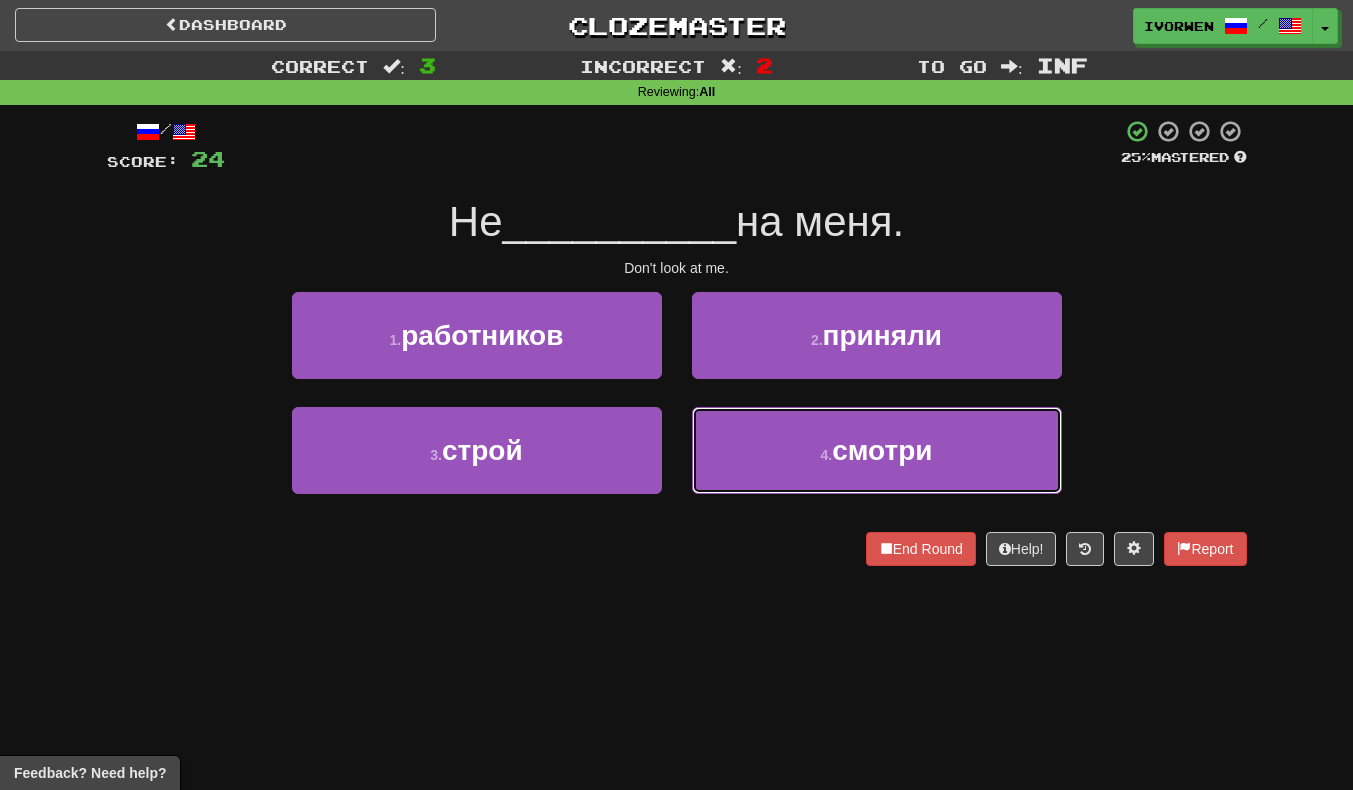 click on "4 .  смотри" at bounding box center (877, 450) 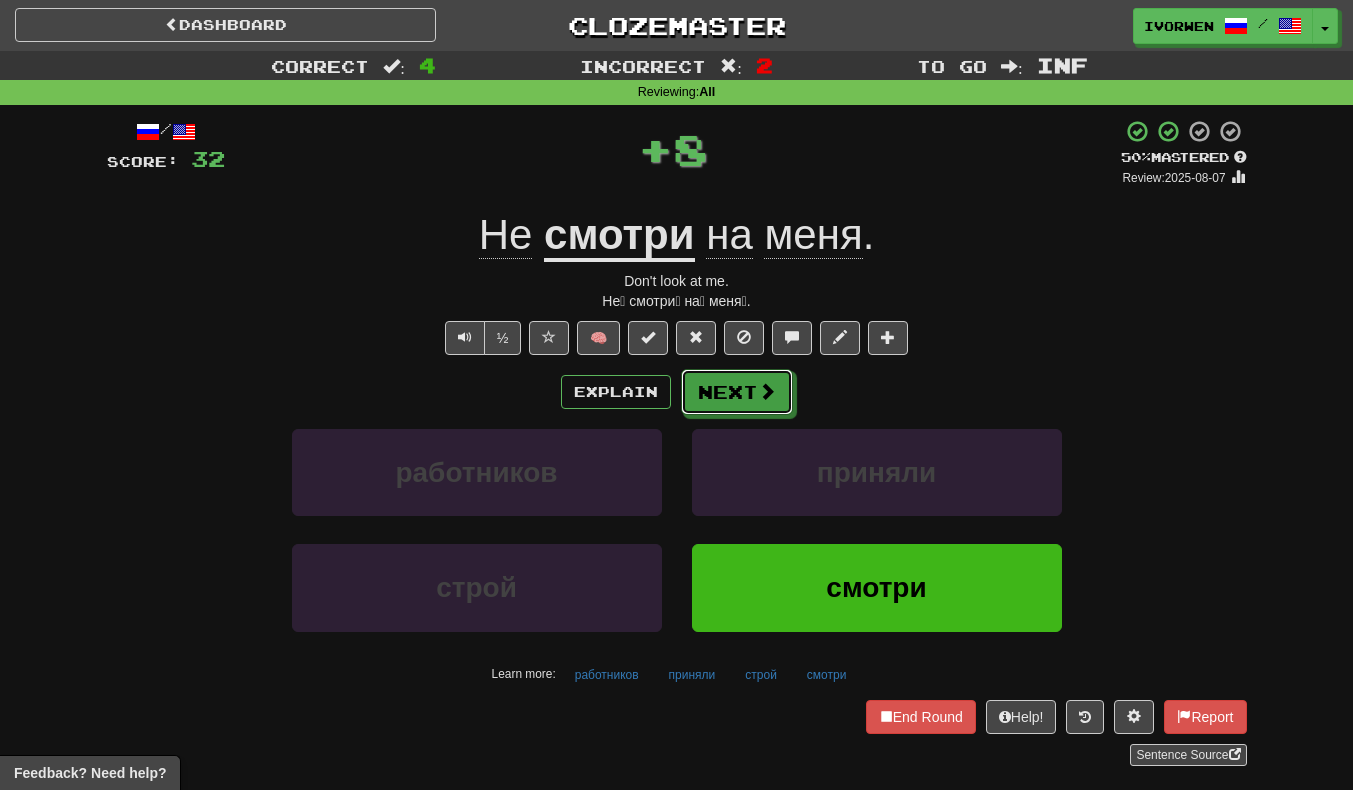 click on "Next" at bounding box center [737, 392] 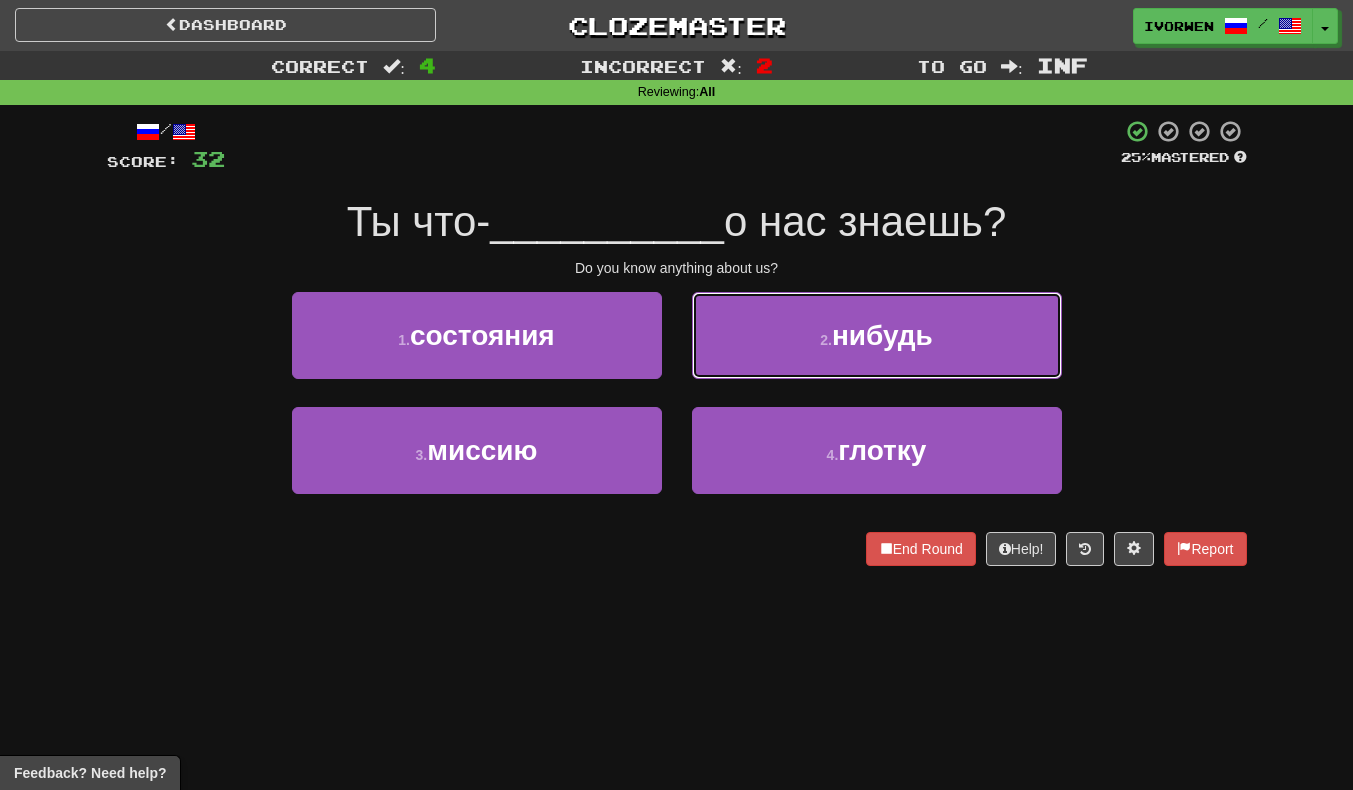 click on "2 .  нибудь" at bounding box center (877, 335) 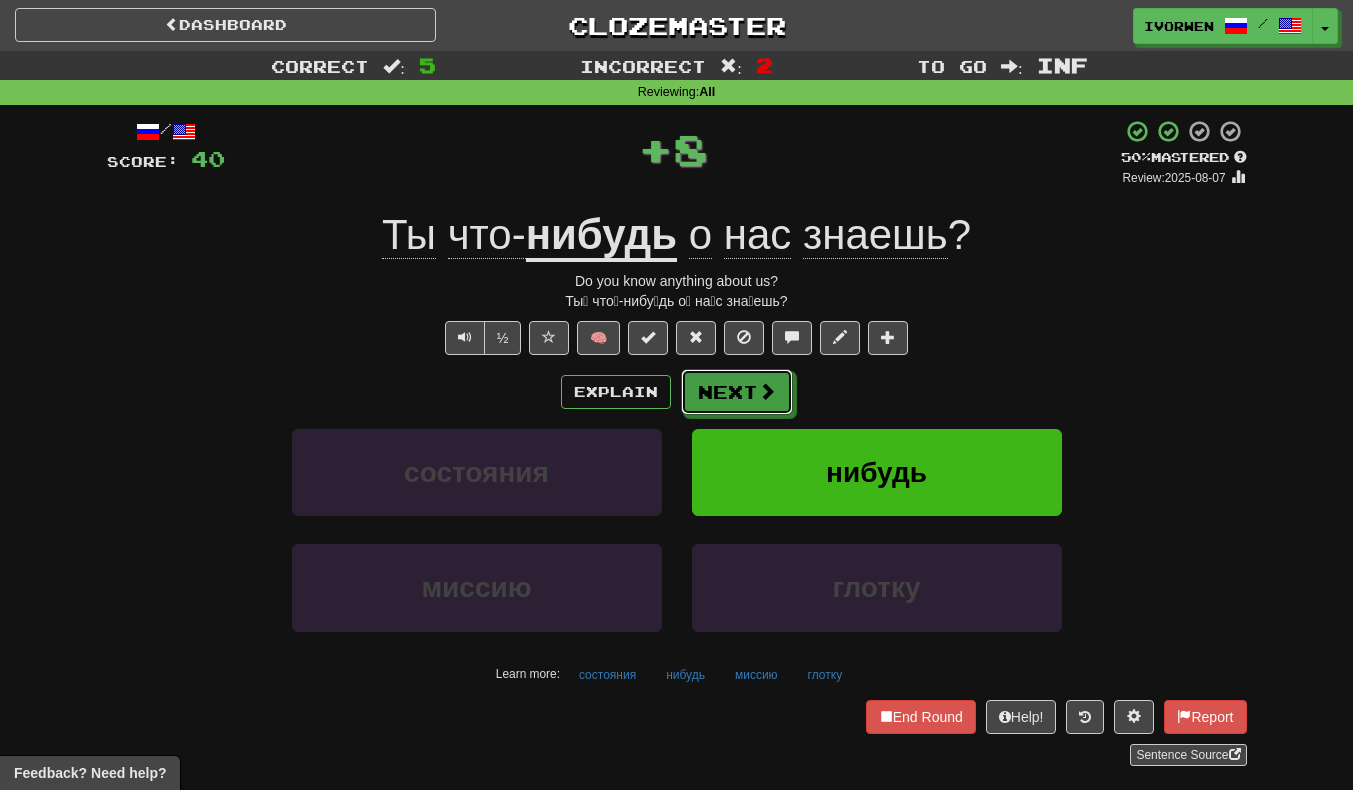 click on "Next" at bounding box center (737, 392) 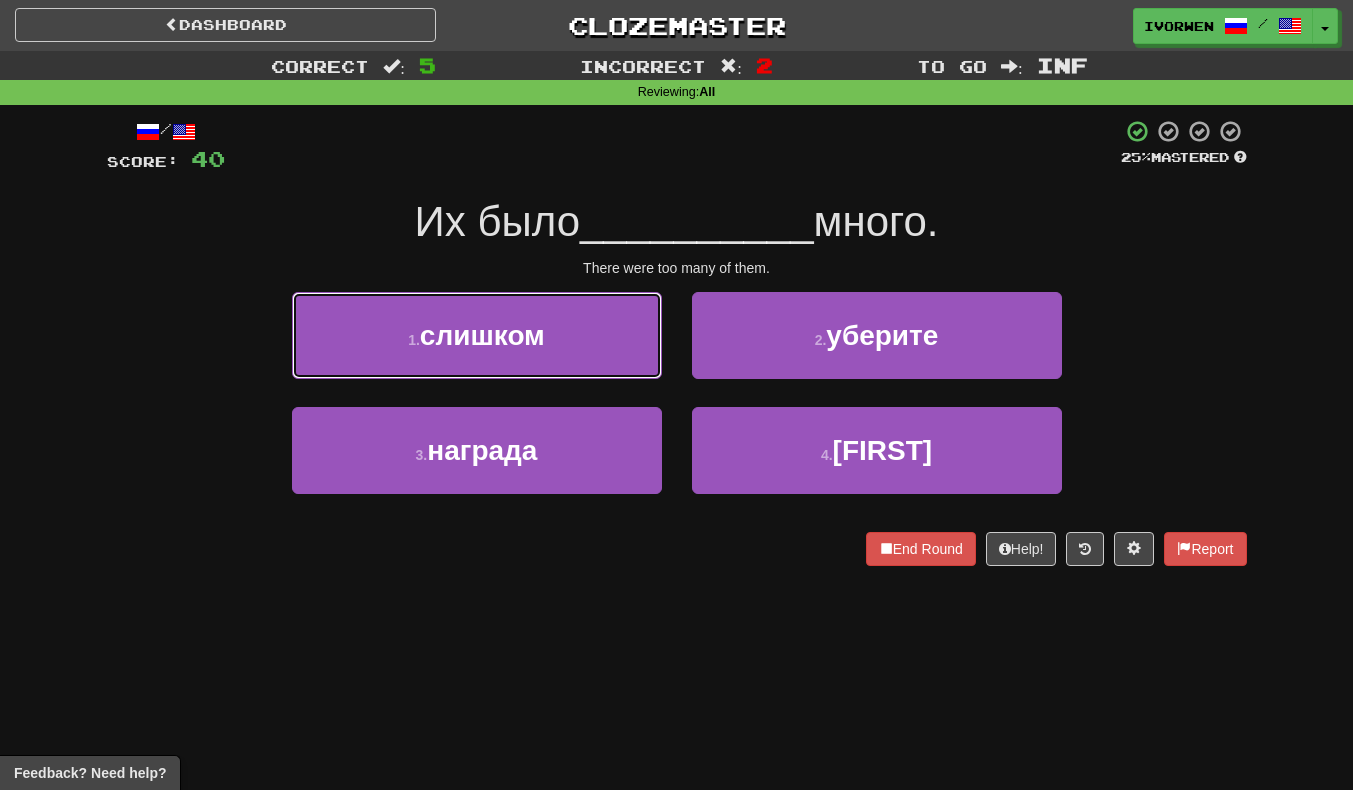 click on "1 .  слишком" at bounding box center (477, 335) 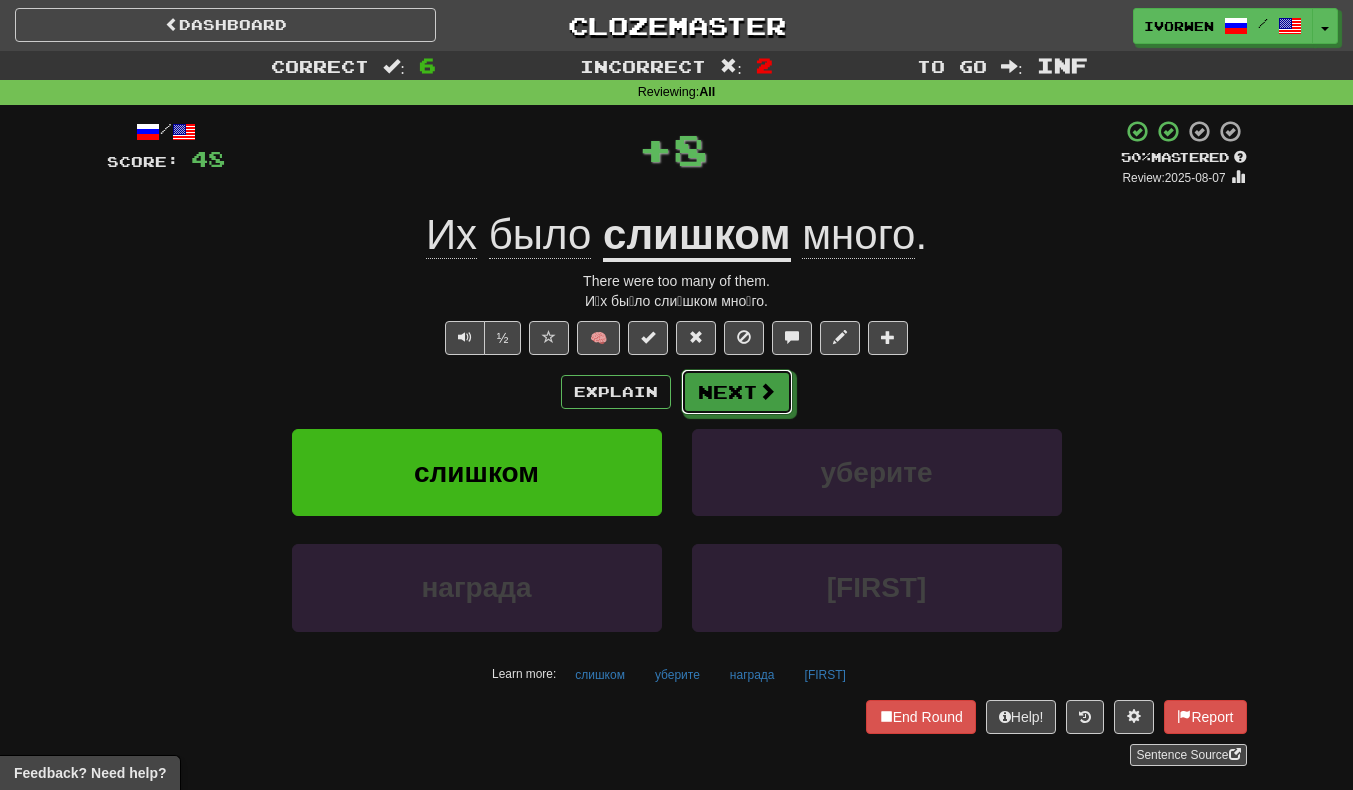 click on "Next" at bounding box center [737, 392] 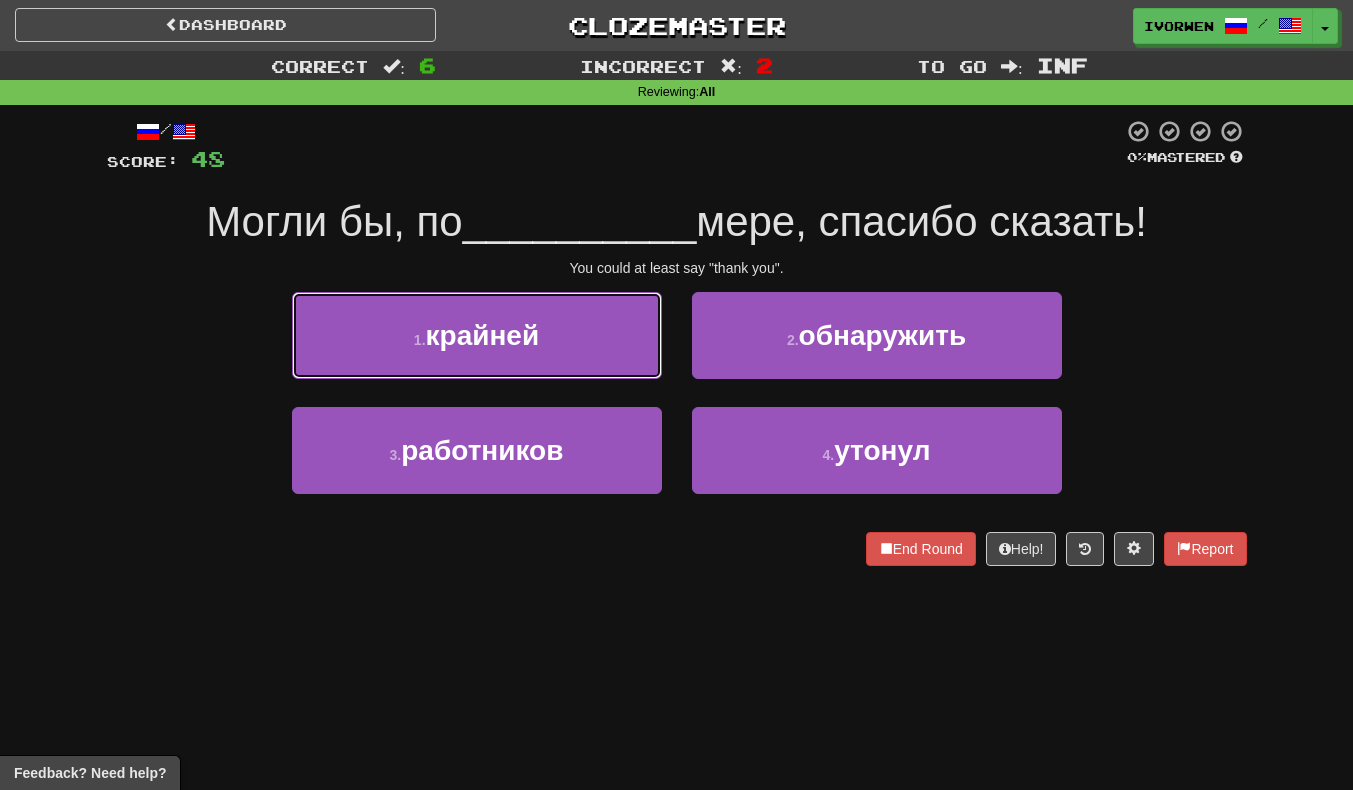 click on "1 .  крайней" at bounding box center [477, 335] 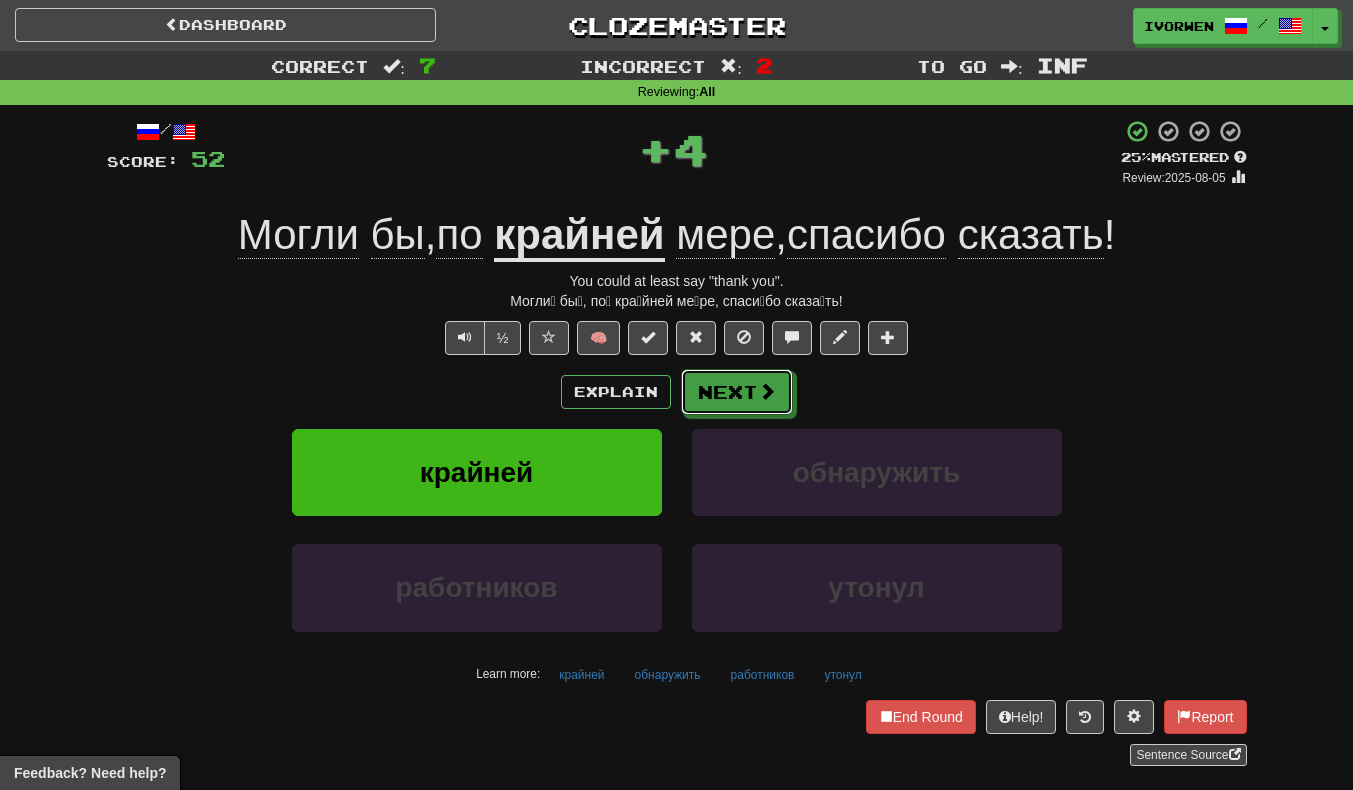 click on "Next" at bounding box center (737, 392) 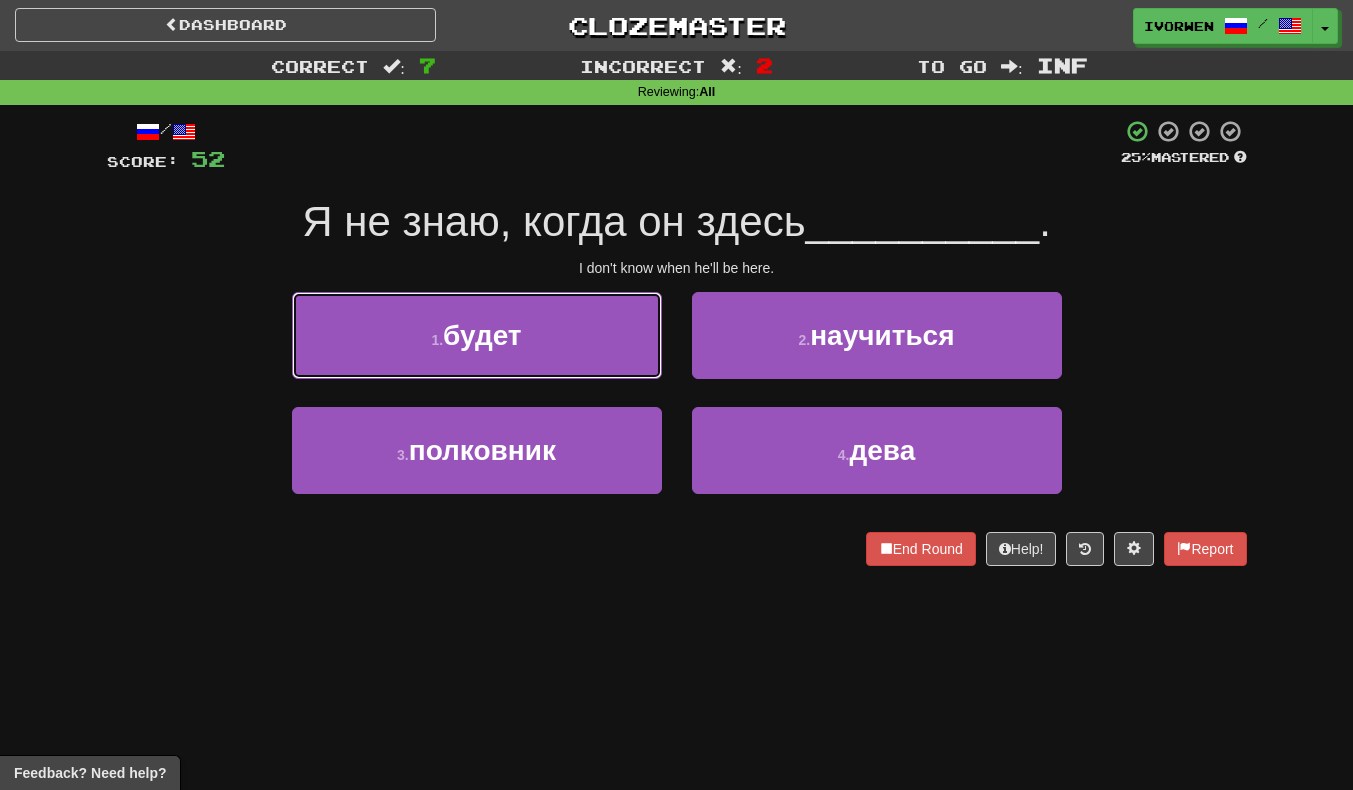 click on "1 .  будет" at bounding box center [477, 335] 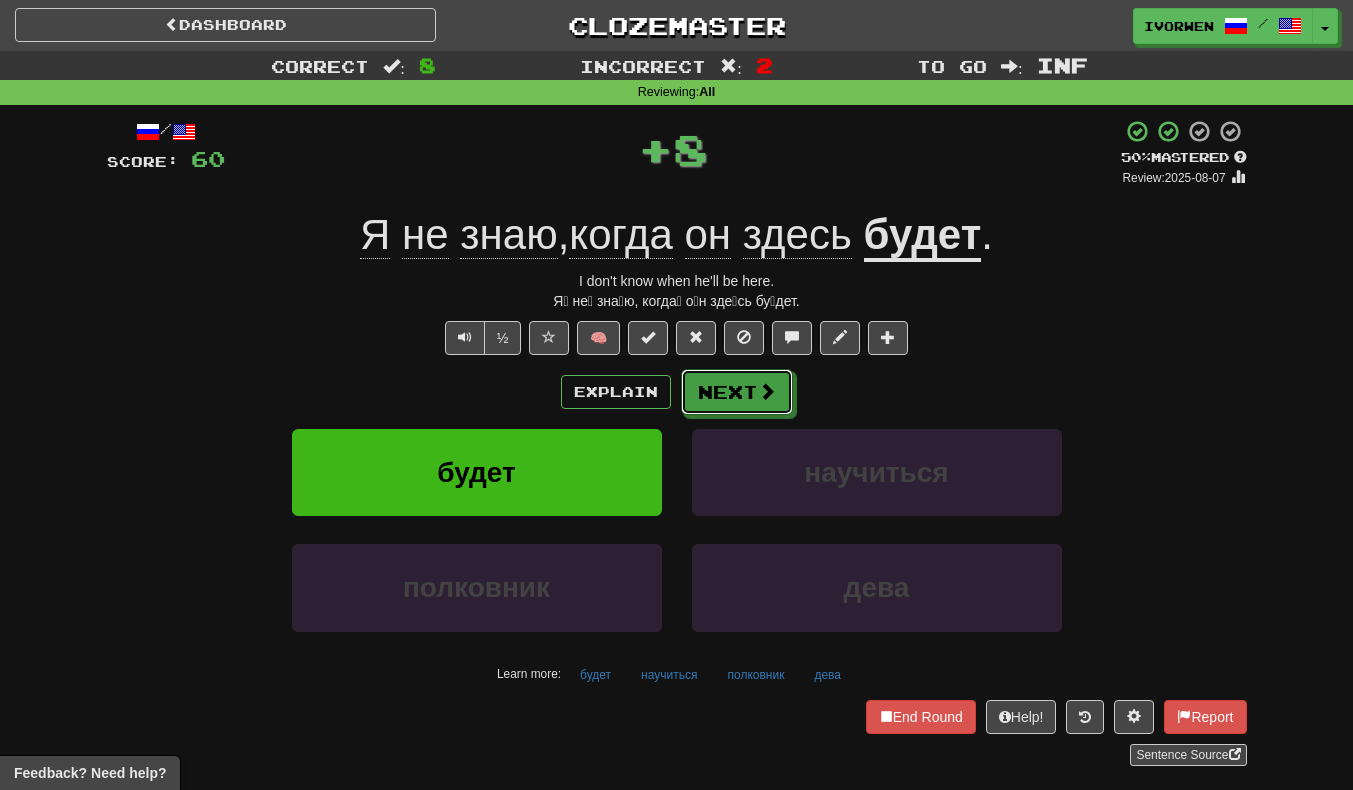 click on "Next" at bounding box center (737, 392) 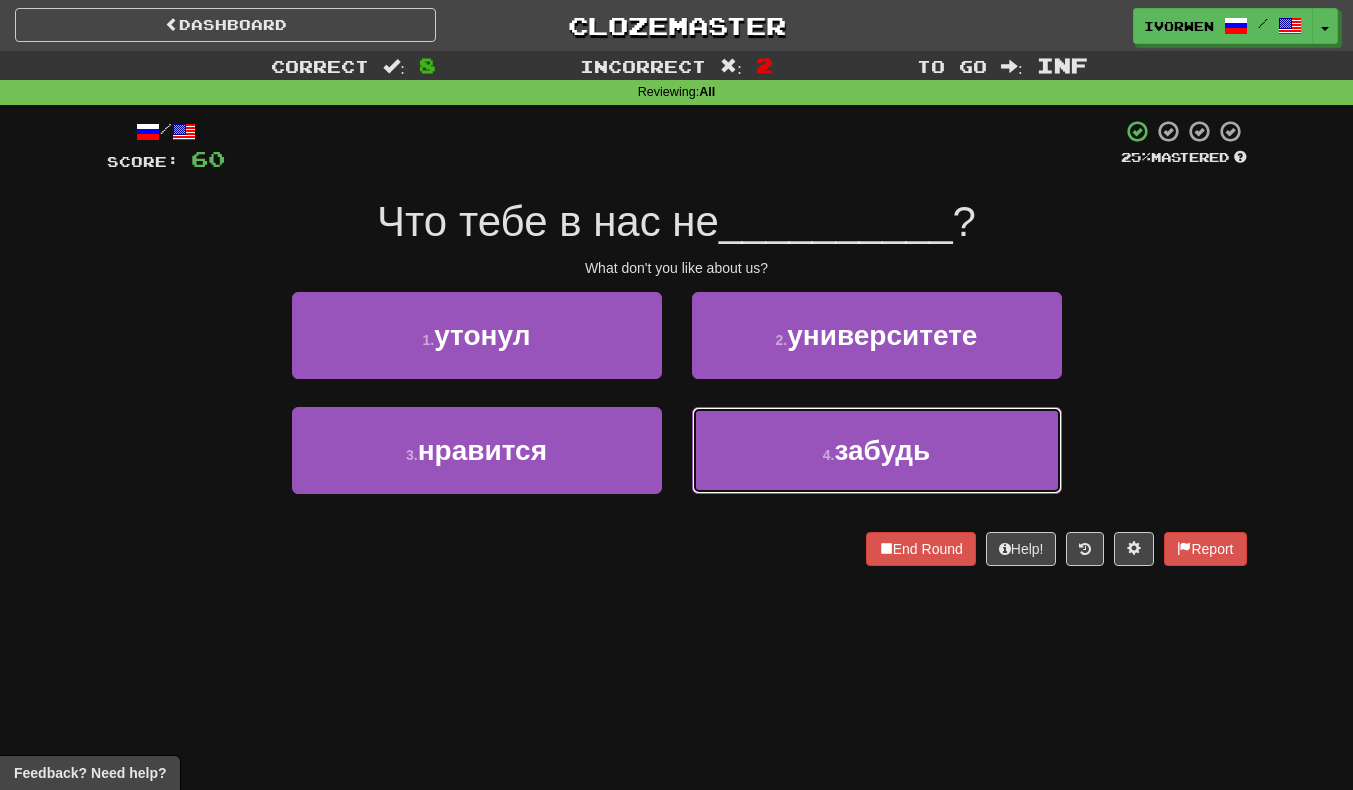 click on "4 .  забудь" at bounding box center [877, 450] 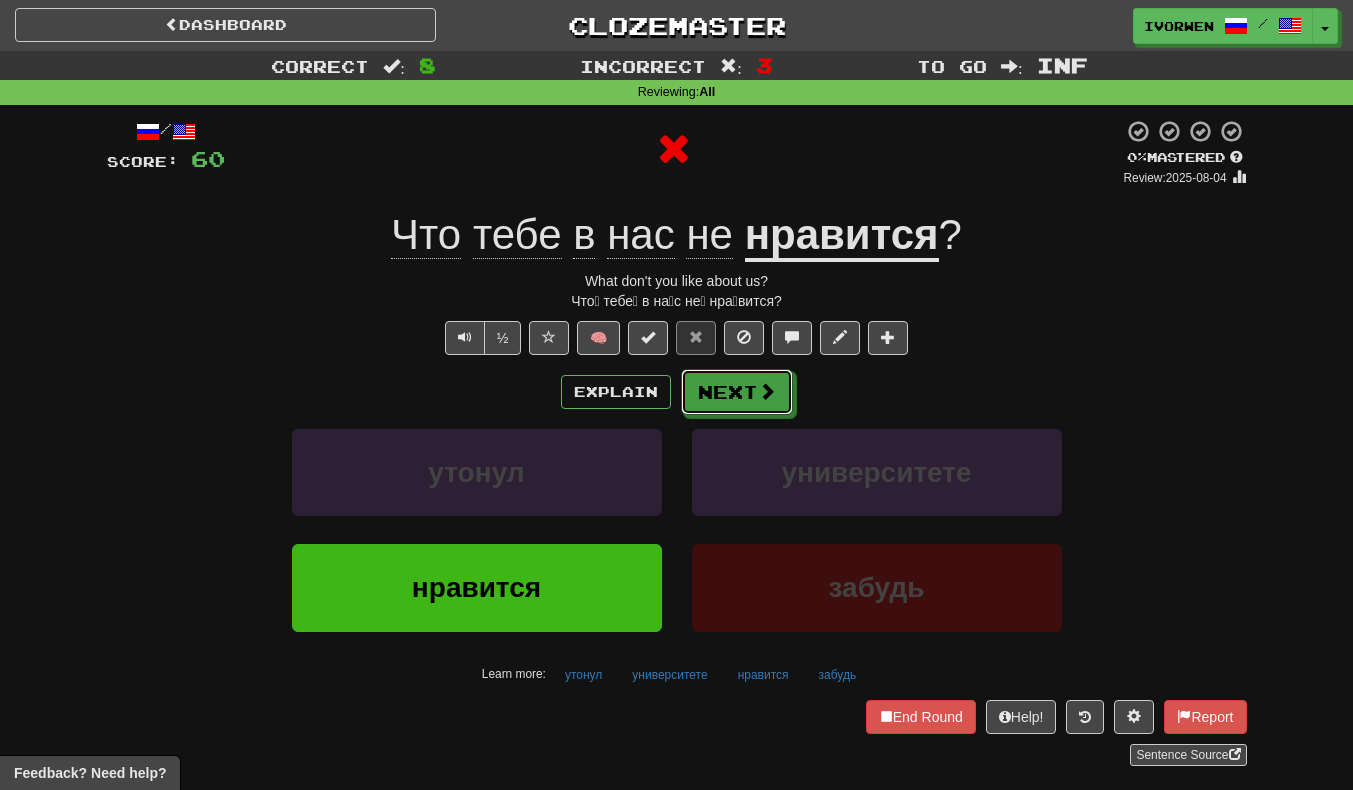 click on "Next" at bounding box center (737, 392) 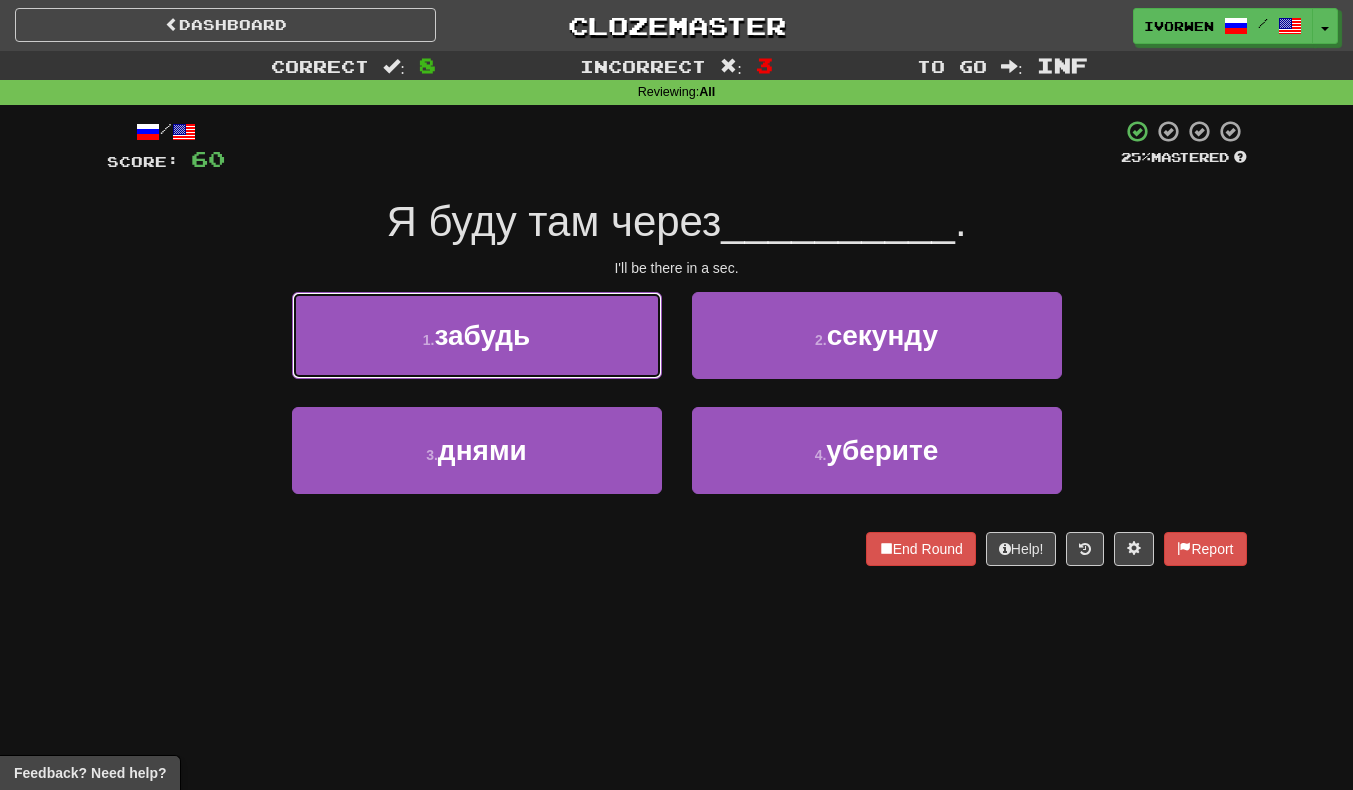 click on "1 .  забудь" at bounding box center [477, 335] 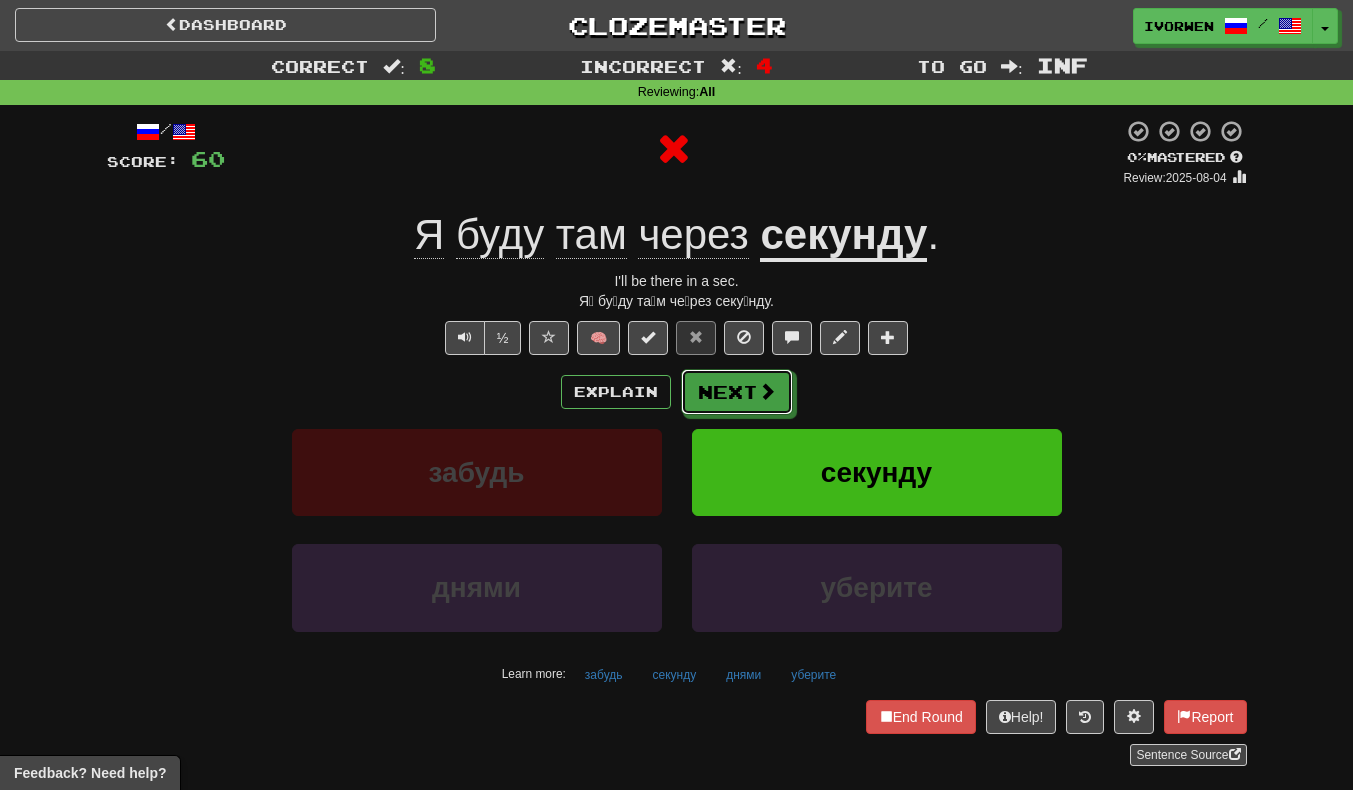 click on "Next" at bounding box center [737, 392] 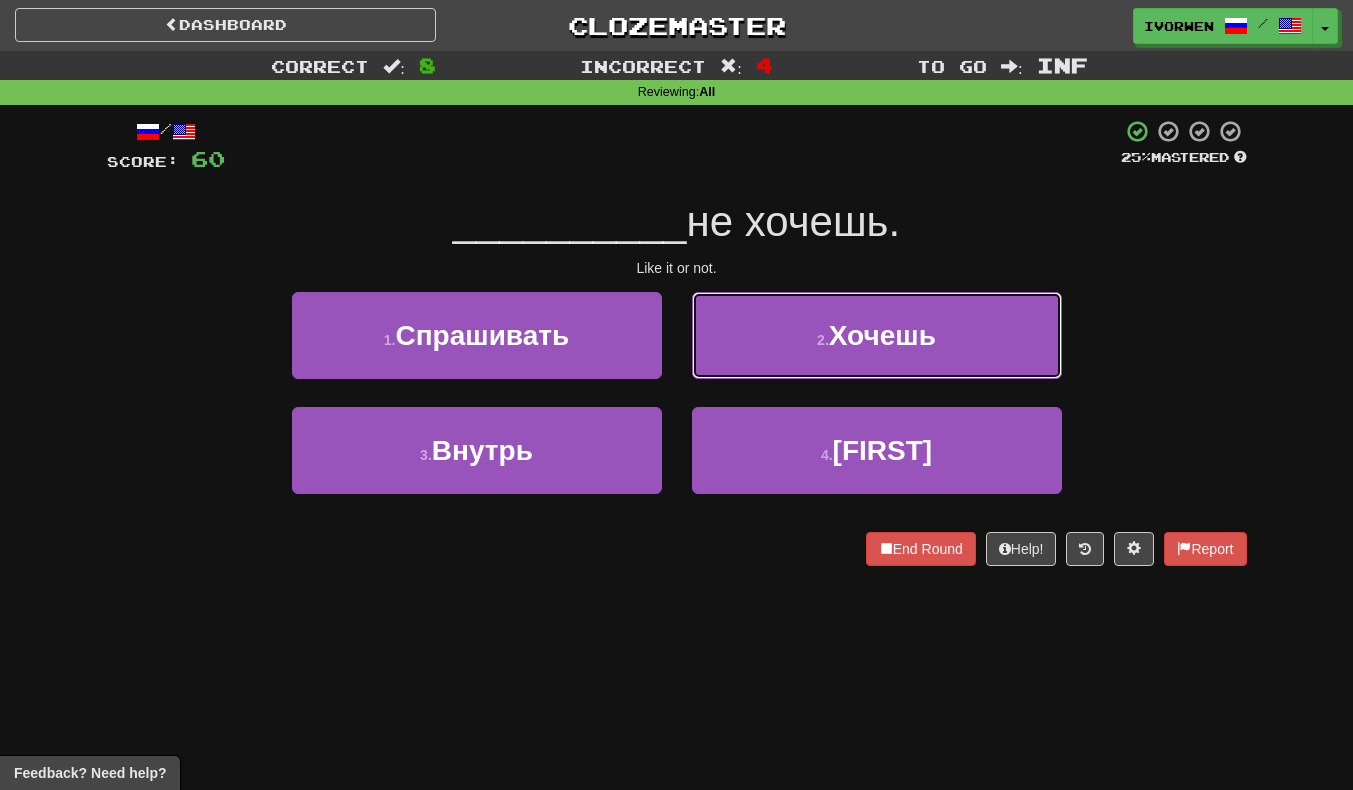click on "2 .  Хочешь" at bounding box center [877, 335] 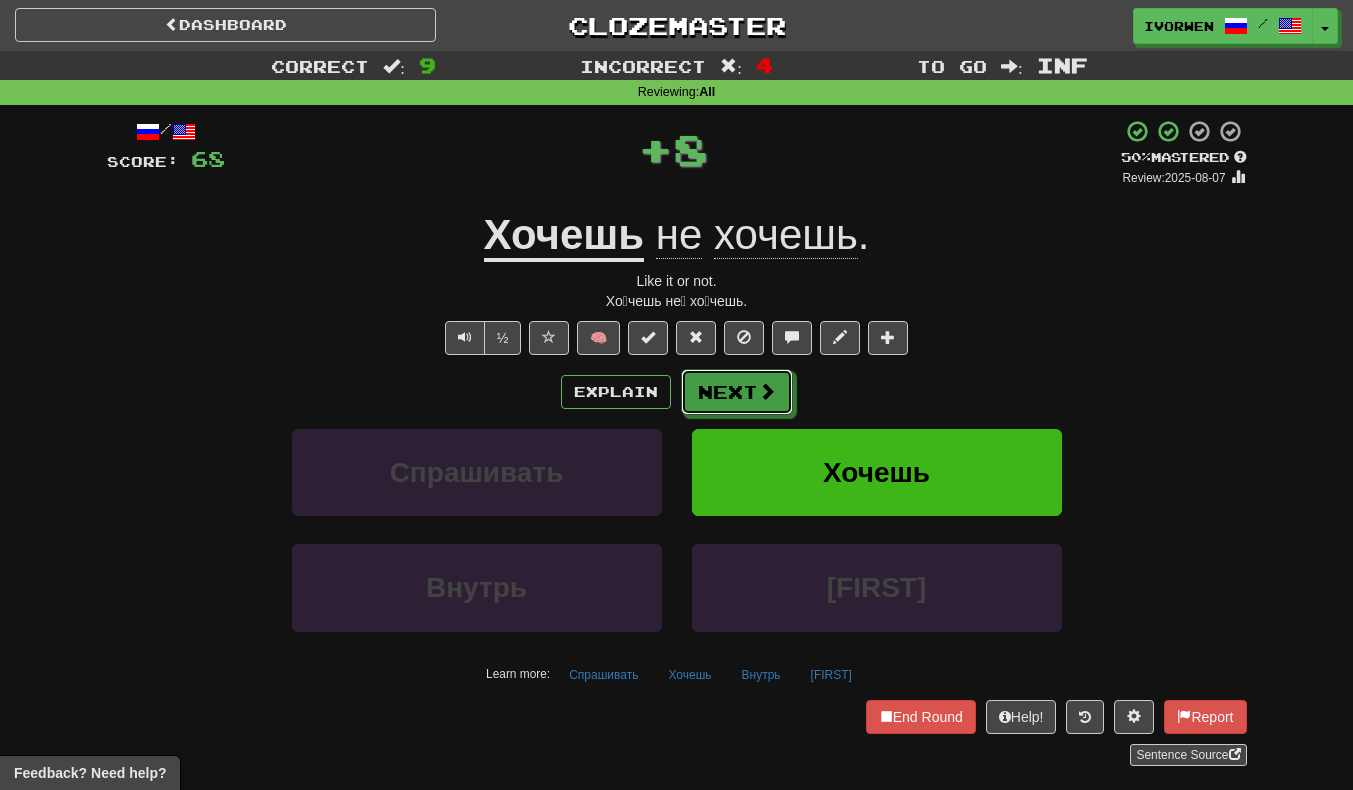 click on "Next" at bounding box center [737, 392] 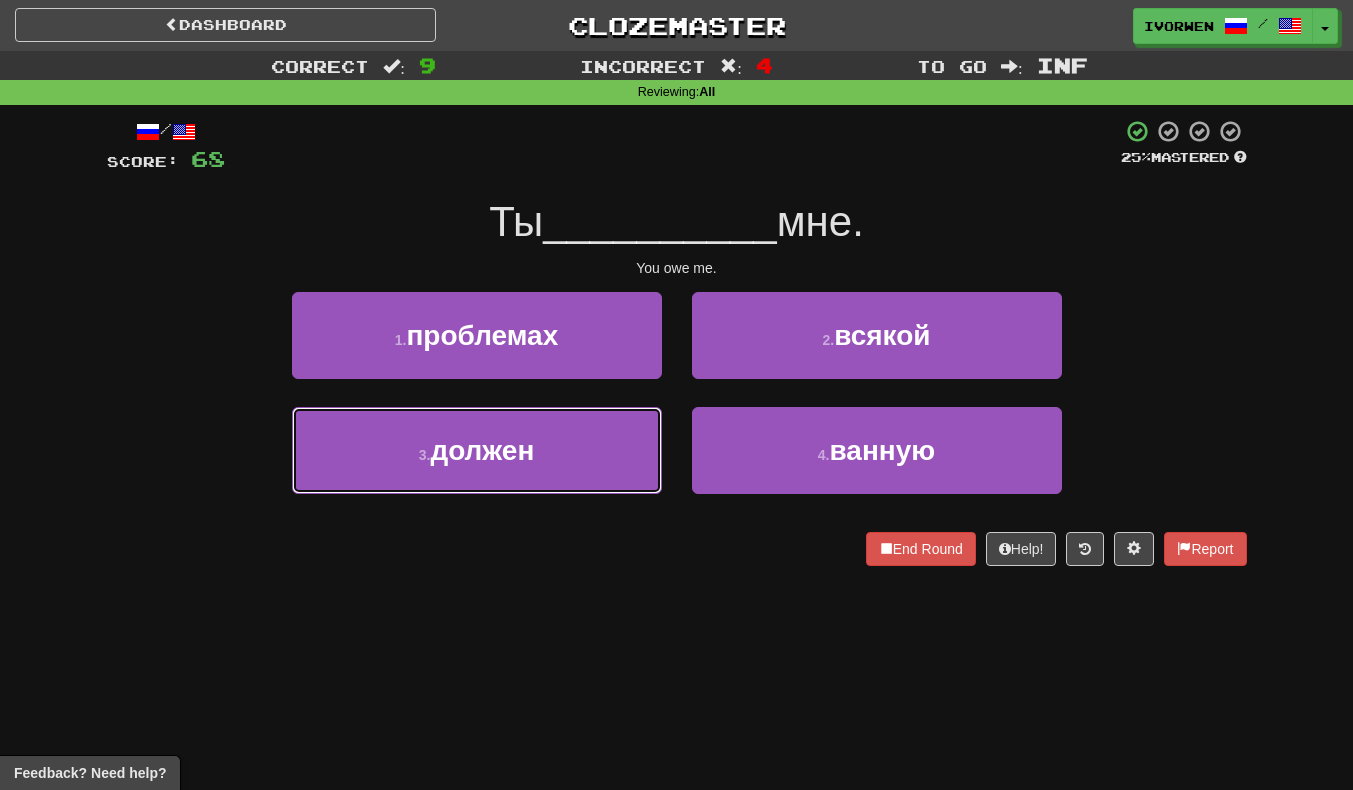 click on "3 .  должен" at bounding box center (477, 450) 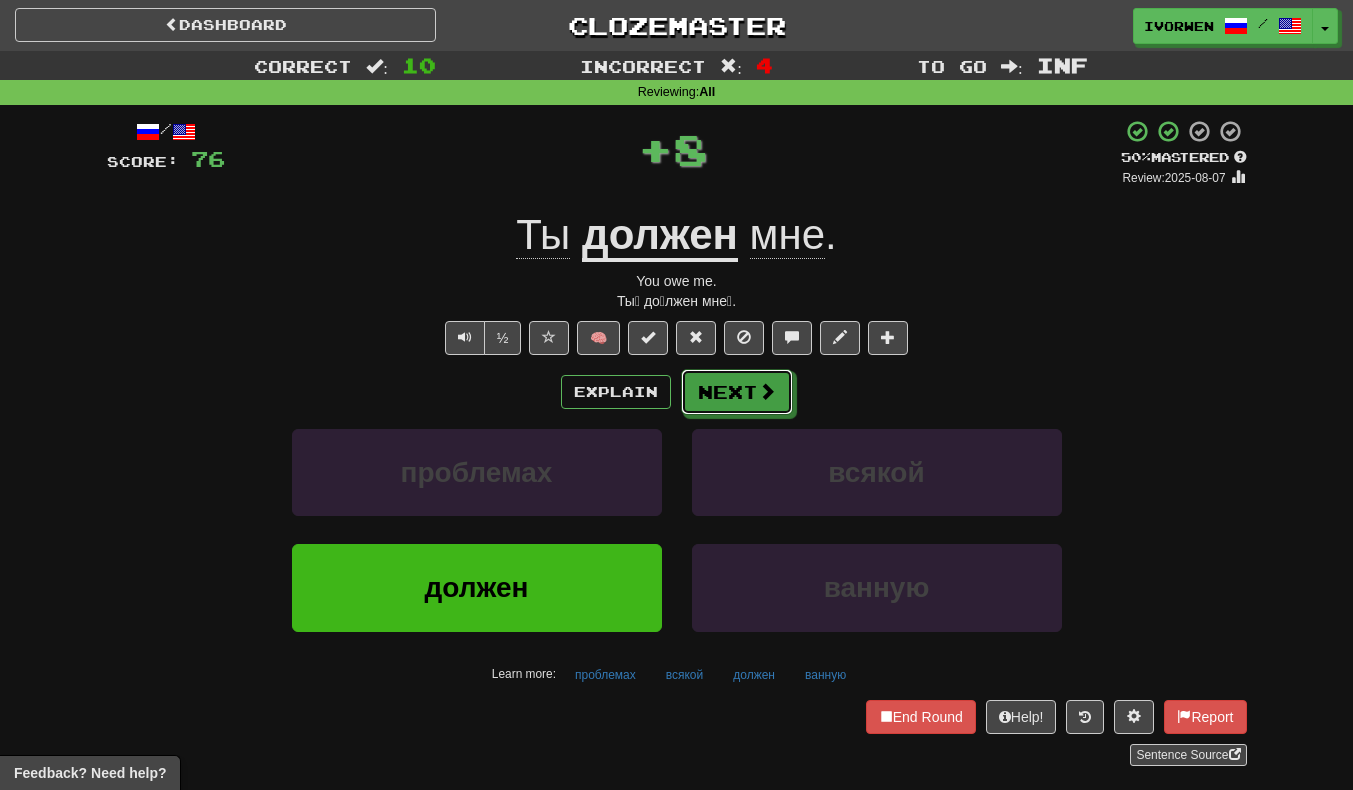 click on "Next" at bounding box center (737, 392) 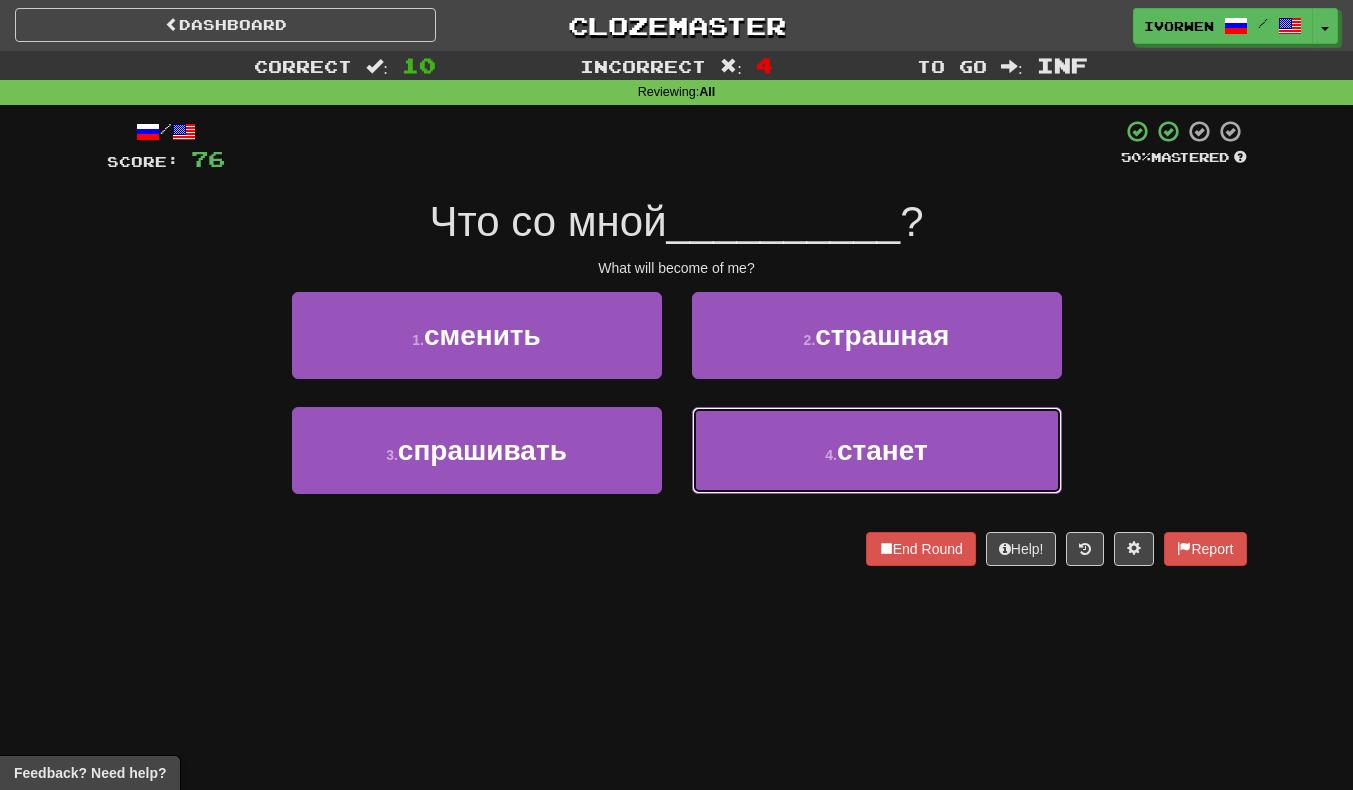 click on "4 .  станет" at bounding box center [877, 450] 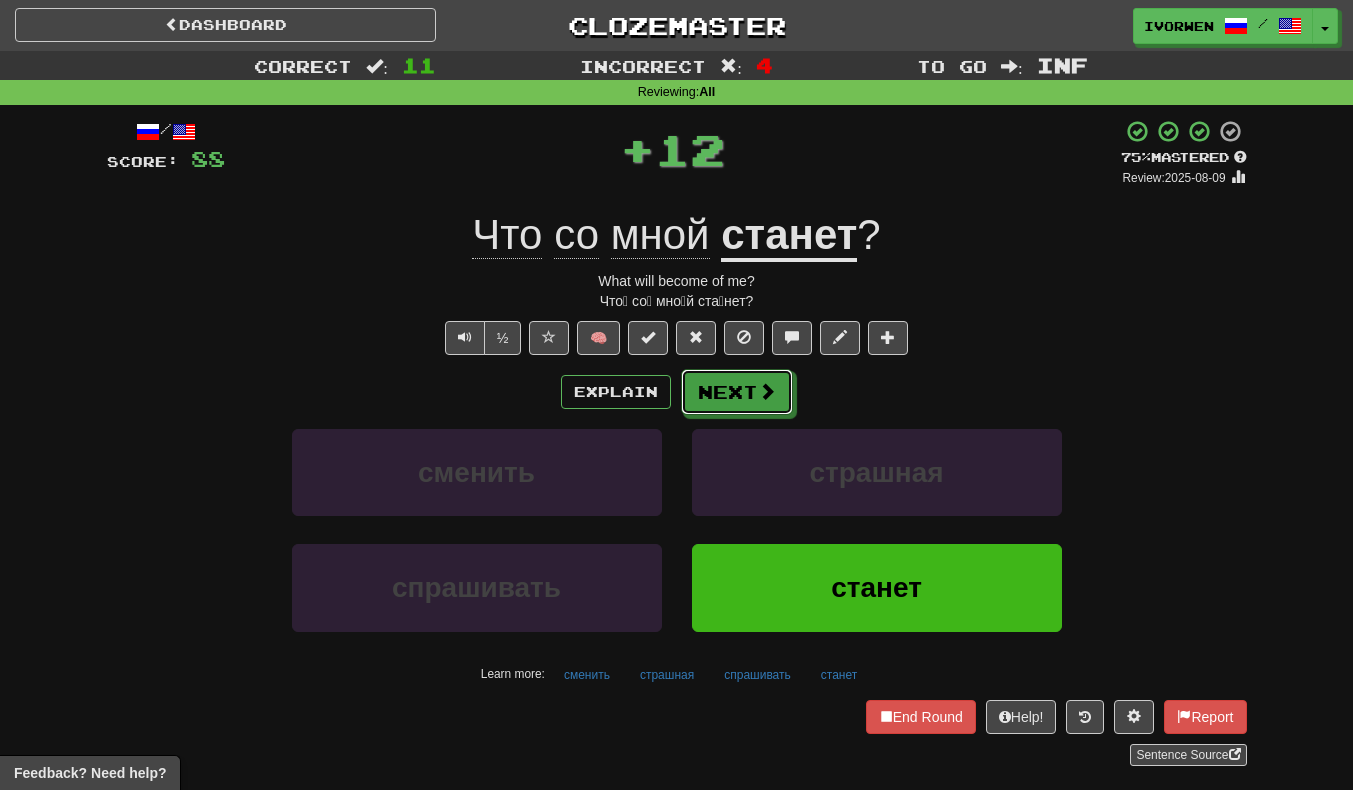 click at bounding box center (767, 391) 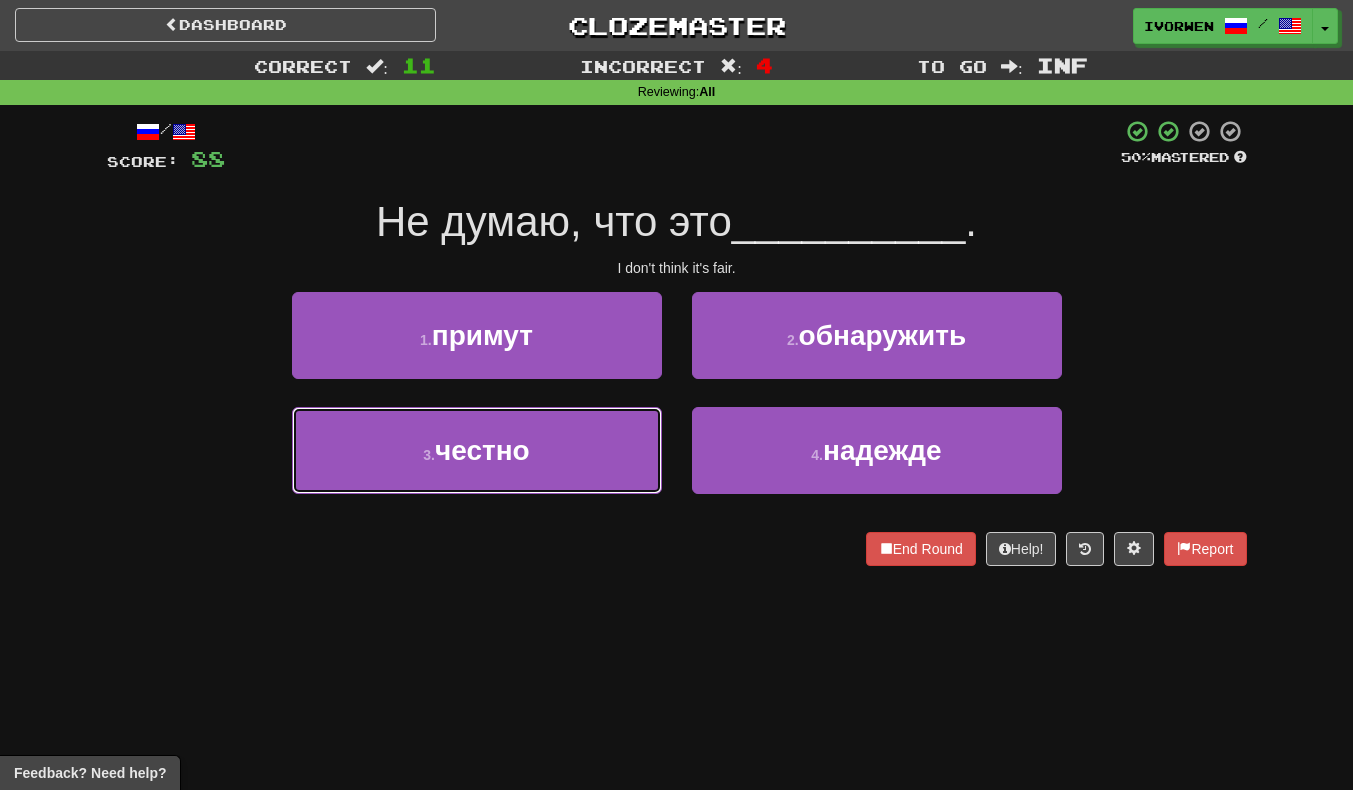 click on "3 .  честно" at bounding box center (477, 450) 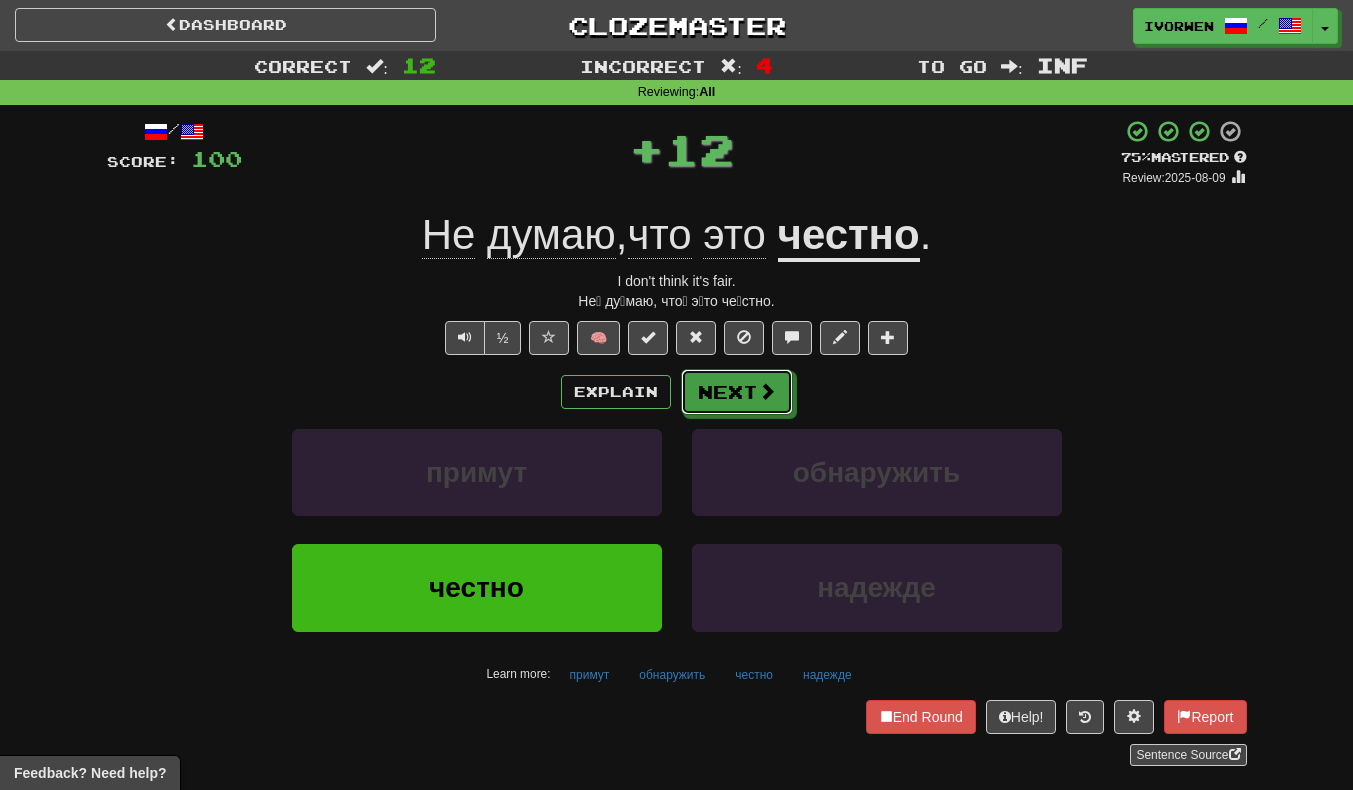 click on "Next" at bounding box center (737, 392) 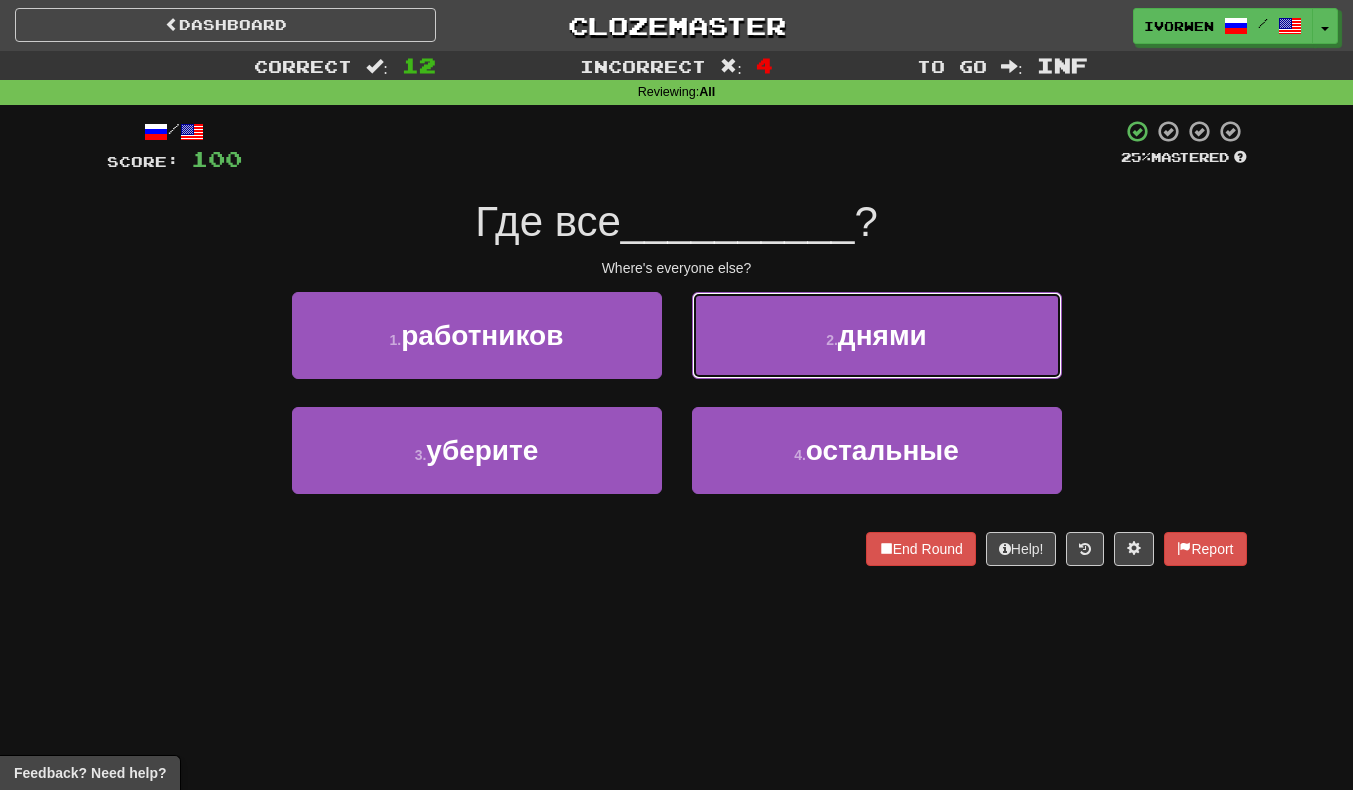 click on "2 .  днями" at bounding box center [877, 335] 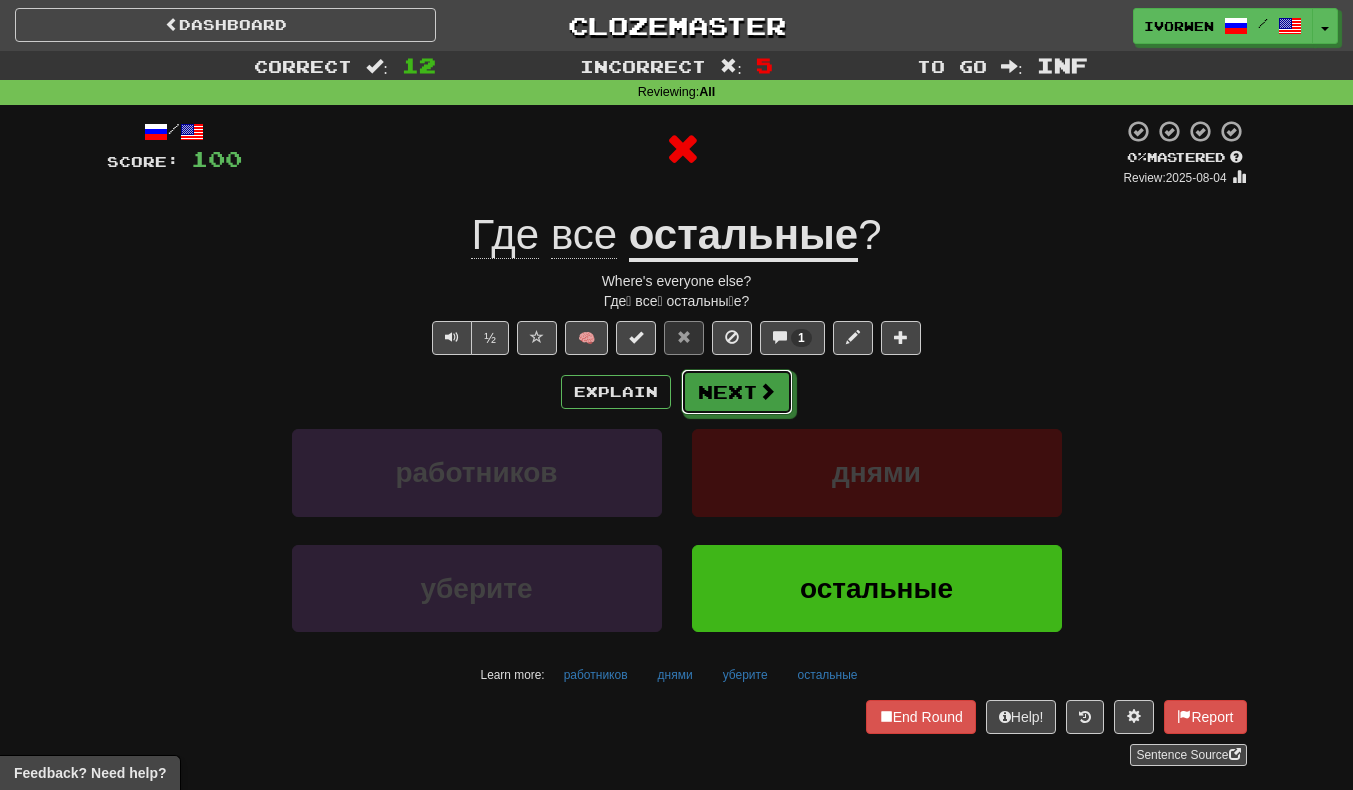 click on "Next" at bounding box center (737, 392) 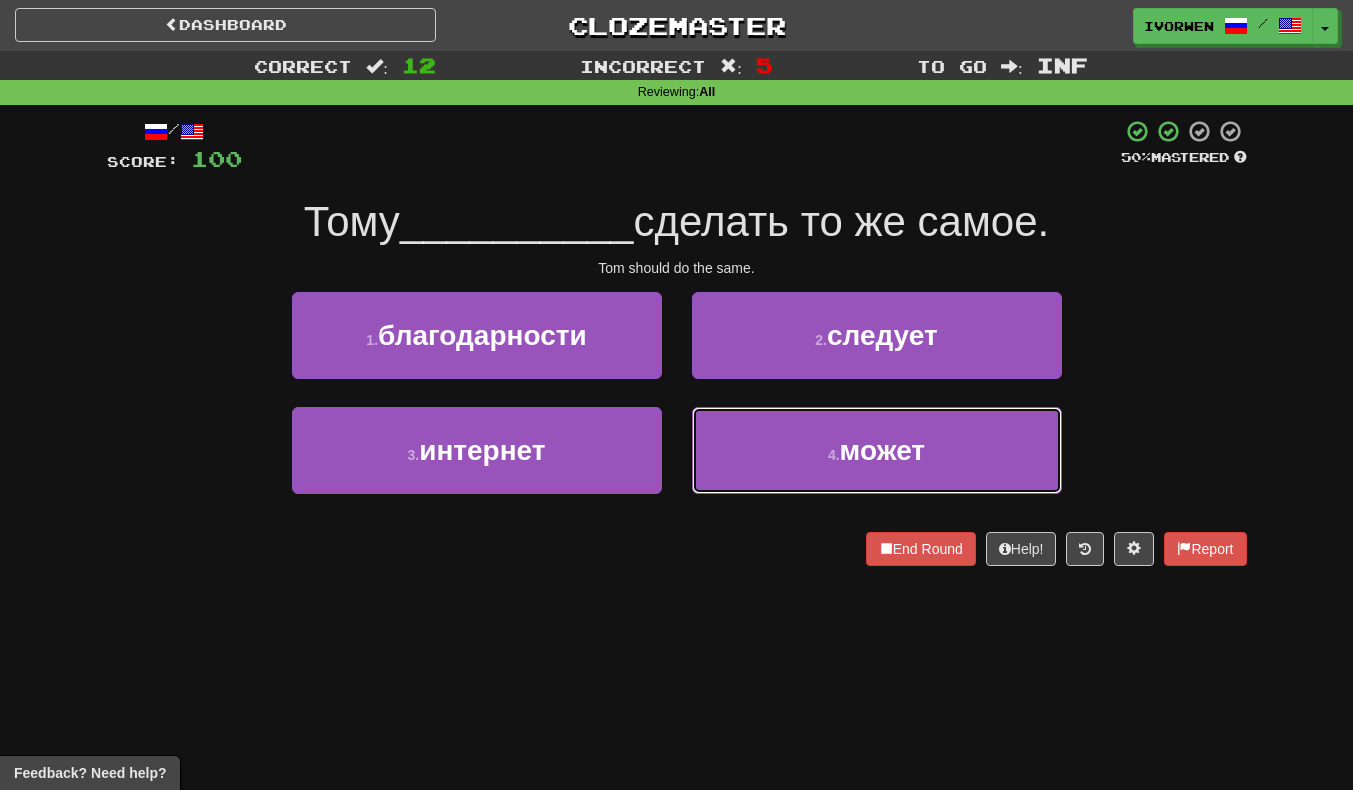 click on "4 .  может" at bounding box center (877, 450) 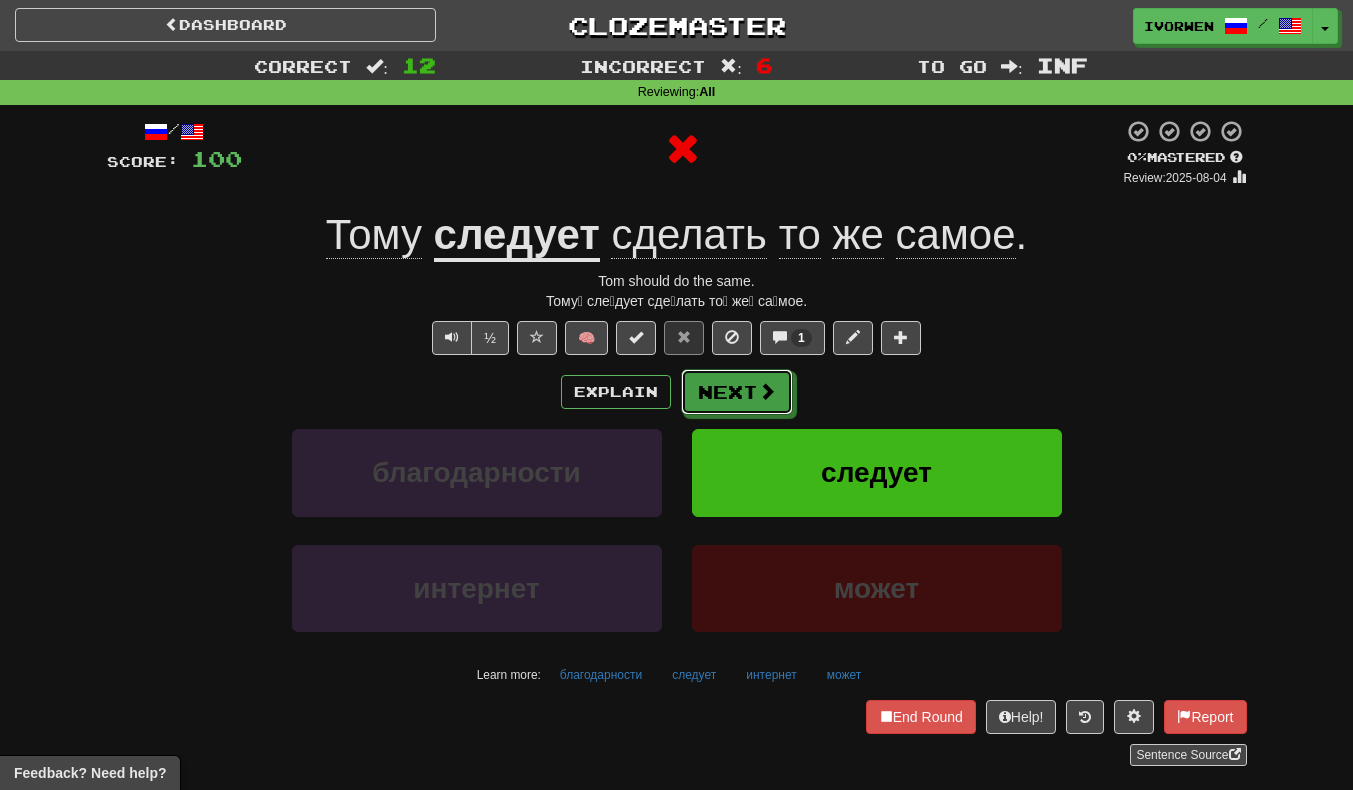click on "Next" at bounding box center [737, 392] 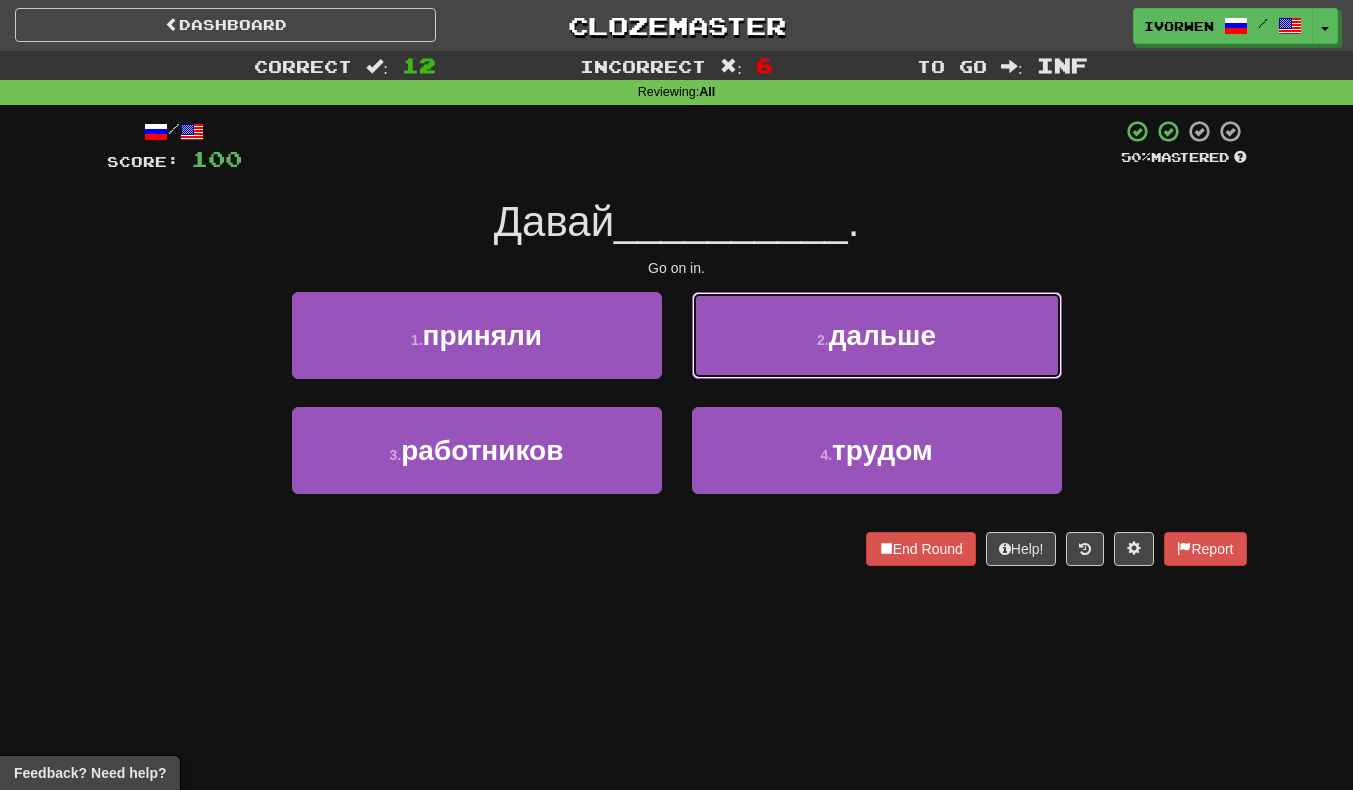 click on "2 .  дальше" at bounding box center [877, 335] 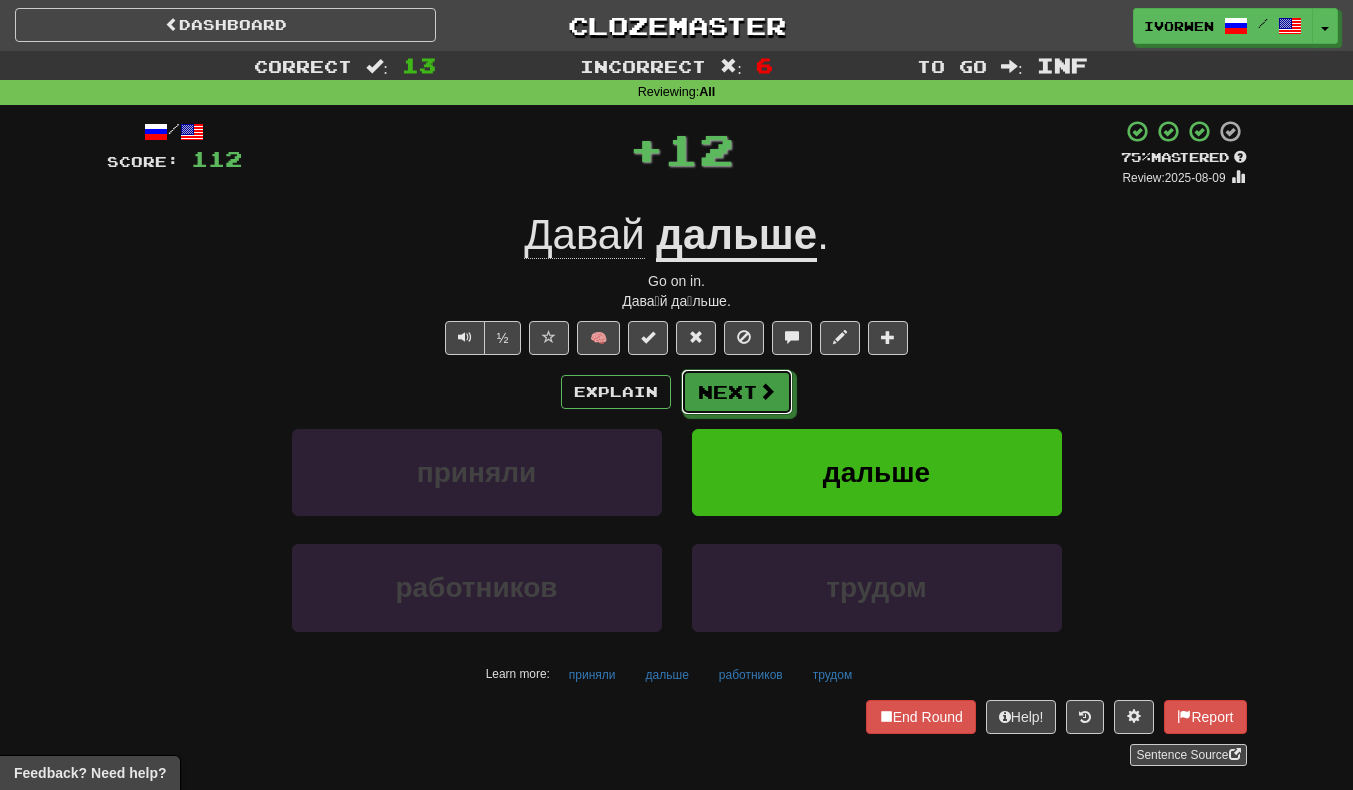 click on "Next" at bounding box center (737, 392) 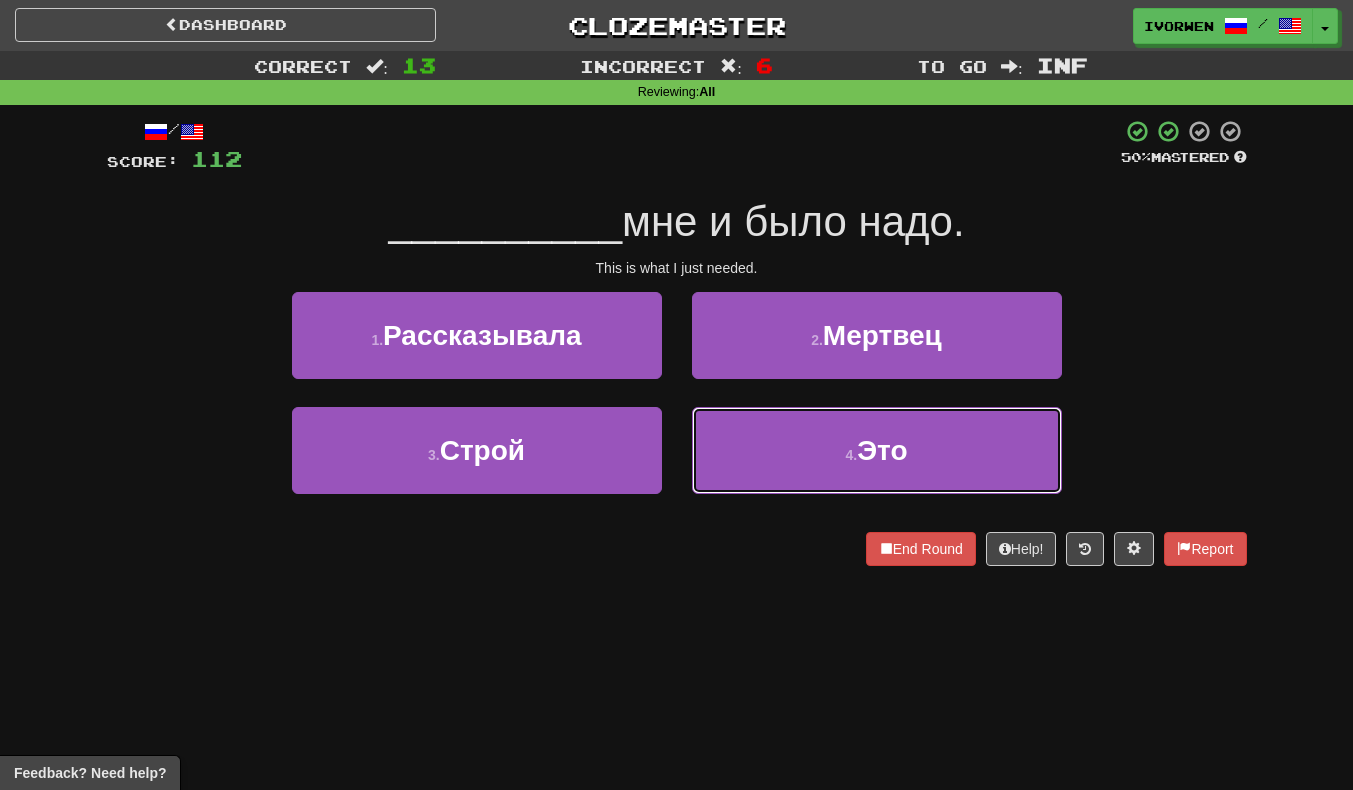 click on "4 .  Это" at bounding box center (877, 450) 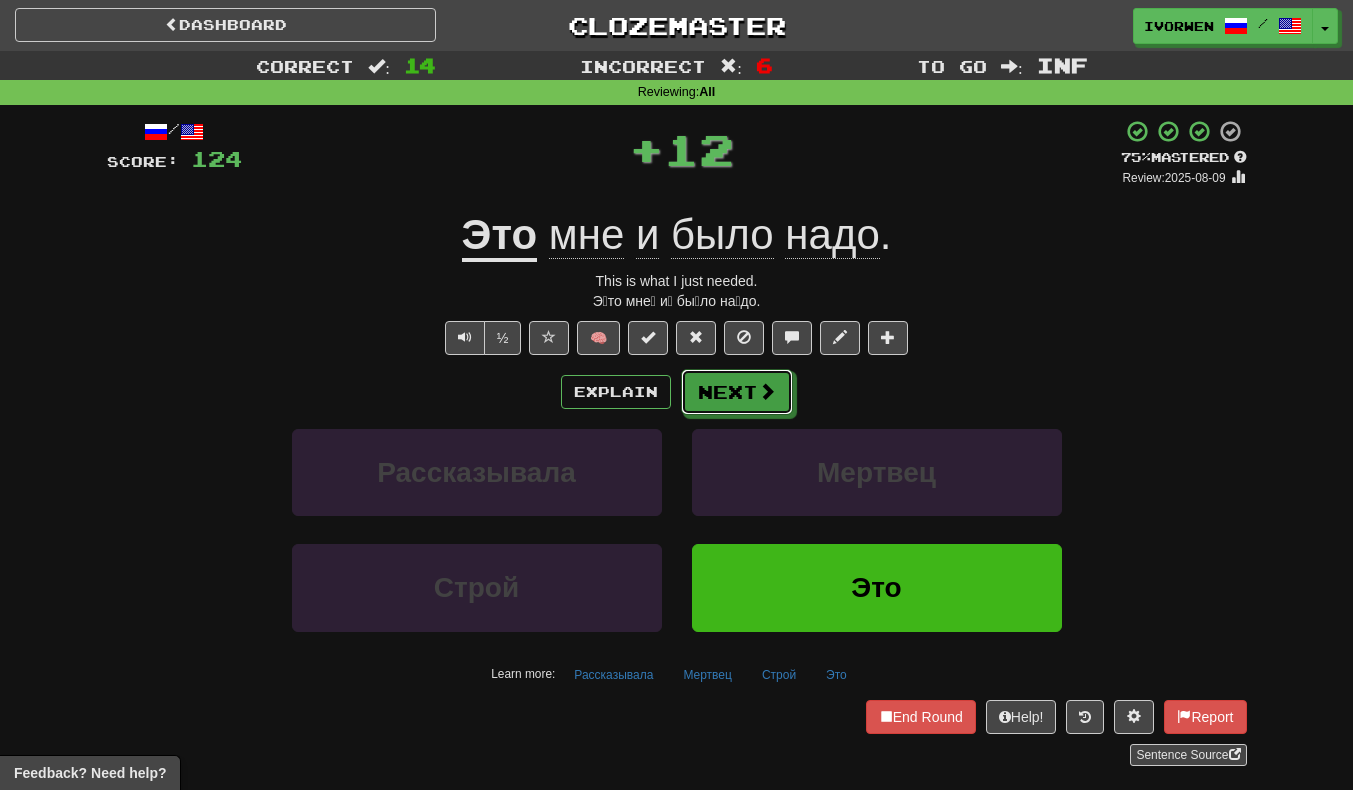 click at bounding box center [767, 391] 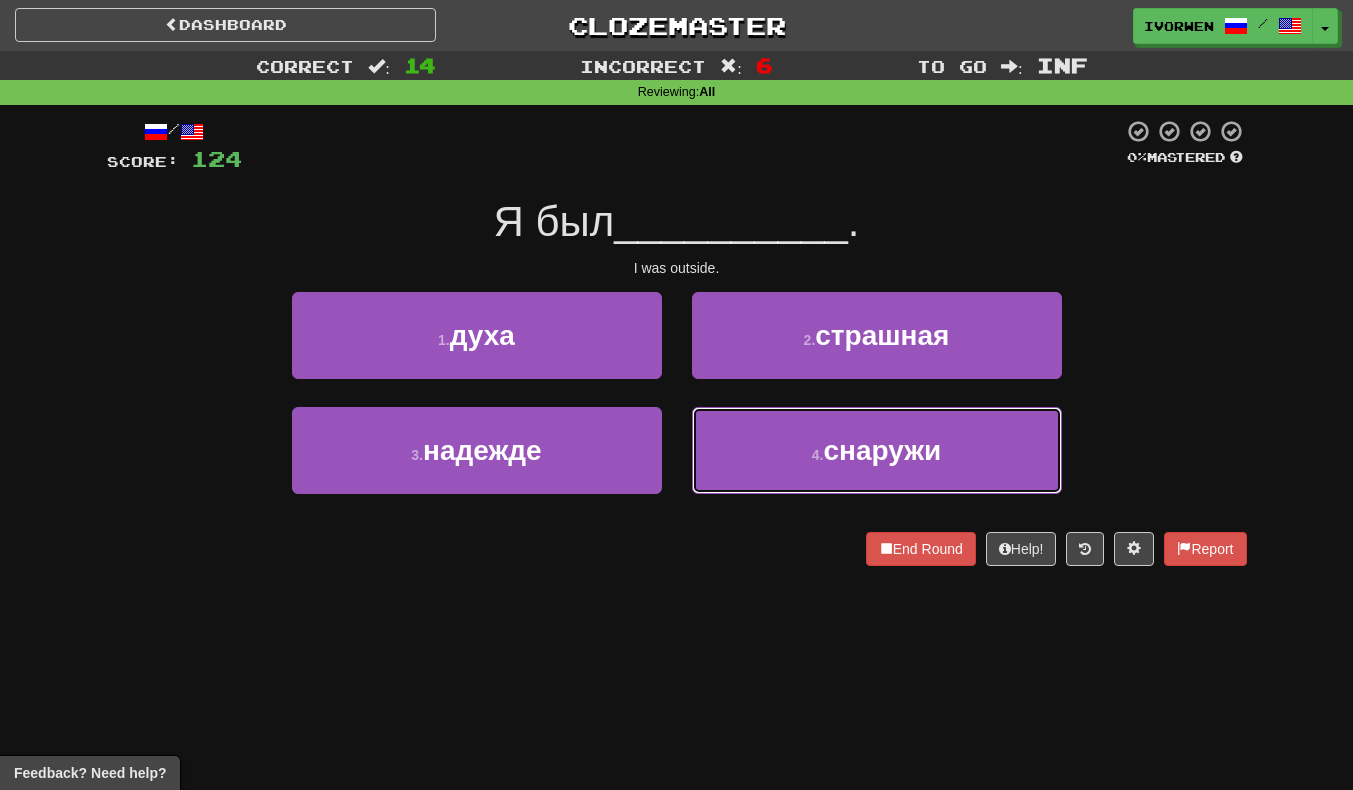 click on "4 .  снаружи" at bounding box center (877, 450) 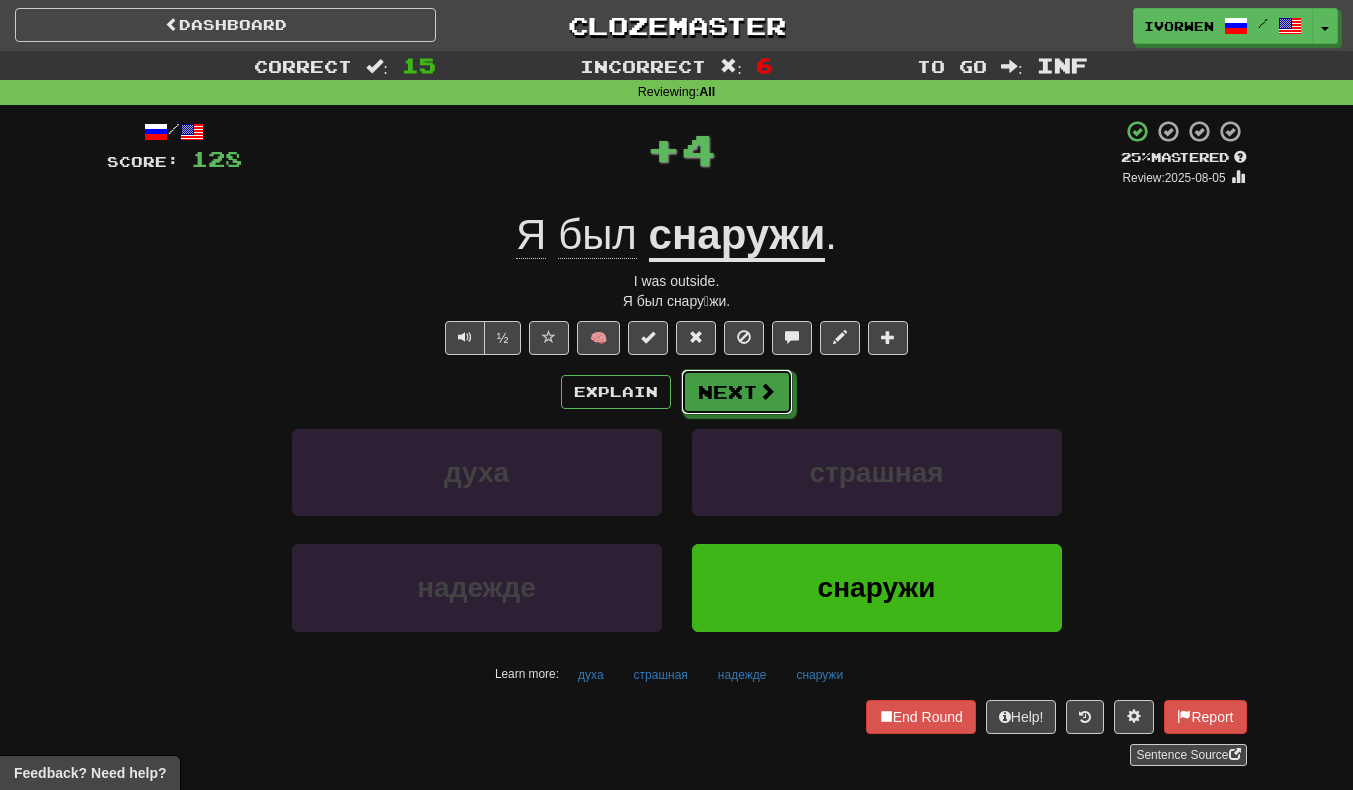 click on "Next" at bounding box center (737, 392) 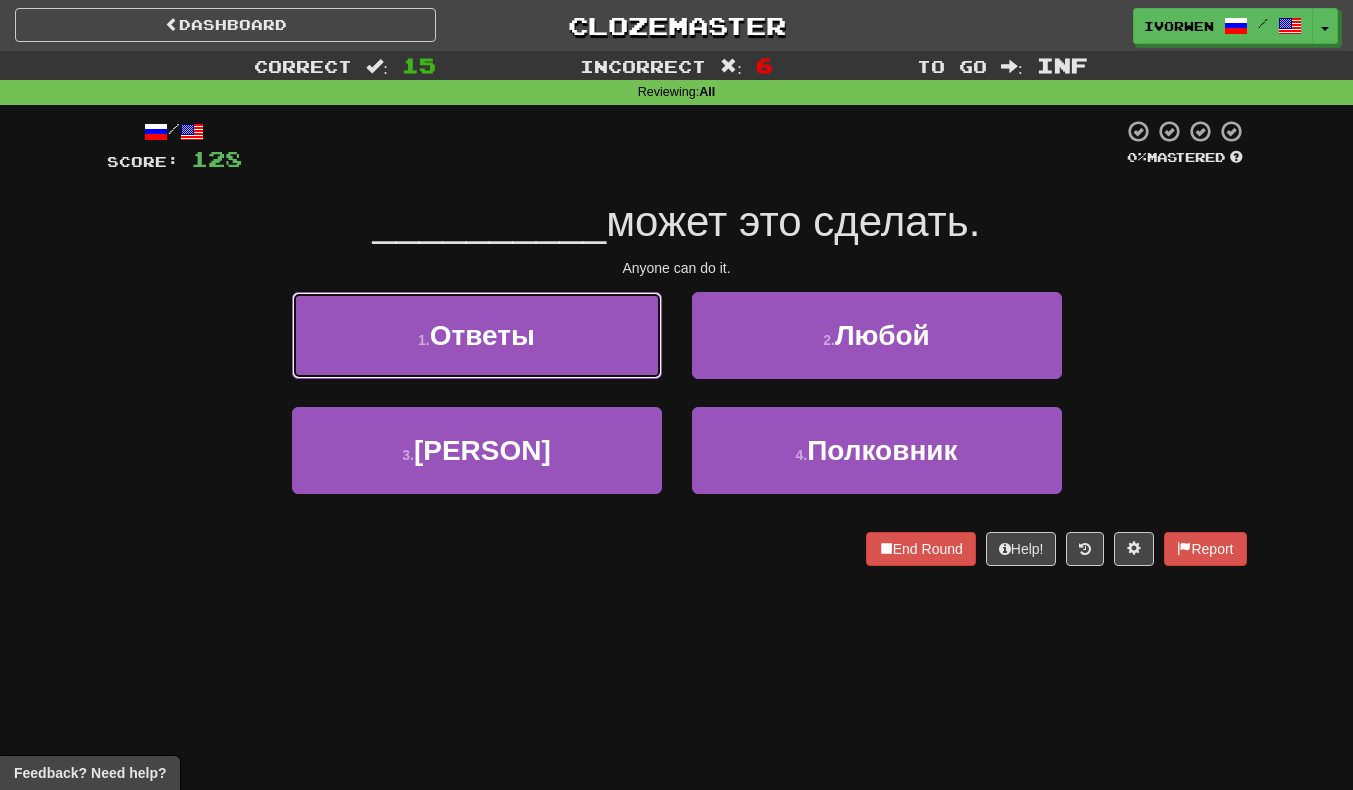 click on "1 .  Ответы" at bounding box center (477, 335) 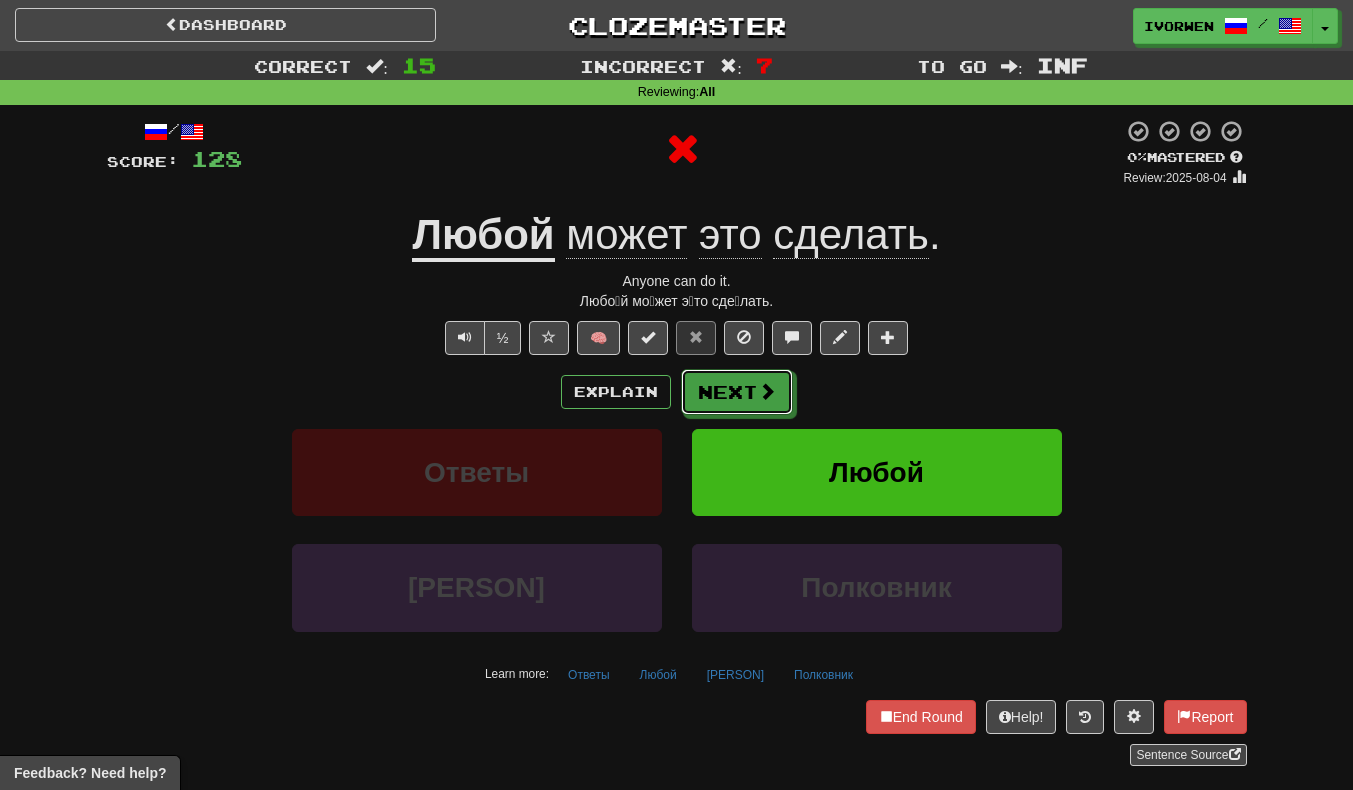 click on "Next" at bounding box center [737, 392] 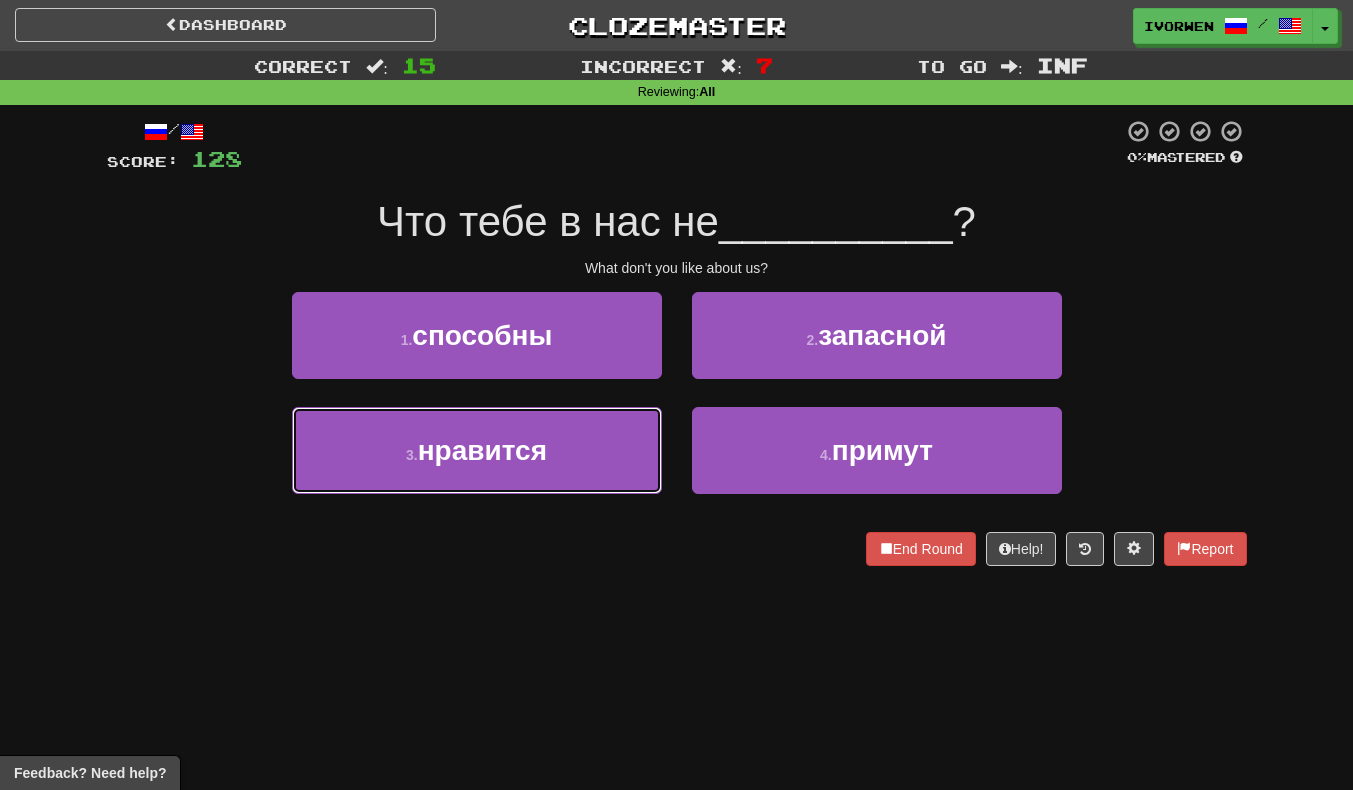 click on "нравится" at bounding box center [482, 450] 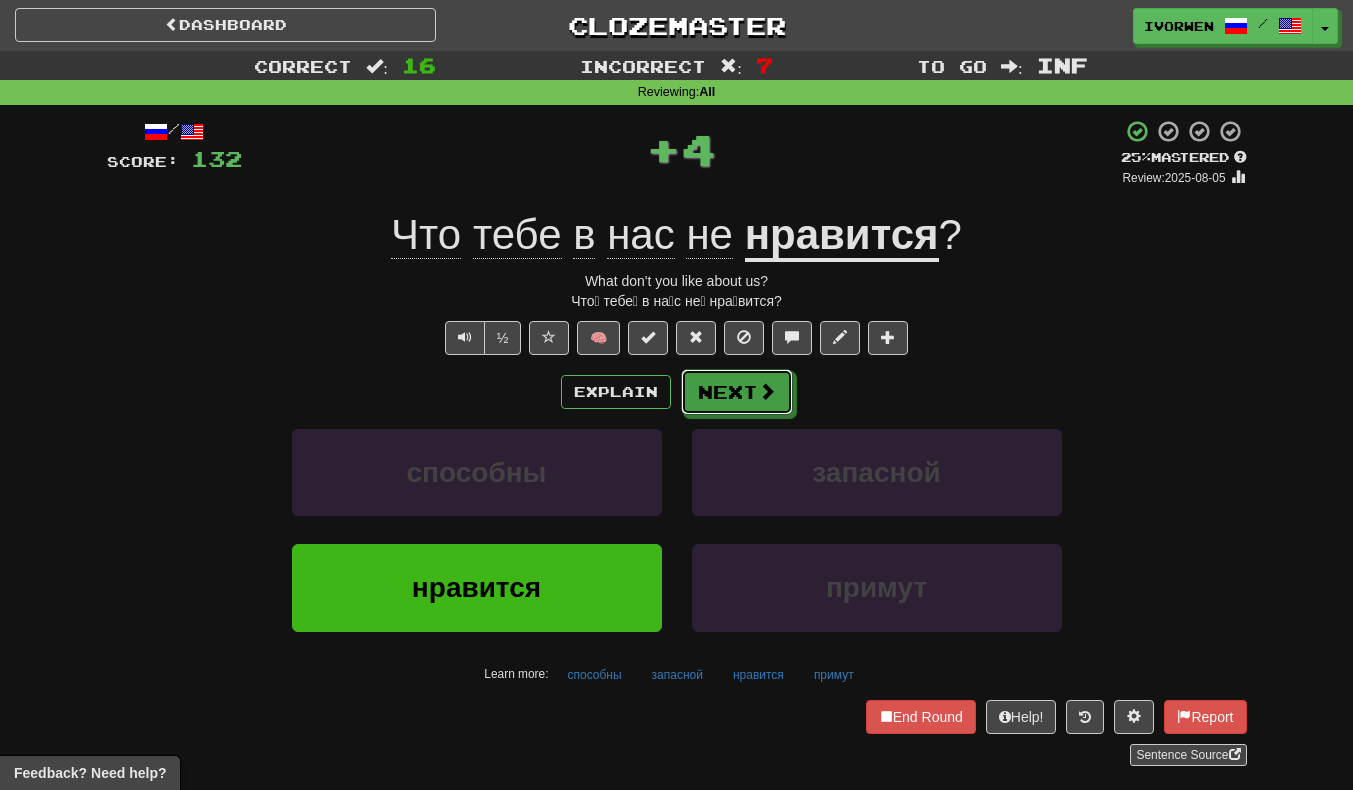 click on "Next" at bounding box center [737, 392] 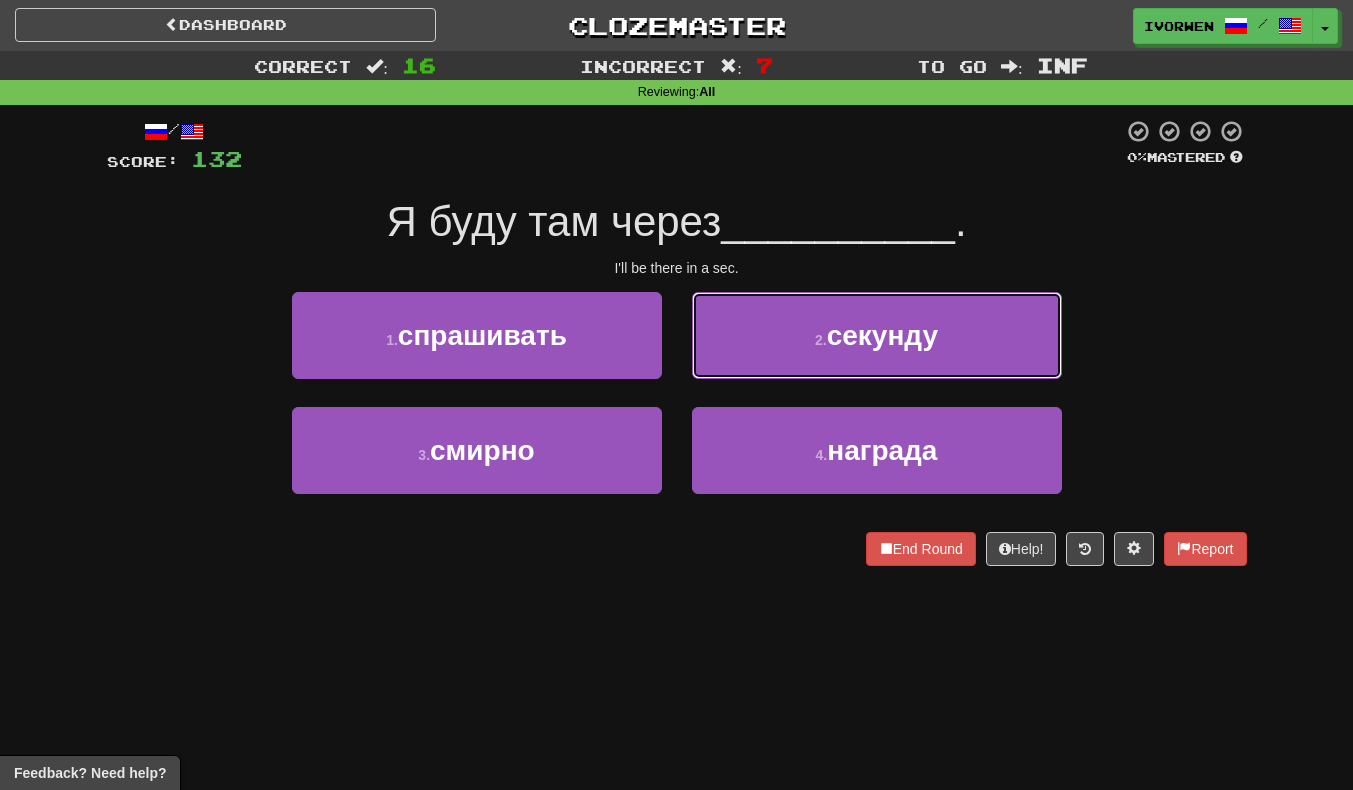 click on "секунду" at bounding box center [882, 335] 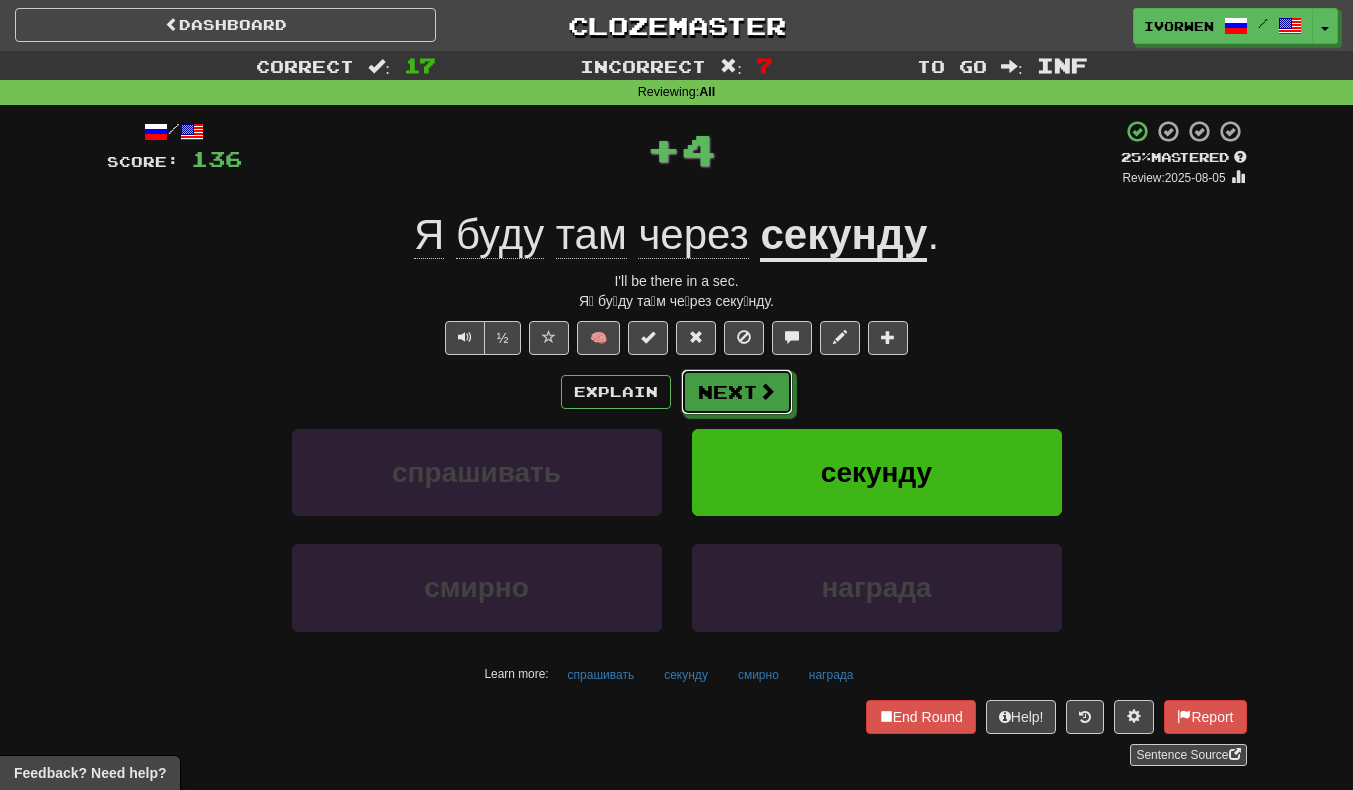 click on "Next" at bounding box center [737, 392] 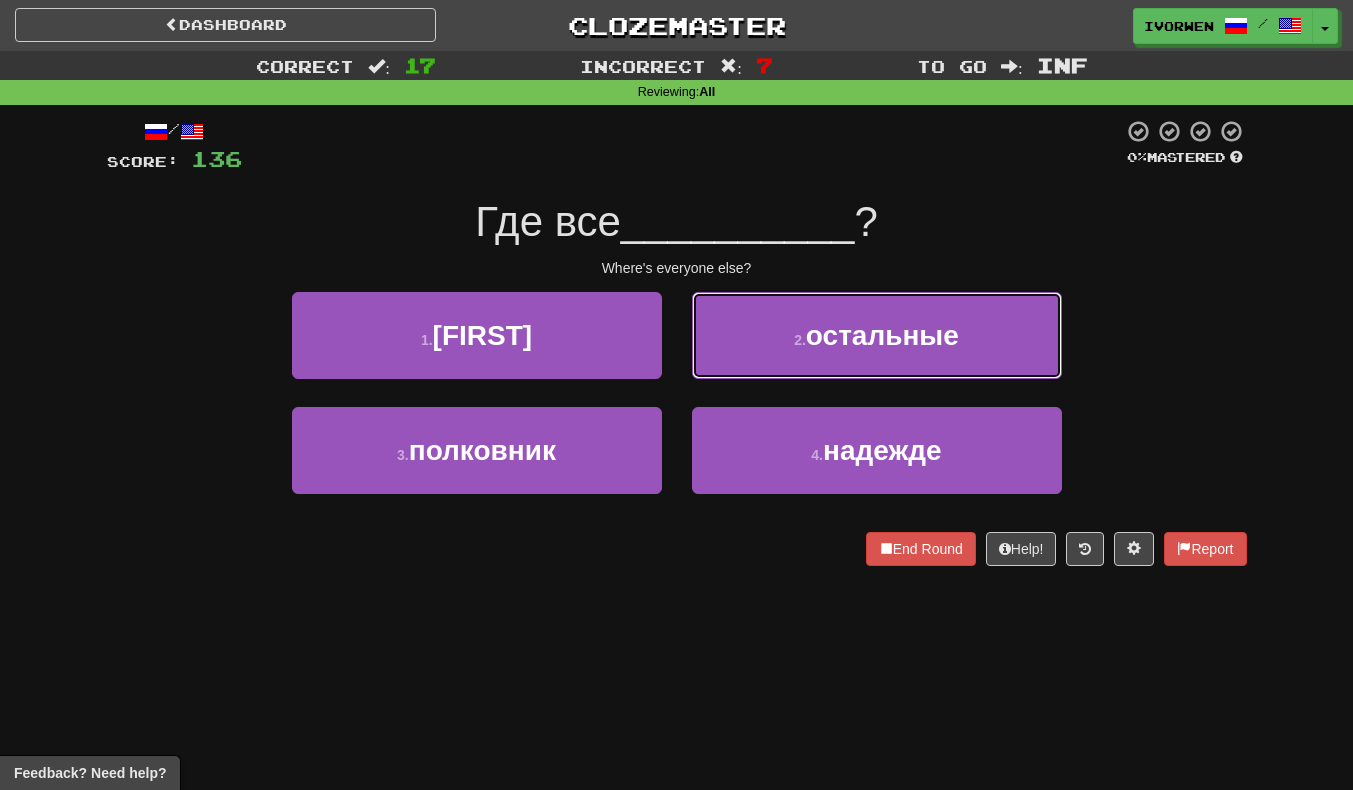 click on "остальные" at bounding box center (882, 335) 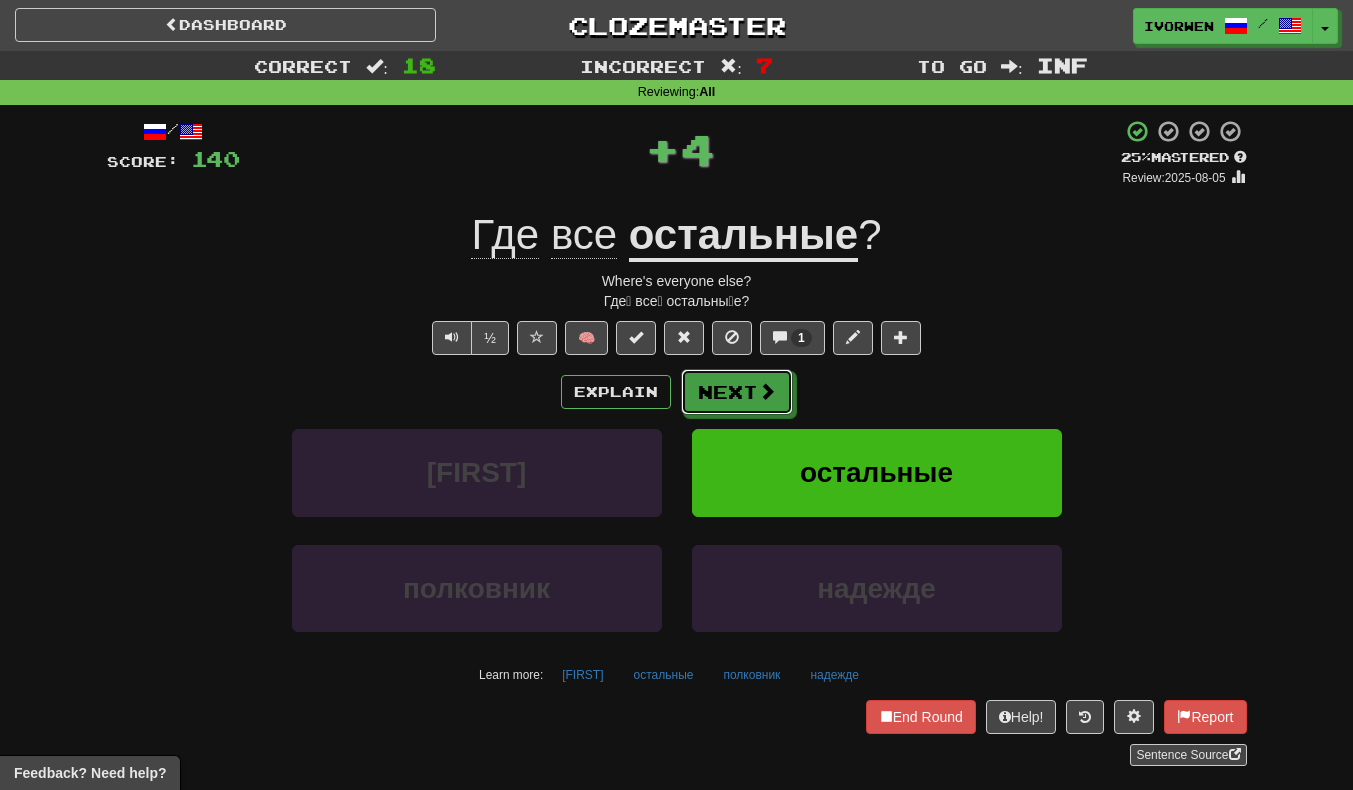 click at bounding box center (767, 391) 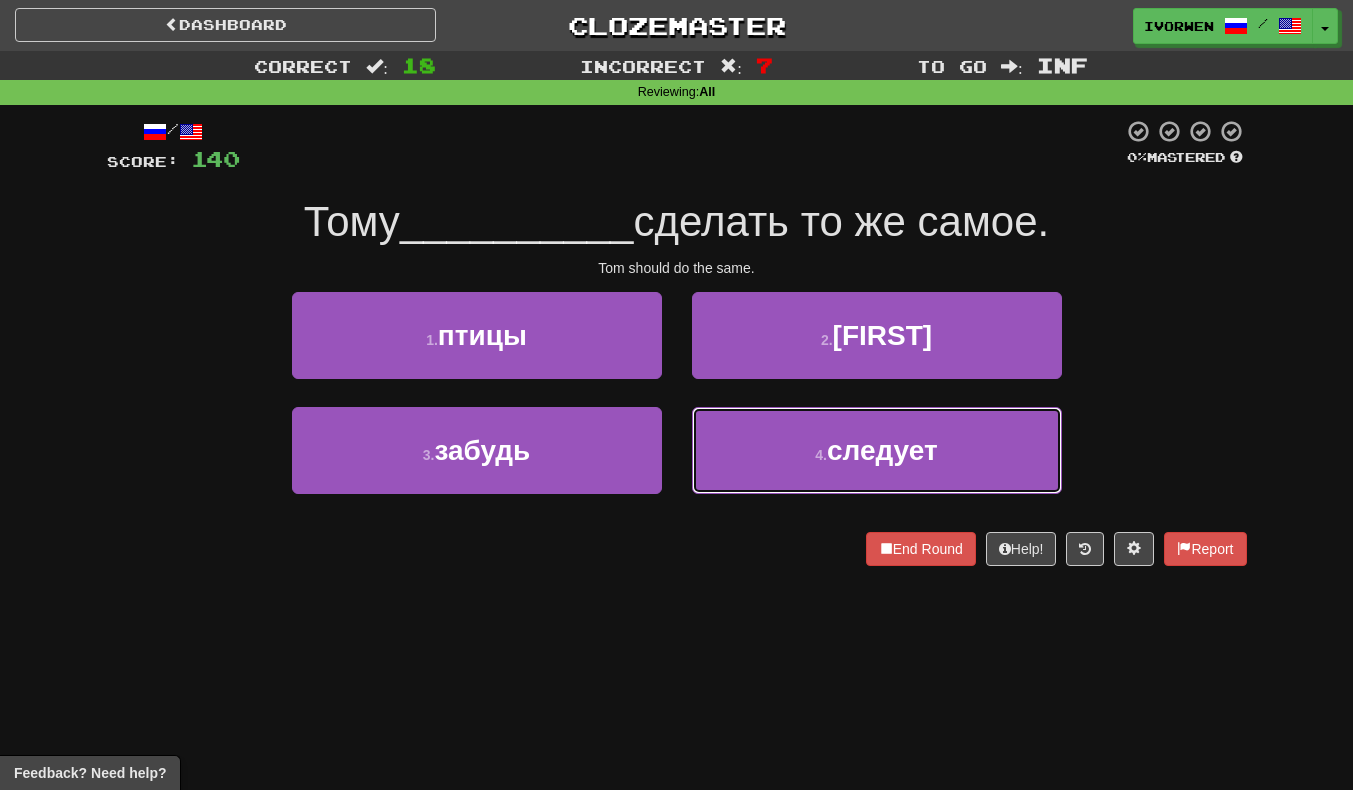 click on "следует" at bounding box center (882, 450) 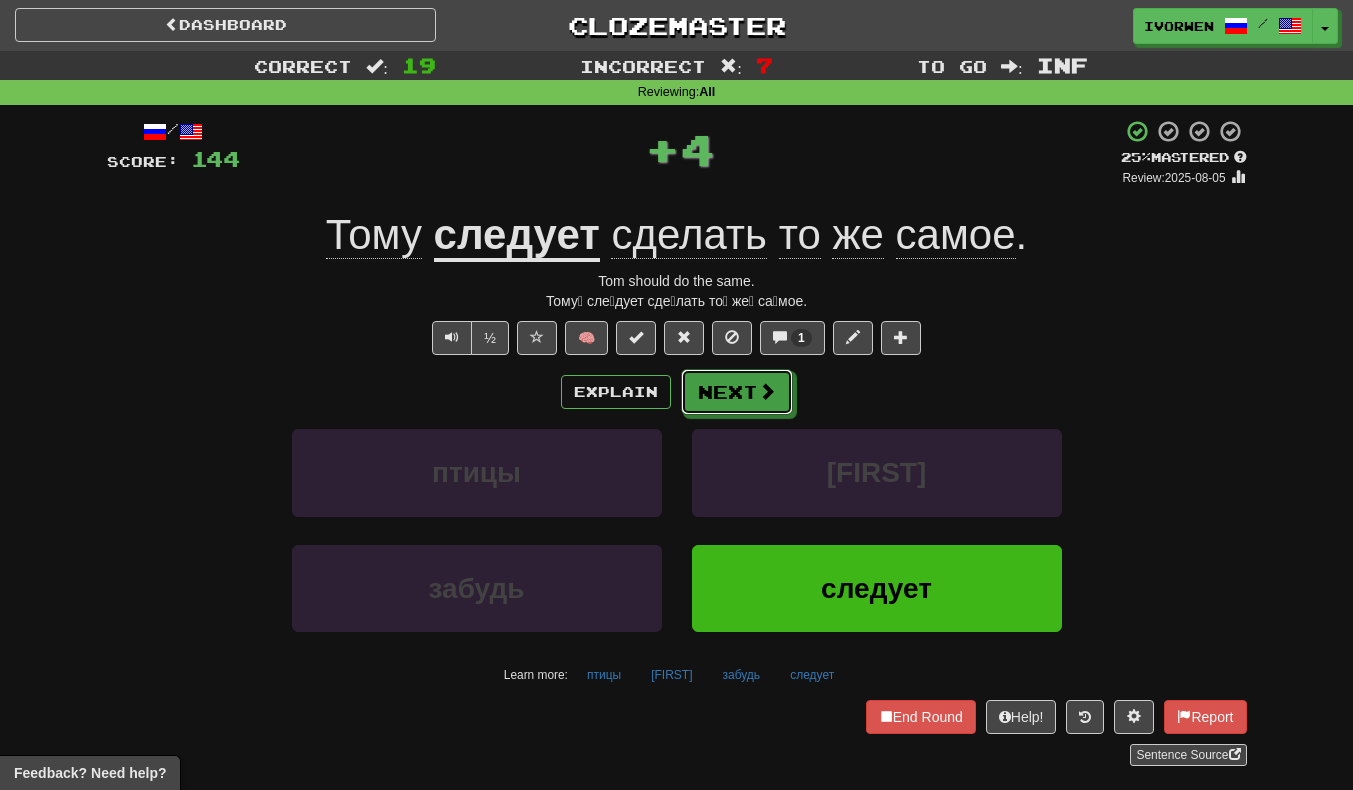 click at bounding box center (767, 391) 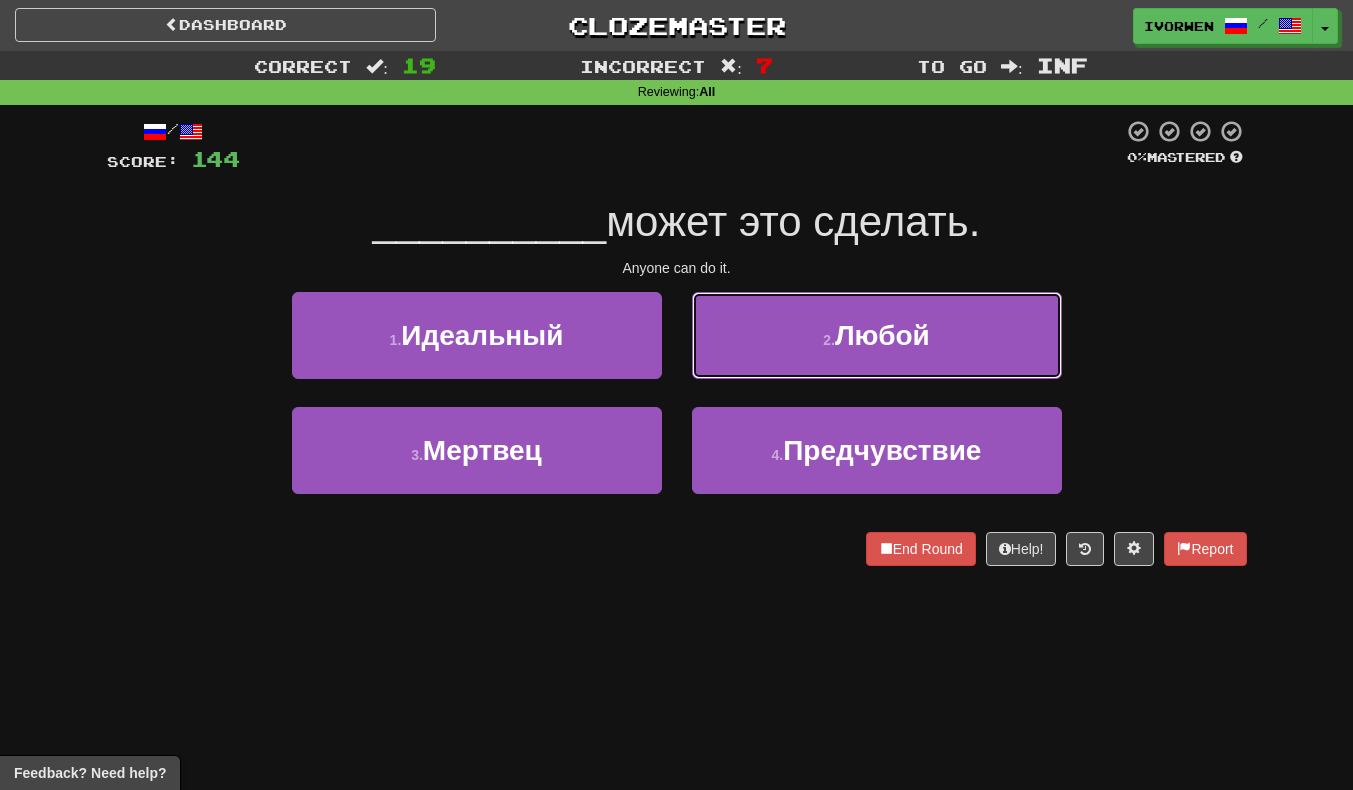 click on "2 .  Любой" at bounding box center [877, 335] 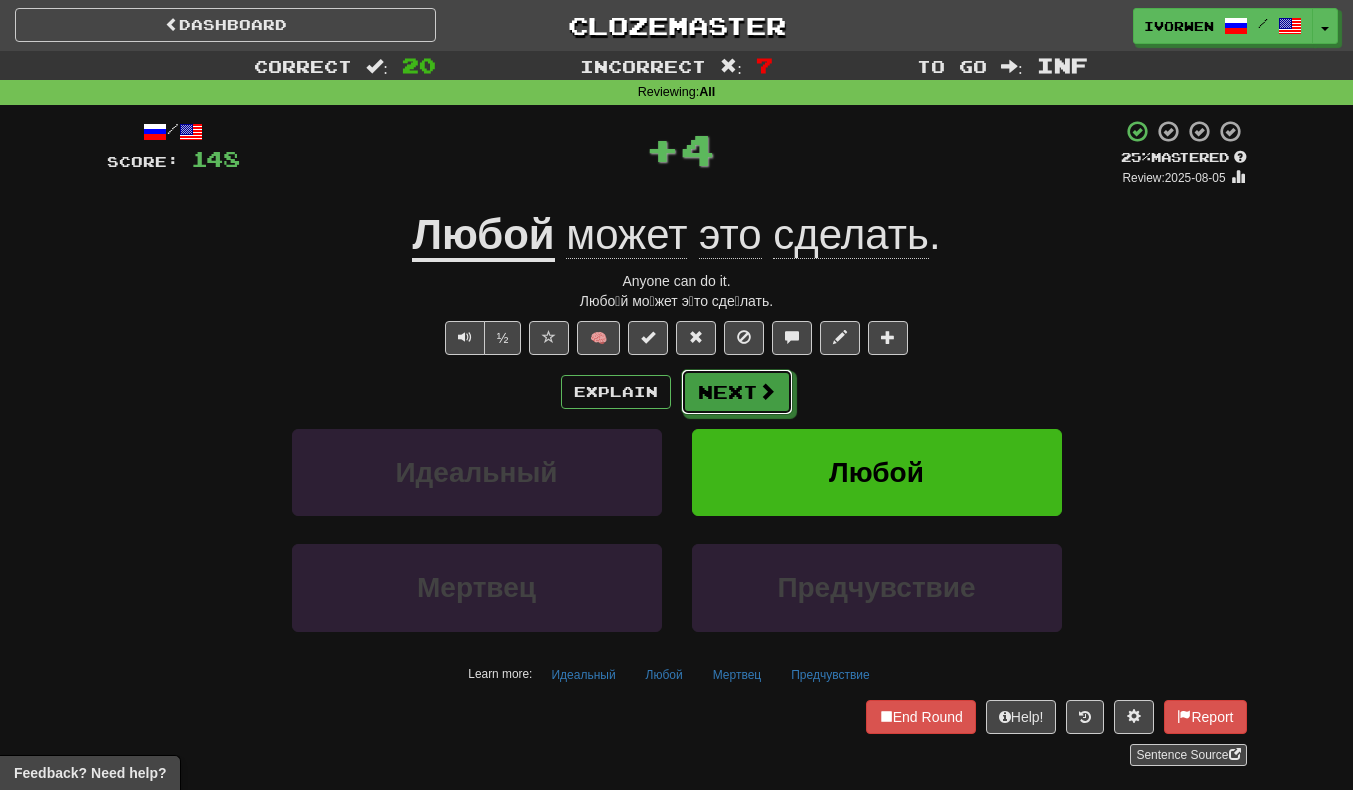 click at bounding box center (767, 391) 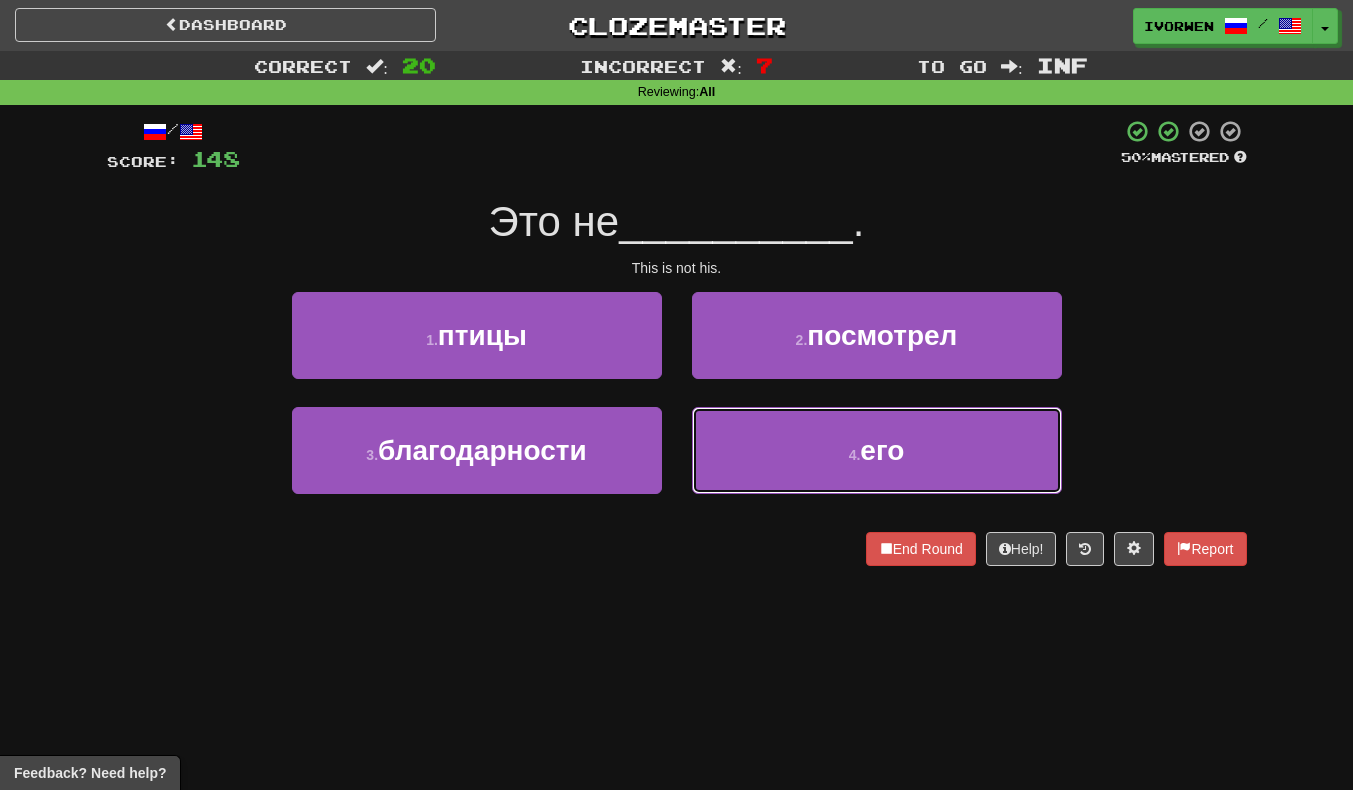 click on "4 .  его" at bounding box center [877, 450] 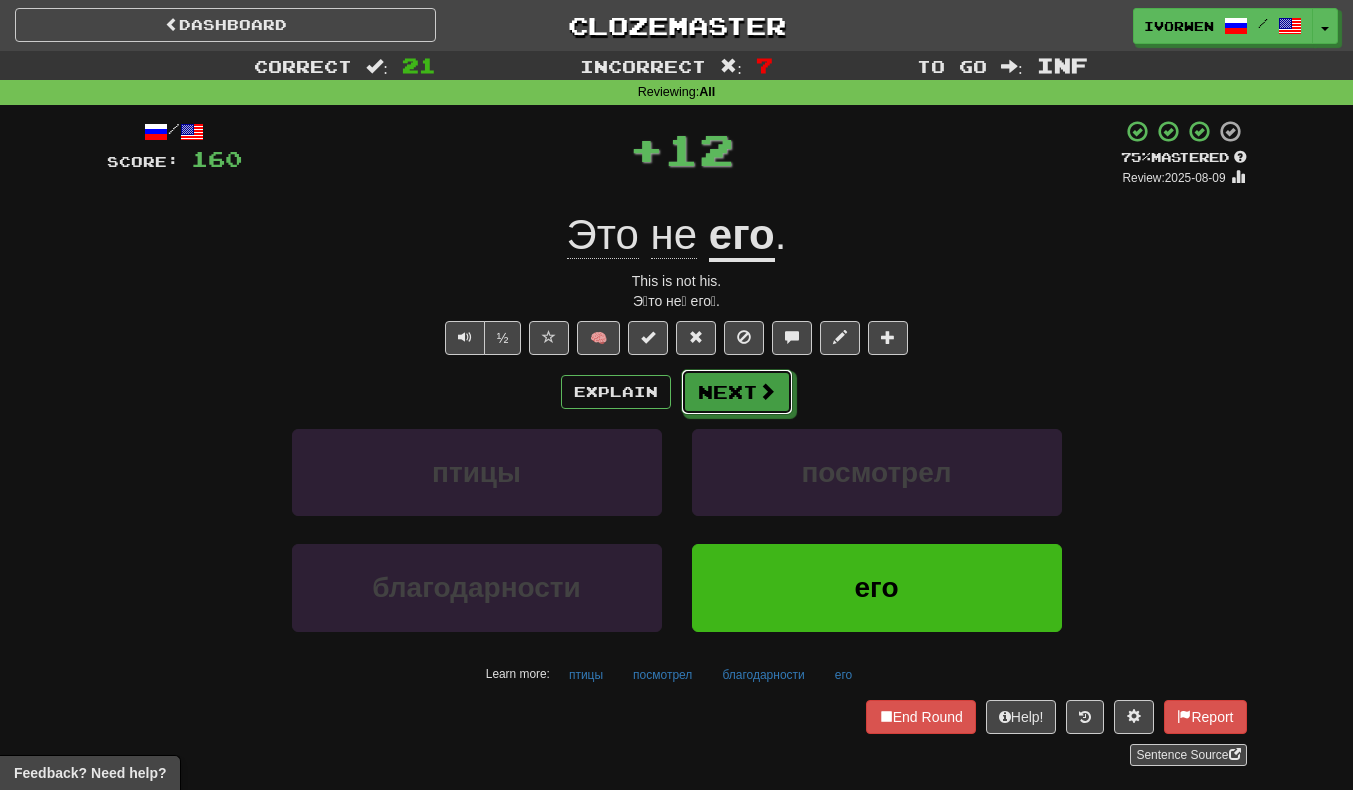 click on "Next" at bounding box center (737, 392) 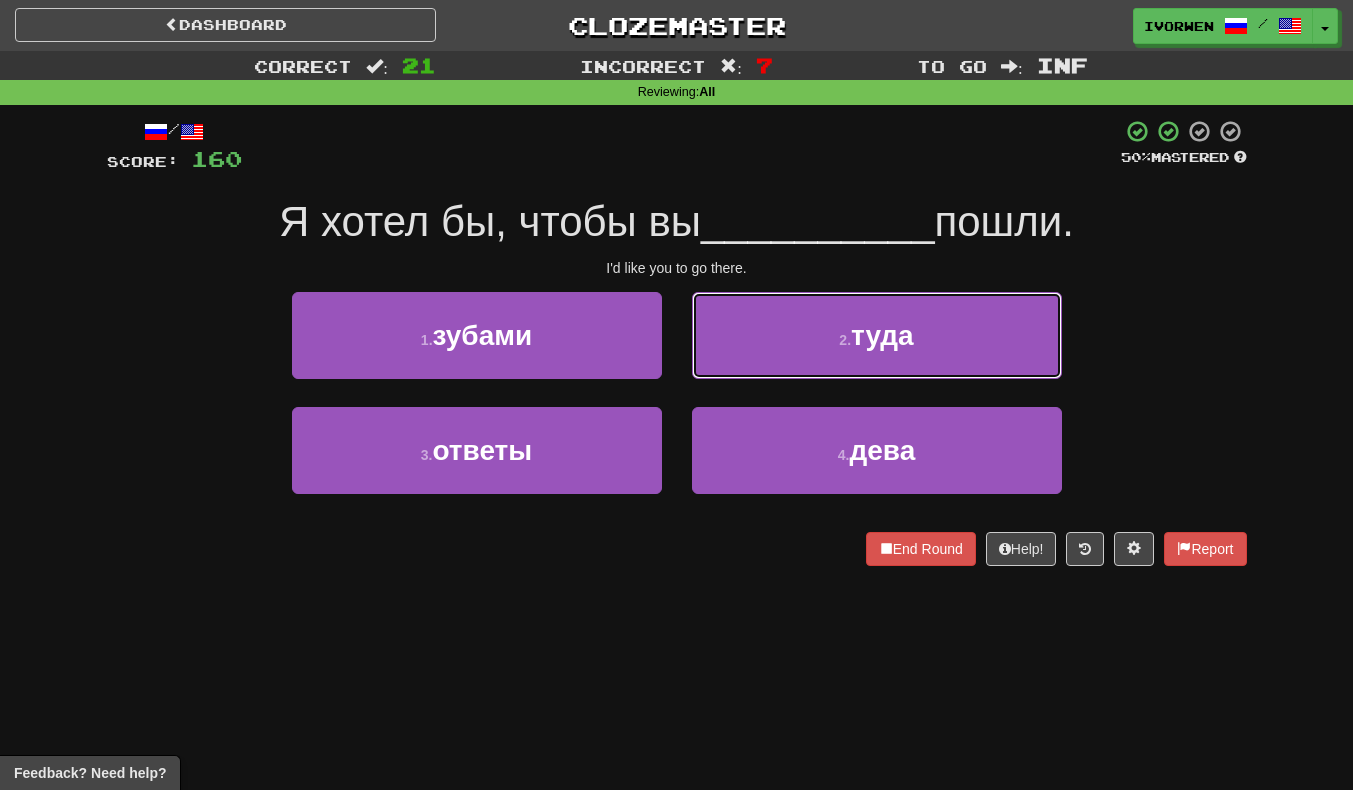 click on "2 .  туда" at bounding box center (877, 335) 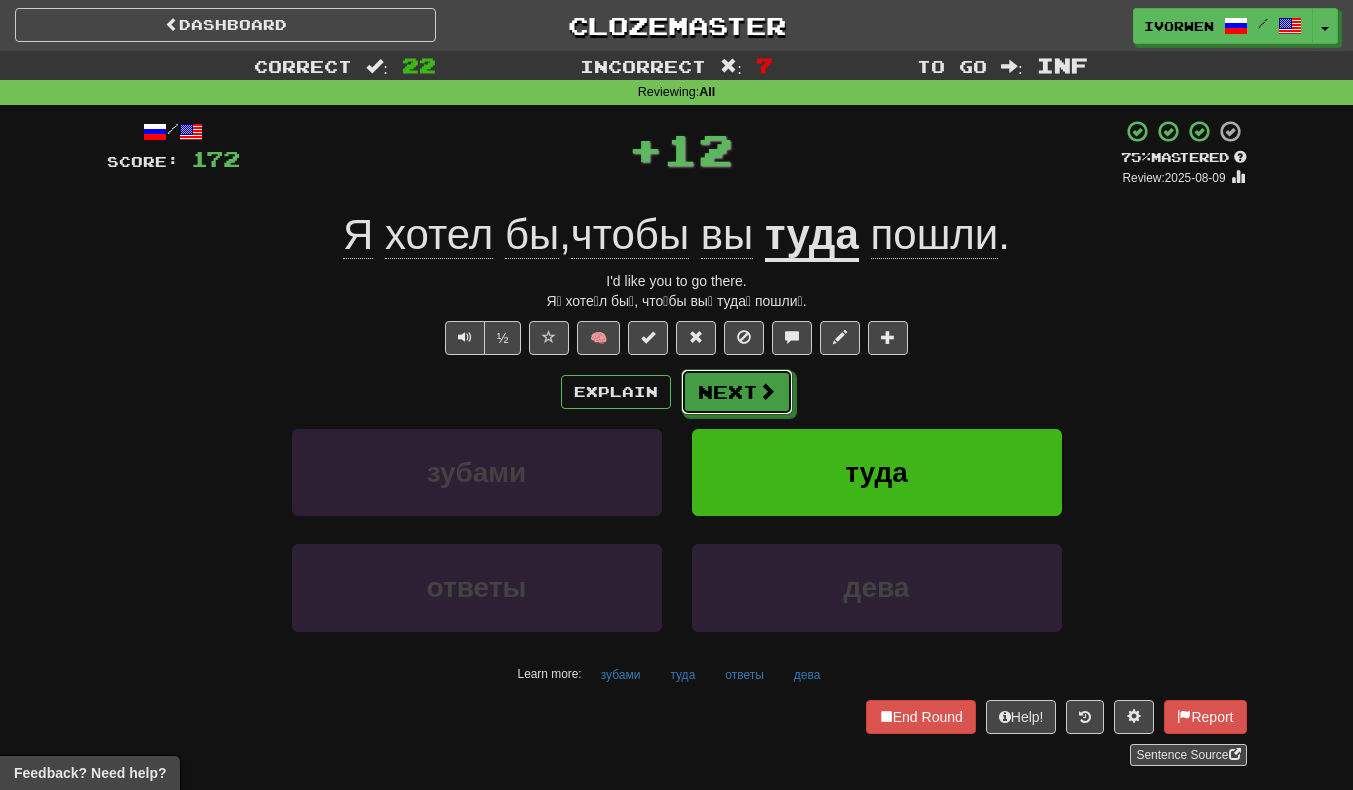 click on "Next" at bounding box center (737, 392) 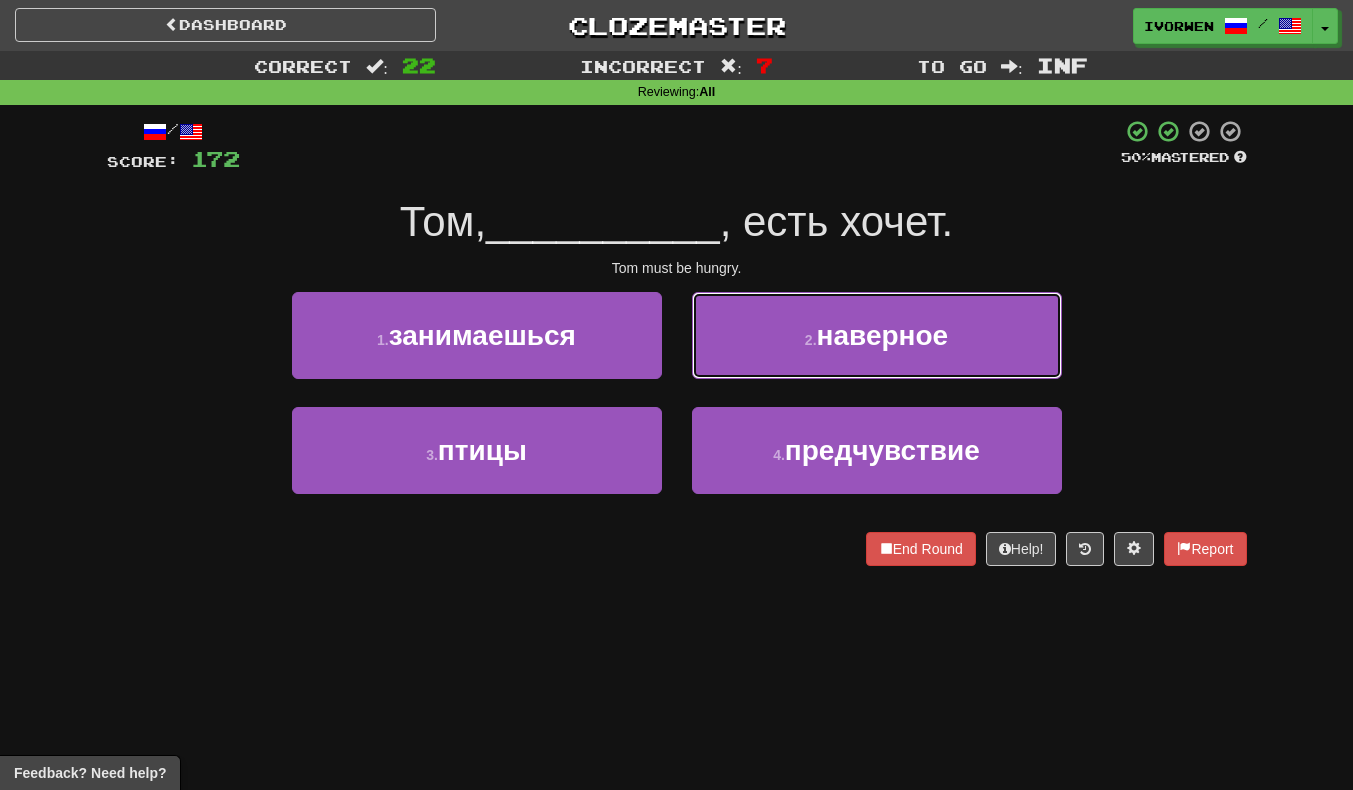 click on "наверное" at bounding box center [883, 335] 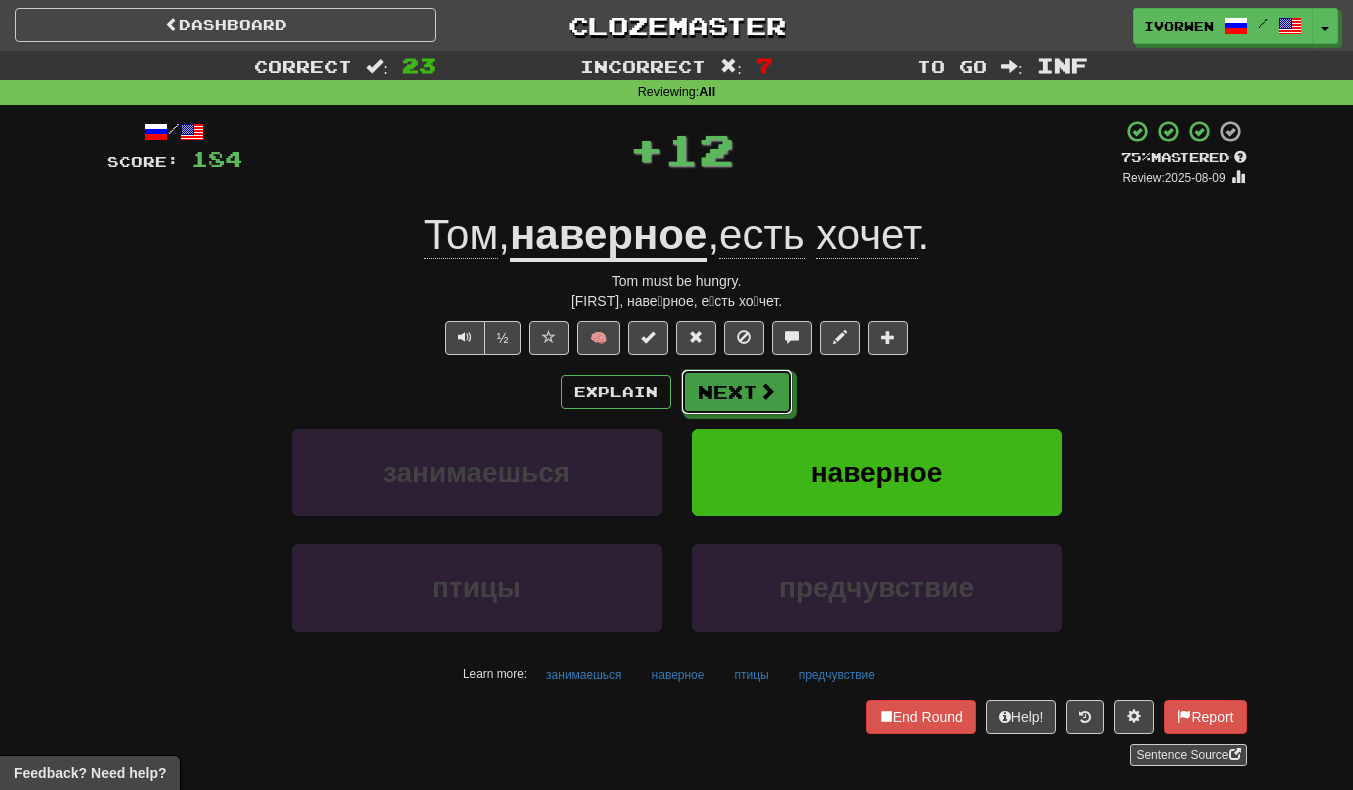 click on "Next" at bounding box center (737, 392) 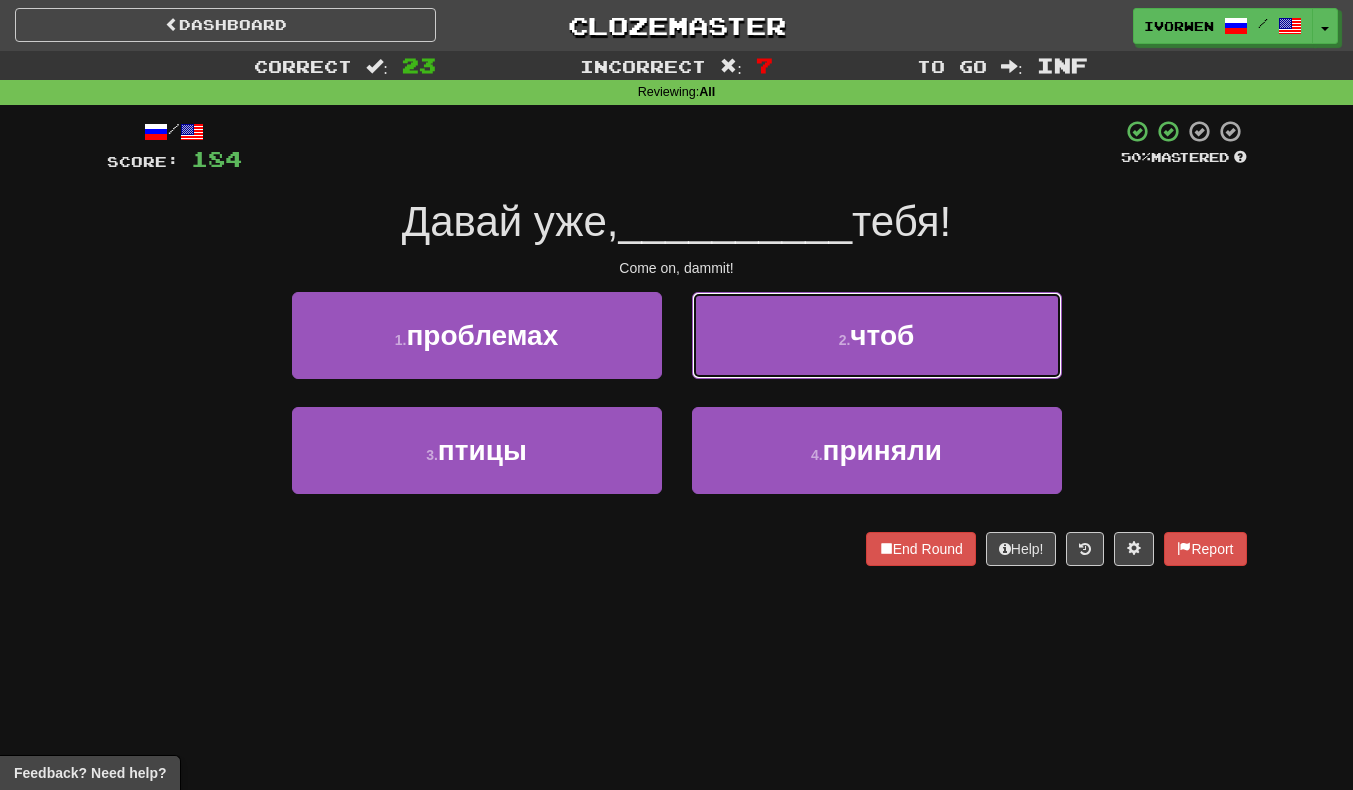 click on "2 .  чтоб" at bounding box center (877, 335) 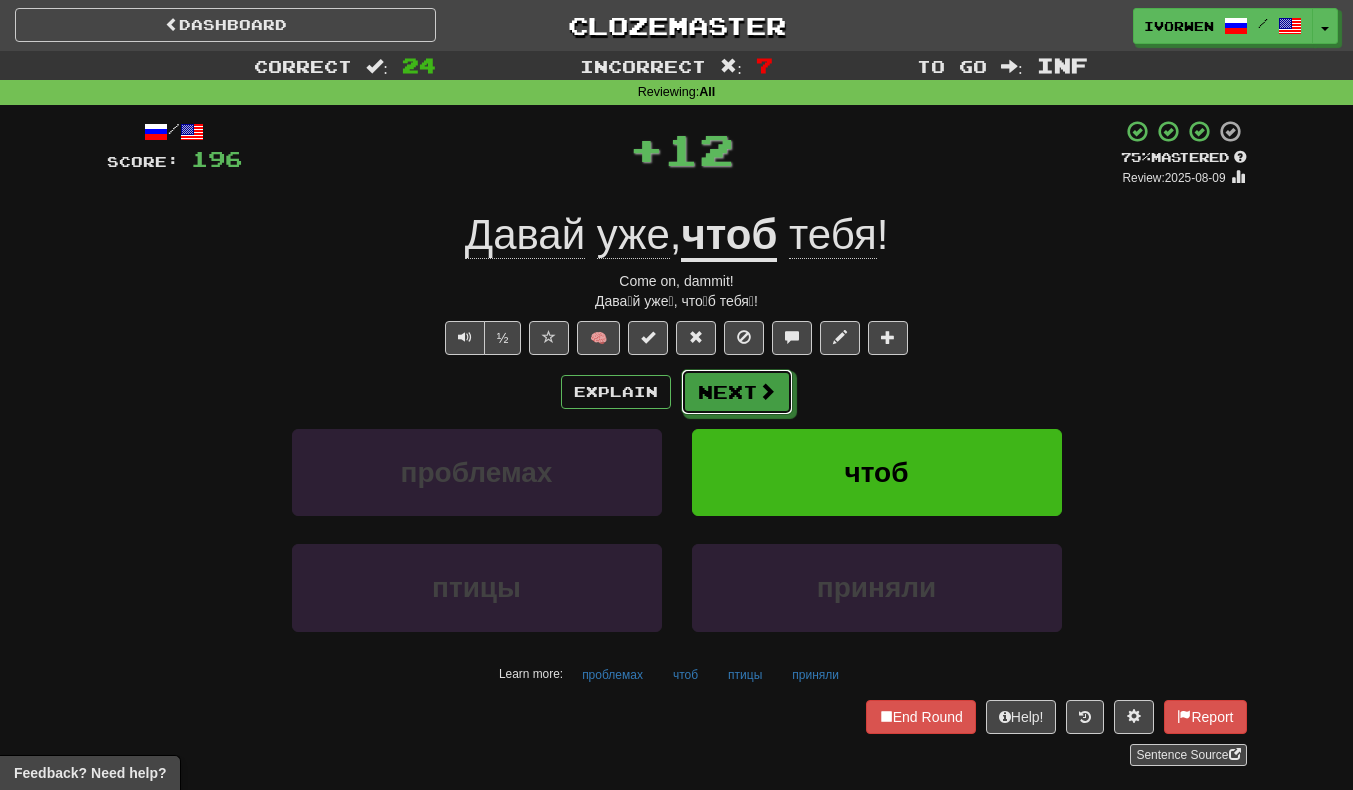 click at bounding box center (767, 391) 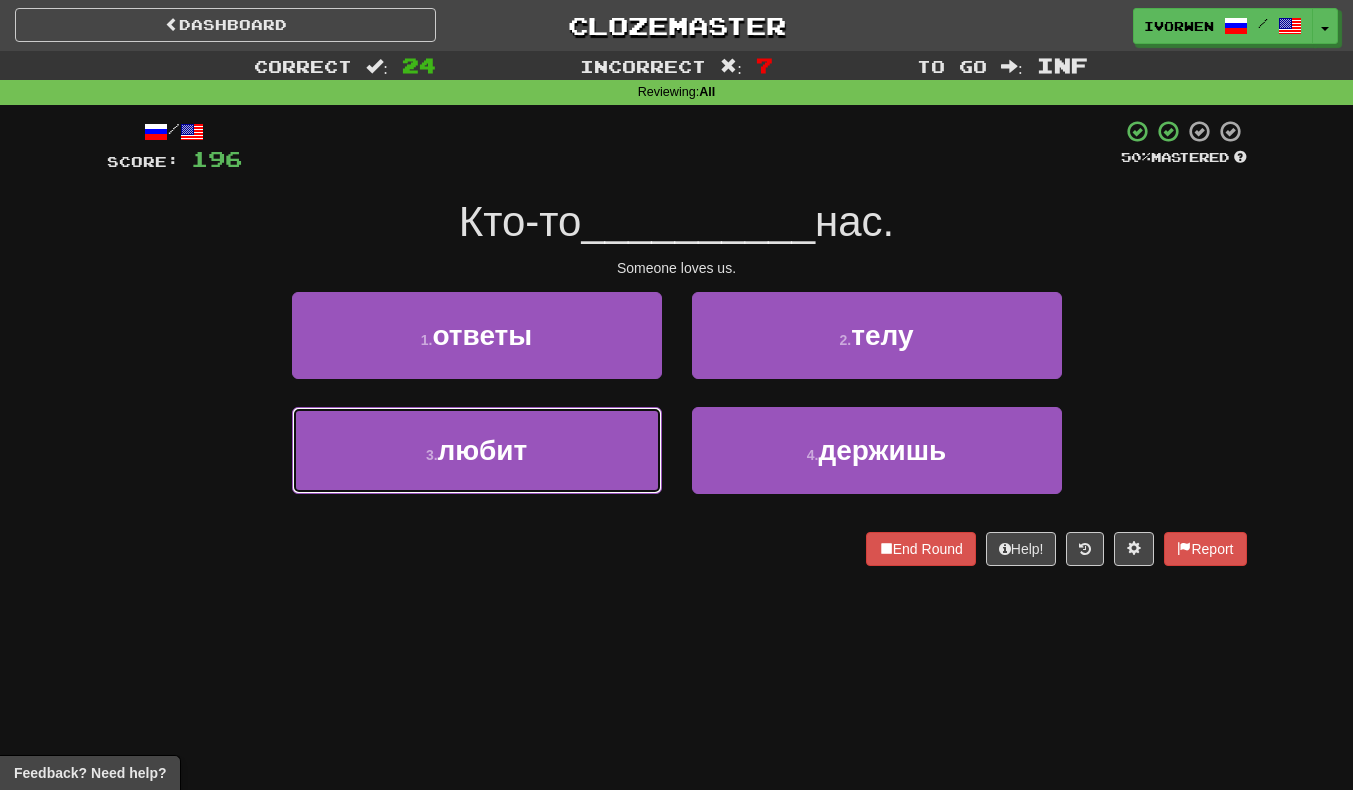 click on "3 .  любит" at bounding box center (477, 450) 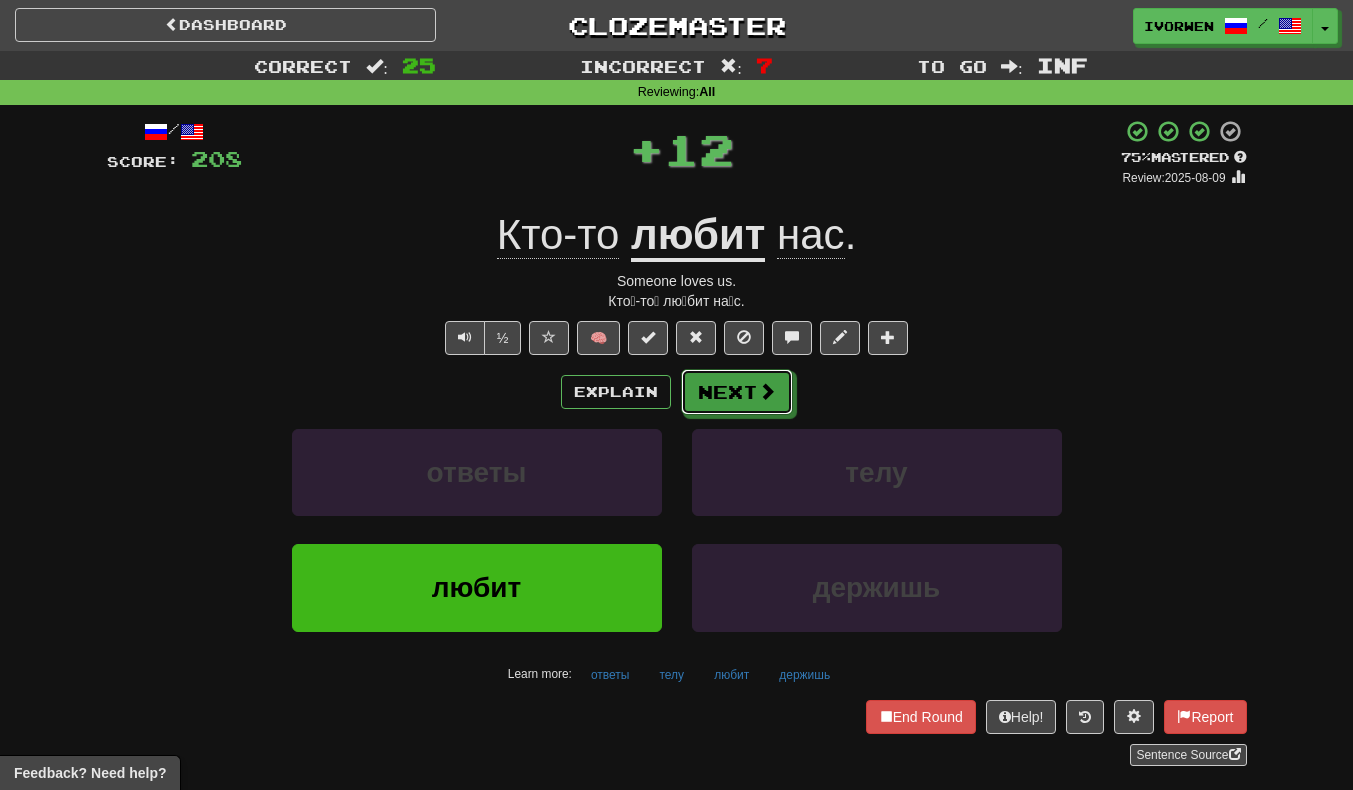 click on "Next" at bounding box center (737, 392) 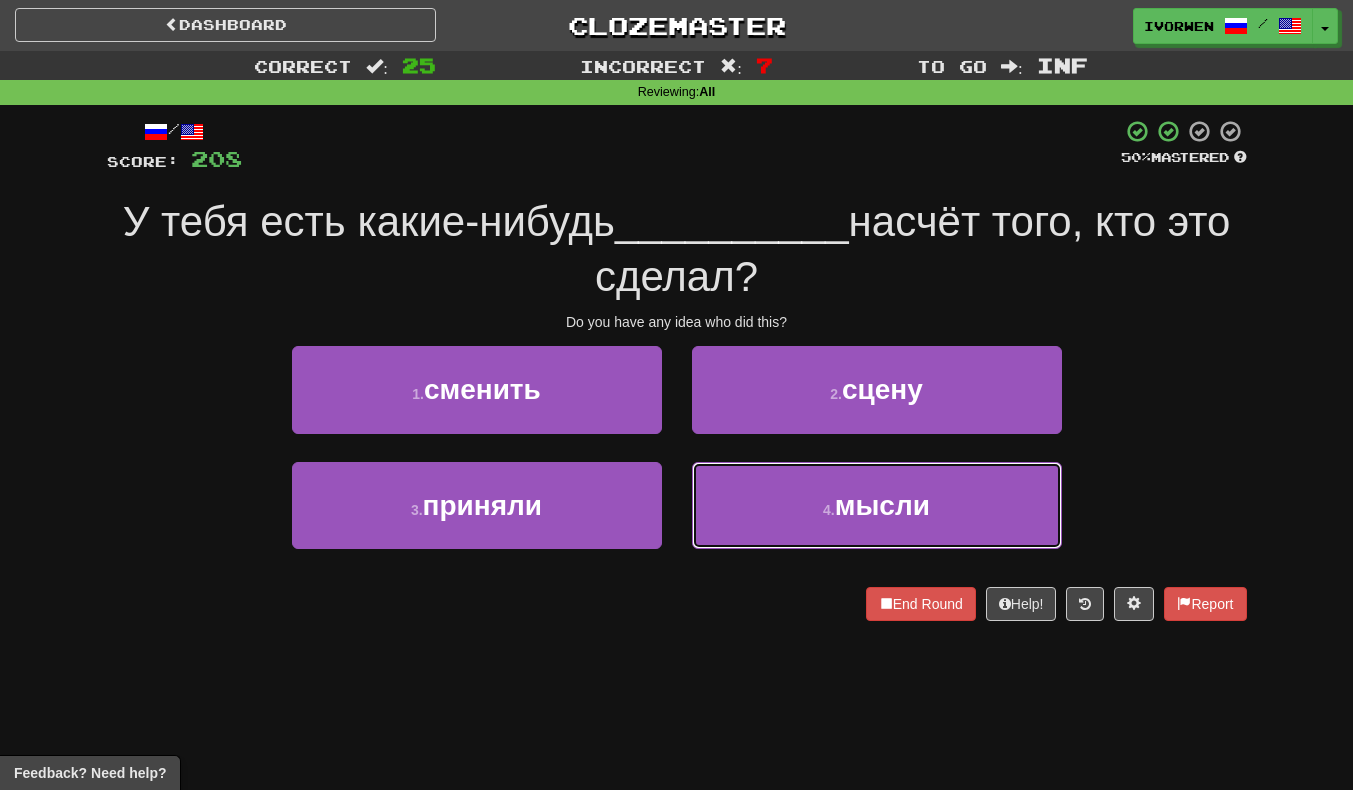 click on "мысли" at bounding box center [882, 505] 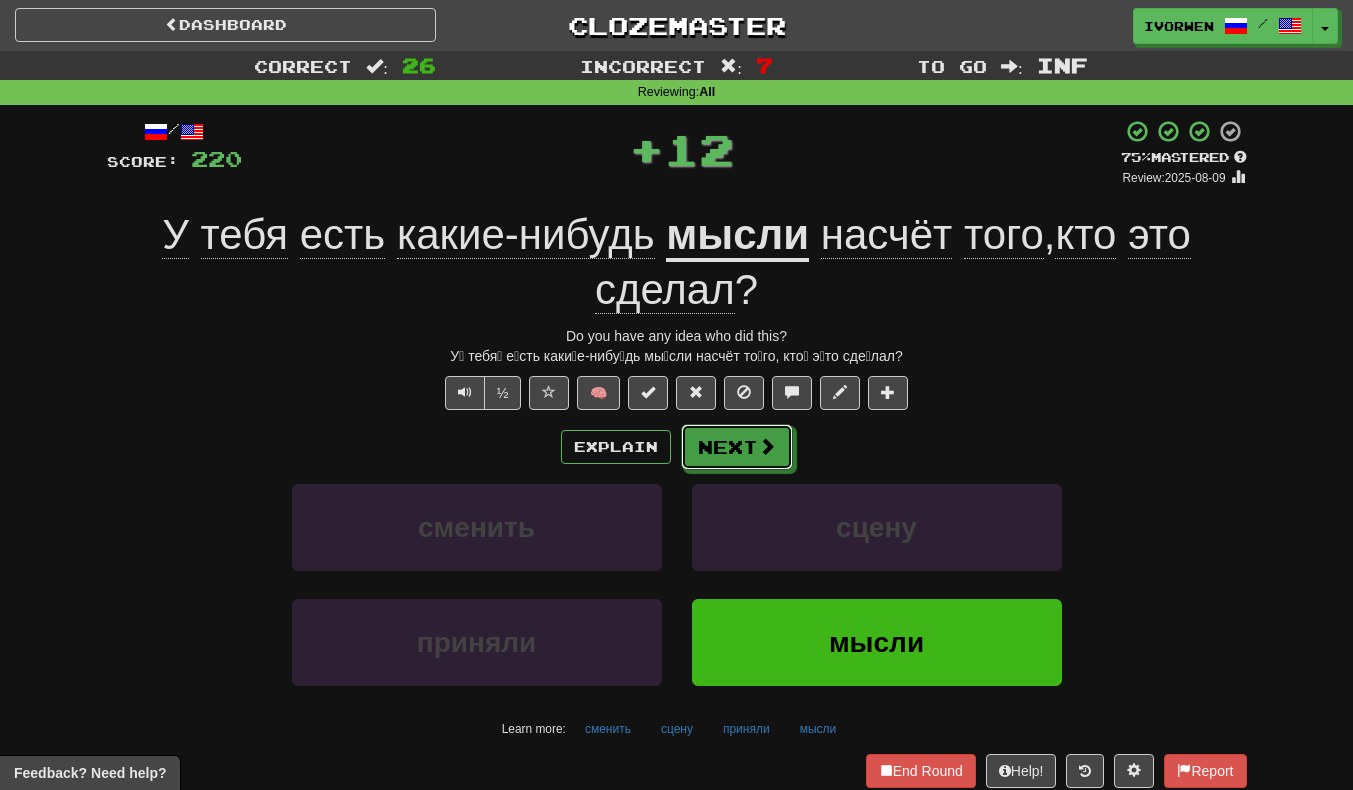 click on "Next" at bounding box center [737, 447] 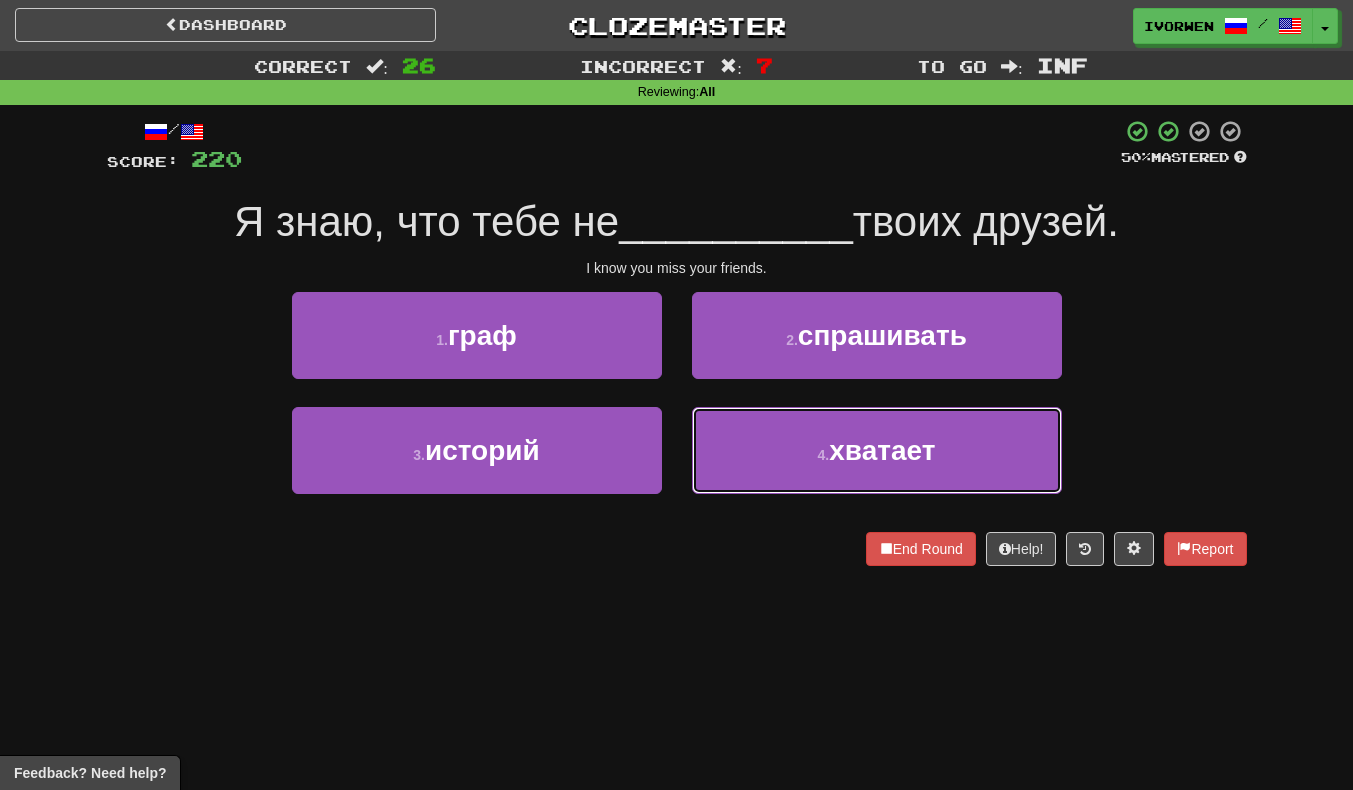 click on "хватает" at bounding box center [882, 450] 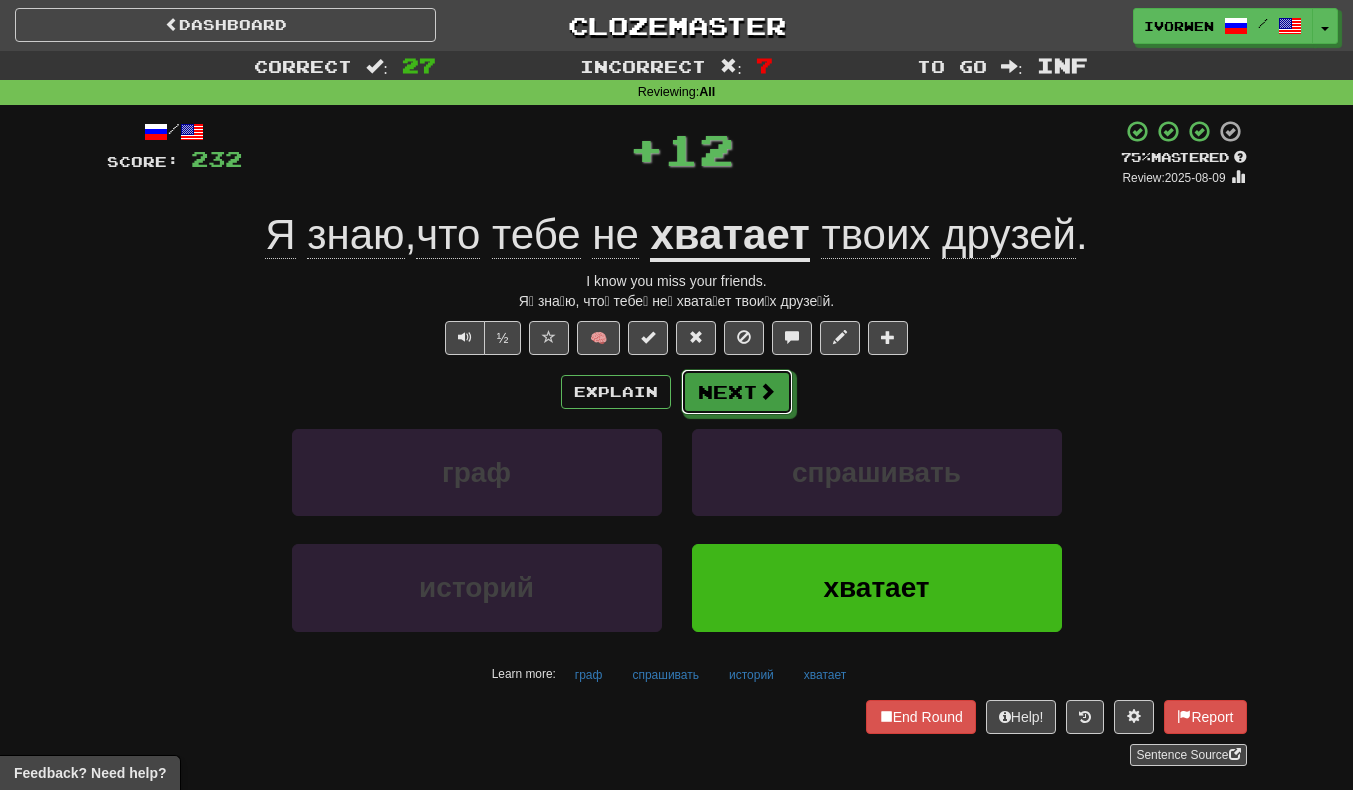 click on "Next" at bounding box center (737, 392) 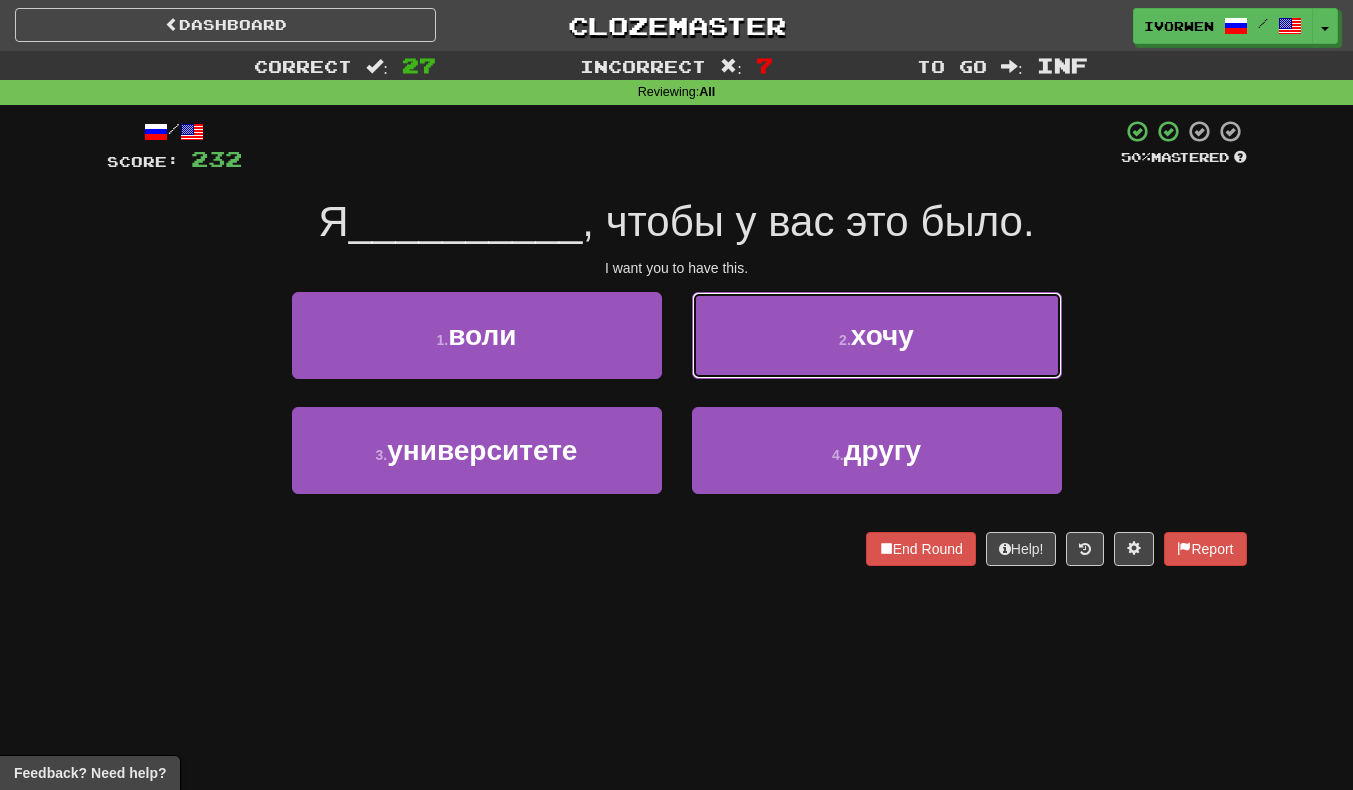 click on "2 .  хочу" at bounding box center (877, 335) 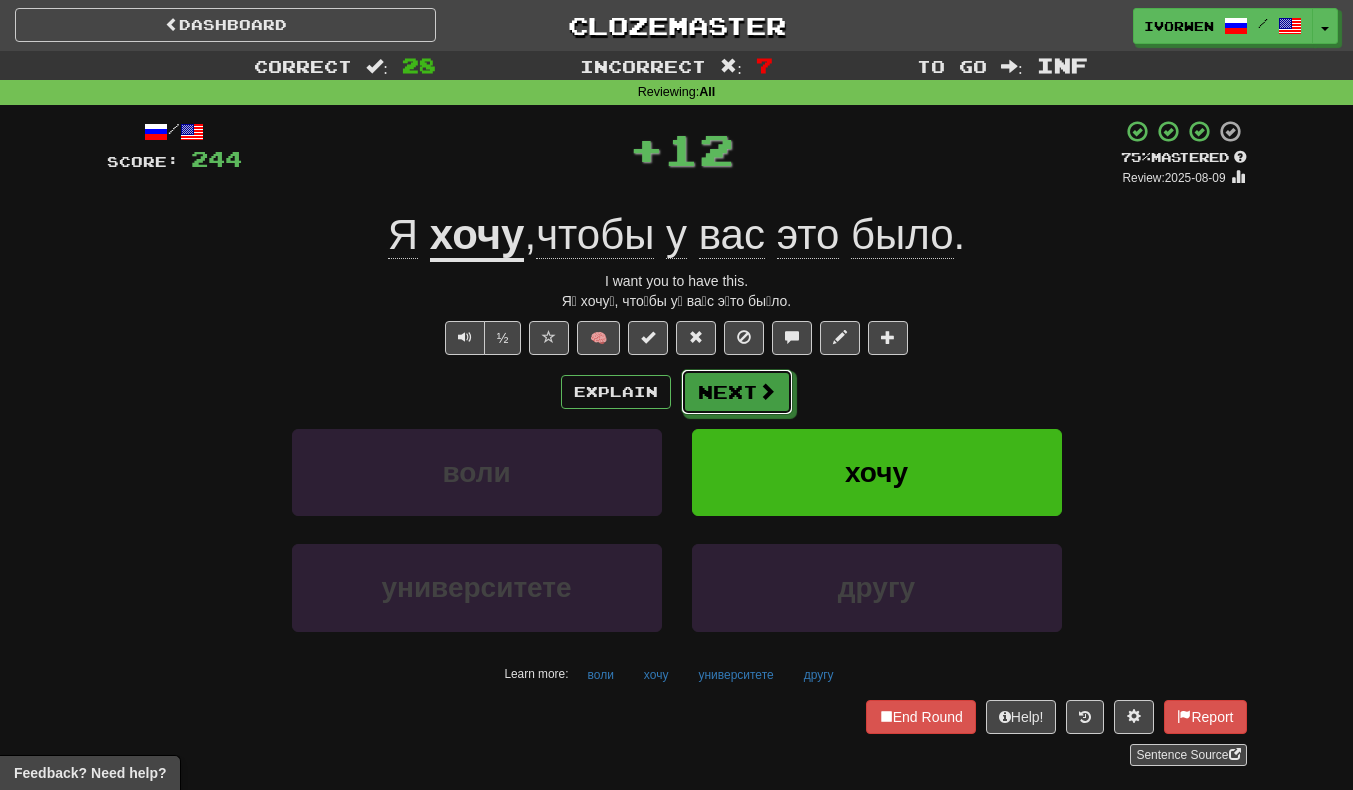 click at bounding box center (767, 391) 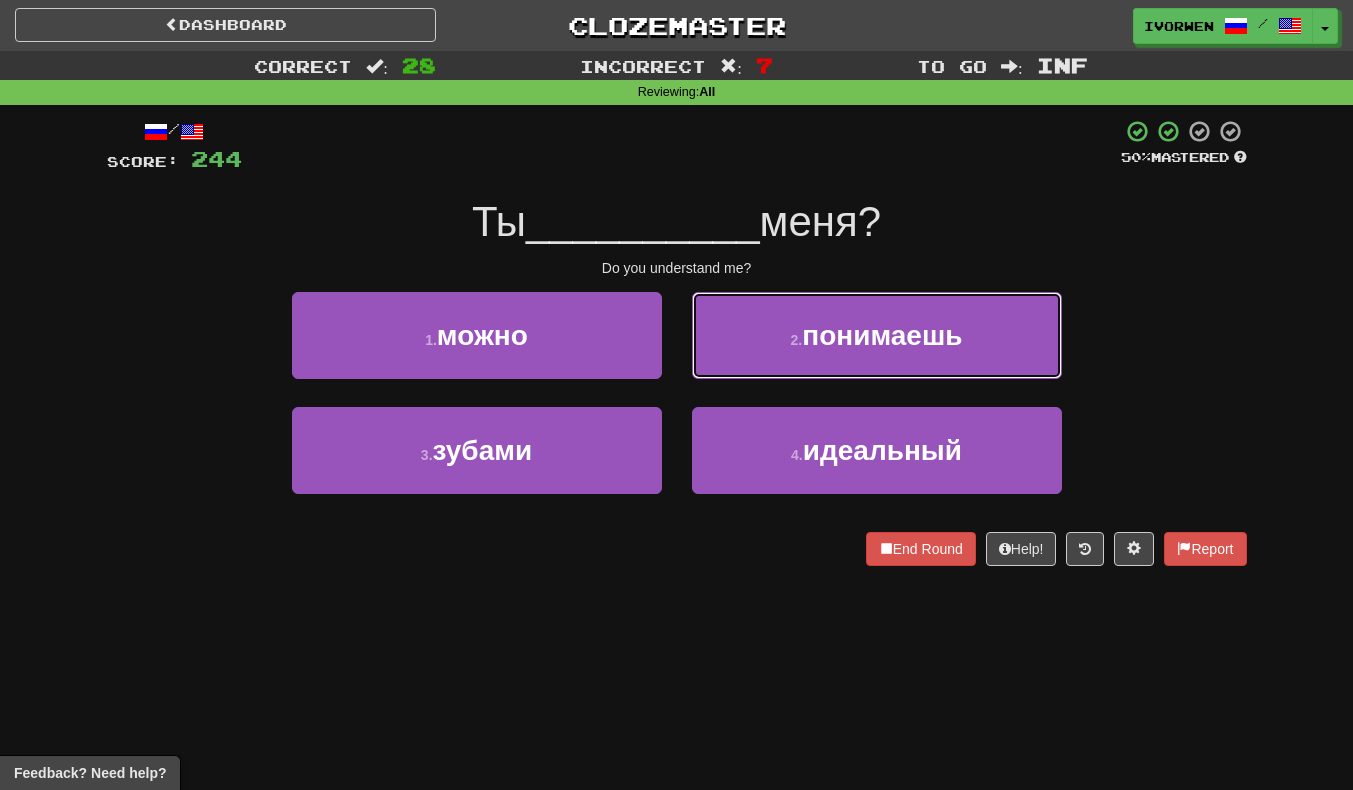 click on "2 .  понимаешь" at bounding box center (877, 335) 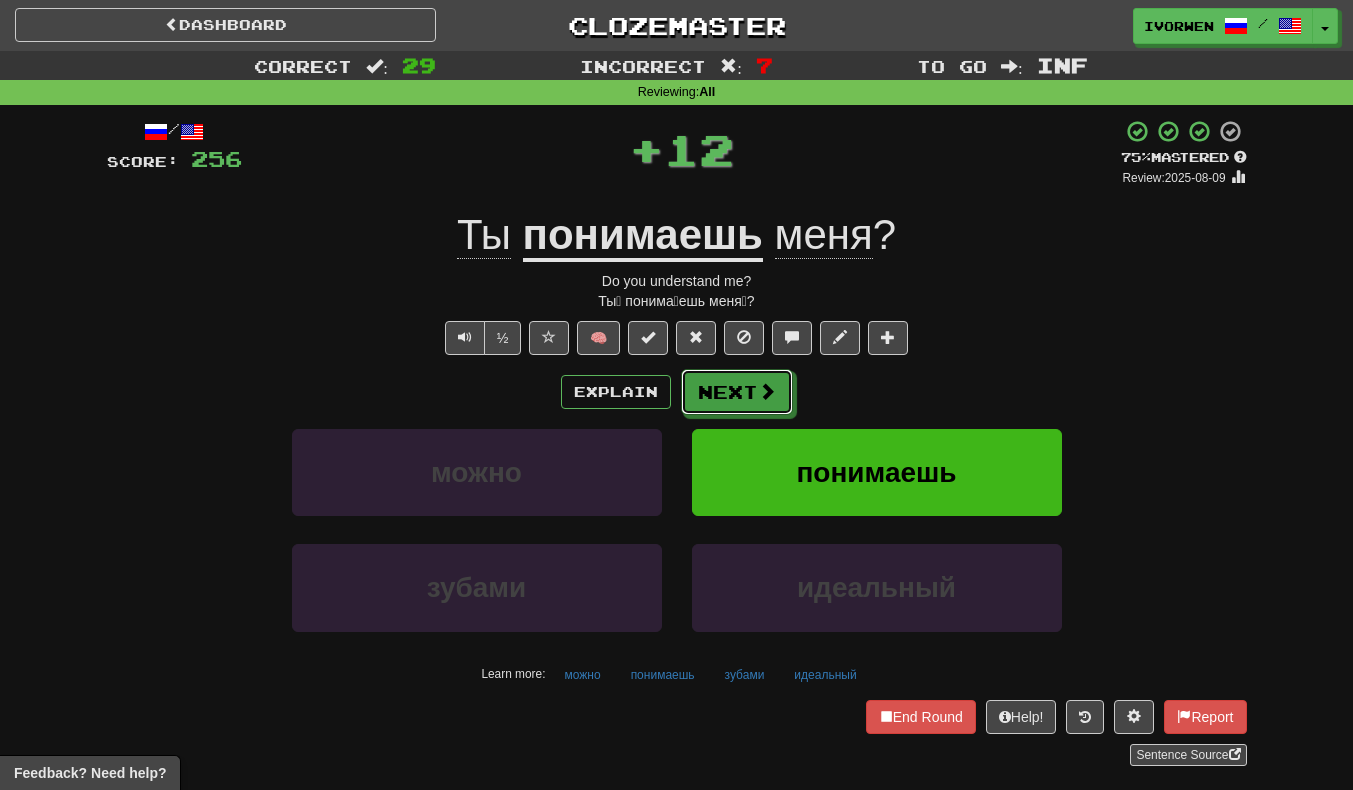 click at bounding box center (767, 391) 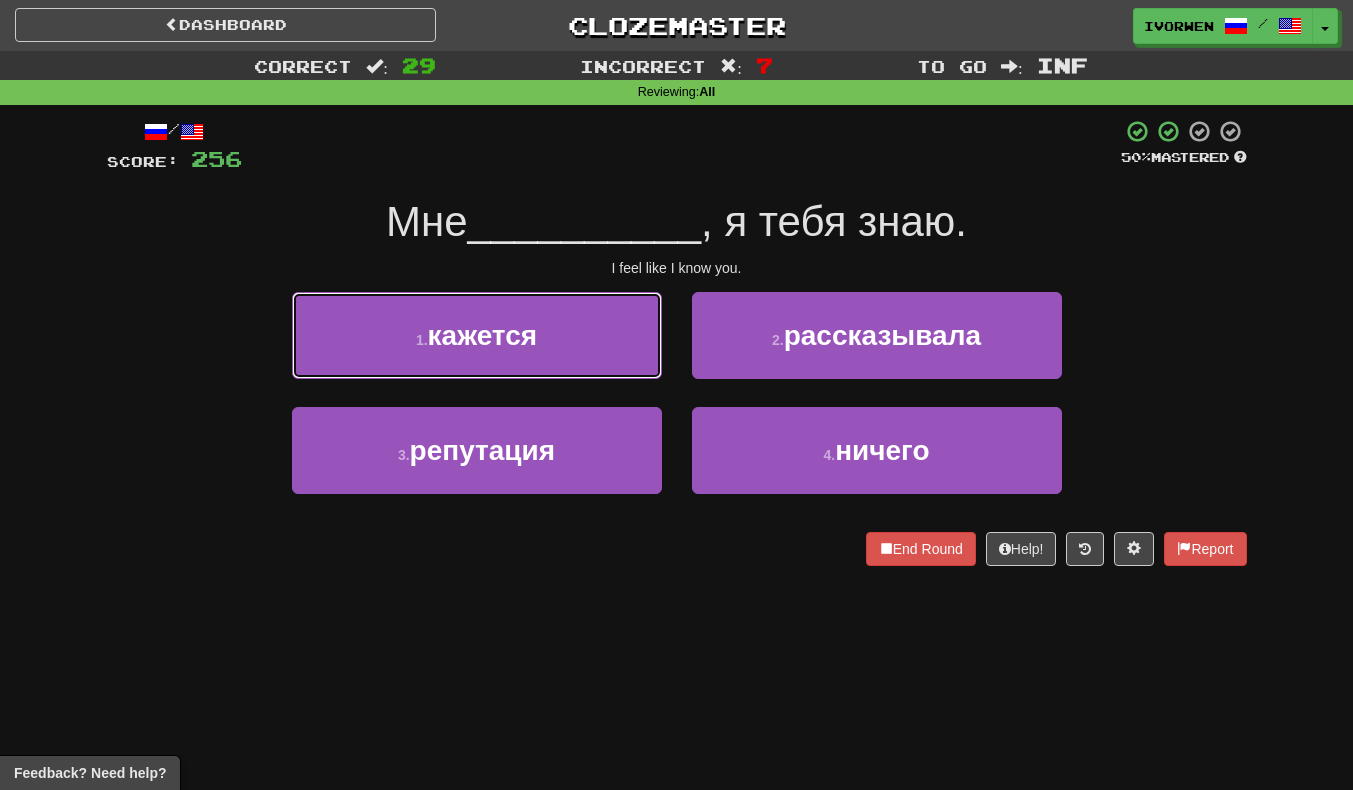 click on "1 .  кажется" at bounding box center [477, 335] 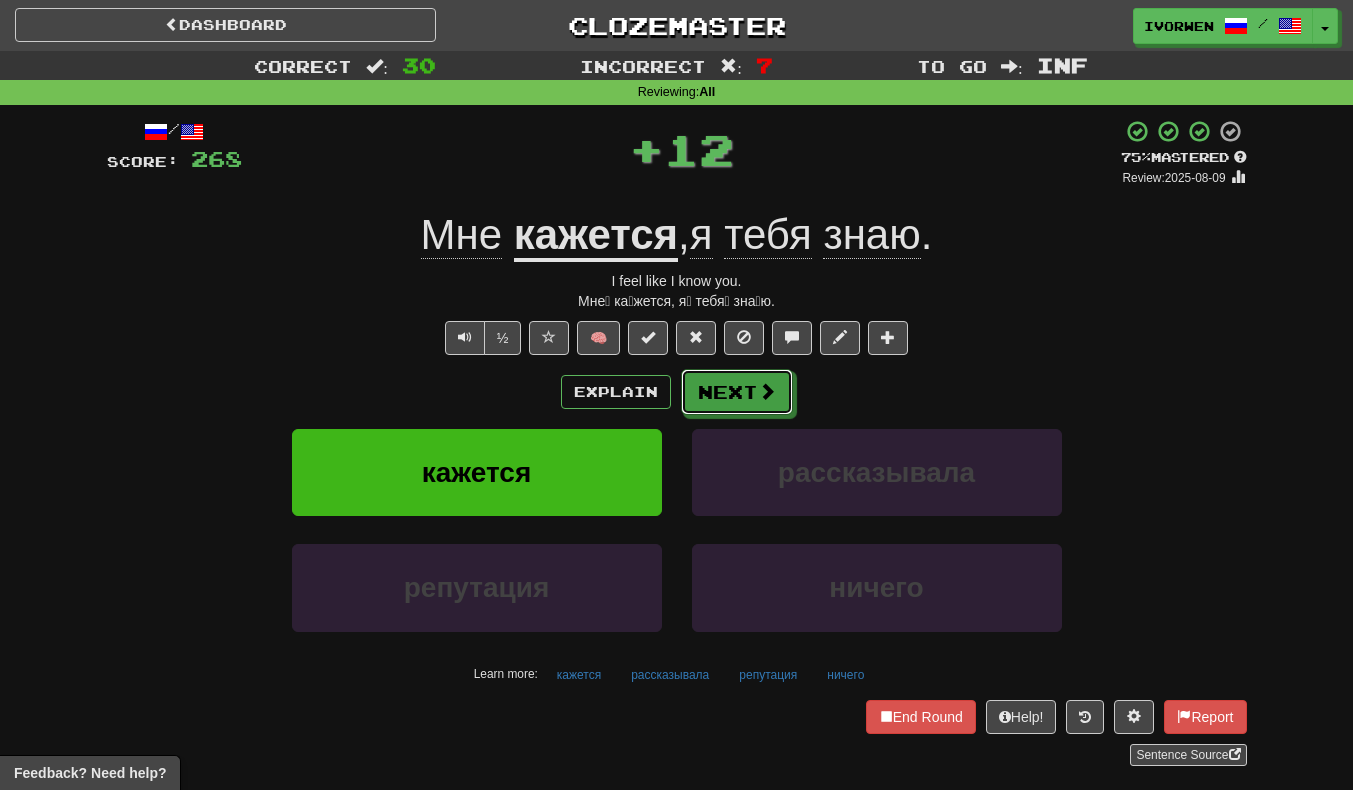 click at bounding box center [767, 391] 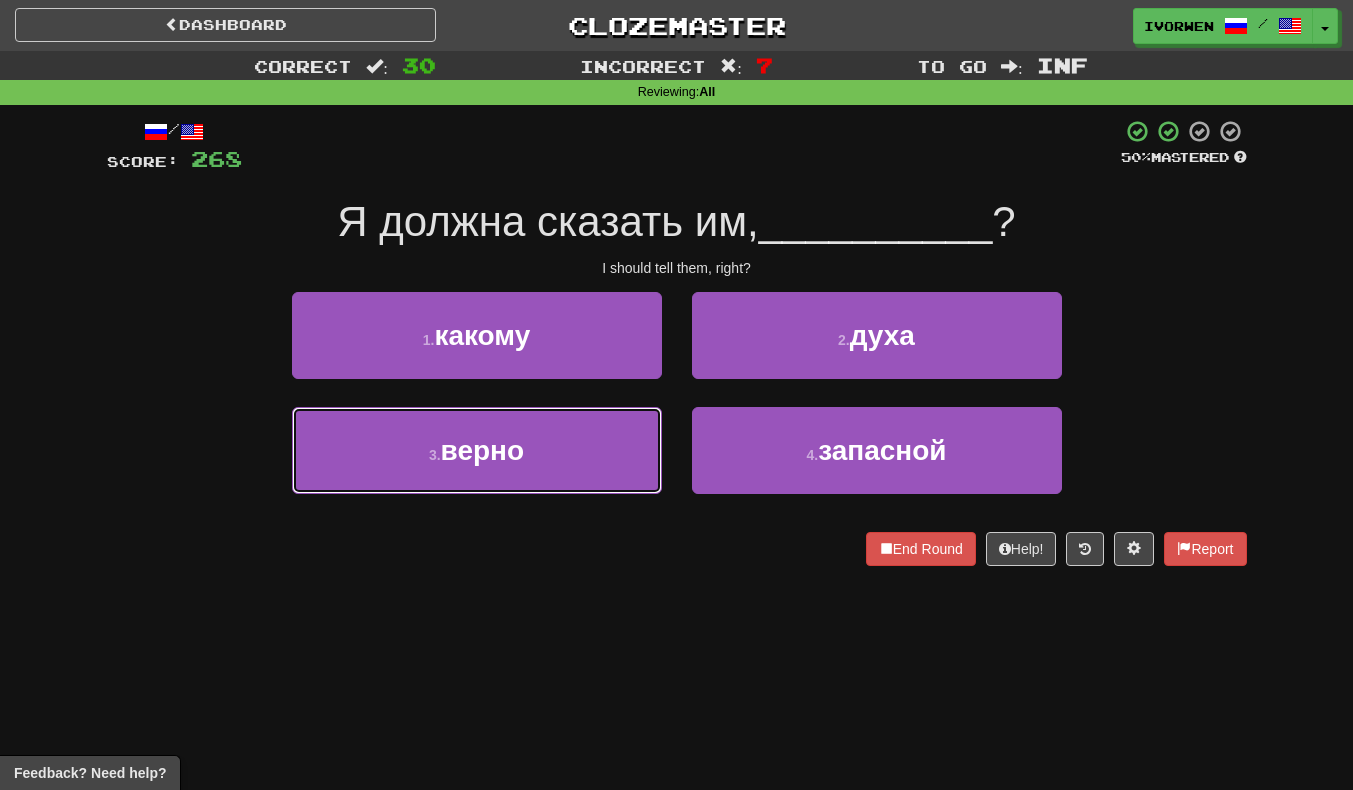 click on "3 .  верно" at bounding box center (477, 450) 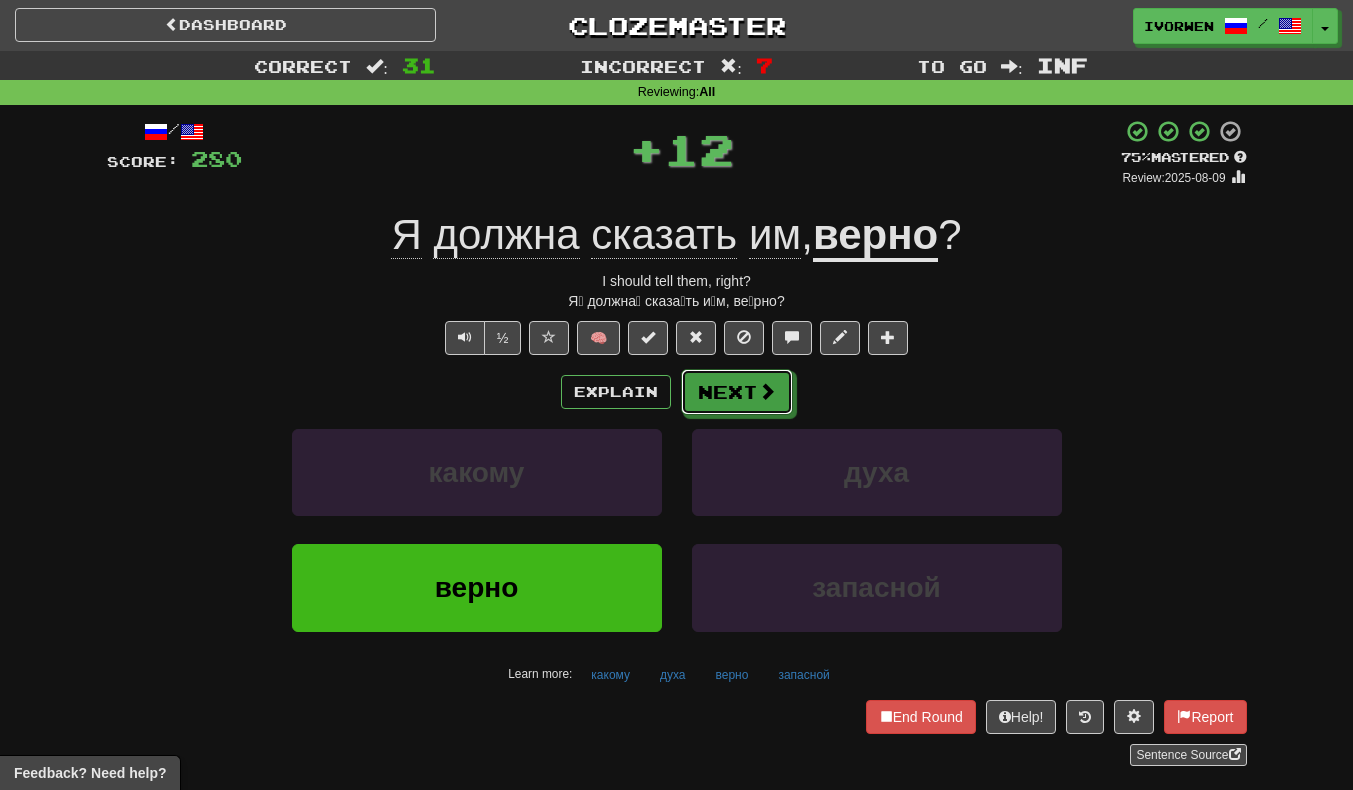 click on "Next" at bounding box center [737, 392] 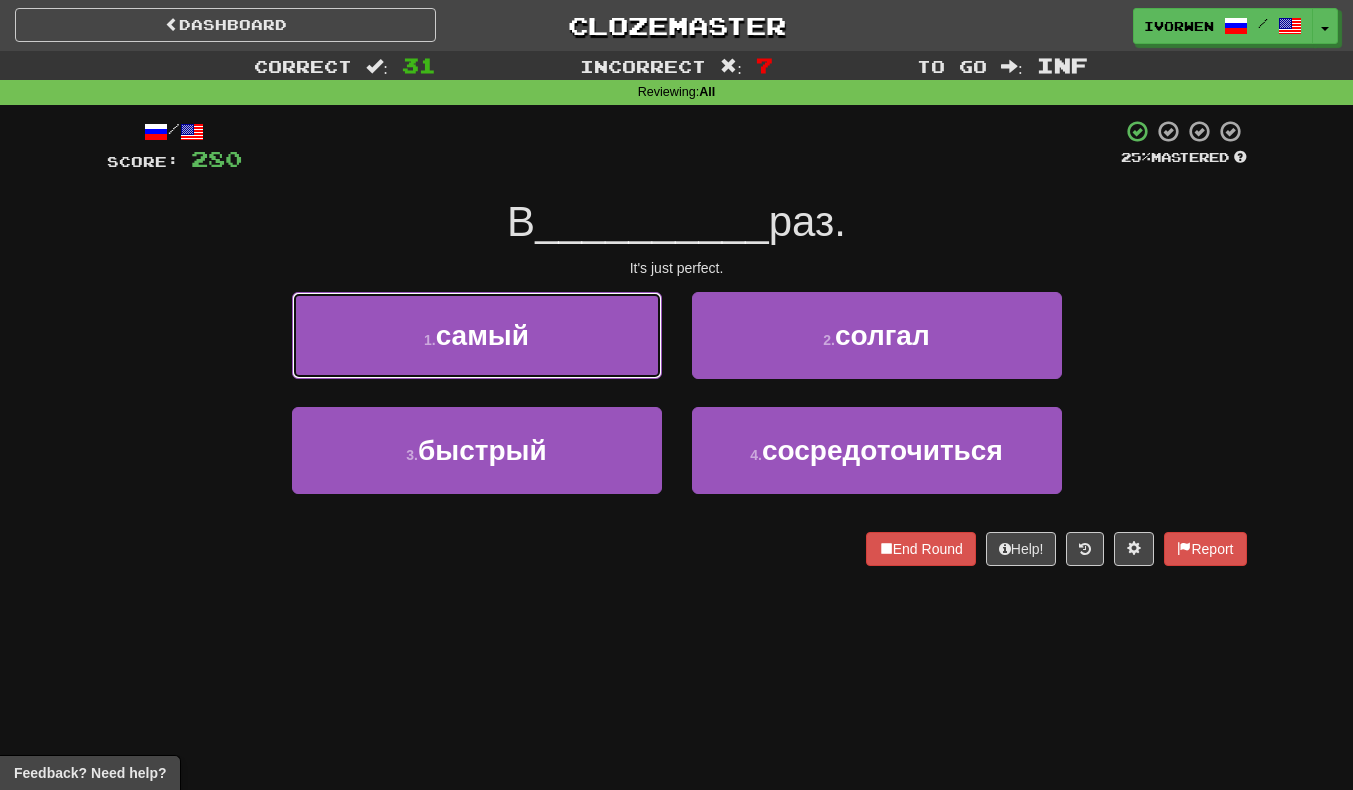 click on "1 .  самый" at bounding box center (477, 335) 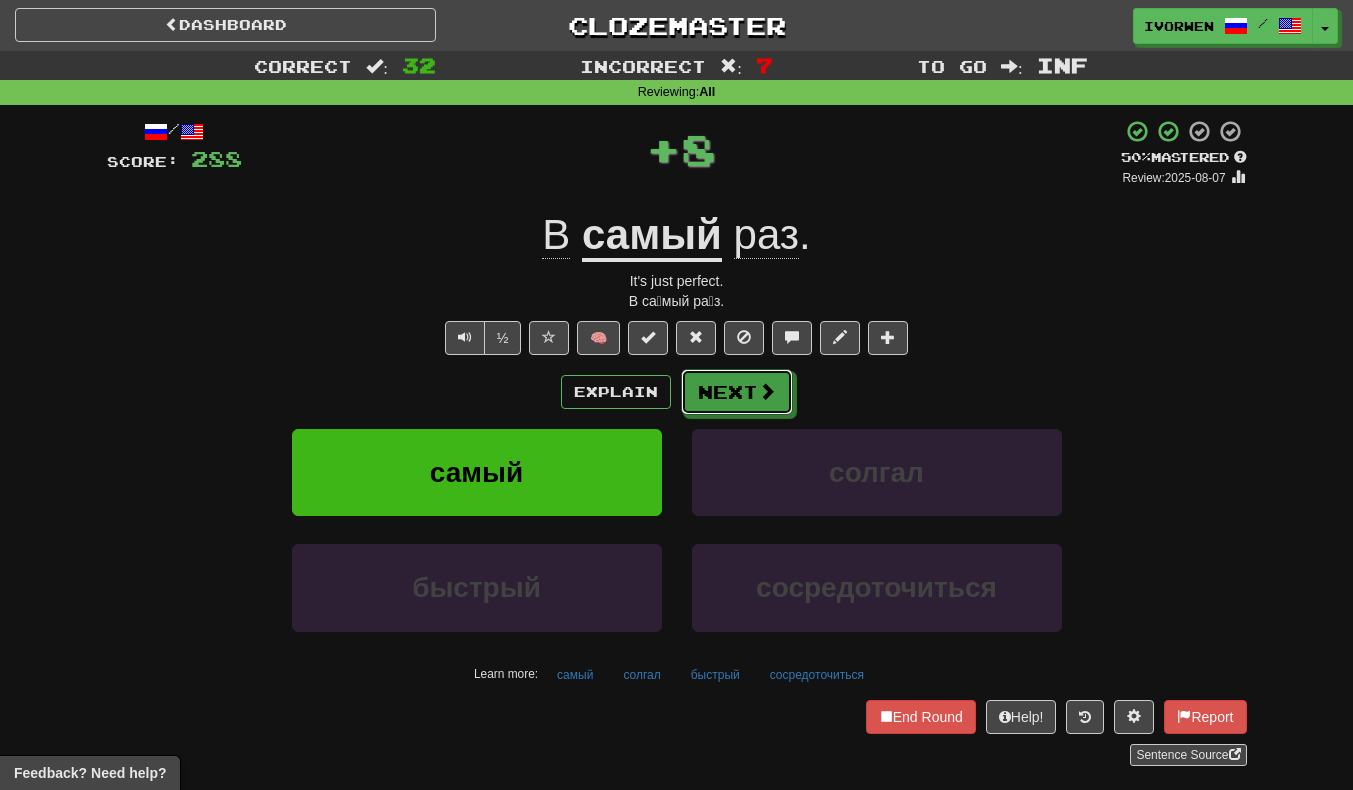 click on "Next" at bounding box center (737, 392) 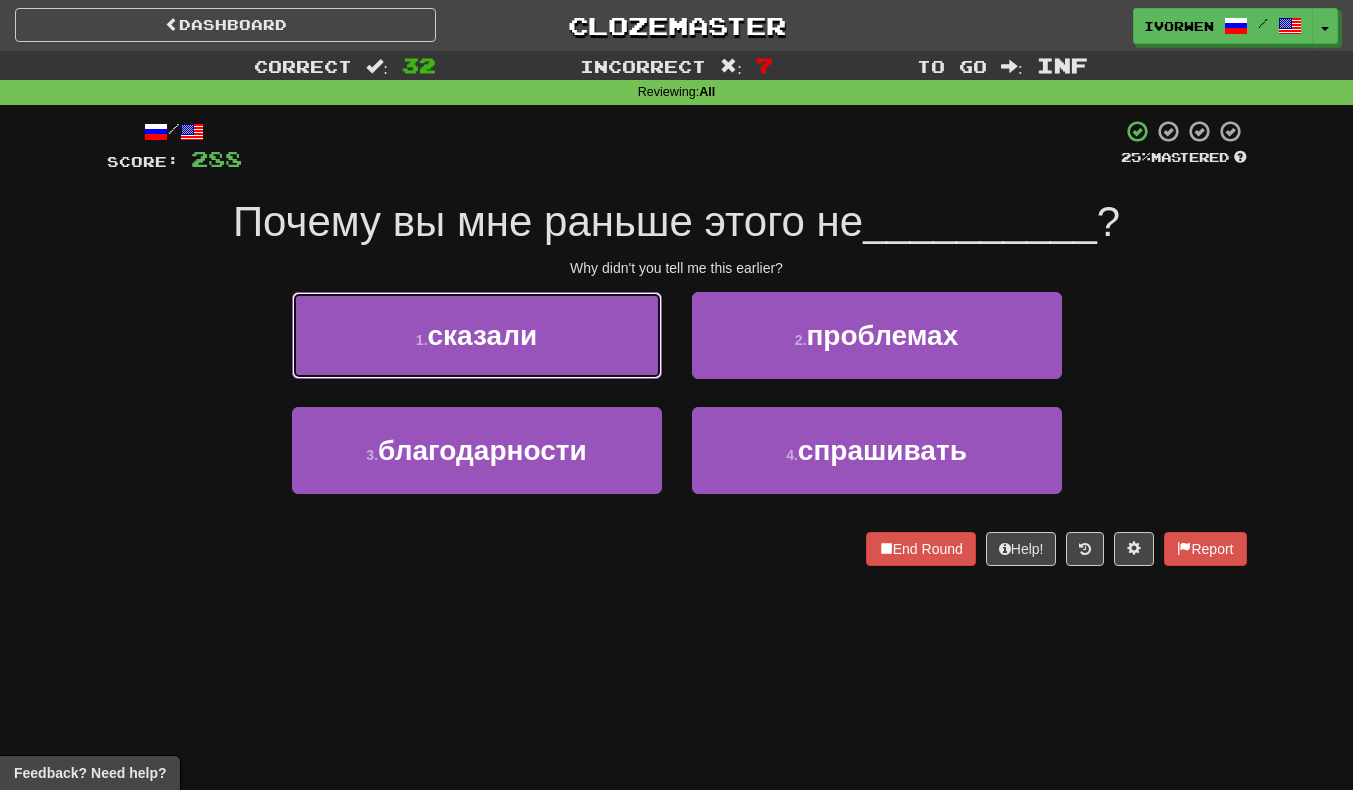 click on "1 .  сказали" at bounding box center [477, 335] 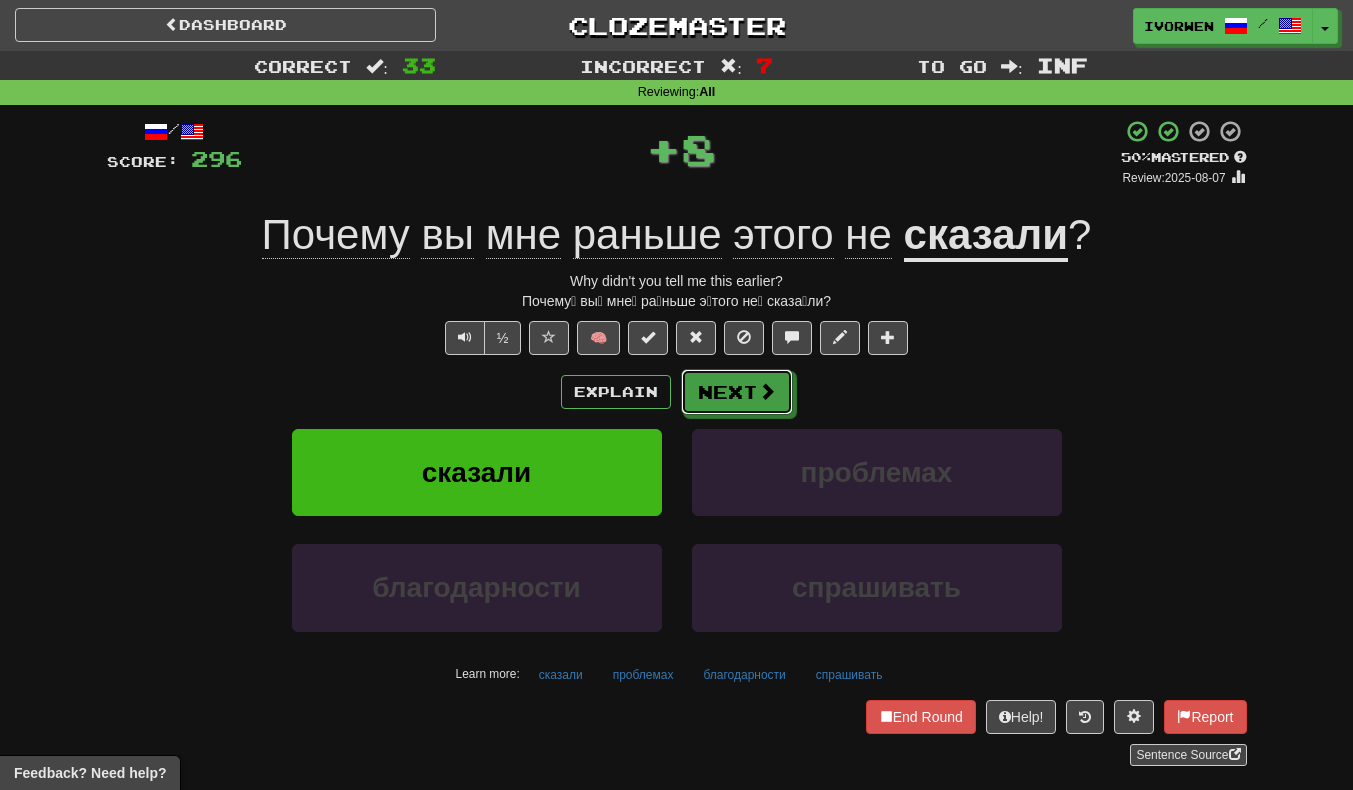 click at bounding box center (767, 391) 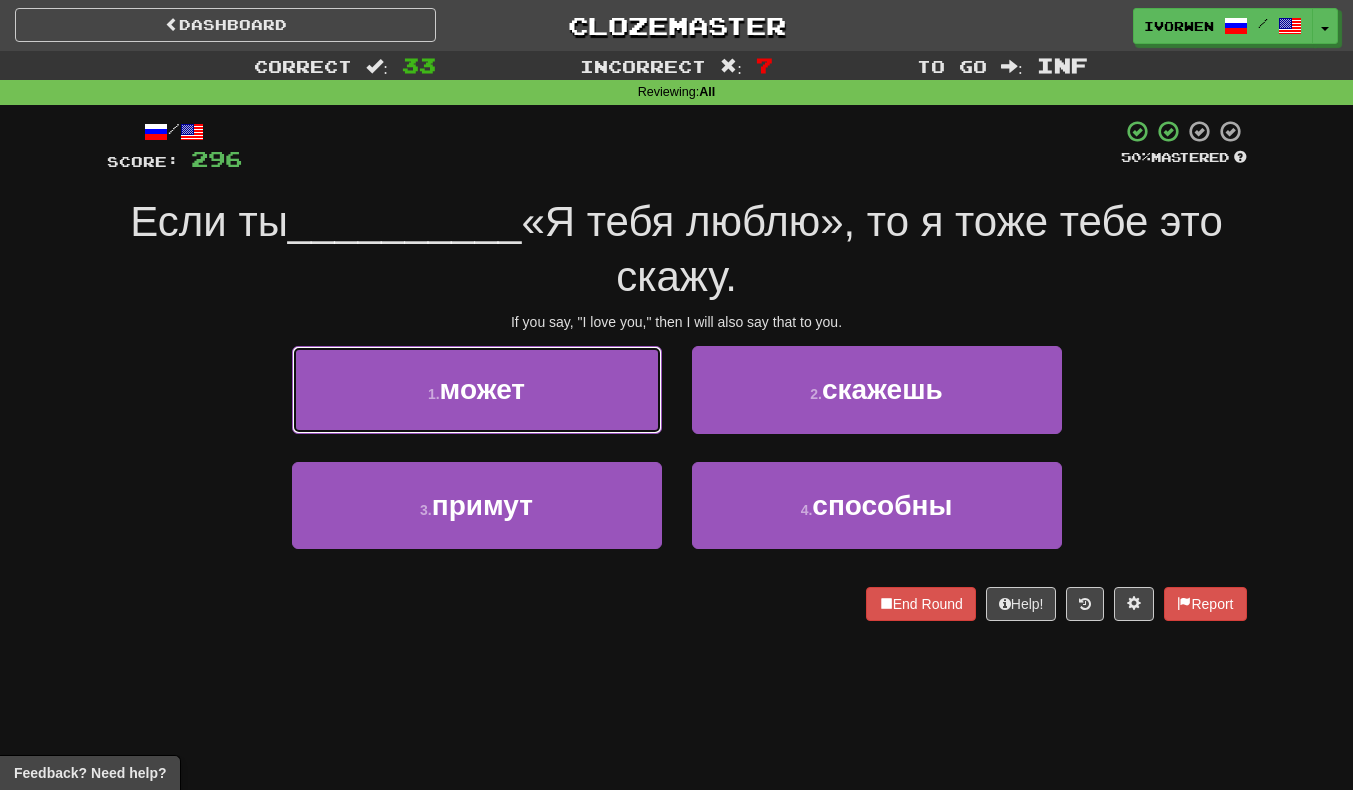 click on "1 .  может" at bounding box center [477, 389] 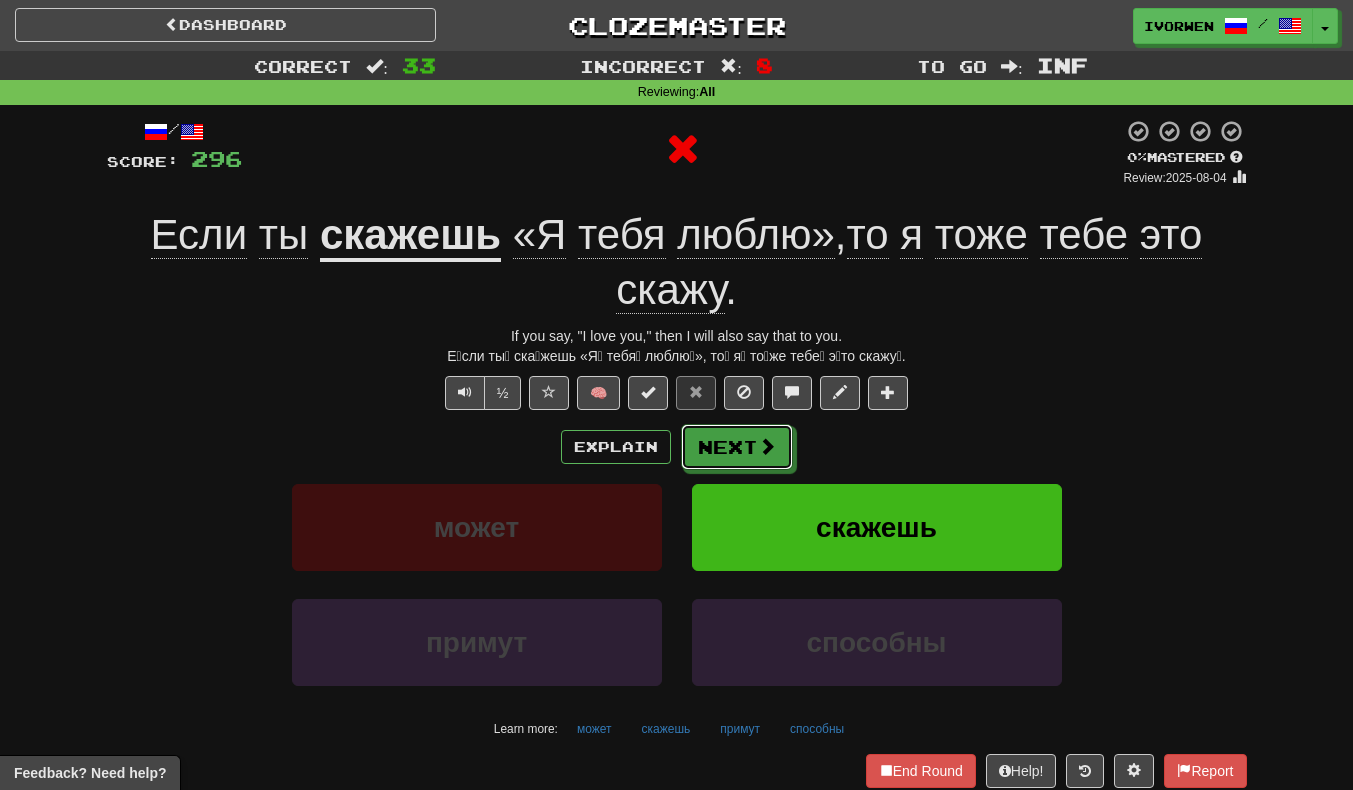 click on "Next" at bounding box center [737, 447] 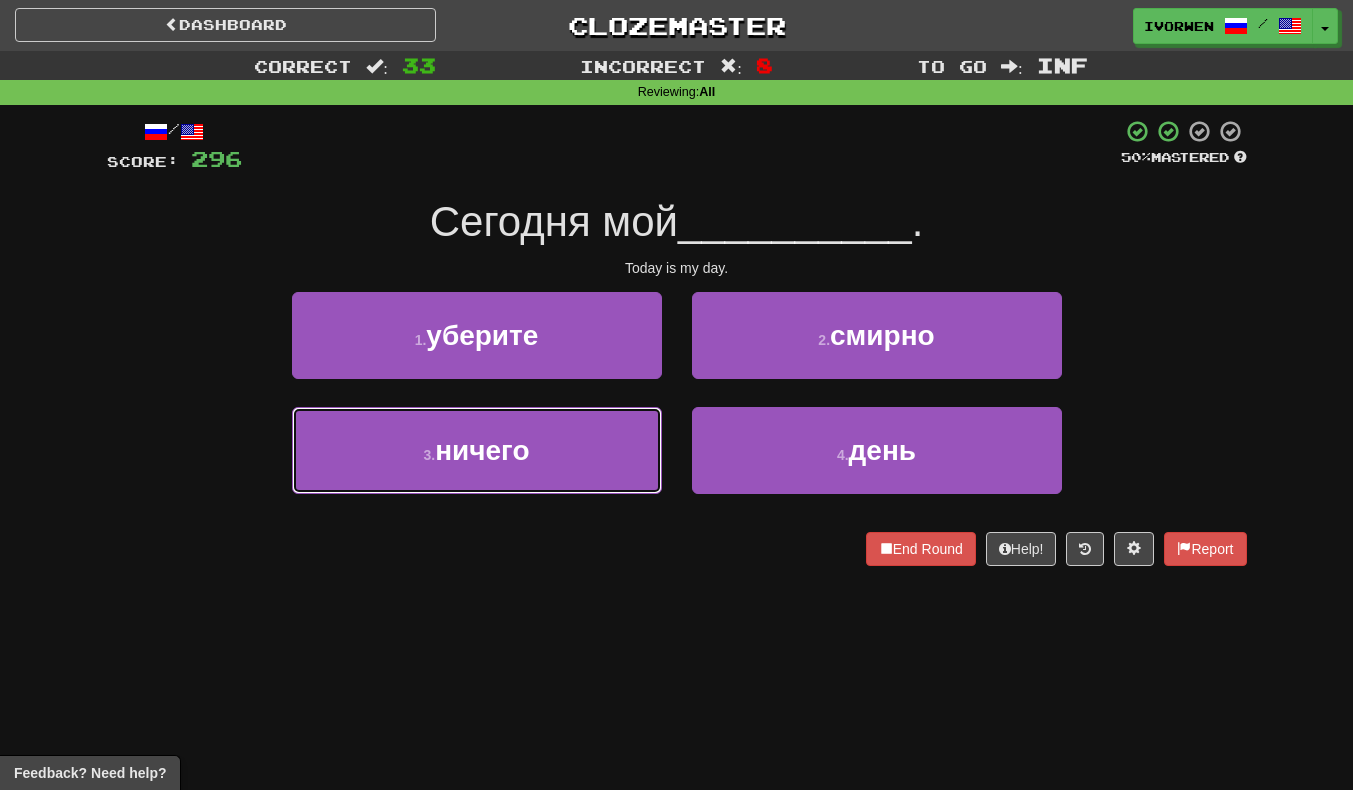 click on "3 .  ничего" at bounding box center (477, 450) 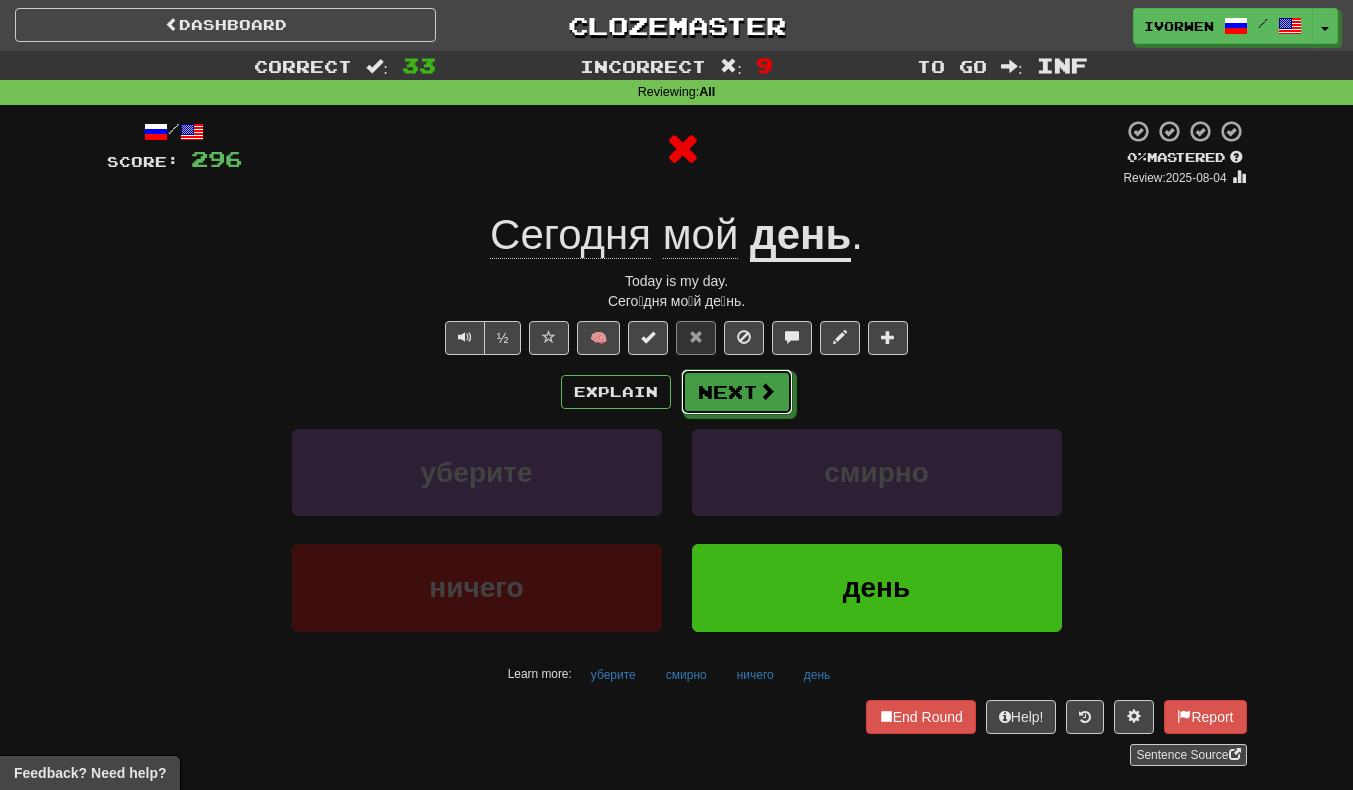 click on "Next" at bounding box center (737, 392) 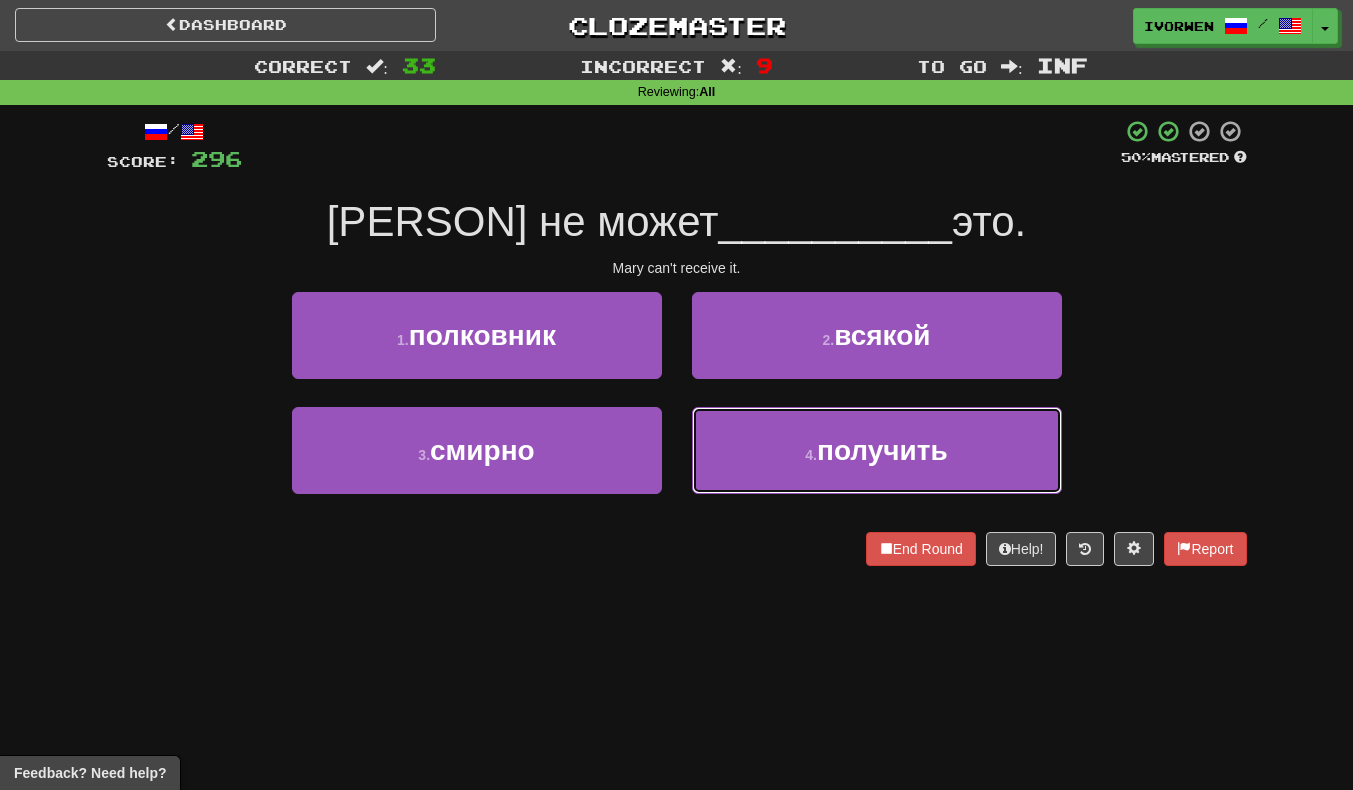 click on "получить" at bounding box center (882, 450) 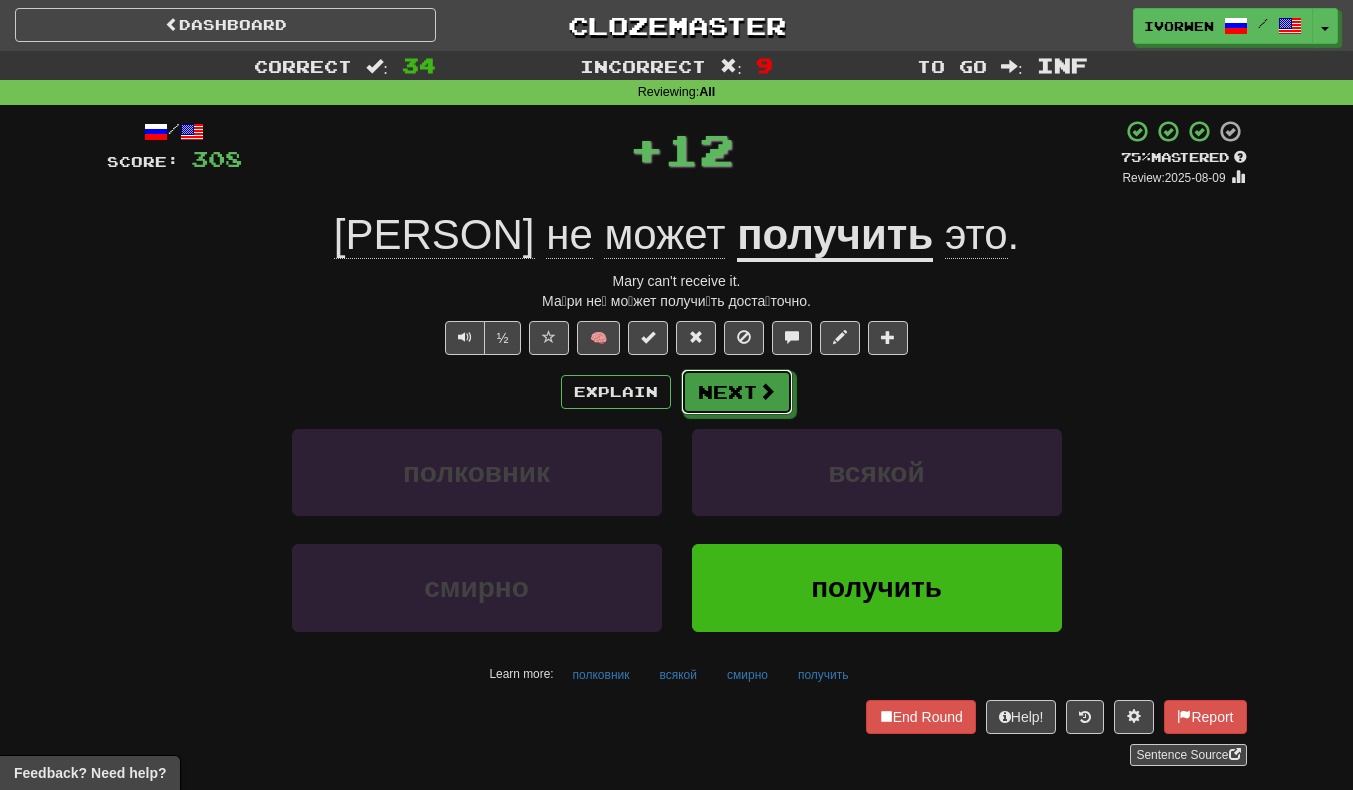 click at bounding box center (767, 391) 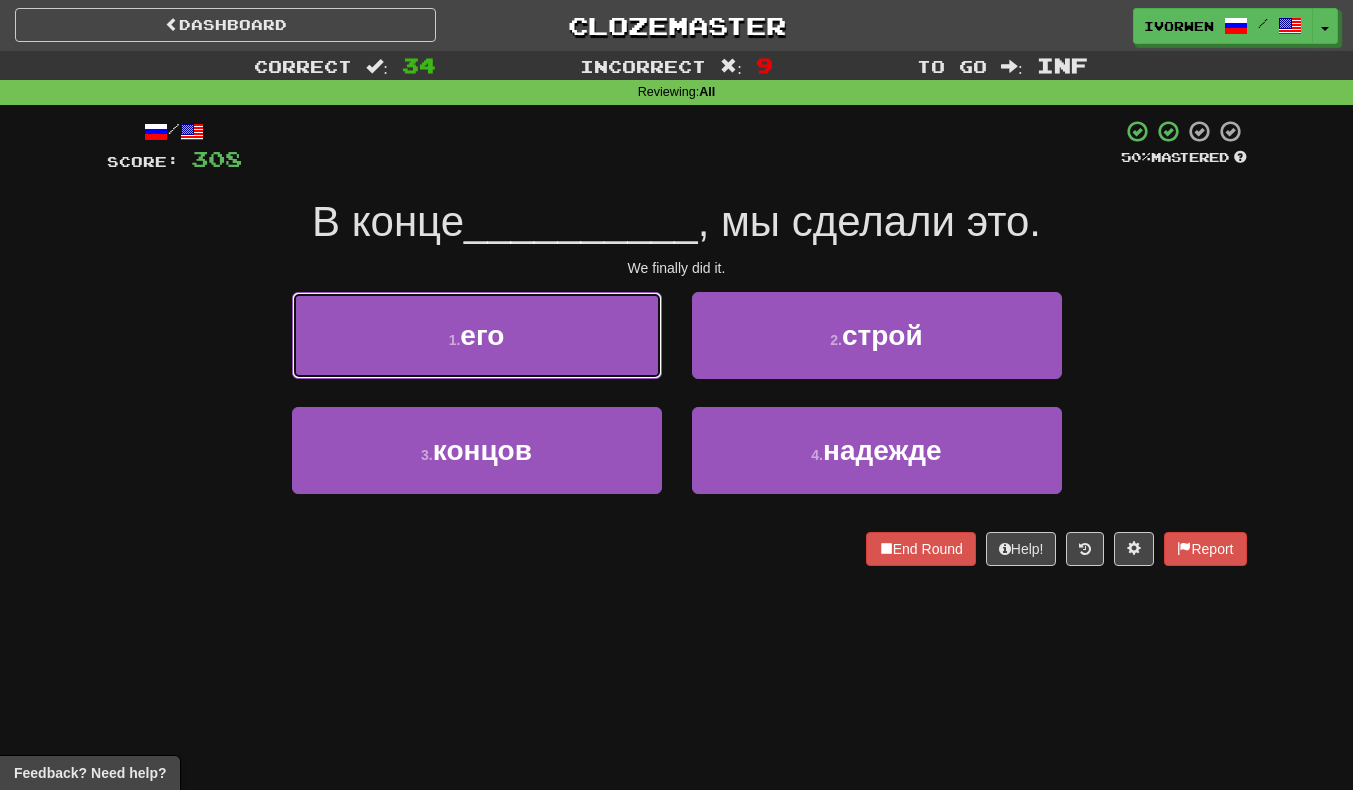 click on "1 .  его" at bounding box center (477, 335) 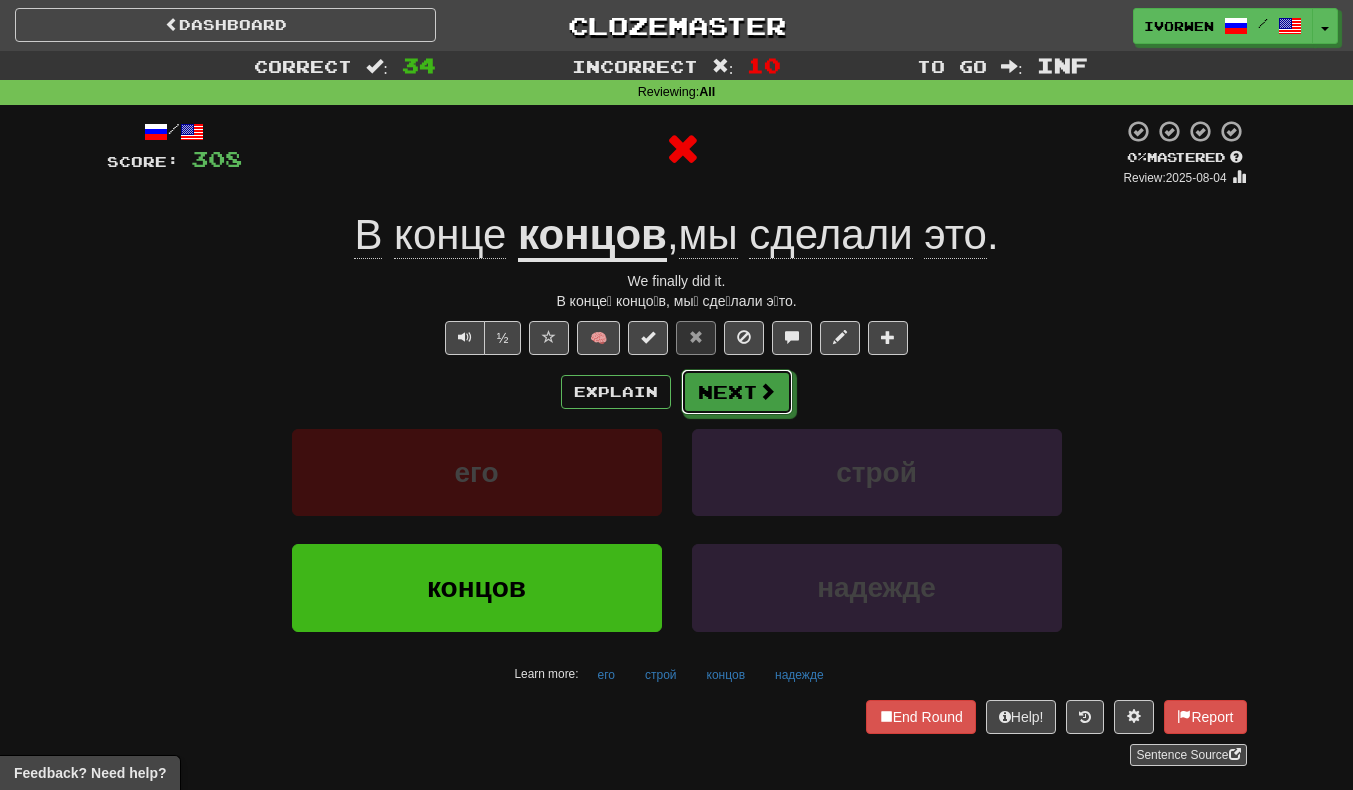 click at bounding box center [767, 391] 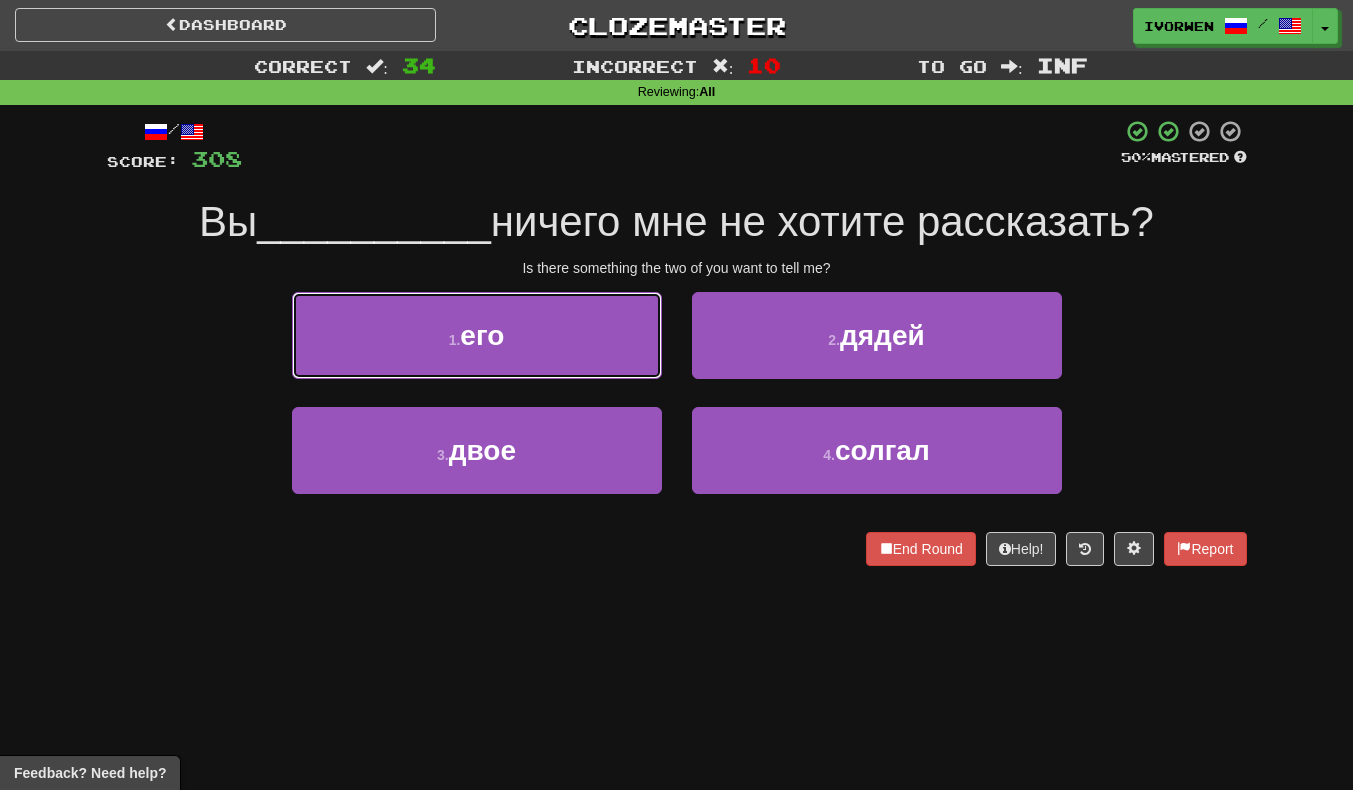 click on "1 .  его" at bounding box center (477, 335) 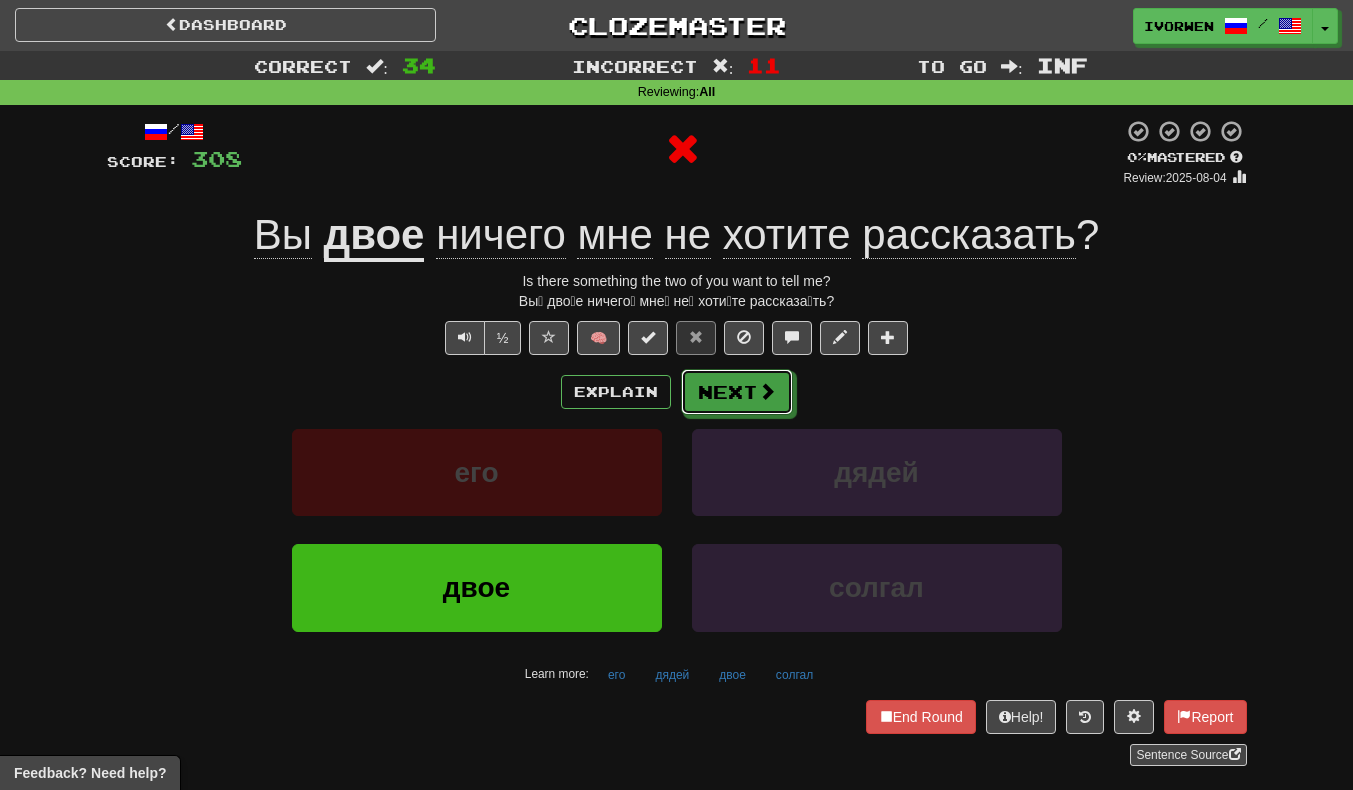 click at bounding box center (767, 391) 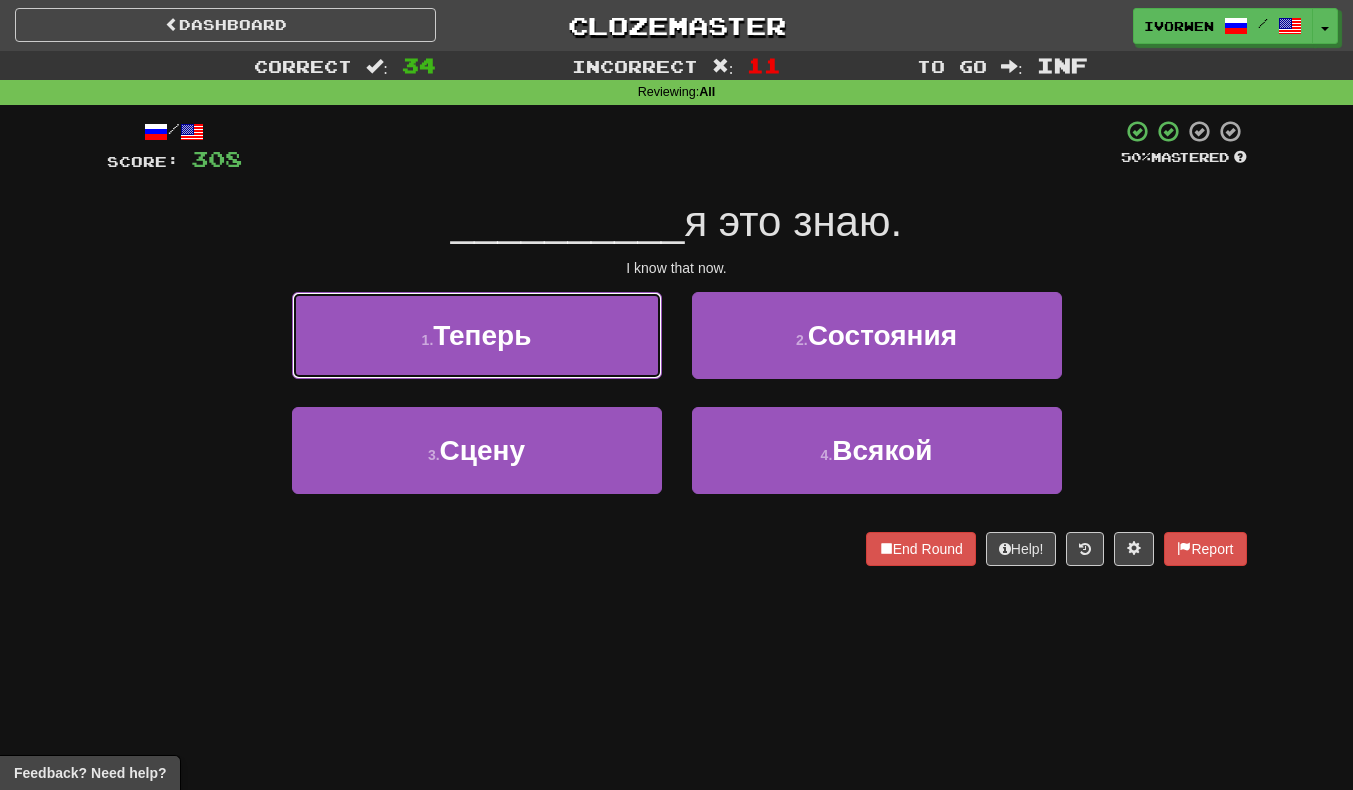 click on "1 .  Теперь" at bounding box center (477, 335) 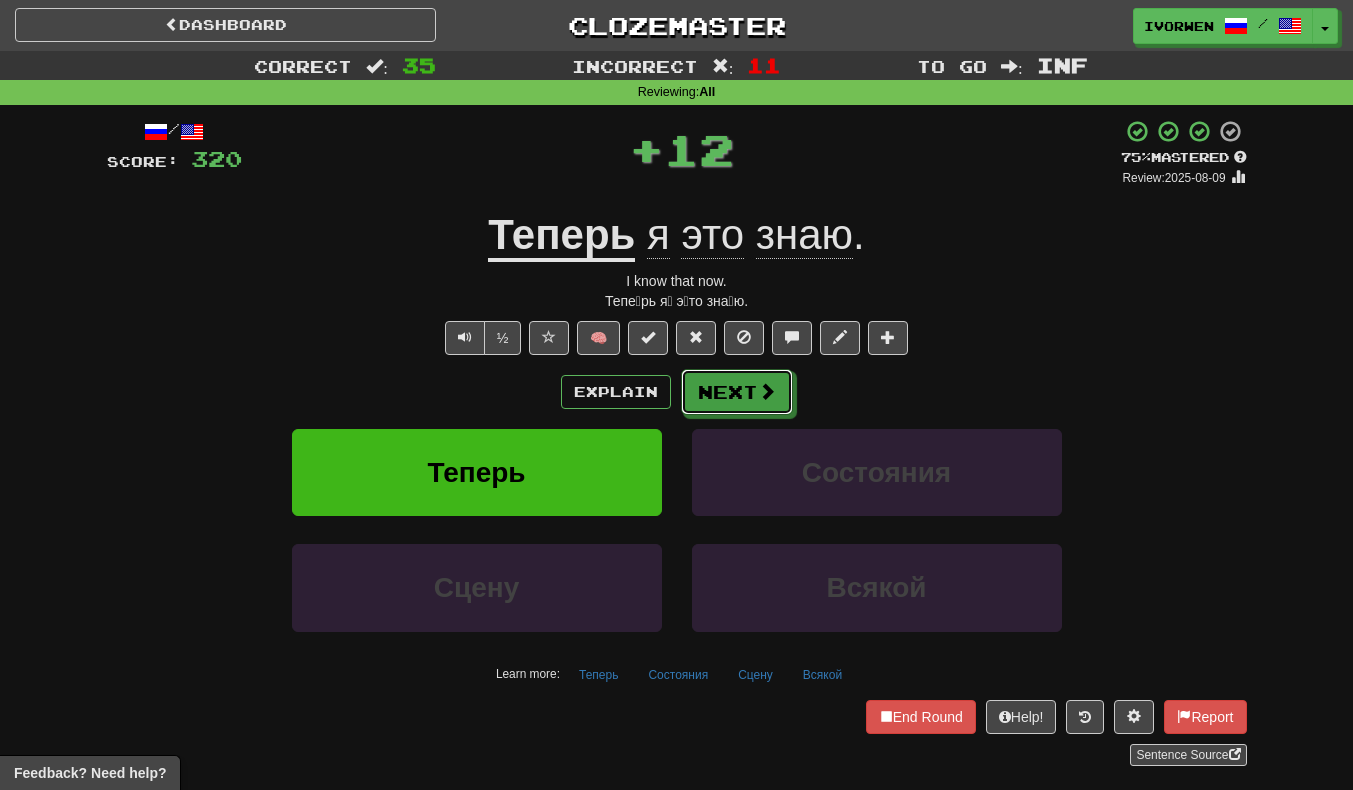 click on "Next" at bounding box center [737, 392] 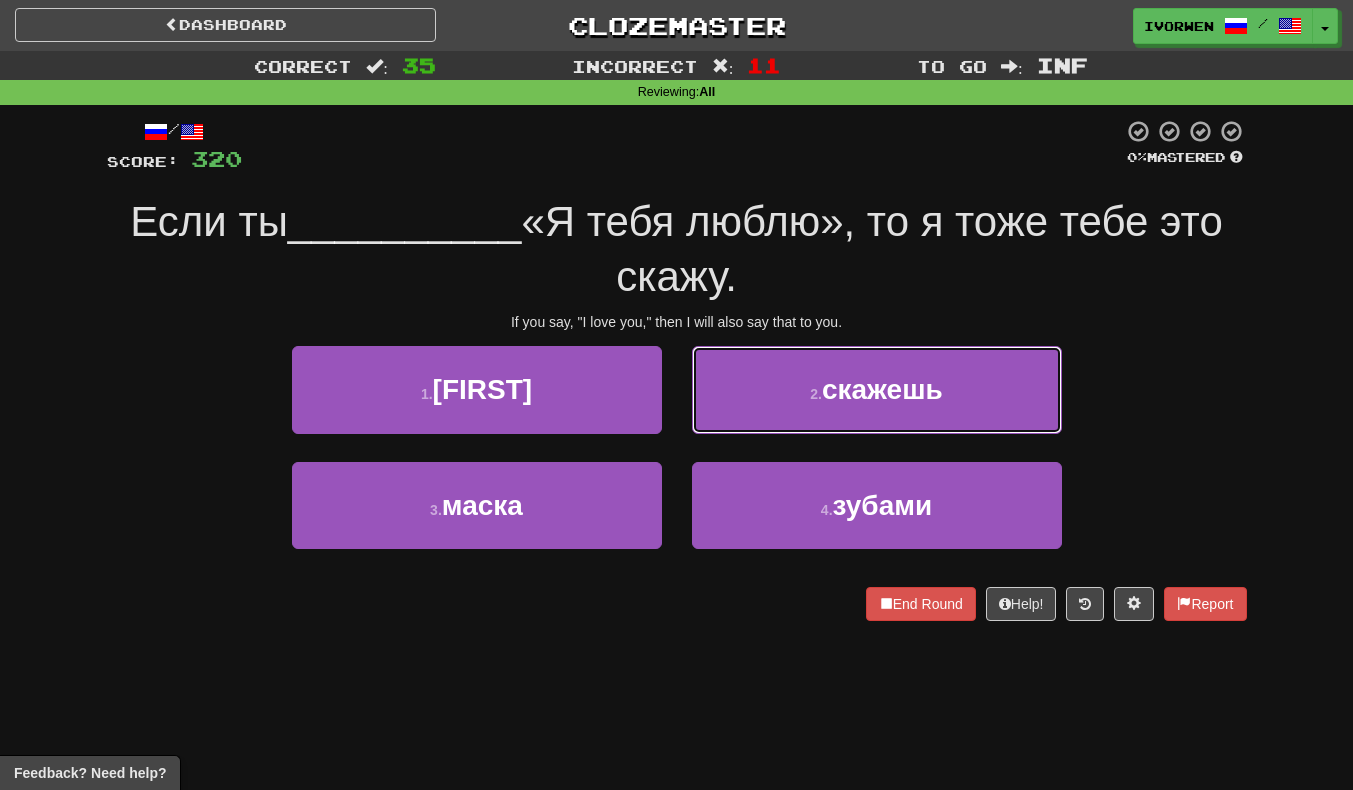 click on "скажешь" at bounding box center [882, 389] 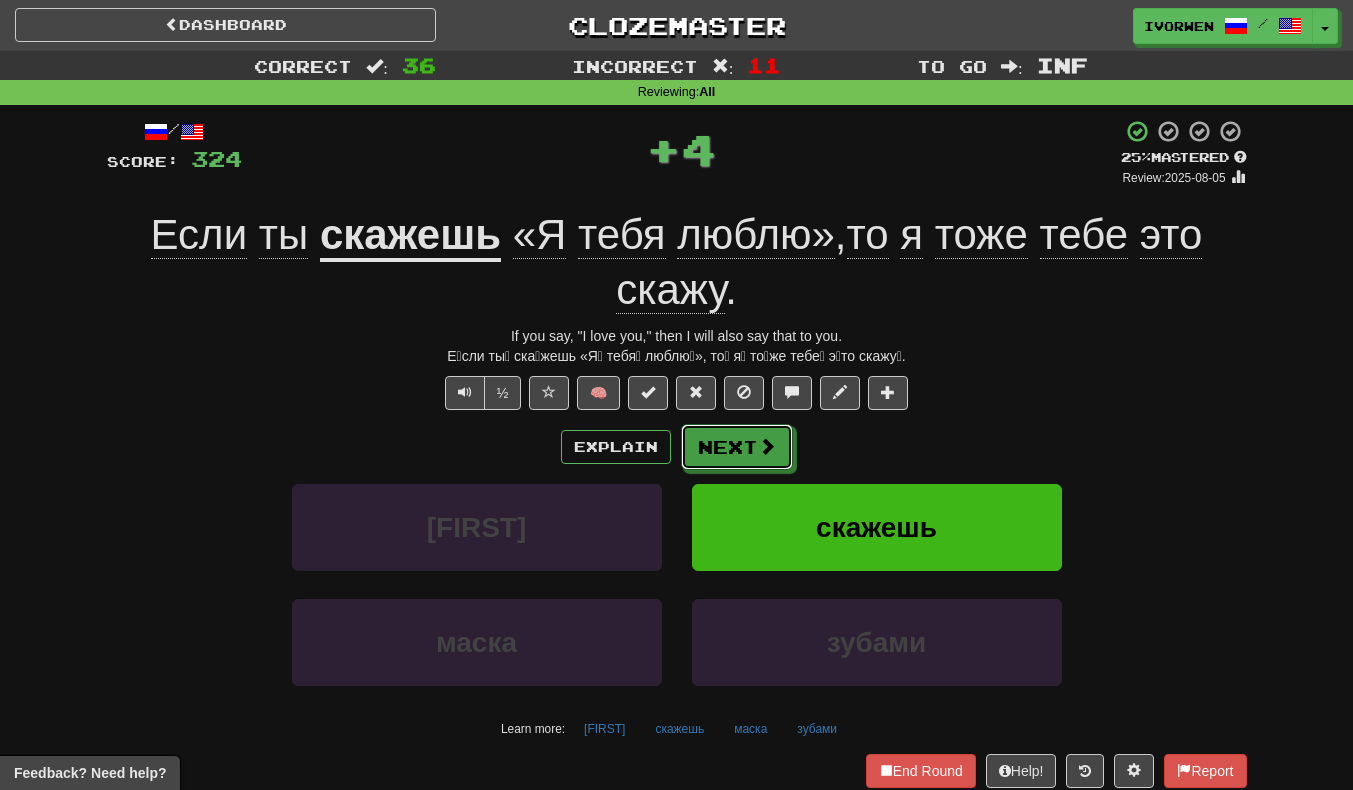click on "Next" at bounding box center (737, 447) 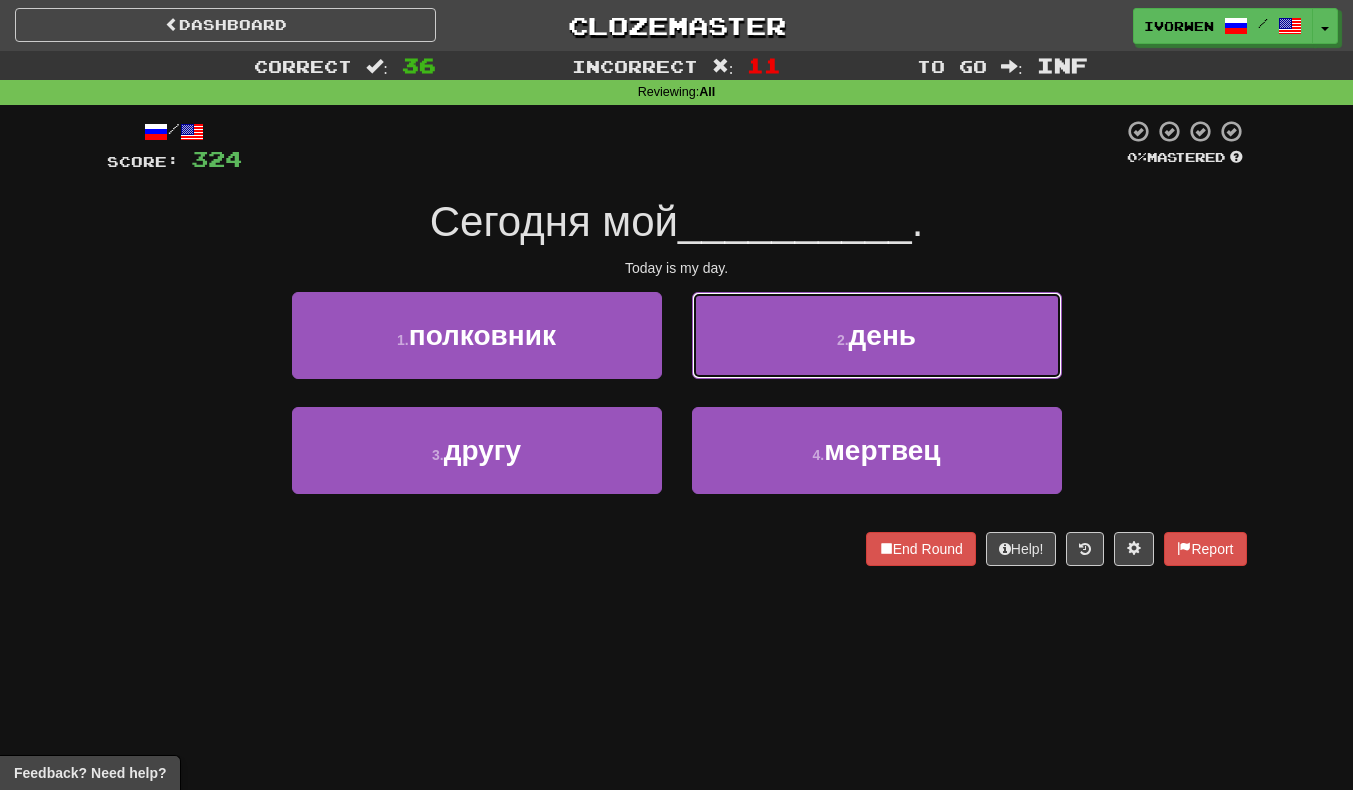 click on "2 .  день" at bounding box center (877, 335) 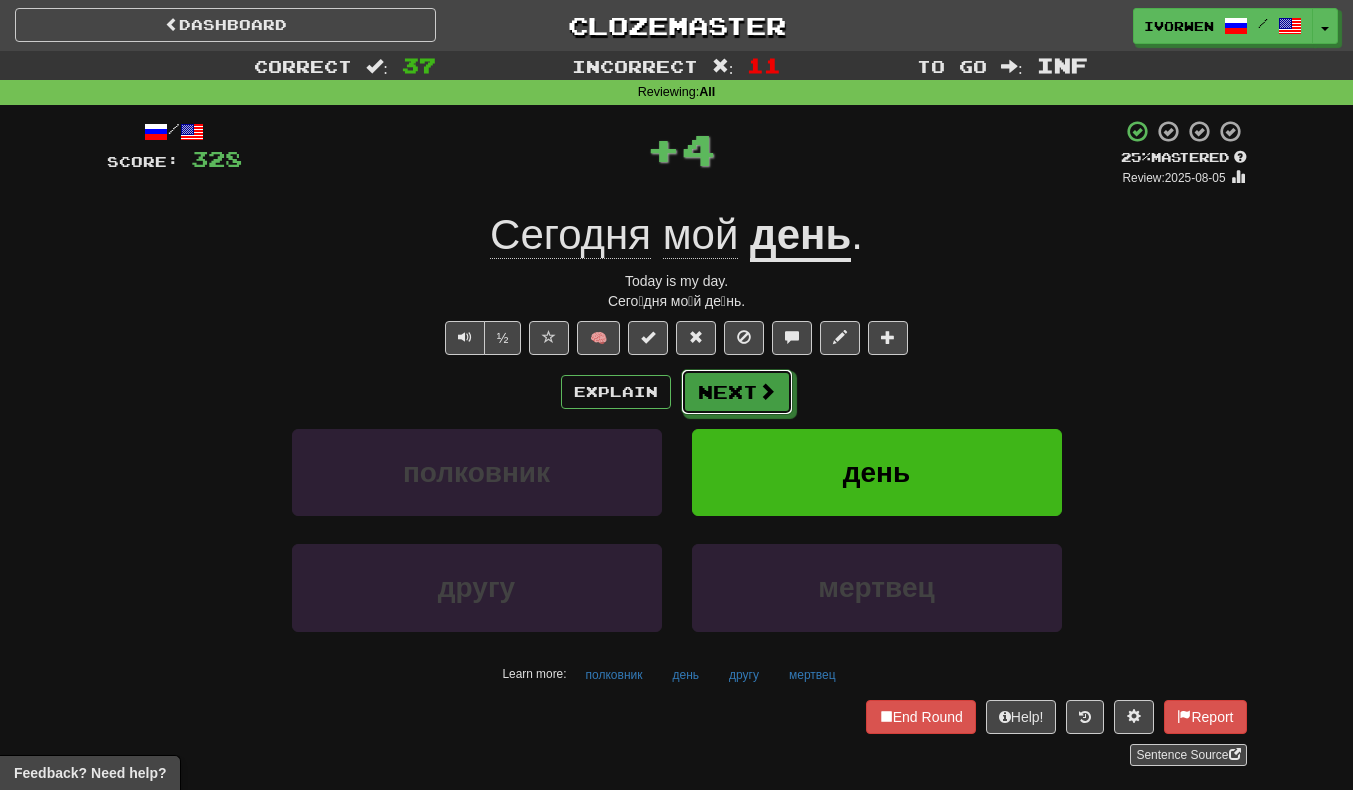 click on "Next" at bounding box center [737, 392] 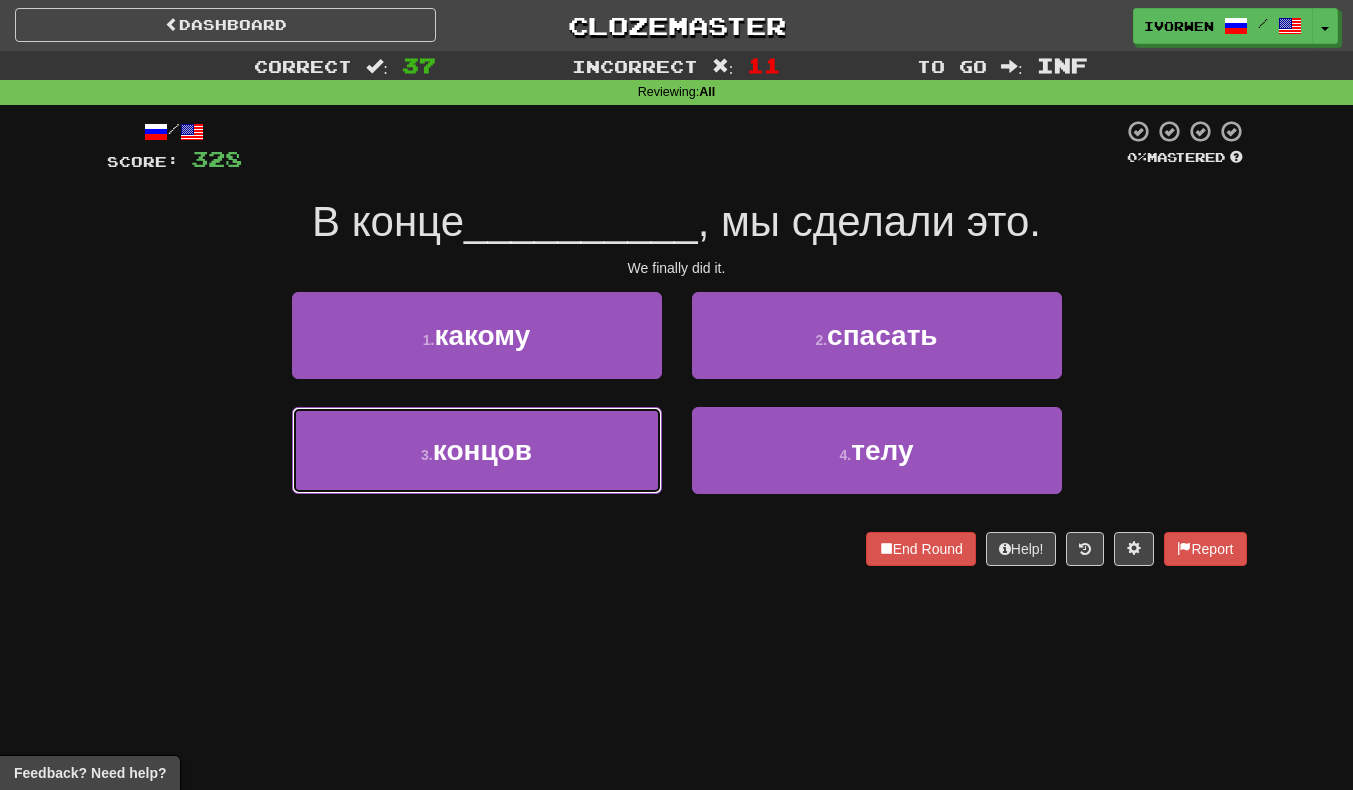 click on "3 .  концов" at bounding box center (477, 450) 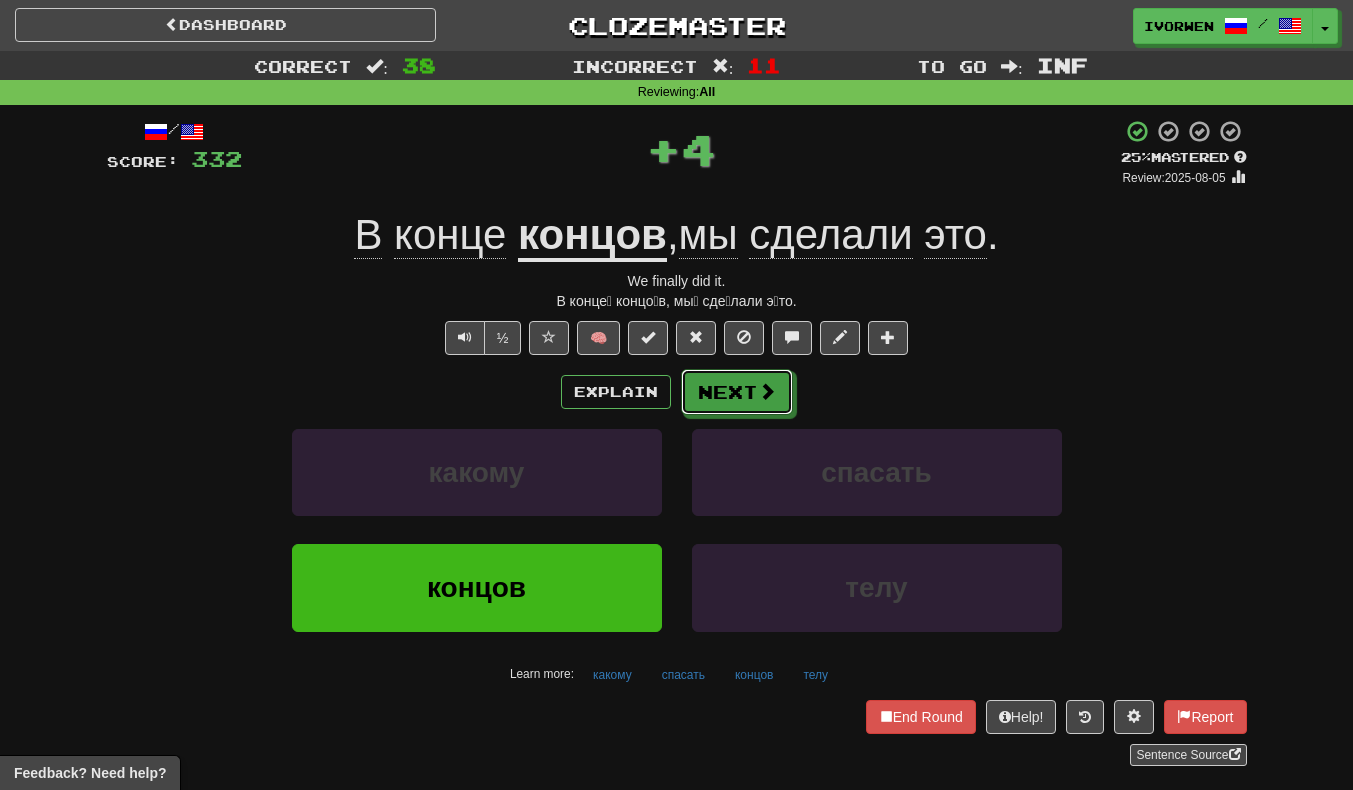 click on "Next" at bounding box center [737, 392] 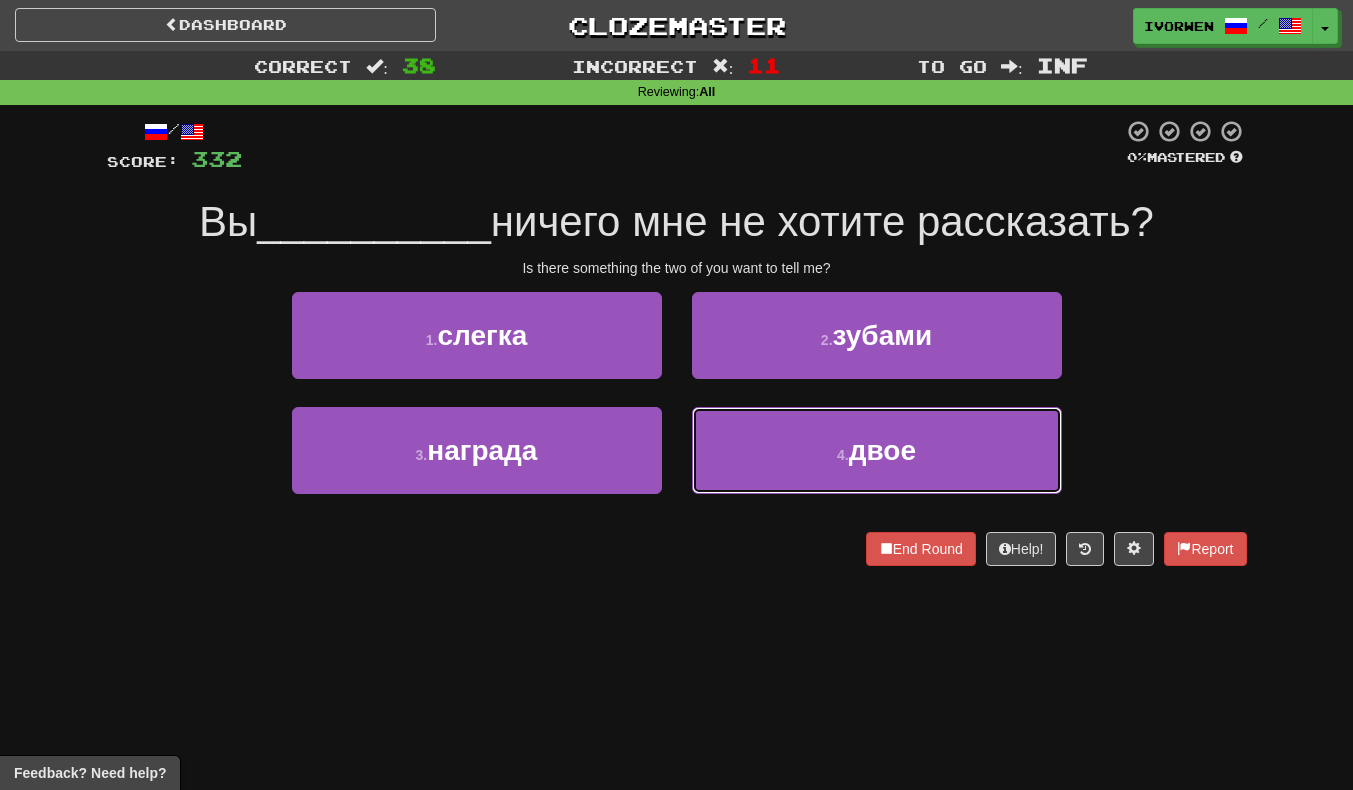 click on "двое" at bounding box center (882, 450) 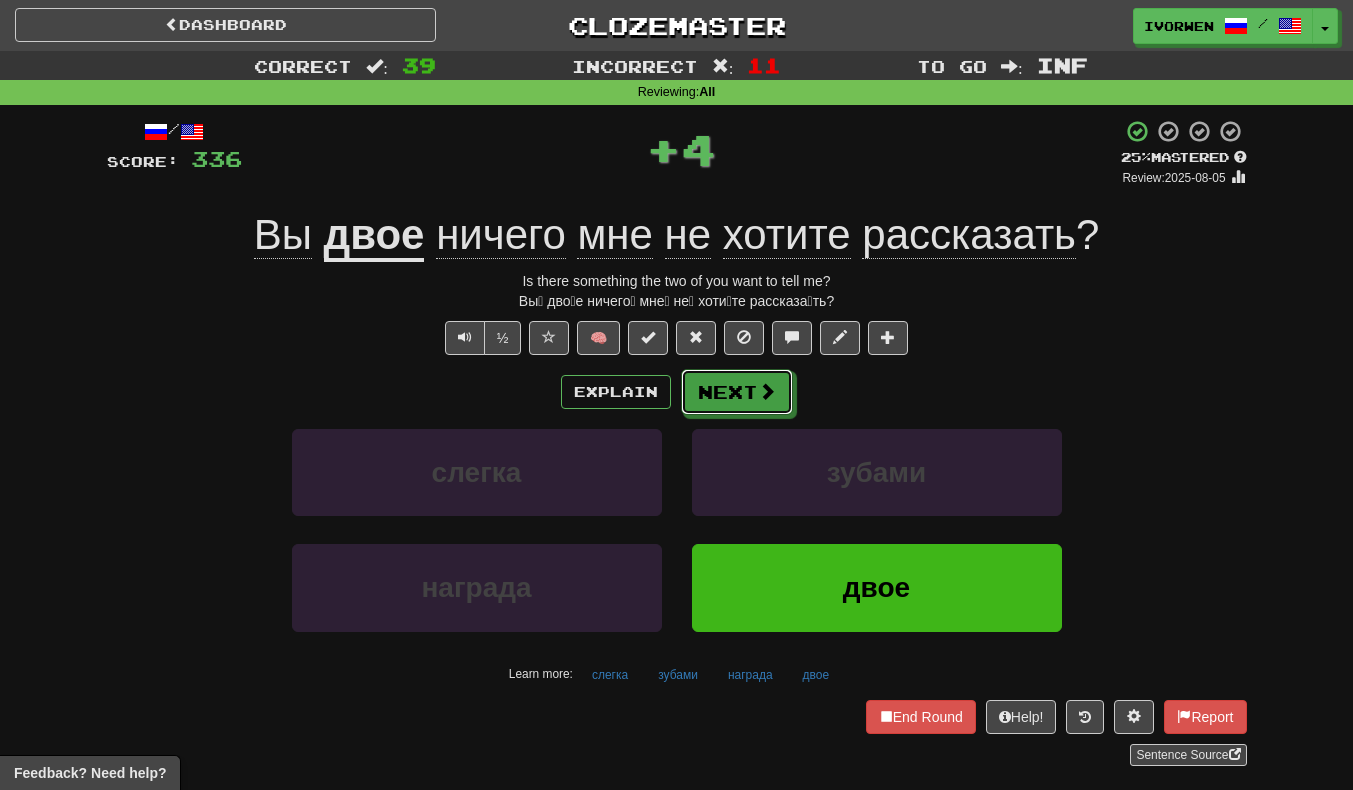click on "Next" at bounding box center [737, 392] 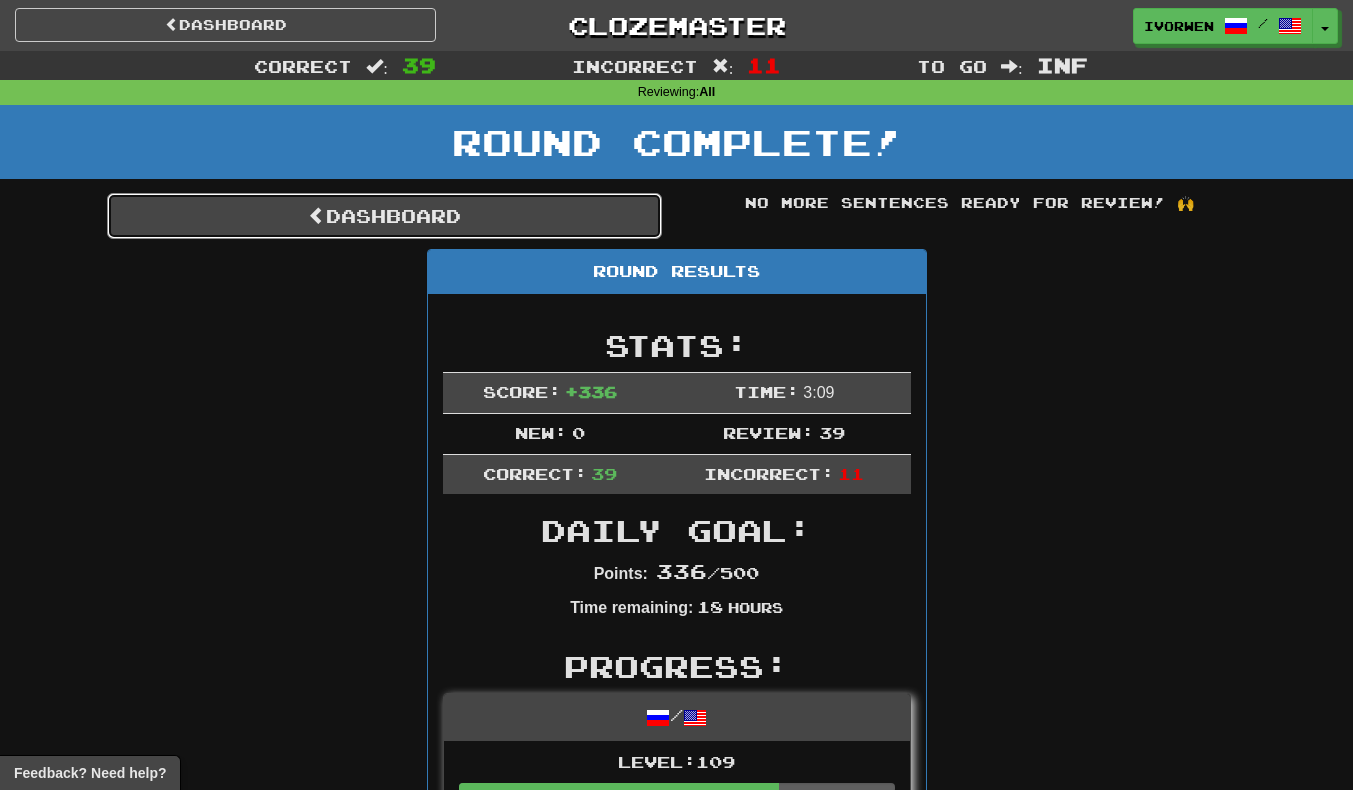 click on "Dashboard" at bounding box center [384, 216] 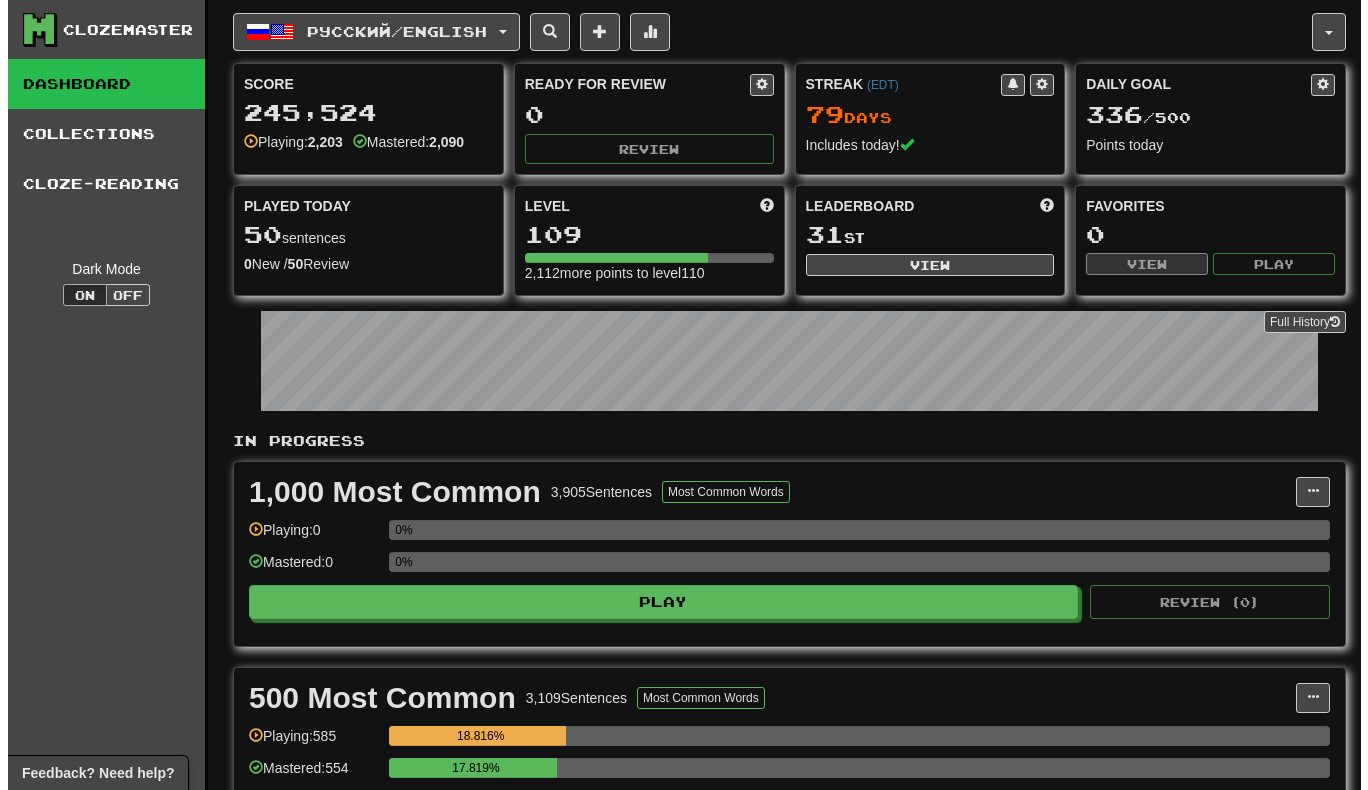 scroll, scrollTop: 0, scrollLeft: 0, axis: both 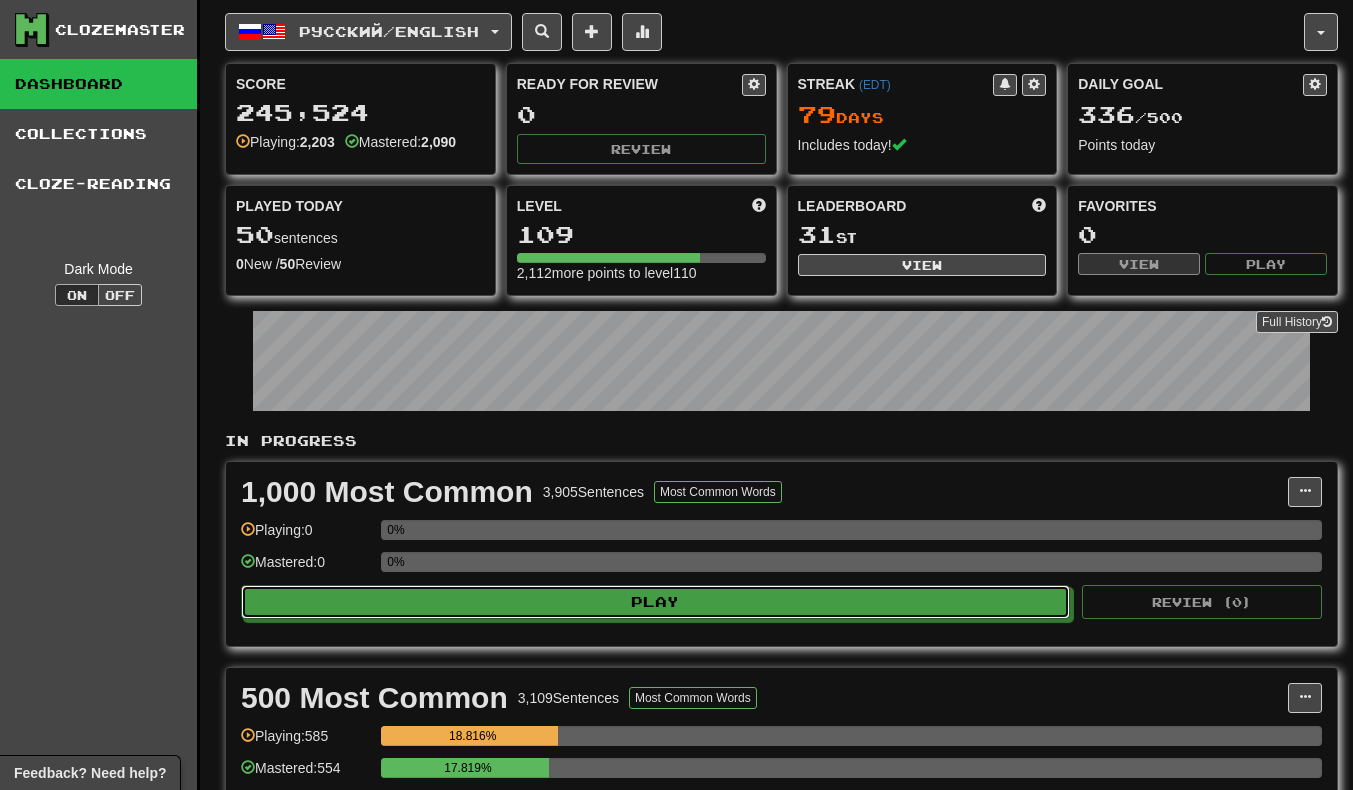 click on "Play" at bounding box center [655, 602] 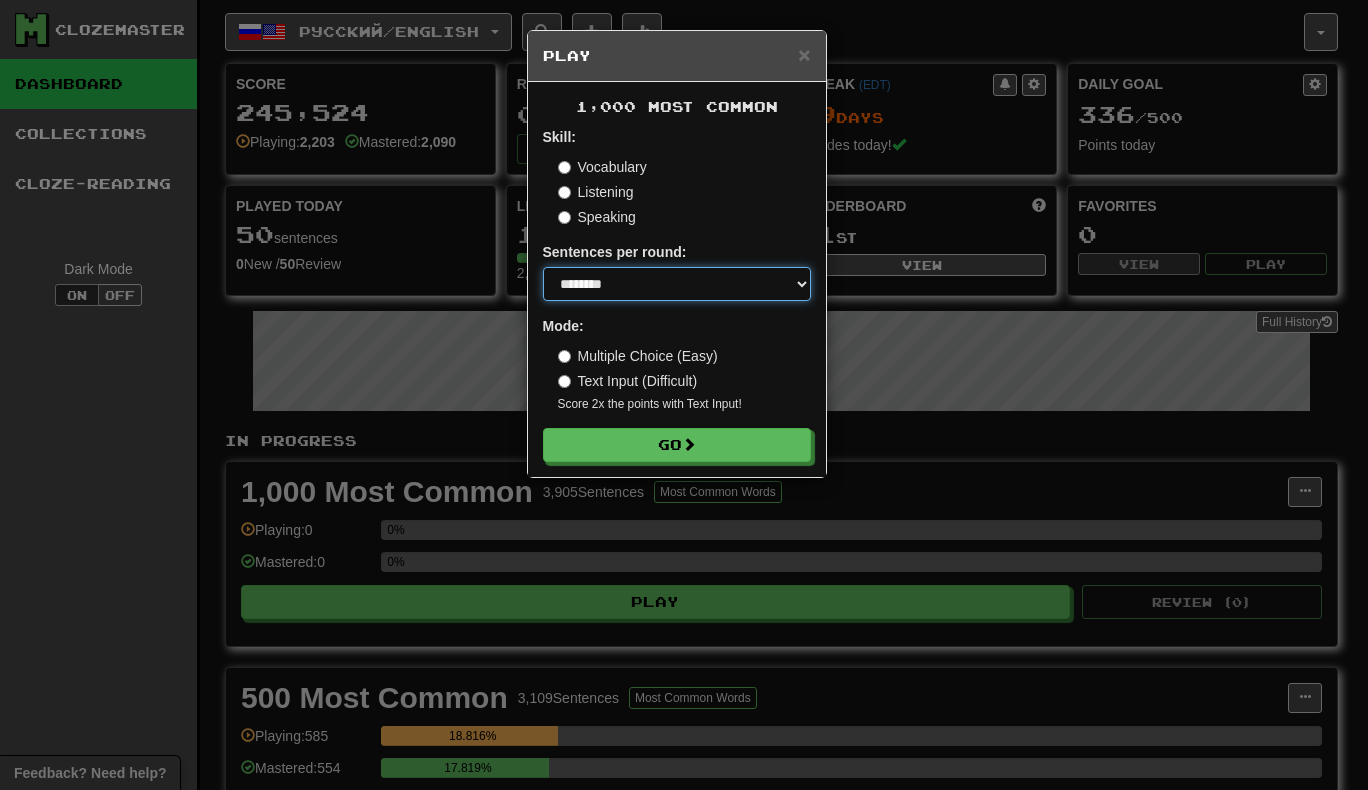 click on "* ** ** ** ** ** *** ********" at bounding box center [677, 284] 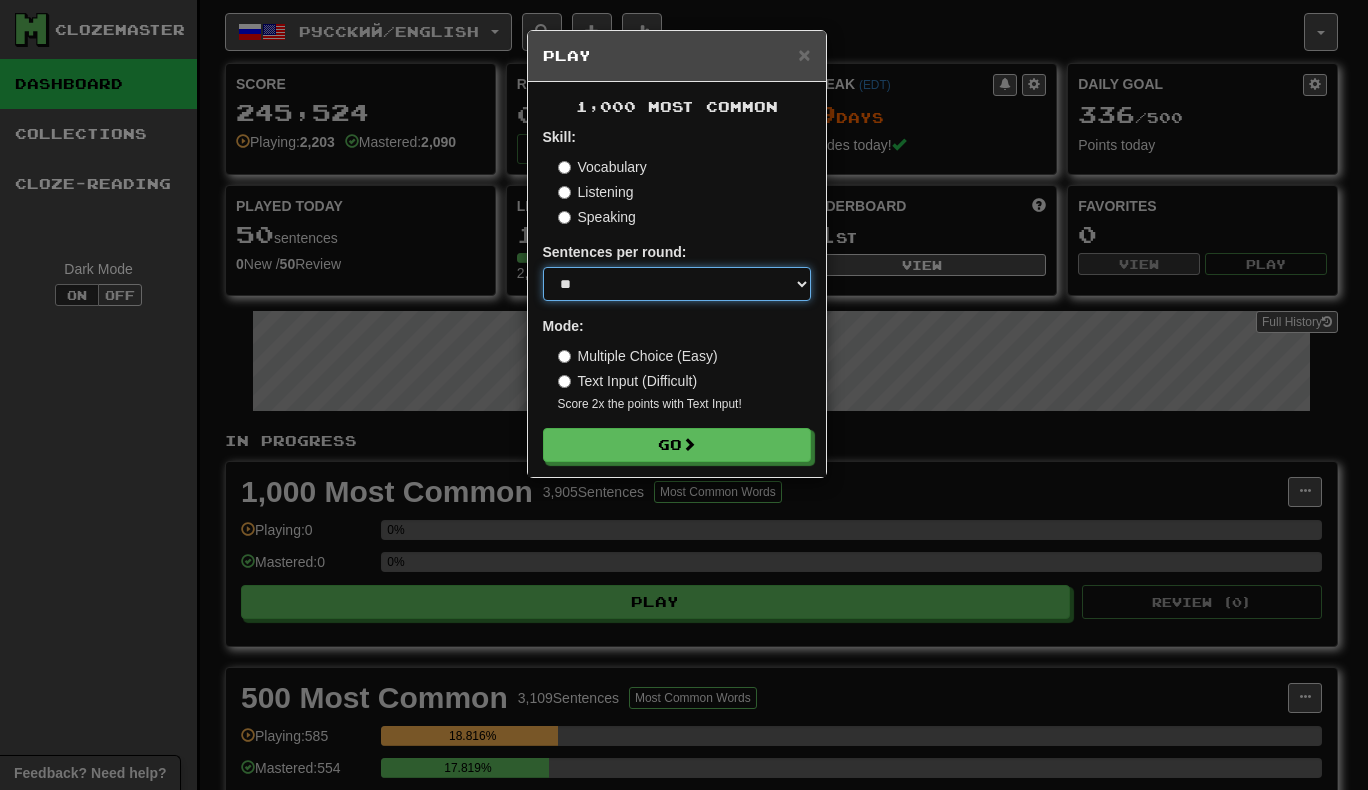 click on "* ** ** ** ** ** *** ********" at bounding box center (677, 284) 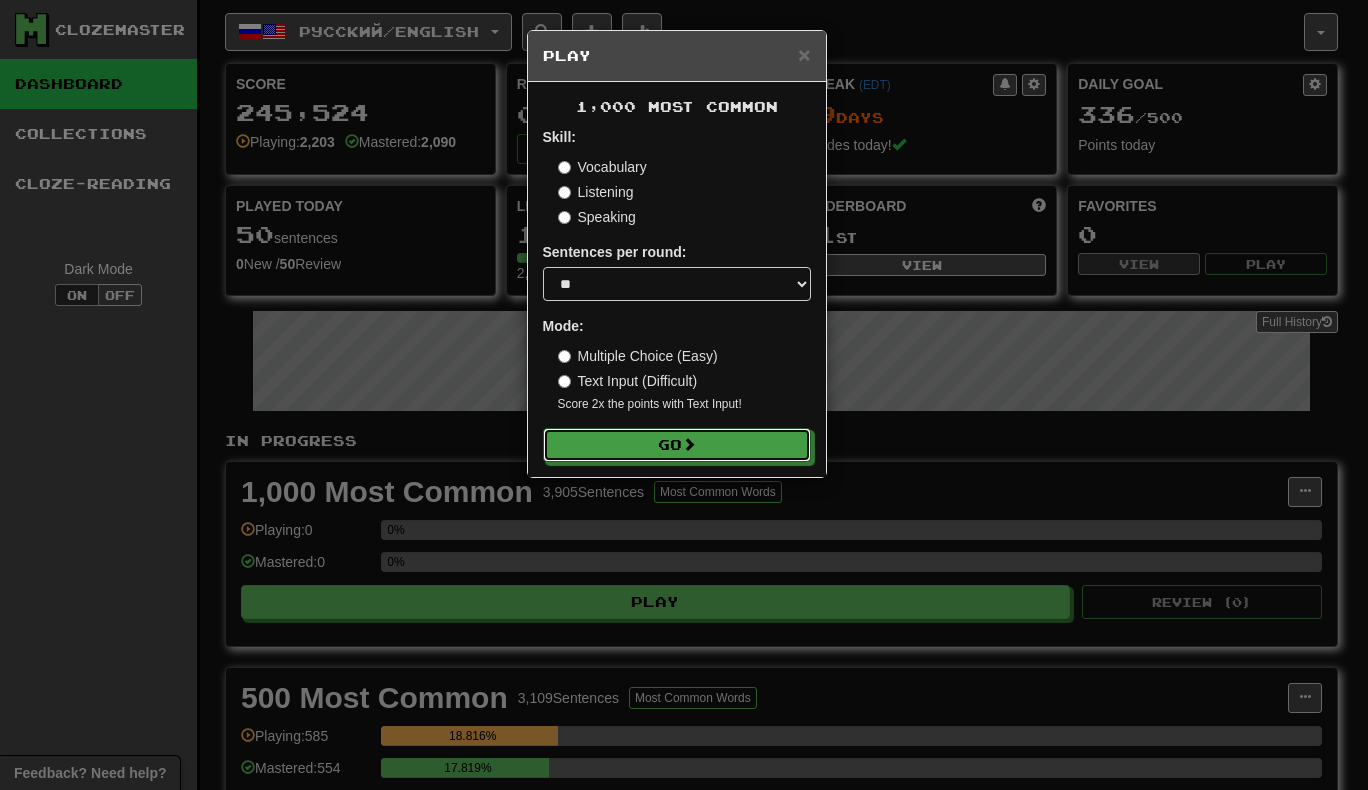 click on "Go" at bounding box center [677, 445] 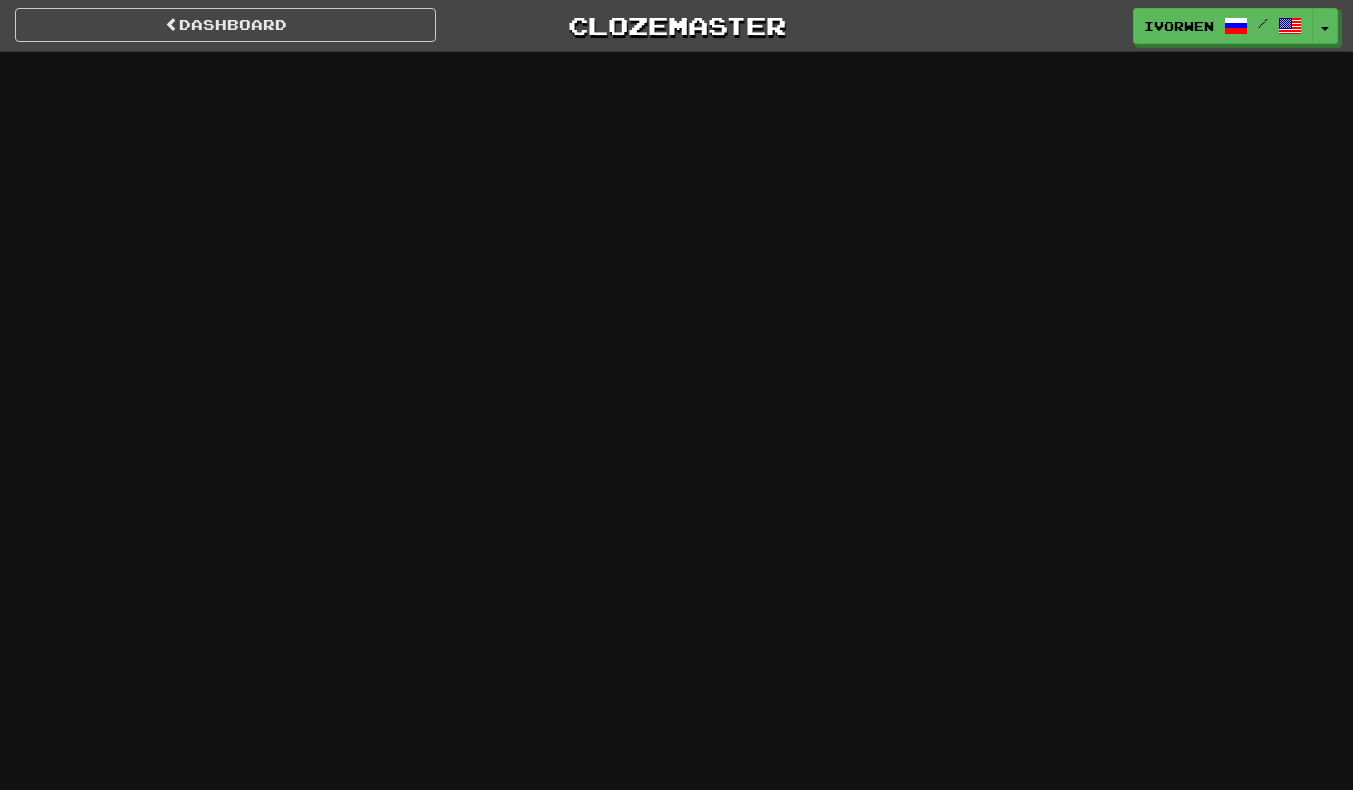 scroll, scrollTop: 0, scrollLeft: 0, axis: both 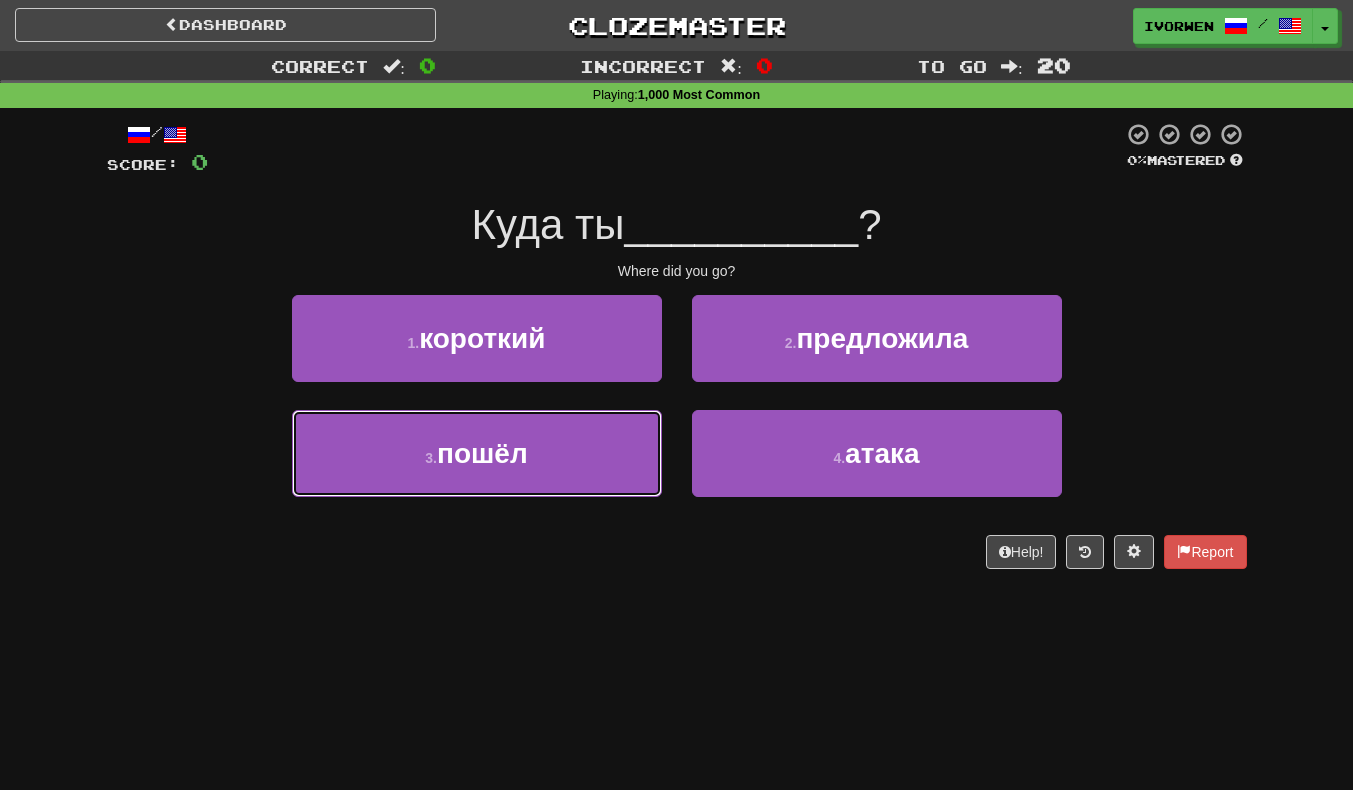 click on "3 .  пошёл" at bounding box center (477, 453) 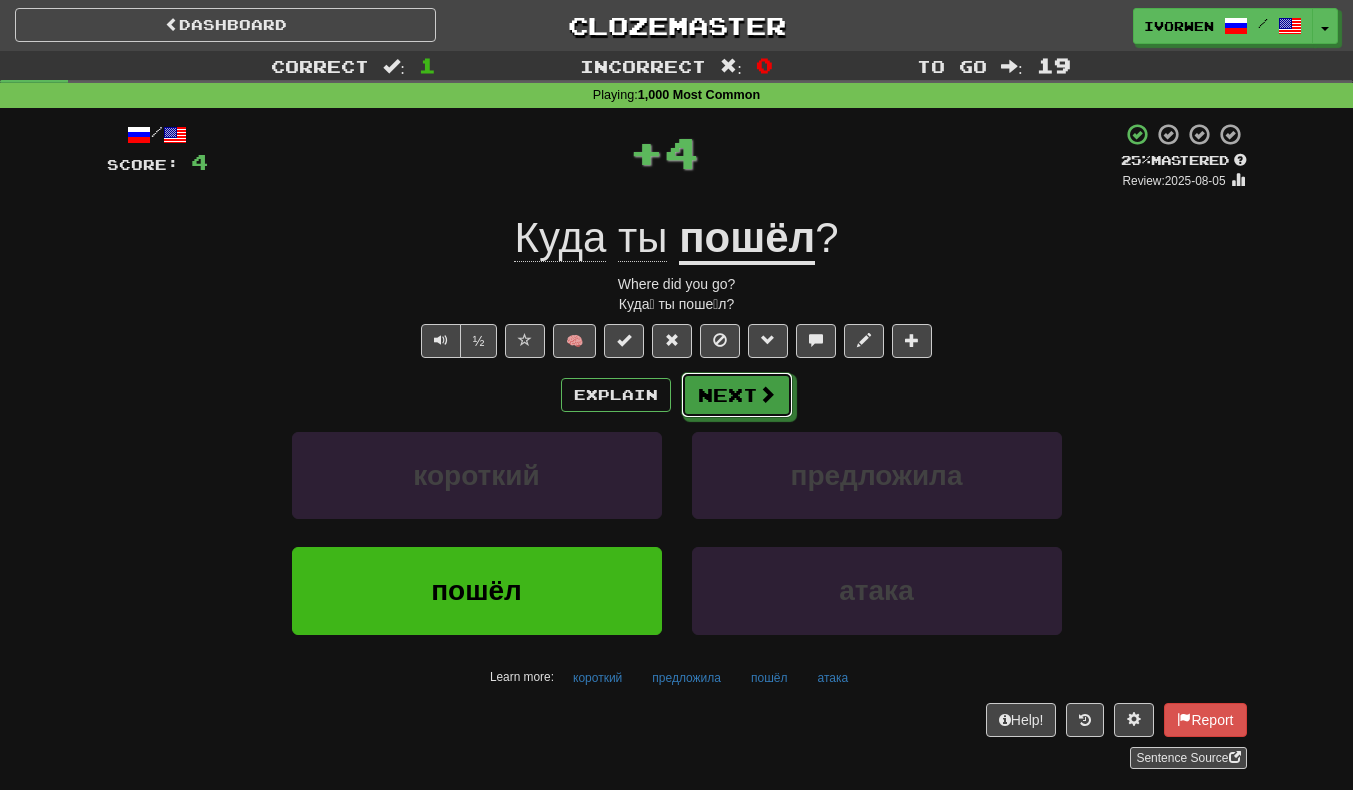 click on "Next" at bounding box center (737, 395) 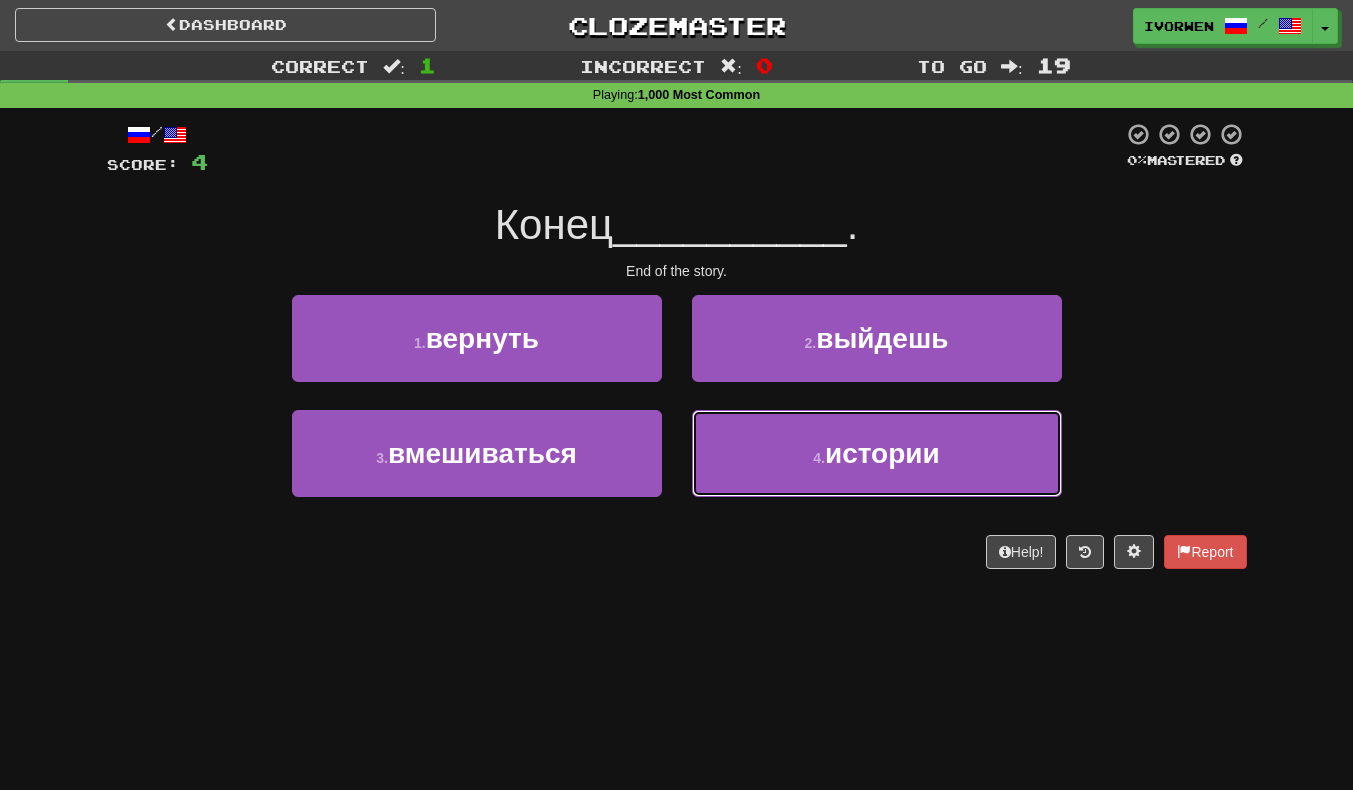 click on "4 .  истории" at bounding box center (877, 453) 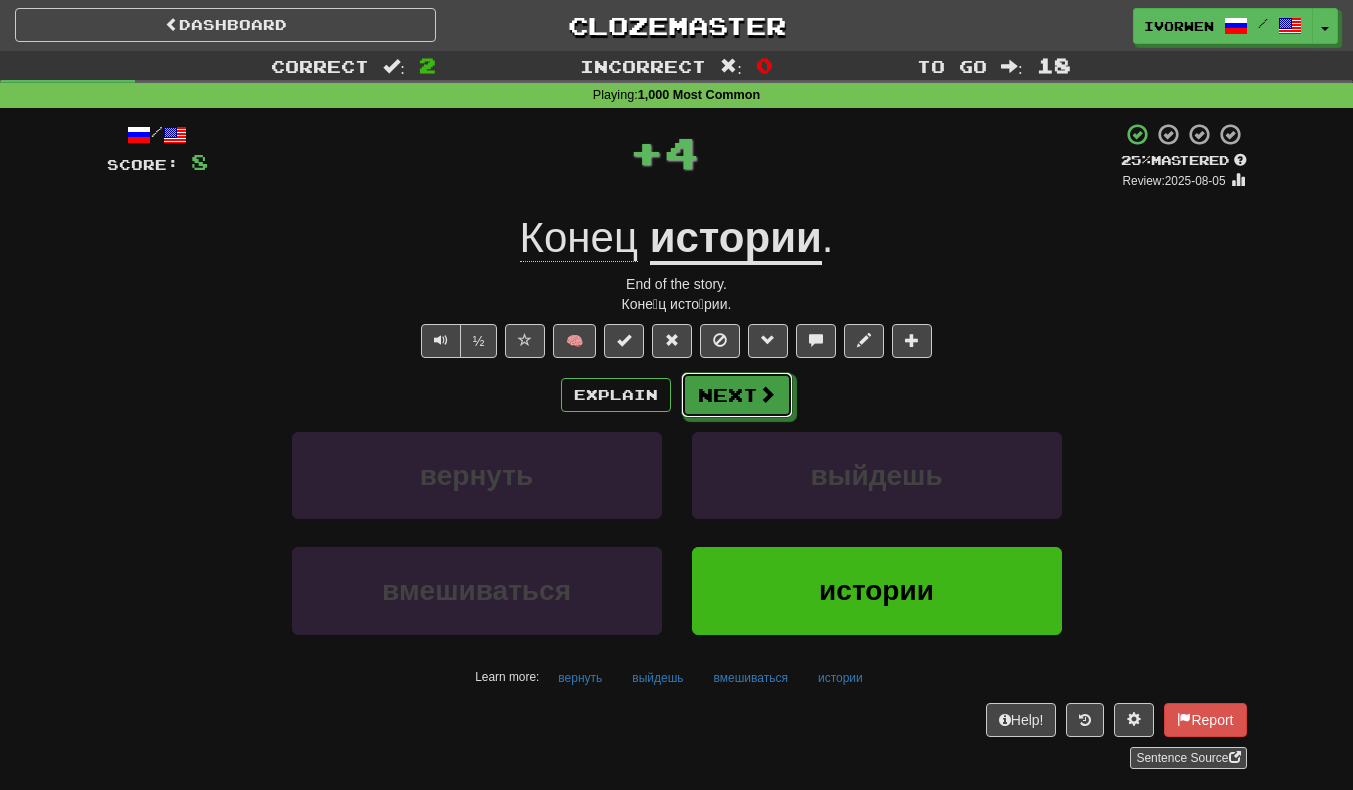 click on "Next" at bounding box center [737, 395] 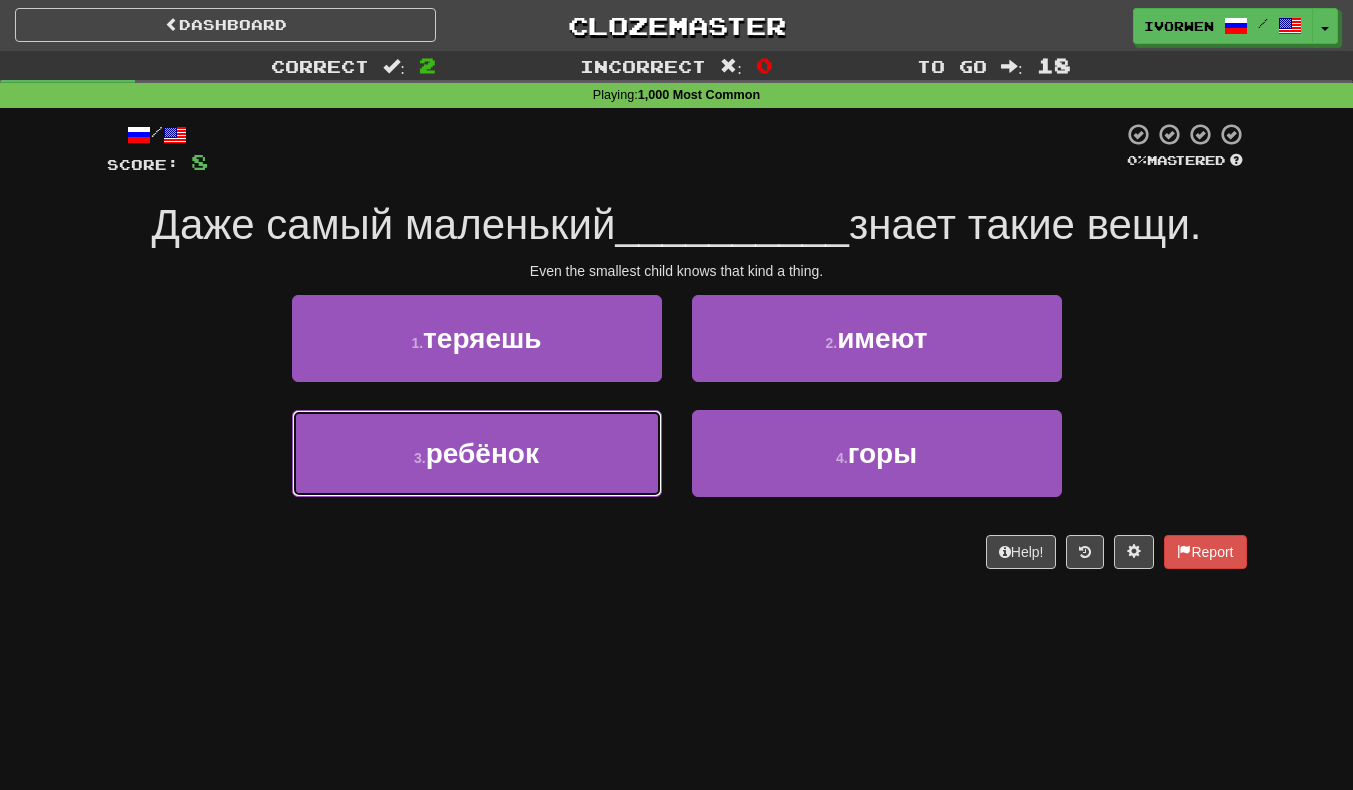 click on "3 .  ребёнок" at bounding box center [477, 453] 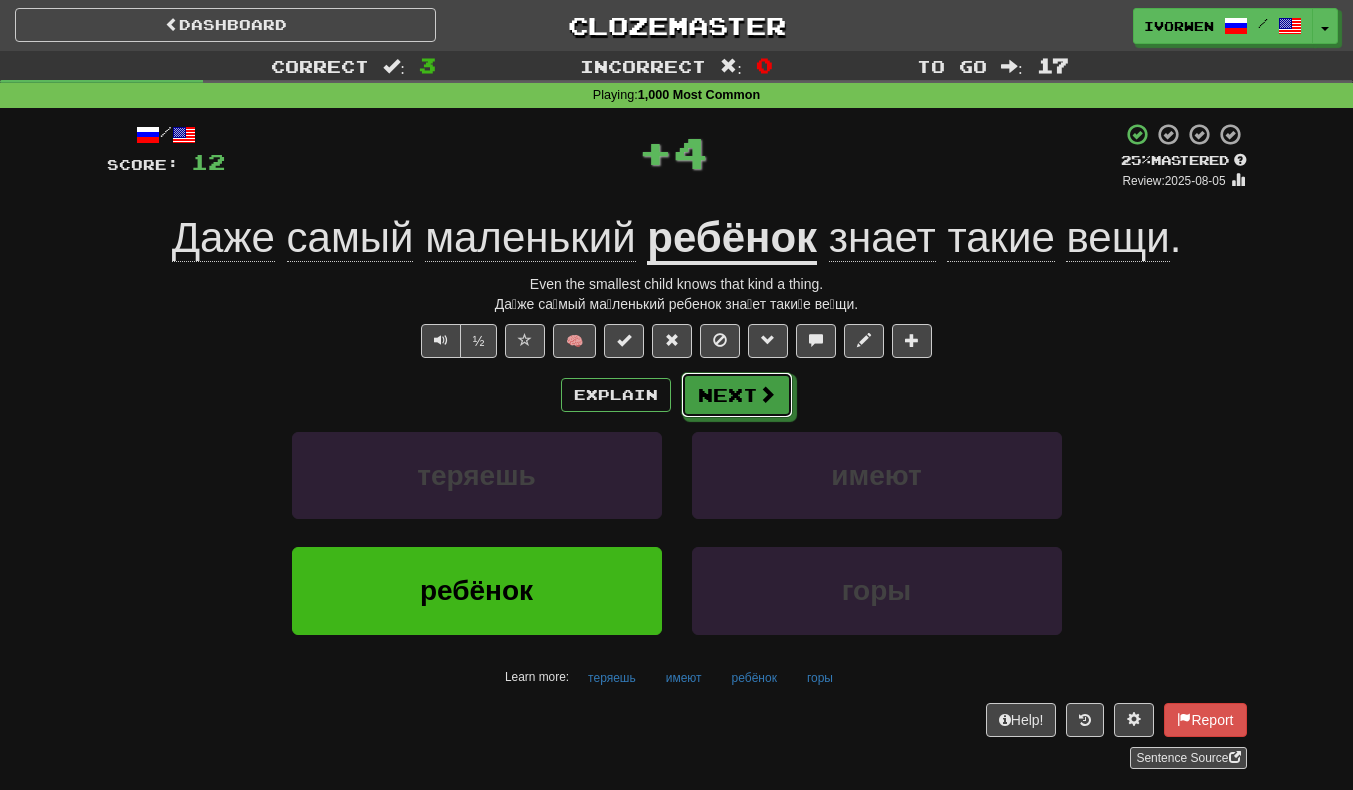 click on "Next" at bounding box center [737, 395] 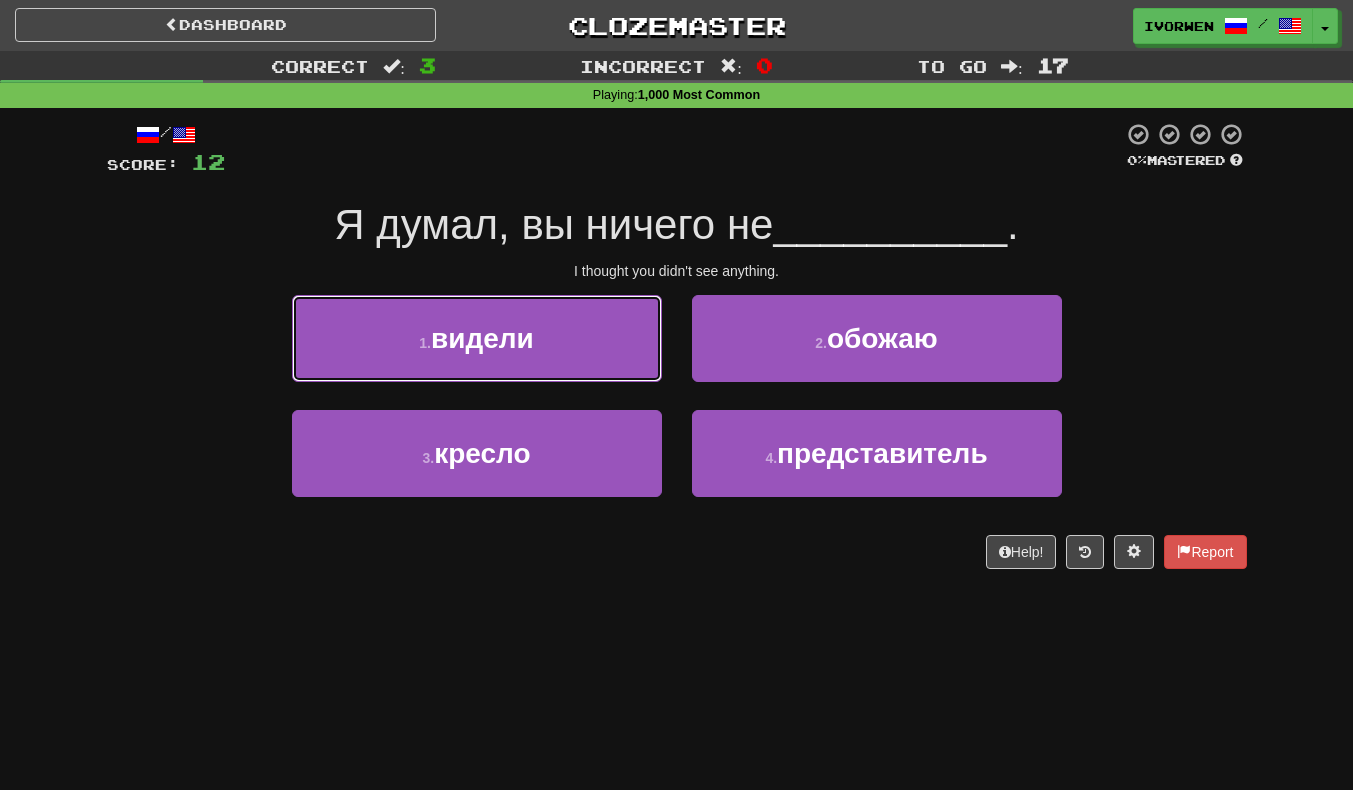 click on "1 .  видели" at bounding box center (477, 338) 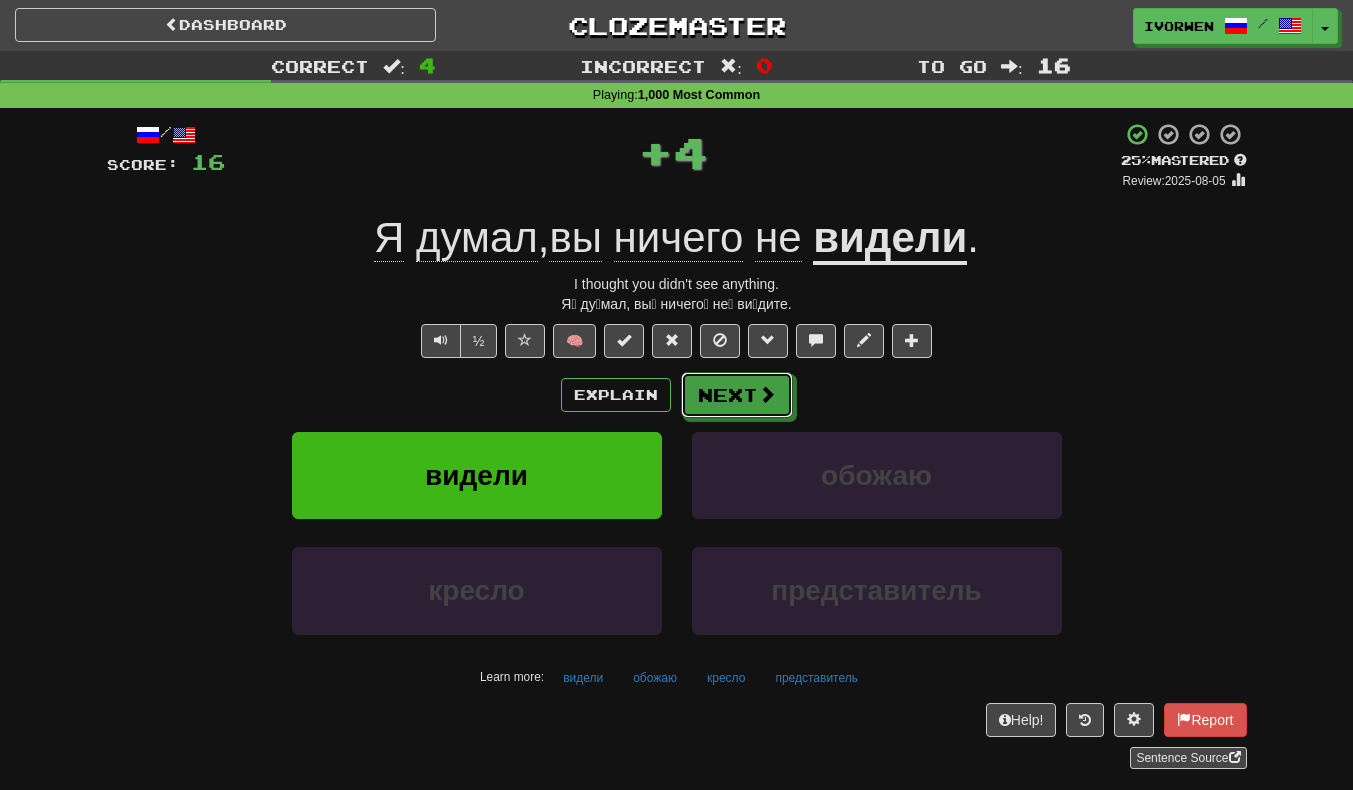 click at bounding box center [767, 394] 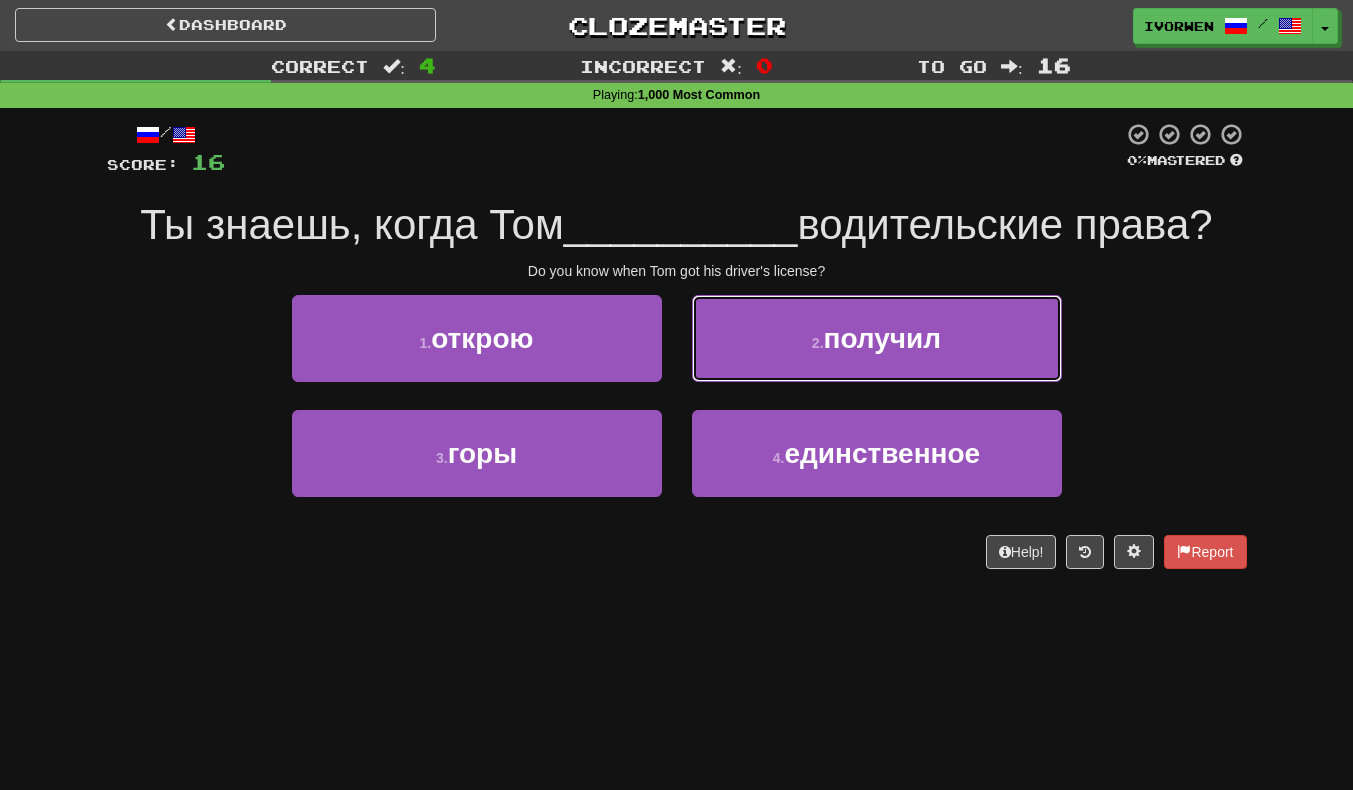click on "2 .  получил" at bounding box center (877, 338) 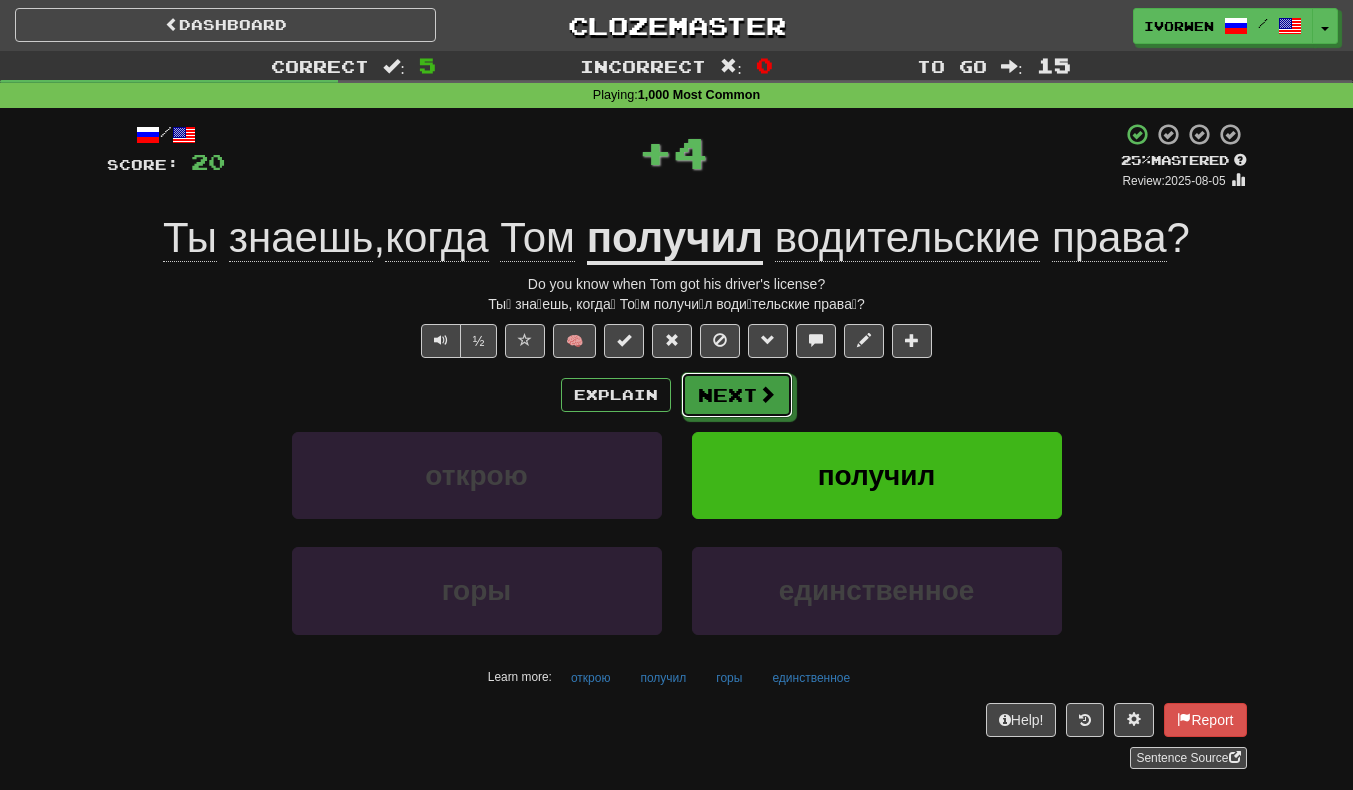 click on "Next" at bounding box center [737, 395] 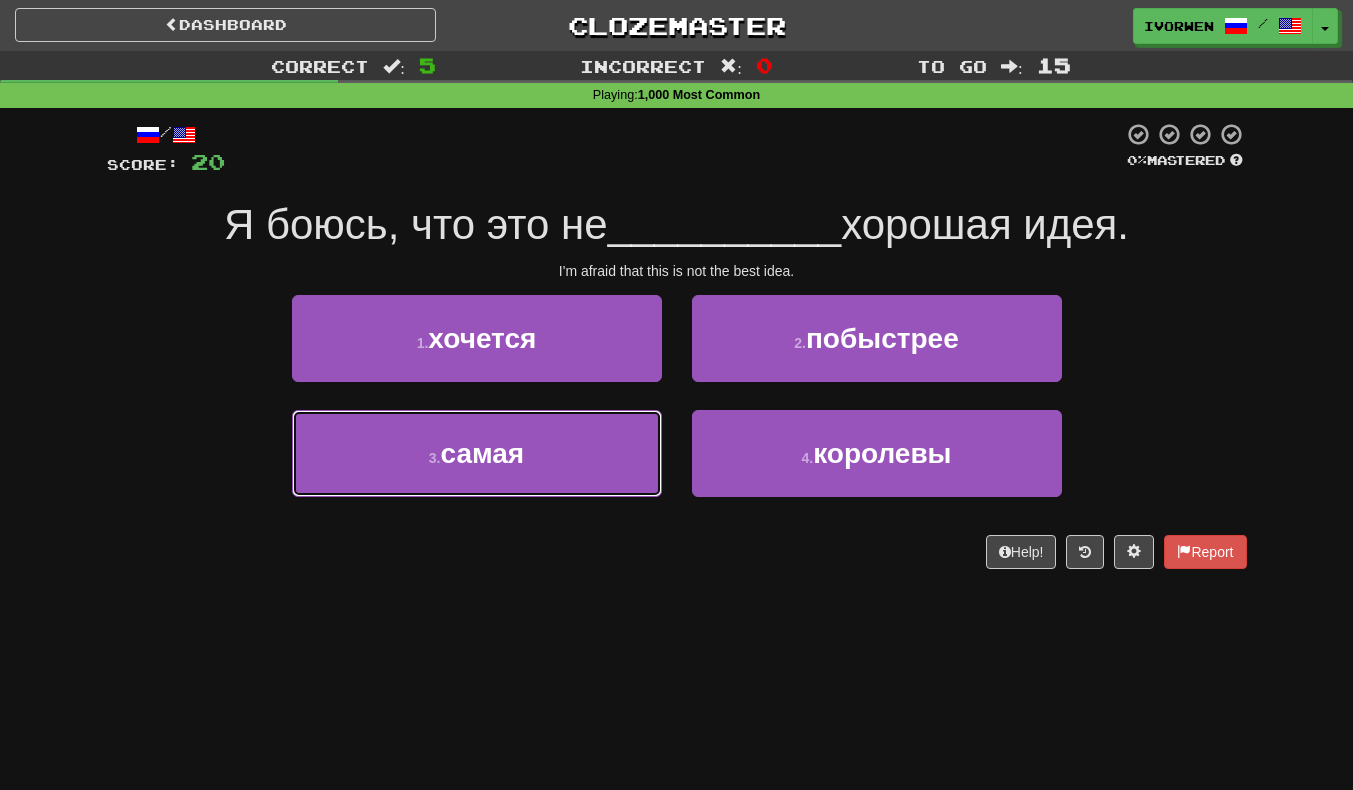 click on "самая" at bounding box center [482, 453] 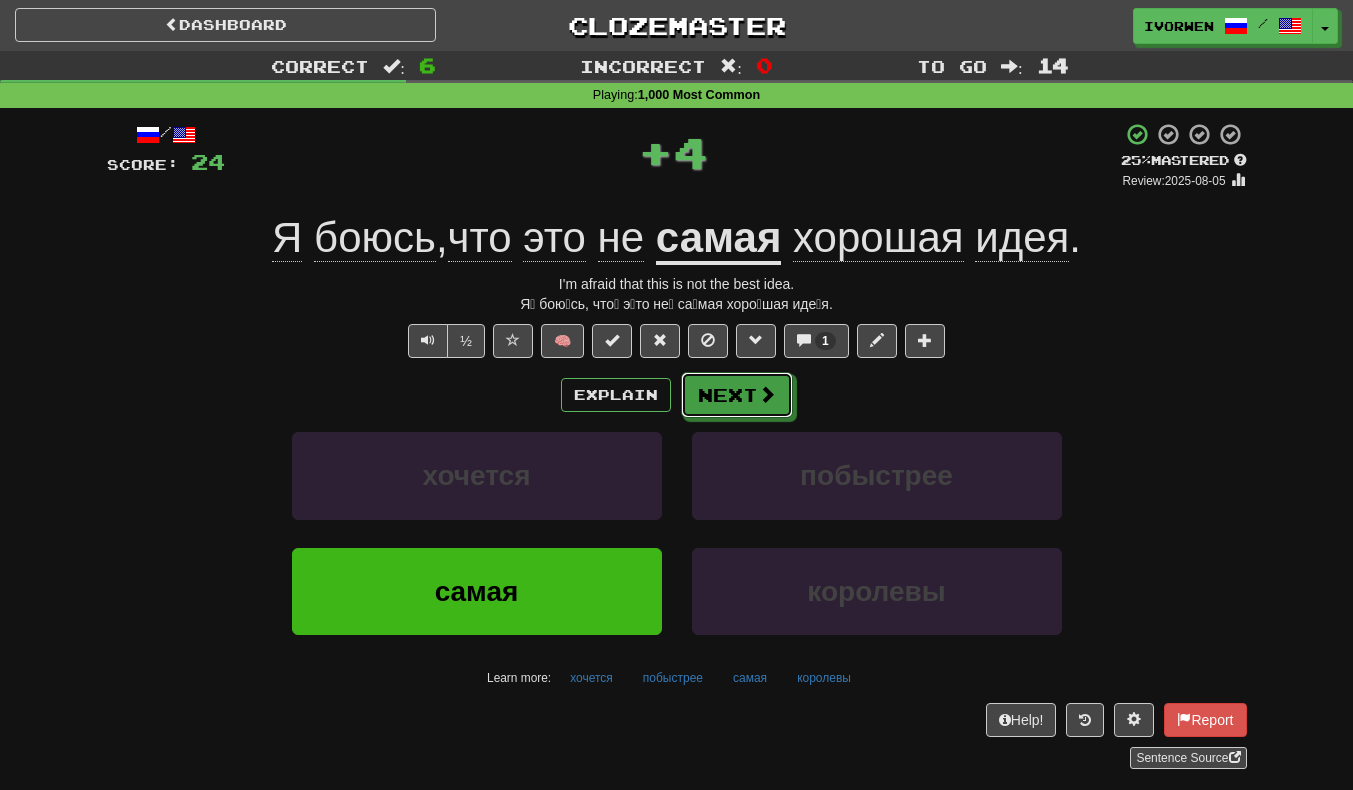 click at bounding box center (767, 394) 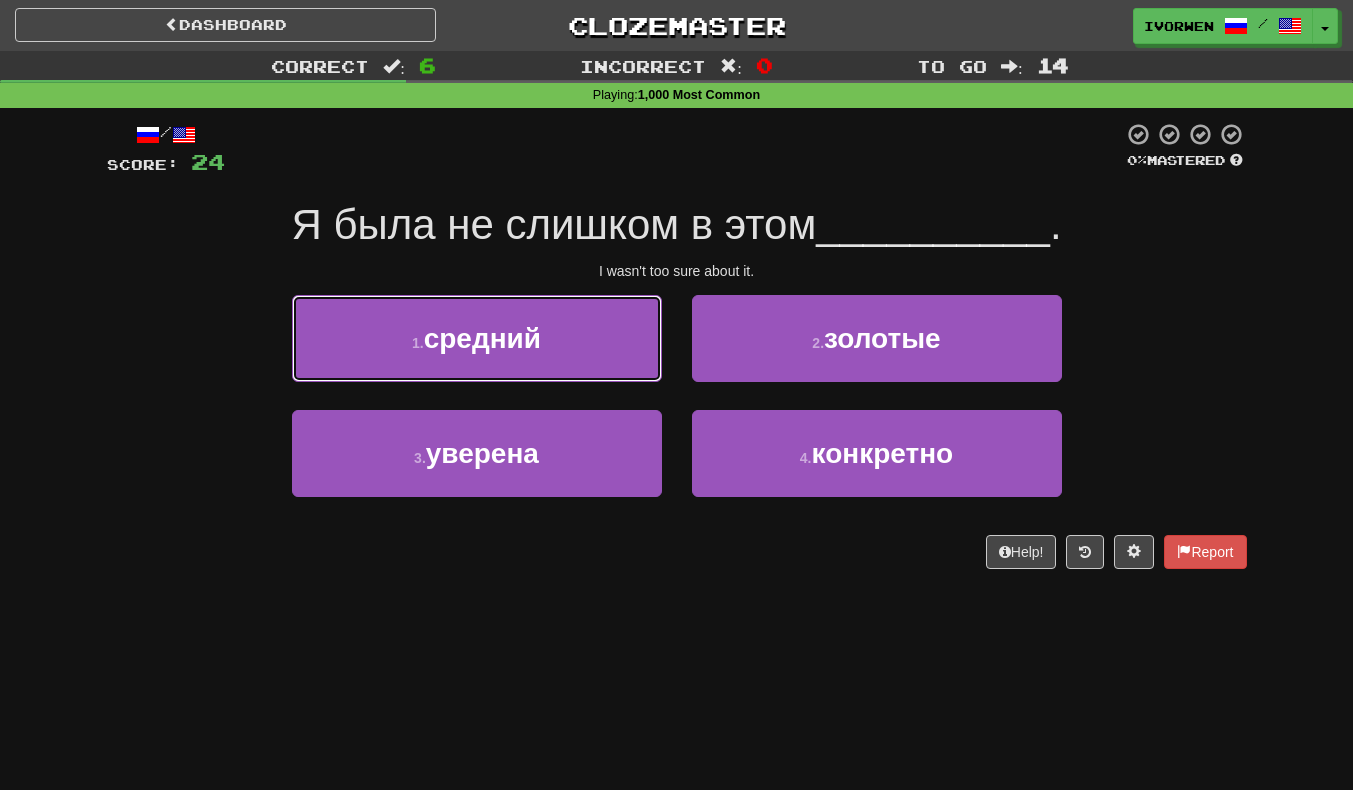 click on "1 .  средний" at bounding box center [477, 338] 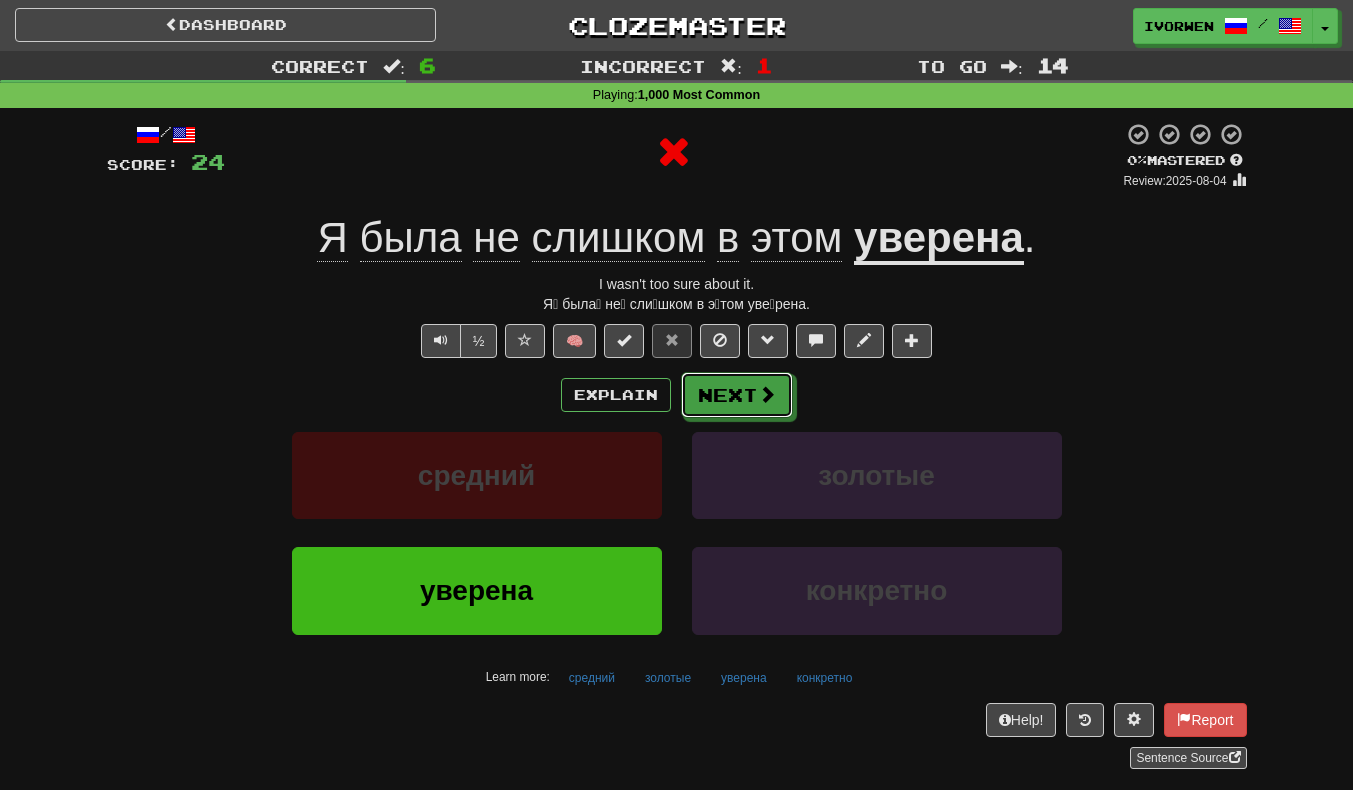 click on "Next" at bounding box center [737, 395] 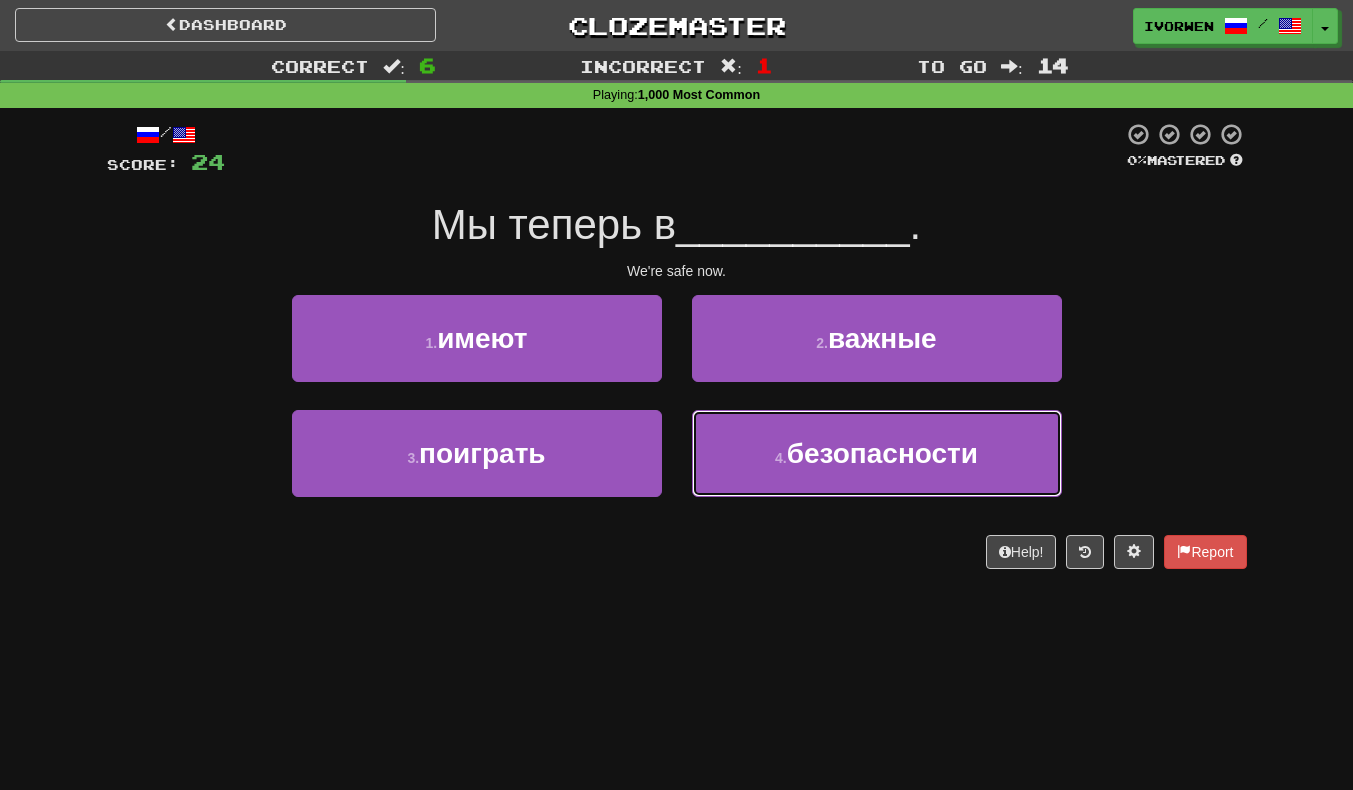 click on "безопасности" at bounding box center (882, 453) 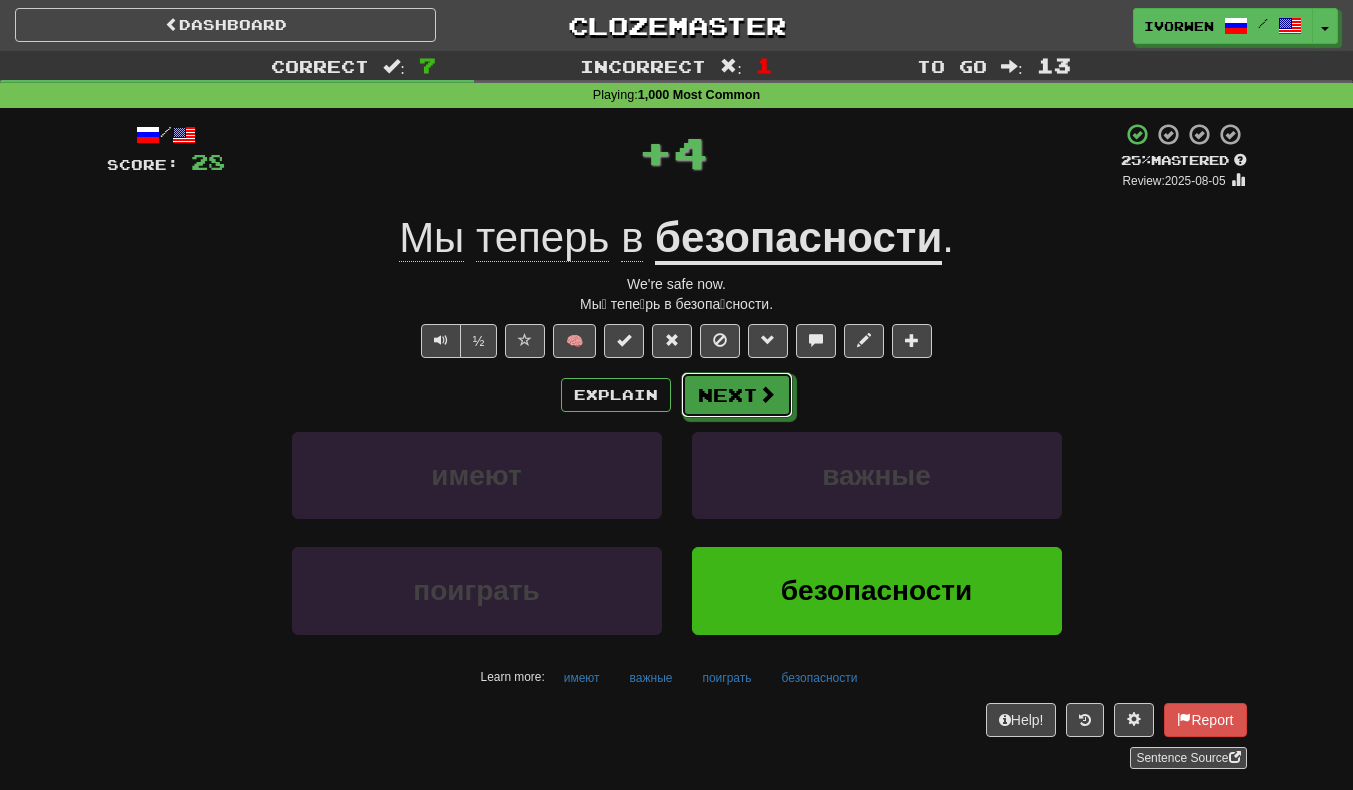 click on "Next" at bounding box center (737, 395) 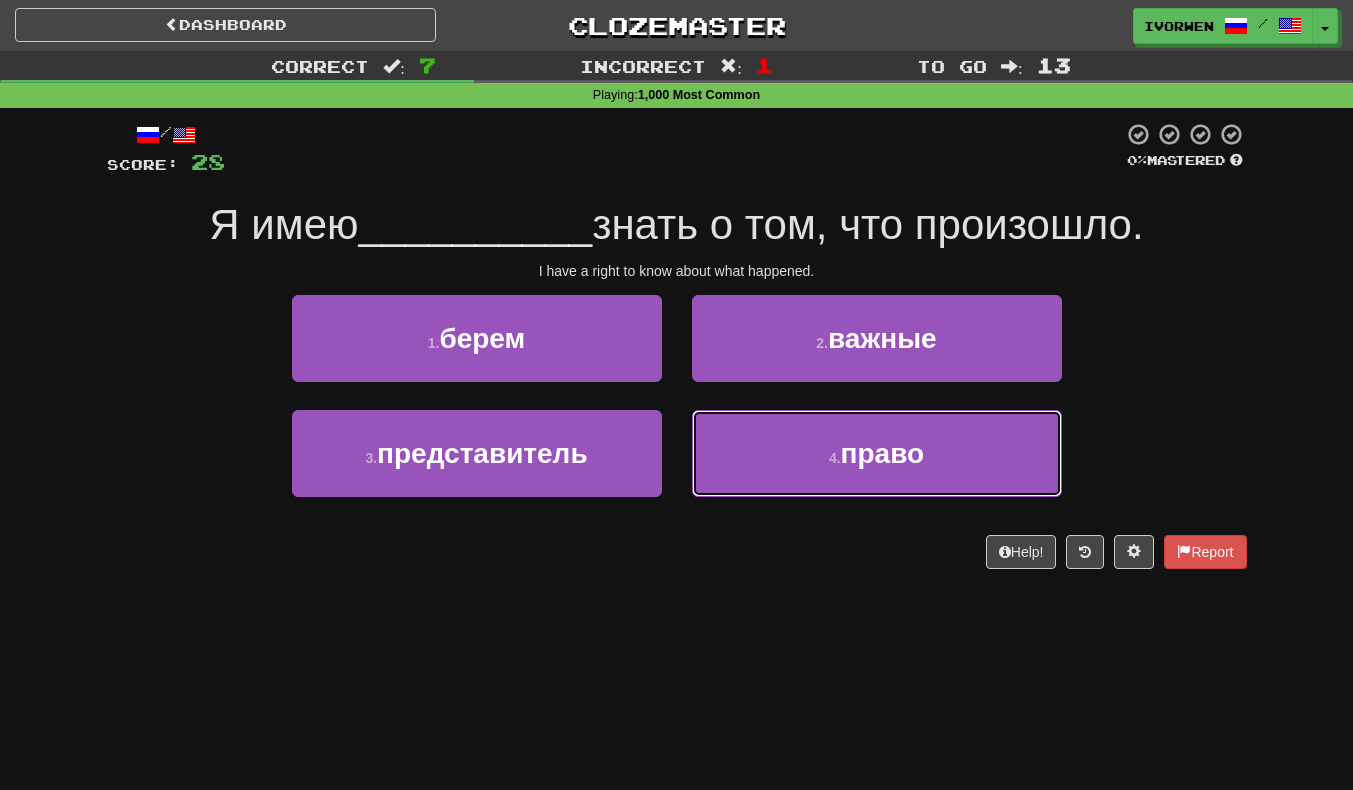 click on "4 .  право" at bounding box center [877, 453] 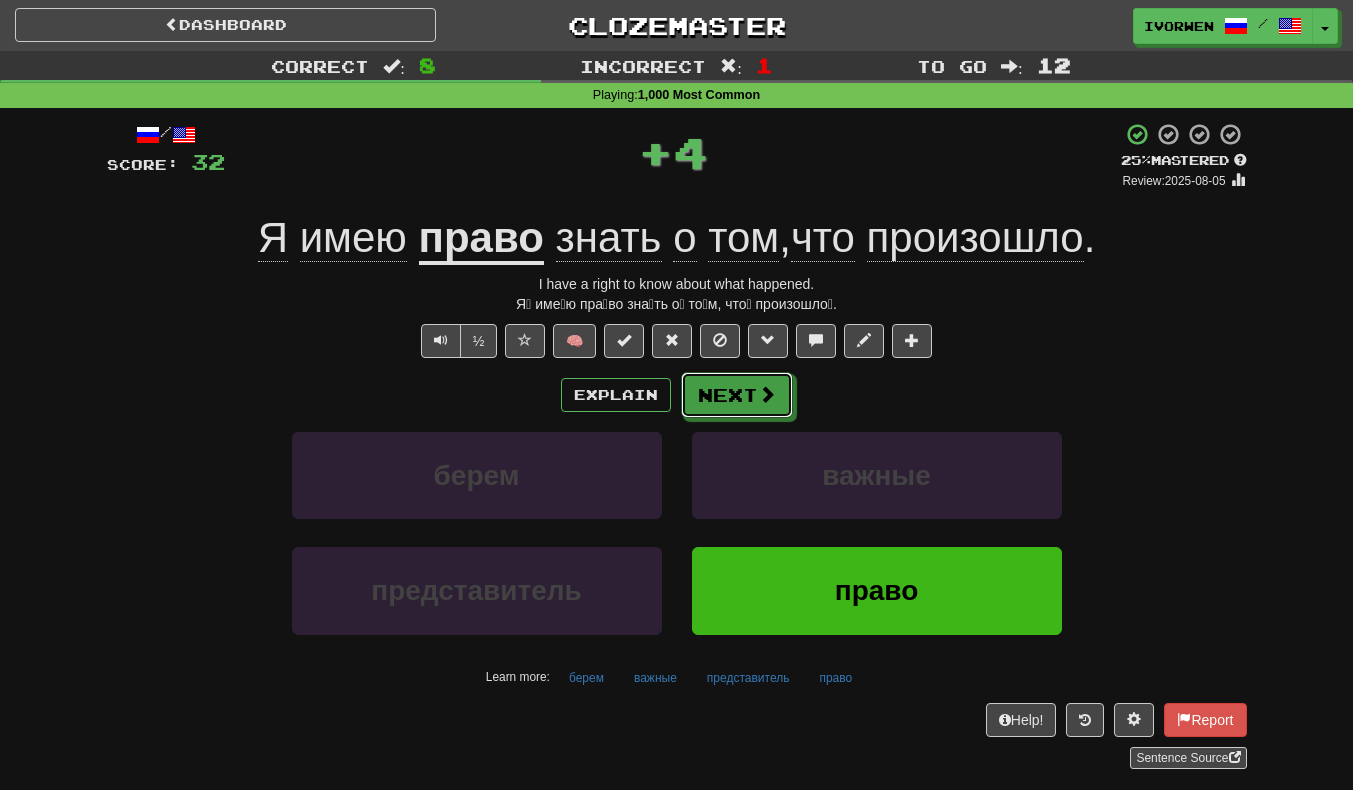 click on "Next" at bounding box center (737, 395) 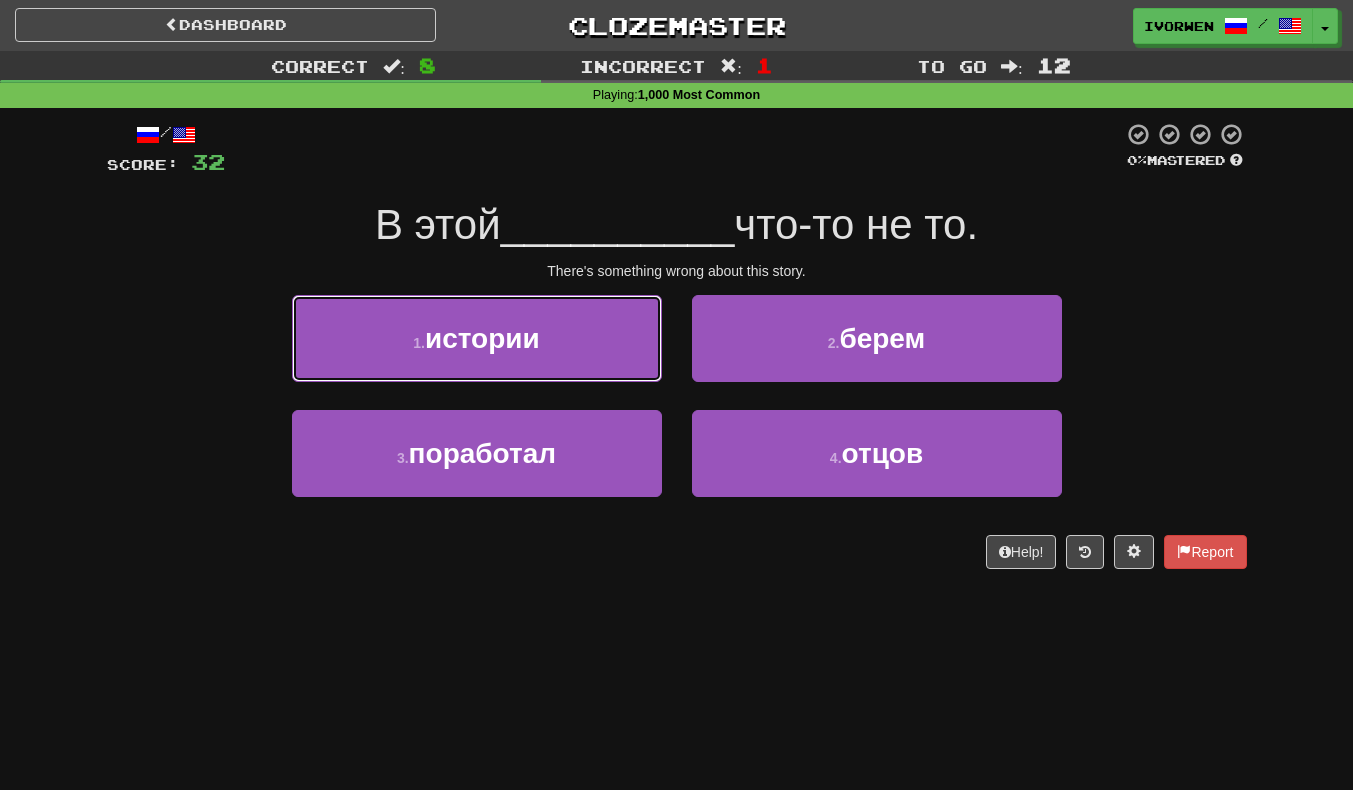 click on "1 .  истории" at bounding box center [477, 338] 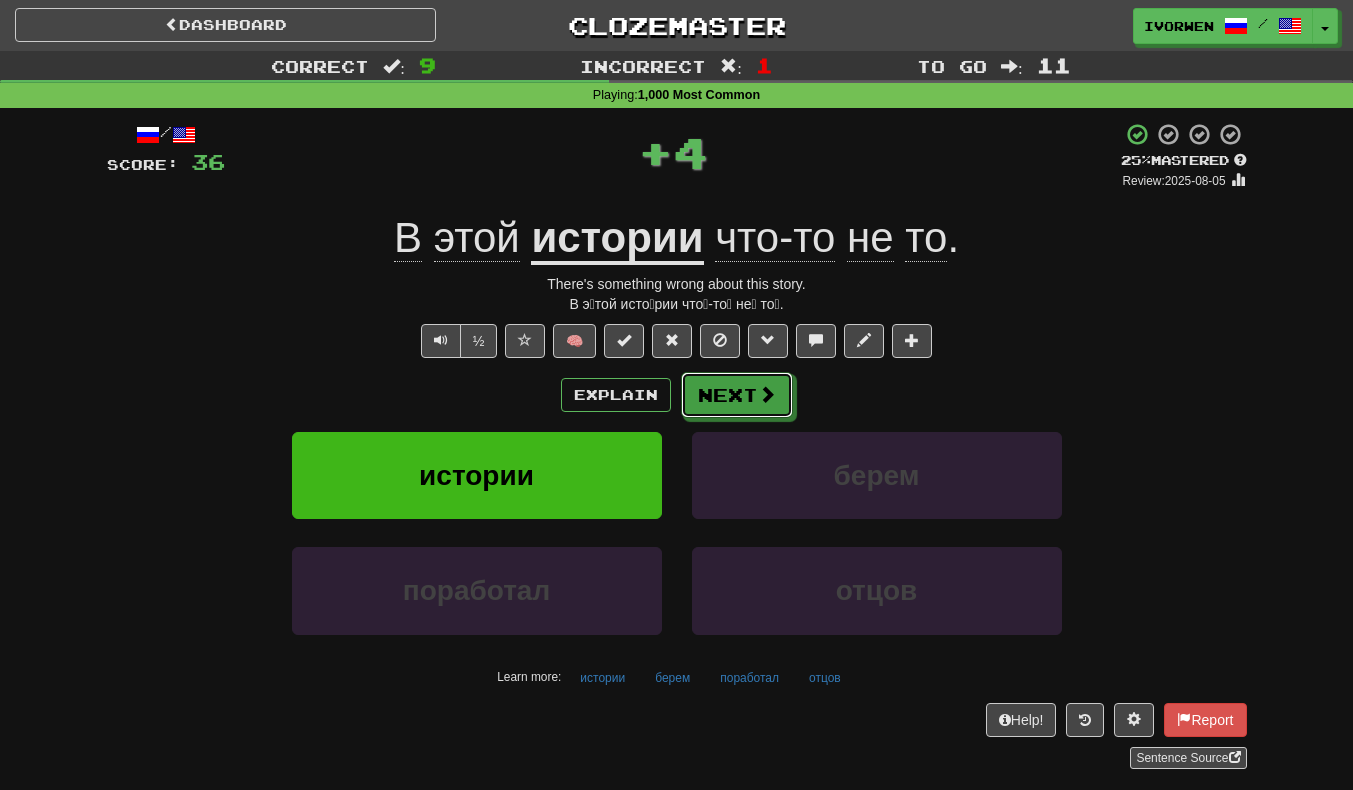 click on "Next" at bounding box center (737, 395) 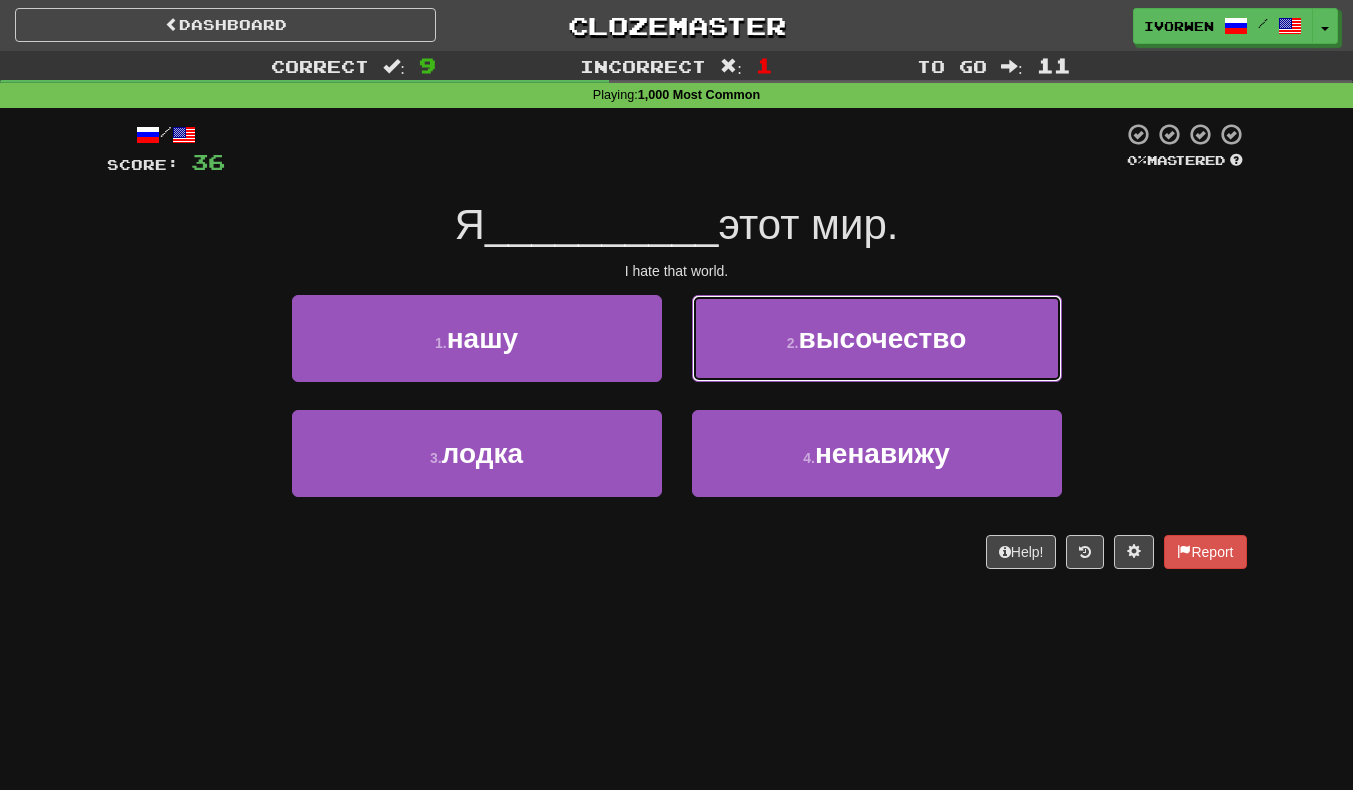 click on "высочество" at bounding box center (882, 338) 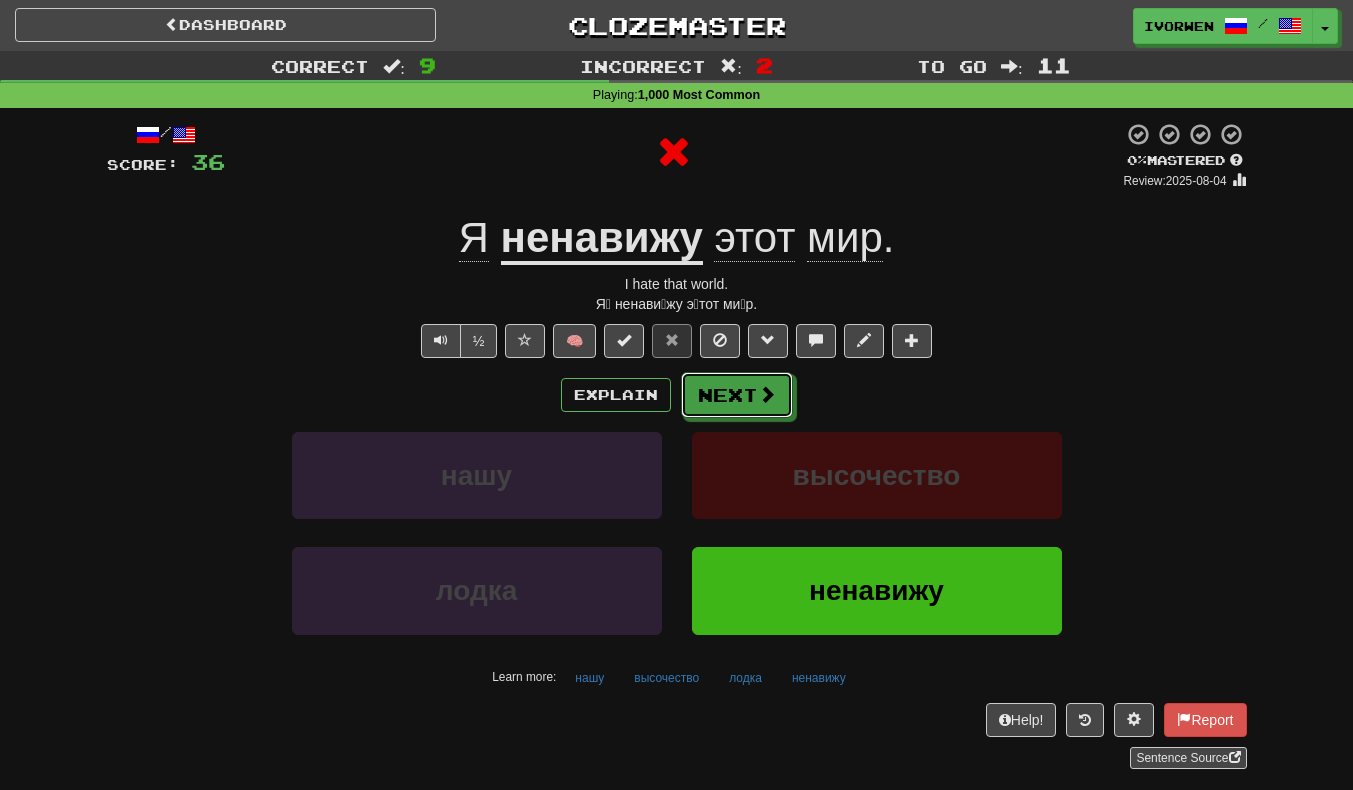 click on "Next" at bounding box center [737, 395] 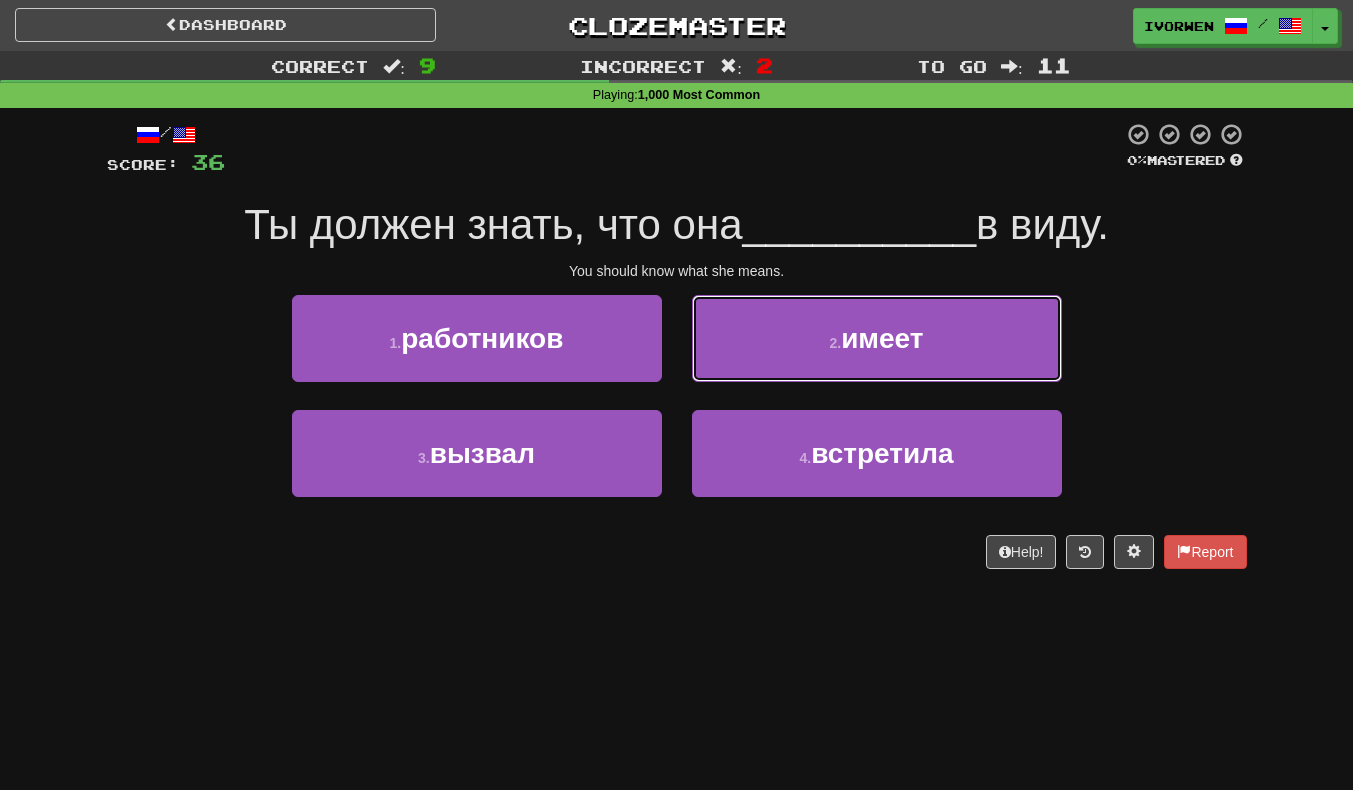 click on "2 .  имеет" at bounding box center [877, 338] 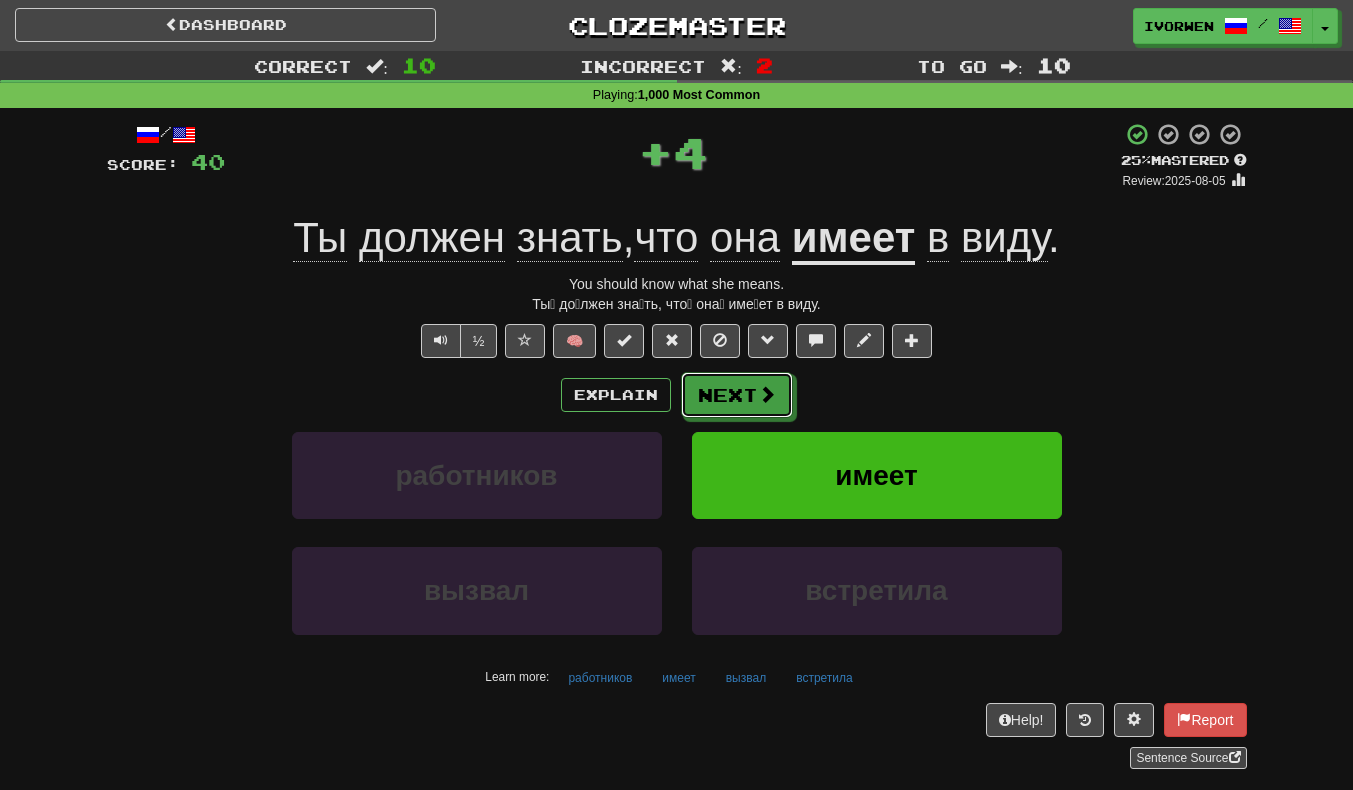 click on "Next" at bounding box center [737, 395] 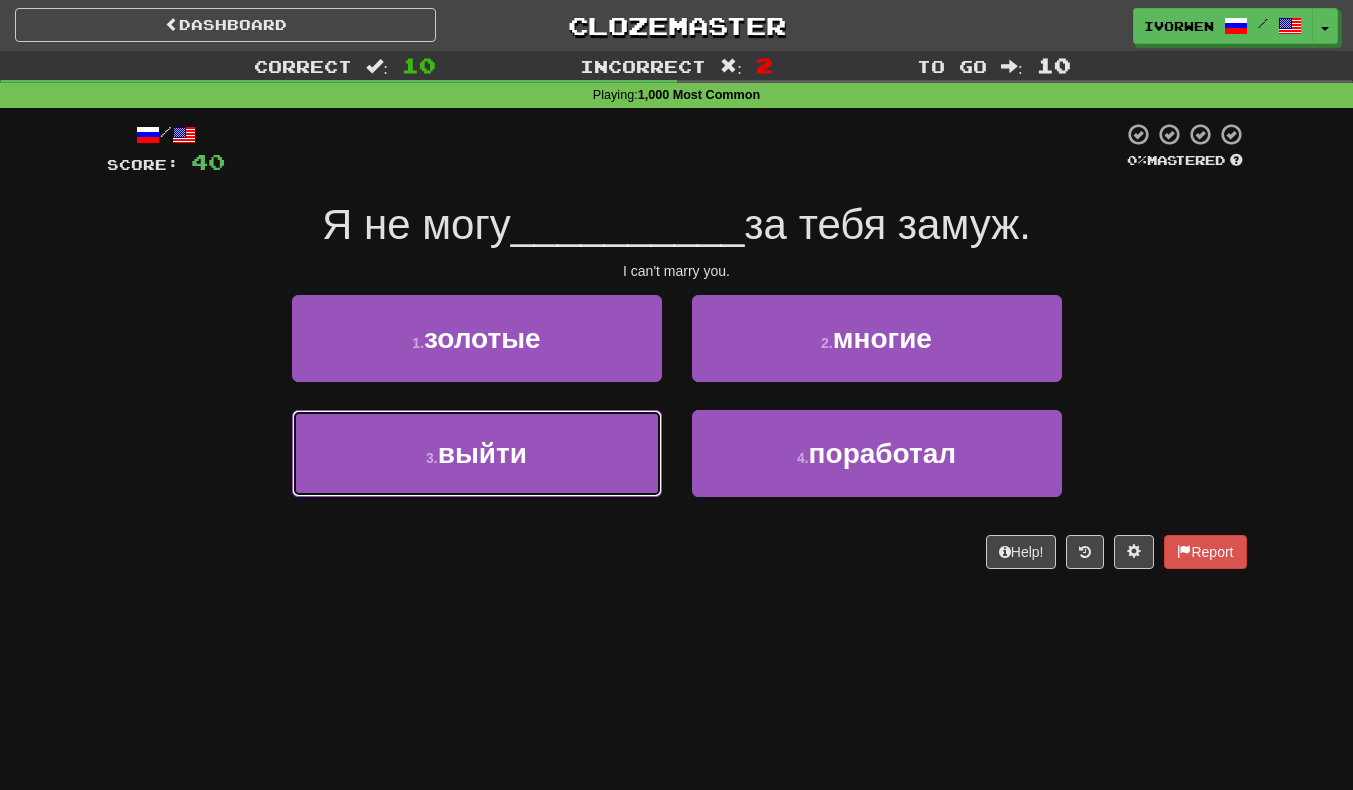 click on "3 .  выйти" at bounding box center (477, 453) 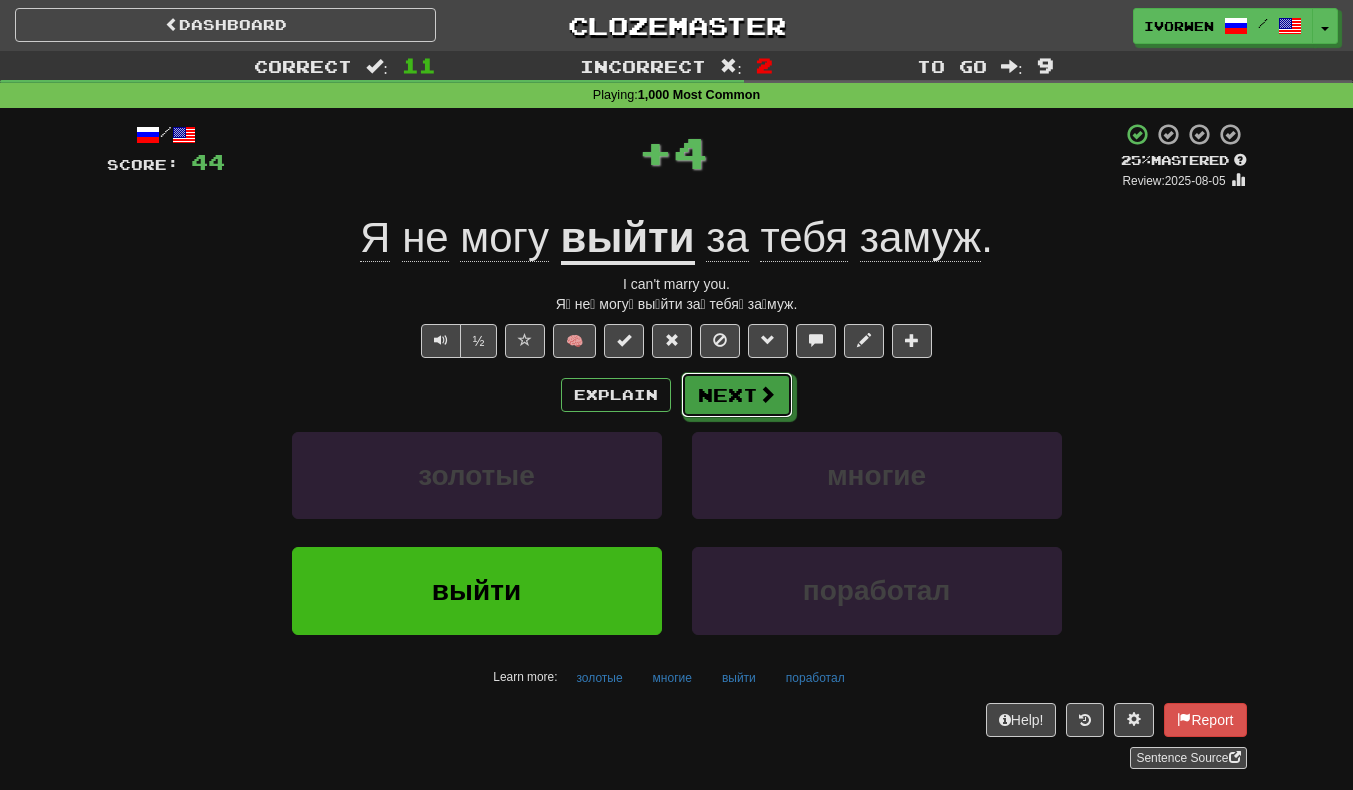 click on "Next" at bounding box center [737, 395] 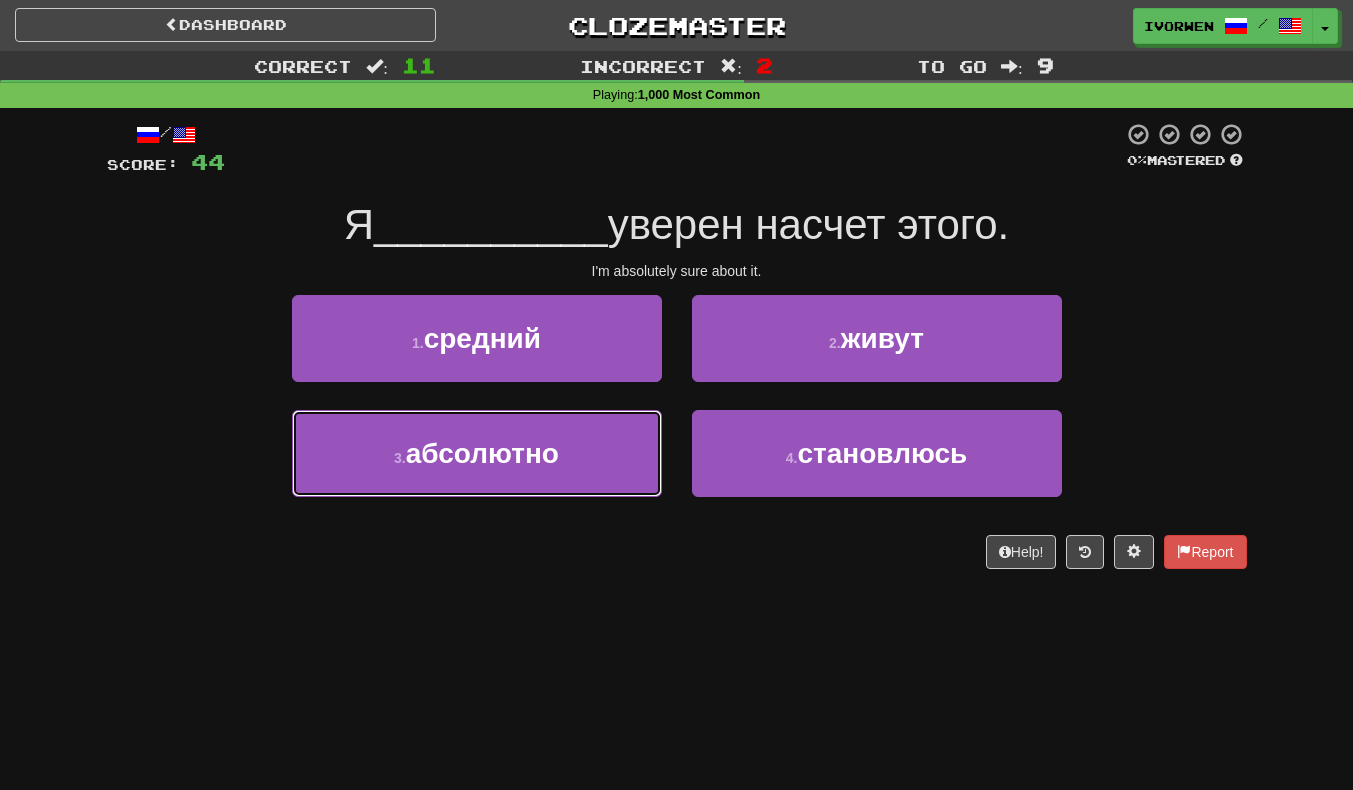 click on "абсолютно" at bounding box center [482, 453] 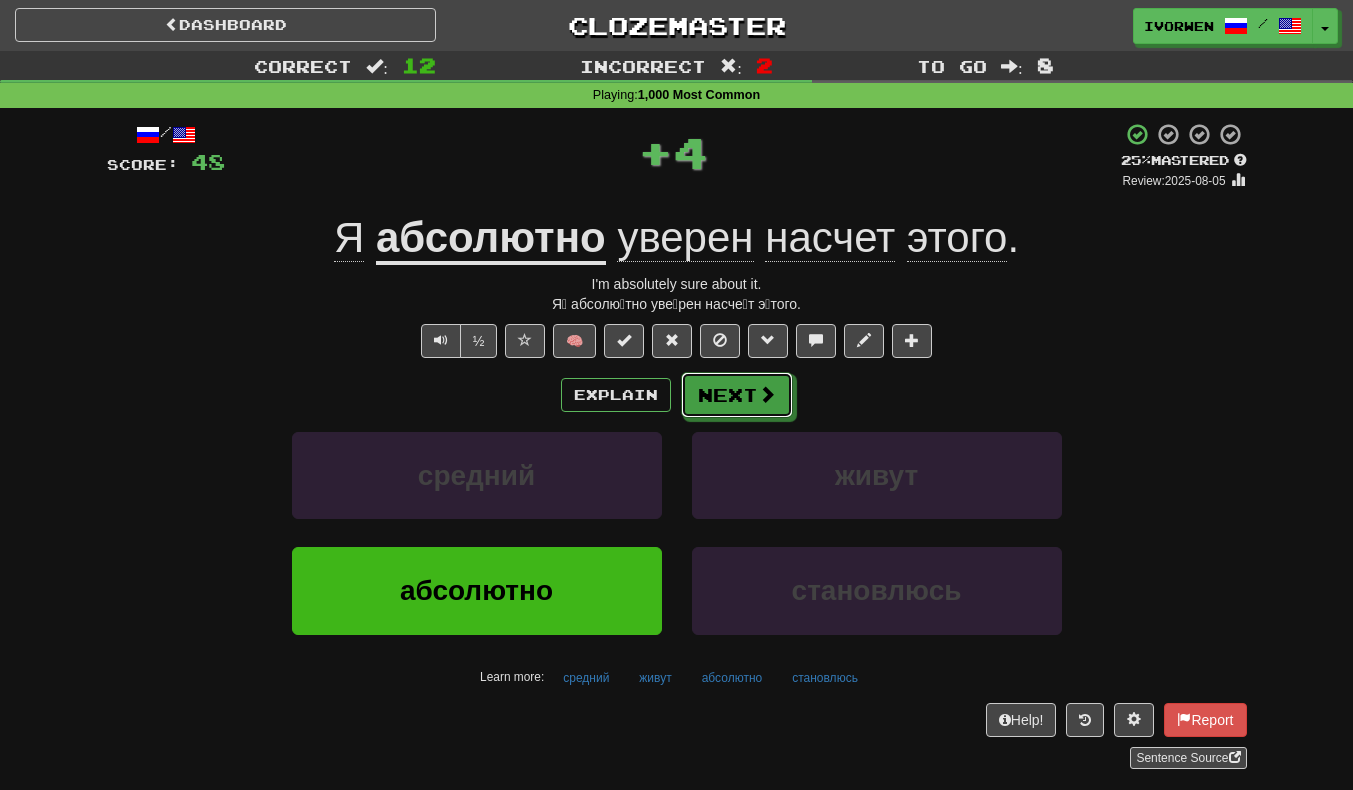 click at bounding box center [767, 394] 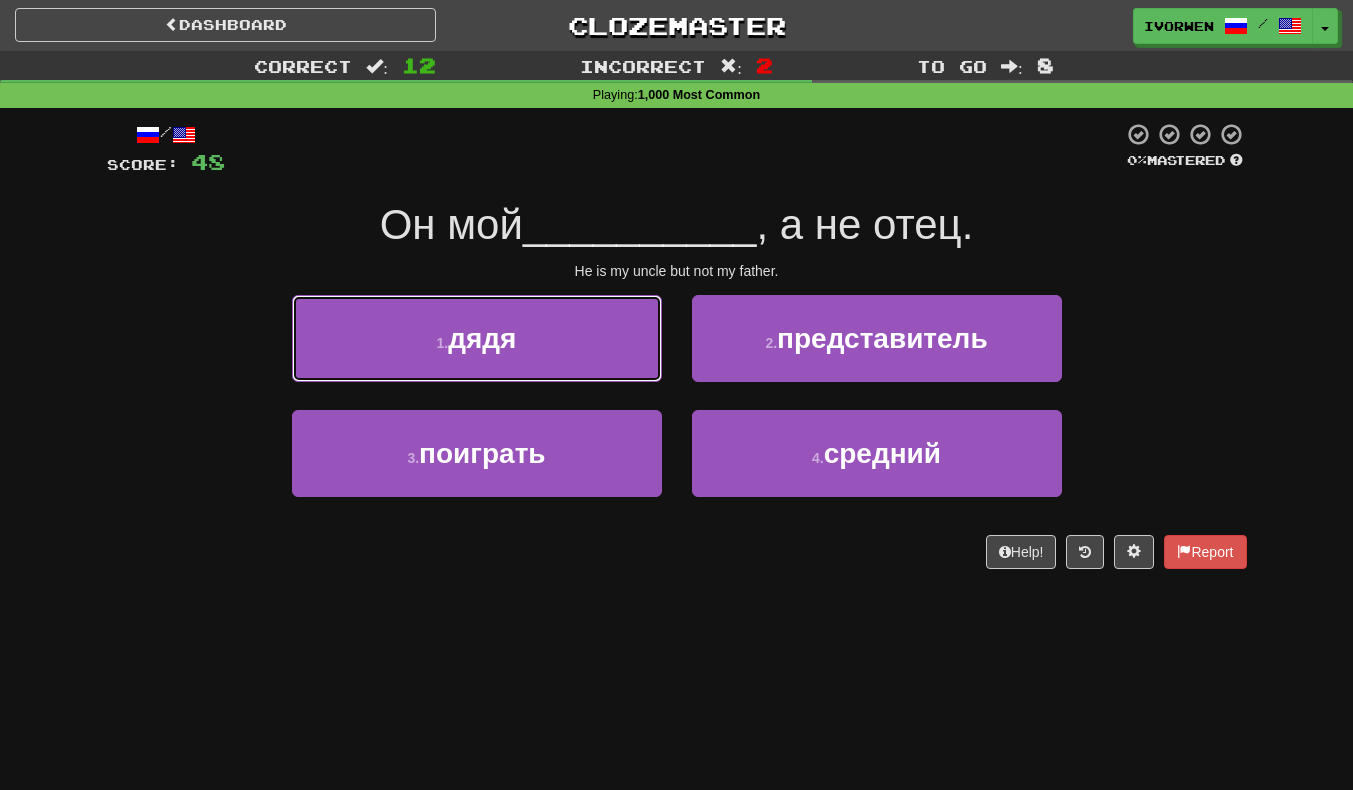 click on "1 .  дядя" at bounding box center [477, 338] 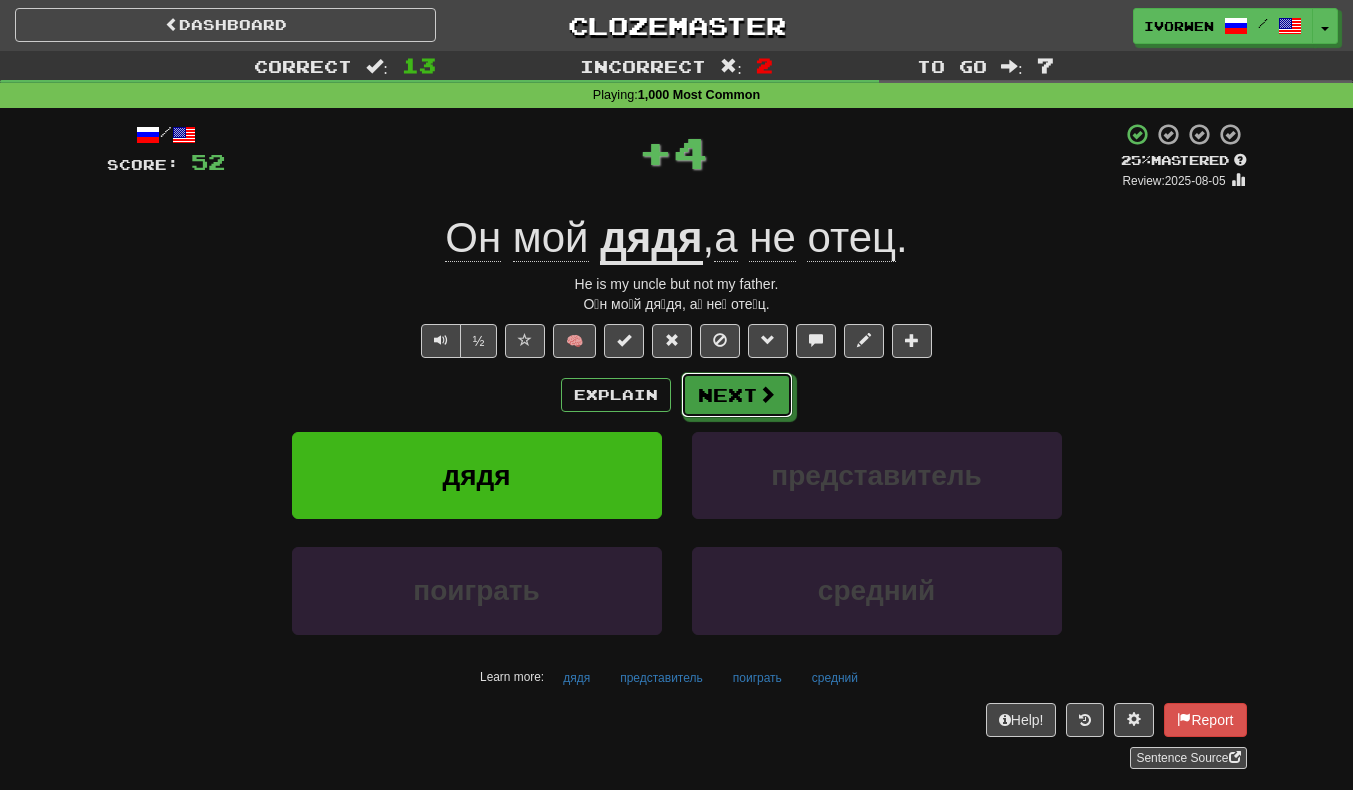 click on "Next" at bounding box center (737, 395) 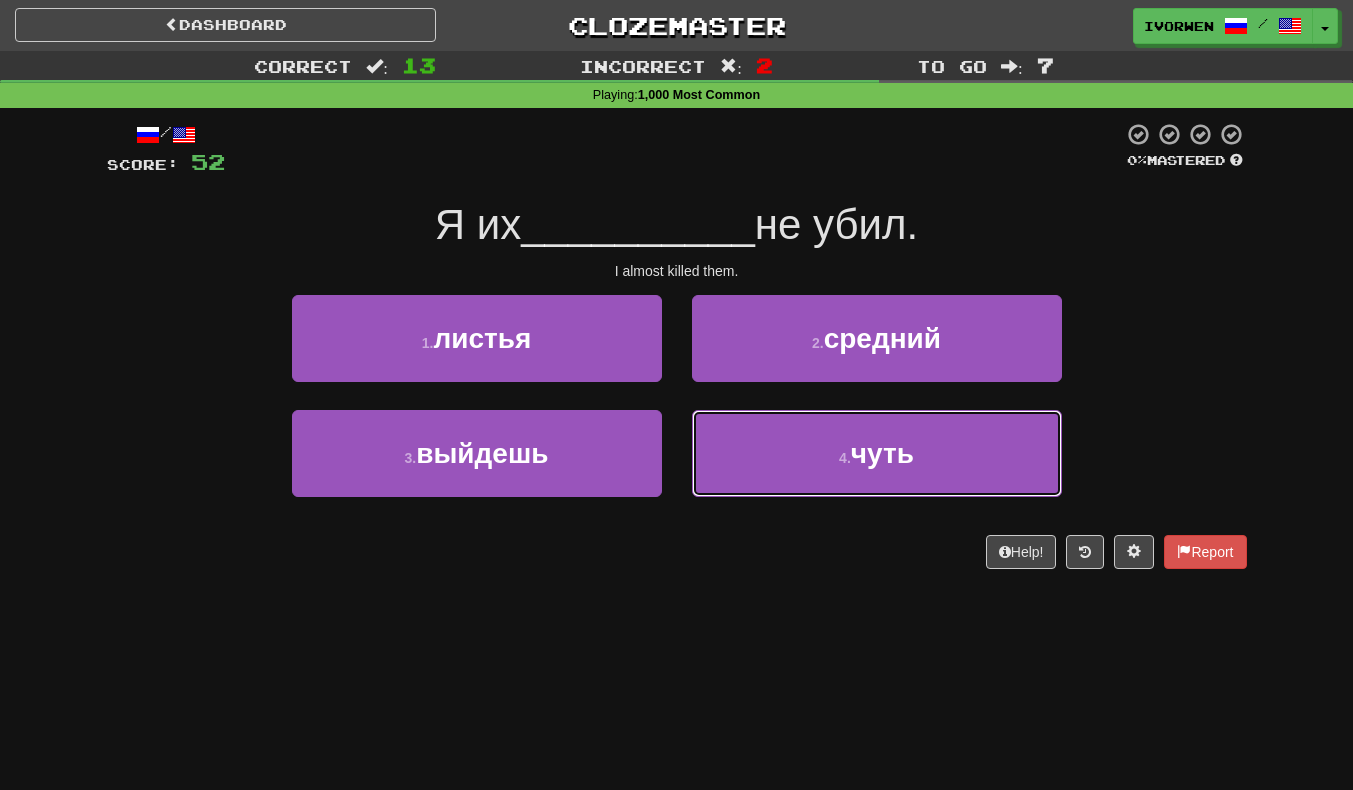 click on "чуть" at bounding box center [882, 453] 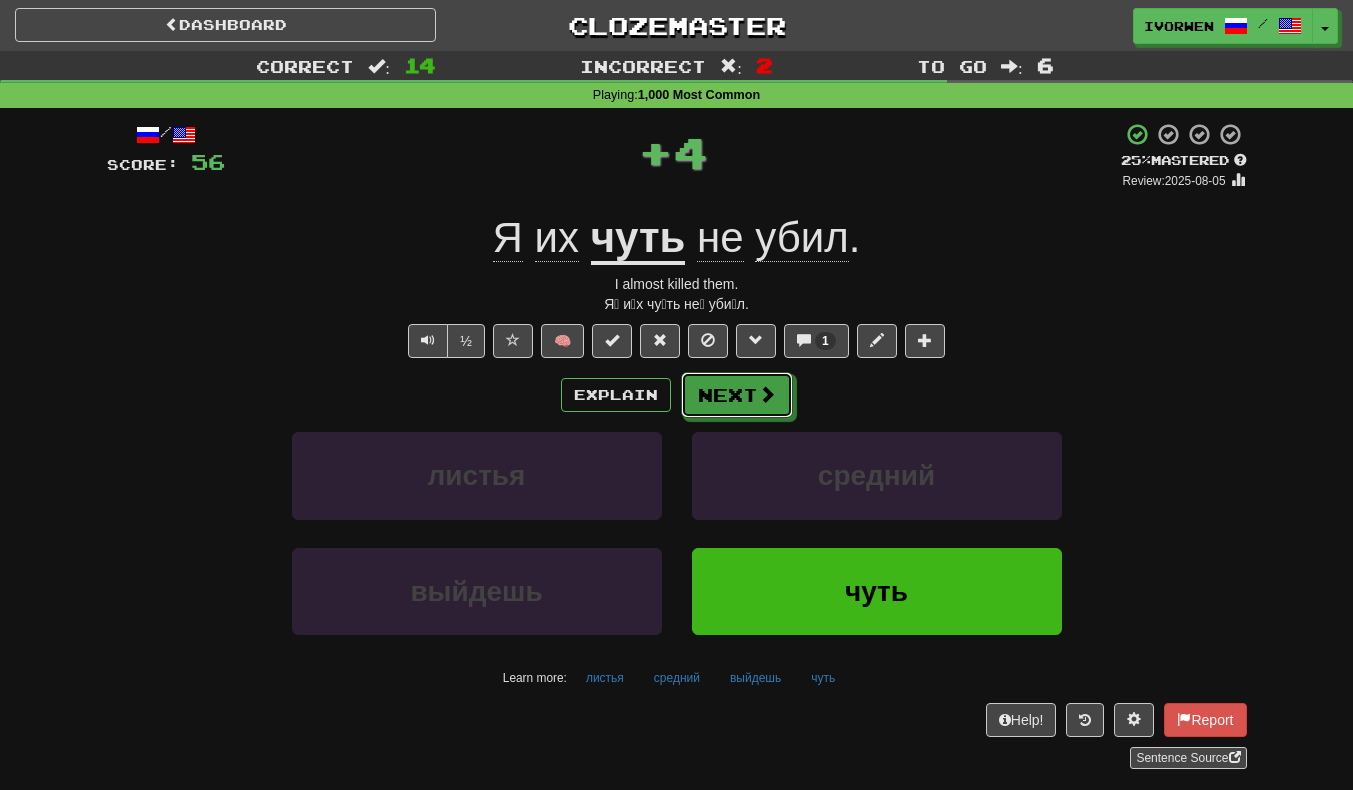 click at bounding box center (767, 394) 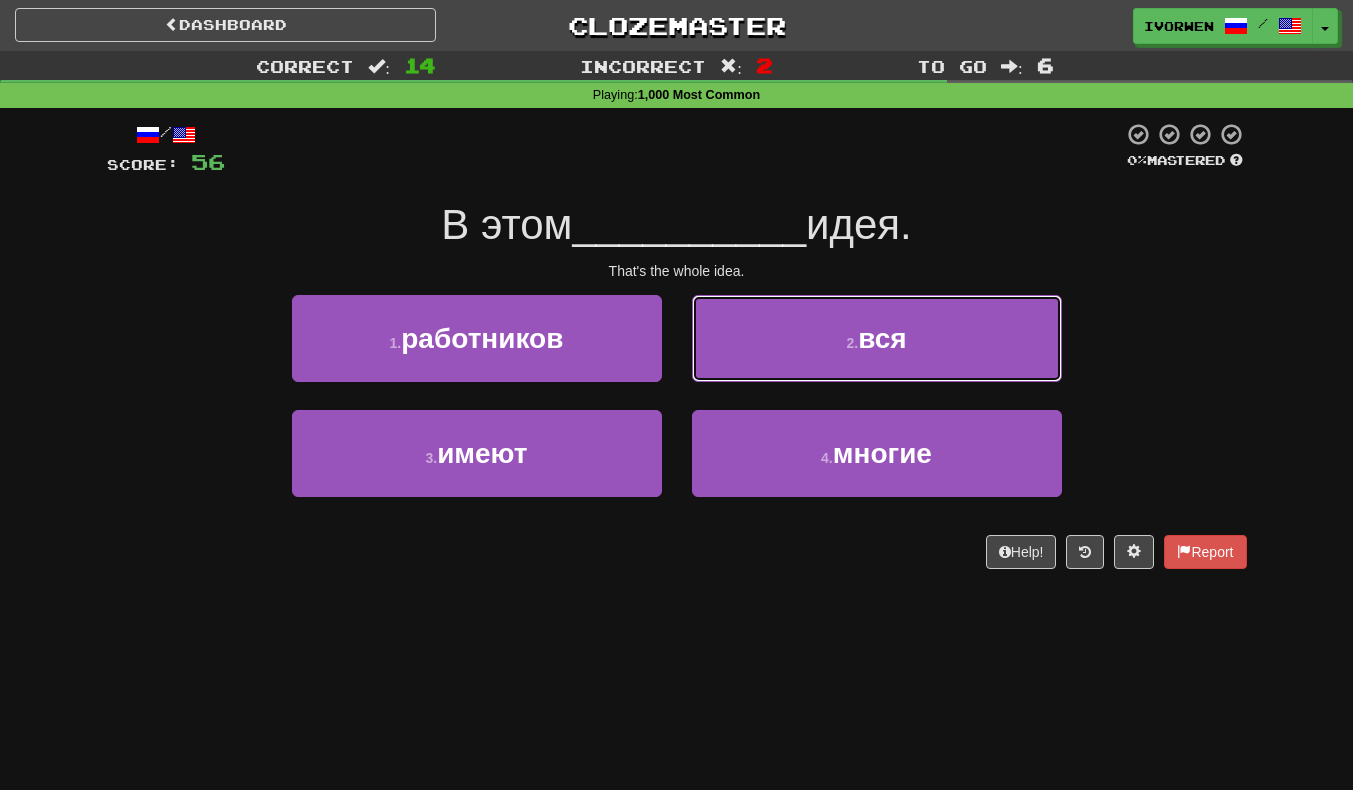 click on "2 .  вся" at bounding box center (877, 338) 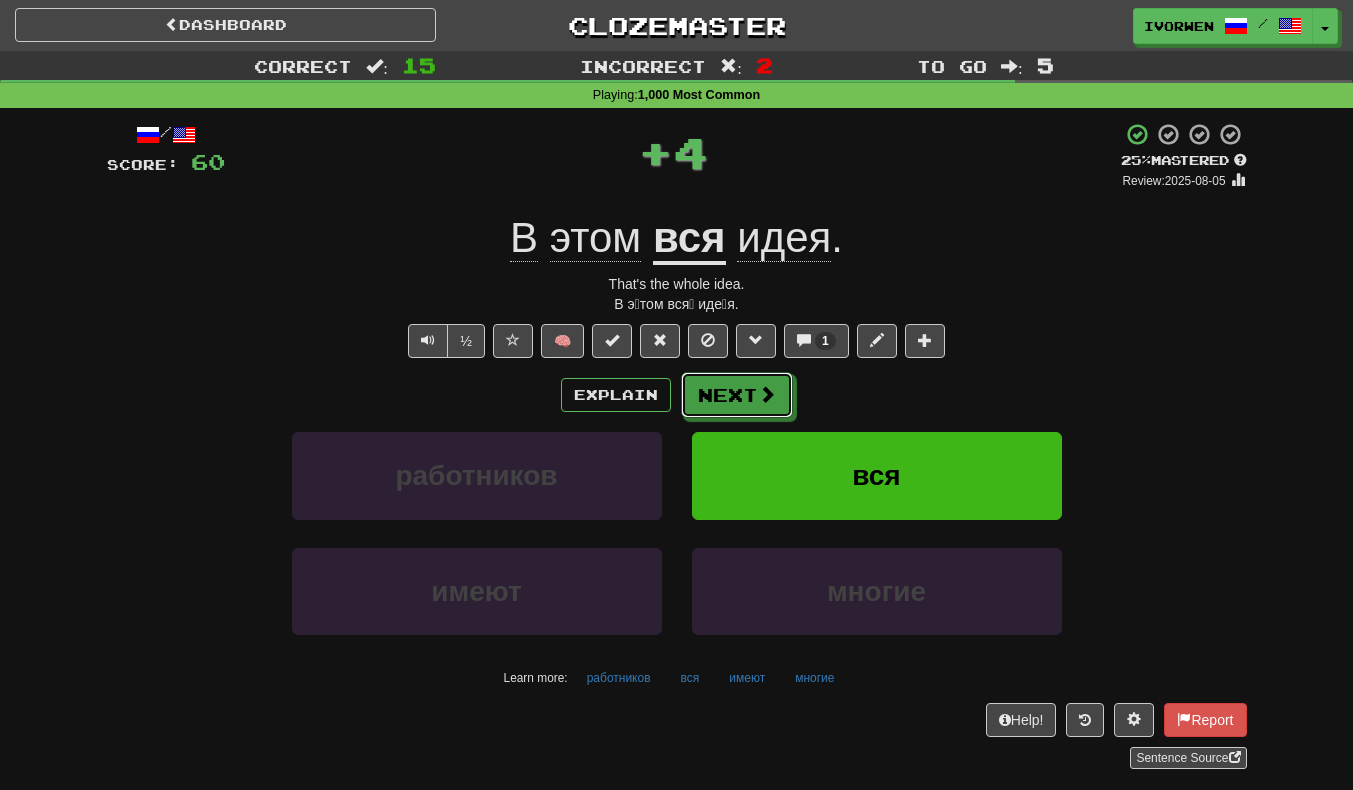 click on "Next" at bounding box center [737, 395] 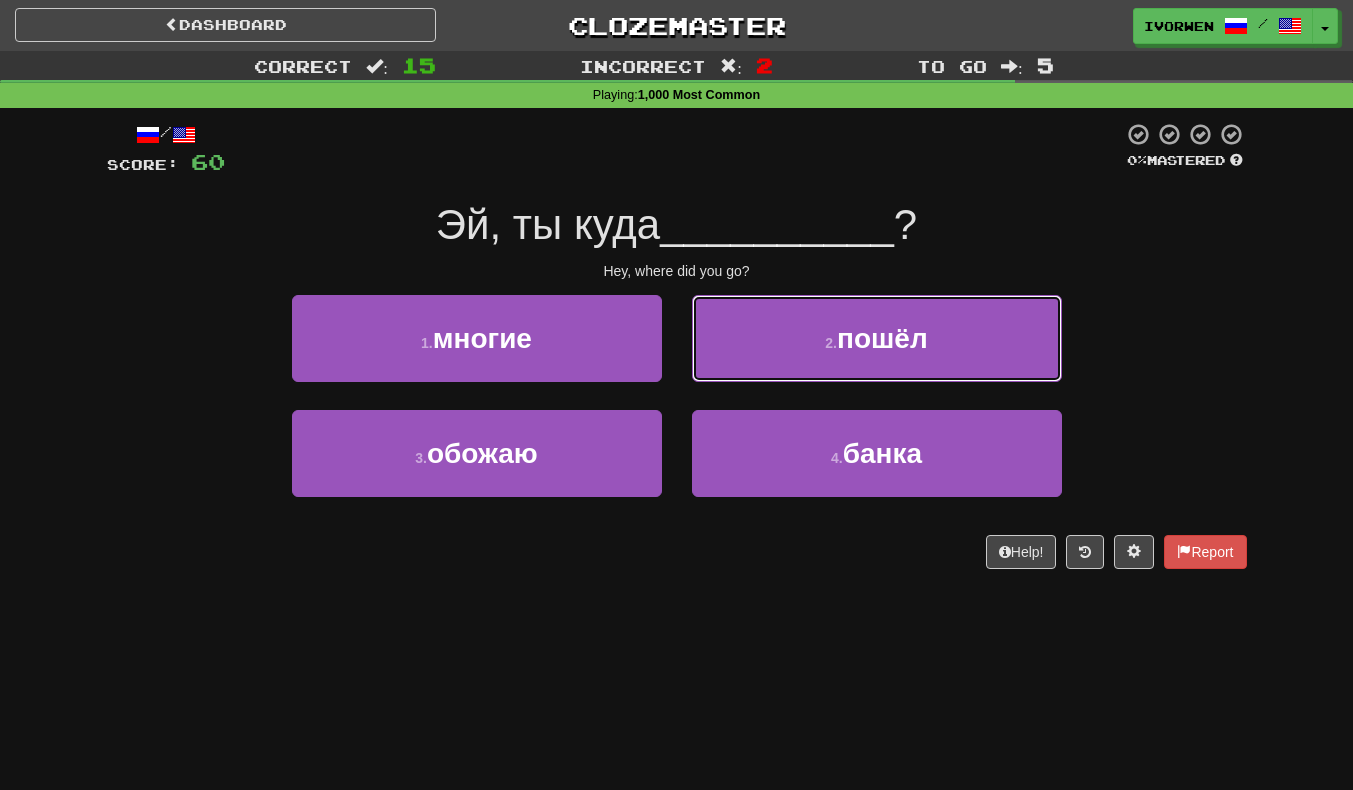 click on "пошёл" at bounding box center [882, 338] 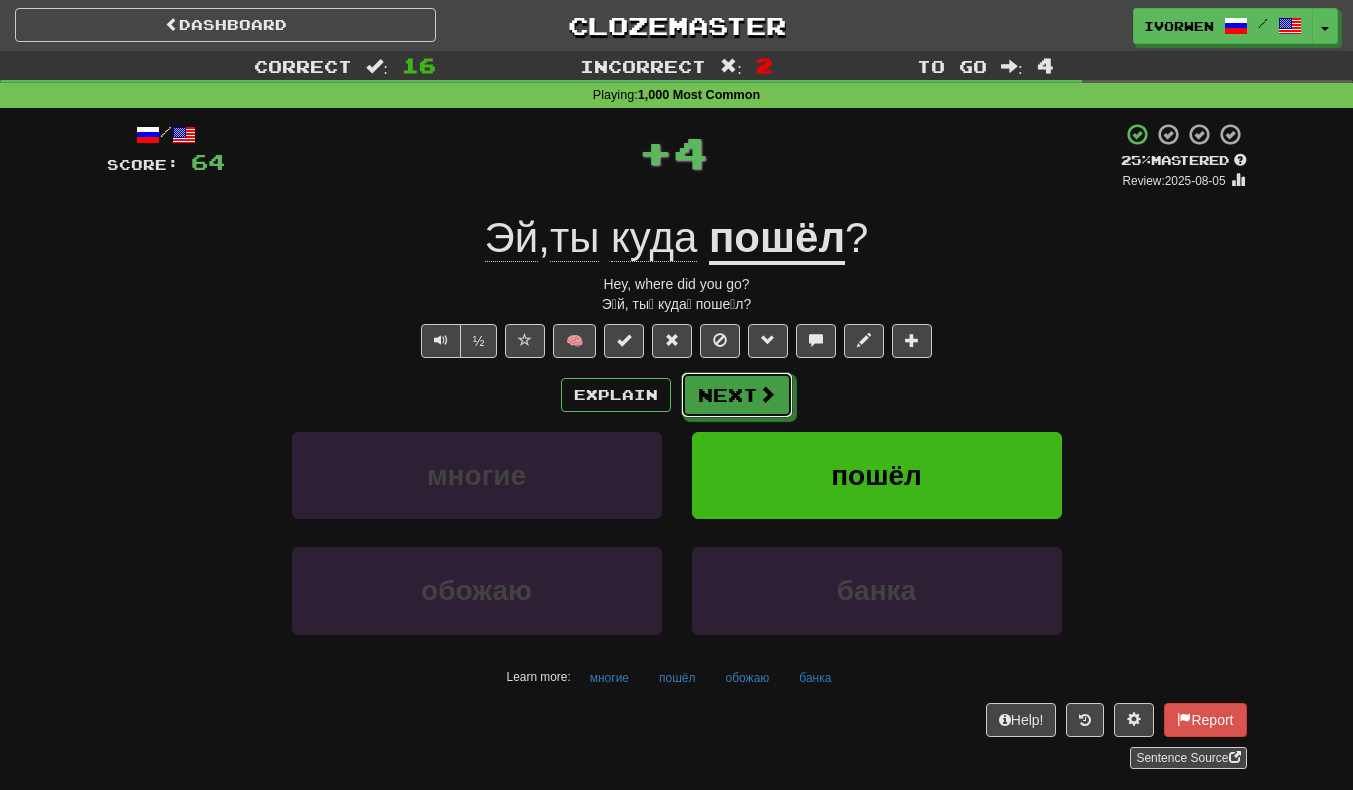 click on "Next" at bounding box center [737, 395] 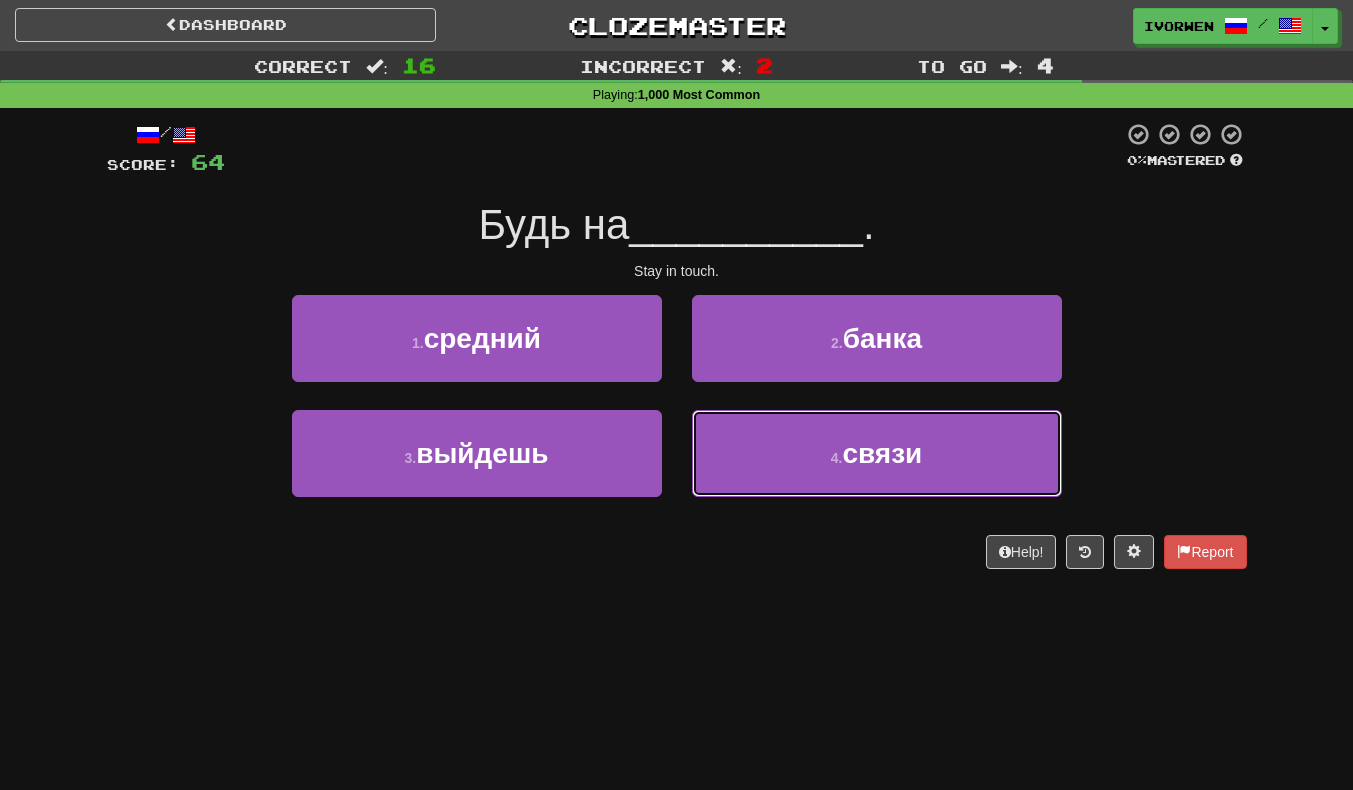click on "4 .  связи" at bounding box center (877, 453) 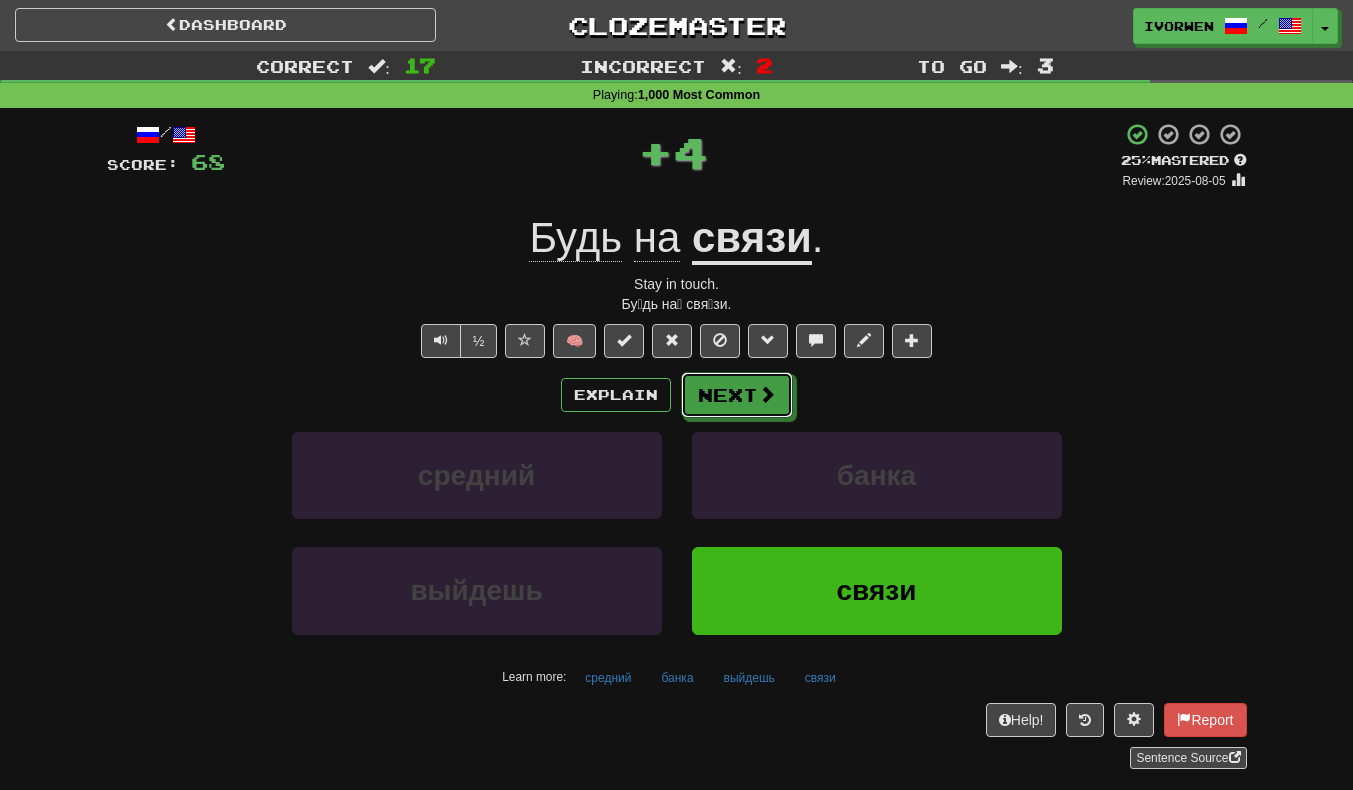 click on "Next" at bounding box center [737, 395] 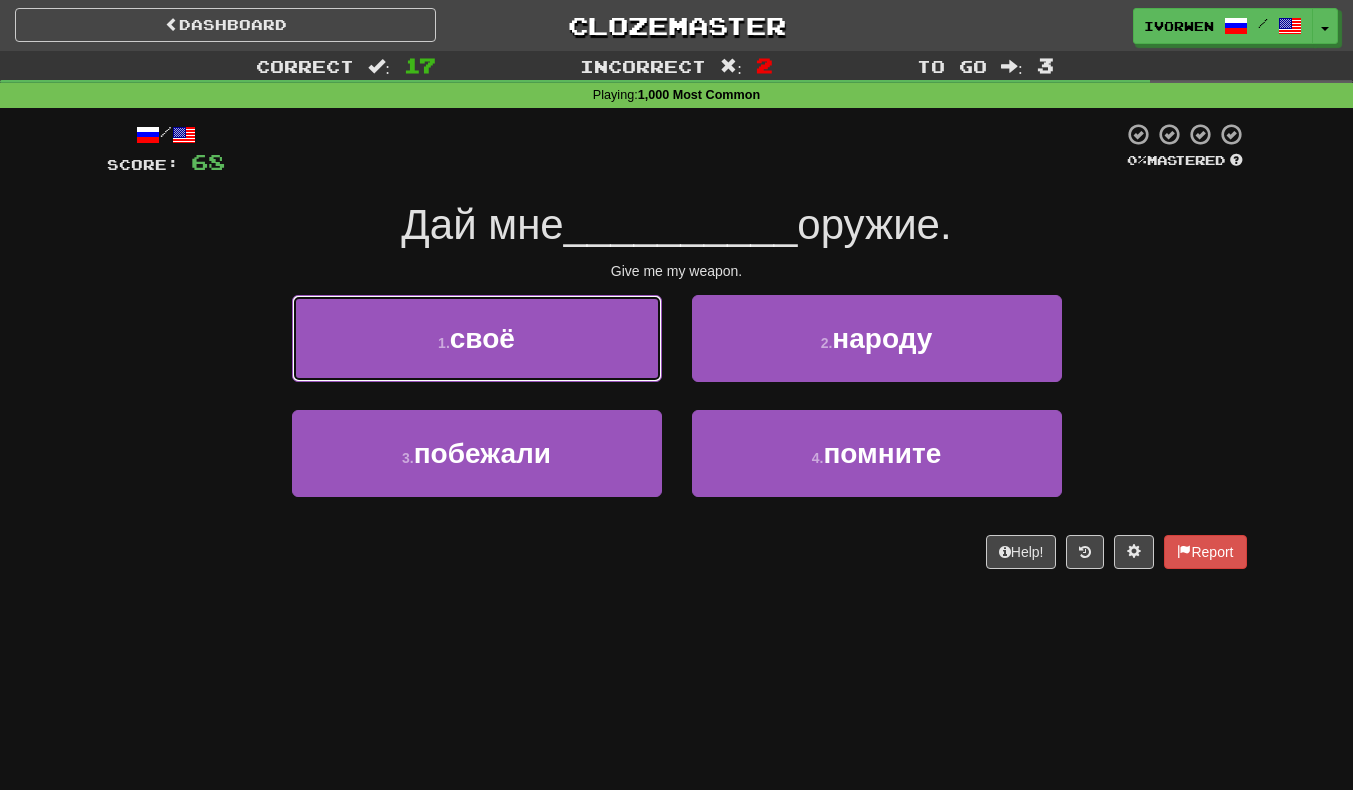 click on "1 .  своё" at bounding box center [477, 338] 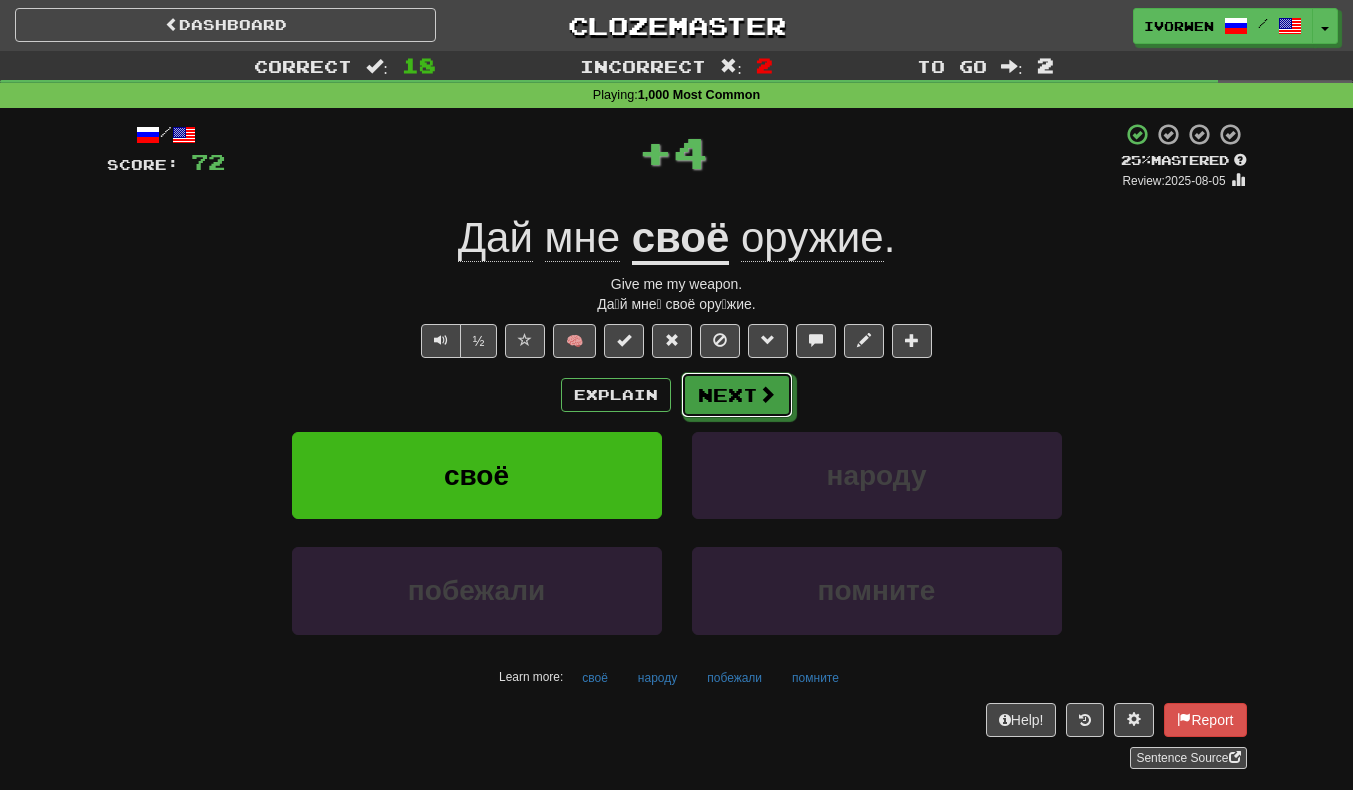 click on "Next" at bounding box center [737, 395] 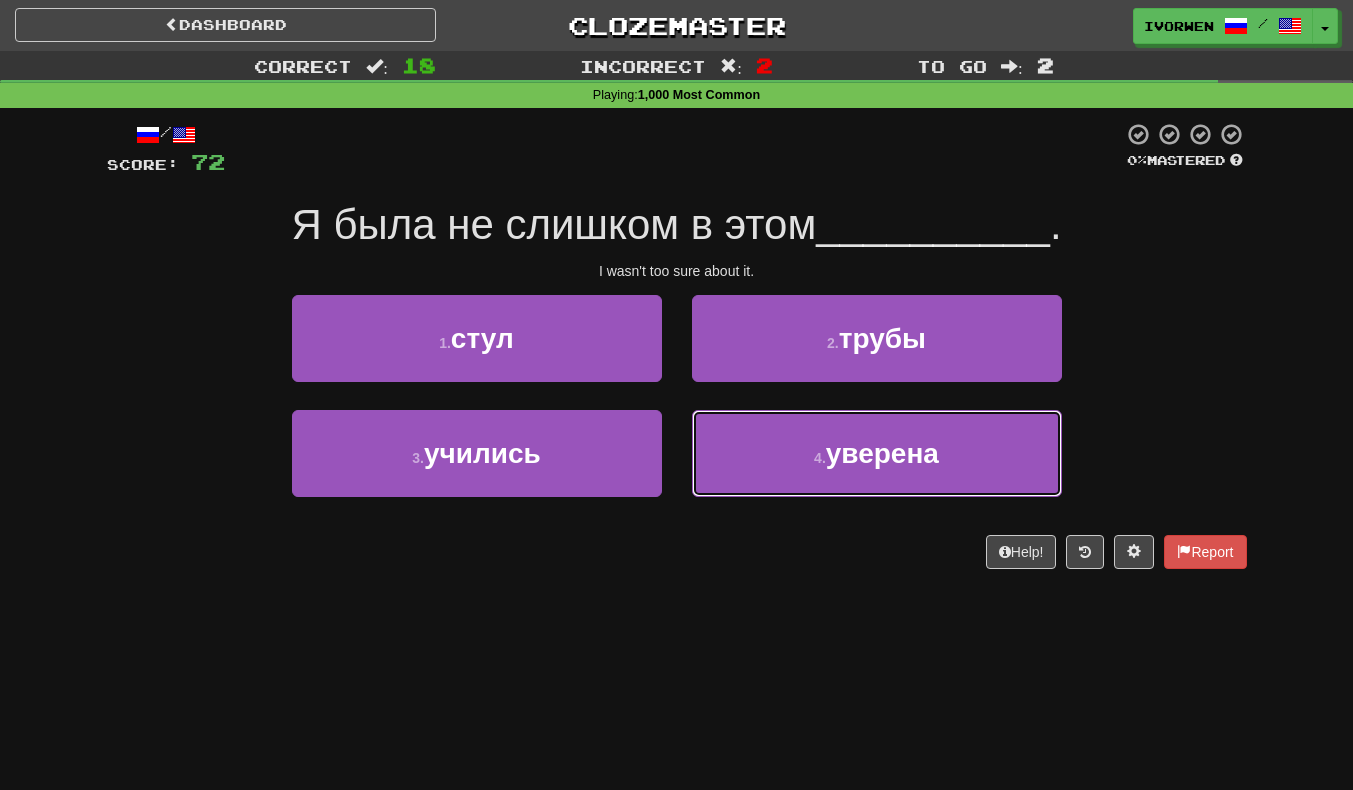 click on "4 .  уверена" at bounding box center [877, 453] 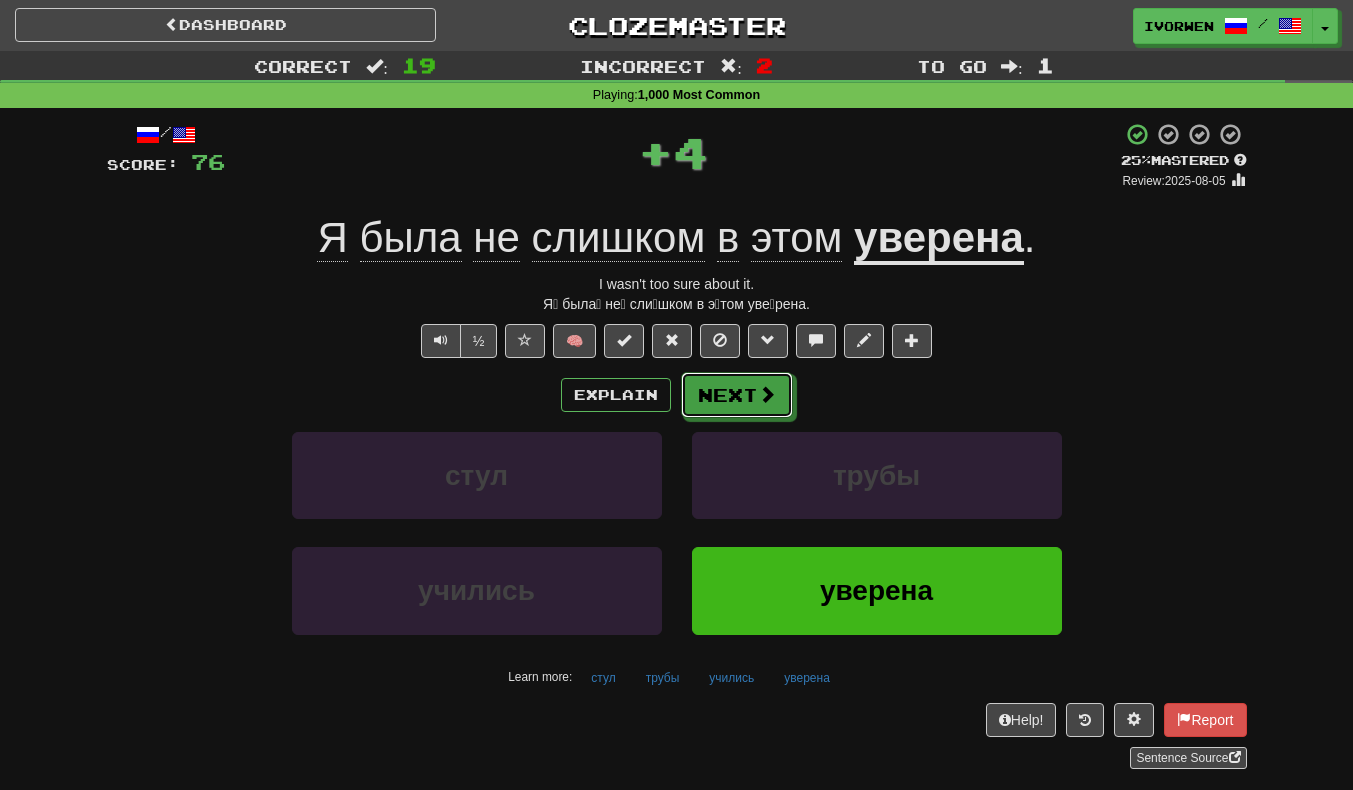 click on "Next" at bounding box center [737, 395] 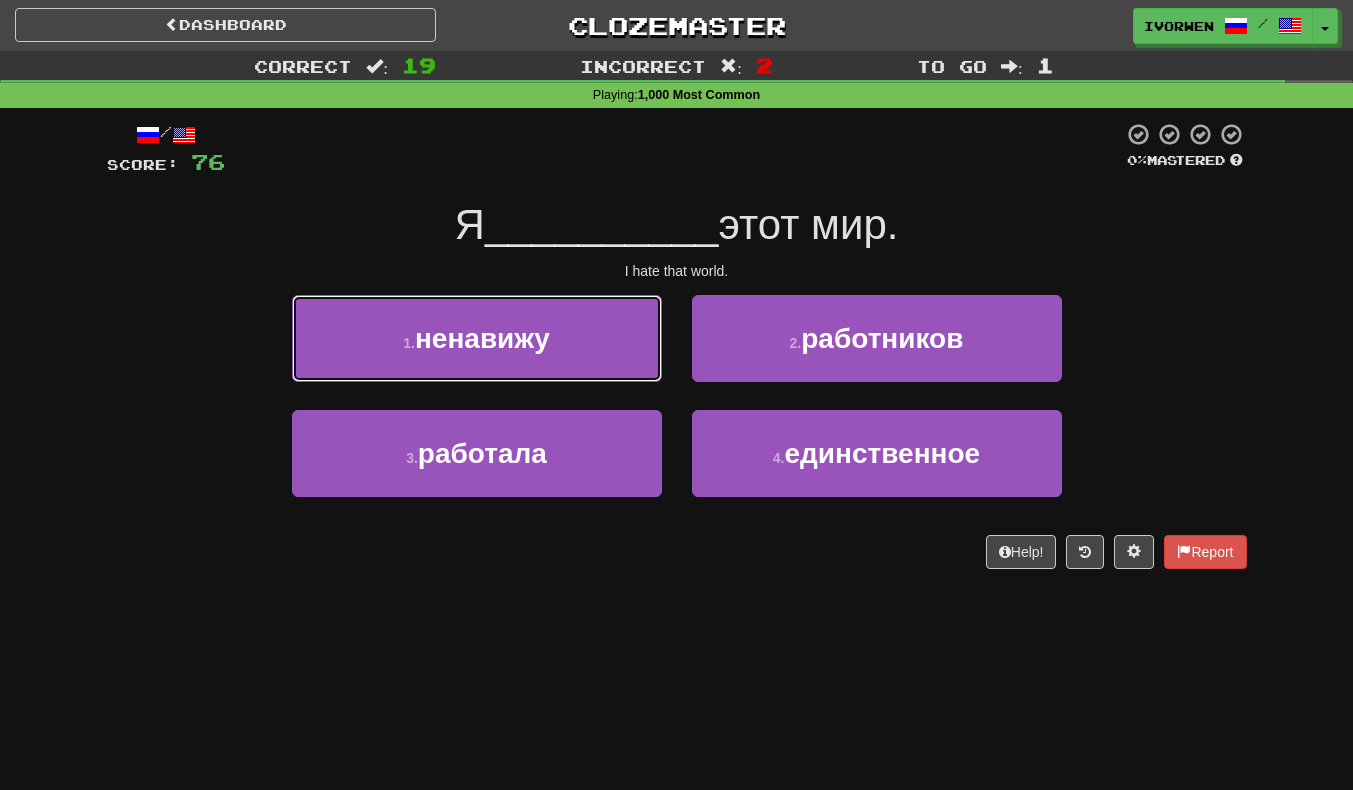 click on "1 .  ненавижу" at bounding box center (477, 338) 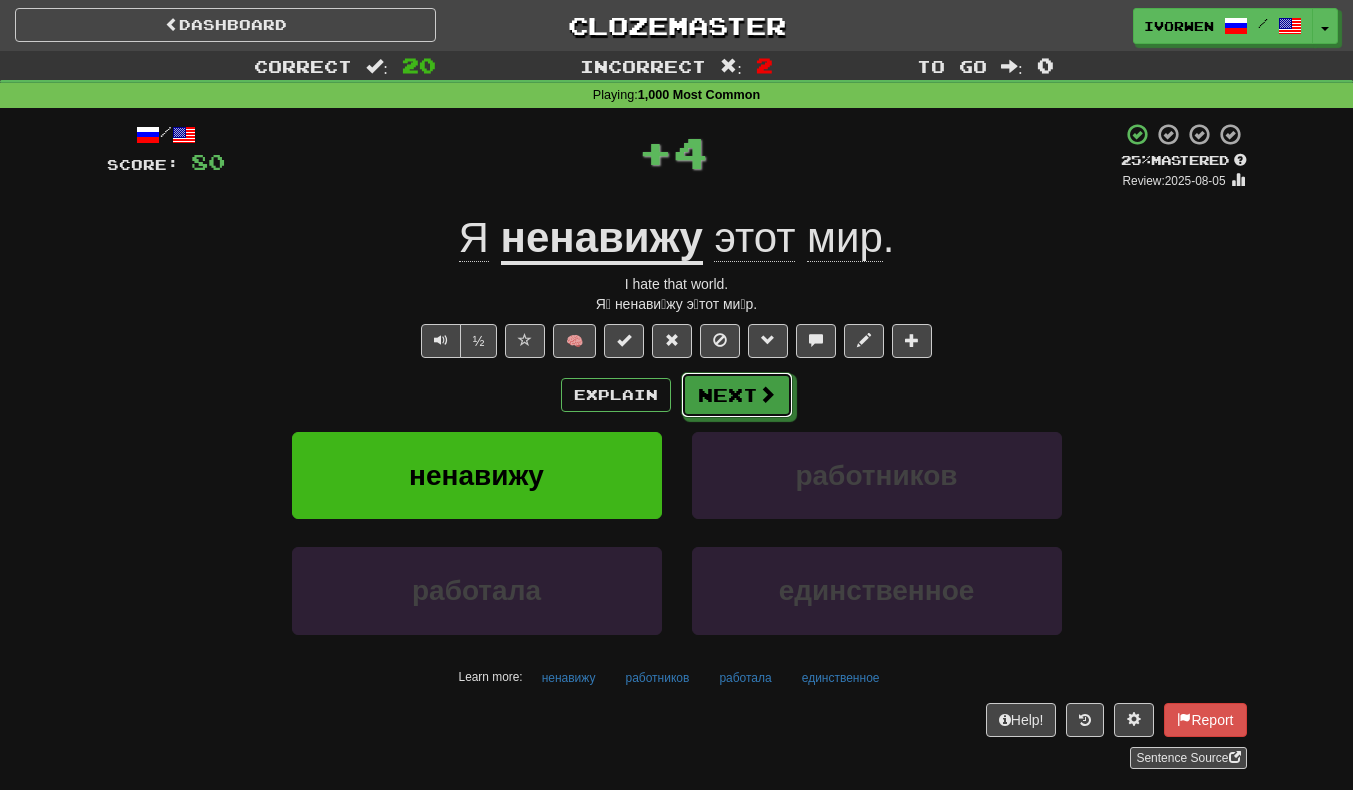 click at bounding box center (767, 394) 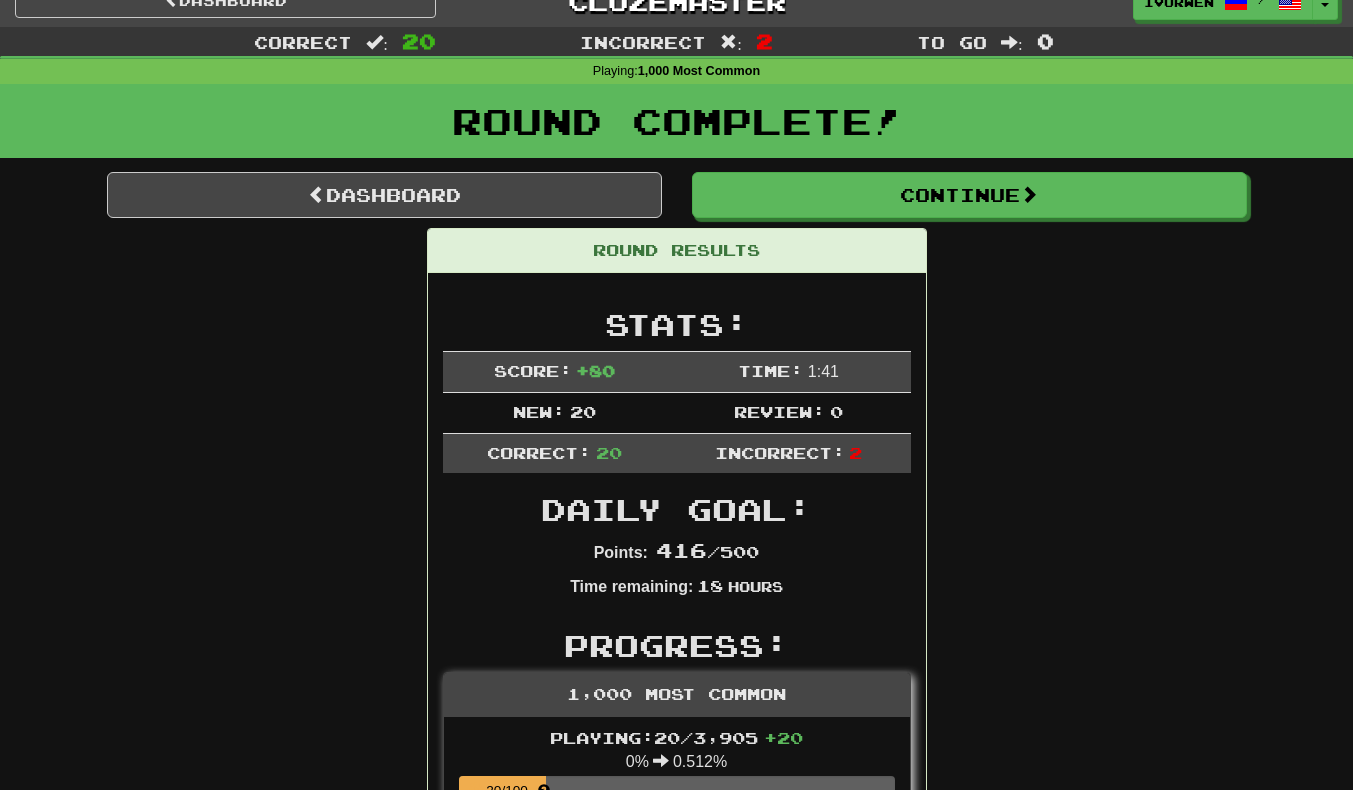 scroll, scrollTop: 19, scrollLeft: 0, axis: vertical 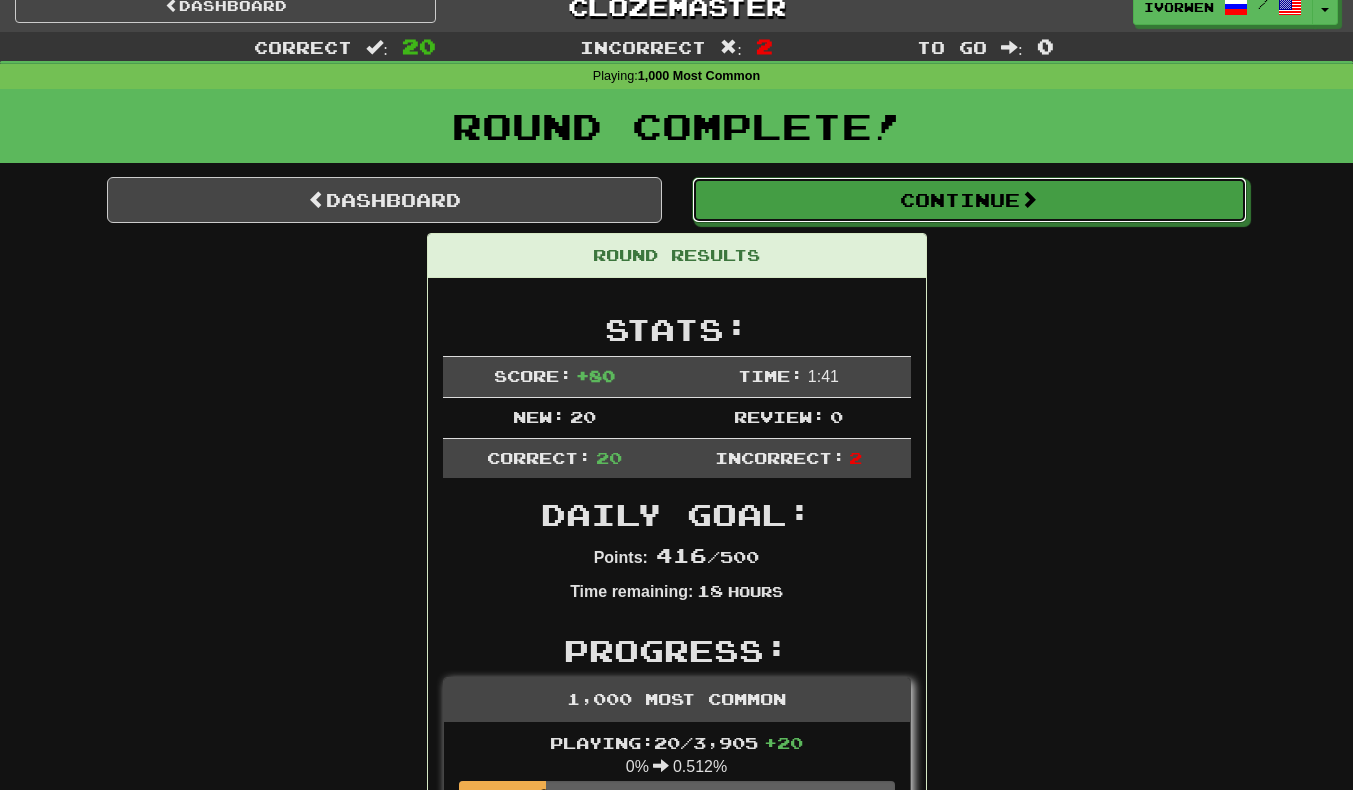 click on "Continue" at bounding box center [969, 200] 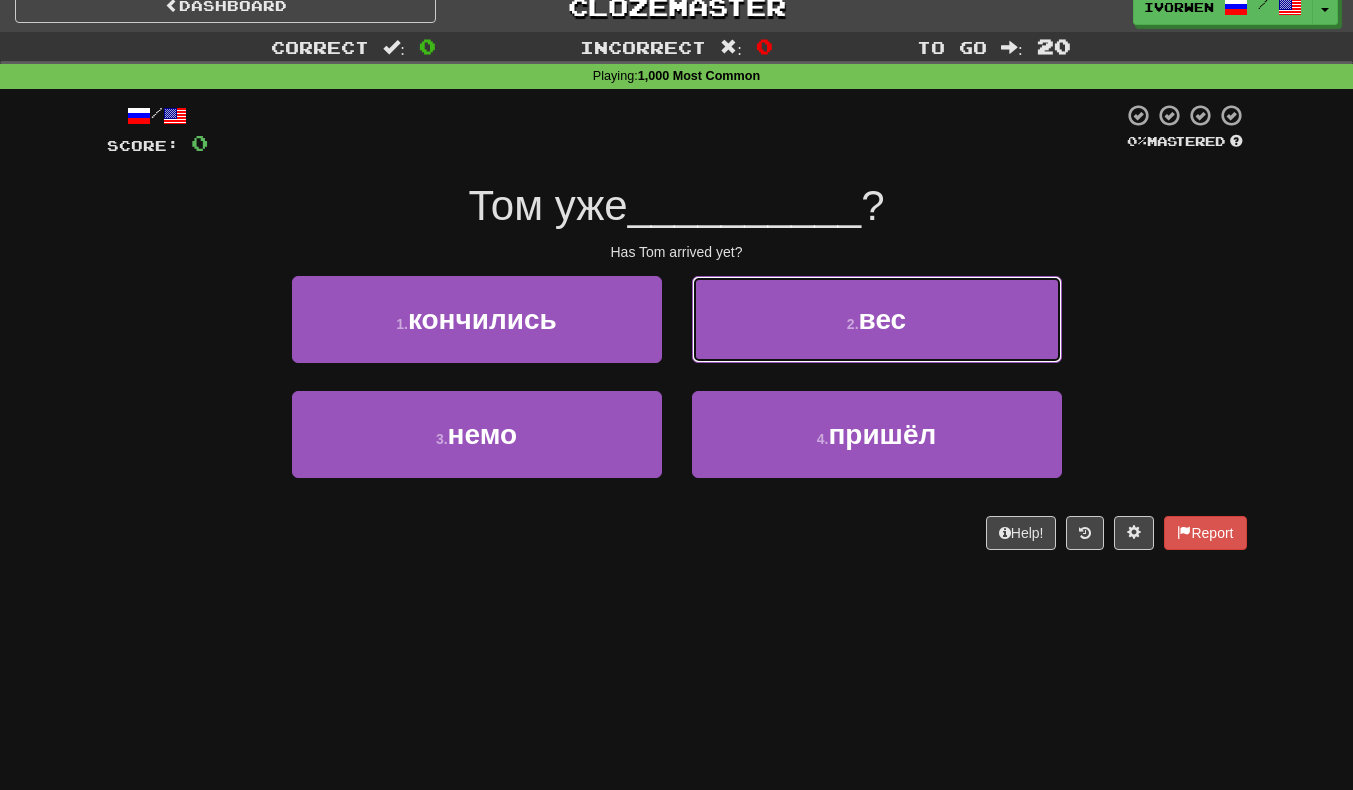 click on "2 .  вес" at bounding box center (877, 319) 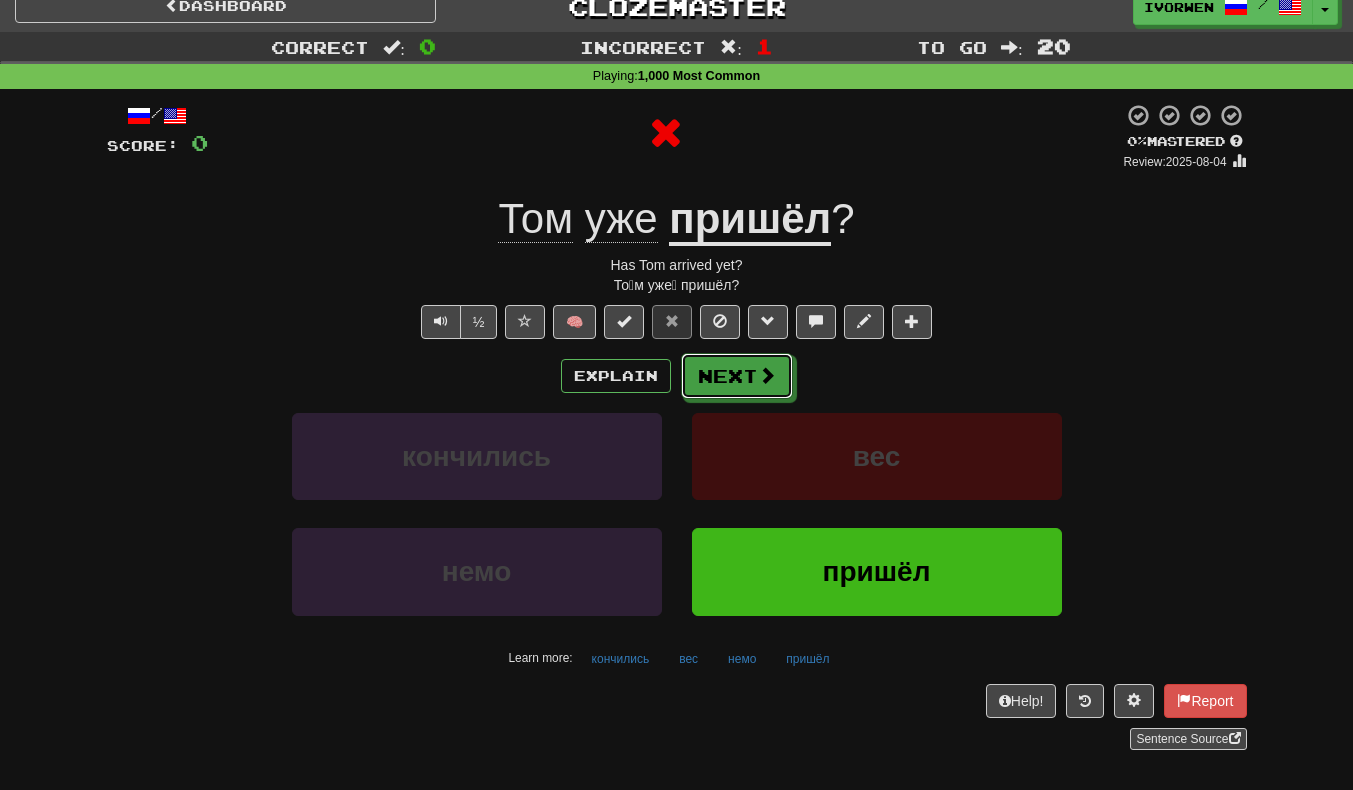 click at bounding box center [767, 375] 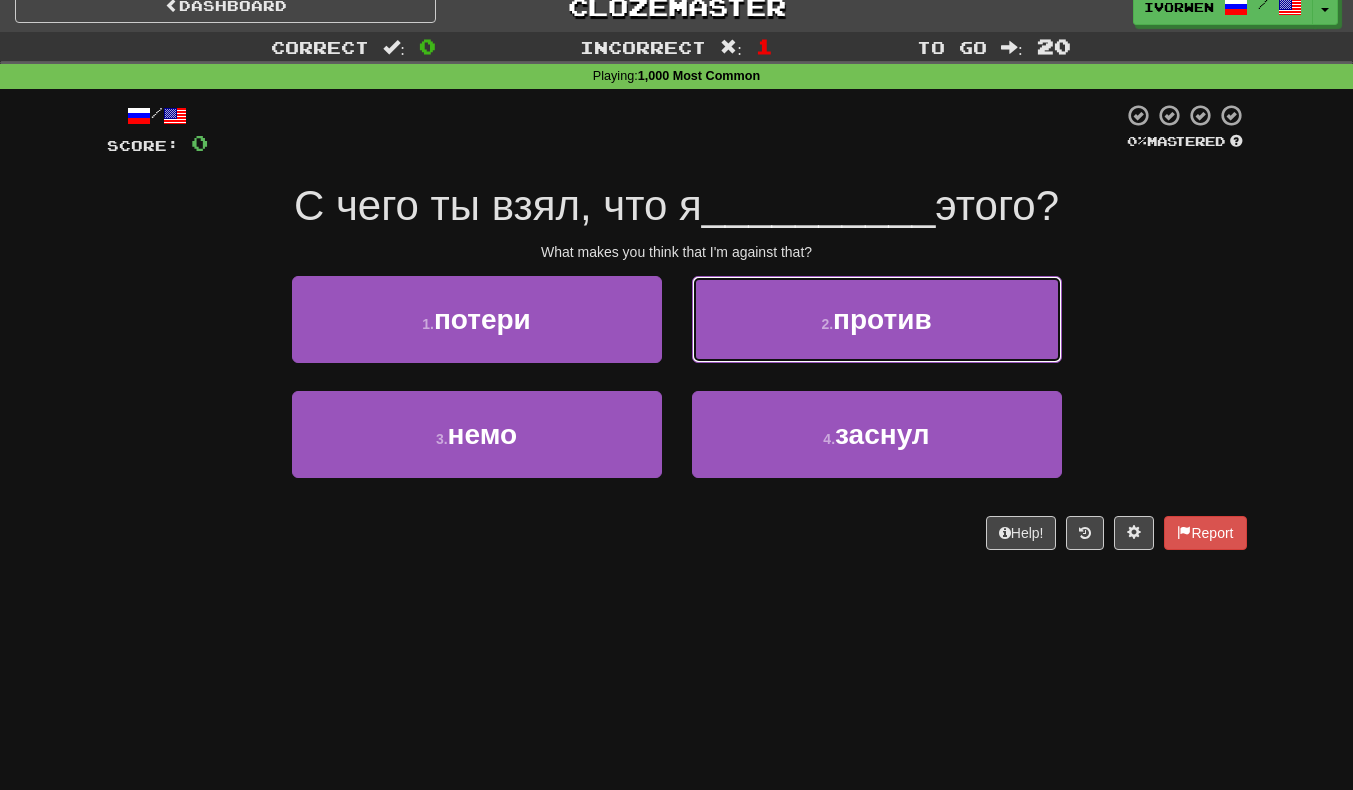 click on "2 .  против" at bounding box center (877, 319) 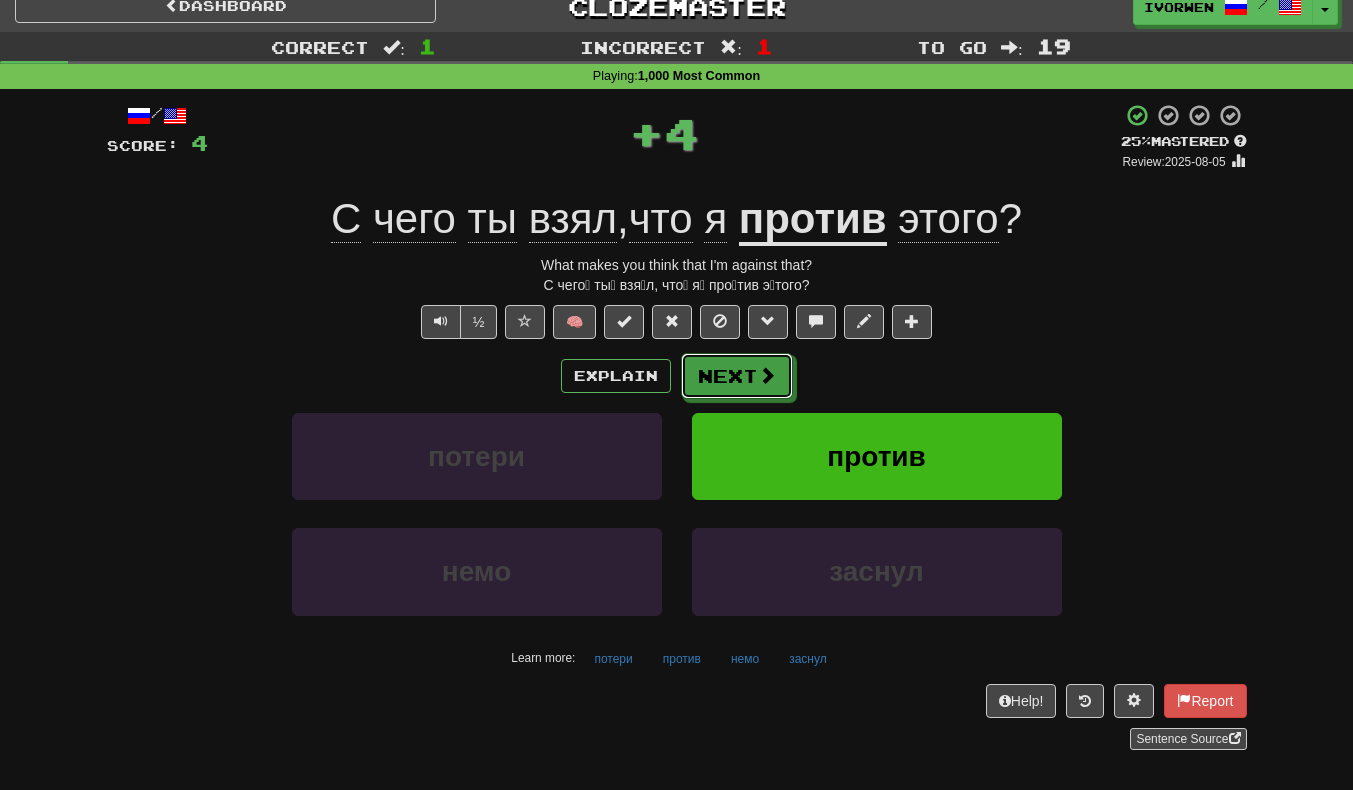 click at bounding box center (767, 375) 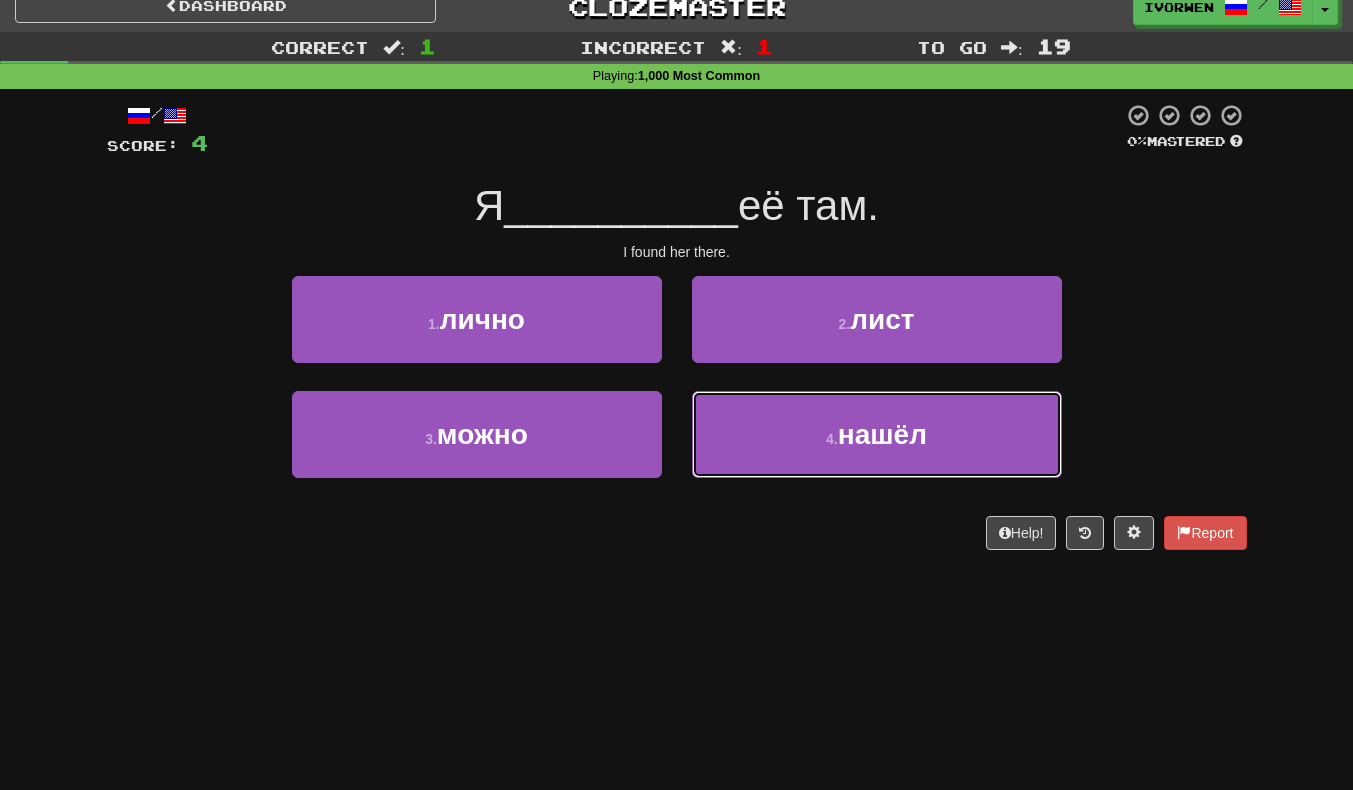 click on "4 .  нашёл" at bounding box center (877, 434) 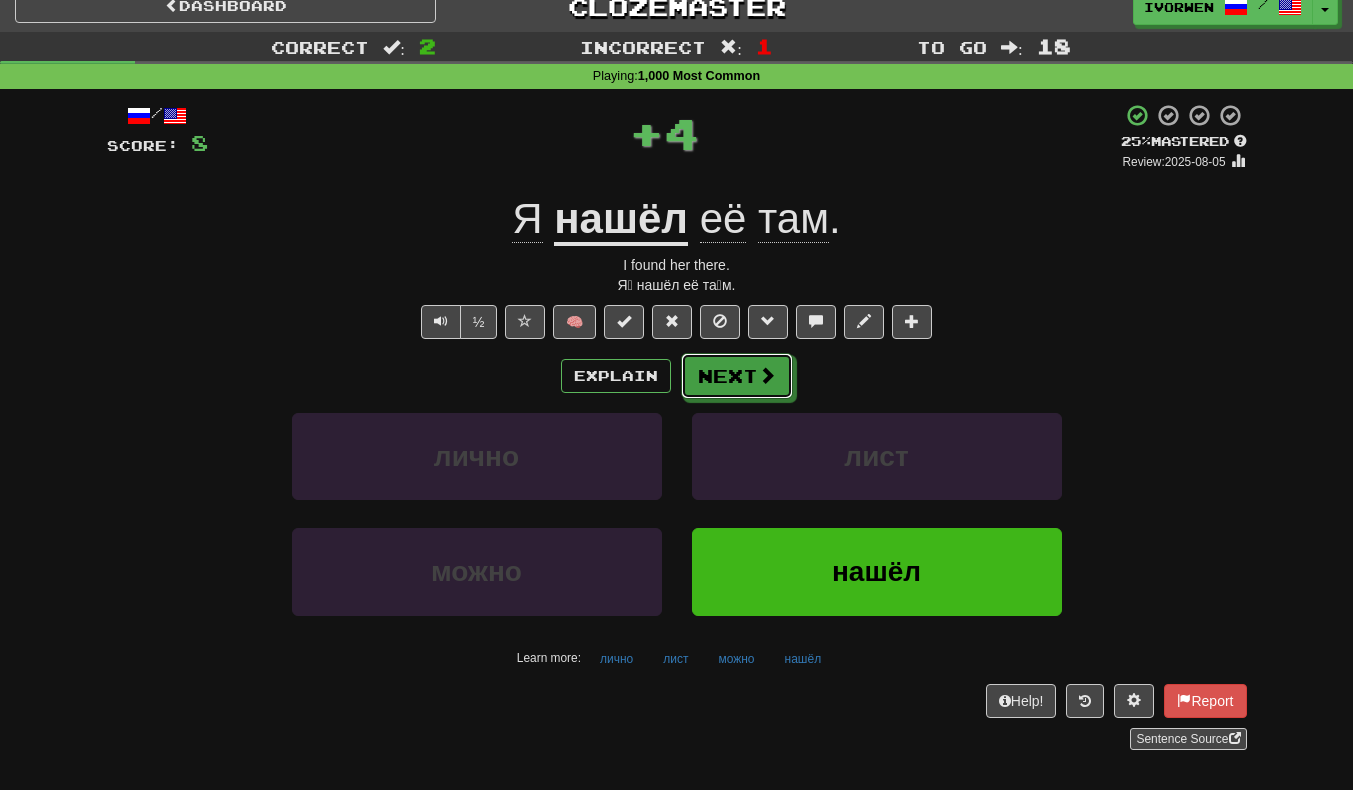 click at bounding box center (767, 375) 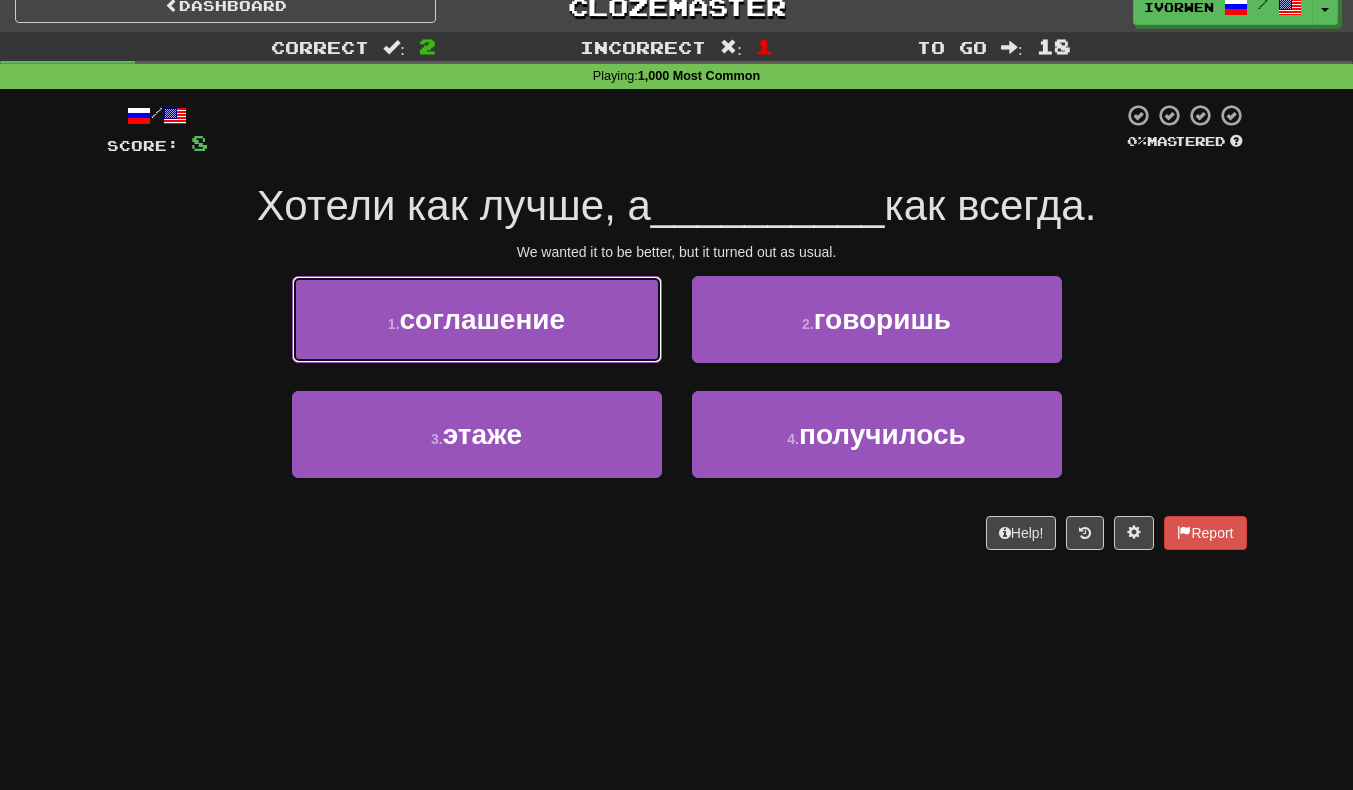 click on "1 .  соглашение" at bounding box center (477, 319) 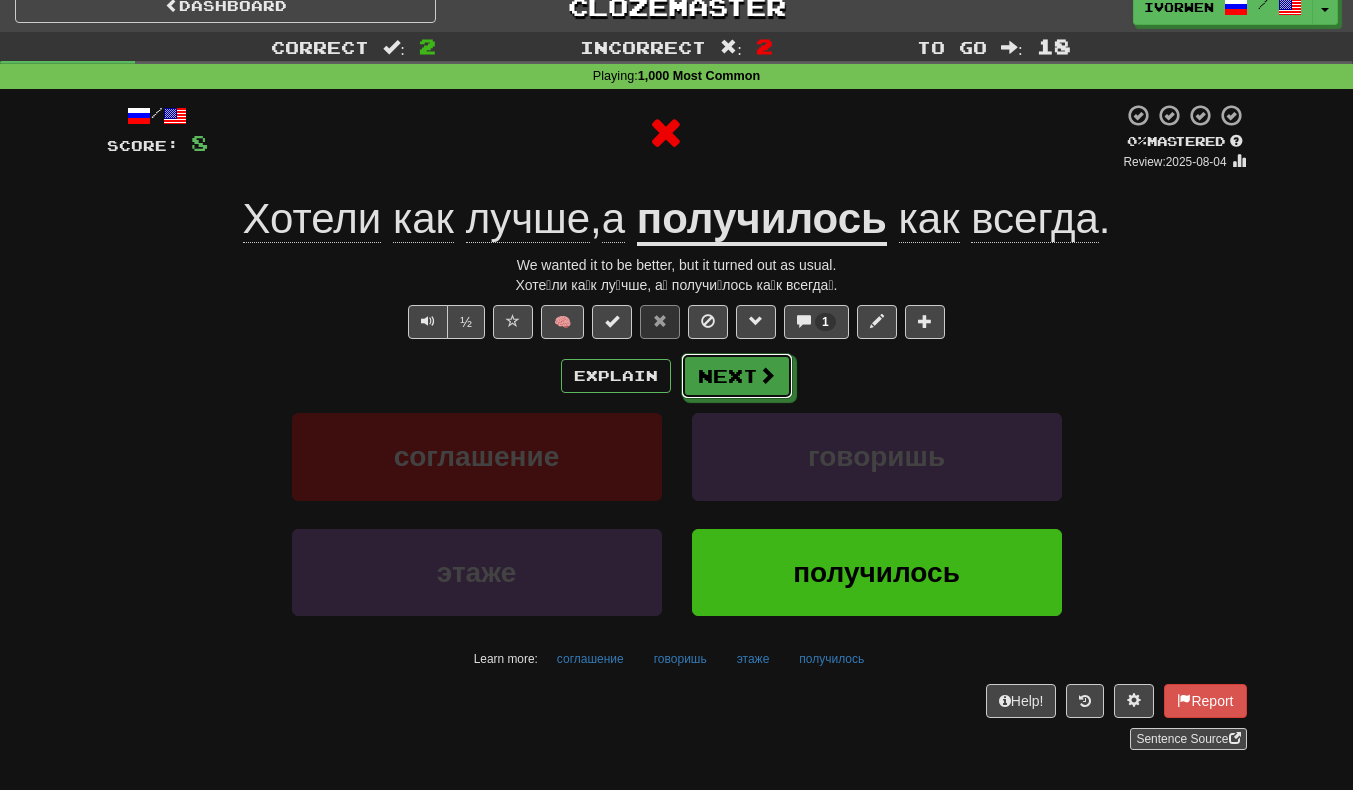 click on "Next" at bounding box center [737, 376] 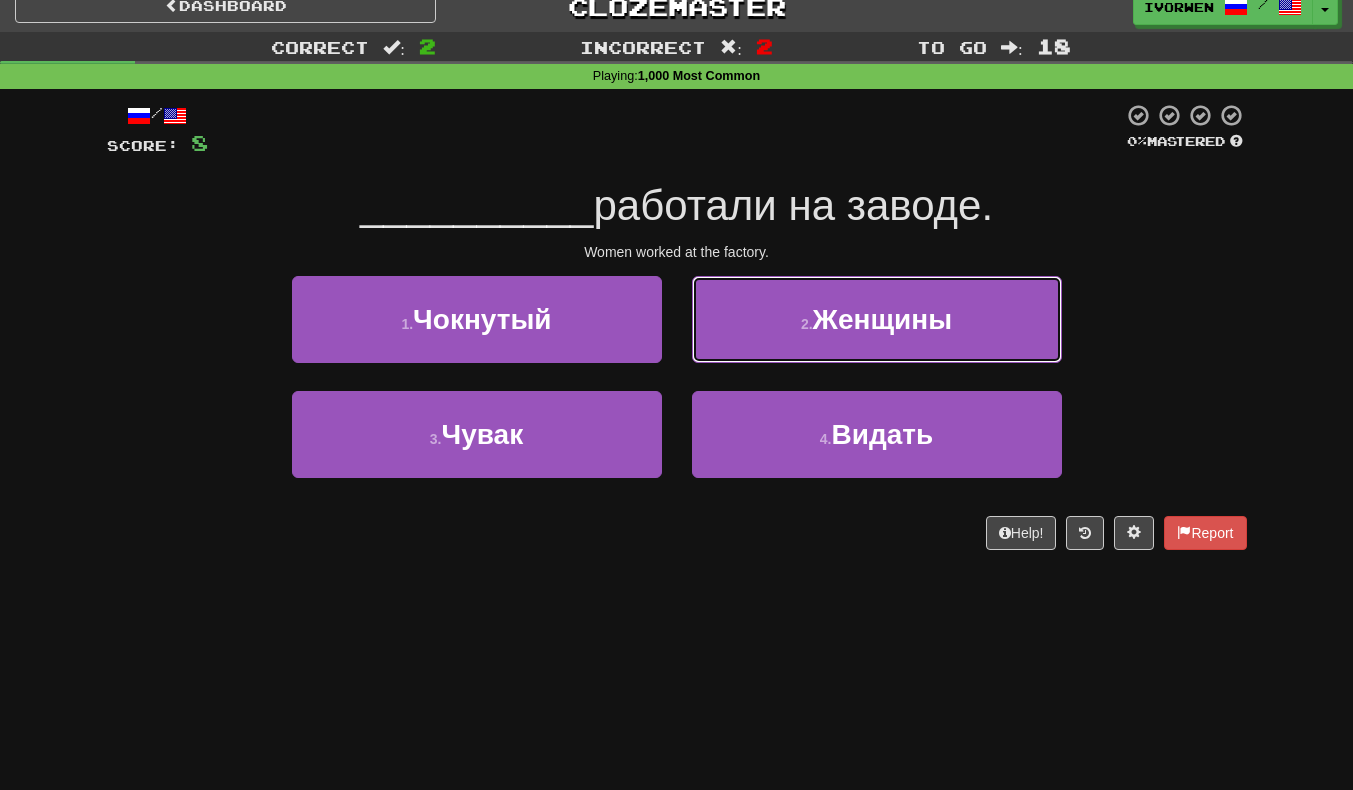 click on "Женщины" at bounding box center [882, 319] 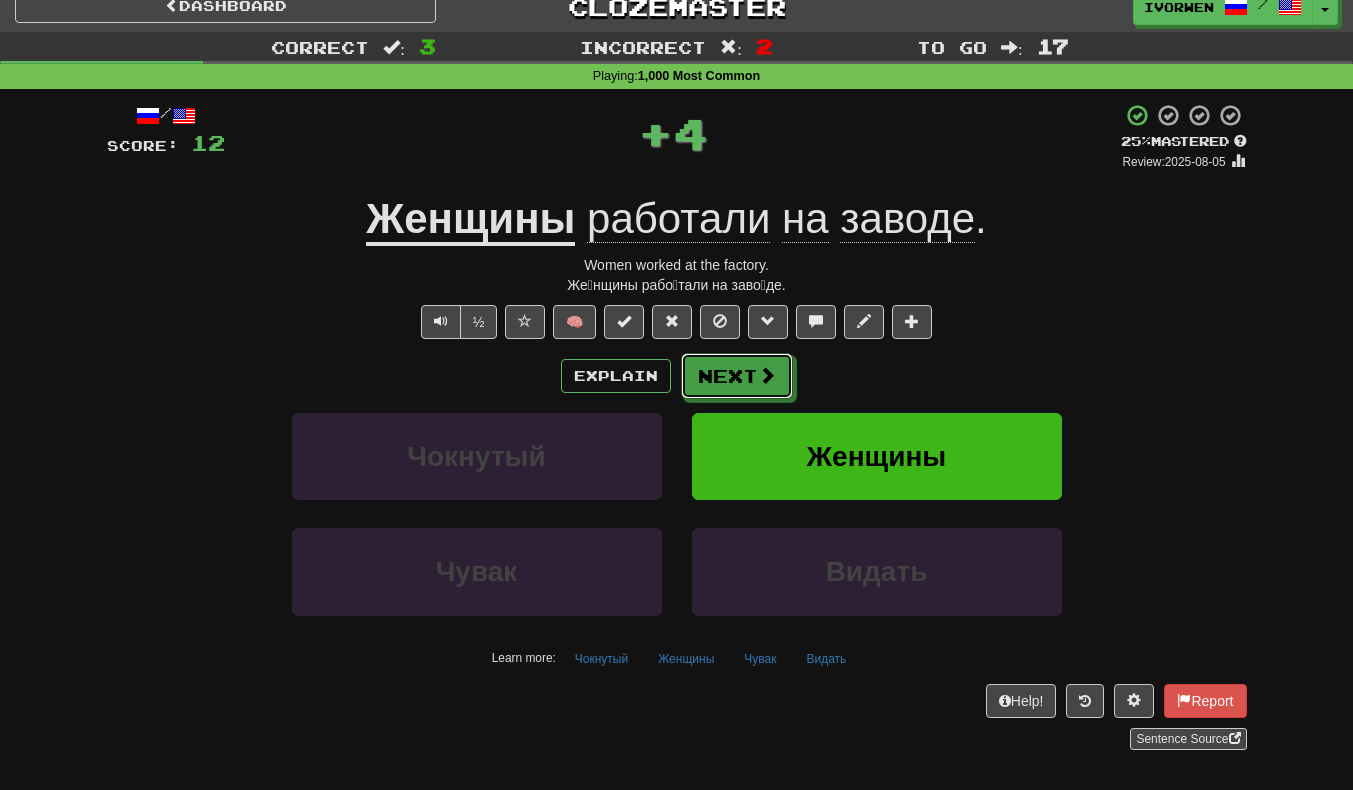 click on "Next" at bounding box center [737, 376] 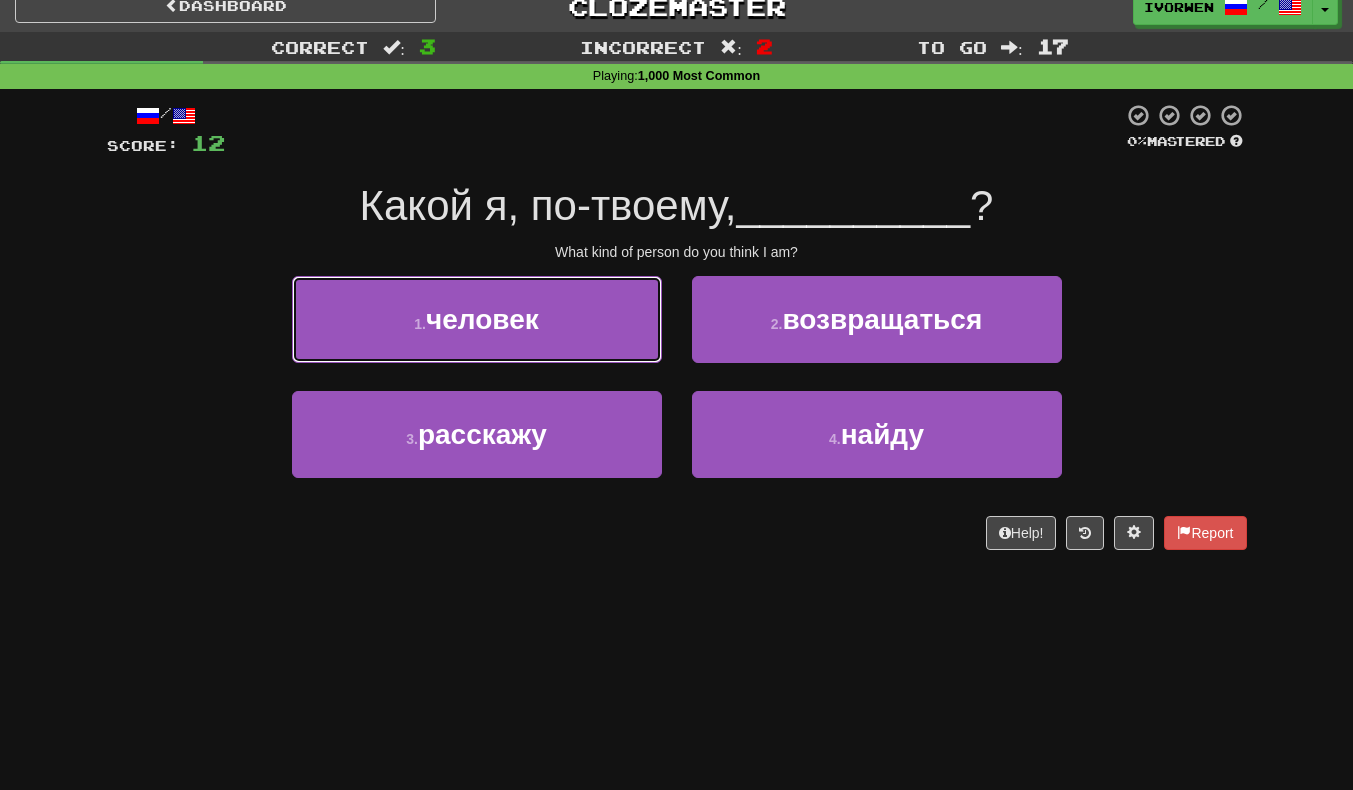 click on "1 .  человек" at bounding box center [477, 319] 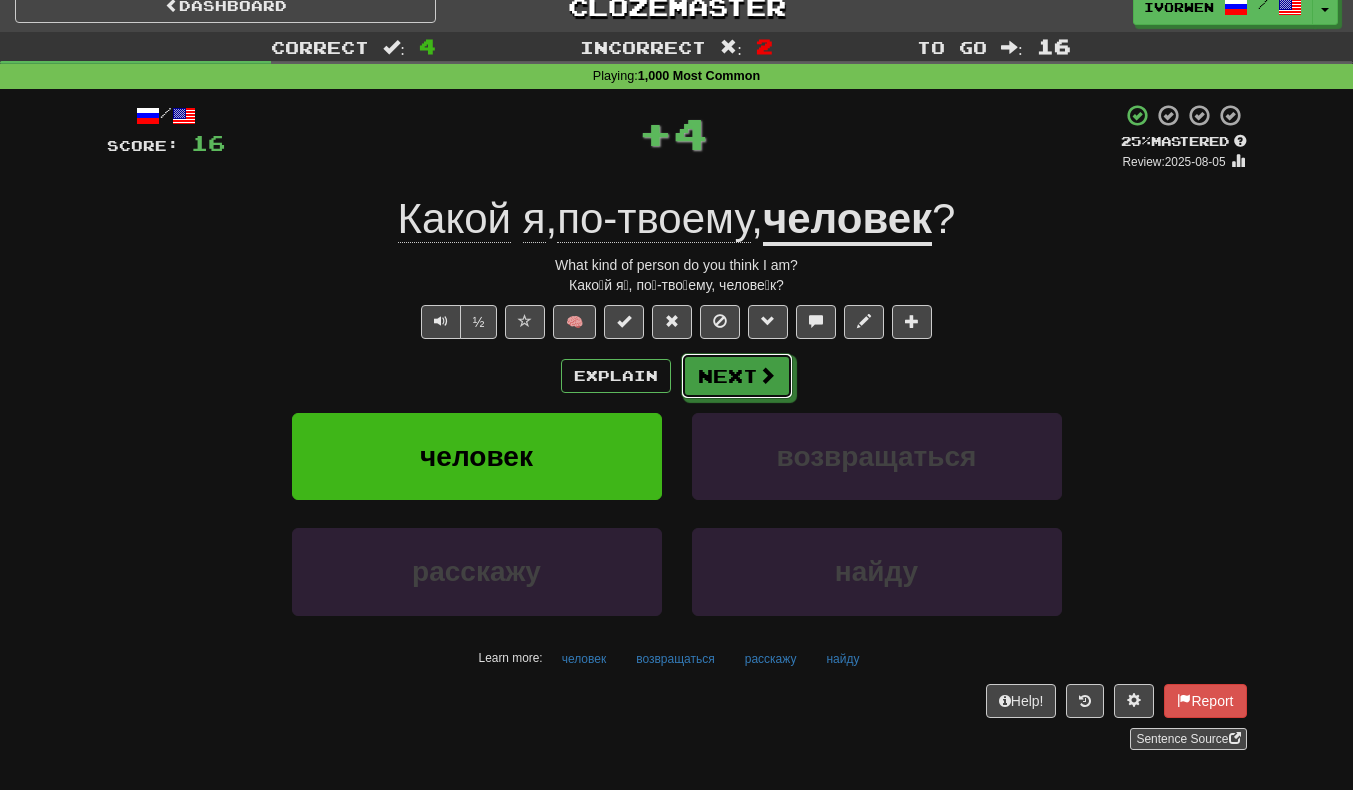 click at bounding box center (767, 375) 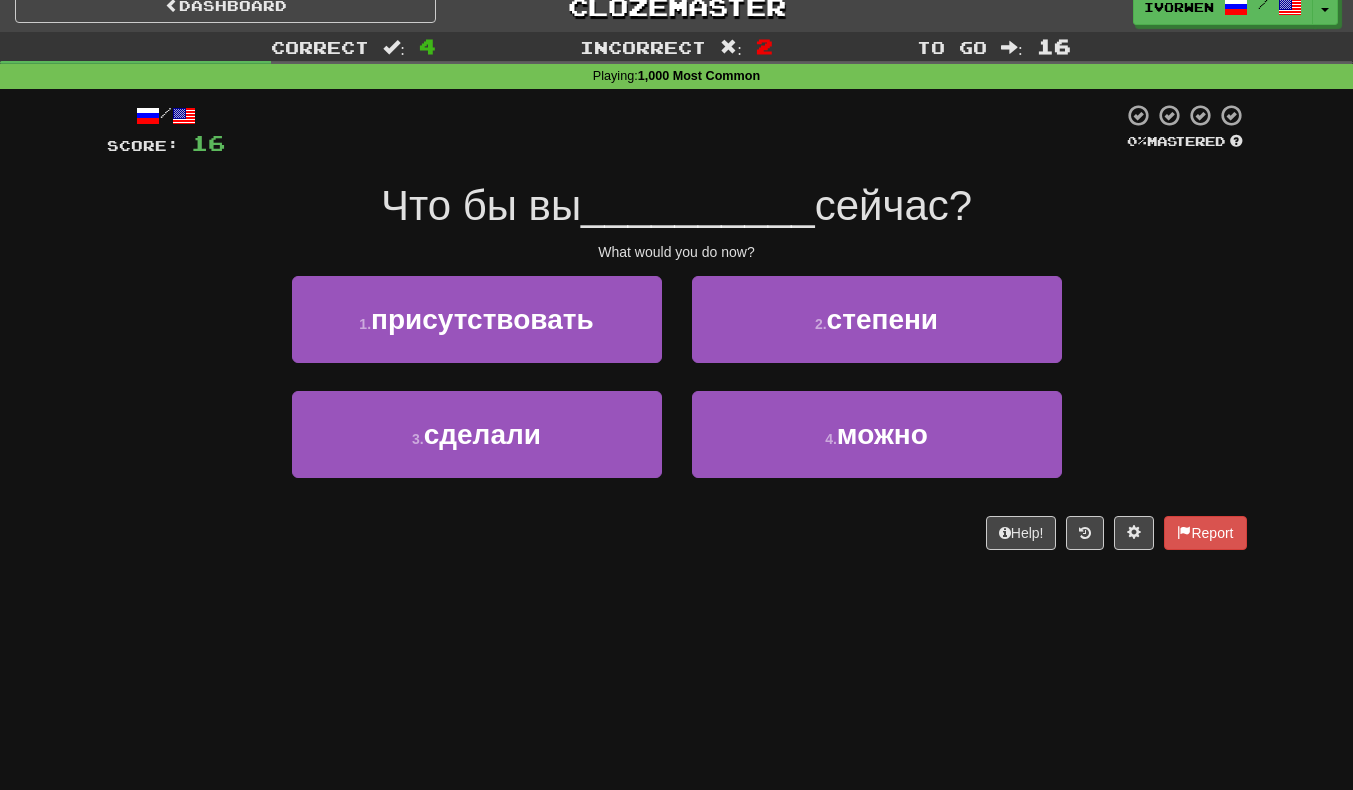 scroll, scrollTop: 21, scrollLeft: 0, axis: vertical 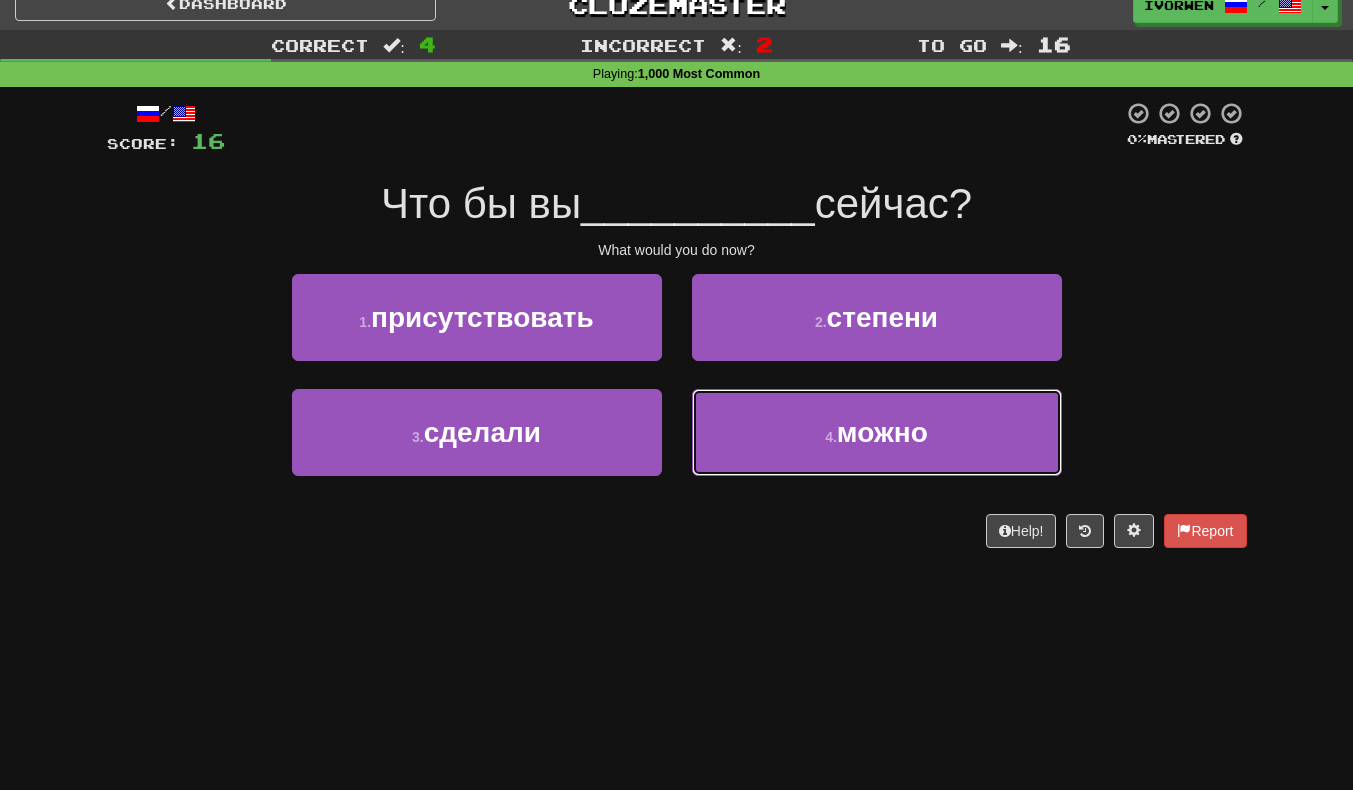 click on "можно" at bounding box center [882, 432] 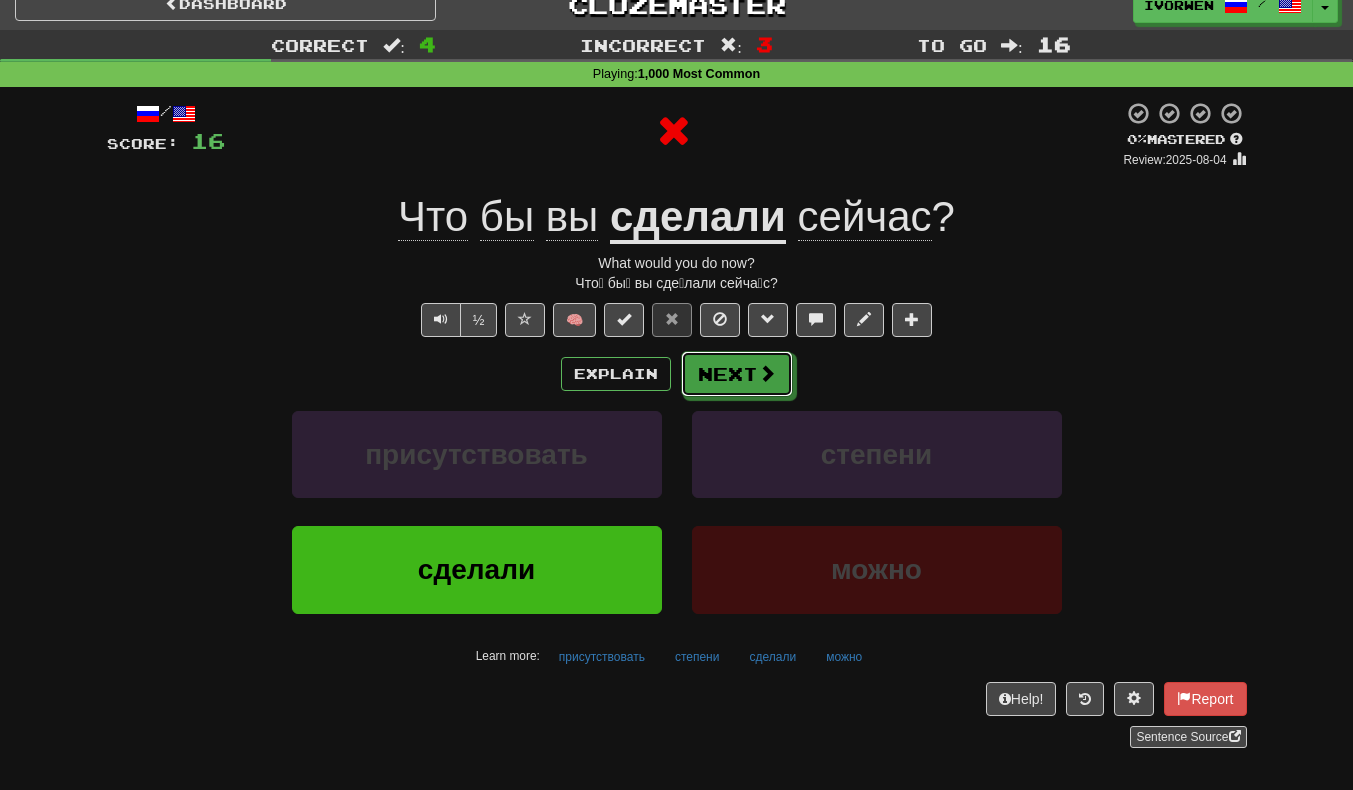 click at bounding box center (767, 373) 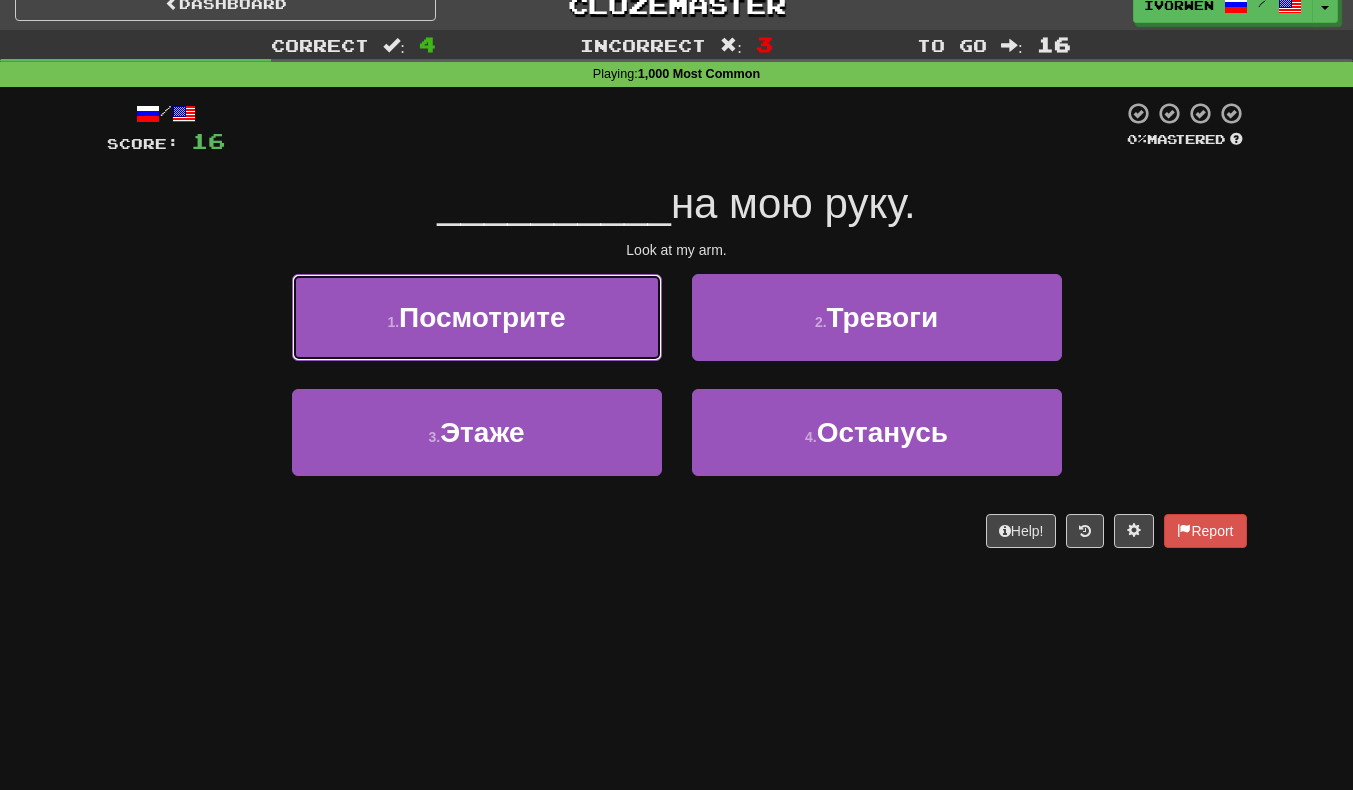 click on "1 .  Посмотрите" at bounding box center (477, 317) 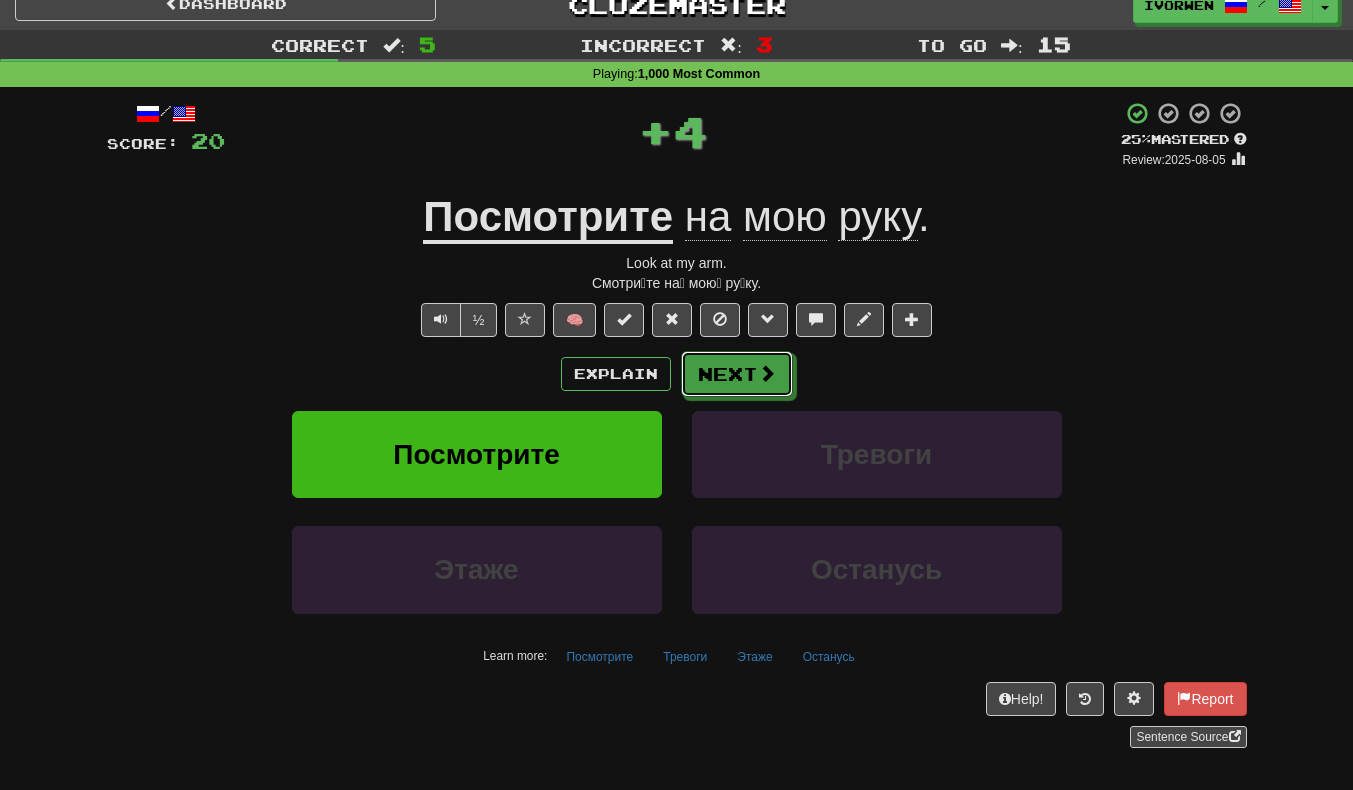 click on "Next" at bounding box center [737, 374] 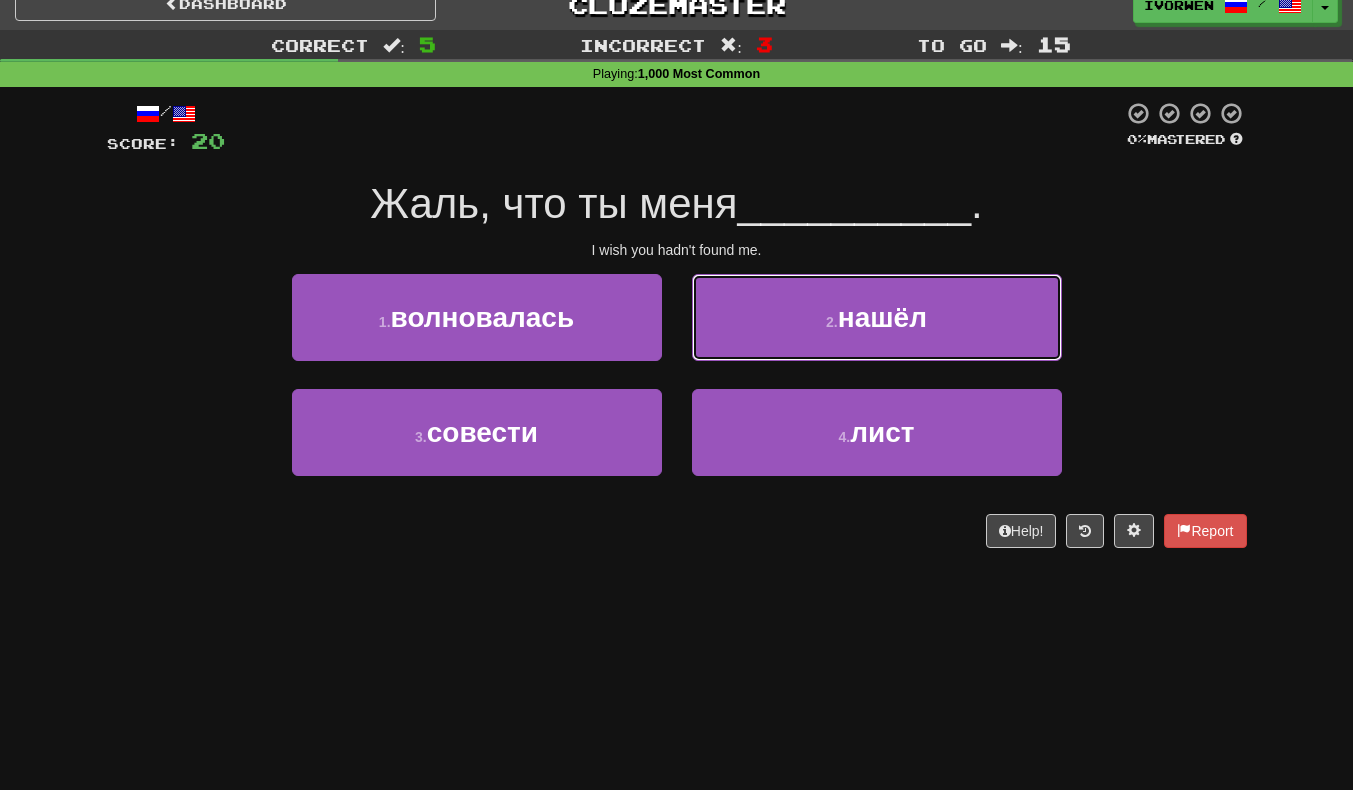 click on "2 .  нашёл" at bounding box center (877, 317) 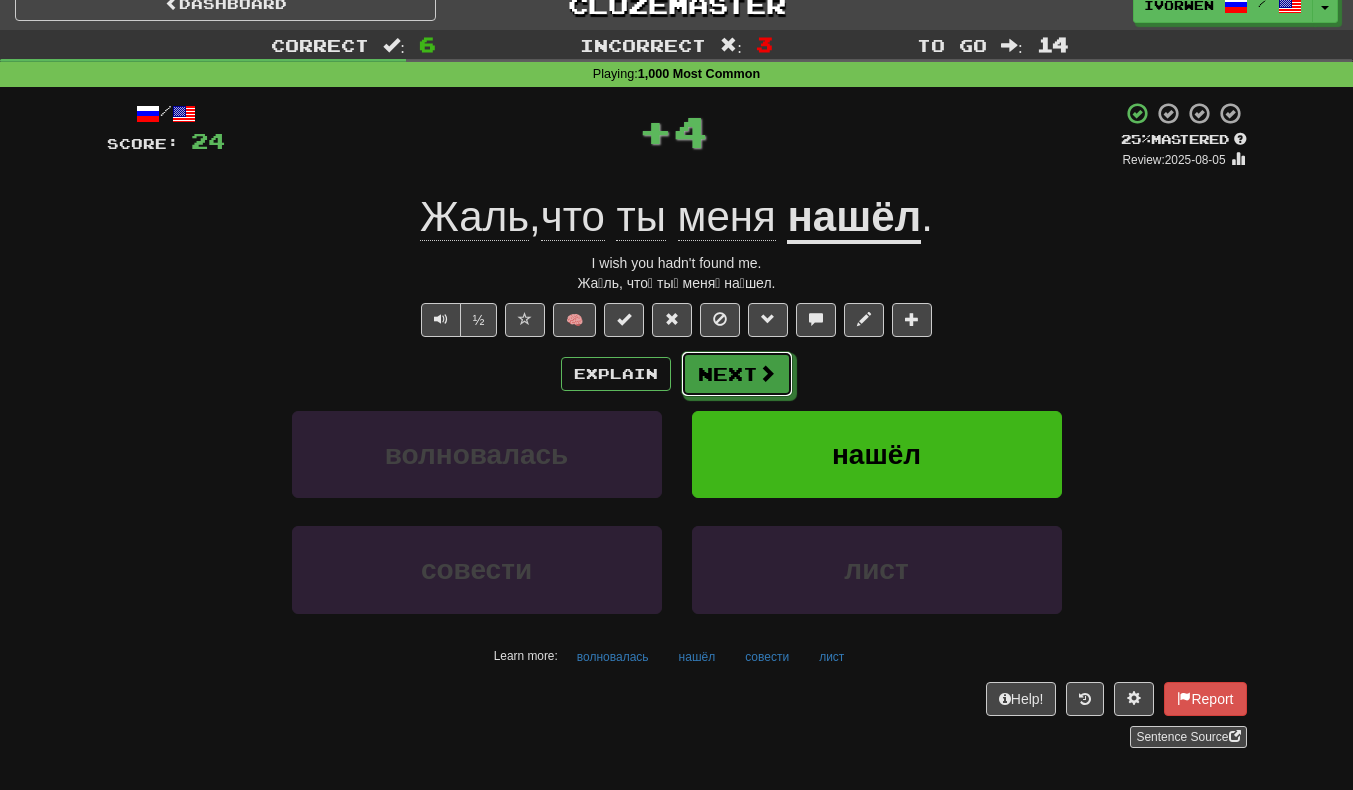 click at bounding box center [767, 373] 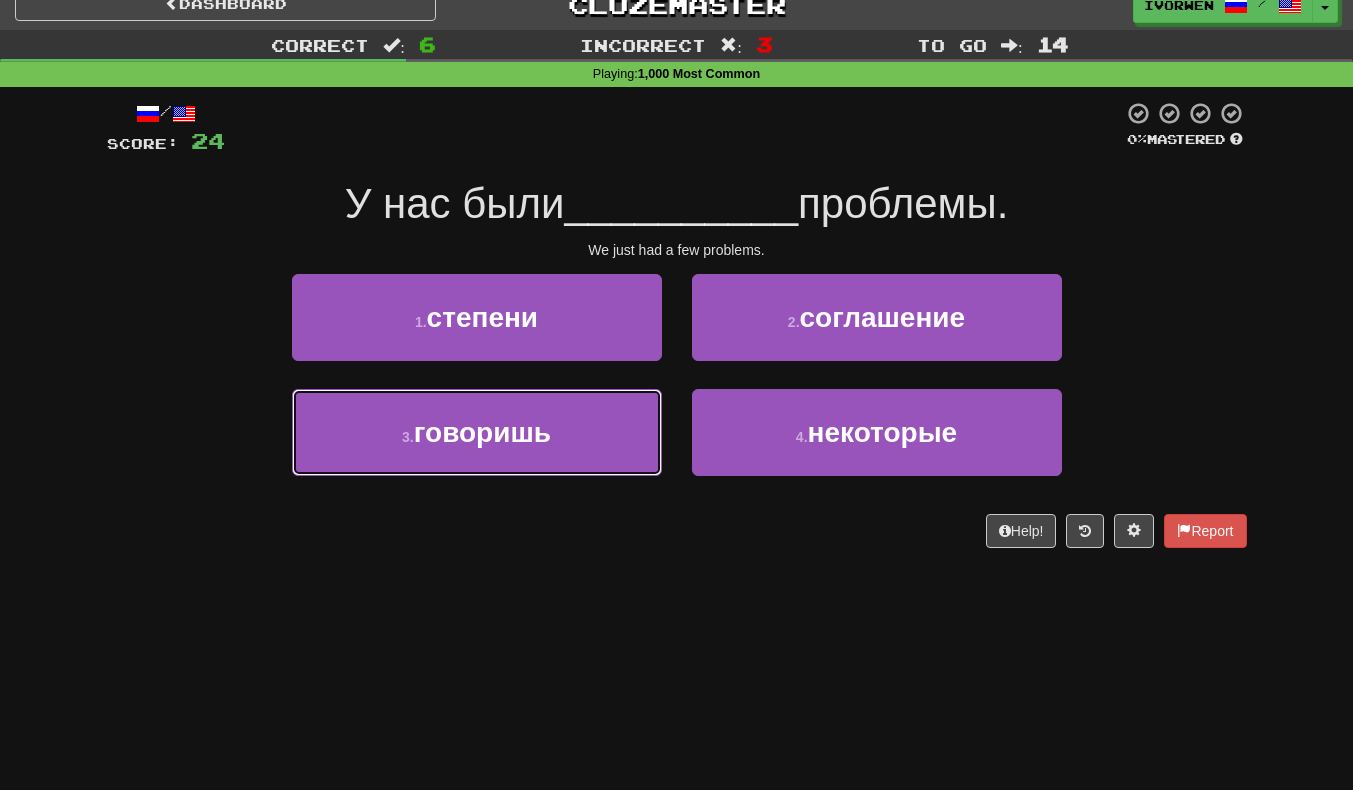 click on "говоришь" at bounding box center (482, 432) 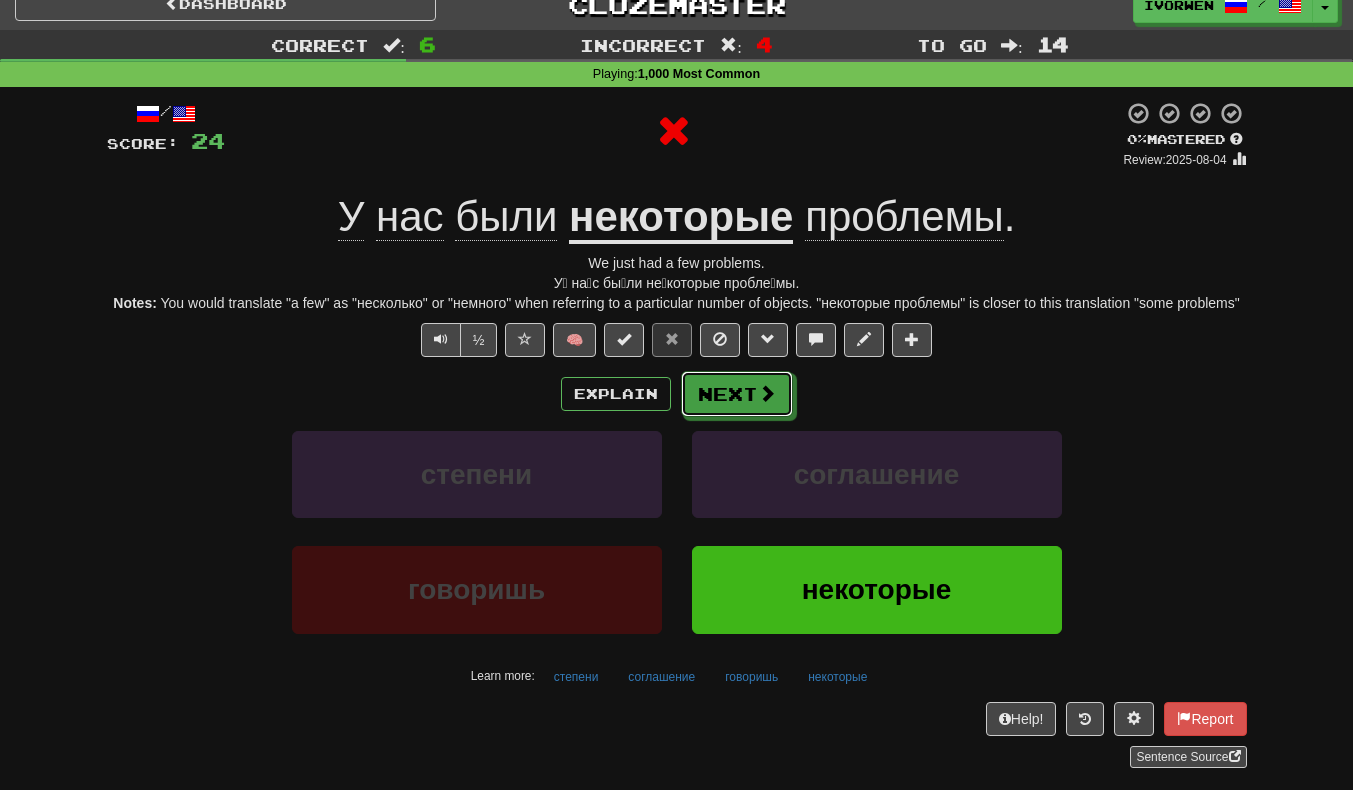 click on "Next" at bounding box center (737, 394) 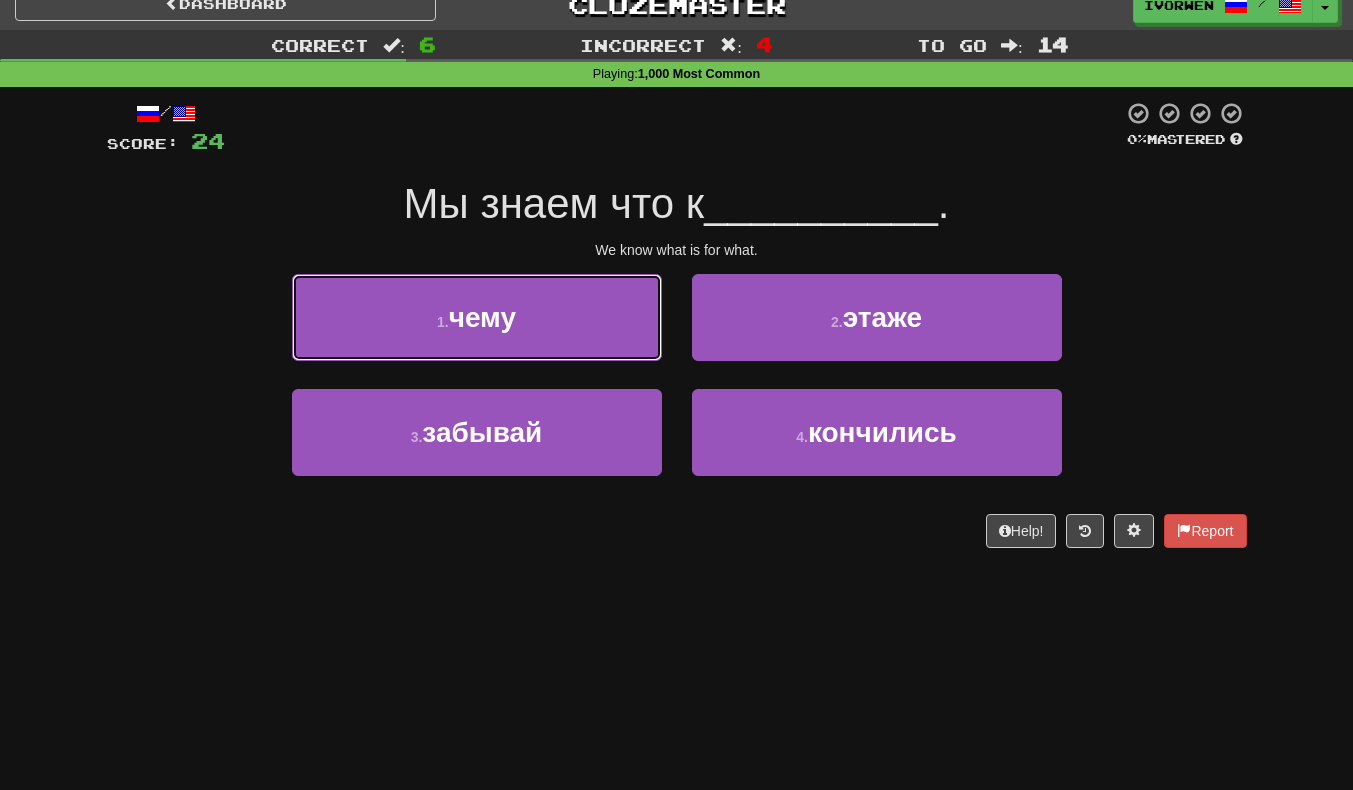 click on "1 .  чему" at bounding box center (477, 317) 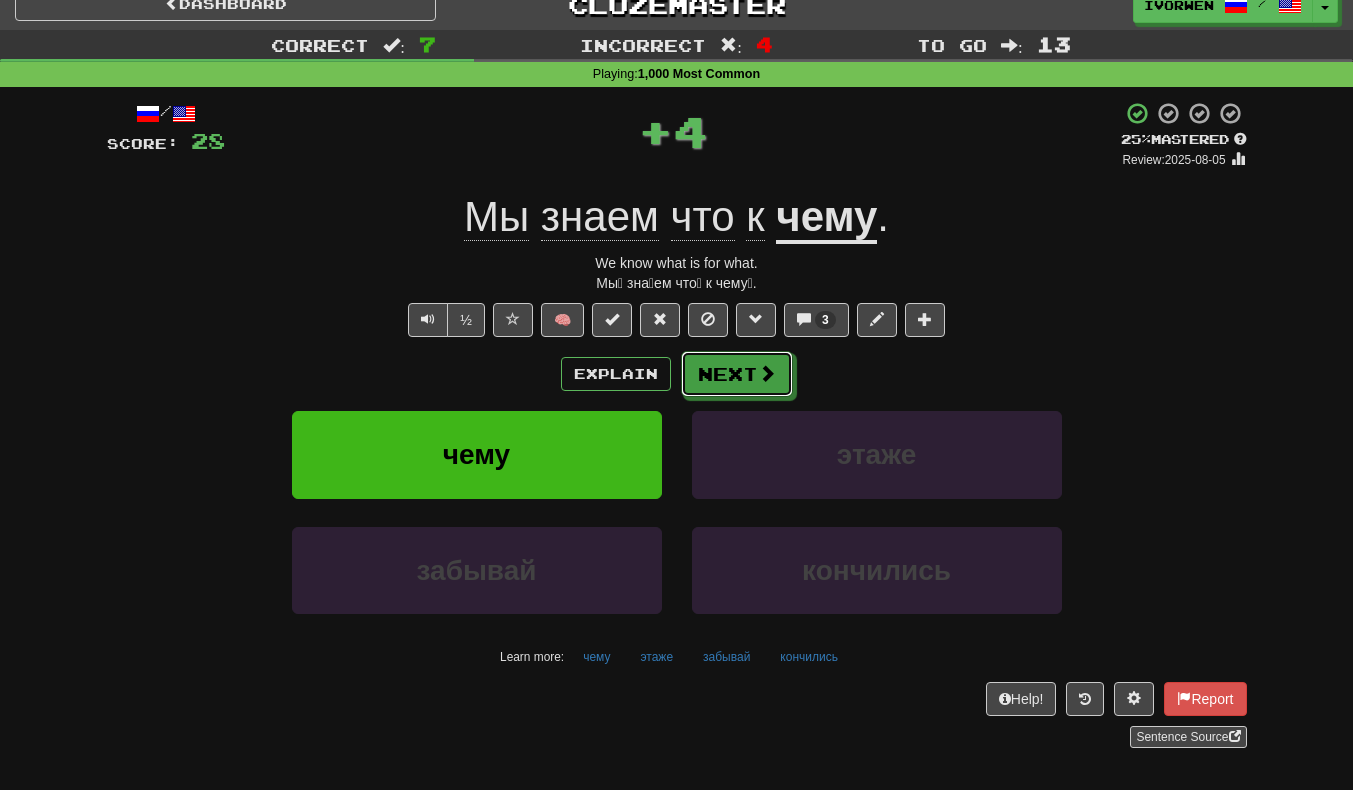click on "Next" at bounding box center [737, 374] 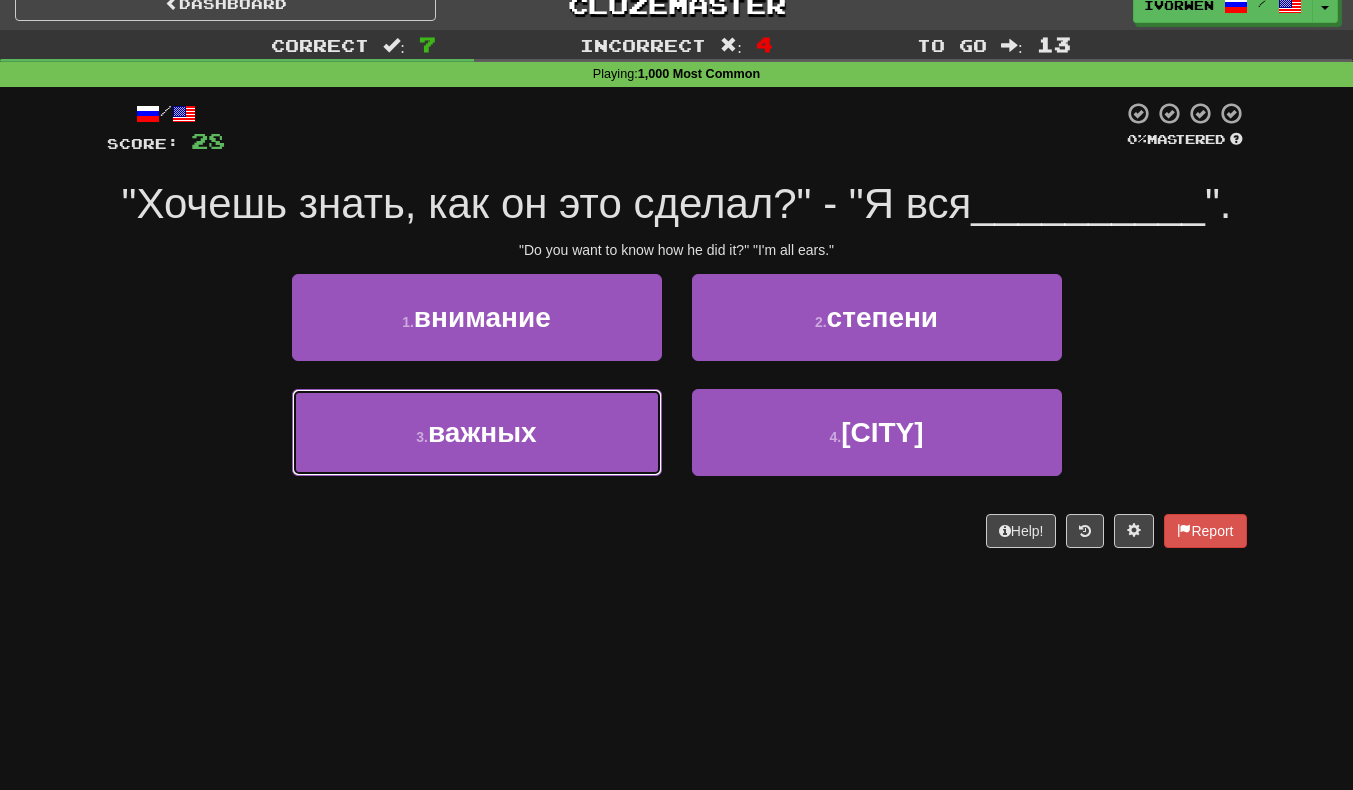 click on "3 .  важных" at bounding box center (477, 432) 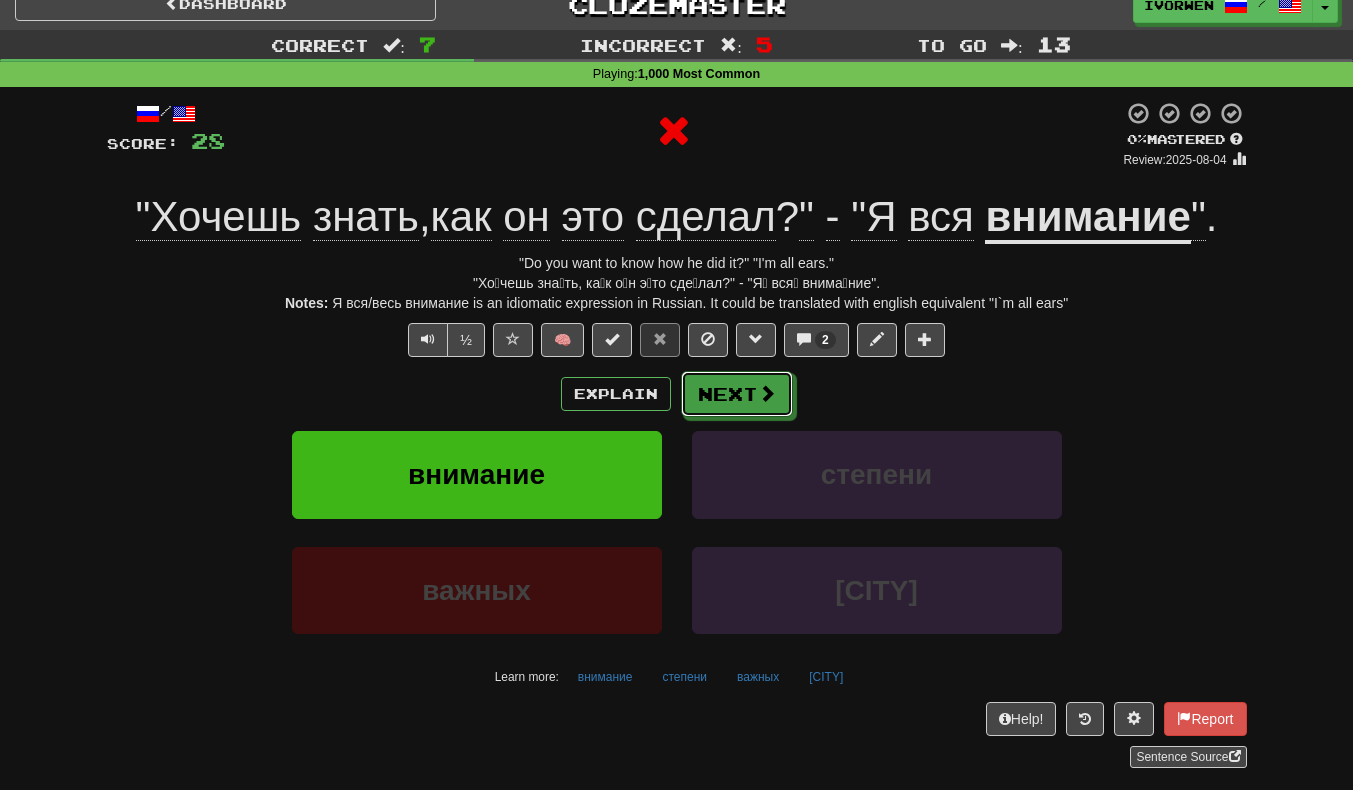 click on "Next" at bounding box center [737, 394] 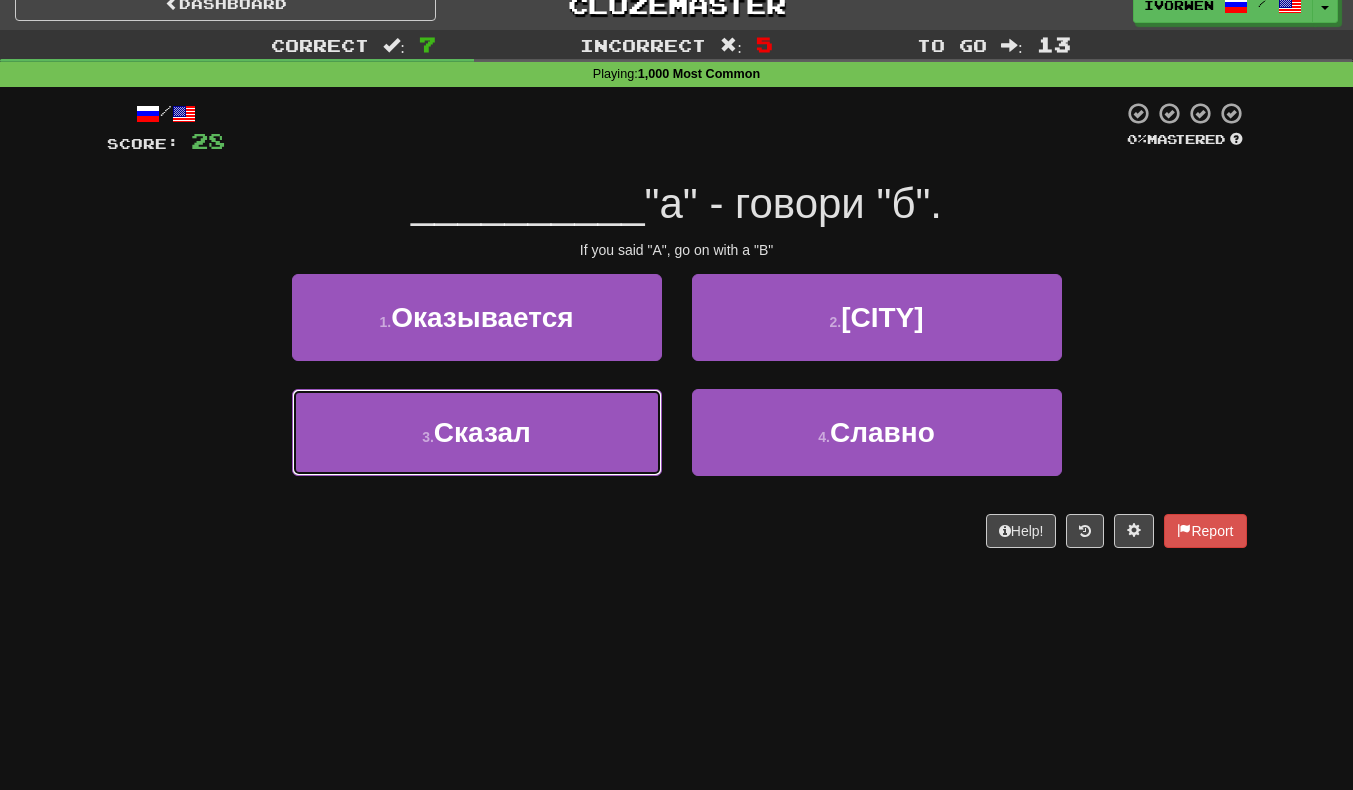 click on "3 .  Сказал" at bounding box center [477, 432] 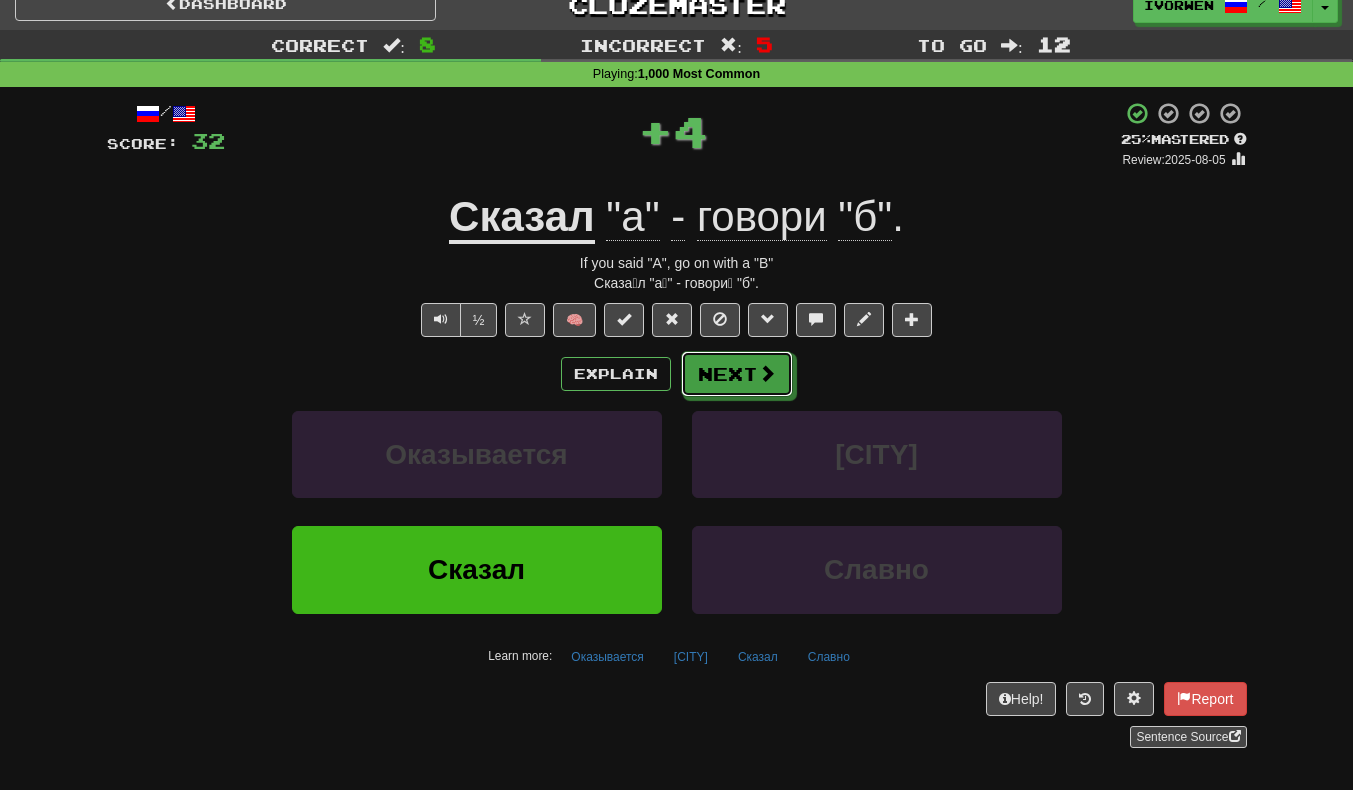 click at bounding box center (767, 373) 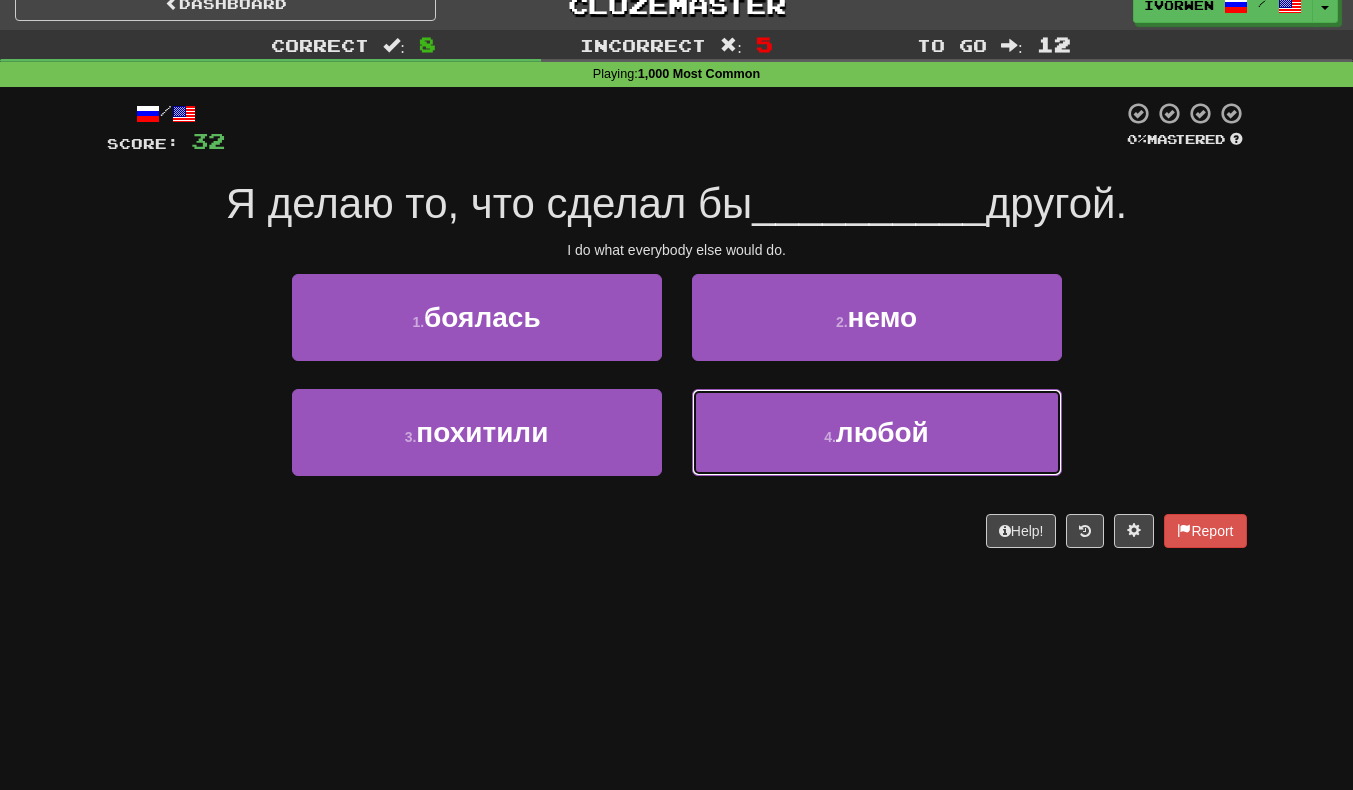 click on "4 .  любой" at bounding box center (877, 432) 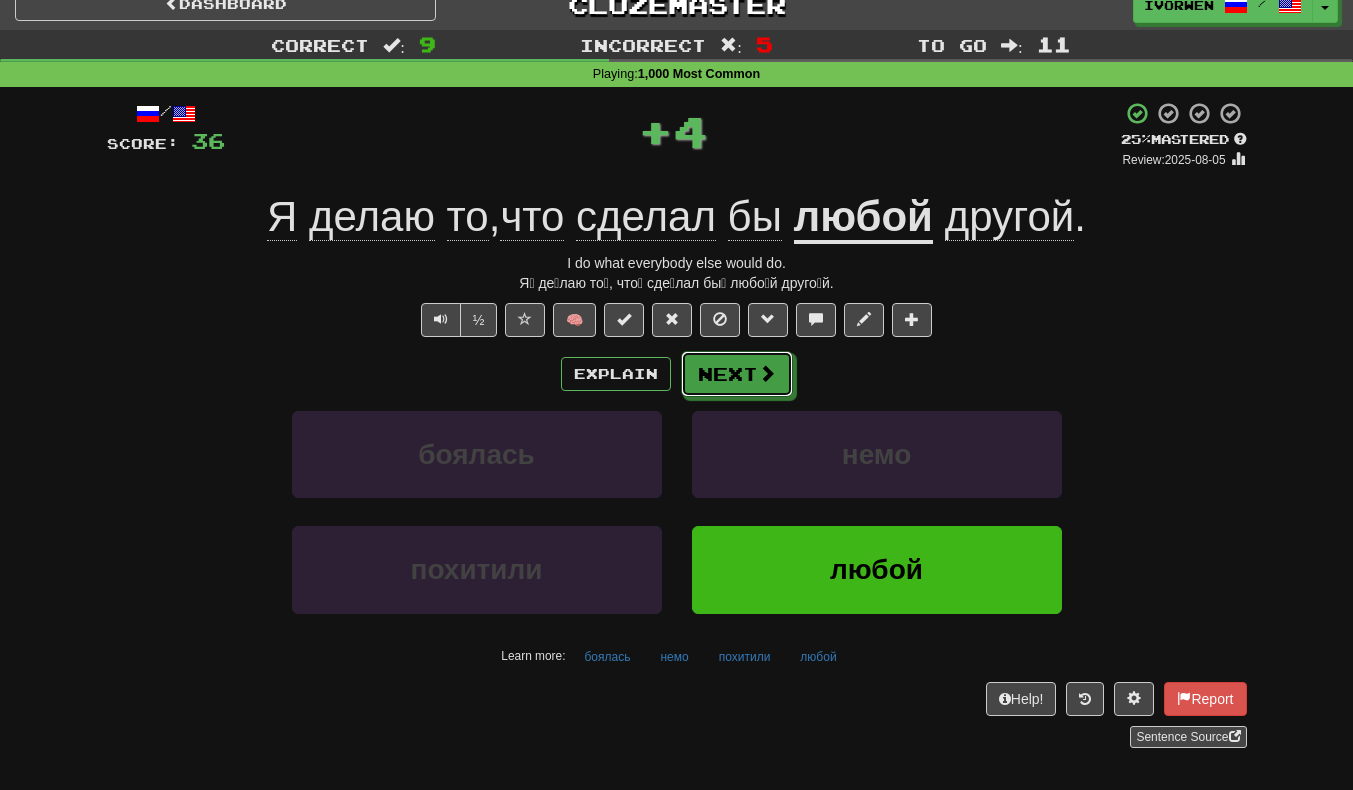 click at bounding box center [767, 373] 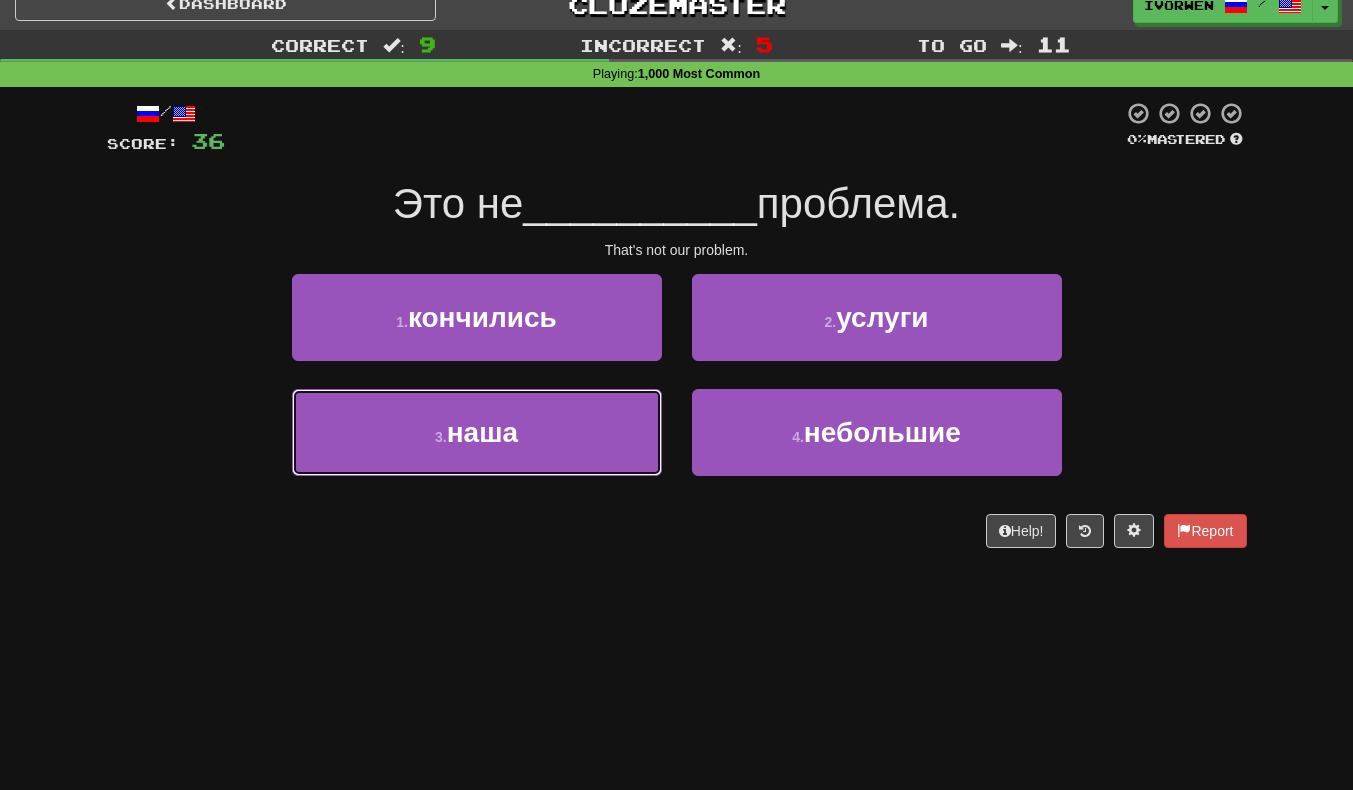 click on "3 .  наша" at bounding box center [477, 432] 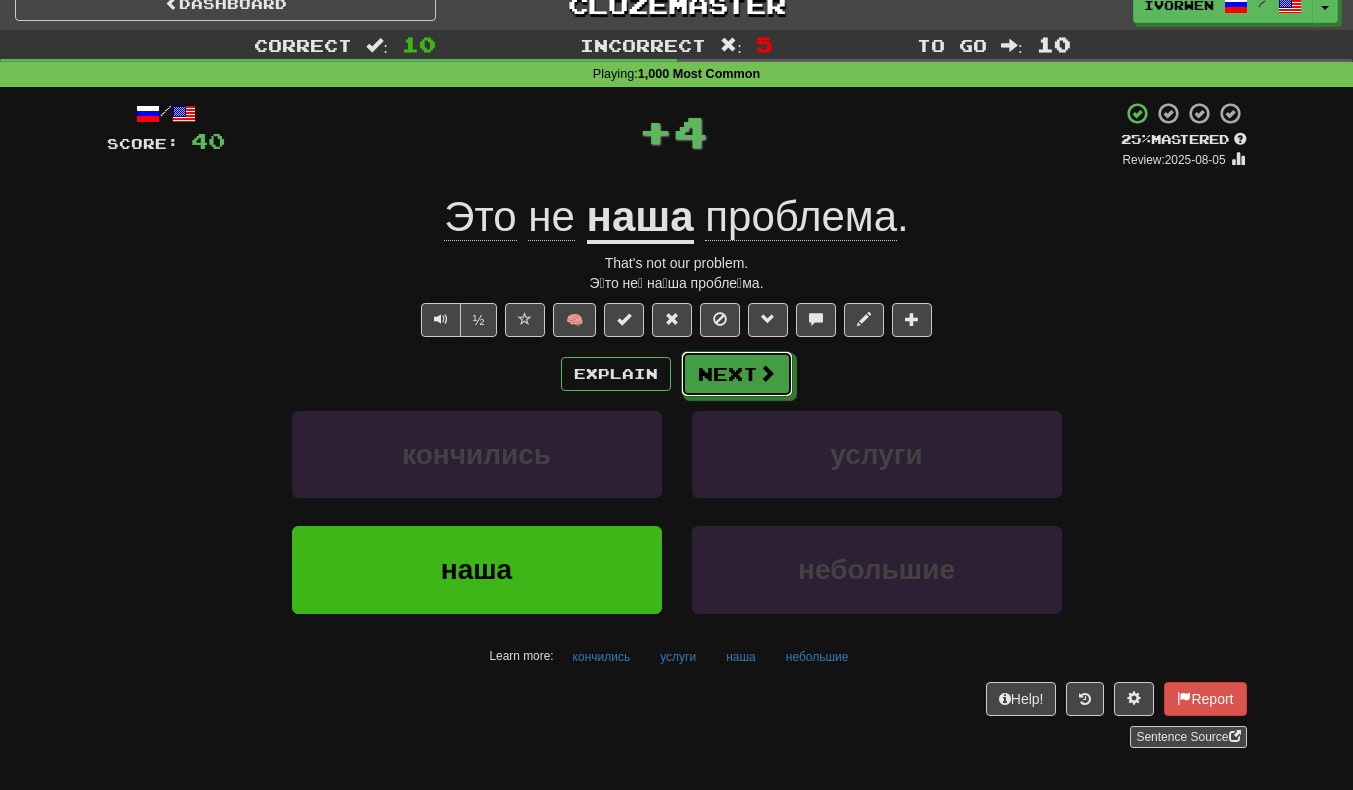click on "Next" at bounding box center (737, 374) 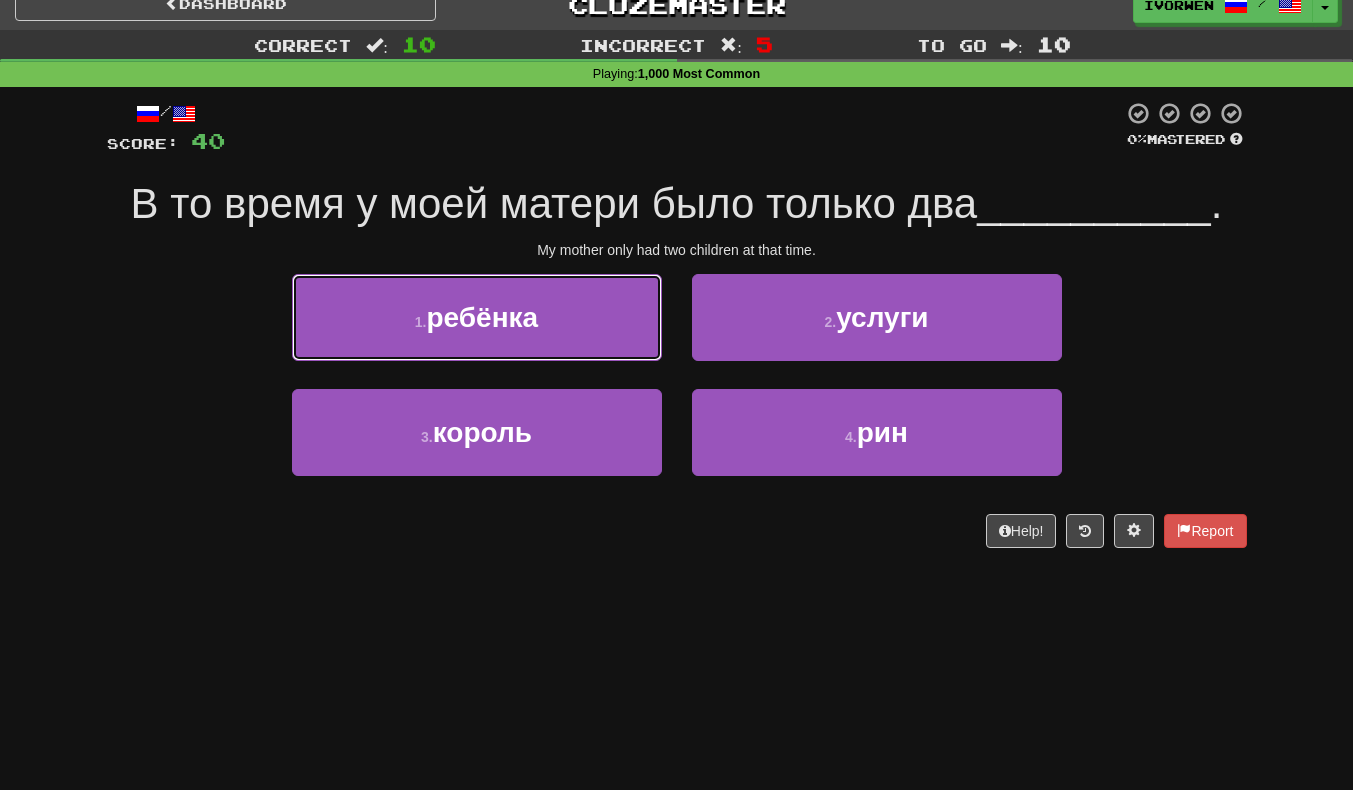 click on "1 .  ребёнка" at bounding box center [477, 317] 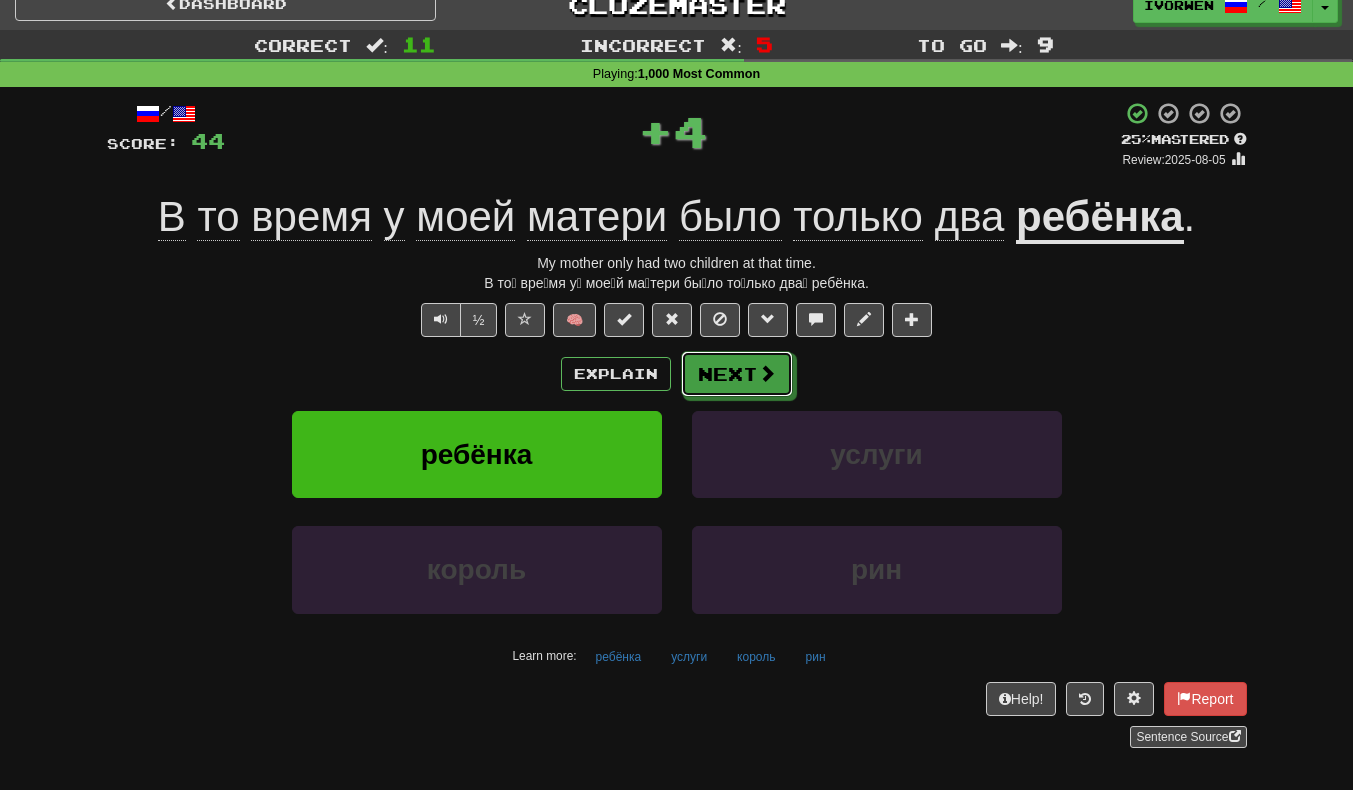 click at bounding box center [767, 373] 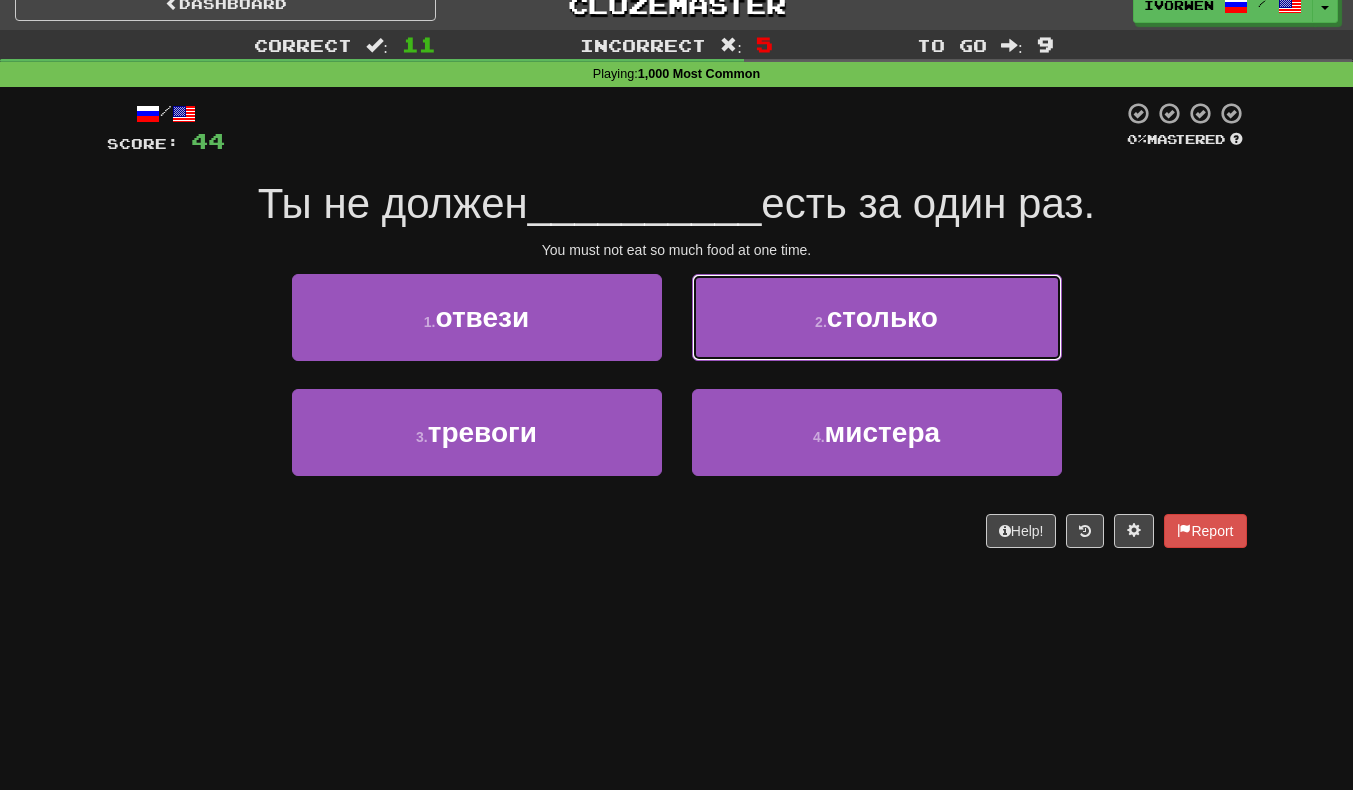 click on "2 .  столько" at bounding box center [877, 317] 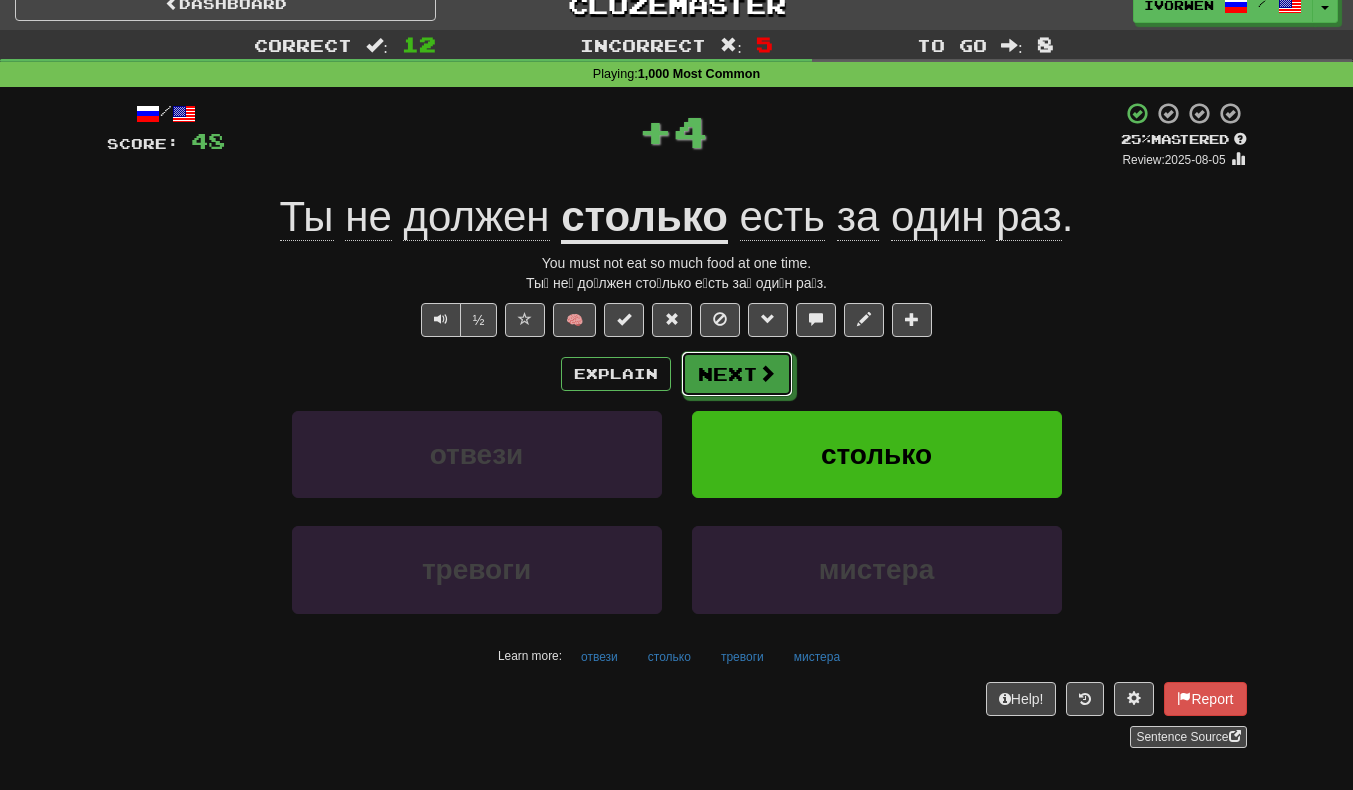 click on "Next" at bounding box center [737, 374] 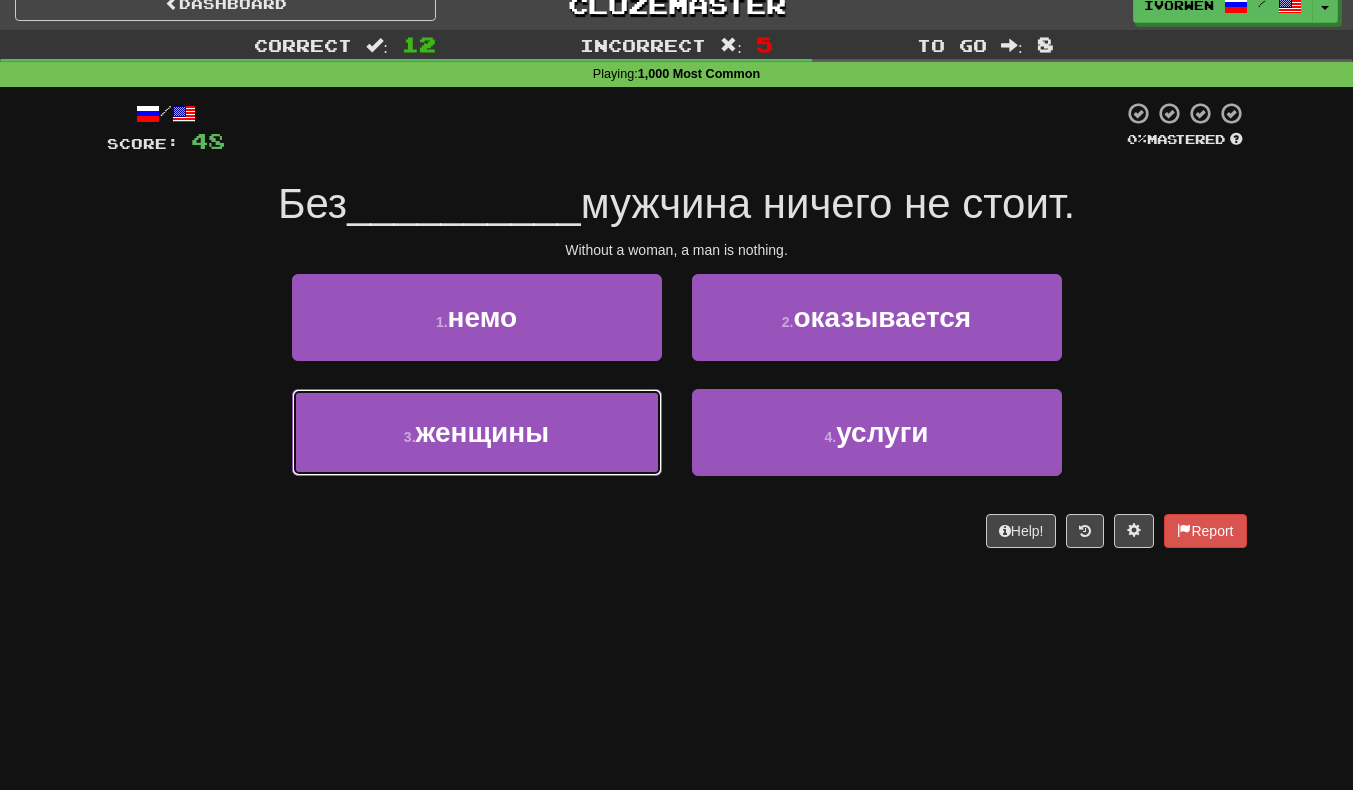 click on "женщины" at bounding box center (483, 432) 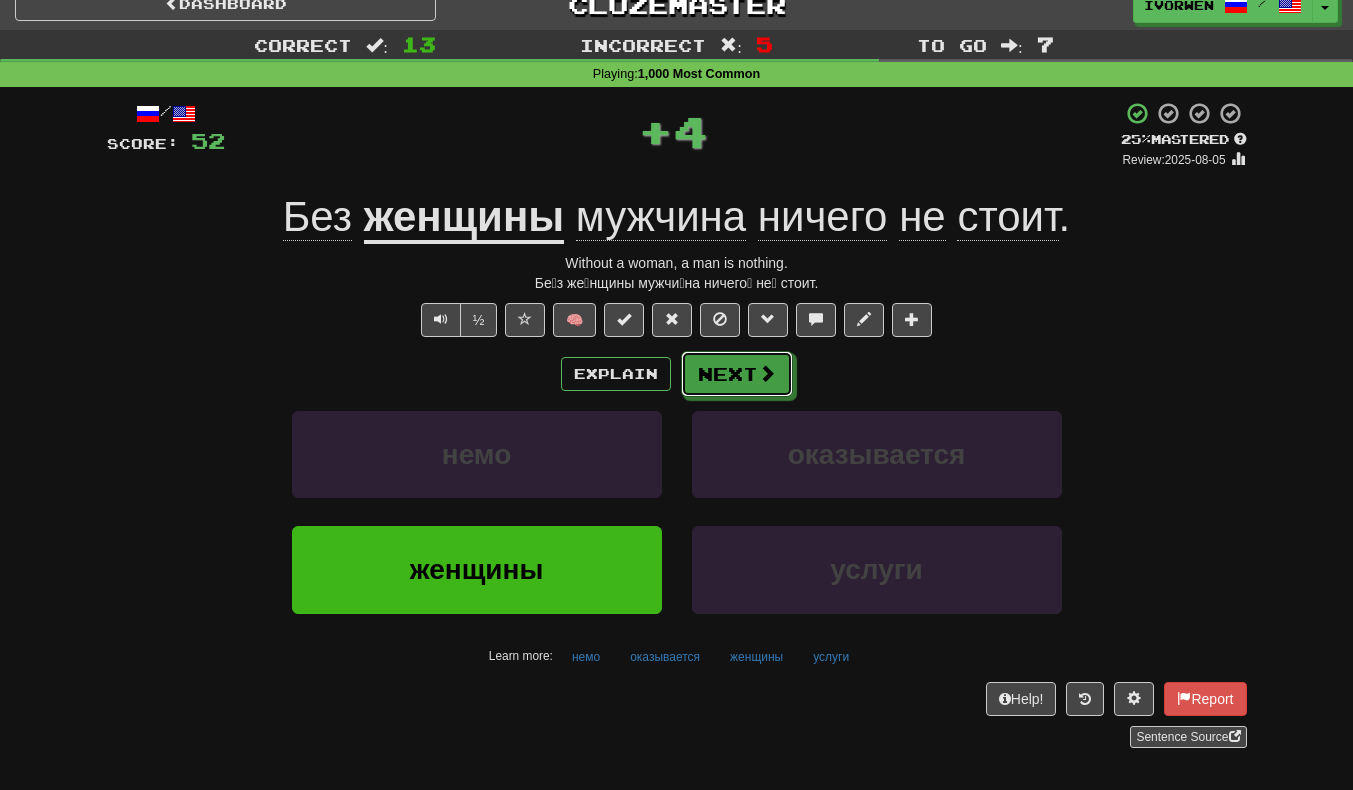 click at bounding box center [767, 373] 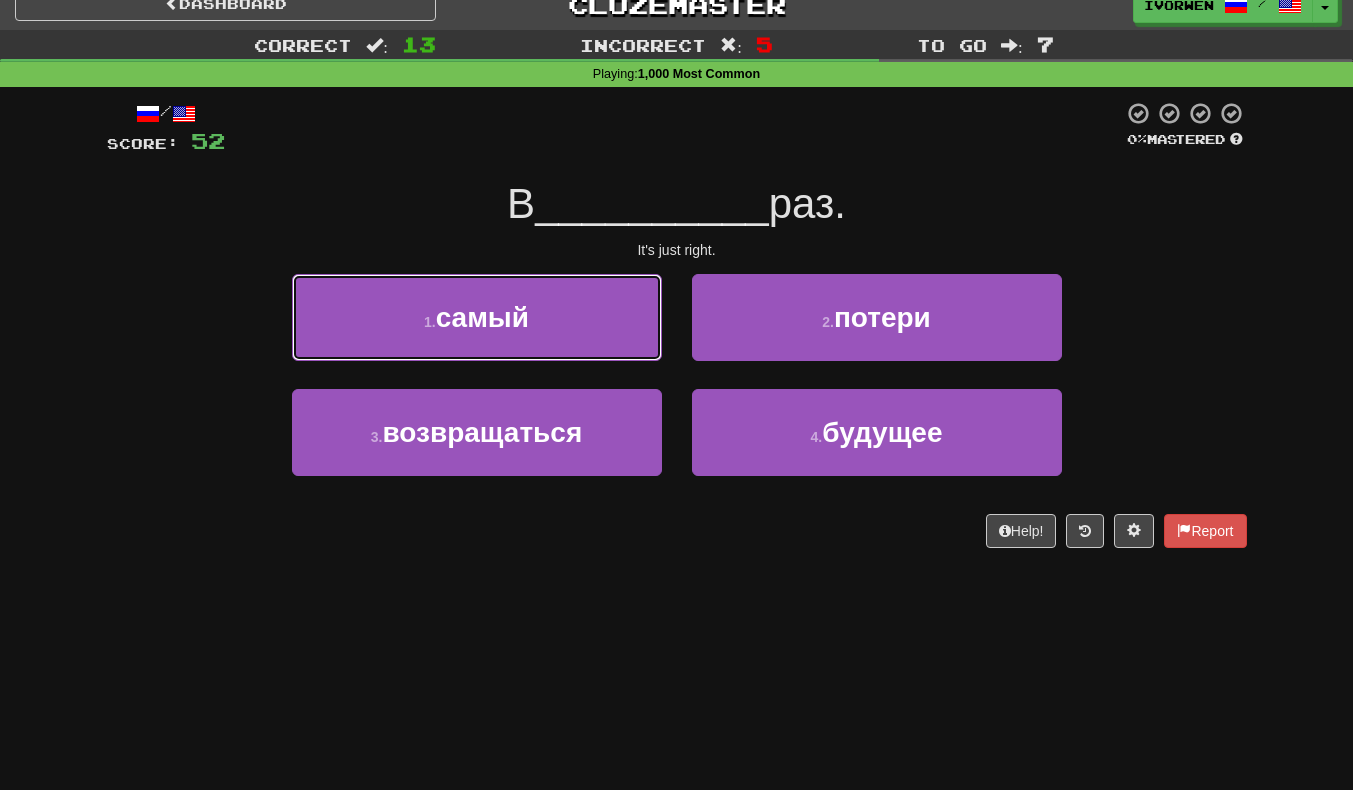 click on "1 .  самый" at bounding box center (477, 317) 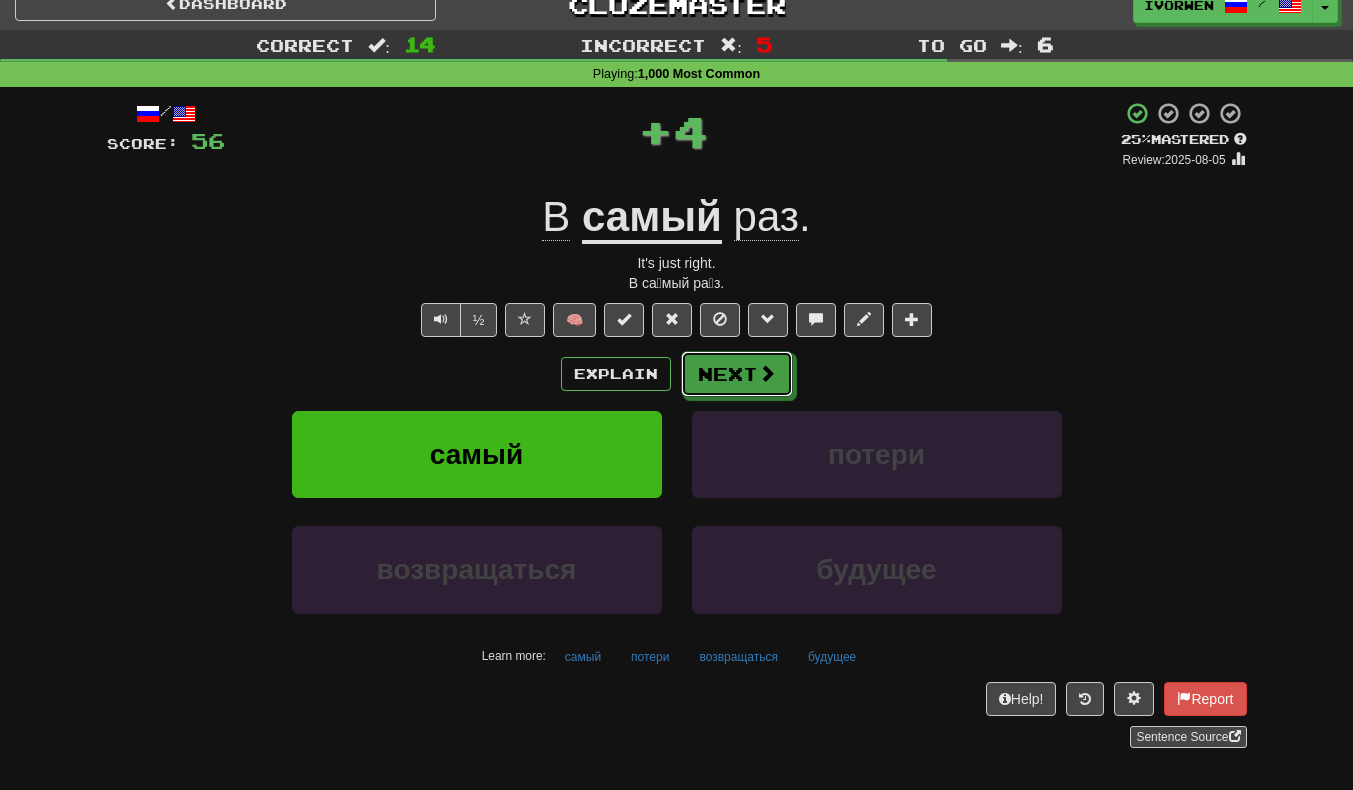 click at bounding box center (767, 373) 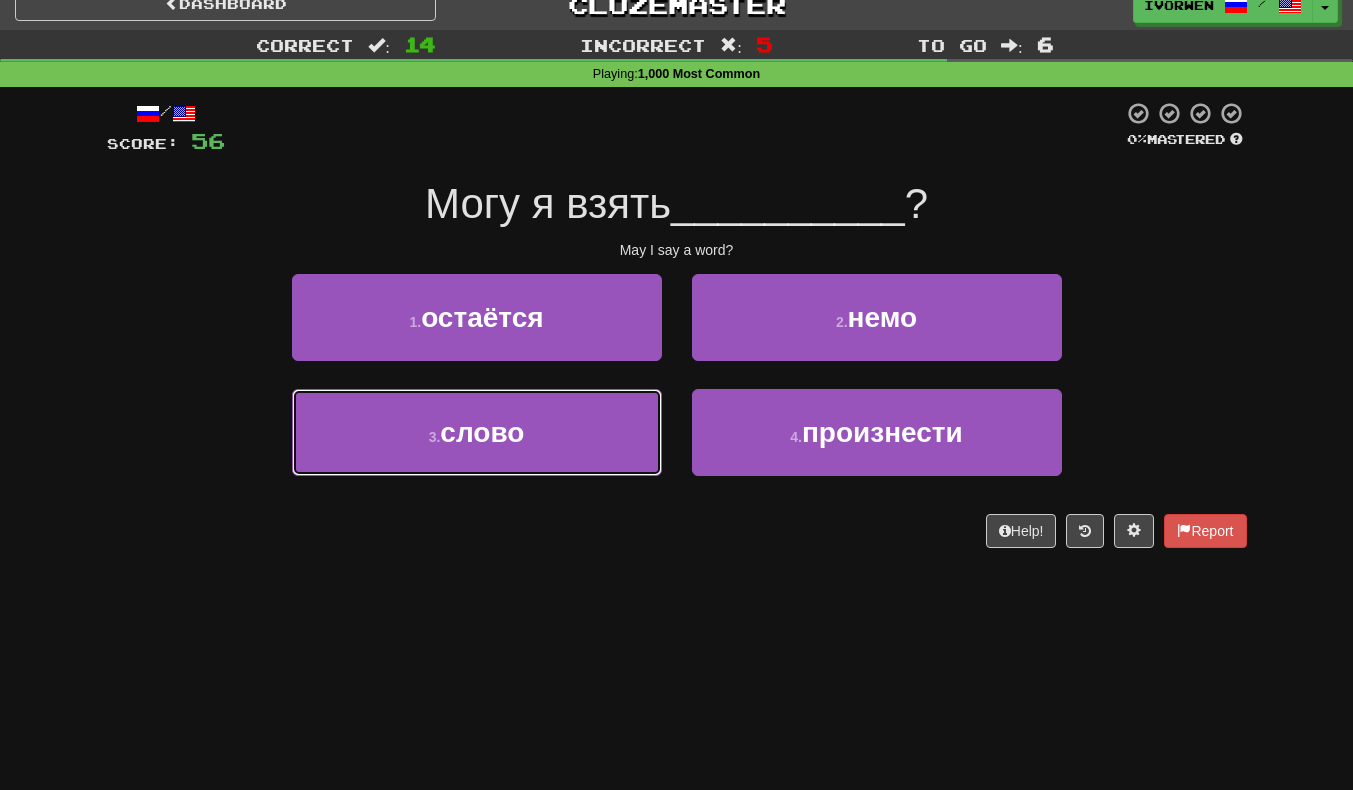 click on "3 .  слово" at bounding box center (477, 432) 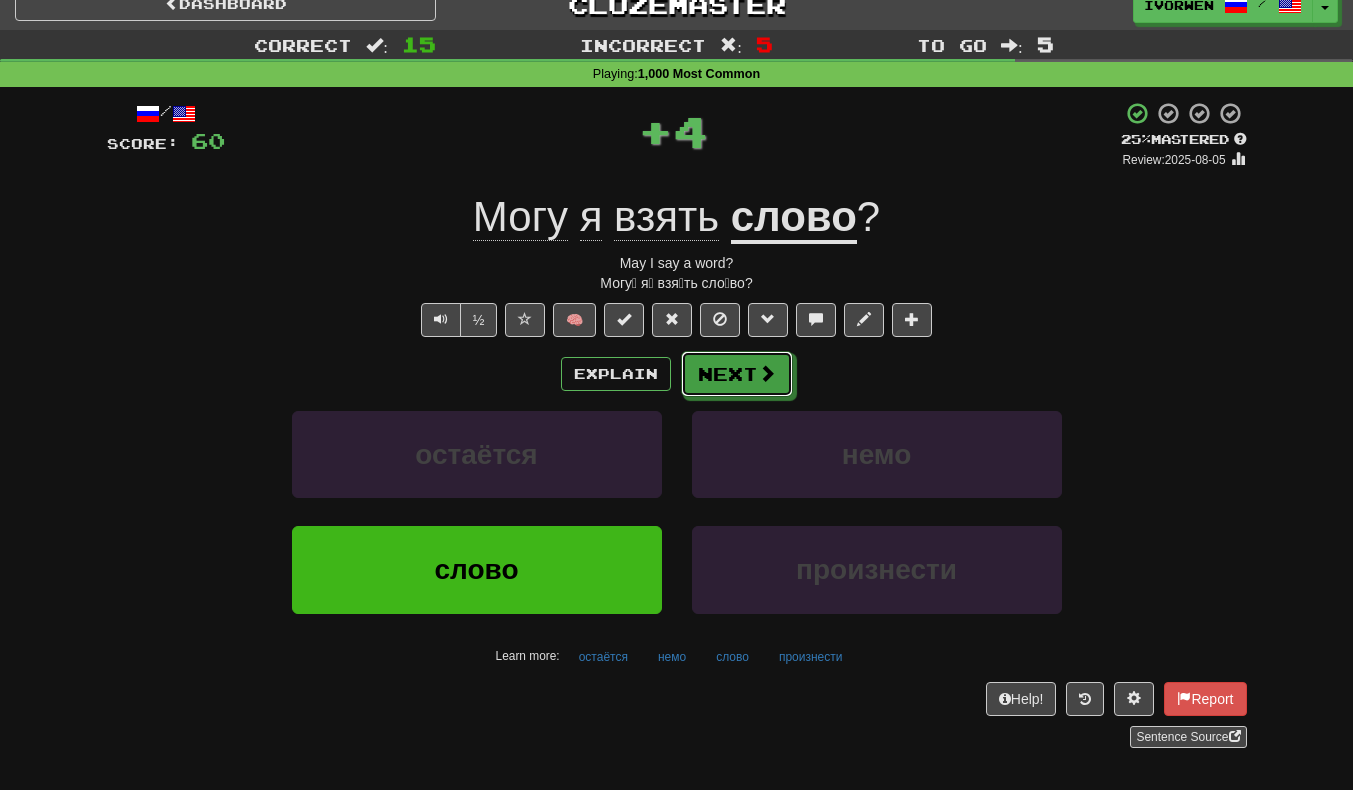 click on "Next" at bounding box center (737, 374) 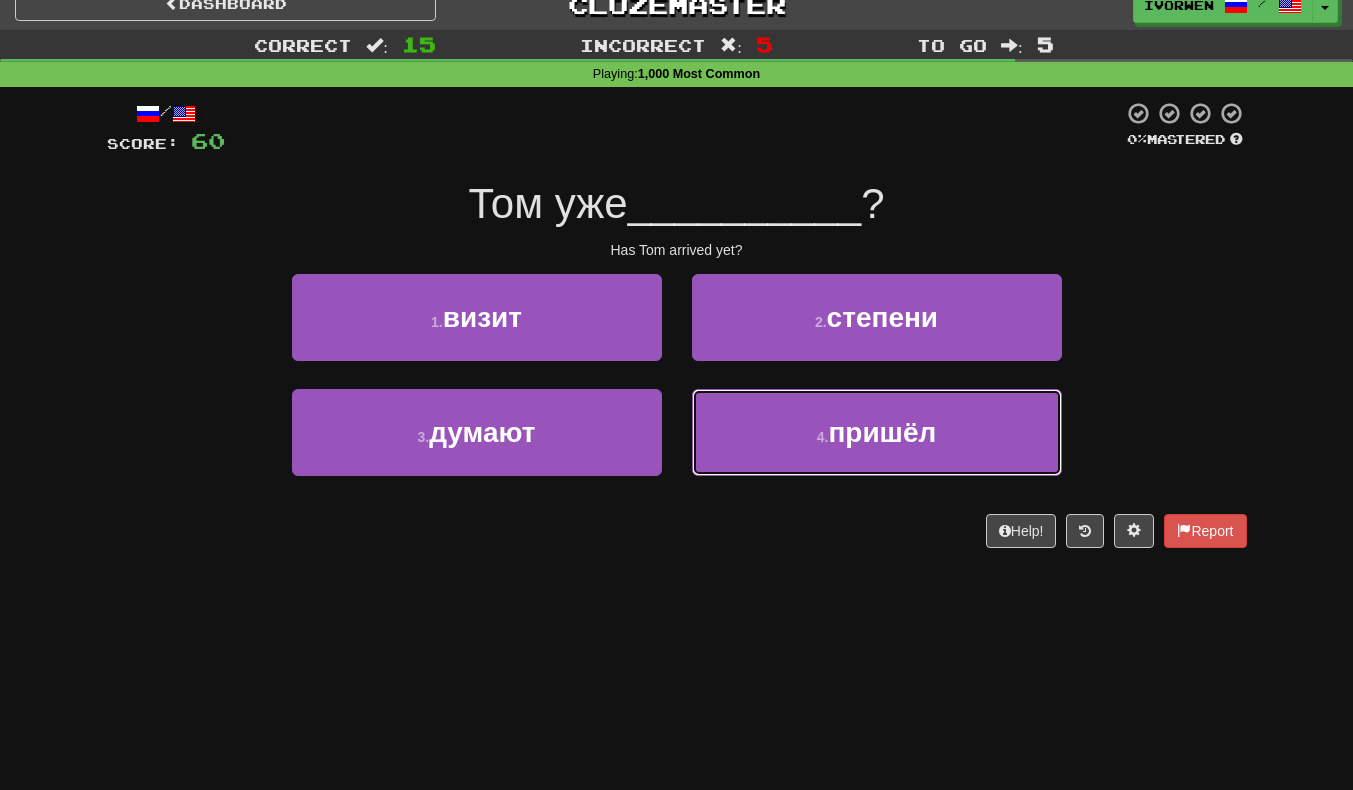 click on "4 .  пришёл" at bounding box center [877, 432] 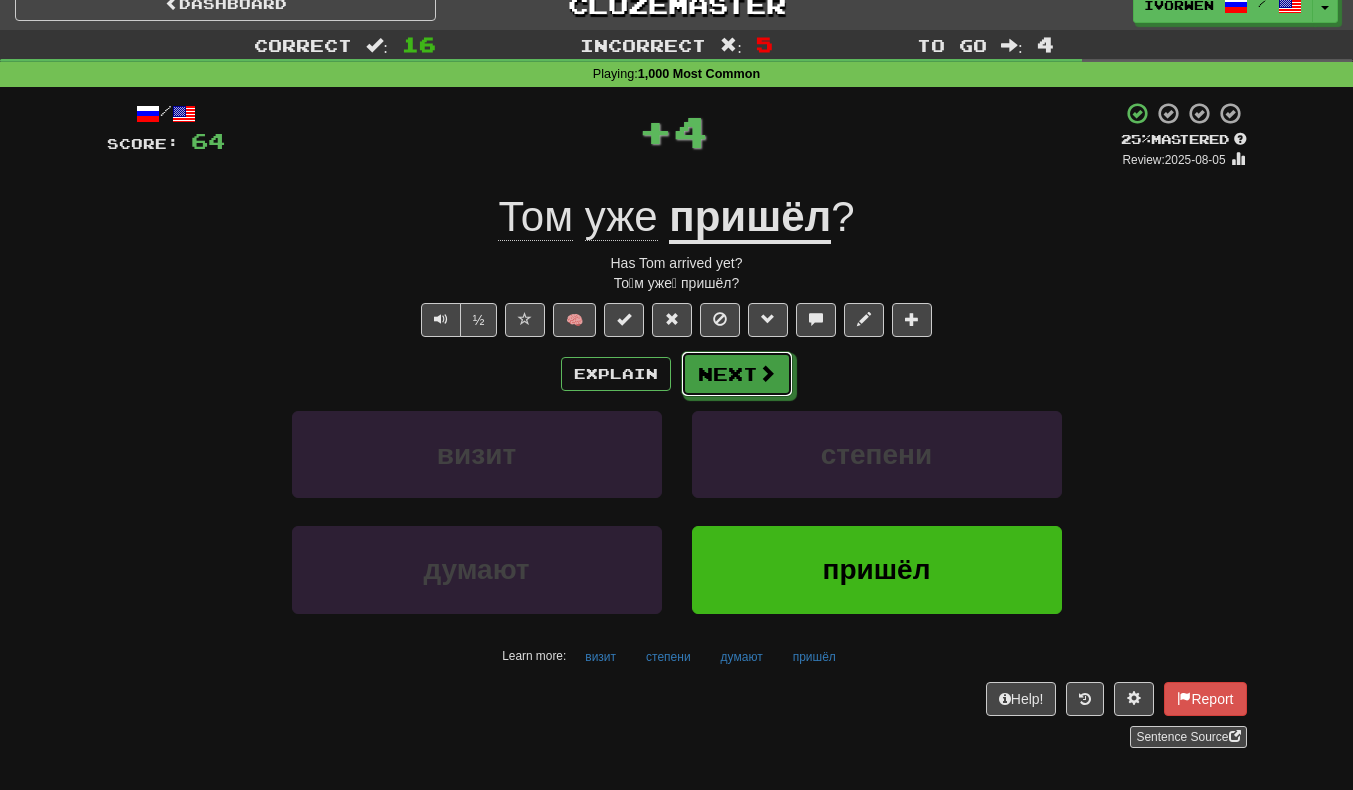 click on "Next" at bounding box center (737, 374) 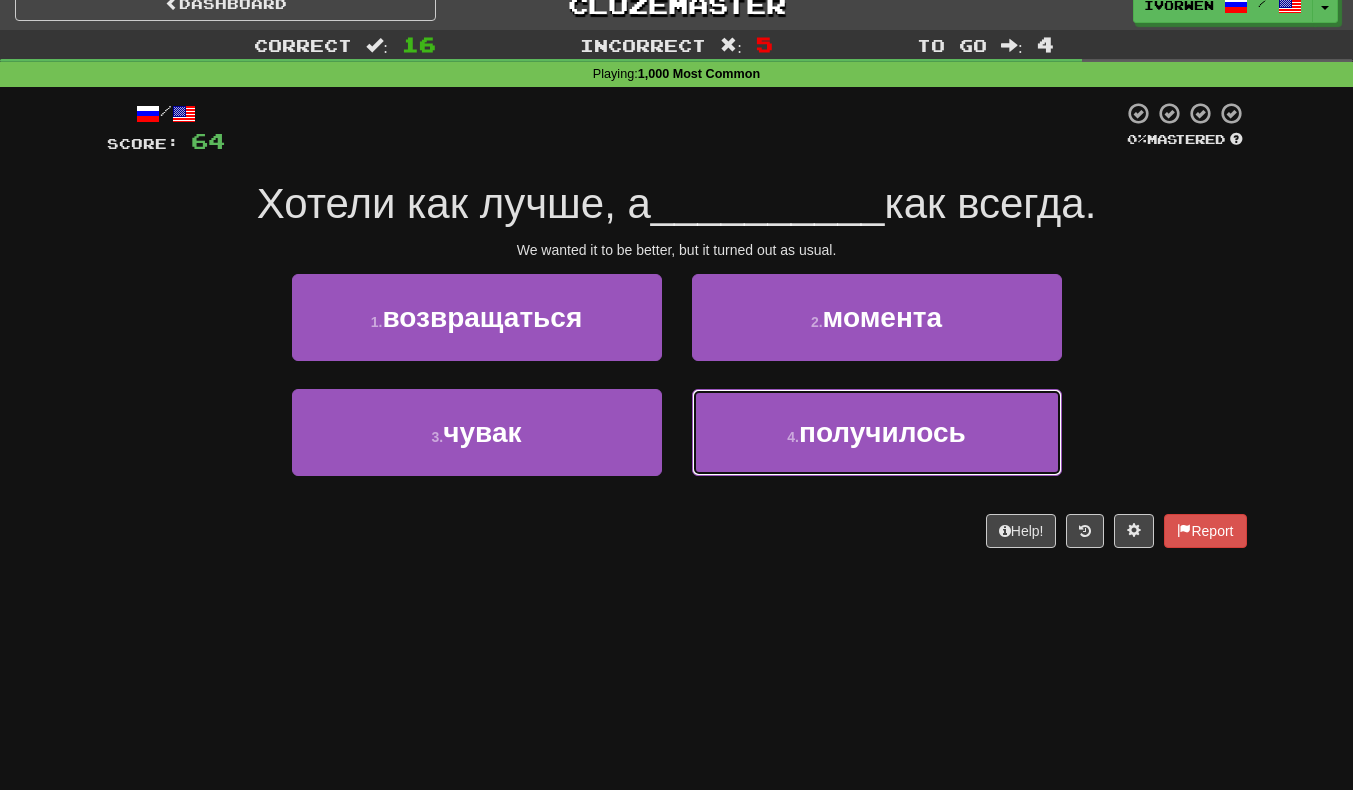 click on "получилось" at bounding box center [882, 432] 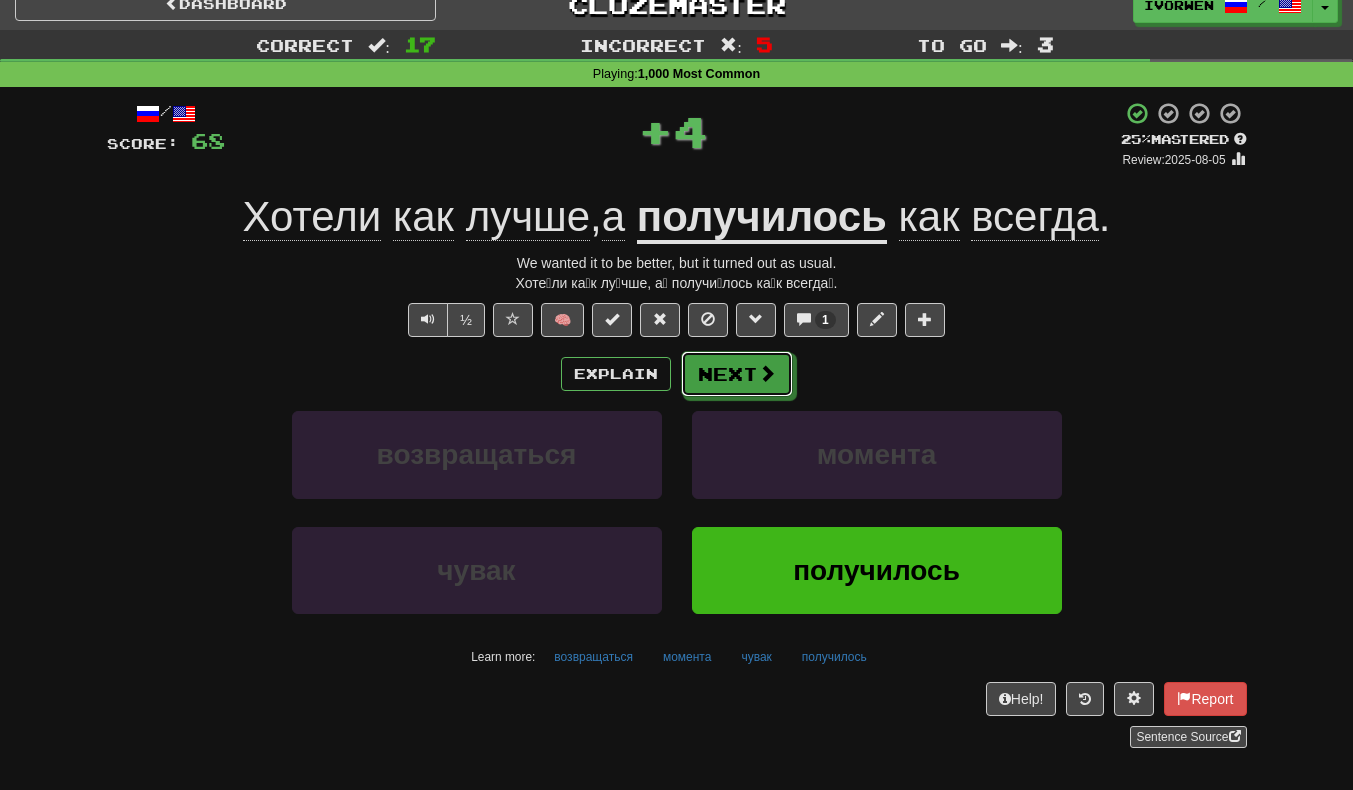 click on "Next" at bounding box center [737, 374] 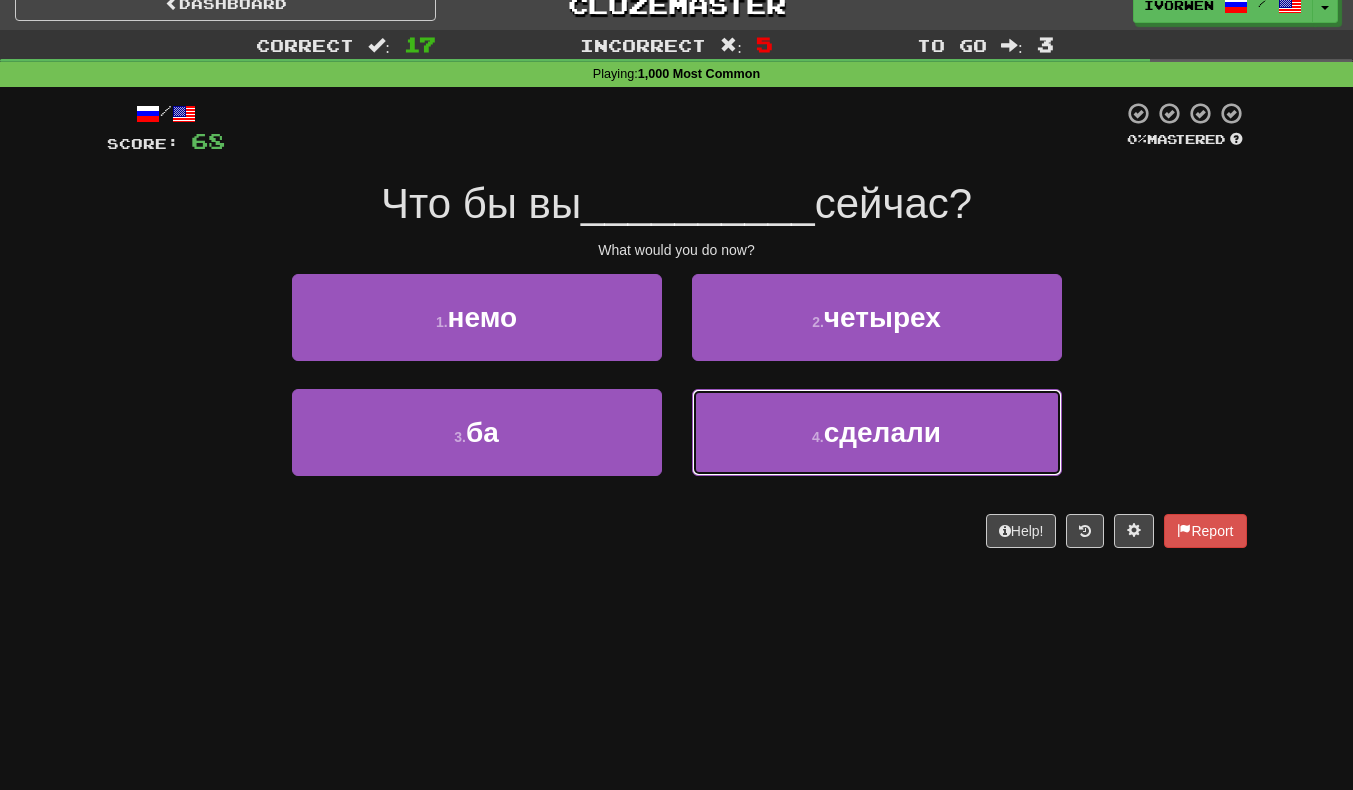 click on "4 .  сделали" at bounding box center [877, 432] 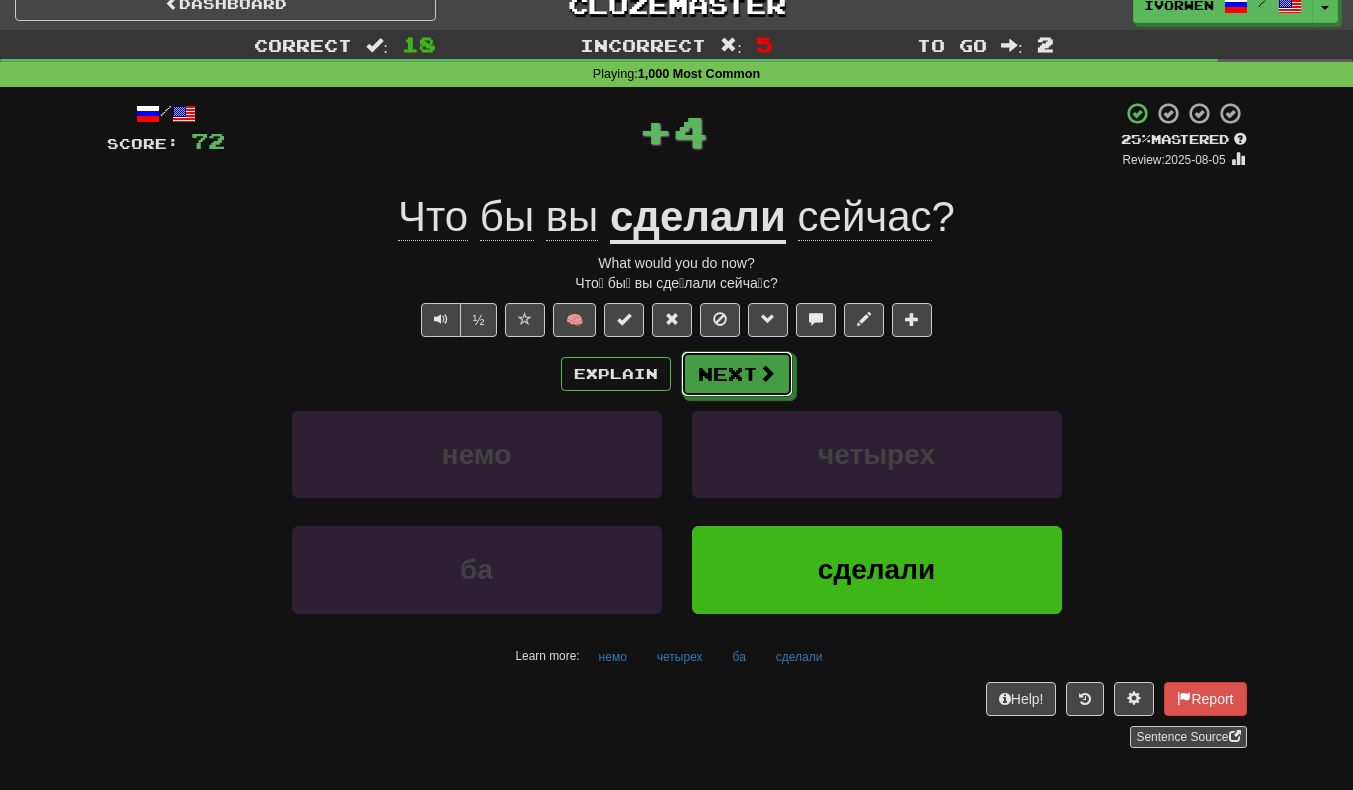 click on "Next" at bounding box center (737, 374) 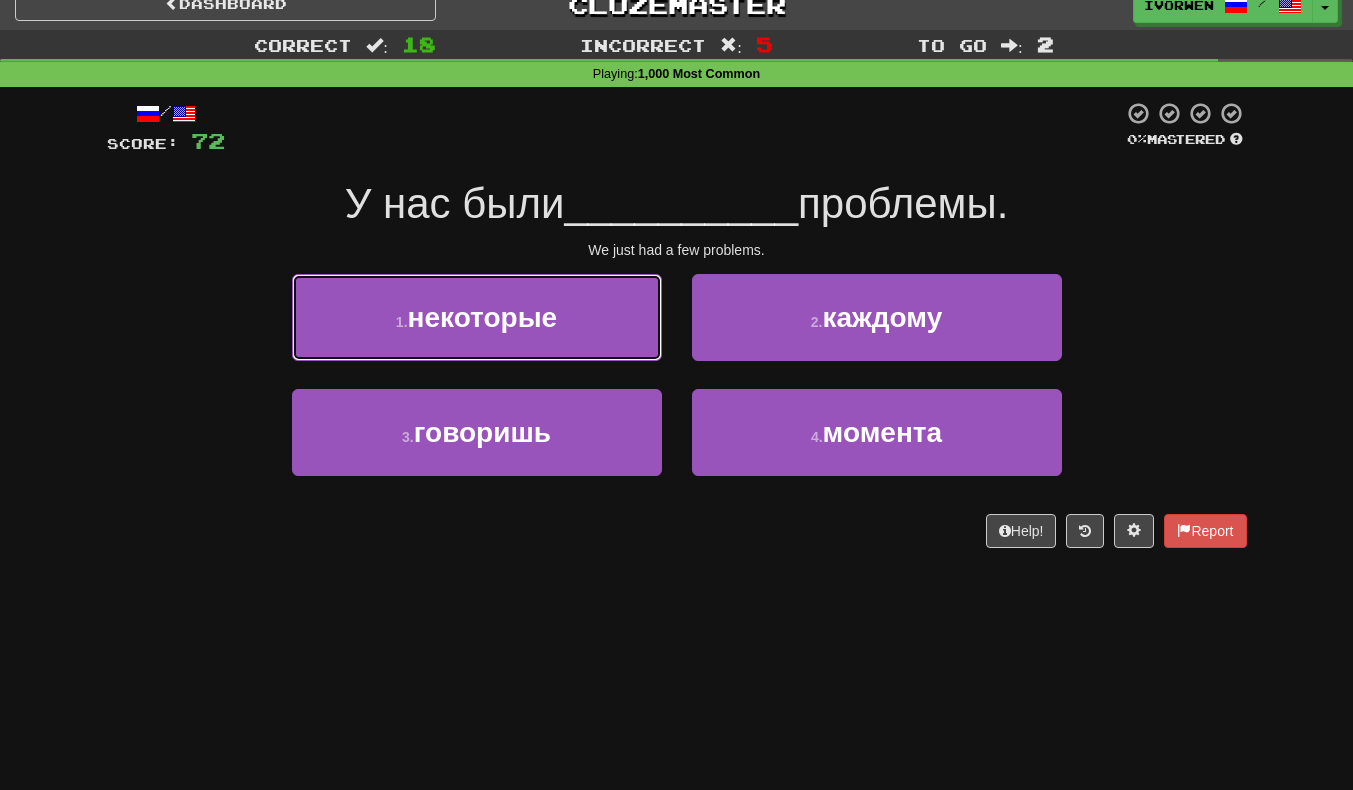 click on "1 .  некоторые" at bounding box center (477, 317) 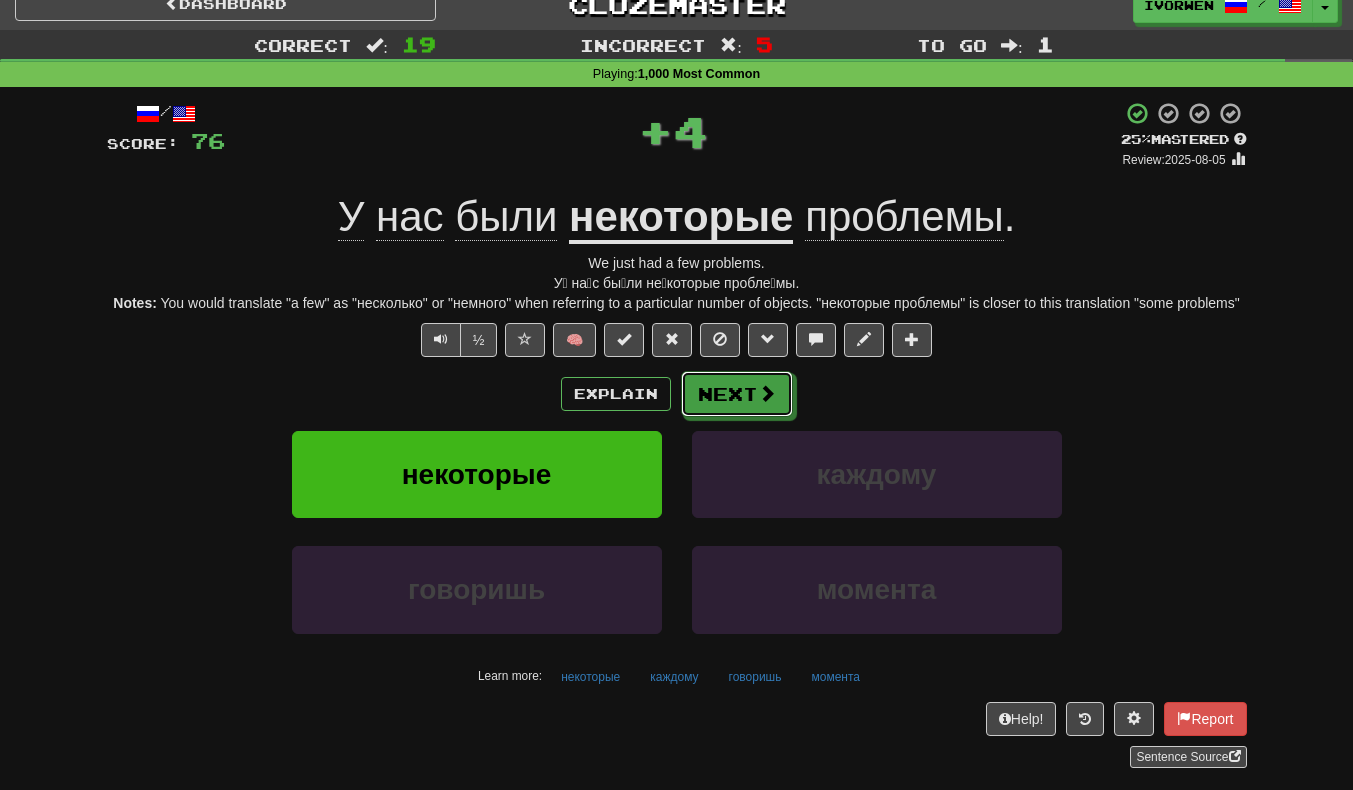 click on "Next" at bounding box center [737, 394] 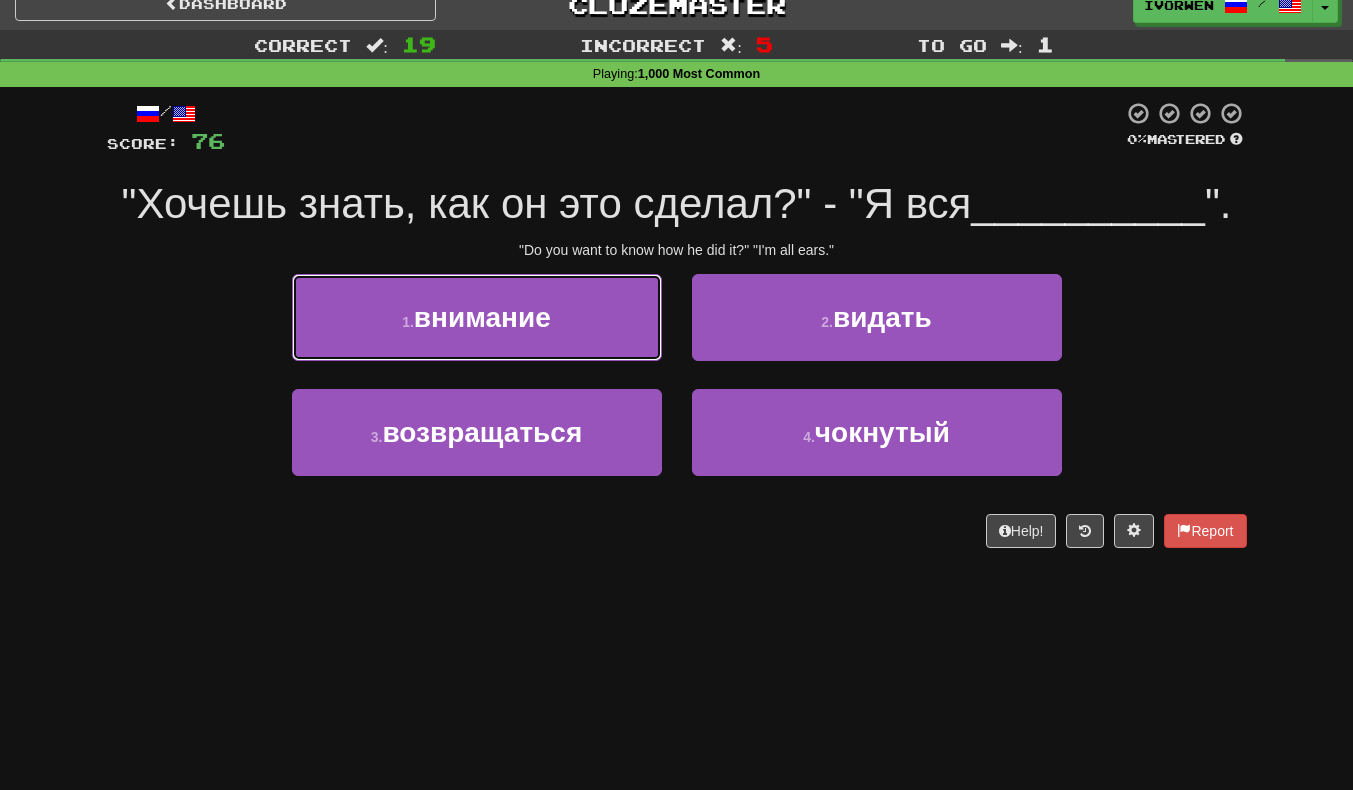 click on "1 .  внимание" at bounding box center (477, 317) 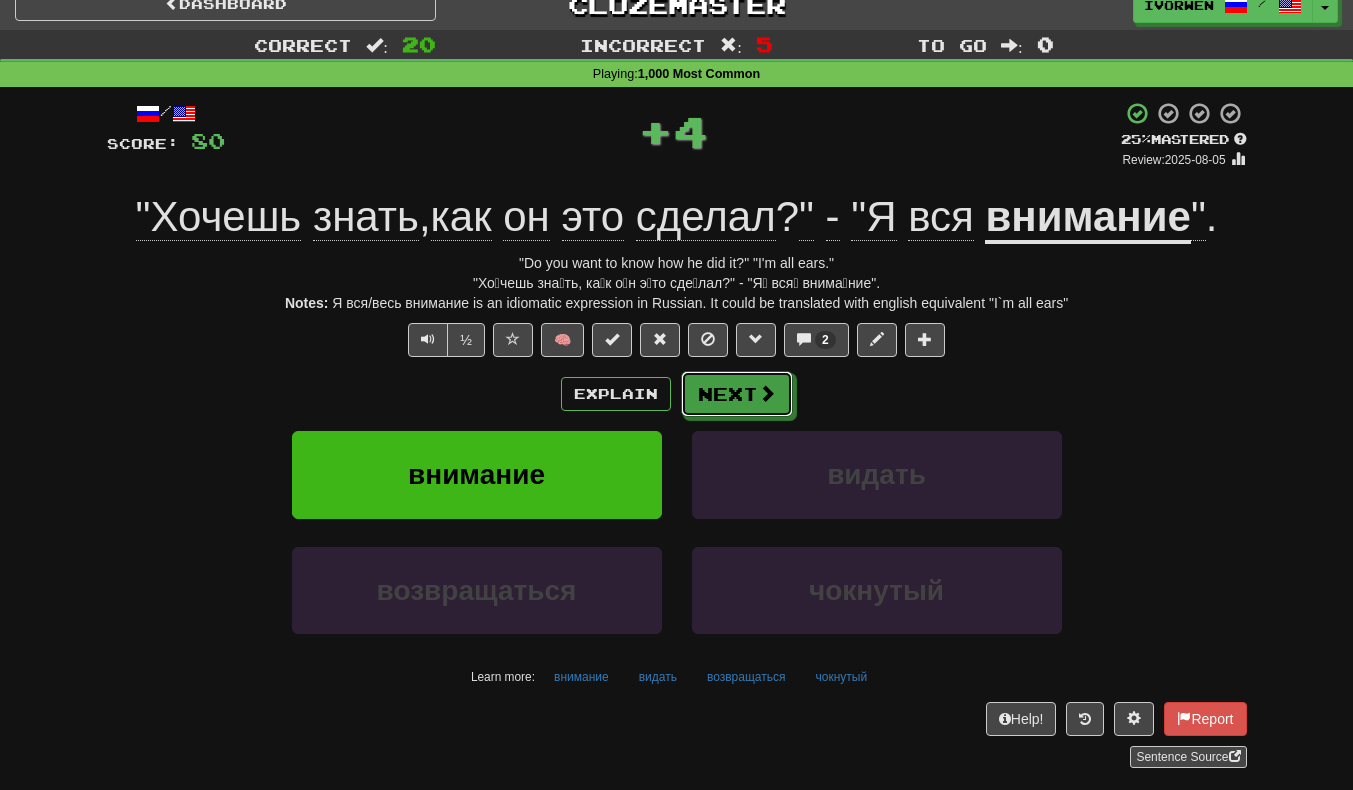 click on "Next" at bounding box center [737, 394] 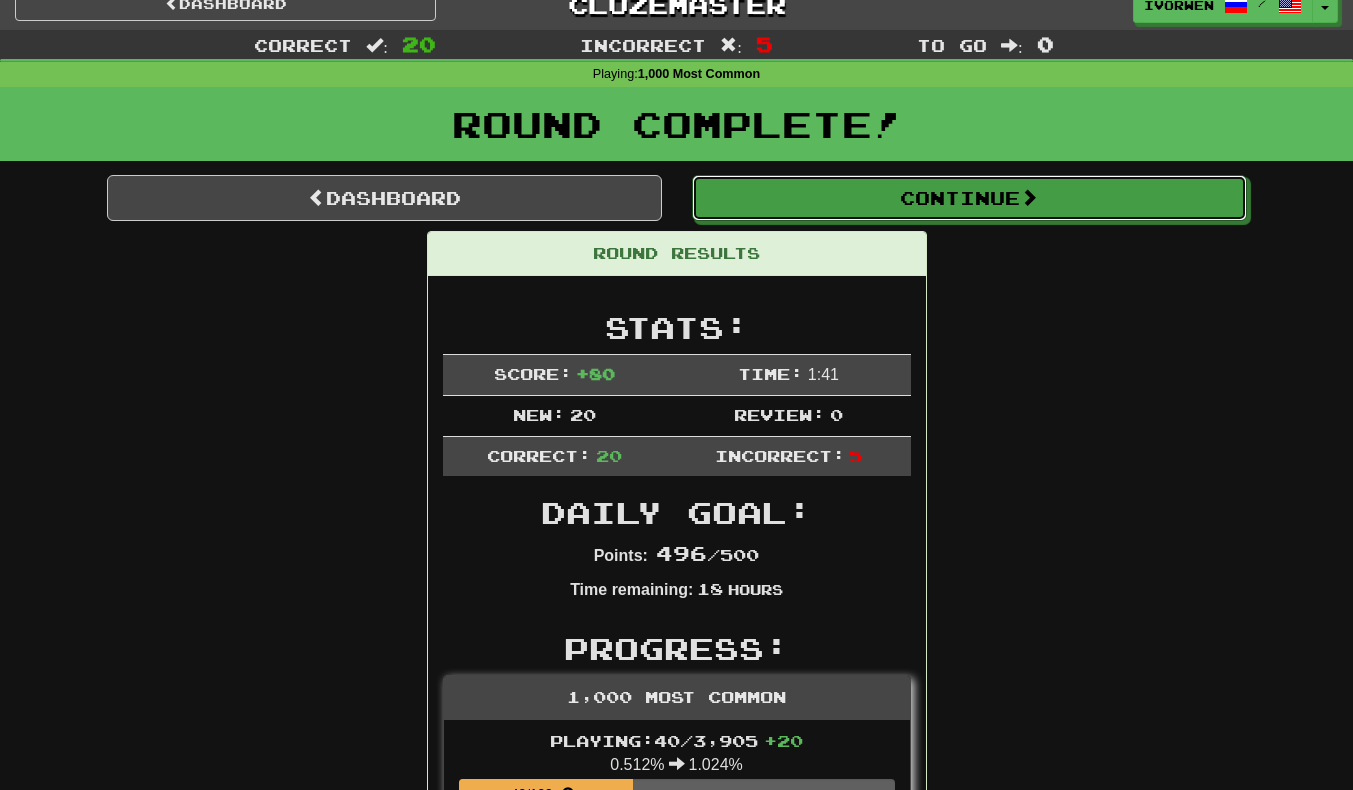 click on "Continue" at bounding box center [969, 198] 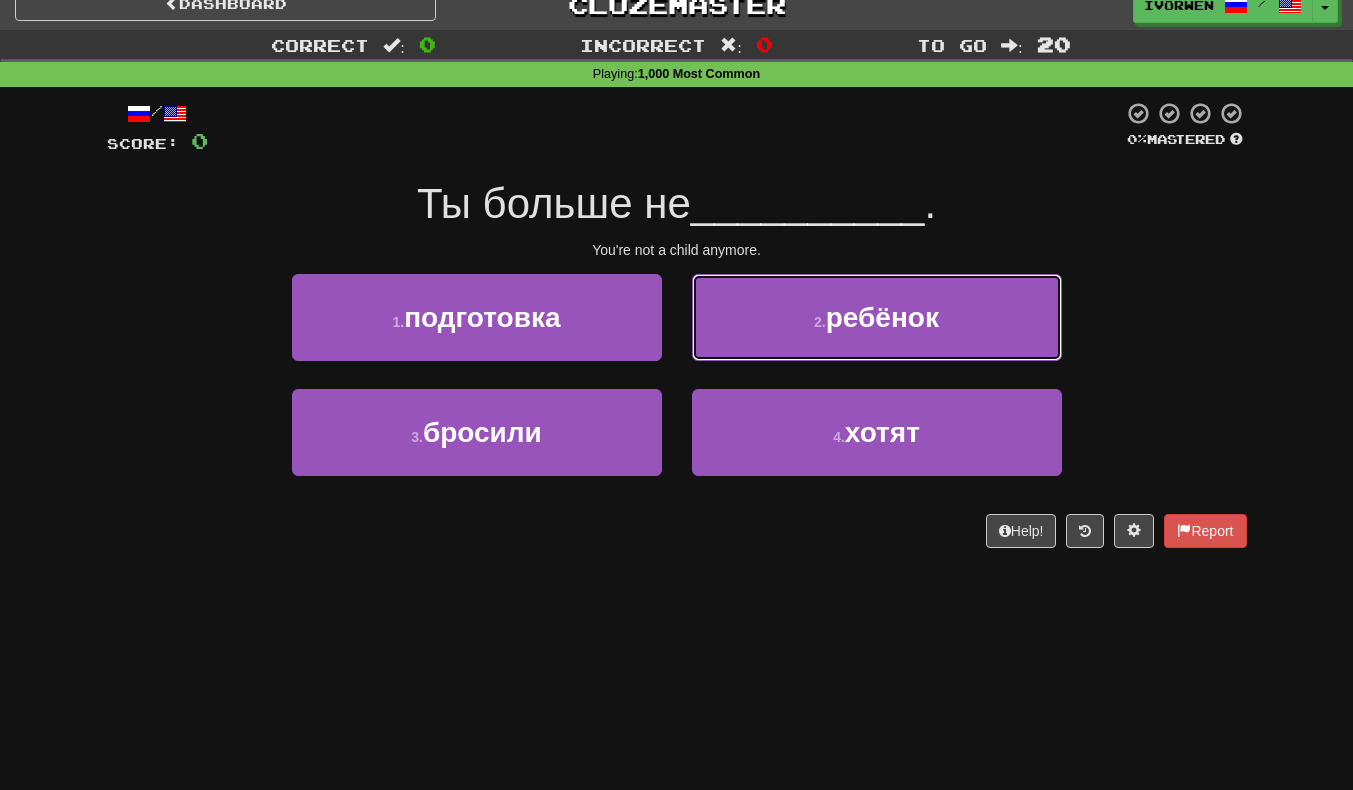click on "2 .  ребёнок" at bounding box center (877, 317) 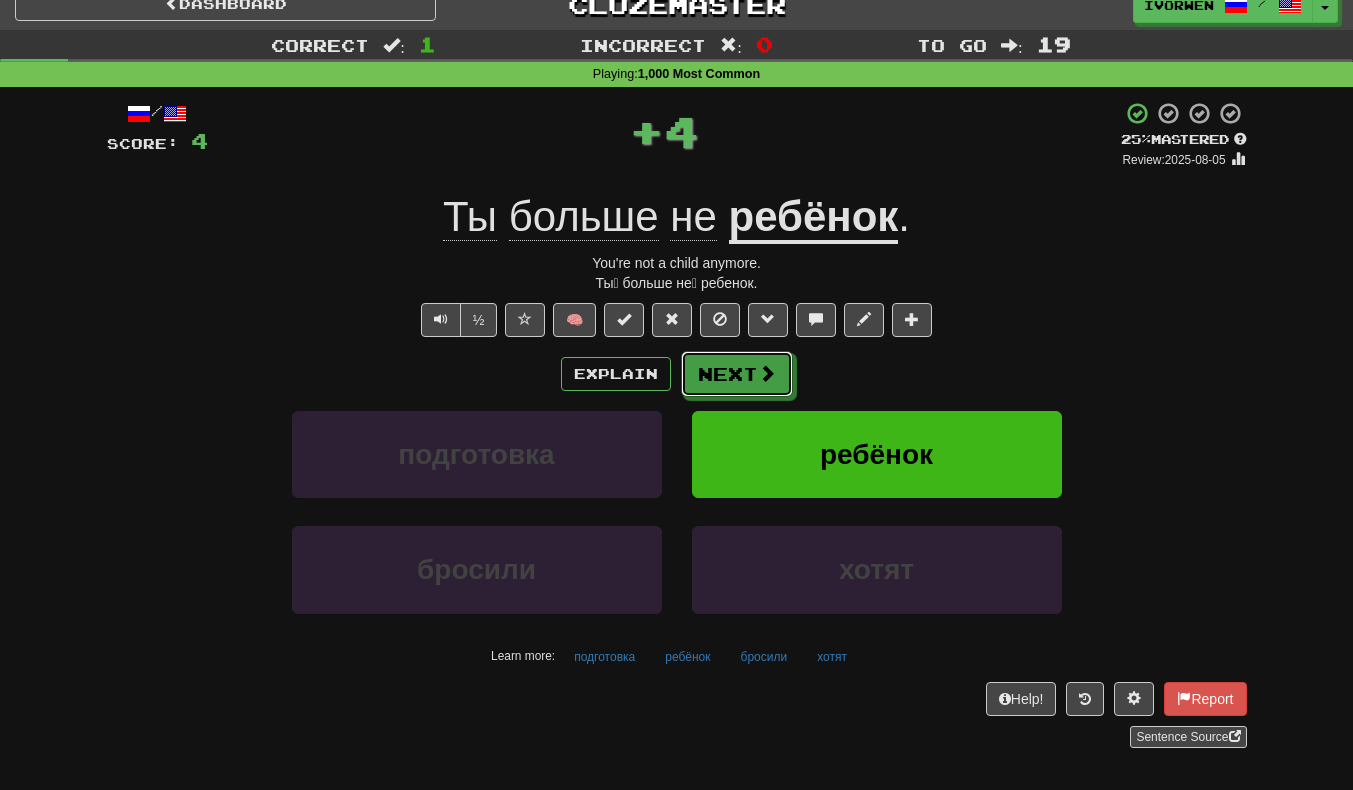 click on "Next" at bounding box center [737, 374] 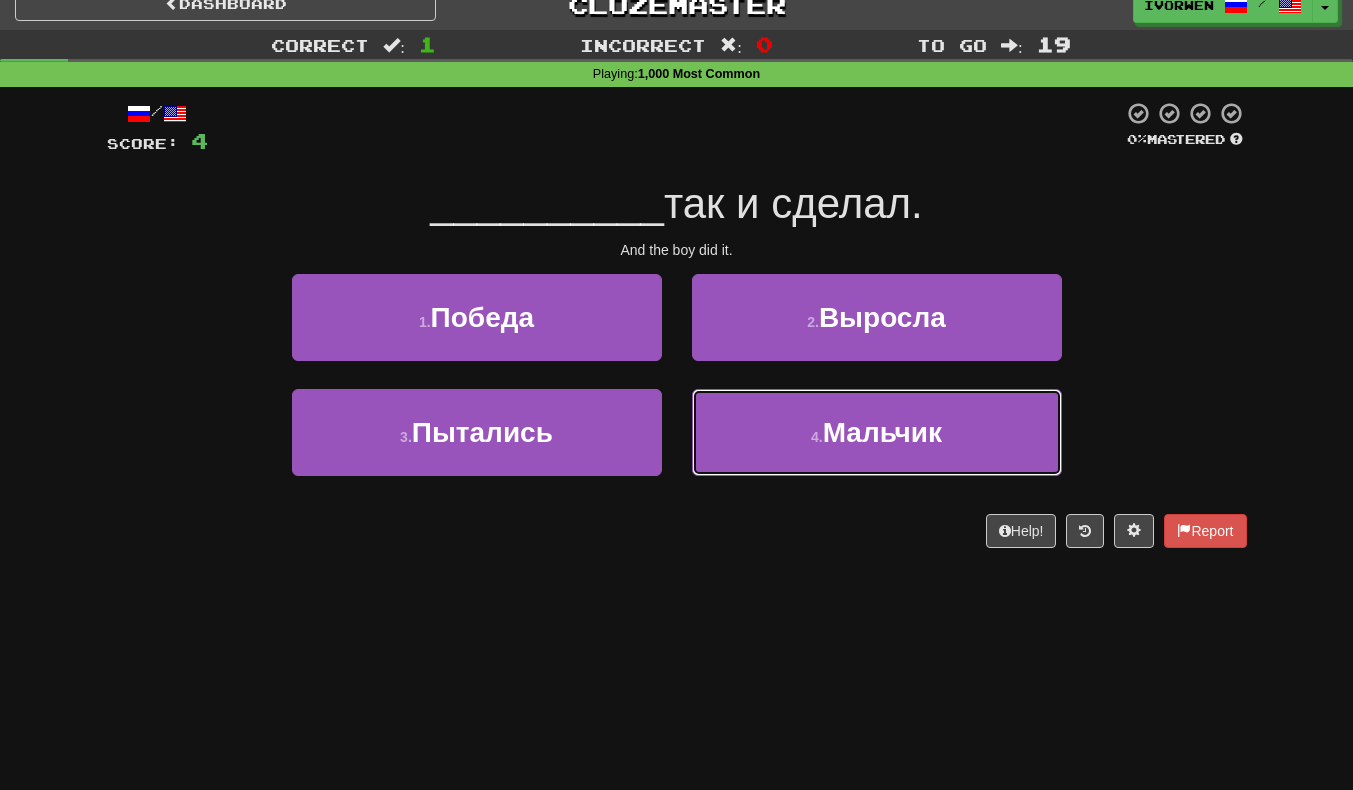 click on "4 .  Мальчик" at bounding box center [877, 432] 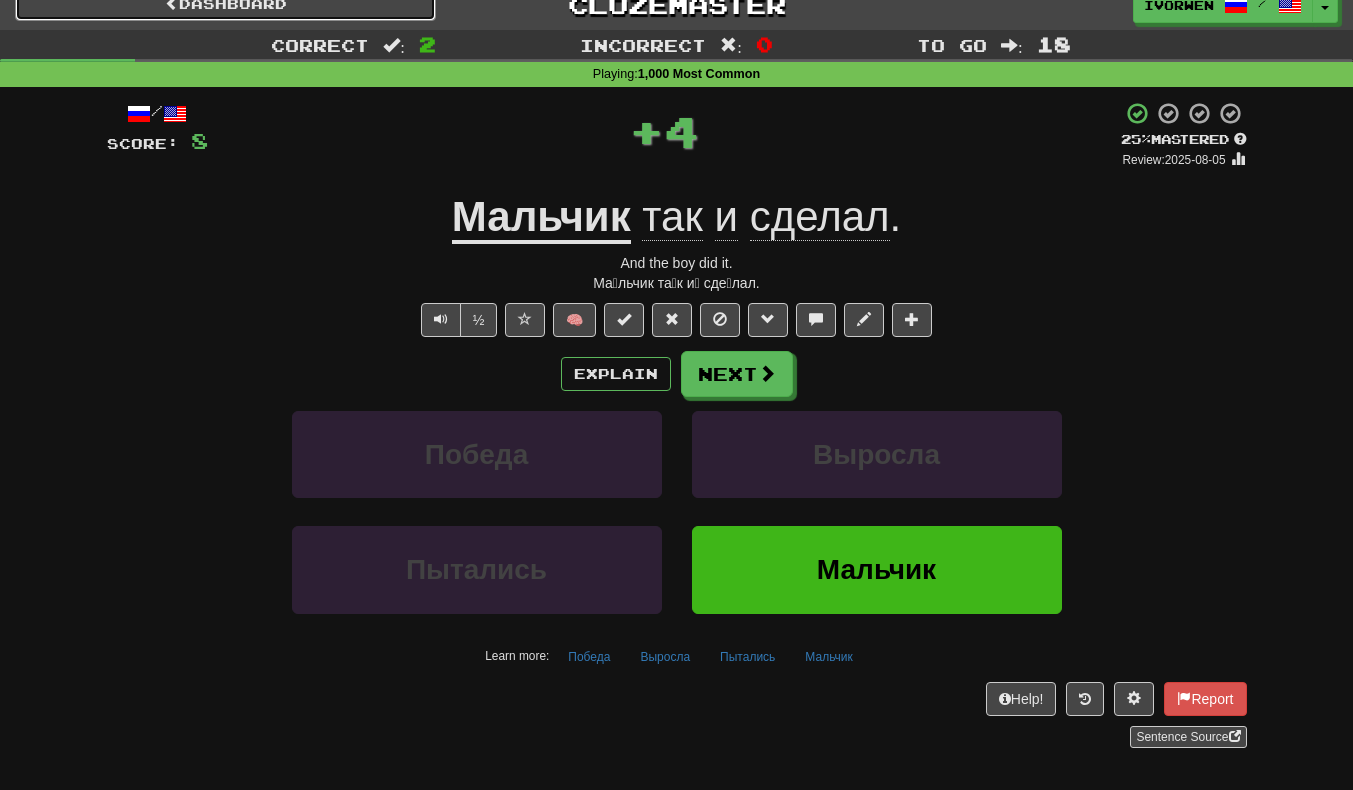 click on "Dashboard" at bounding box center [225, 4] 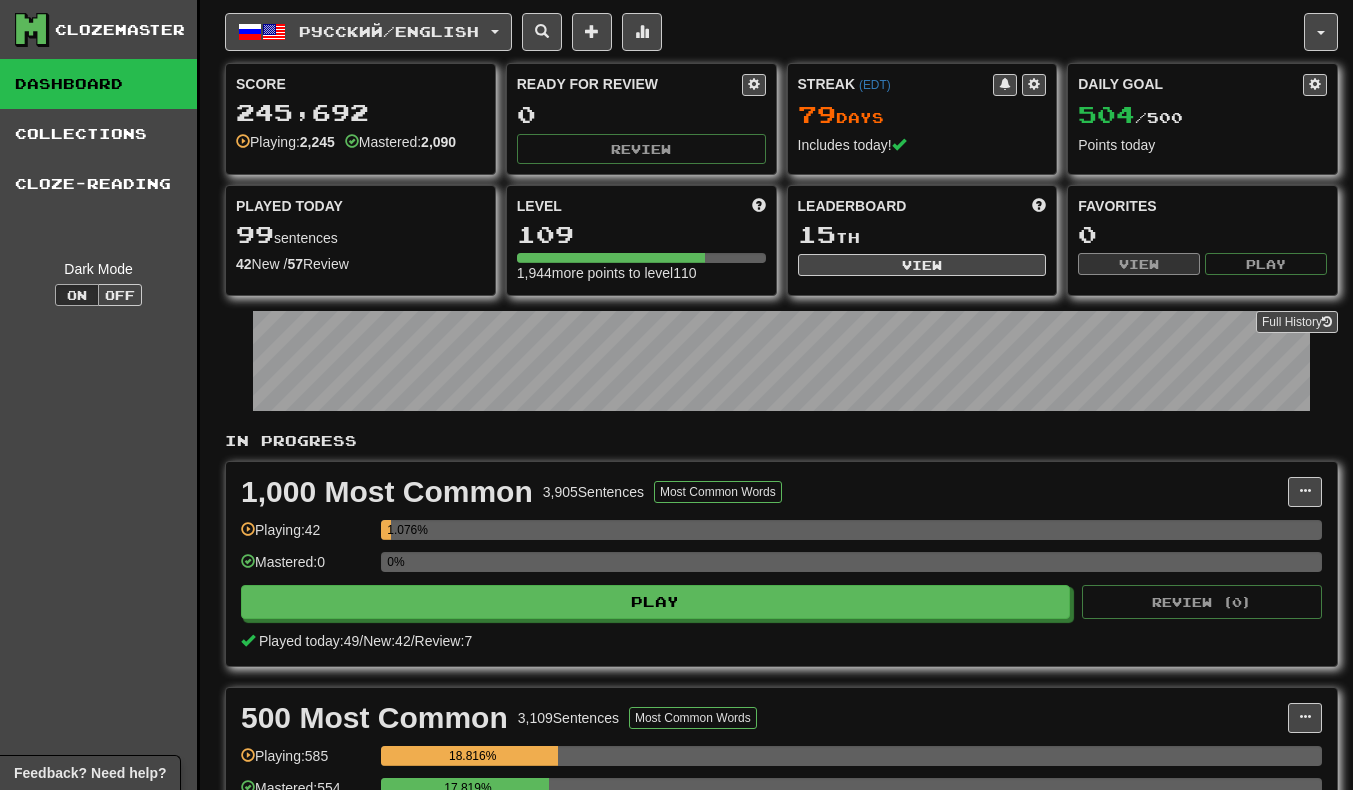 scroll, scrollTop: 0, scrollLeft: 0, axis: both 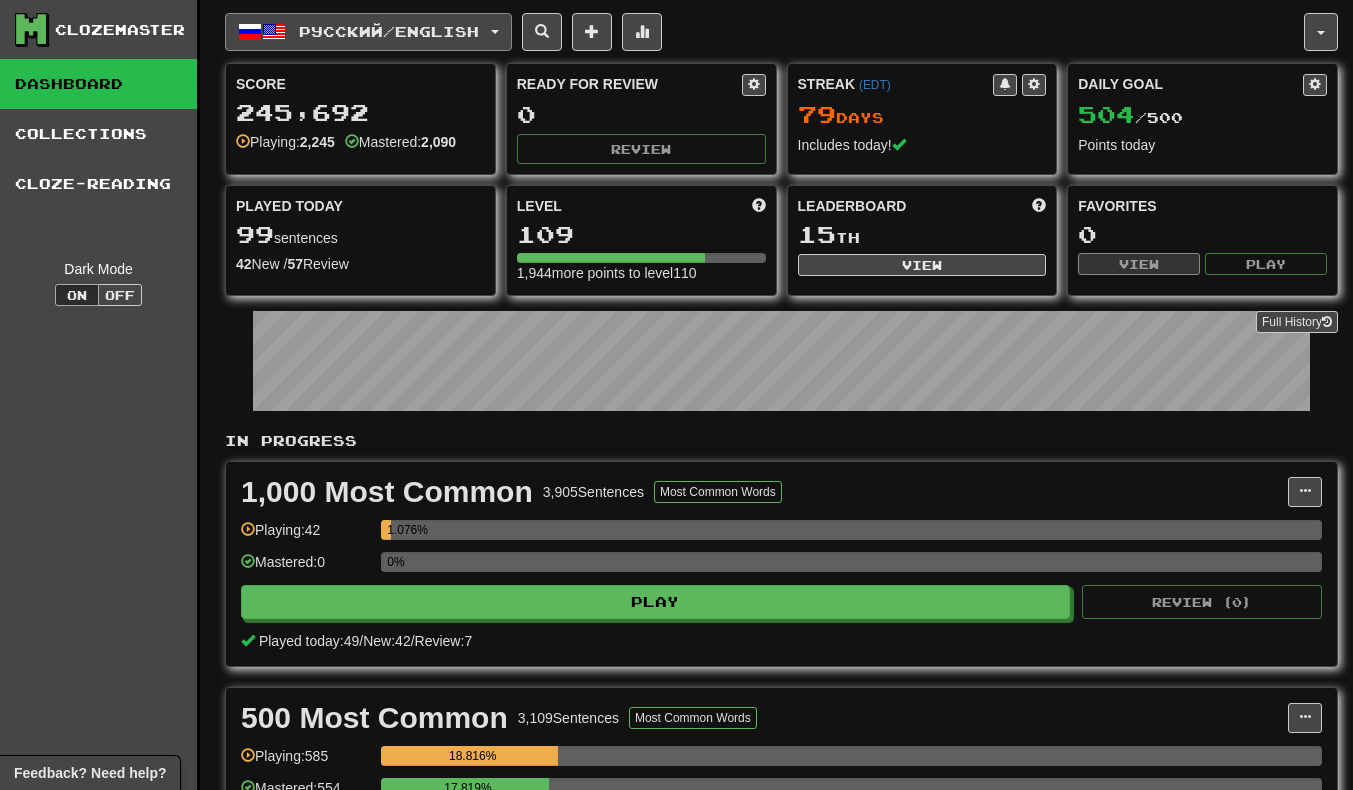 click at bounding box center (250, 32) 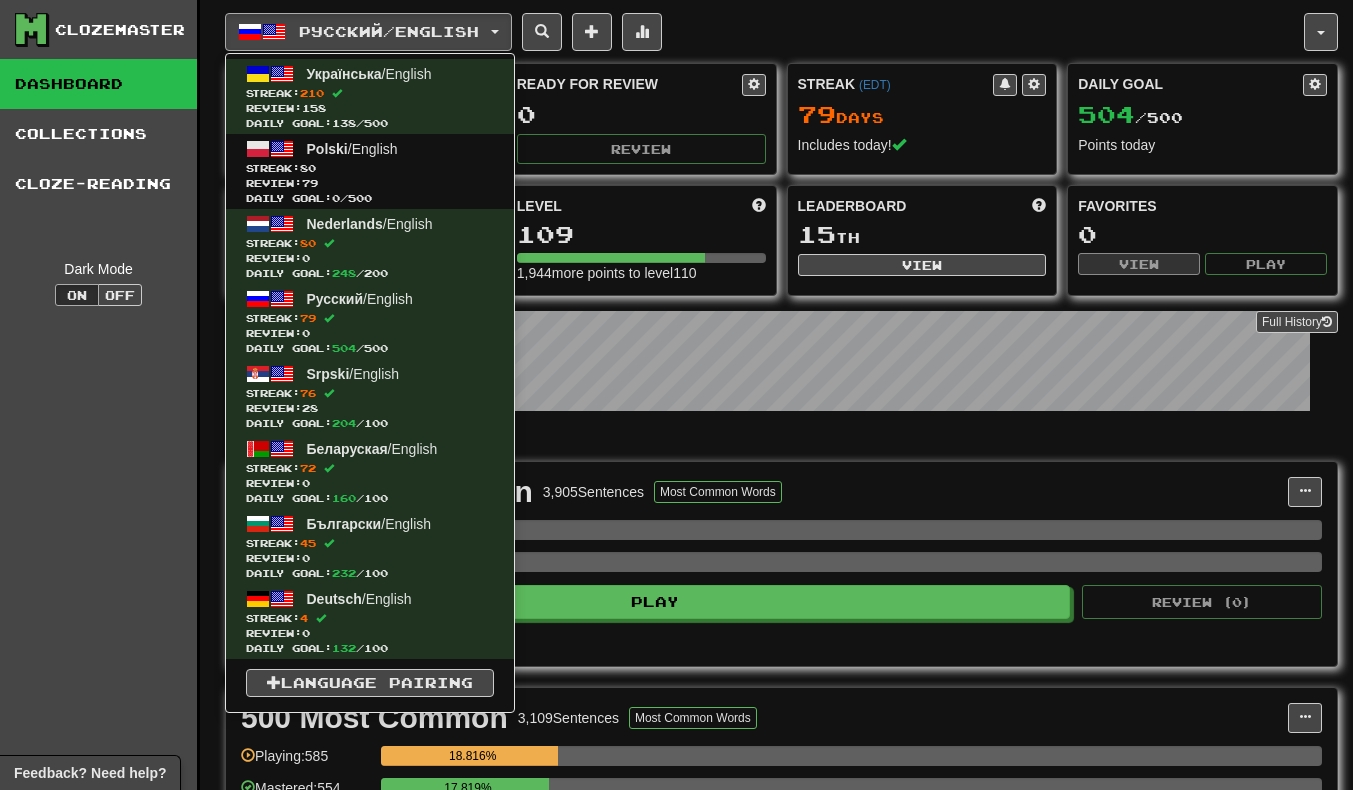 click on "Clozemaster Dashboard Collections Cloze-Reading Dark Mode On Off" at bounding box center (100, 617) 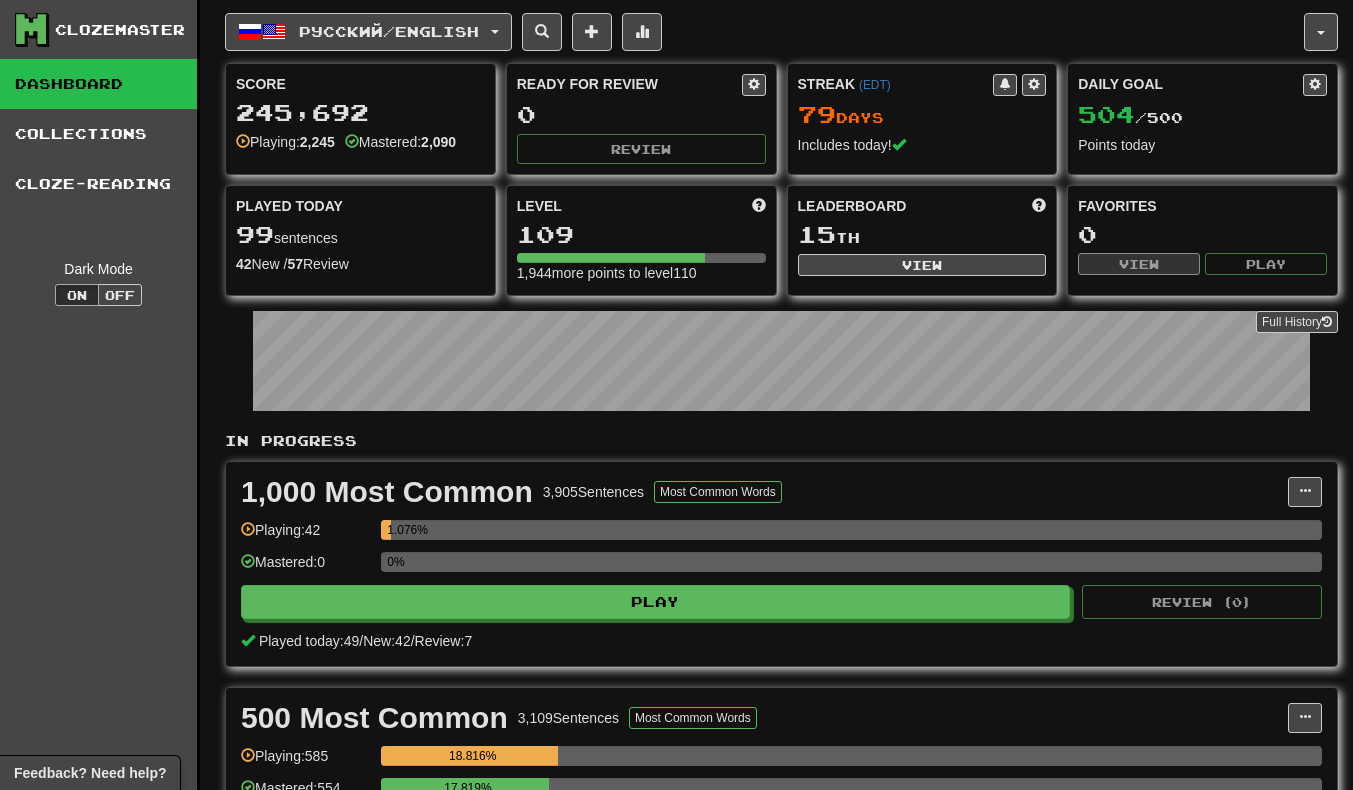 click on "Clozemaster Dashboard Collections Cloze-Reading Dark Mode On Off" at bounding box center (100, 617) 